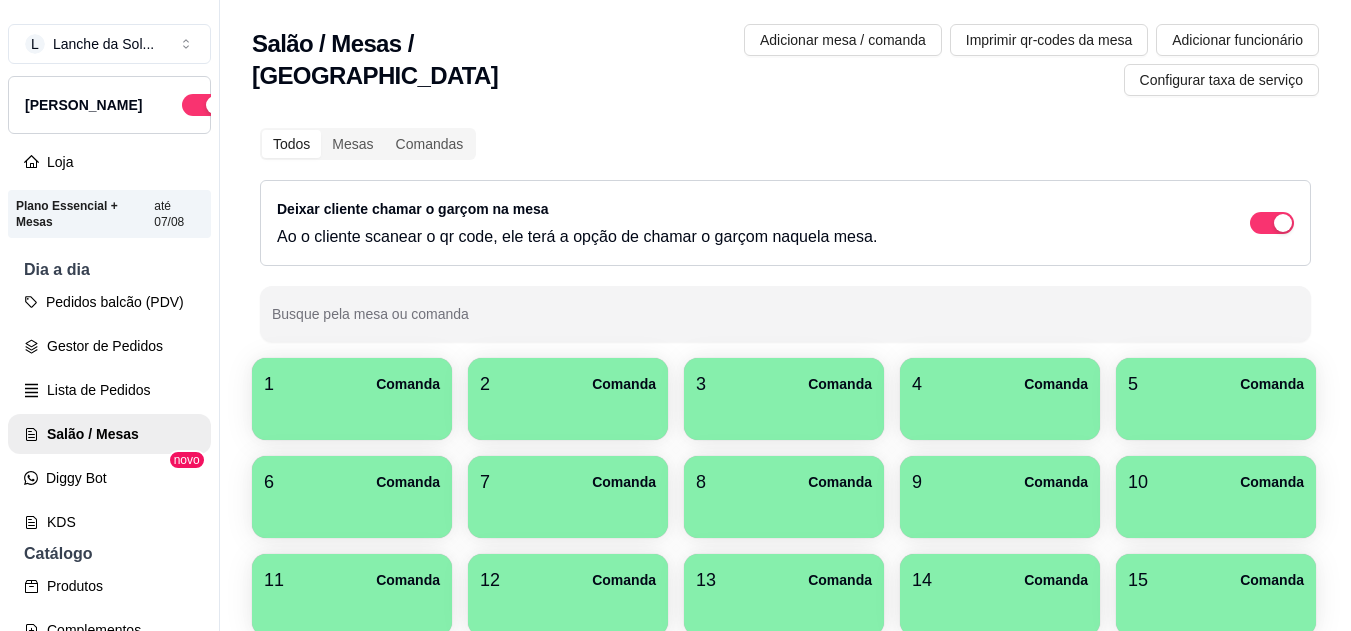 click on "Comanda" at bounding box center (408, 384) 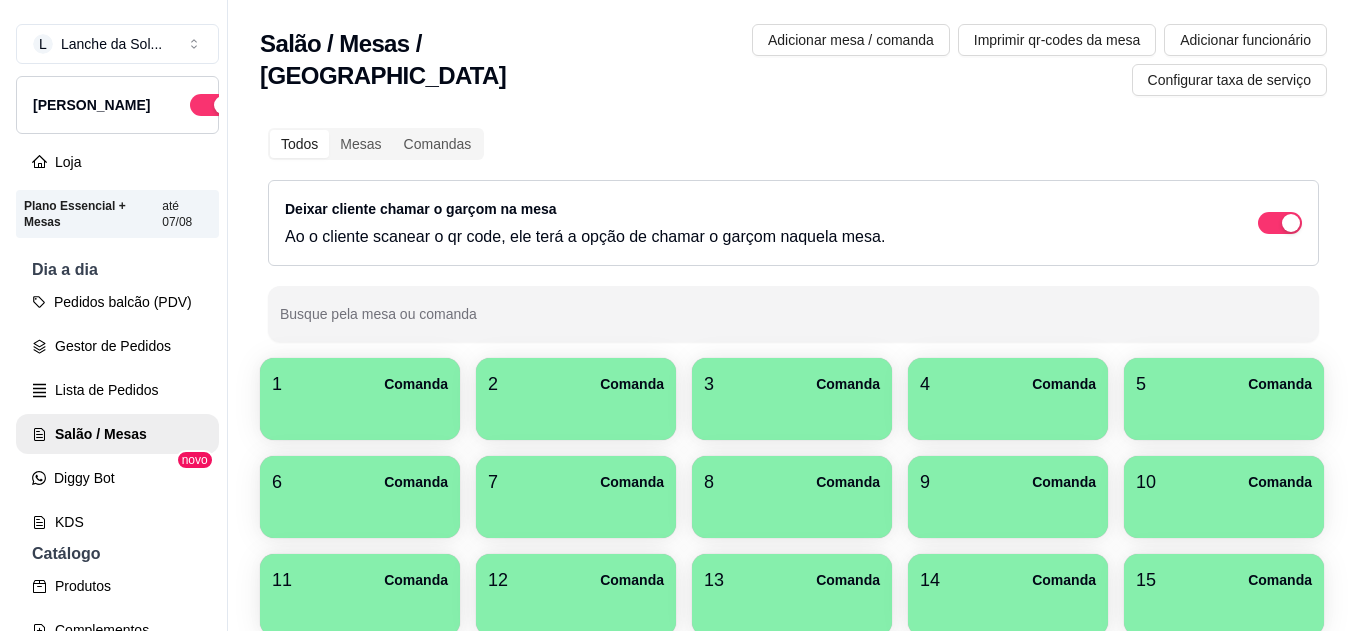 scroll, scrollTop: 0, scrollLeft: 0, axis: both 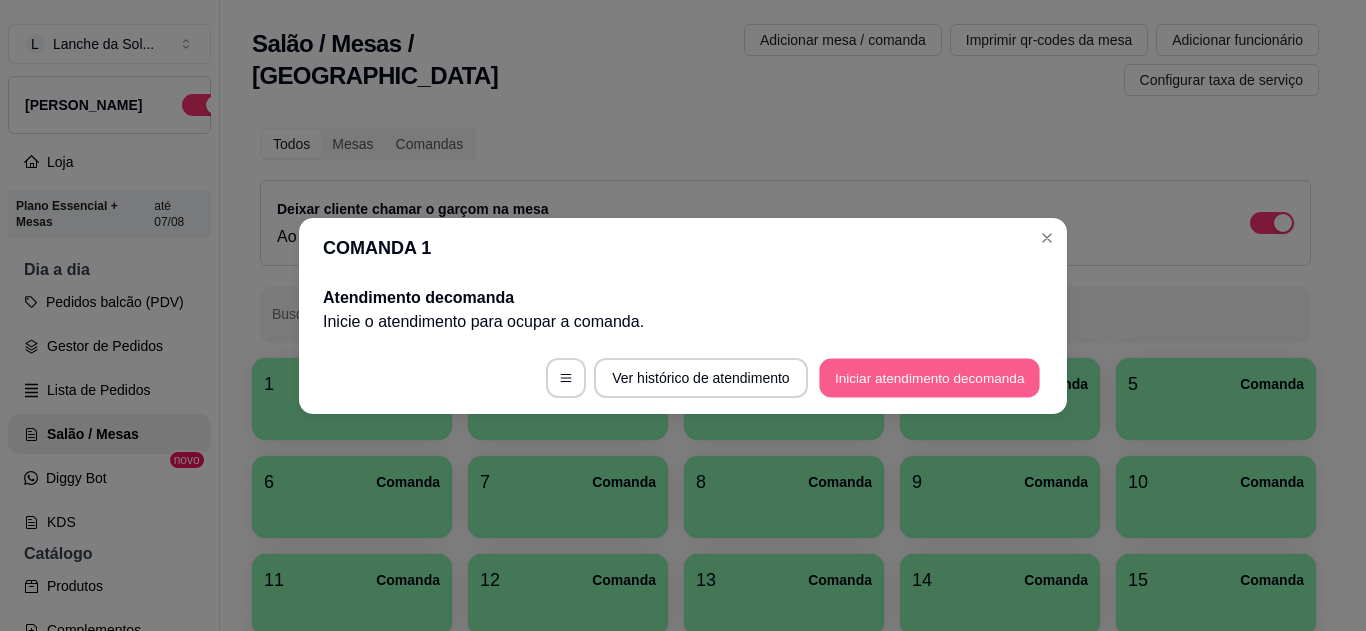 click on "Iniciar atendimento de  comanda" at bounding box center [929, 377] 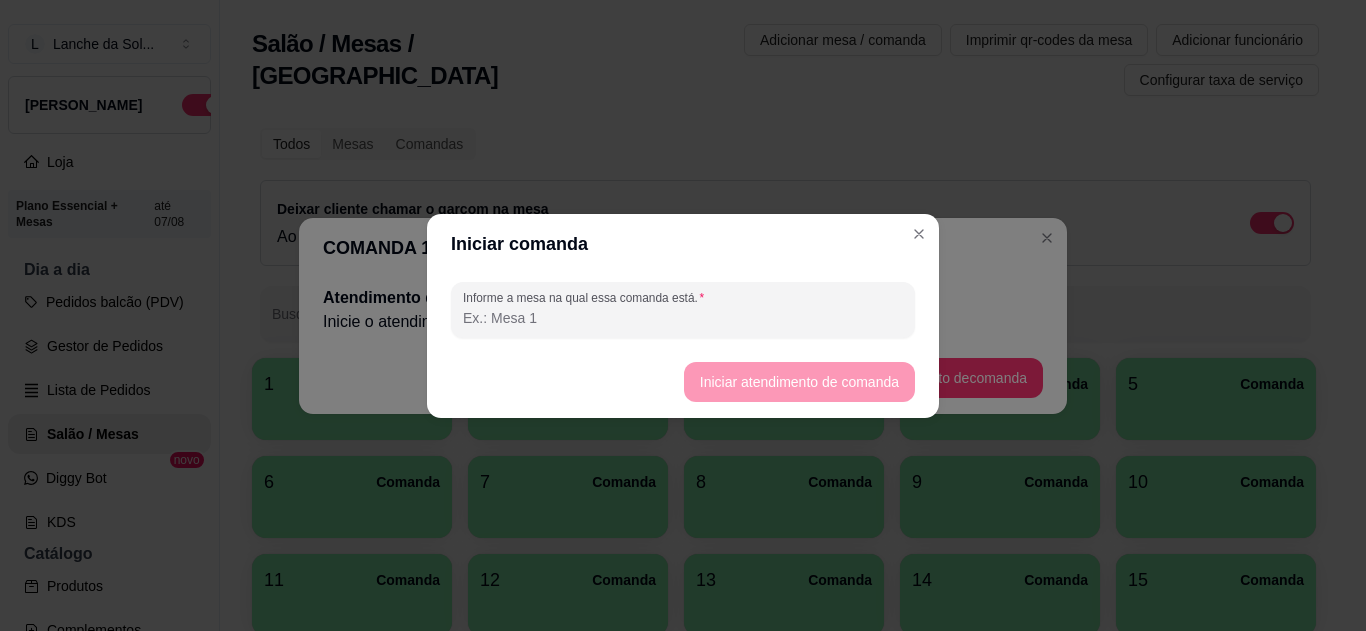 click on "Informe a mesa na qual essa comanda está." at bounding box center (683, 318) 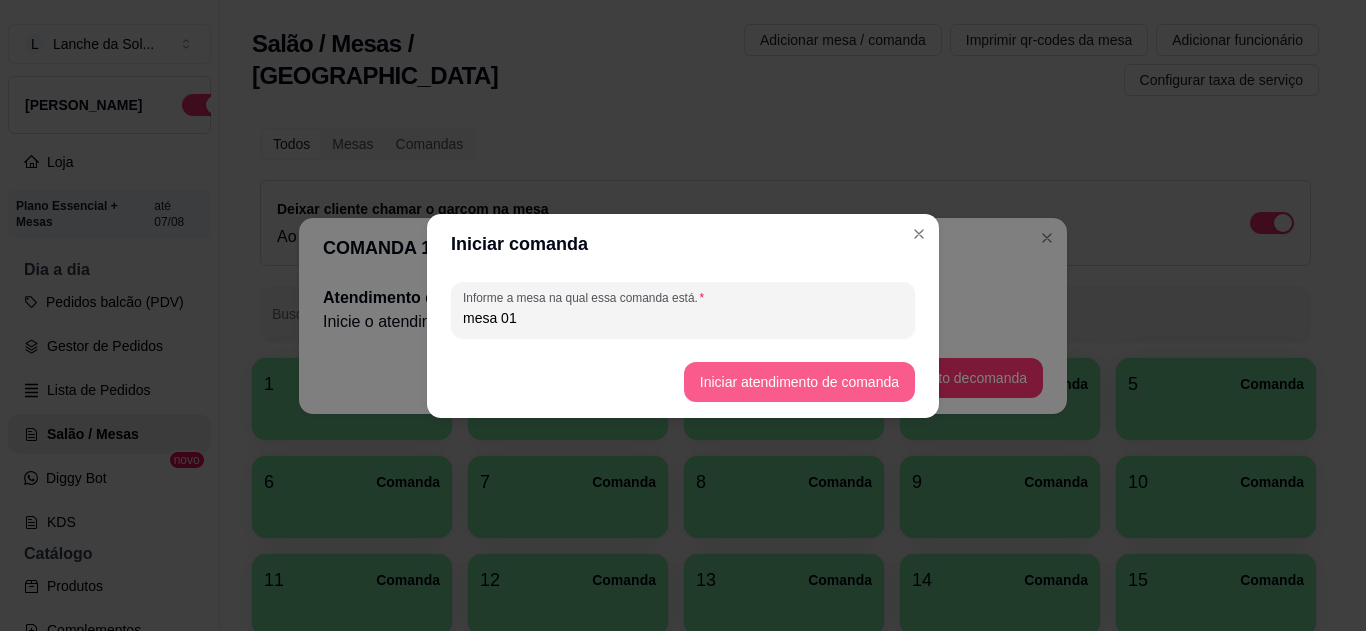 type on "mesa 01" 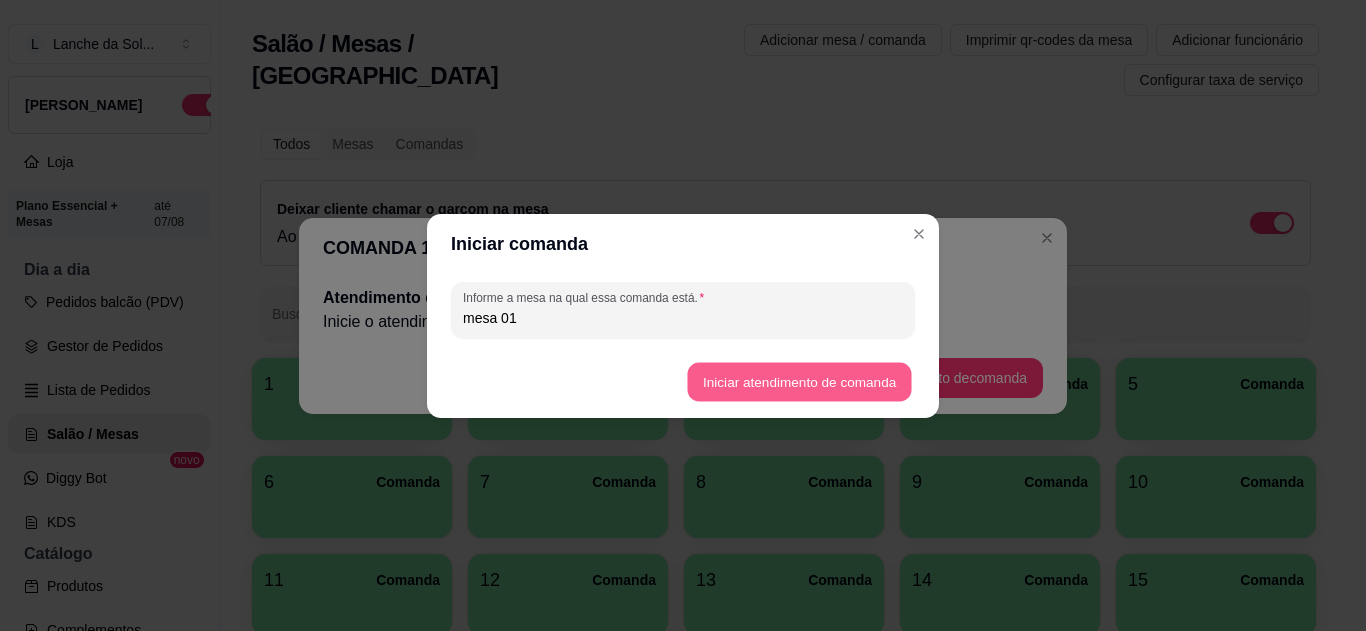 click on "Iniciar atendimento de comanda" at bounding box center (799, 381) 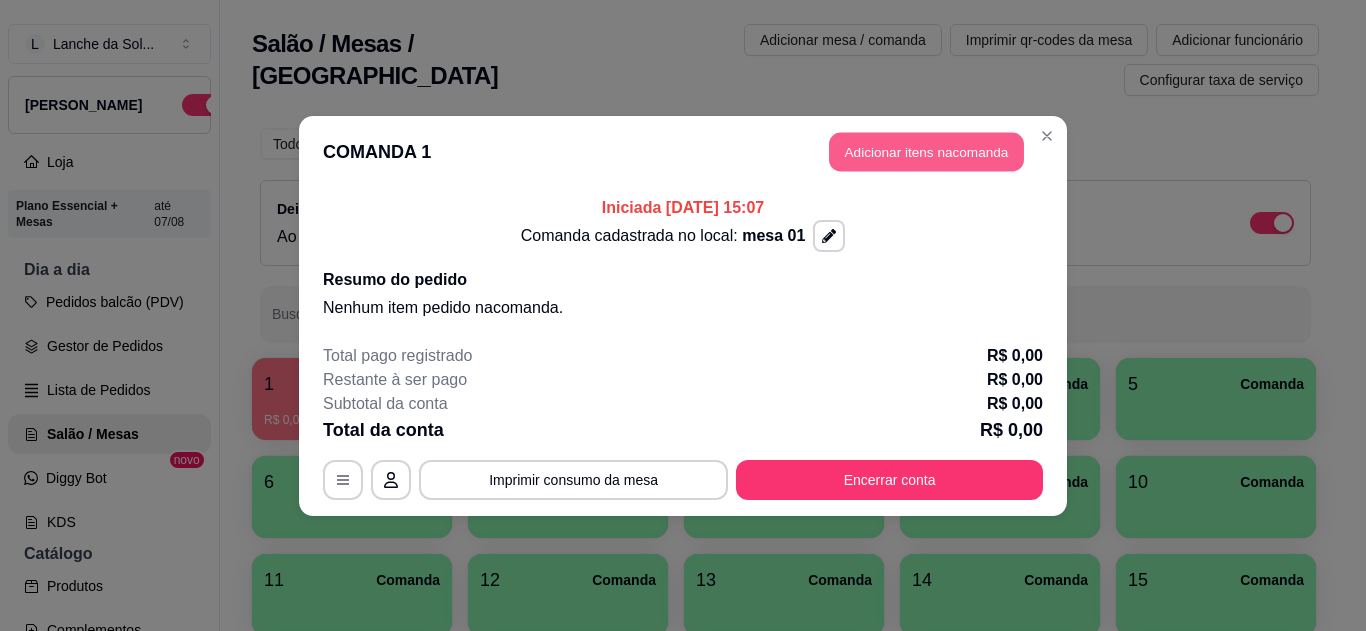 click on "Adicionar itens na  comanda" at bounding box center (926, 151) 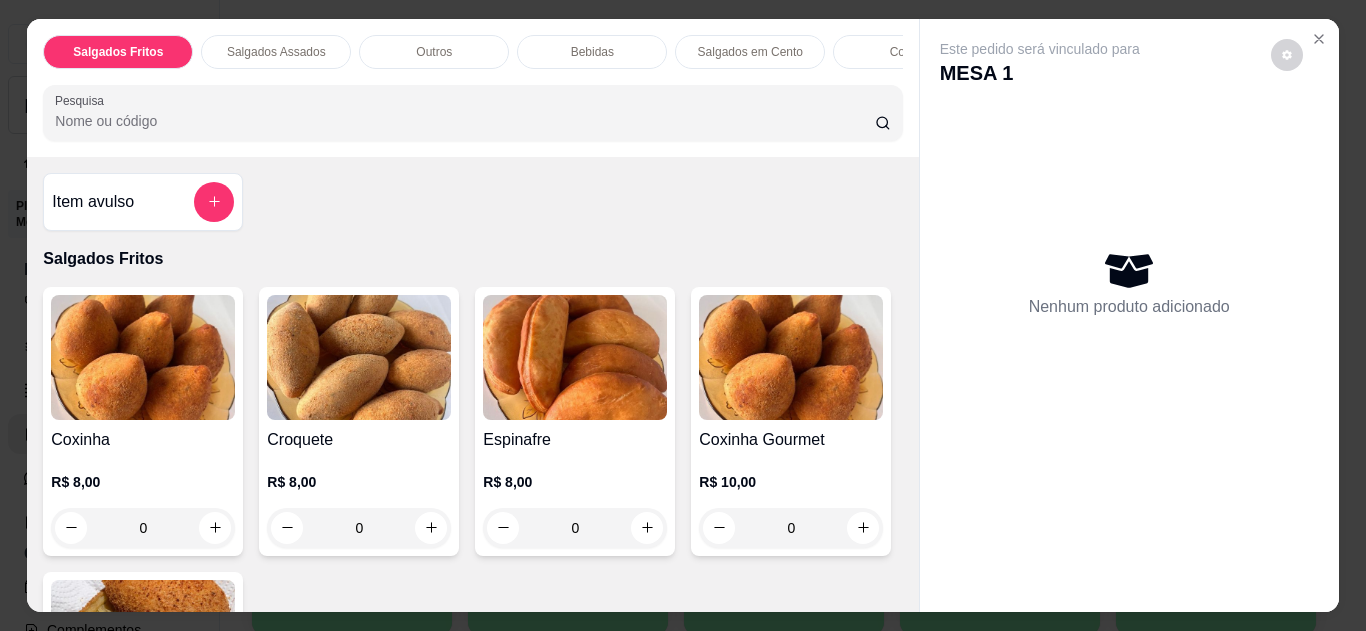 click on "Coxinha Gourmet   R$ 10,00 0" at bounding box center [791, 421] 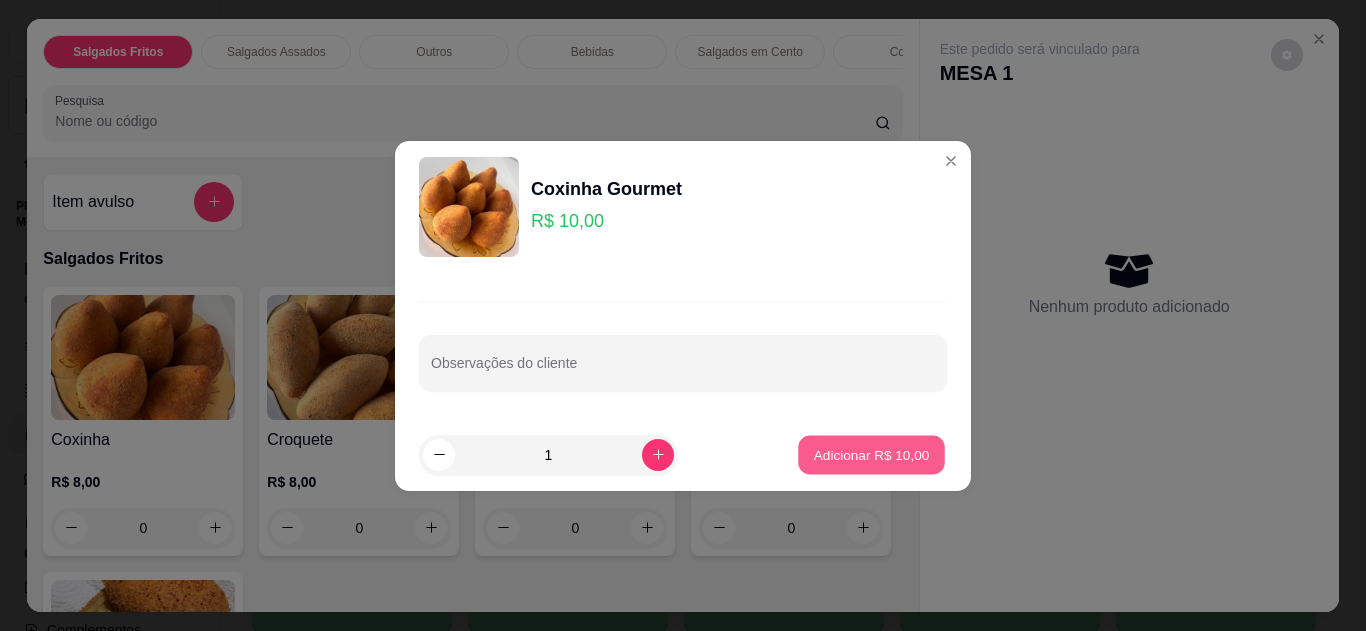 click on "Adicionar   R$ 10,00" at bounding box center [871, 454] 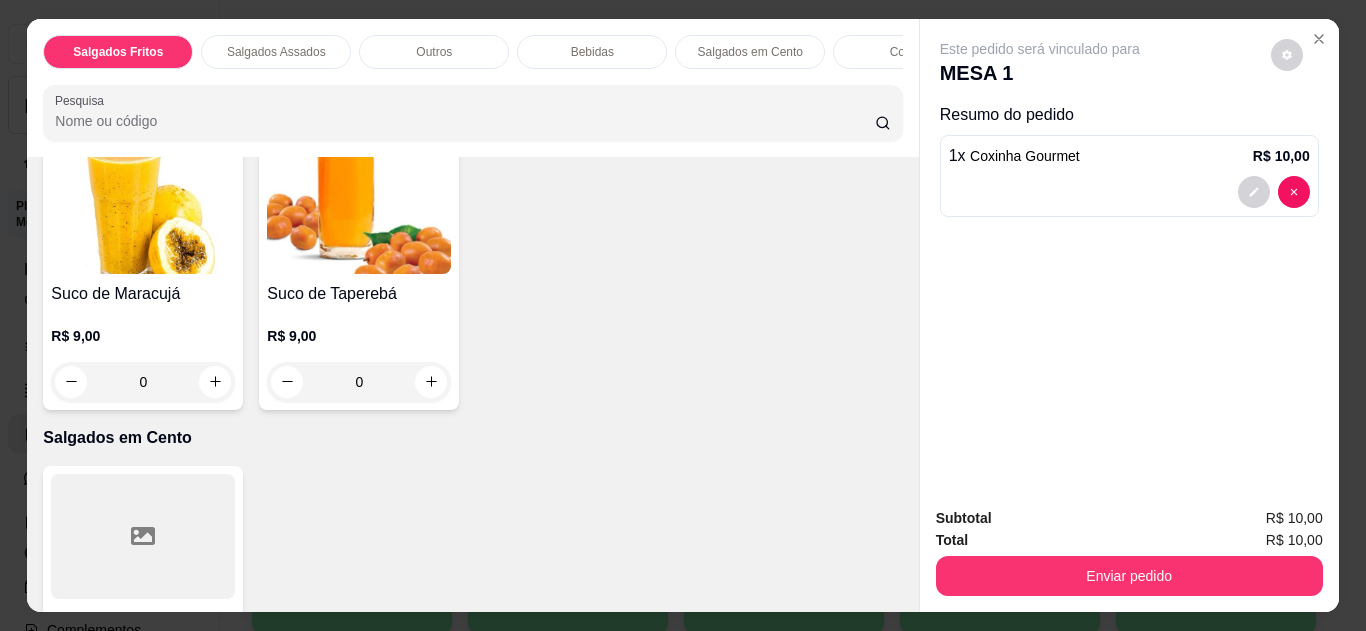 scroll, scrollTop: 1720, scrollLeft: 0, axis: vertical 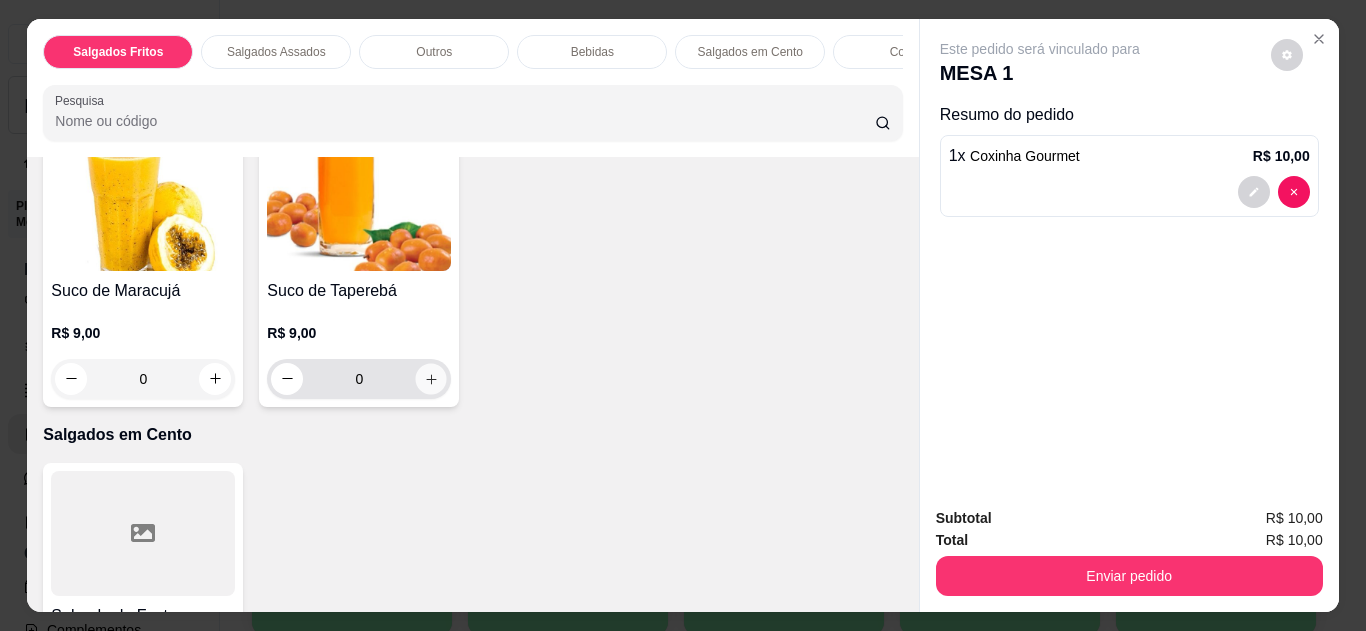 click 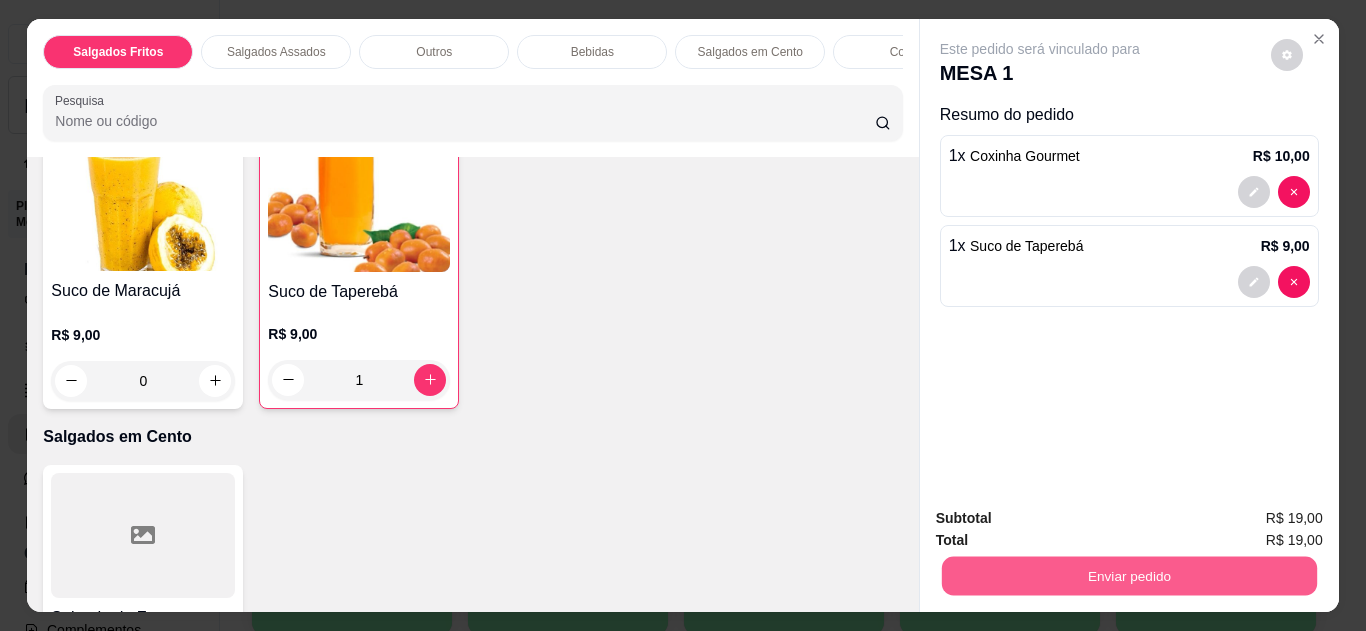 click on "Enviar pedido" at bounding box center [1128, 576] 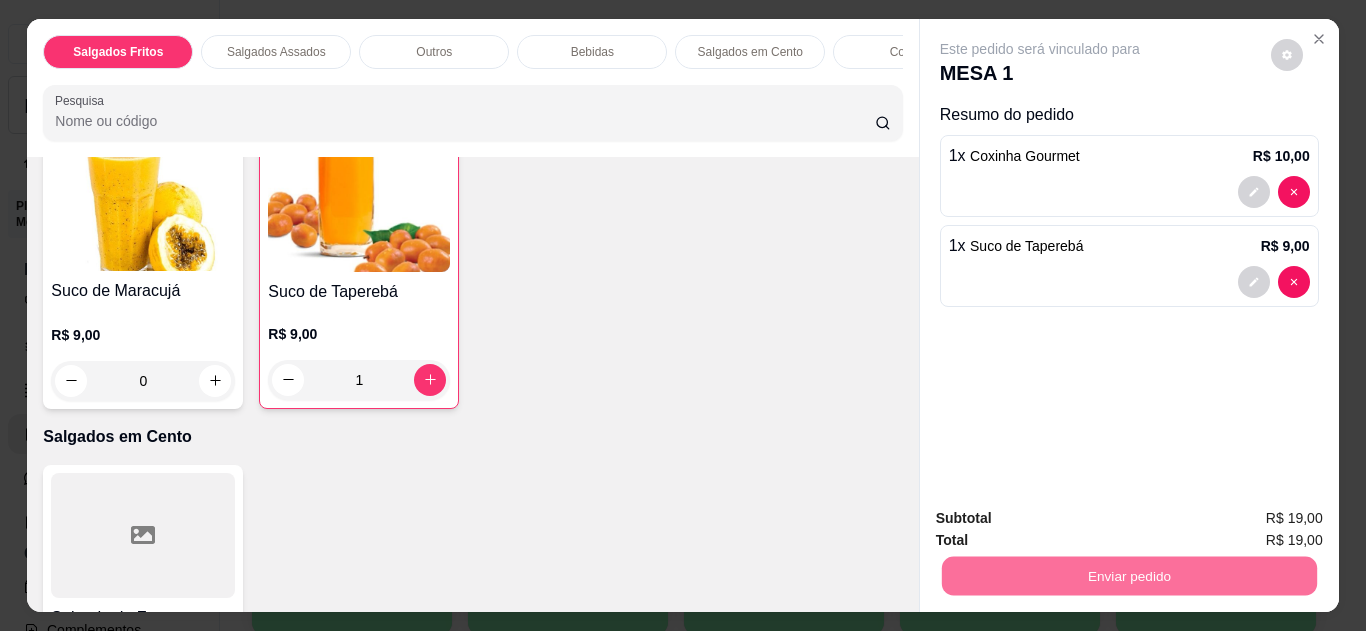 click on "Não registrar e enviar pedido" at bounding box center (1063, 519) 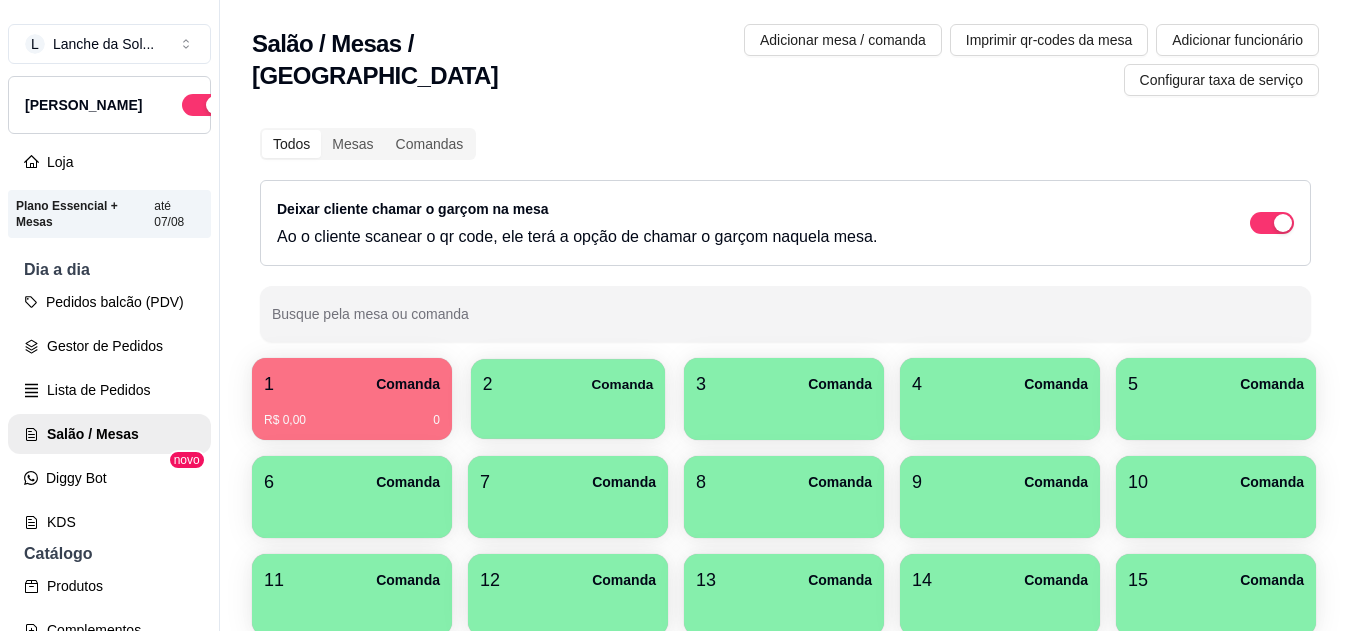 click at bounding box center [568, 412] 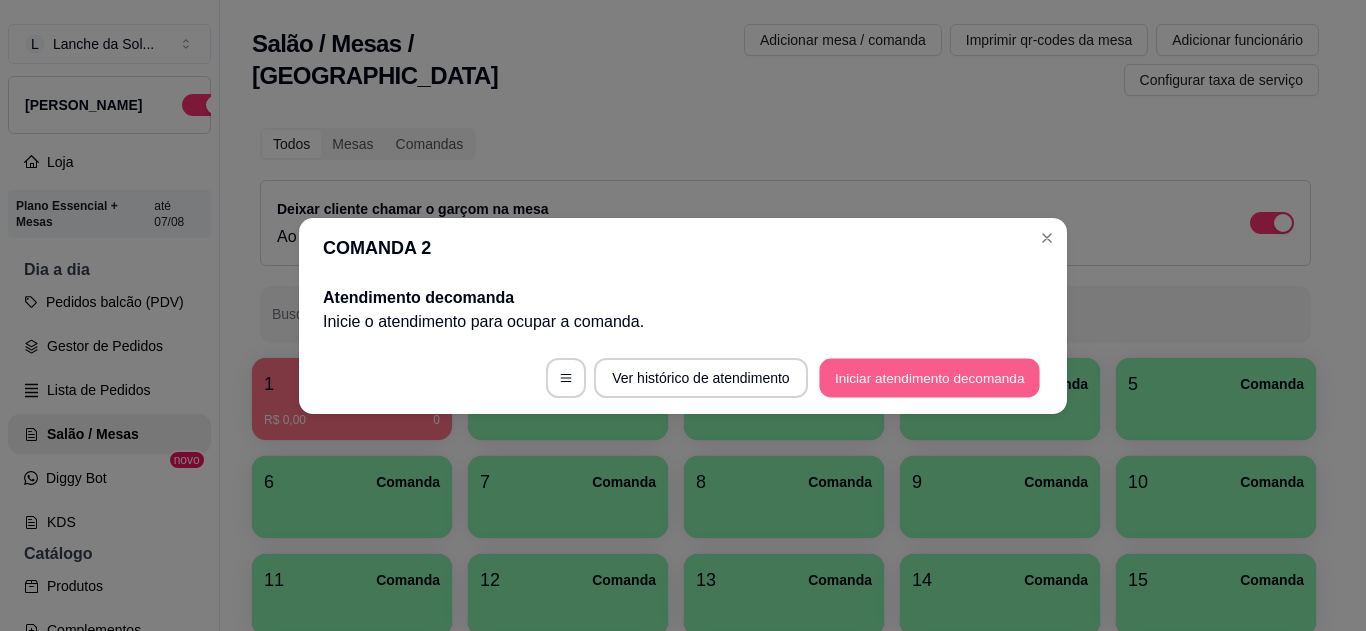 click on "Iniciar atendimento de  comanda" at bounding box center (929, 377) 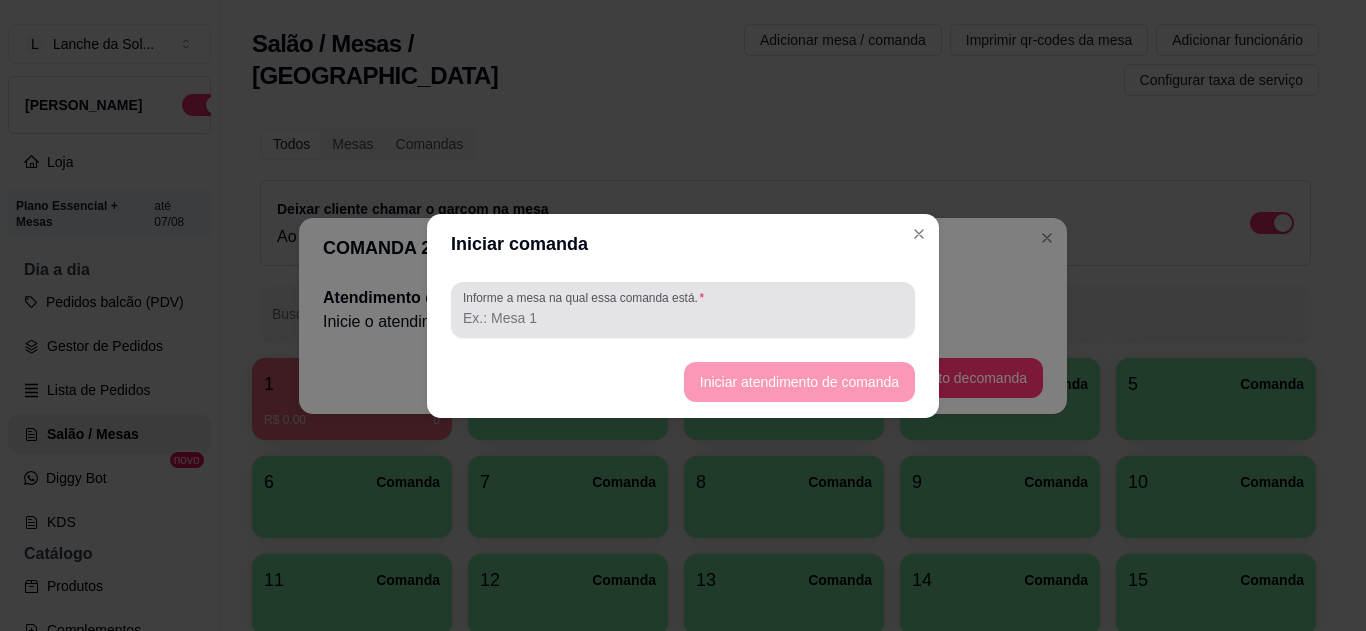 click at bounding box center [683, 310] 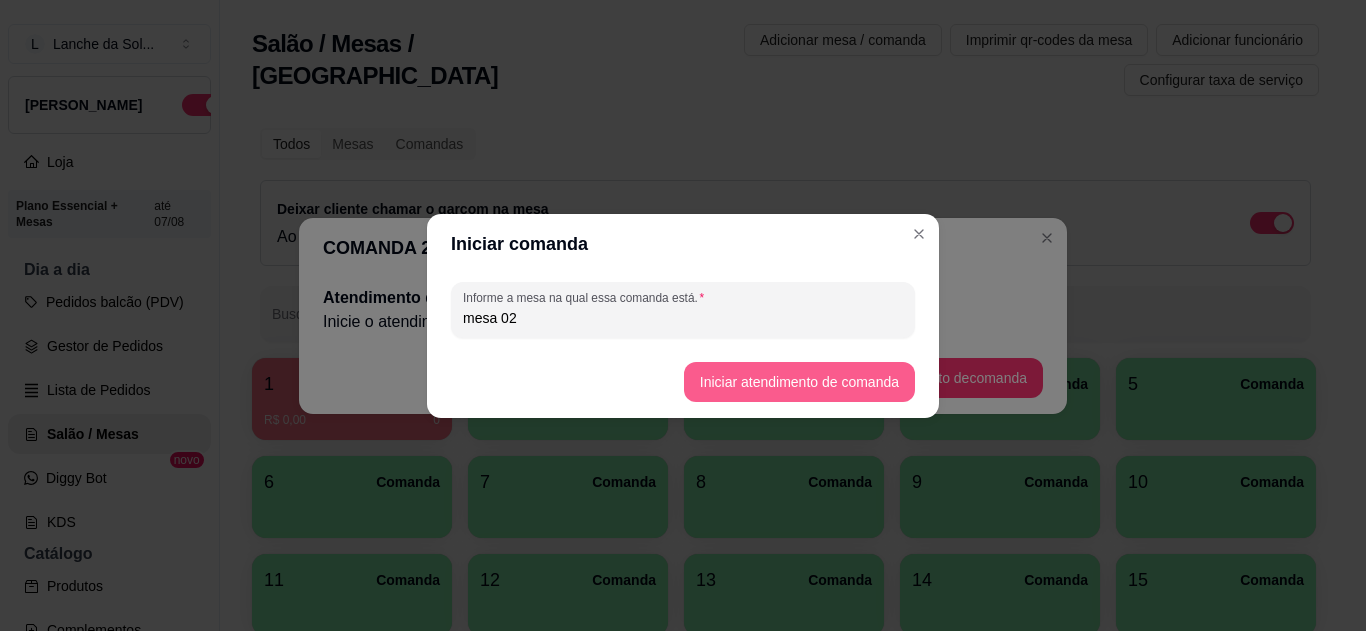 type on "mesa 02" 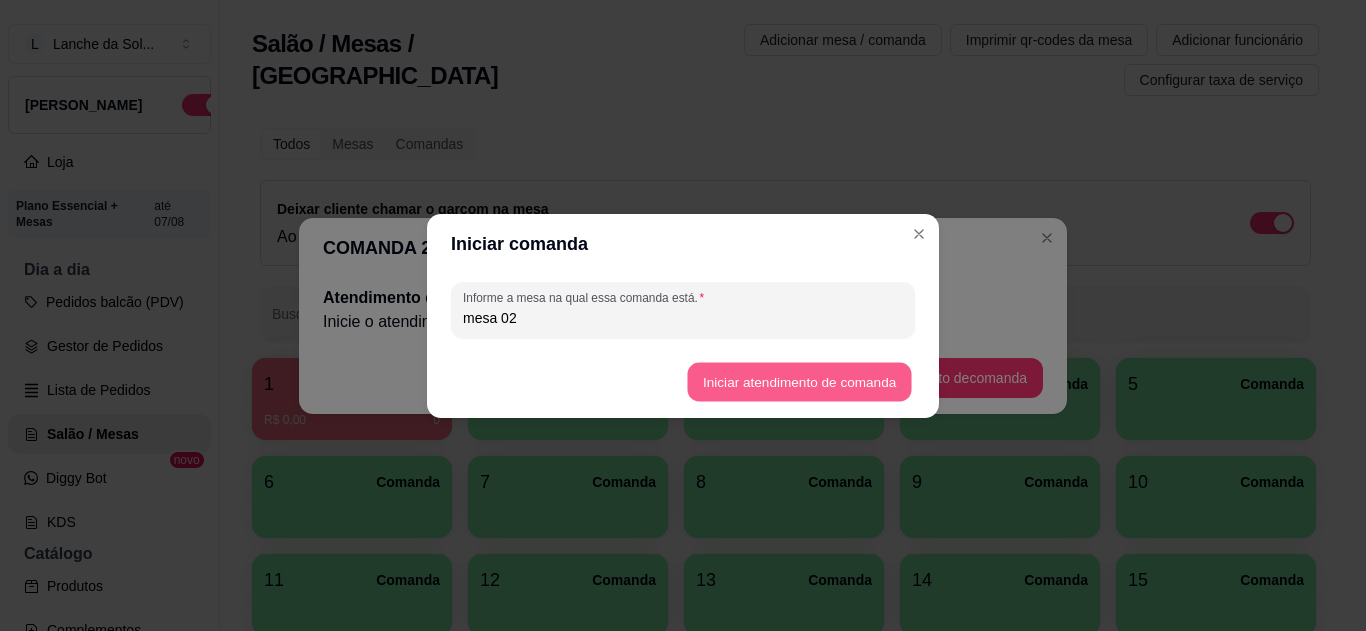 click on "Iniciar atendimento de comanda" at bounding box center (799, 381) 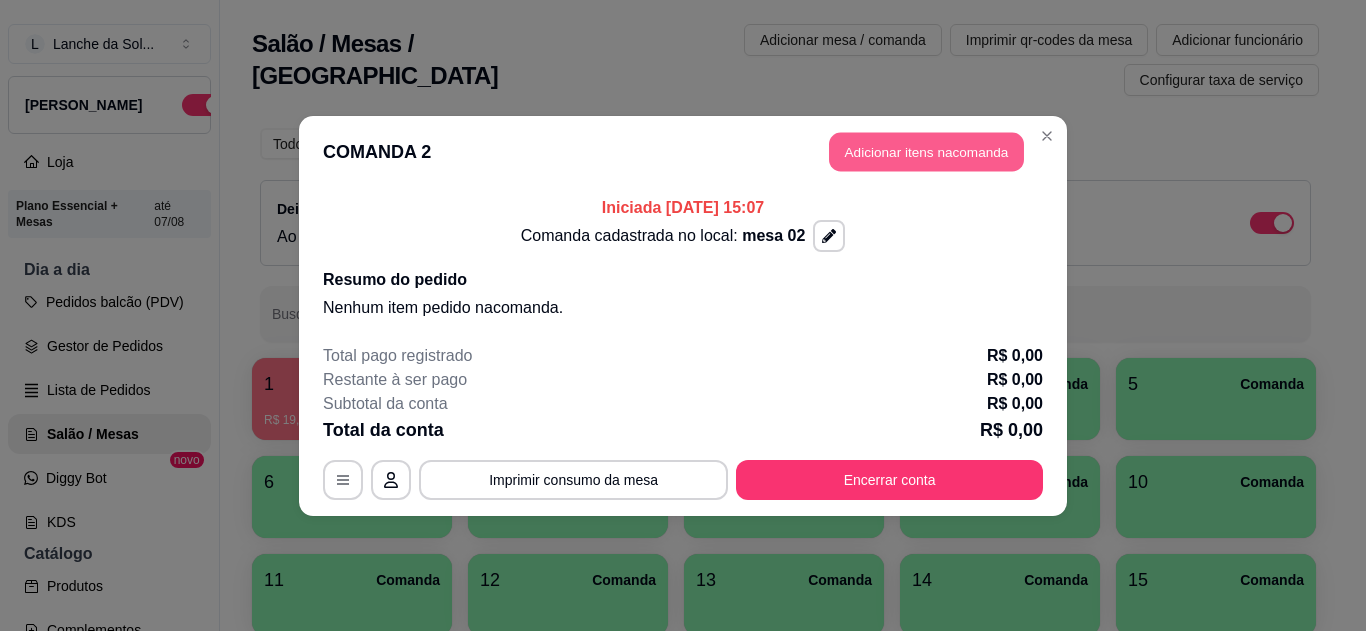 click on "Adicionar itens na  comanda" at bounding box center [926, 151] 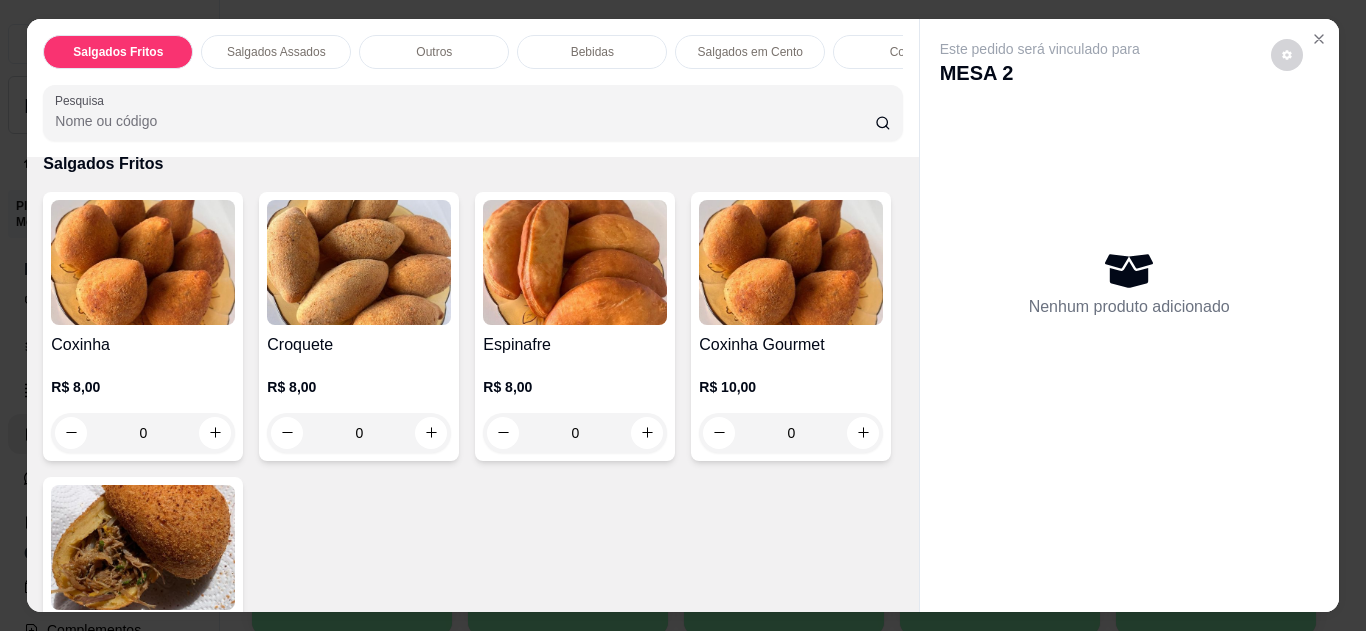 scroll, scrollTop: 120, scrollLeft: 0, axis: vertical 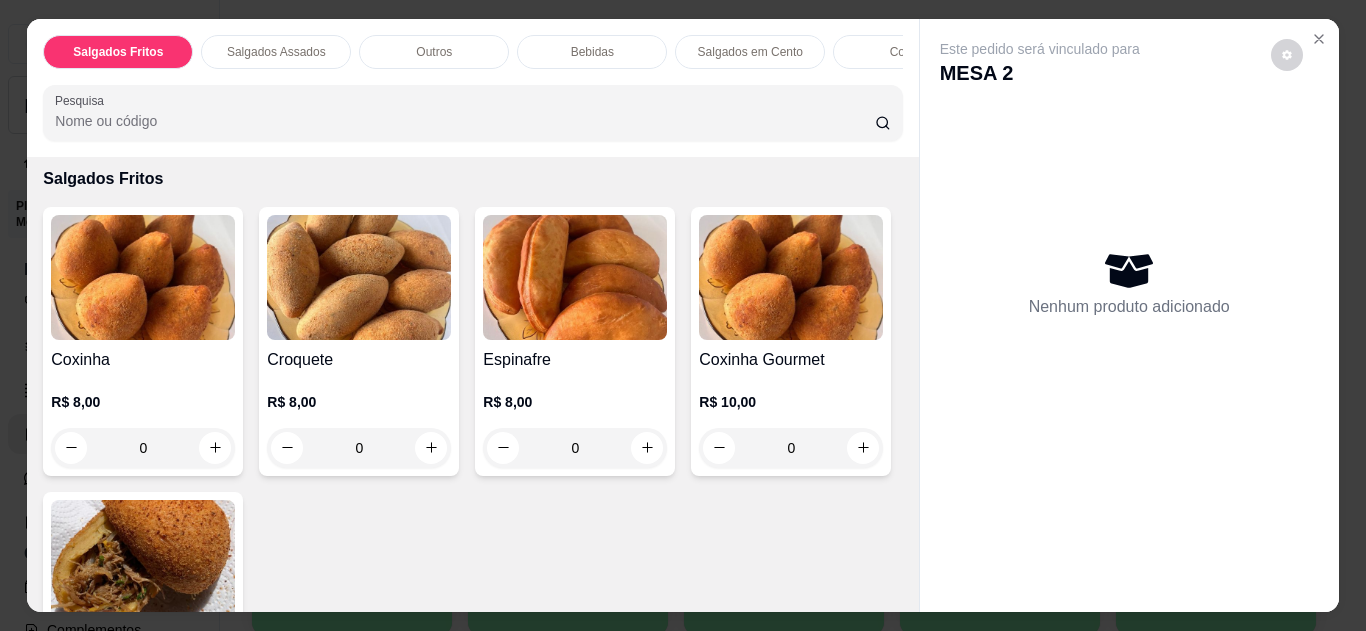 click at bounding box center (143, 562) 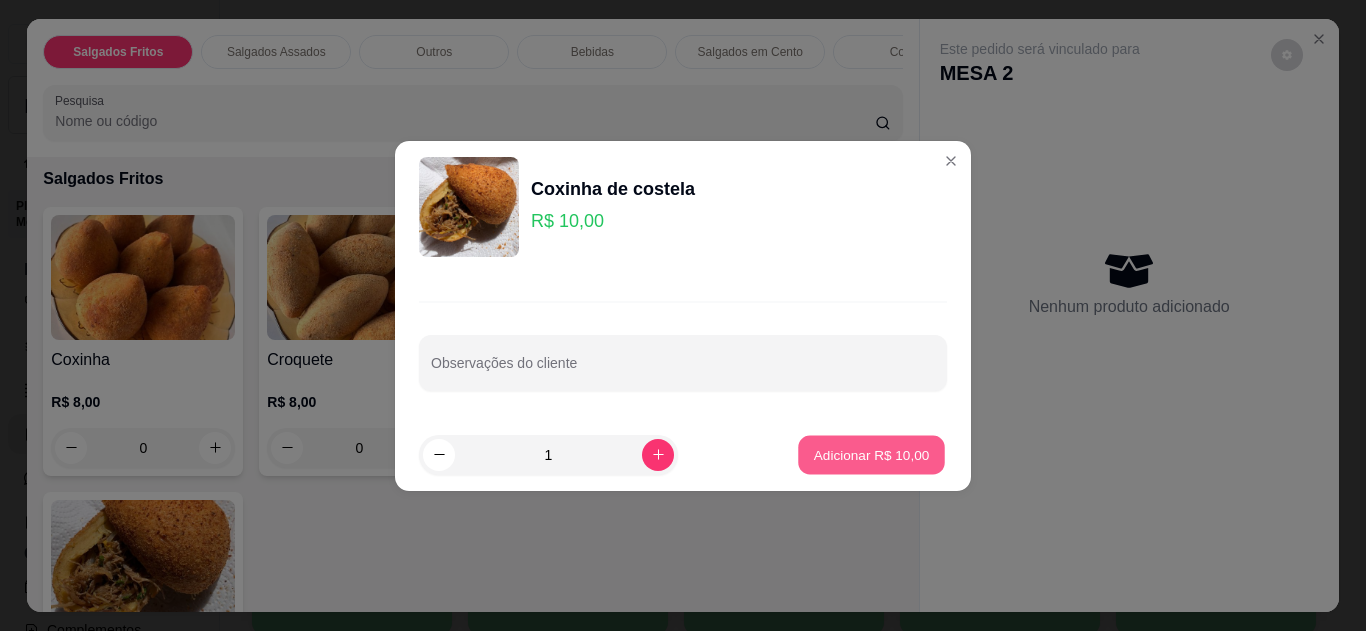 click on "Adicionar   R$ 10,00" at bounding box center (872, 454) 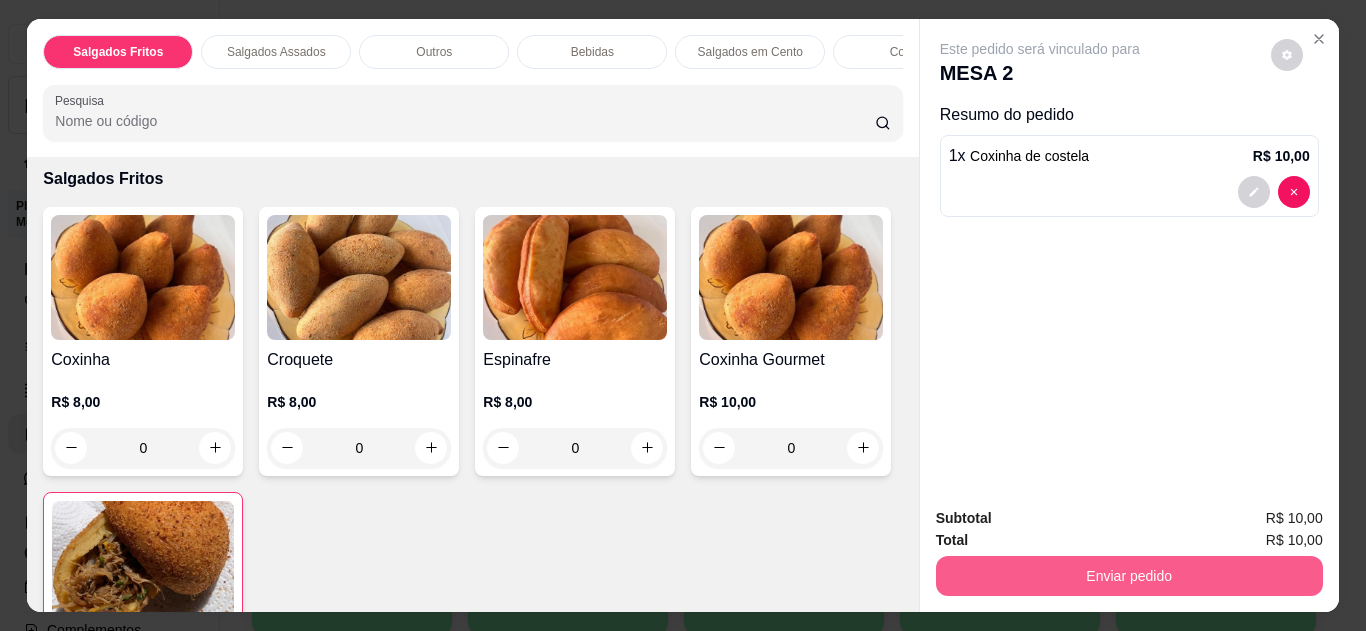 click on "Enviar pedido" at bounding box center [1129, 576] 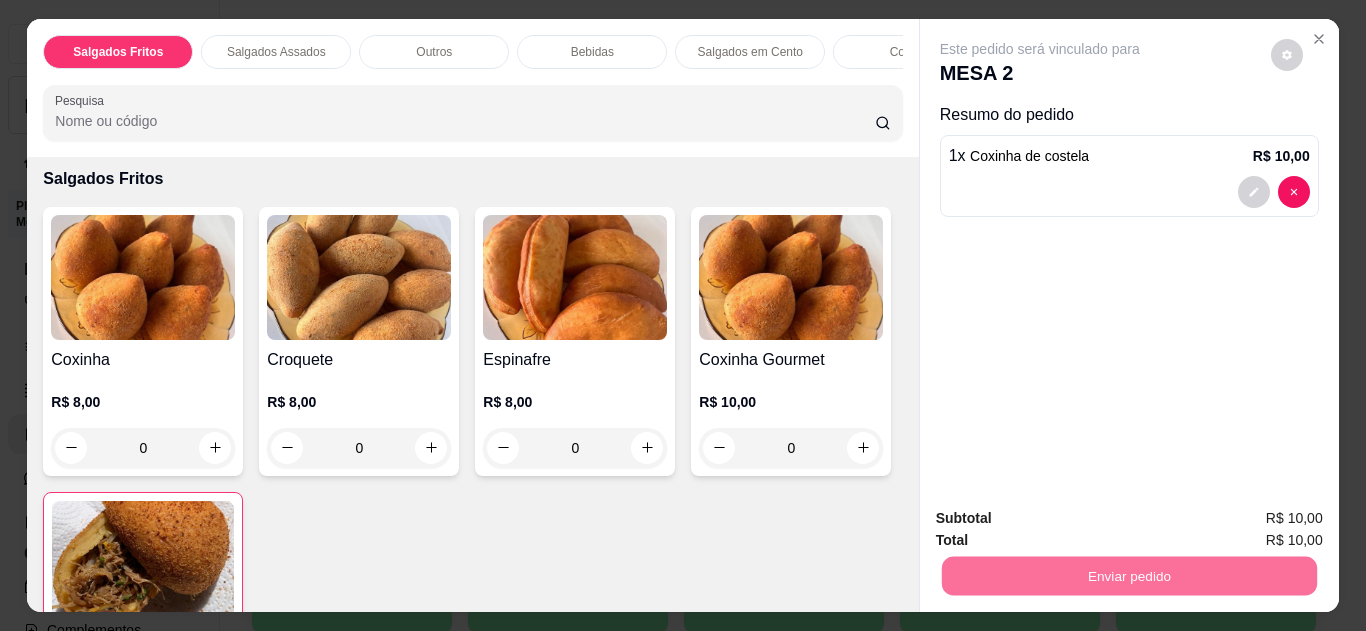 click on "Não registrar e enviar pedido" at bounding box center (1063, 519) 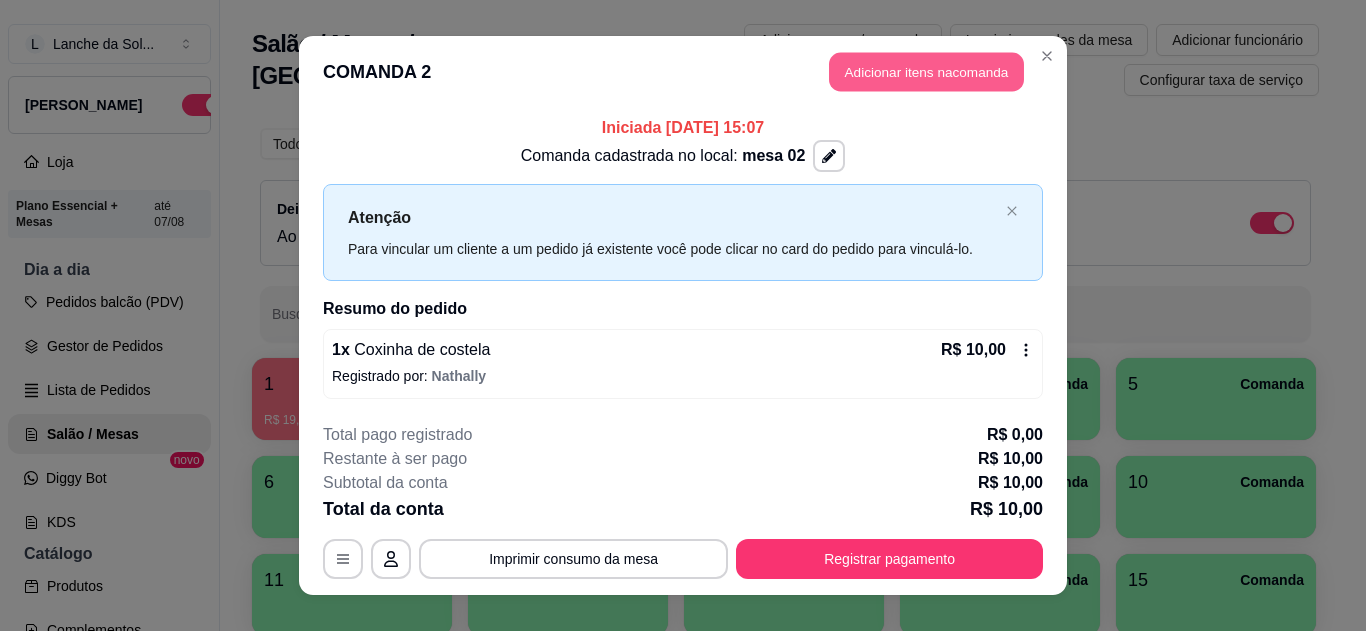 click on "Adicionar itens na  comanda" at bounding box center (926, 72) 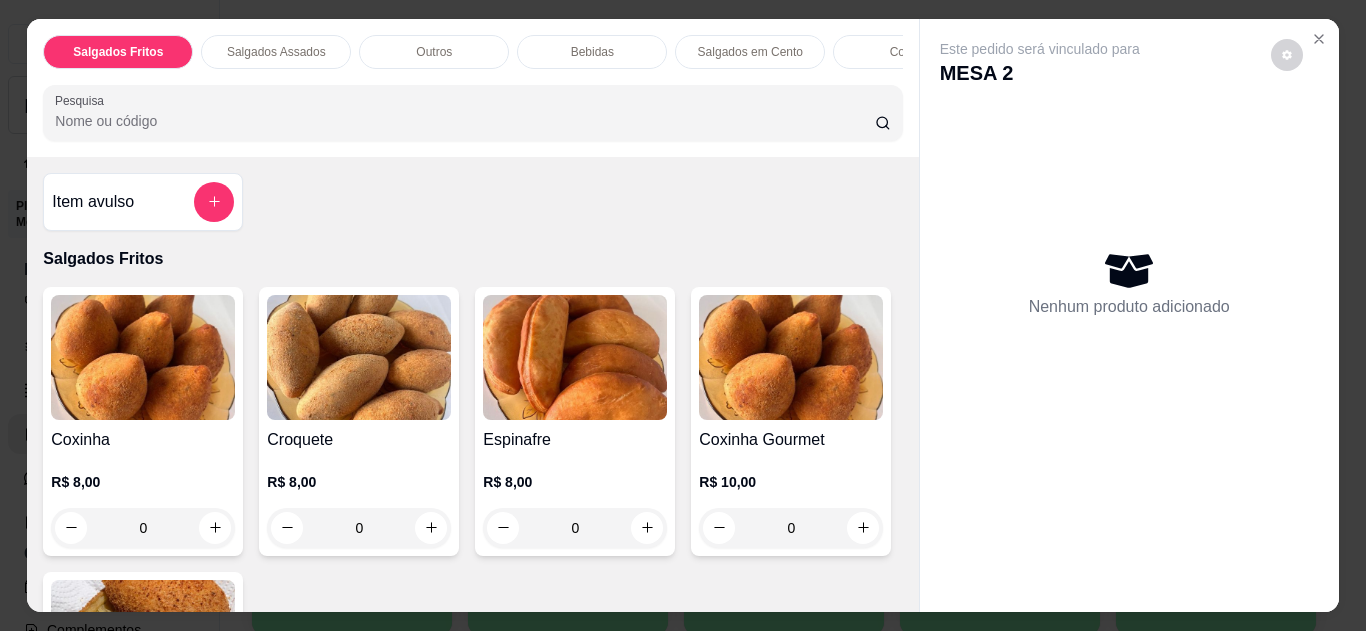 click at bounding box center (143, 642) 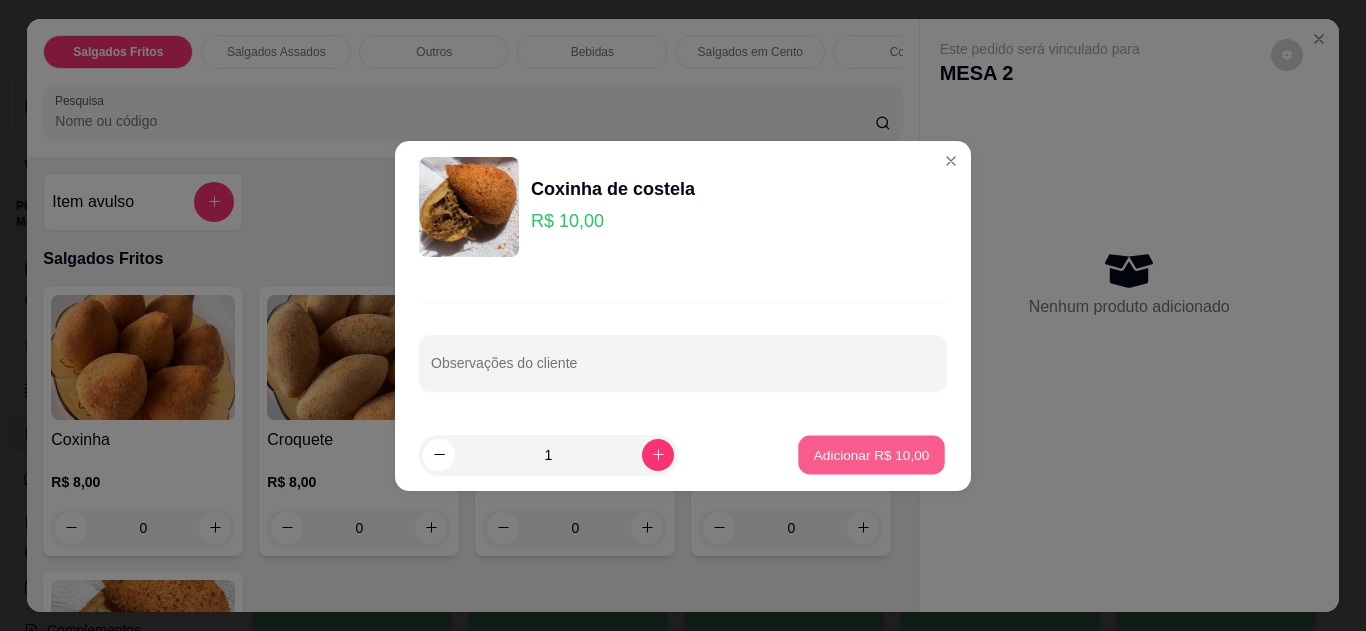 click on "Adicionar   R$ 10,00" at bounding box center [872, 454] 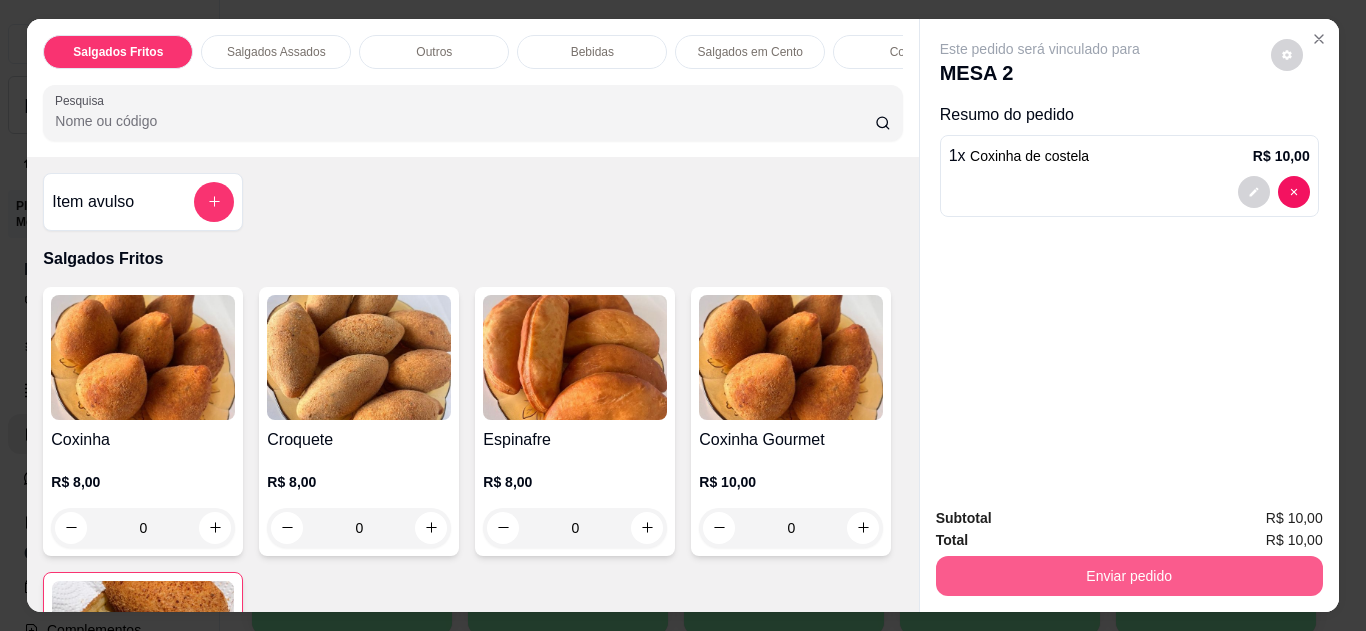 click on "Enviar pedido" at bounding box center (1129, 576) 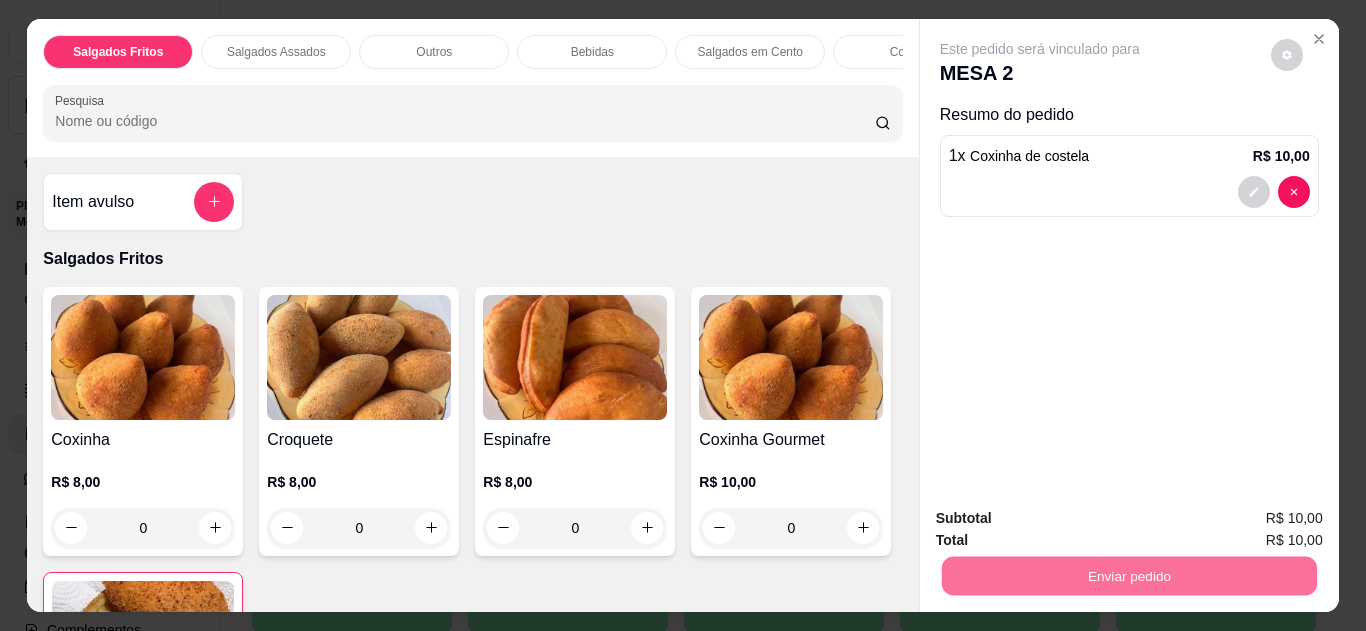 click on "Não registrar e enviar pedido" at bounding box center (1063, 519) 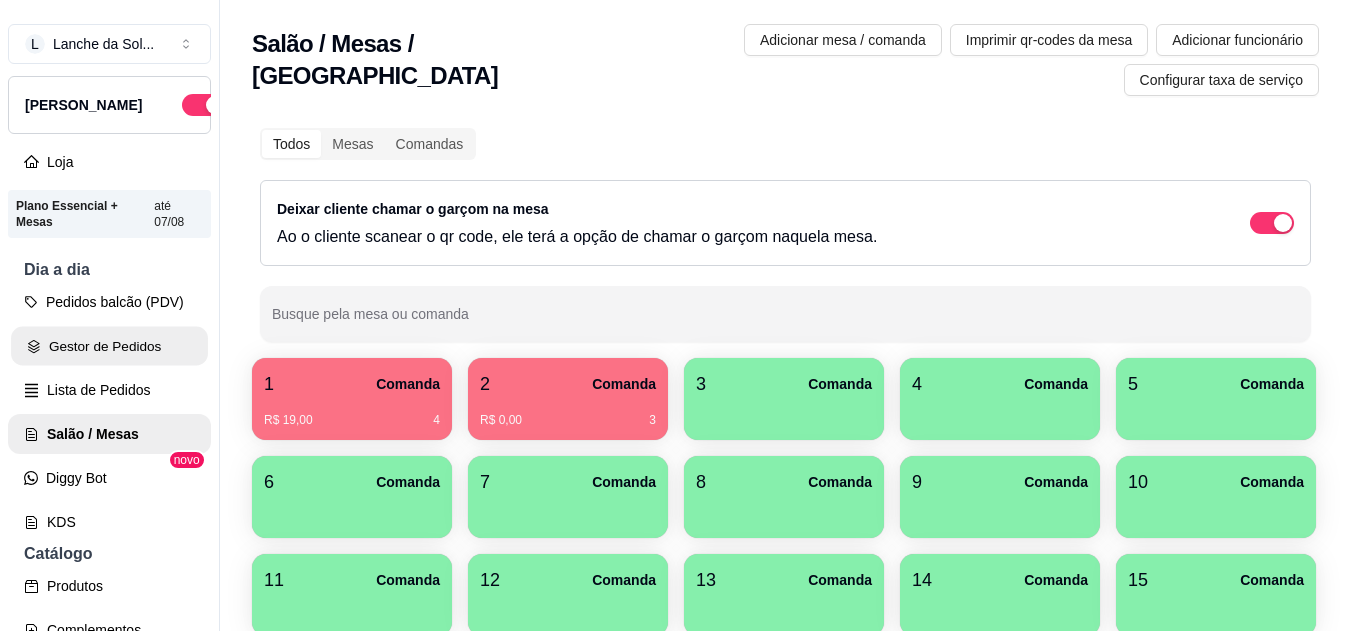click on "Gestor de Pedidos" at bounding box center [109, 346] 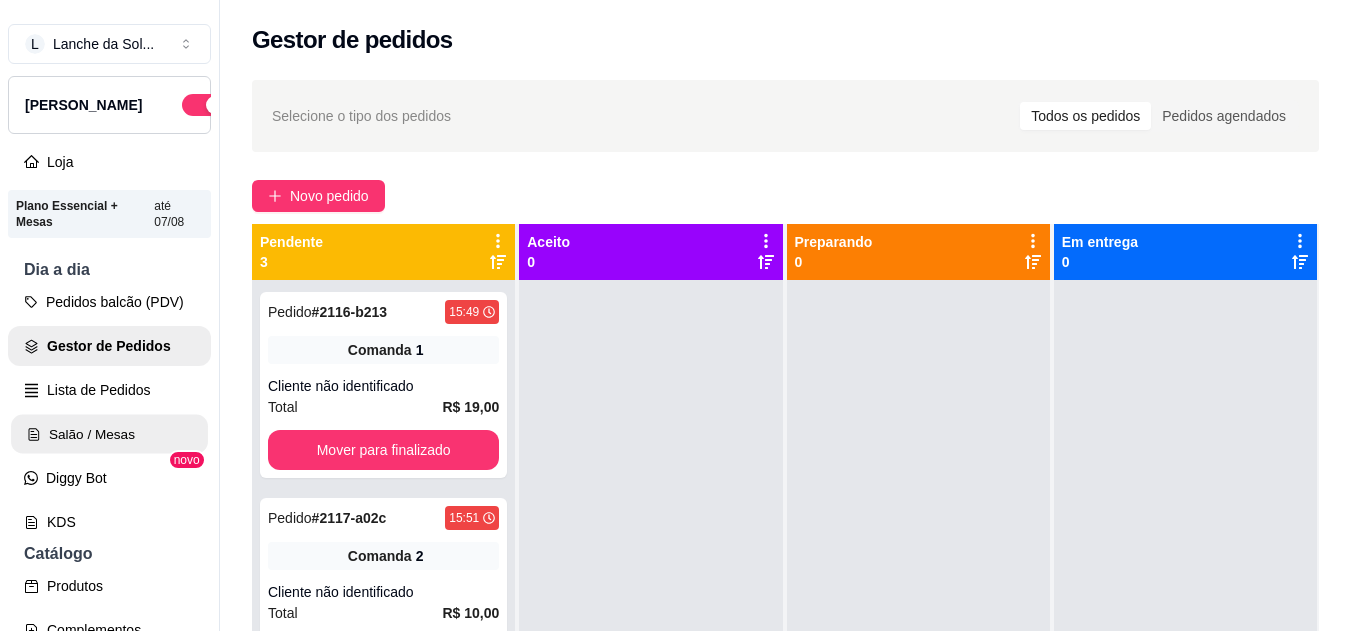 click on "Salão / Mesas" at bounding box center (109, 434) 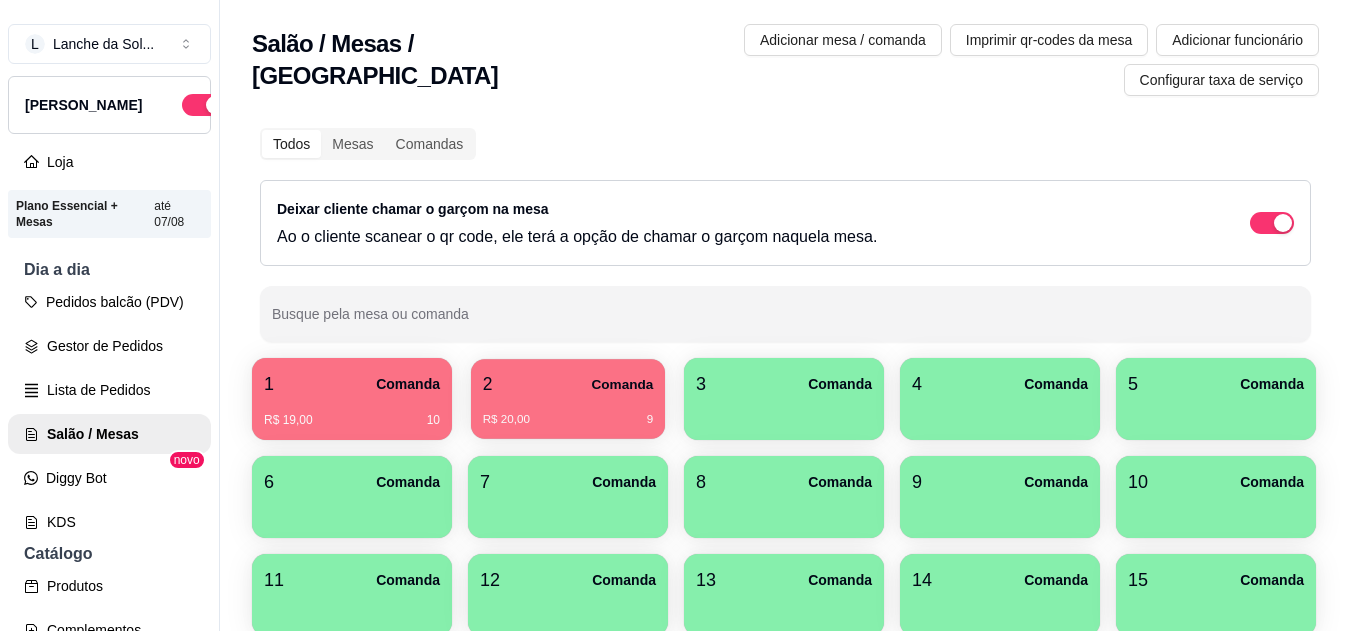 click on "R$ 20,00 9" at bounding box center (568, 412) 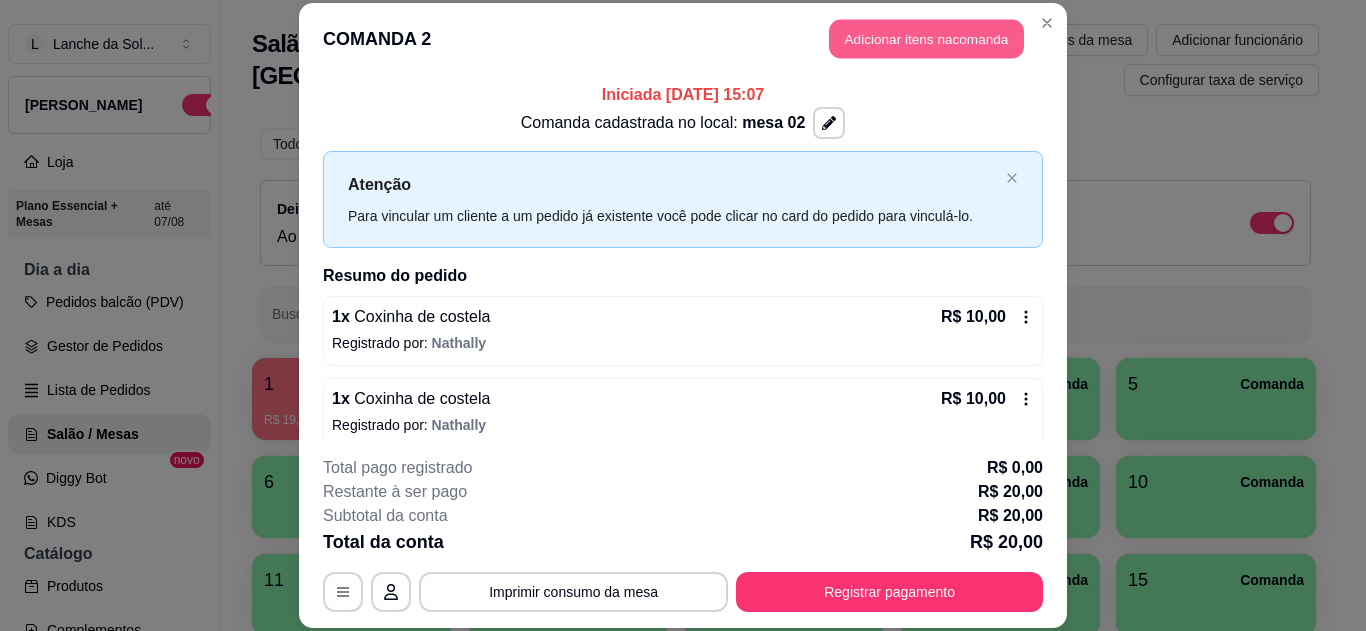 click on "Adicionar itens na  comanda" at bounding box center [926, 39] 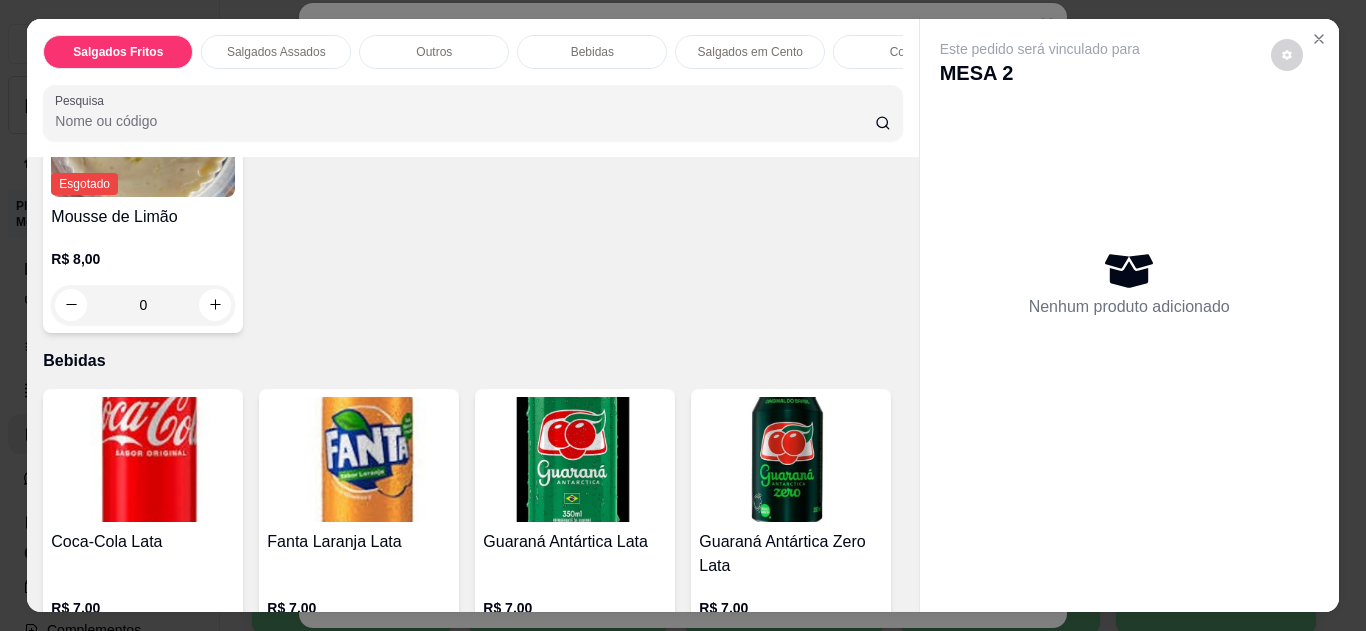 scroll, scrollTop: 1544, scrollLeft: 0, axis: vertical 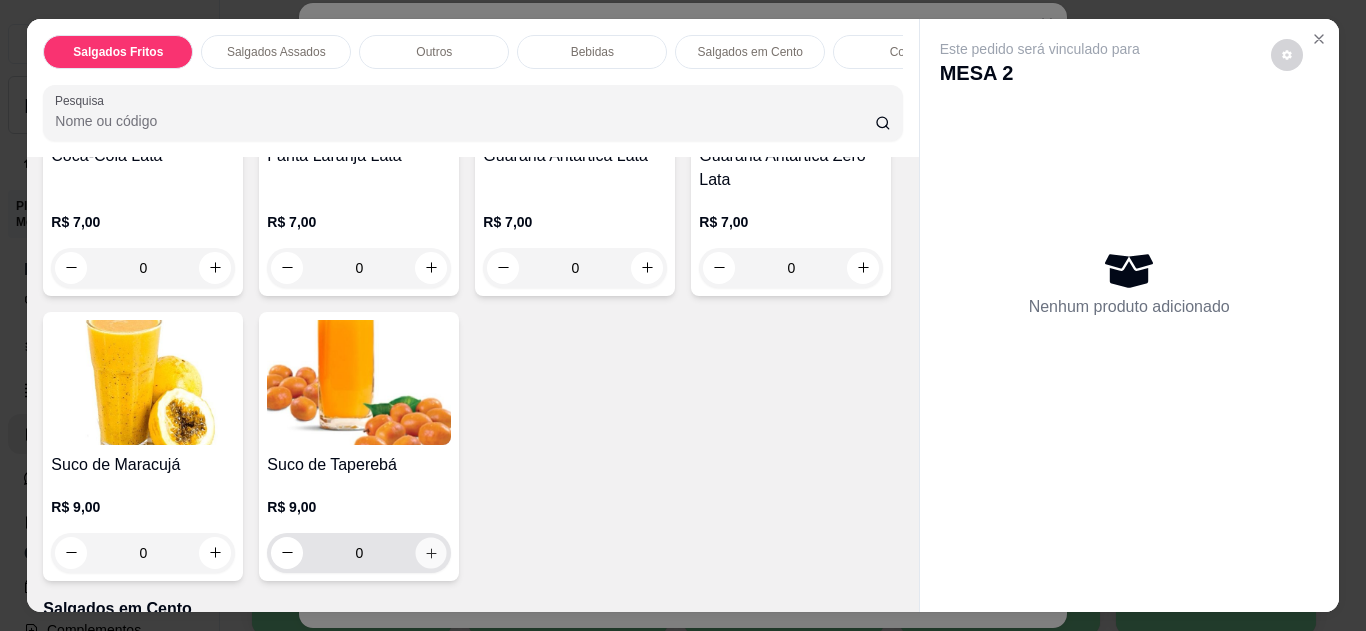 click 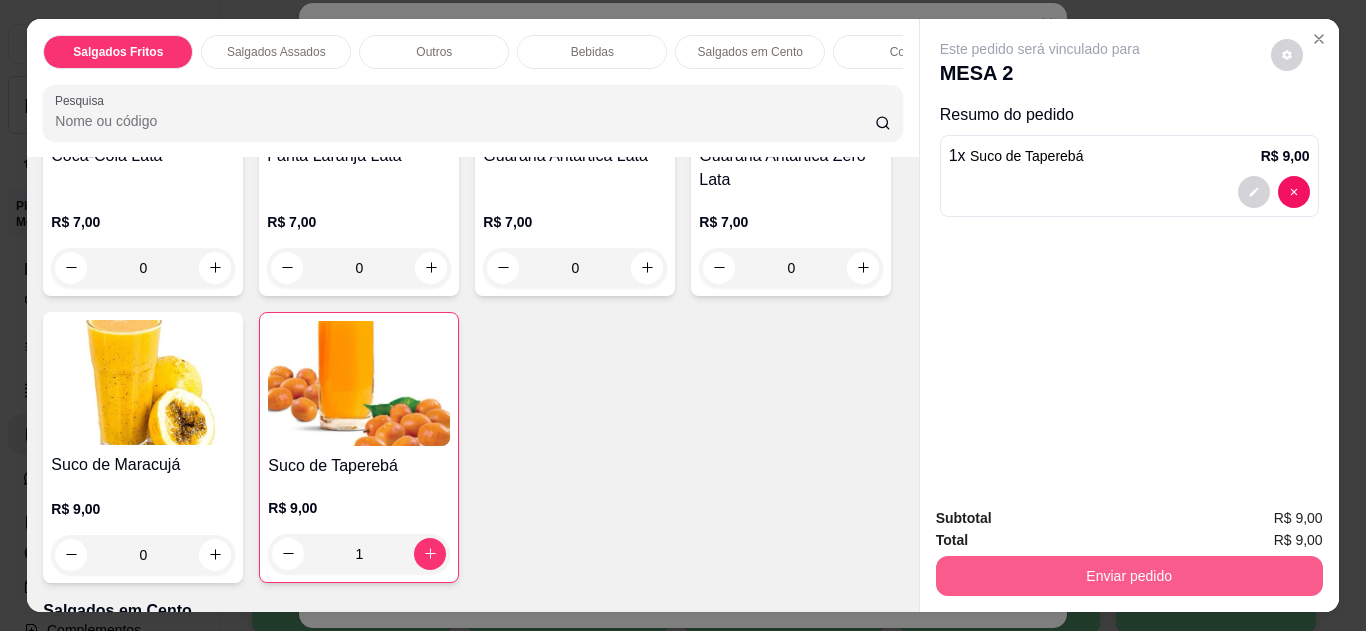 click on "Enviar pedido" at bounding box center [1129, 576] 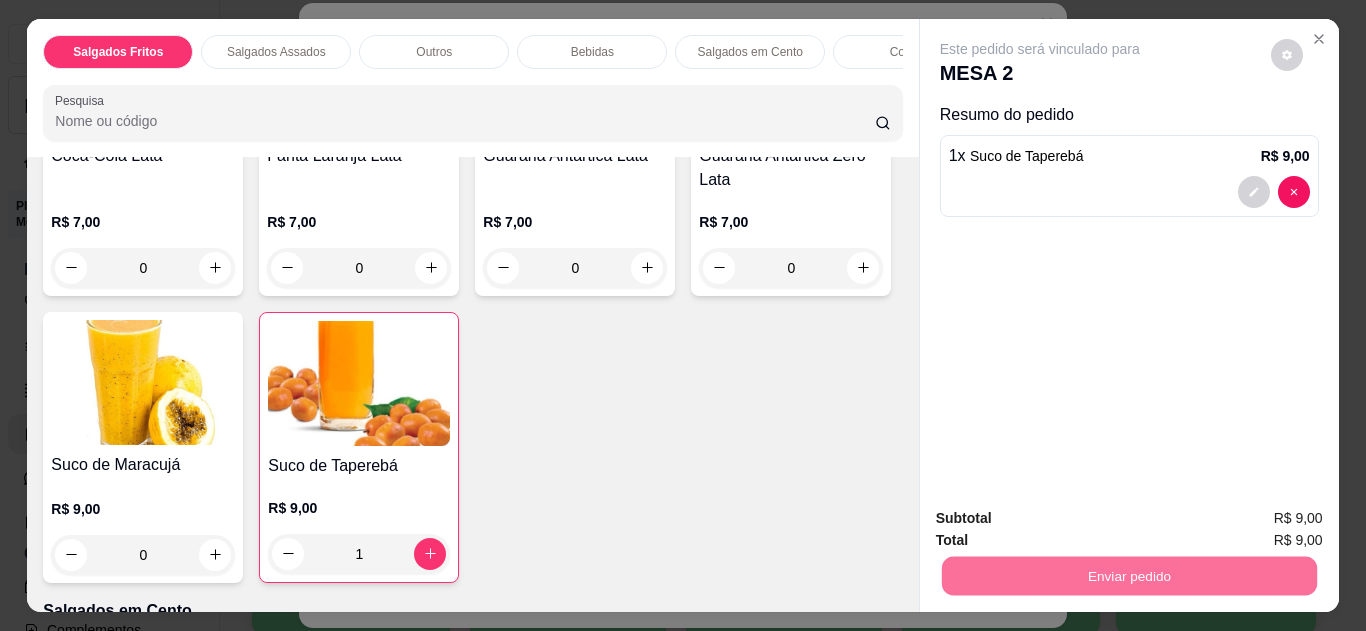 click on "Não registrar e enviar pedido" at bounding box center (1063, 519) 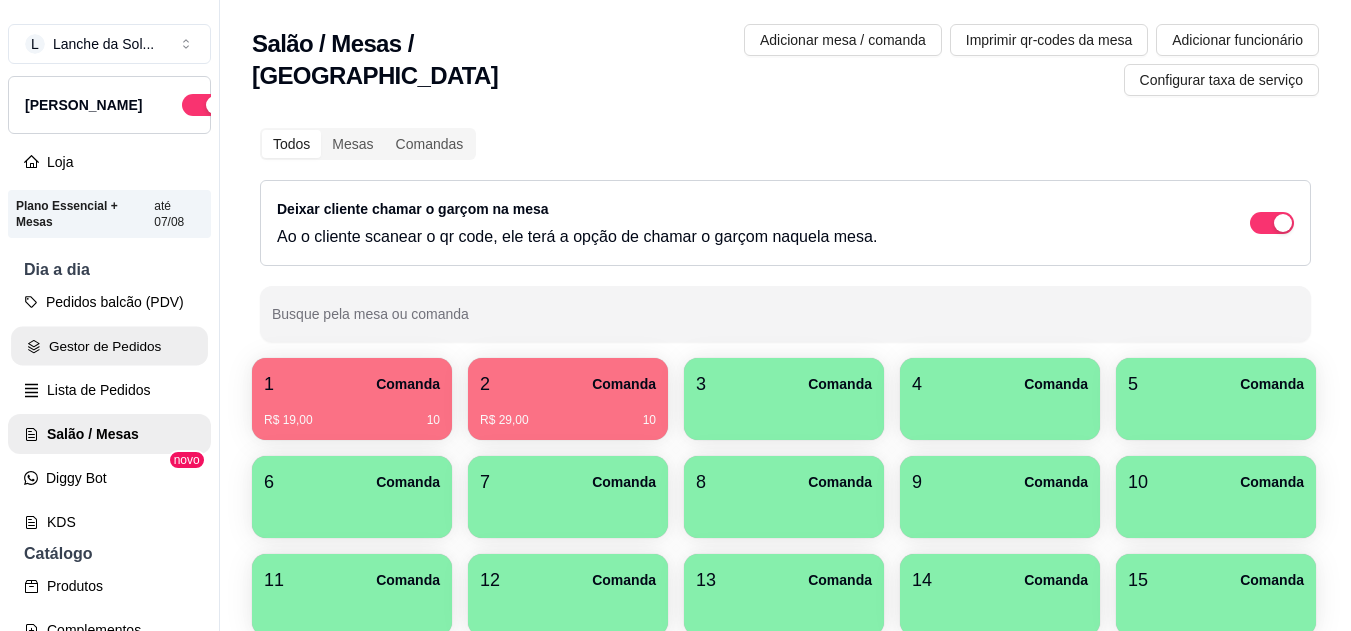 click on "Gestor de Pedidos" at bounding box center [109, 346] 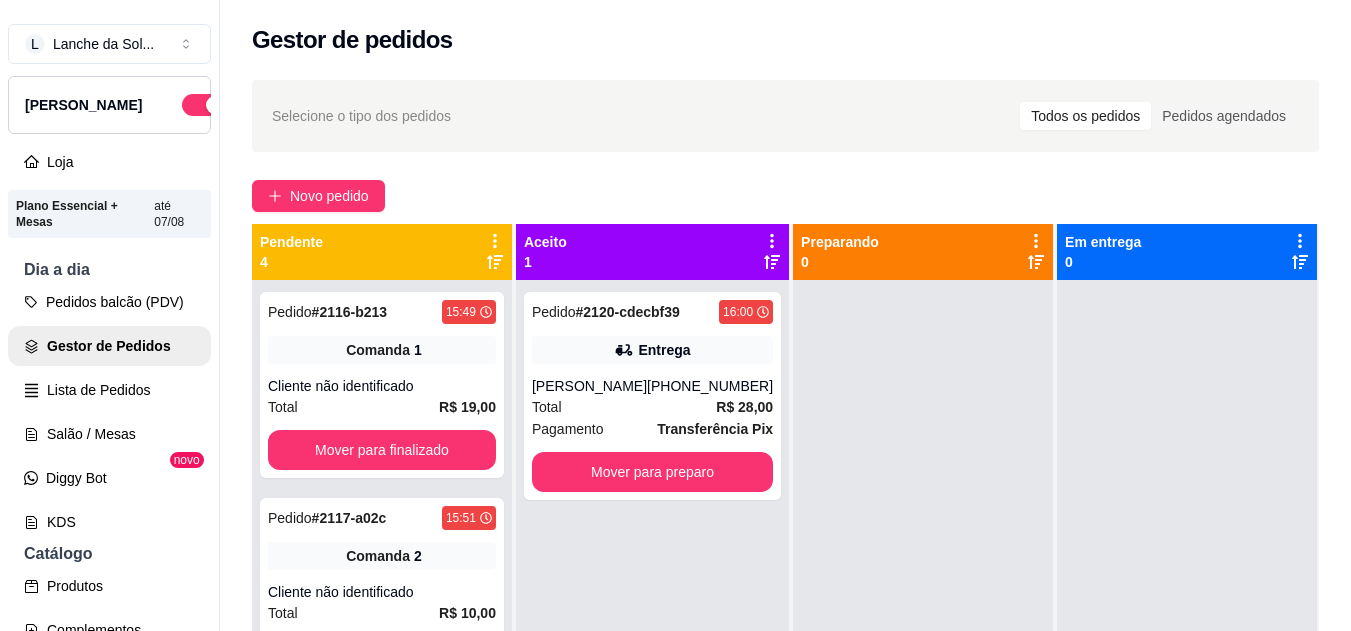 click at bounding box center (1187, 595) 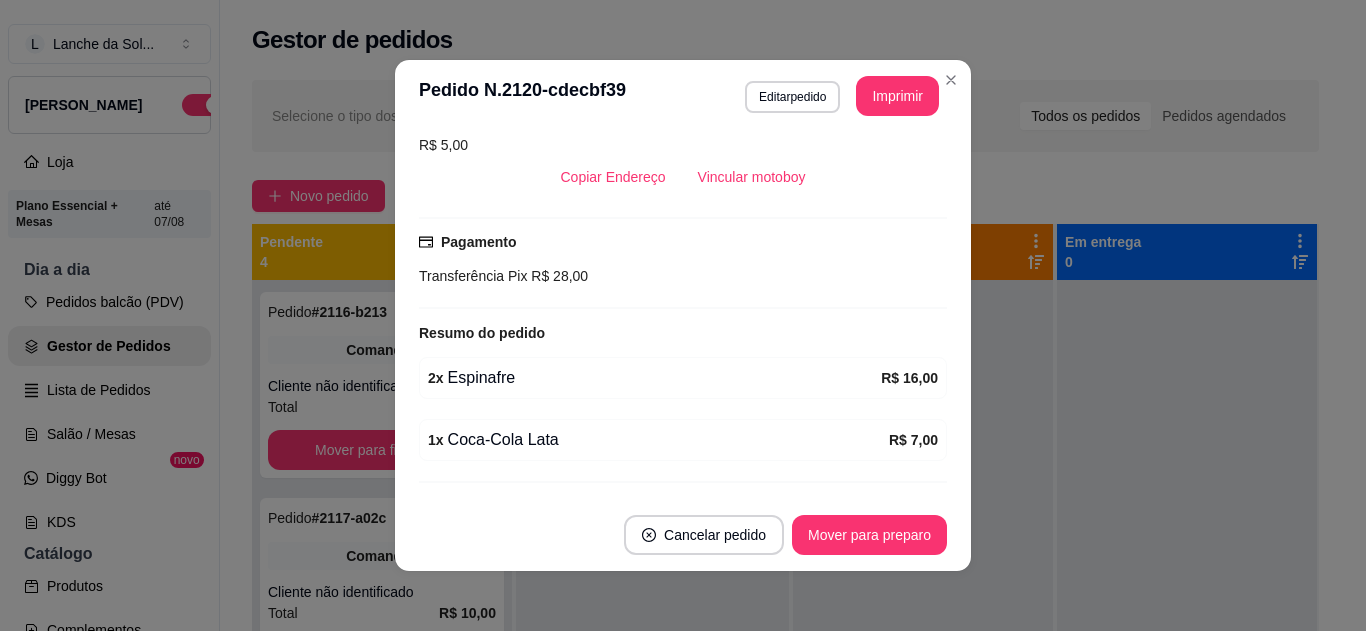 scroll, scrollTop: 480, scrollLeft: 0, axis: vertical 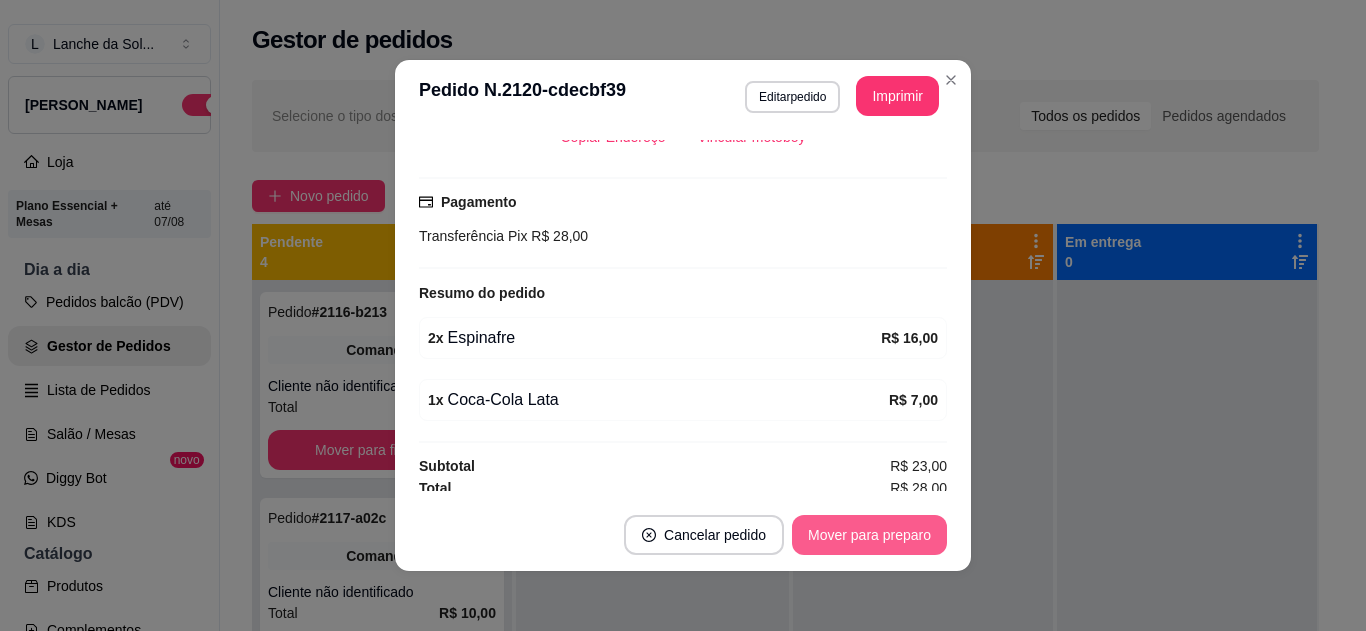 click on "Mover para preparo" at bounding box center [869, 535] 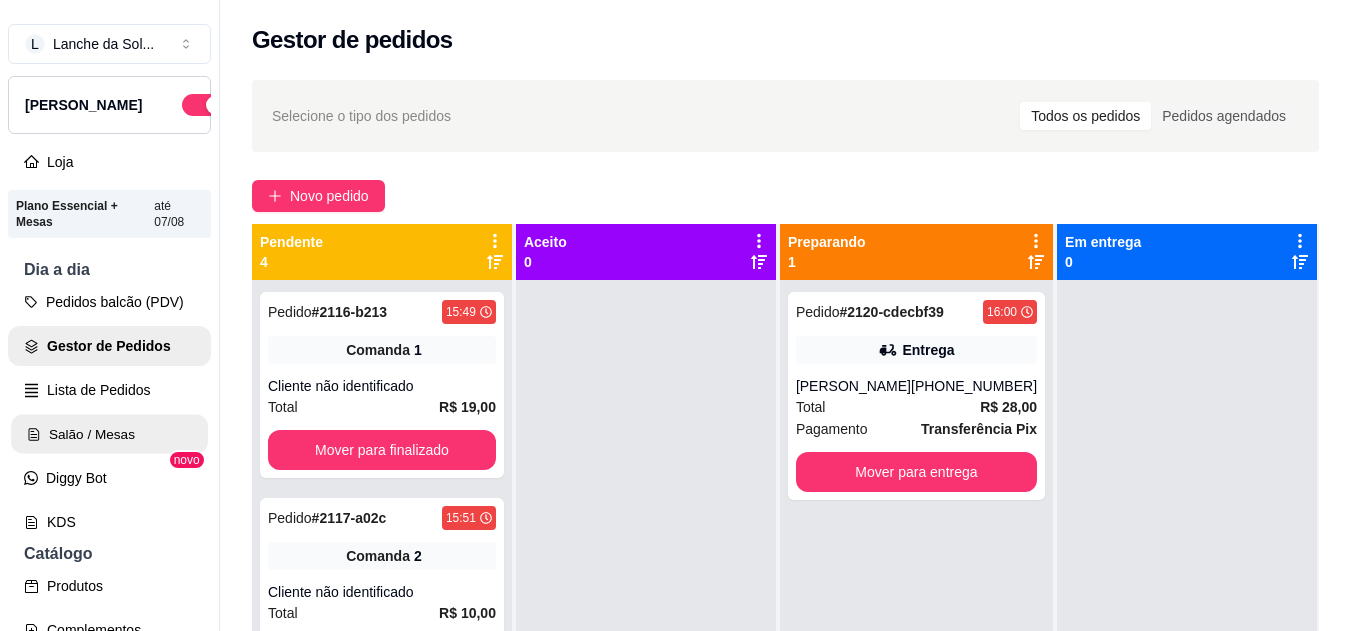 click on "Salão / Mesas" at bounding box center [109, 434] 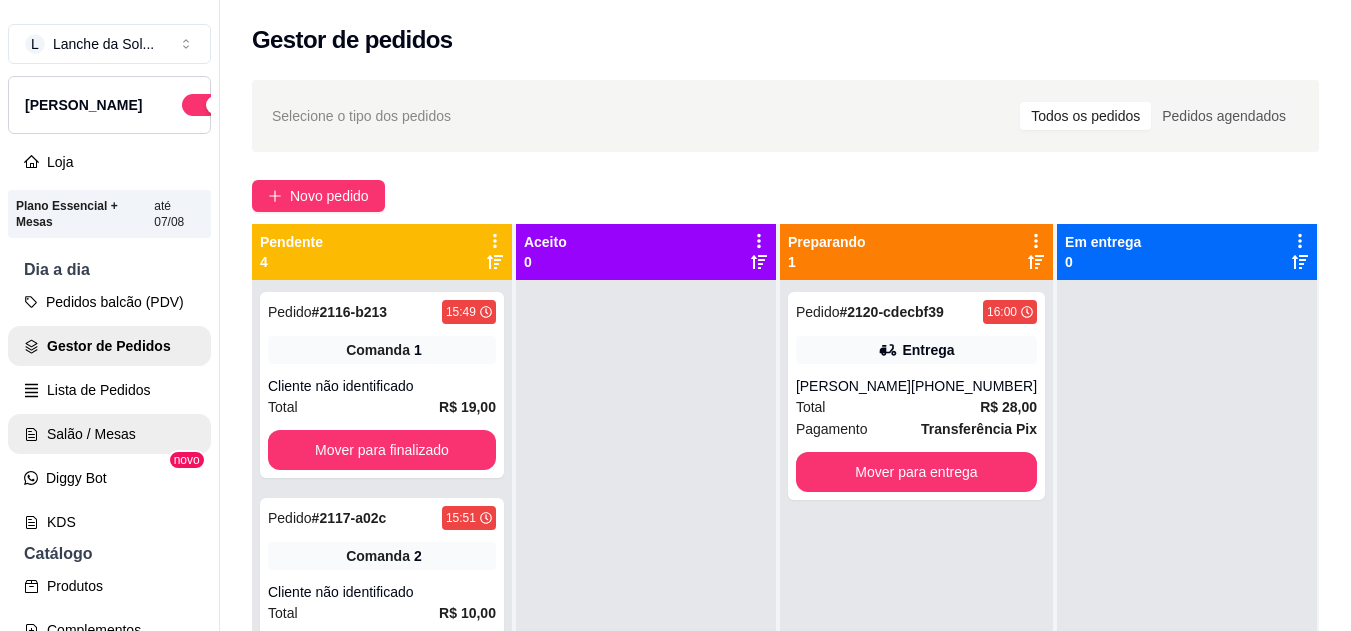 click on "Salão / Mesas" at bounding box center (109, 434) 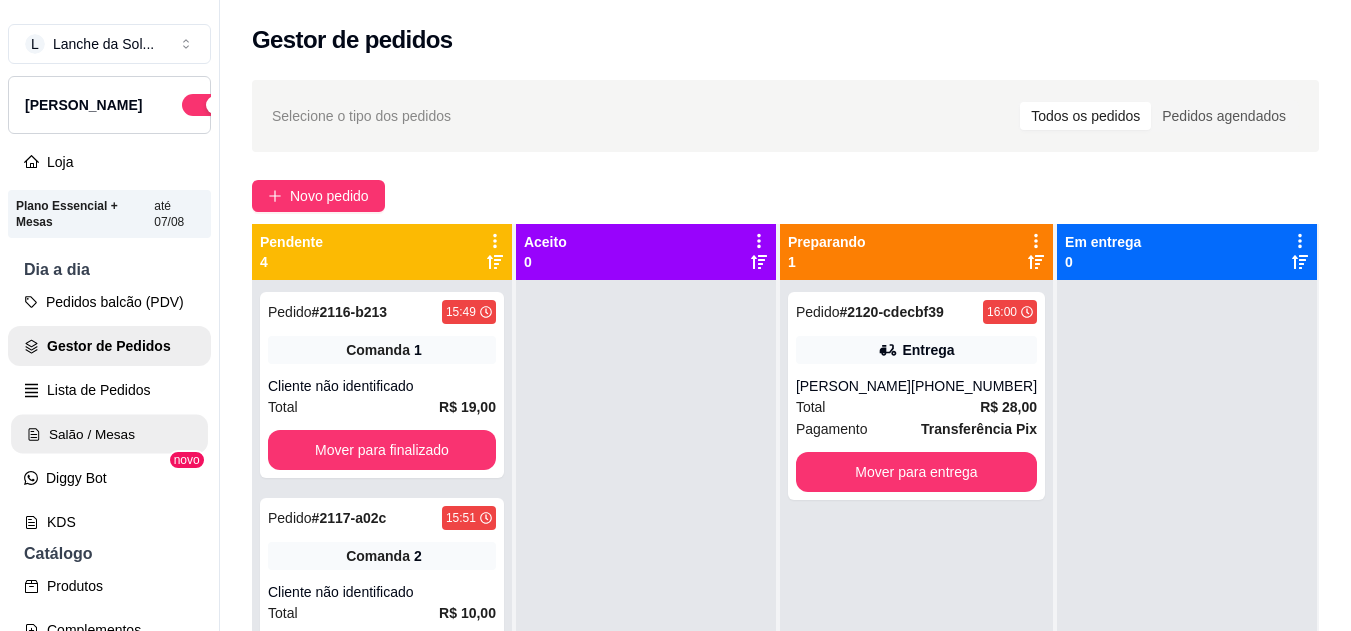 click on "Salão / Mesas" at bounding box center (109, 434) 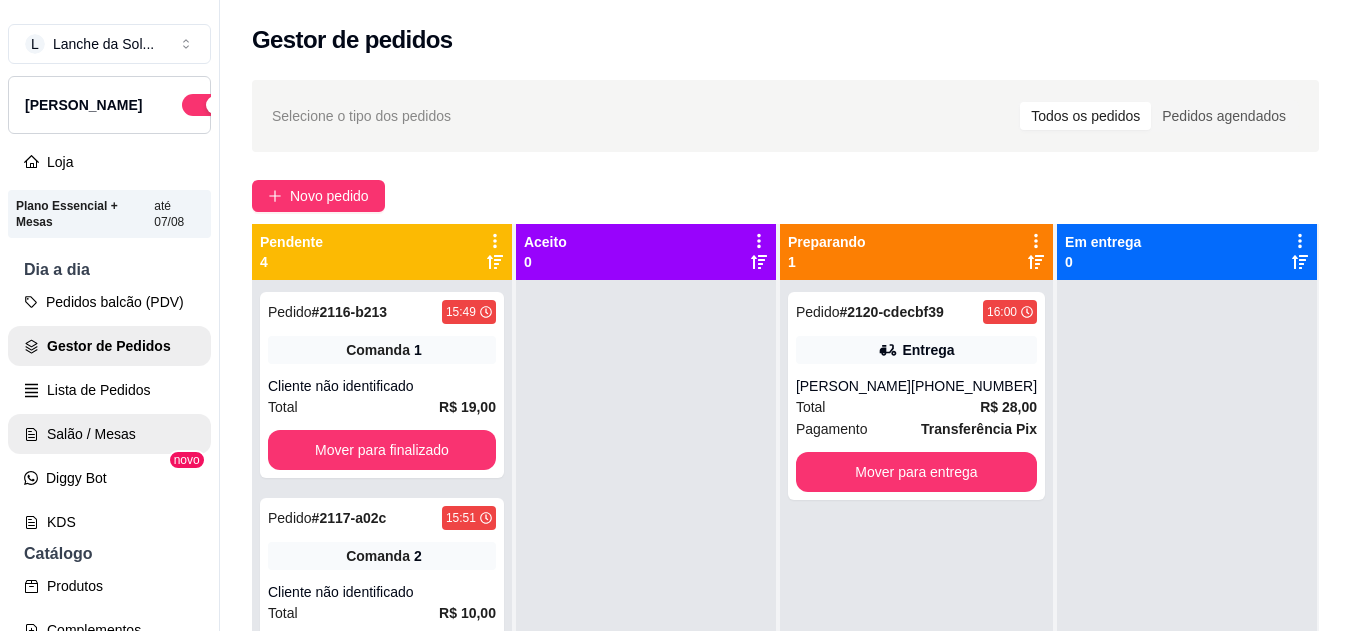 click on "Salão / Mesas" at bounding box center [109, 434] 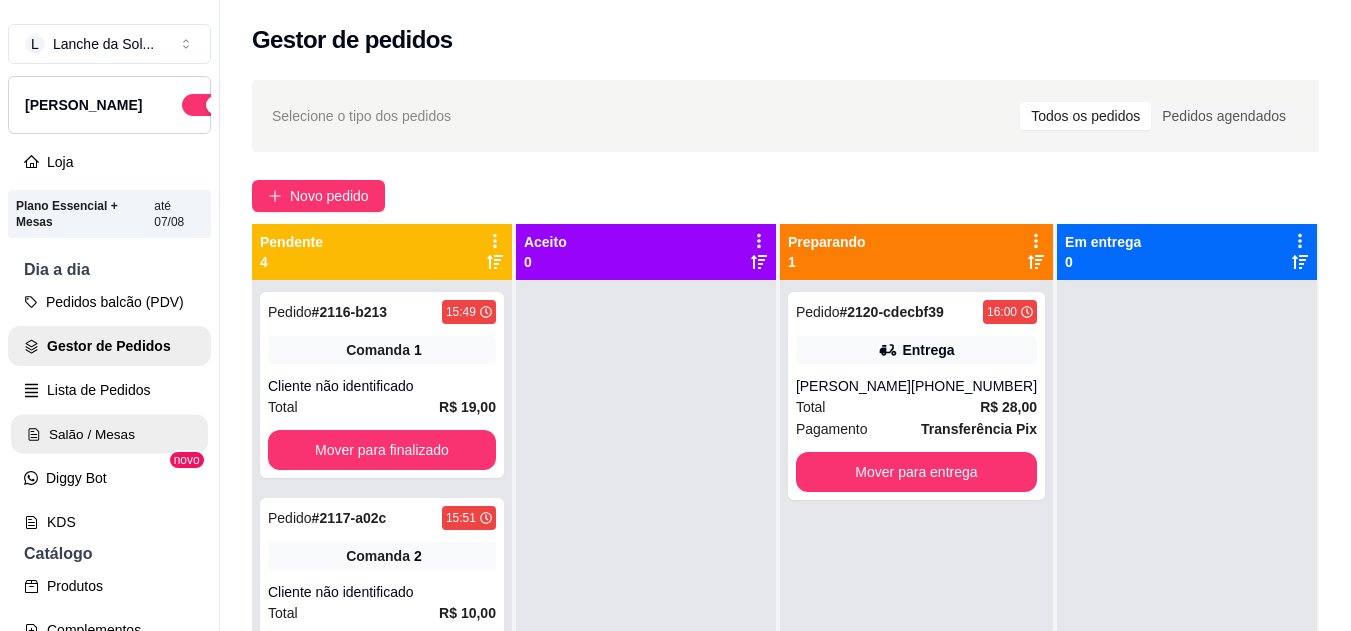 click on "Salão / Mesas" at bounding box center [109, 434] 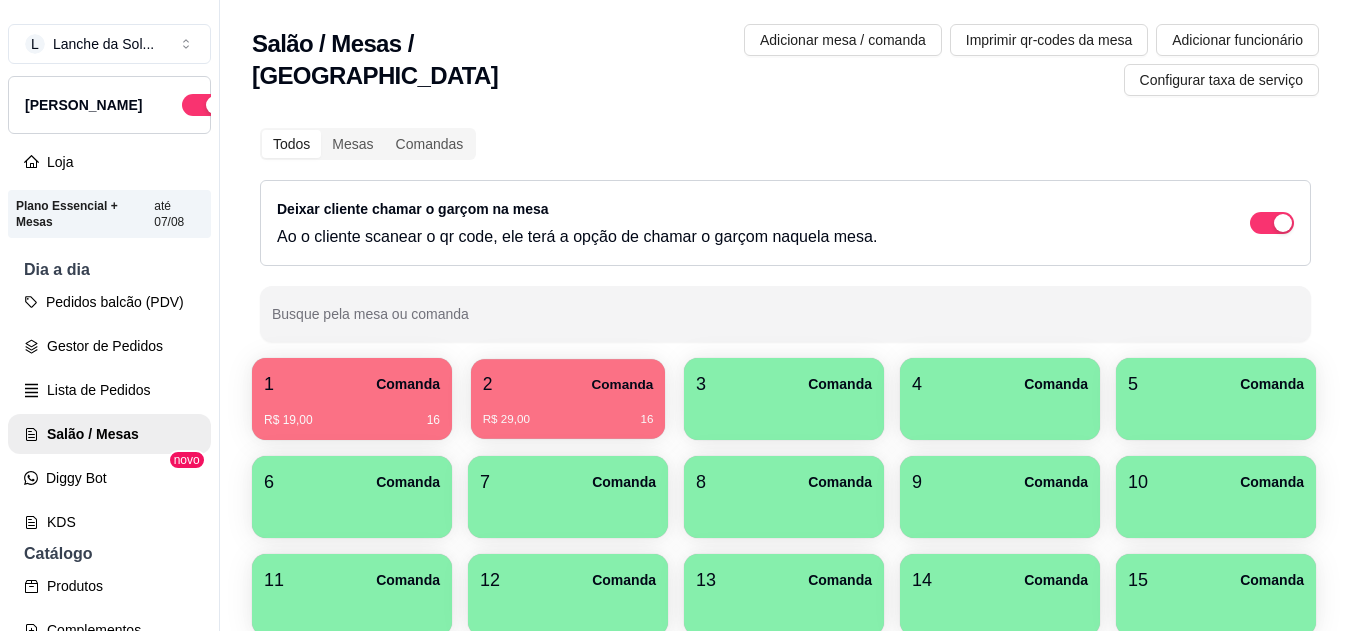 click on "R$ 29,00 16" at bounding box center [568, 412] 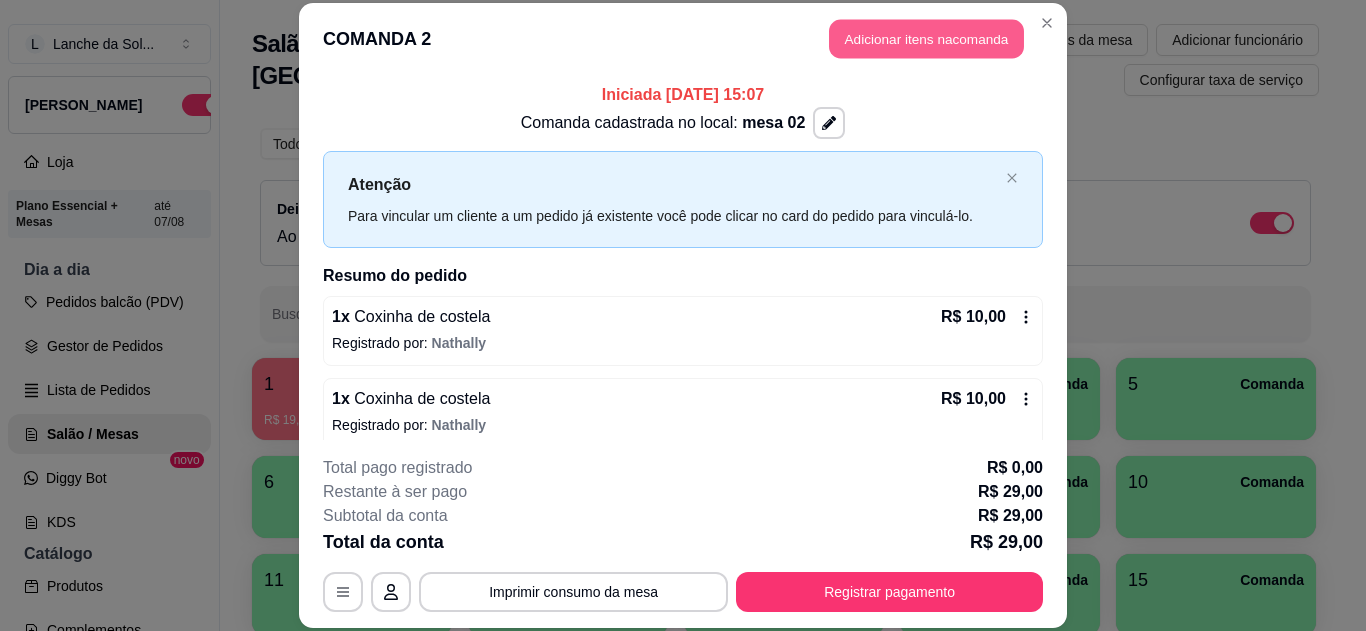 click on "Adicionar itens na  comanda" at bounding box center [926, 39] 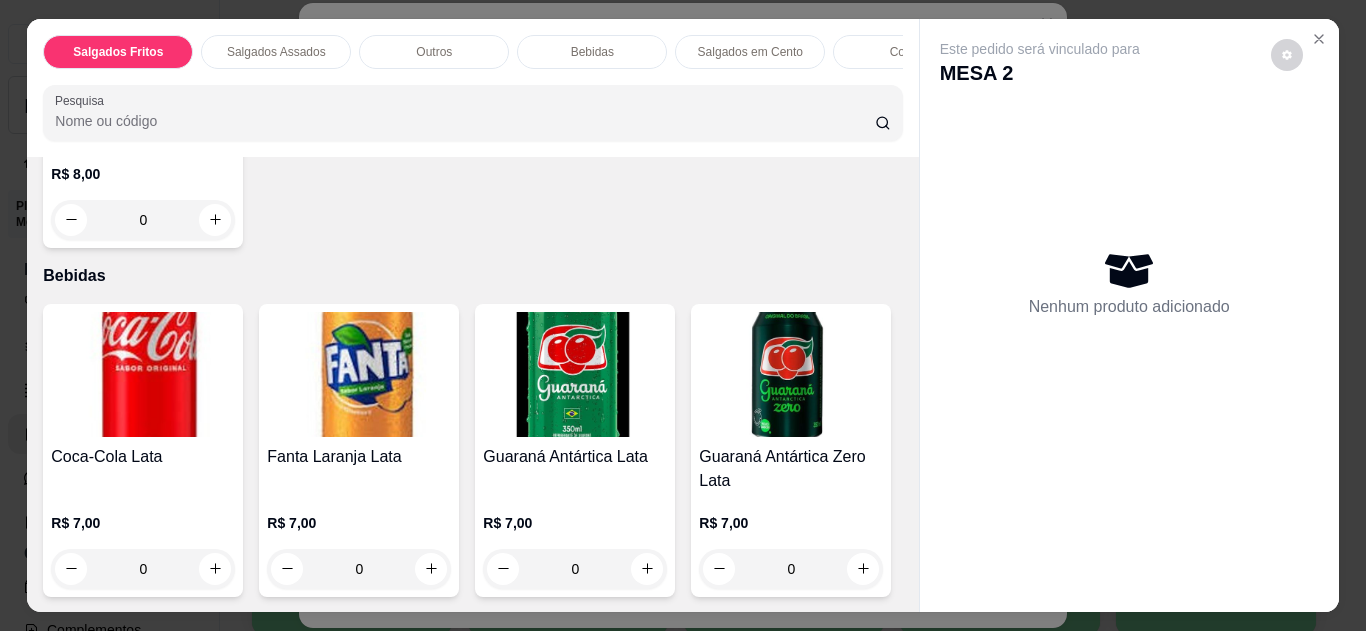 scroll, scrollTop: 1320, scrollLeft: 0, axis: vertical 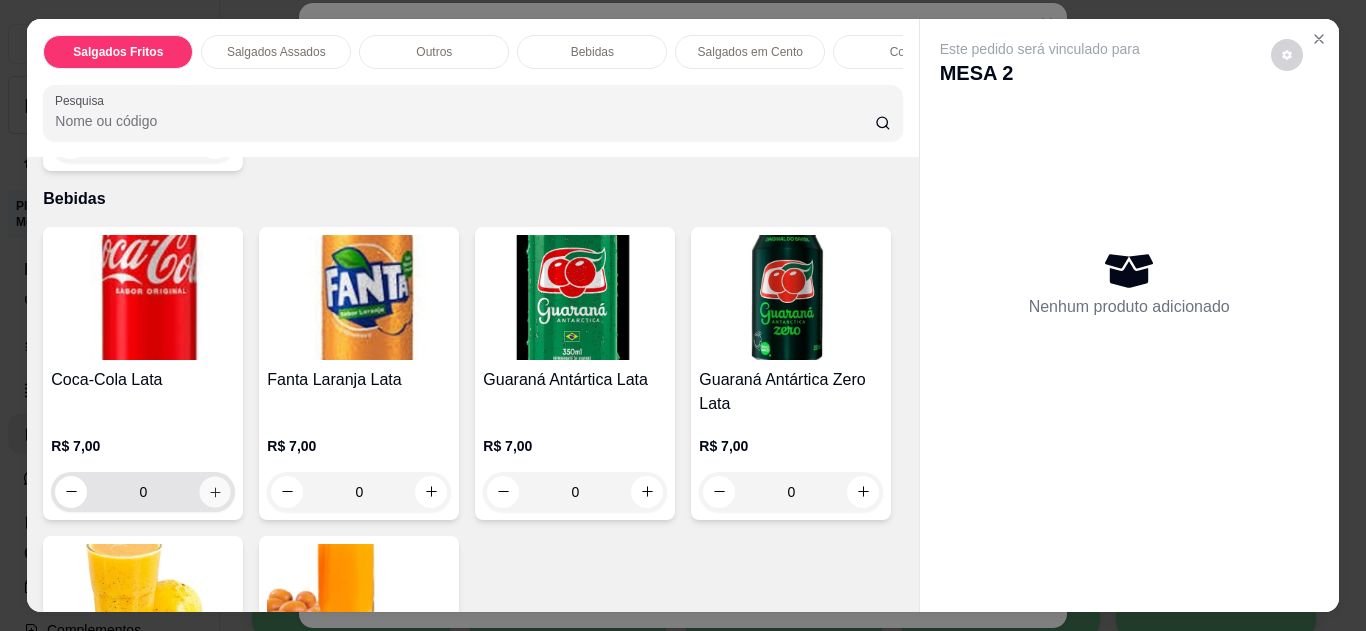 click at bounding box center [215, 491] 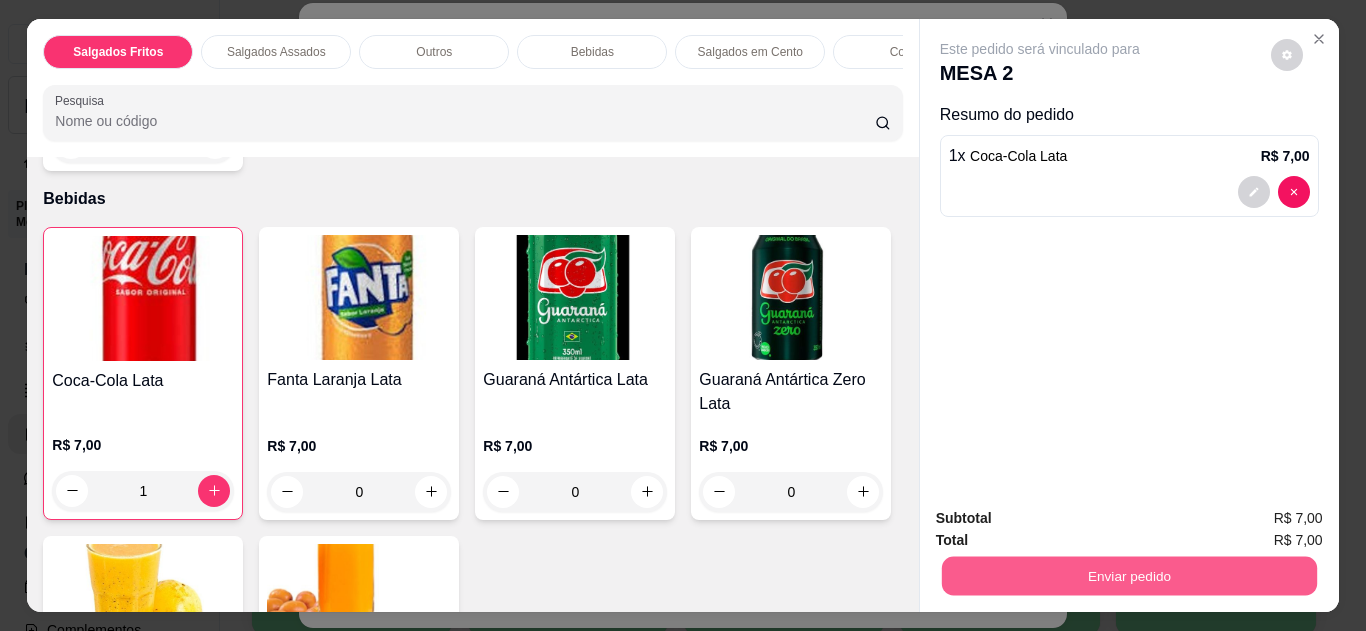 click on "Enviar pedido" at bounding box center [1128, 576] 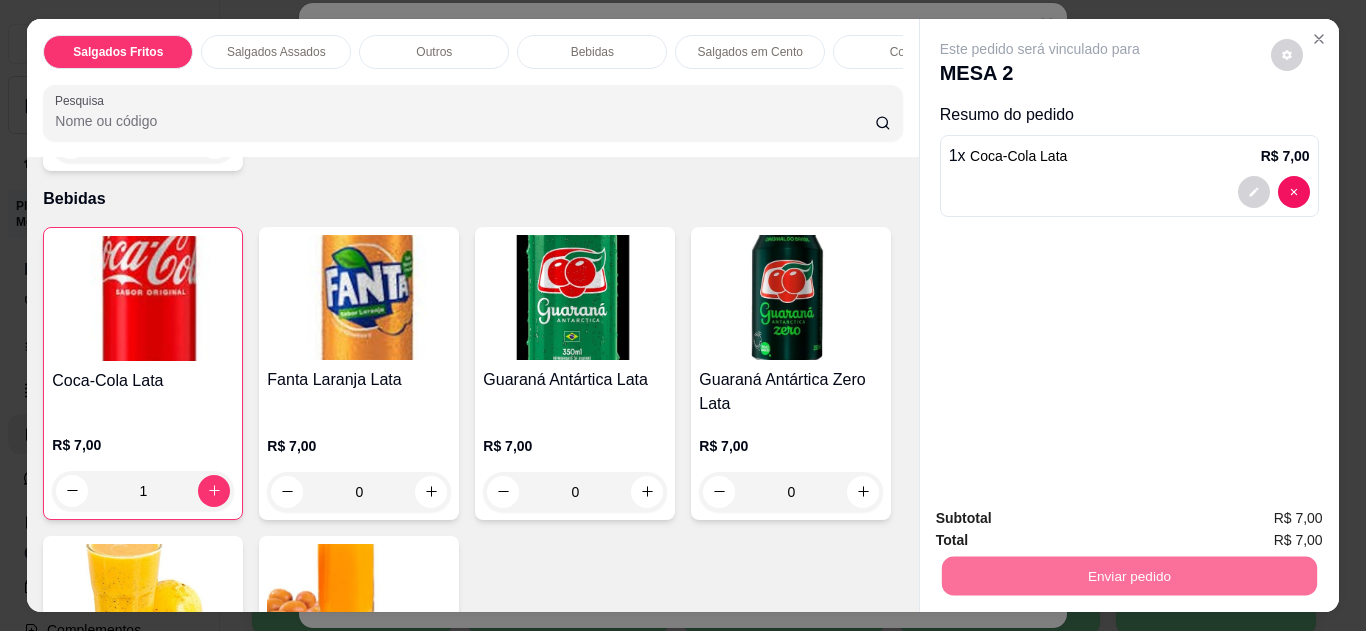 click on "Não registrar e enviar pedido" at bounding box center (1063, 519) 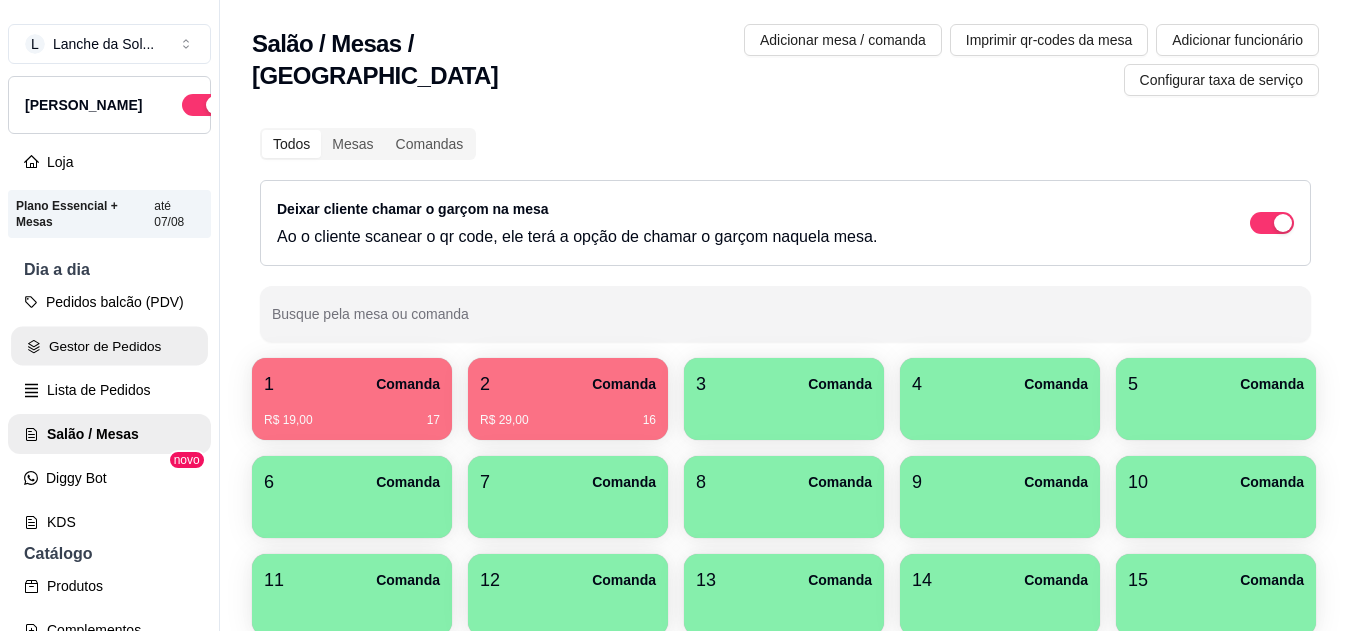 click on "Gestor de Pedidos" at bounding box center (109, 346) 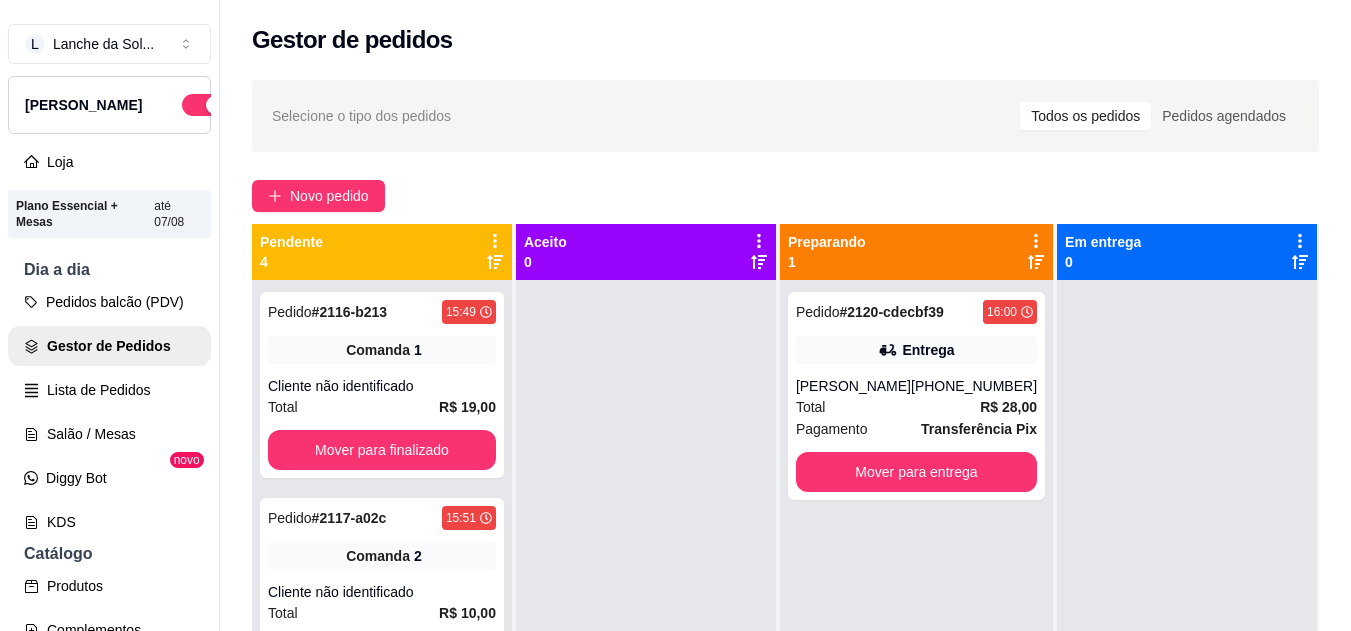 click on "[PHONE_NUMBER]" at bounding box center (974, 386) 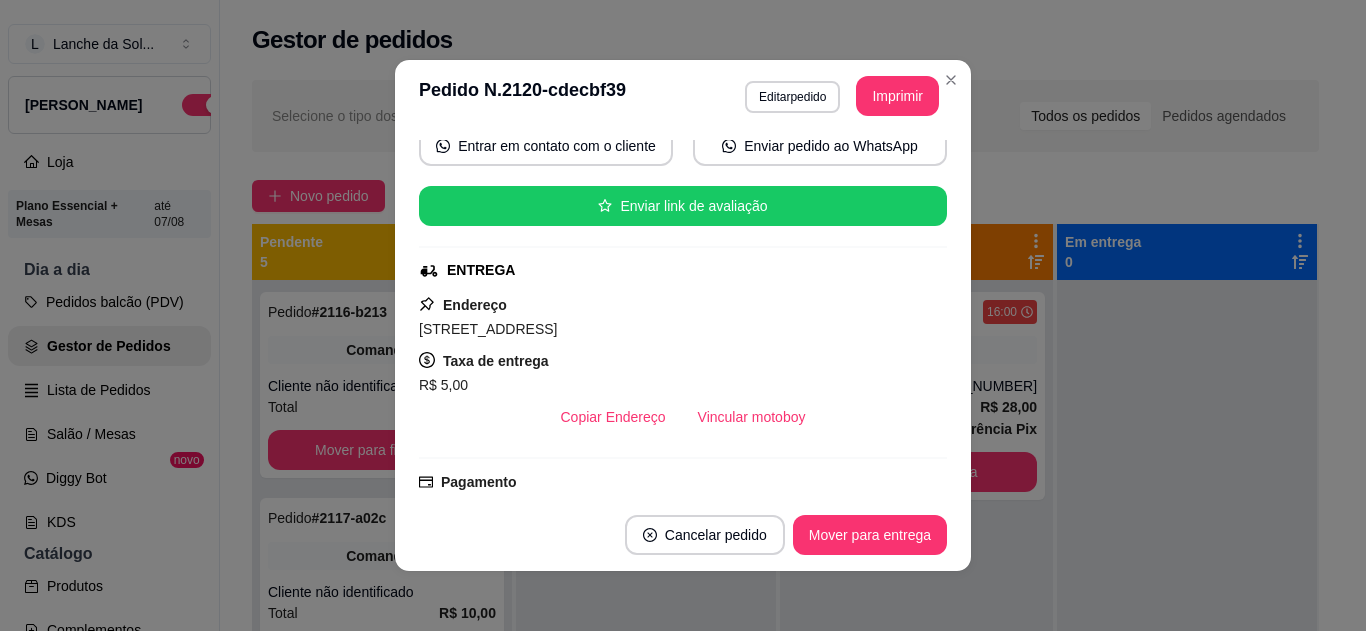 scroll, scrollTop: 240, scrollLeft: 0, axis: vertical 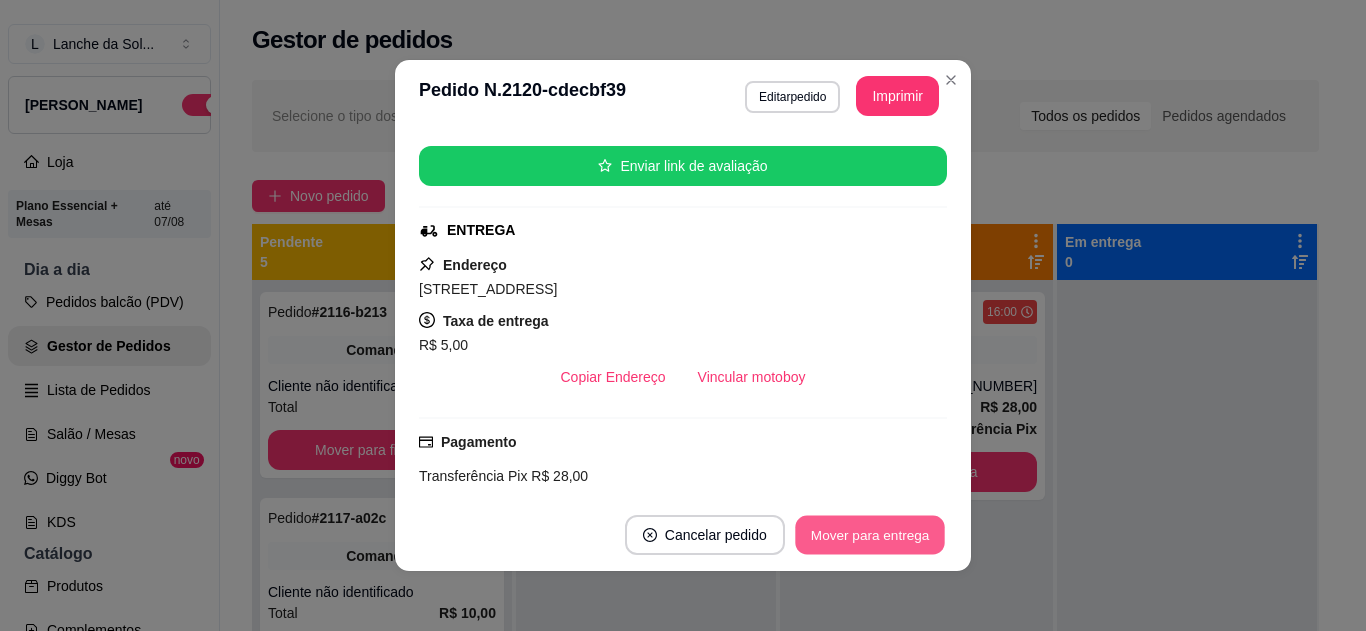 click on "Mover para entrega" at bounding box center [870, 535] 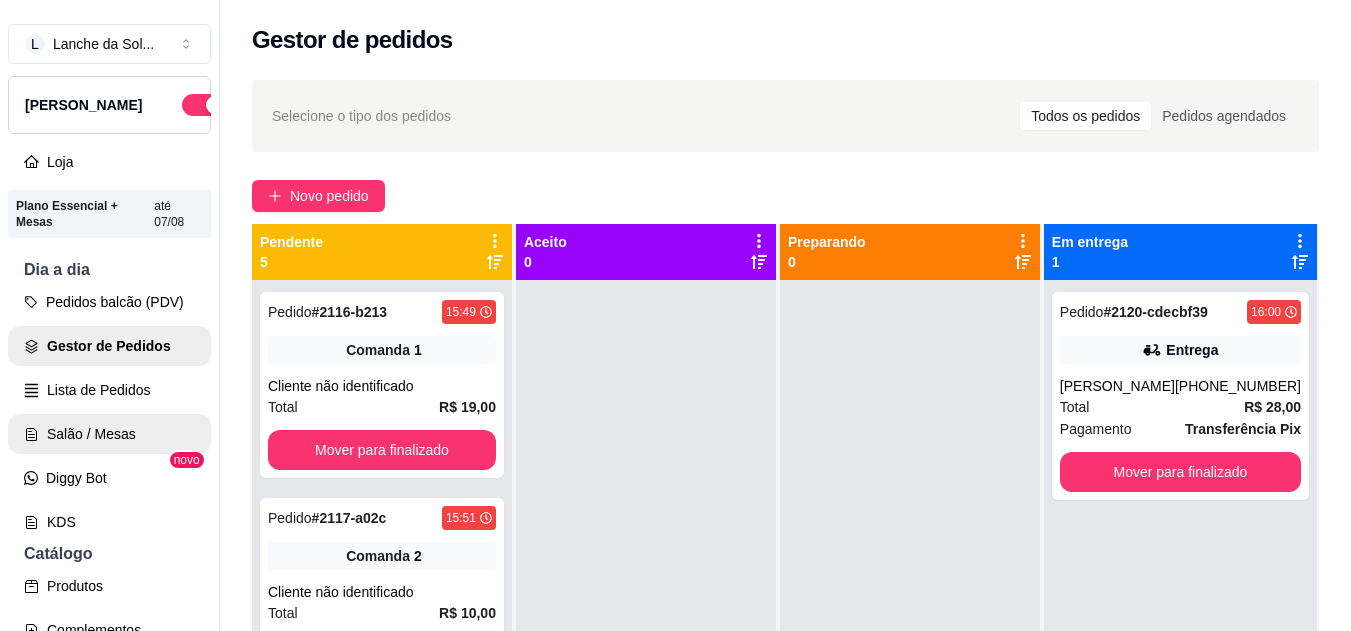 click on "Salão / Mesas" at bounding box center [109, 434] 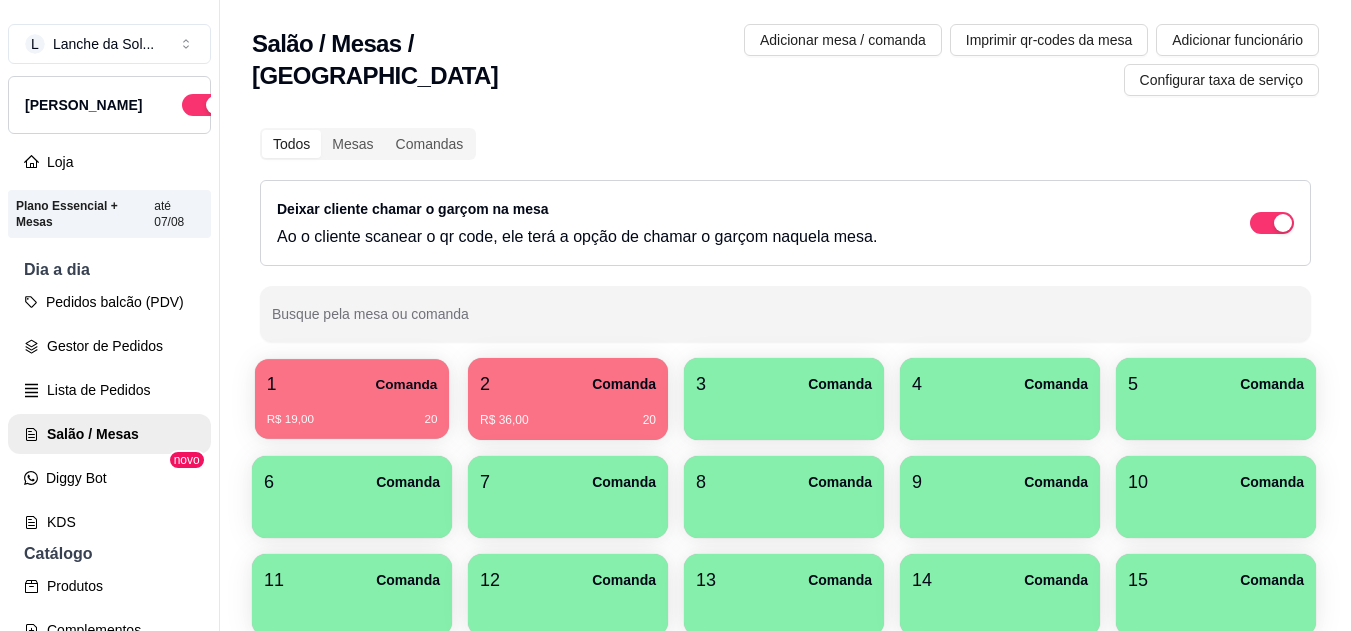 click on "Comanda" at bounding box center (406, 384) 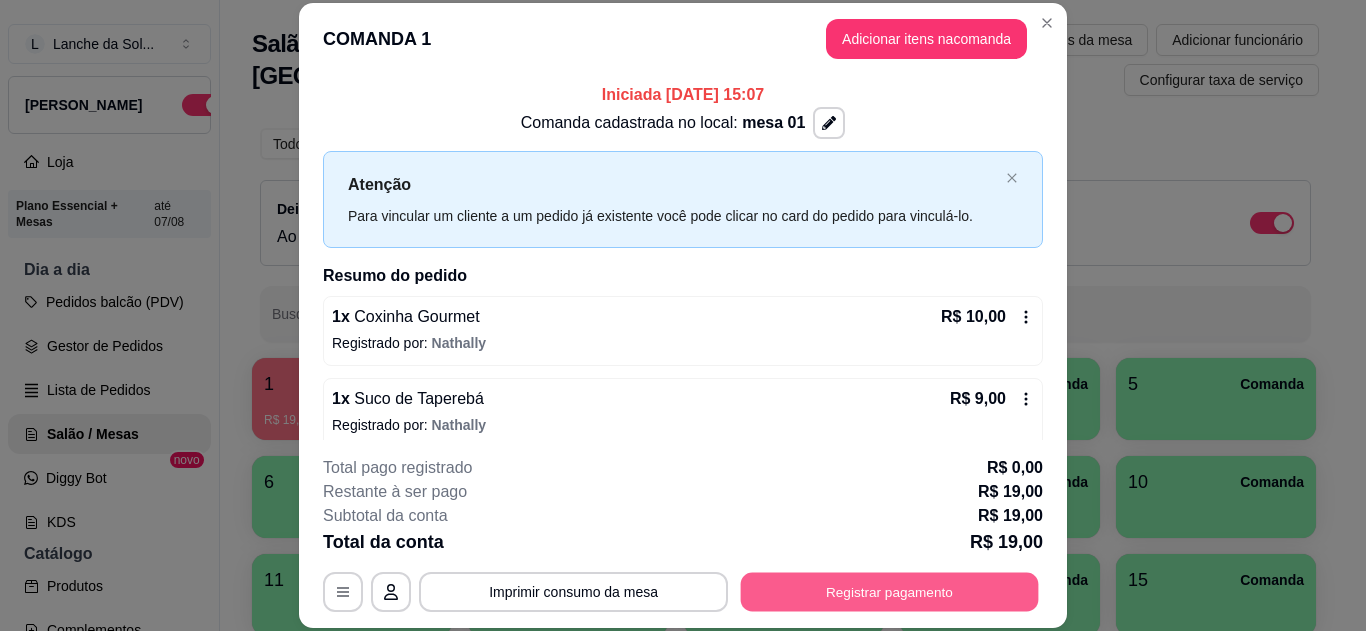 click on "Registrar pagamento" at bounding box center [890, 591] 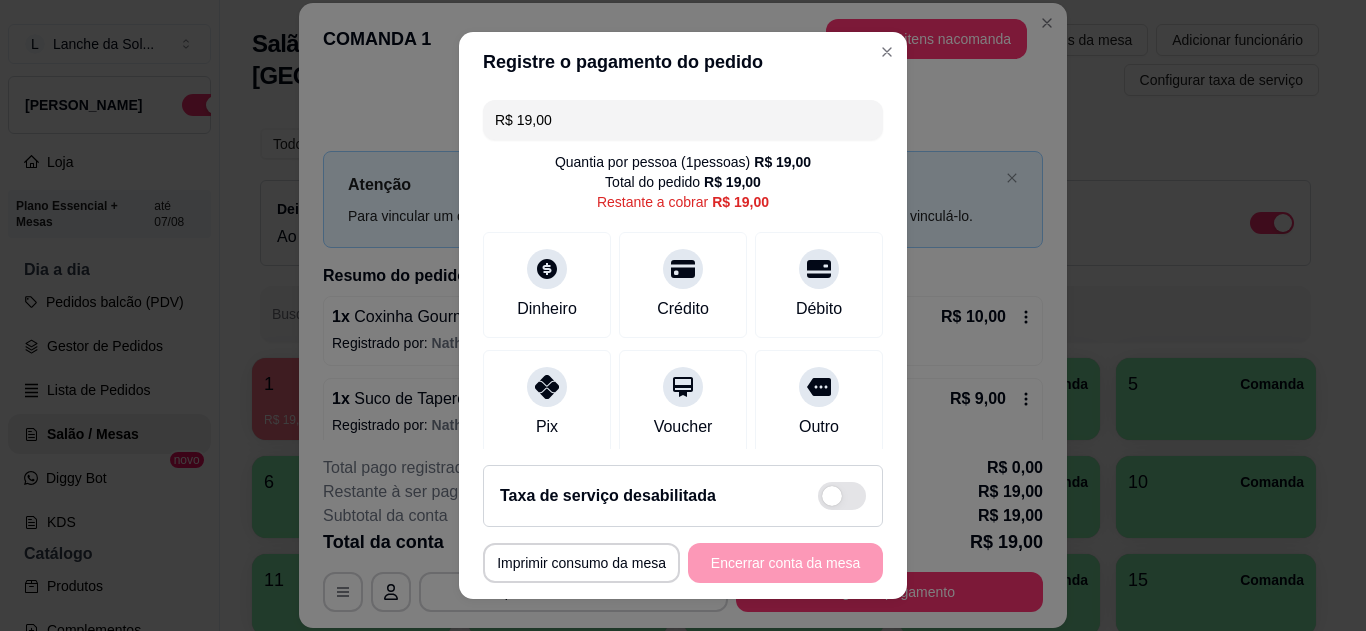 click at bounding box center (547, 387) 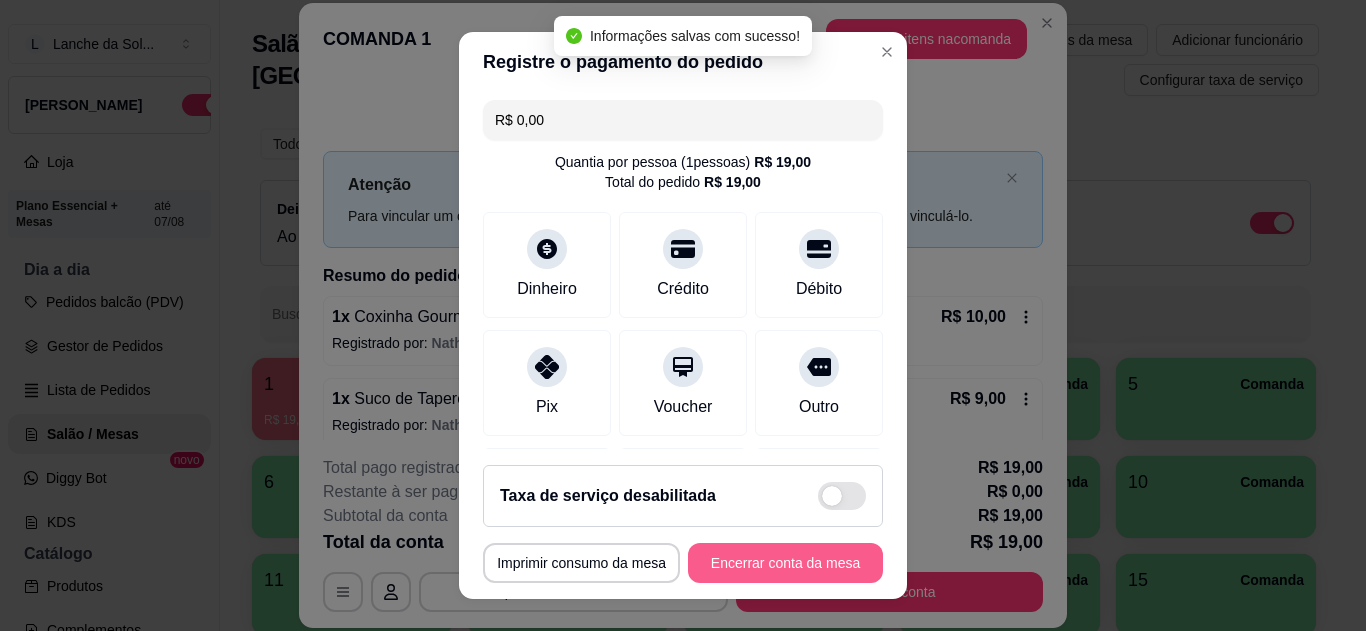 type on "R$ 0,00" 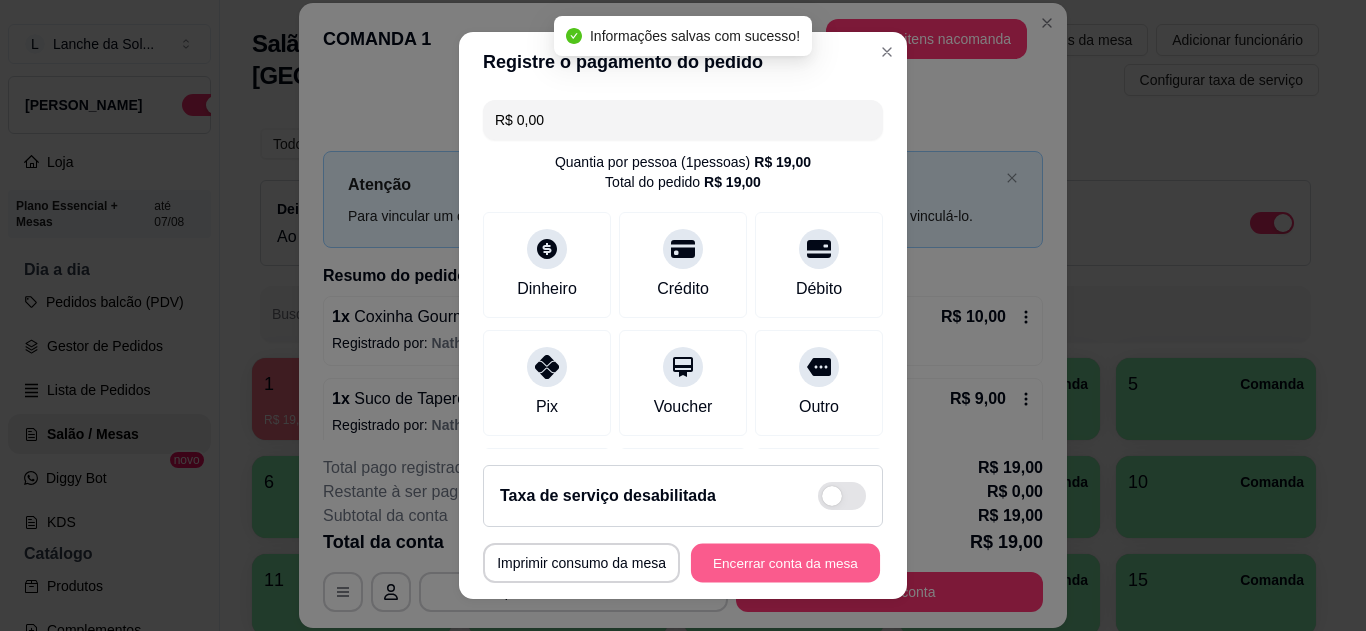 click on "Encerrar conta da mesa" at bounding box center [785, 563] 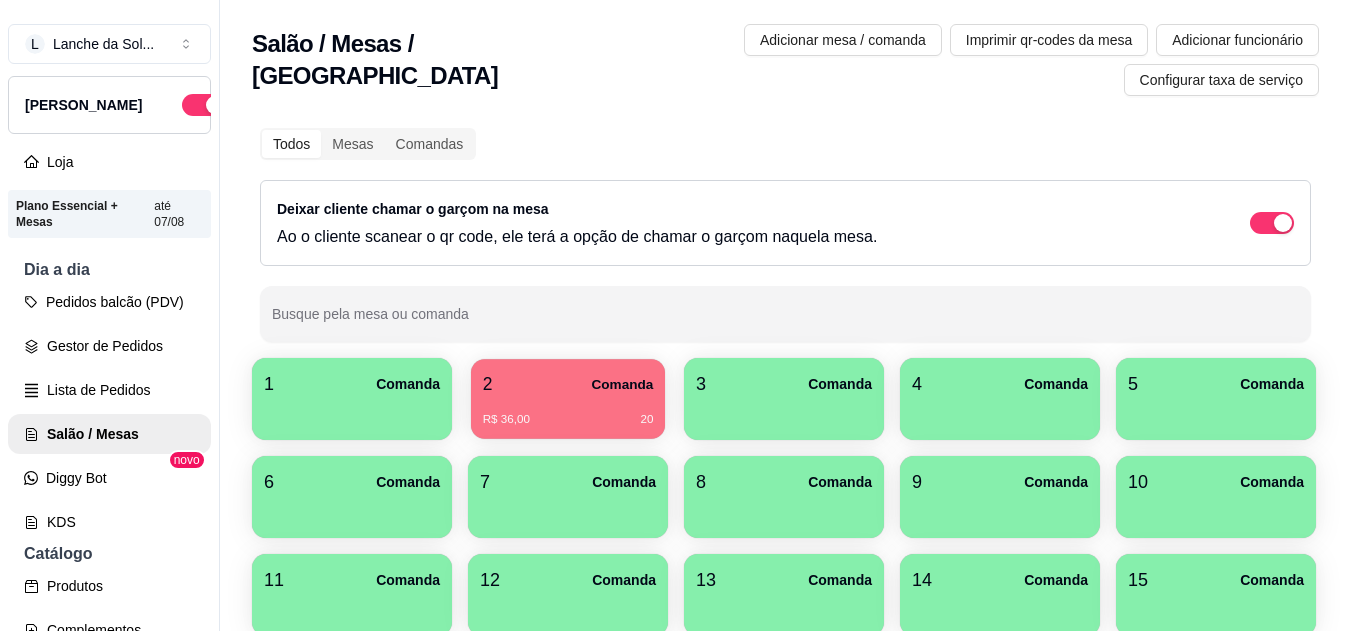 click on "R$ 36,00 20" at bounding box center (568, 412) 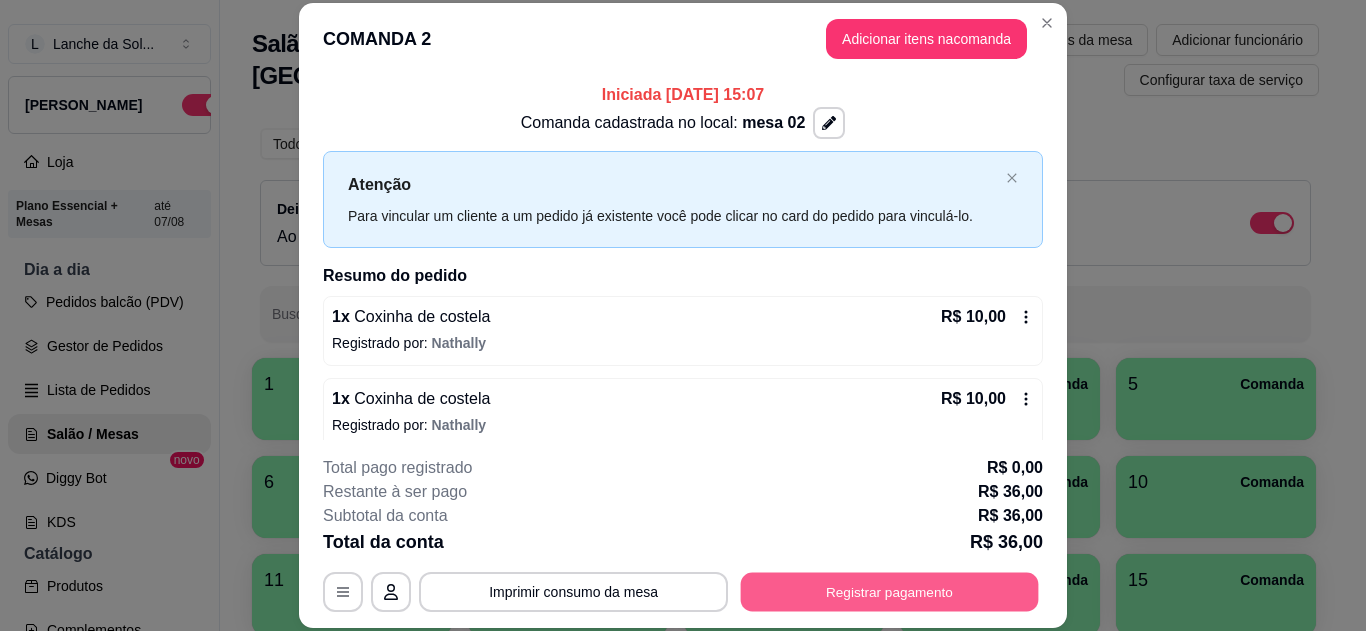 click on "Registrar pagamento" at bounding box center (890, 591) 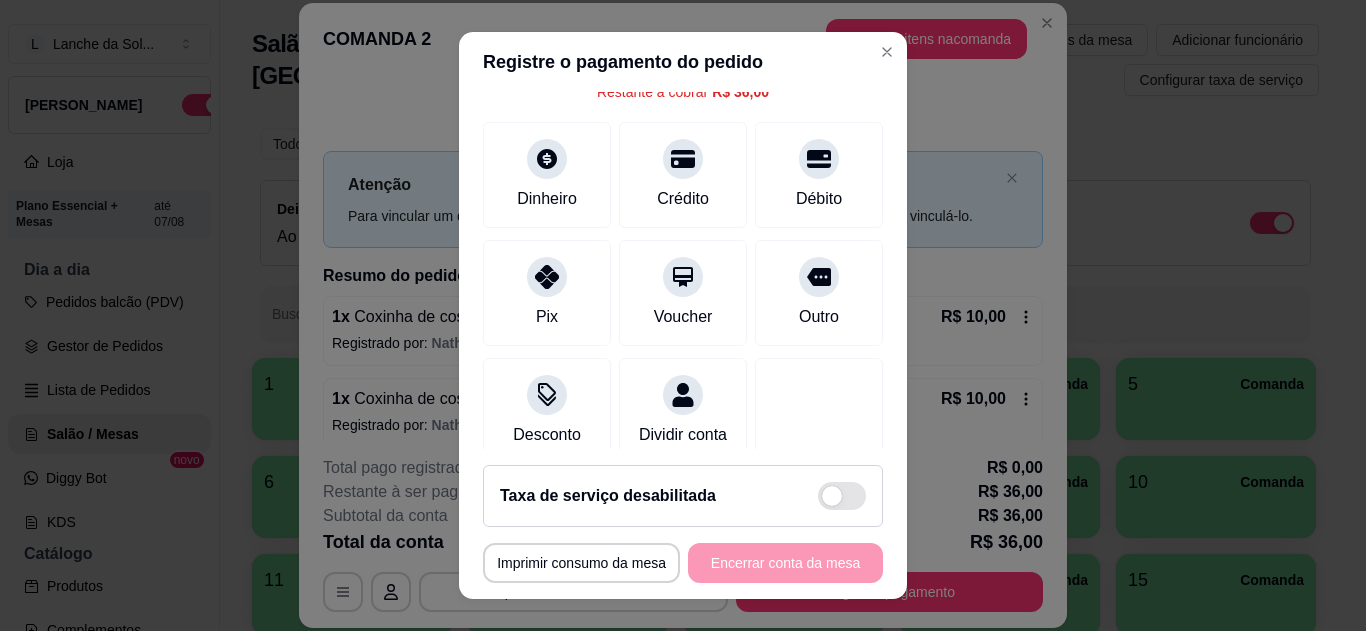 scroll, scrollTop: 156, scrollLeft: 0, axis: vertical 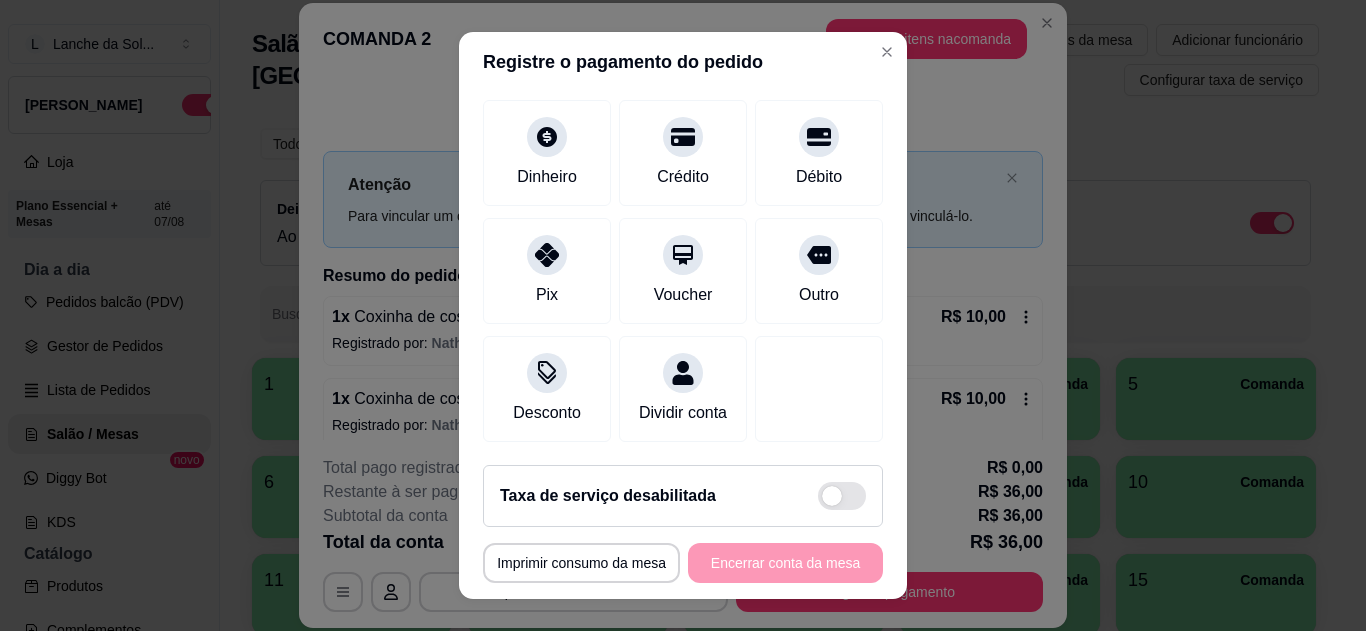 click on "Dividir conta" at bounding box center [683, 389] 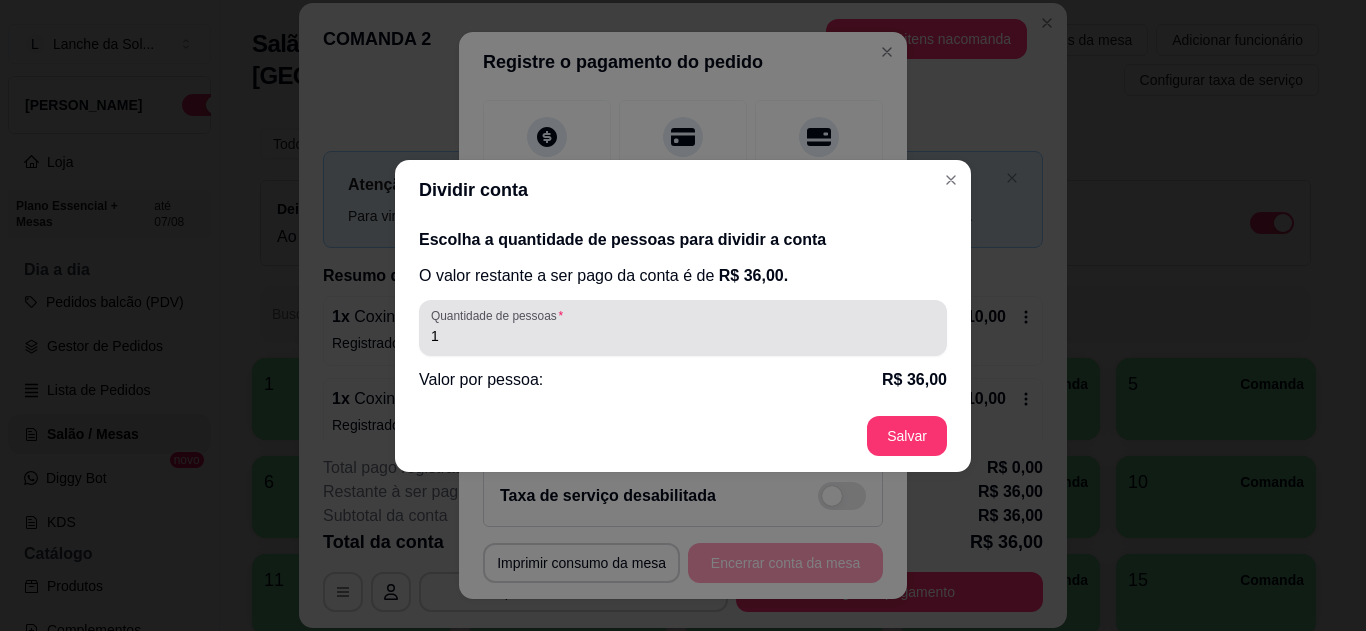 click on "1" at bounding box center (683, 336) 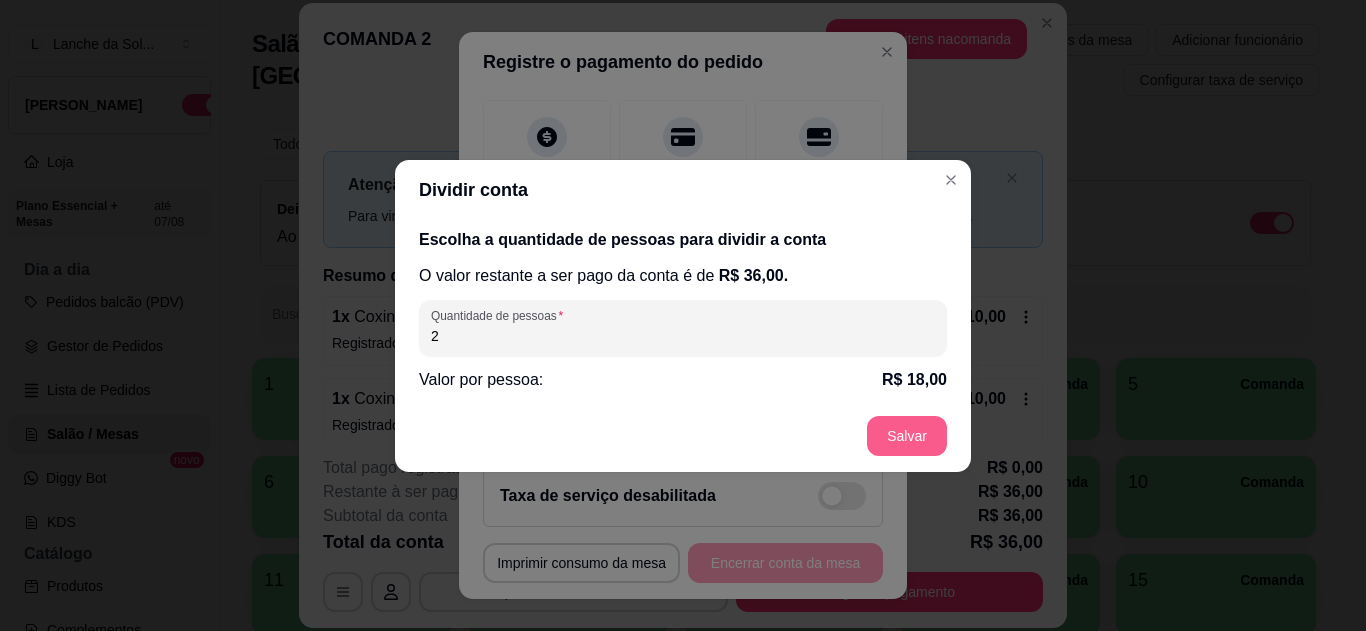 type on "2" 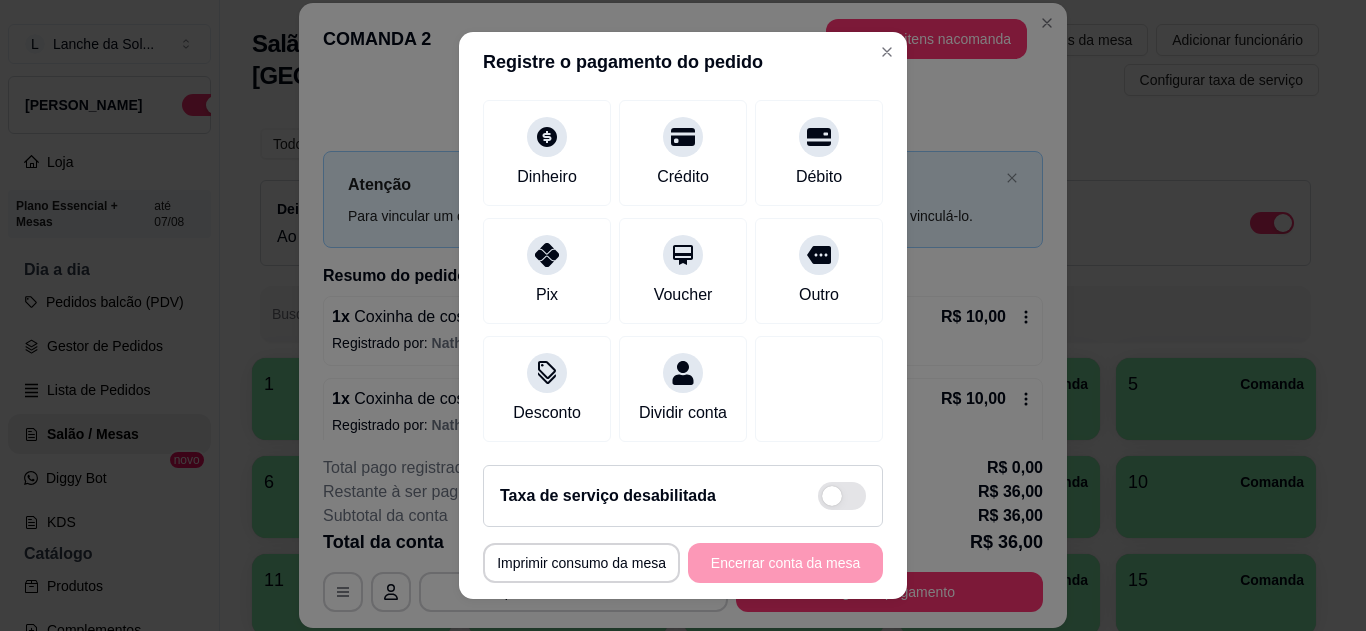 click on "Pix" at bounding box center (547, 295) 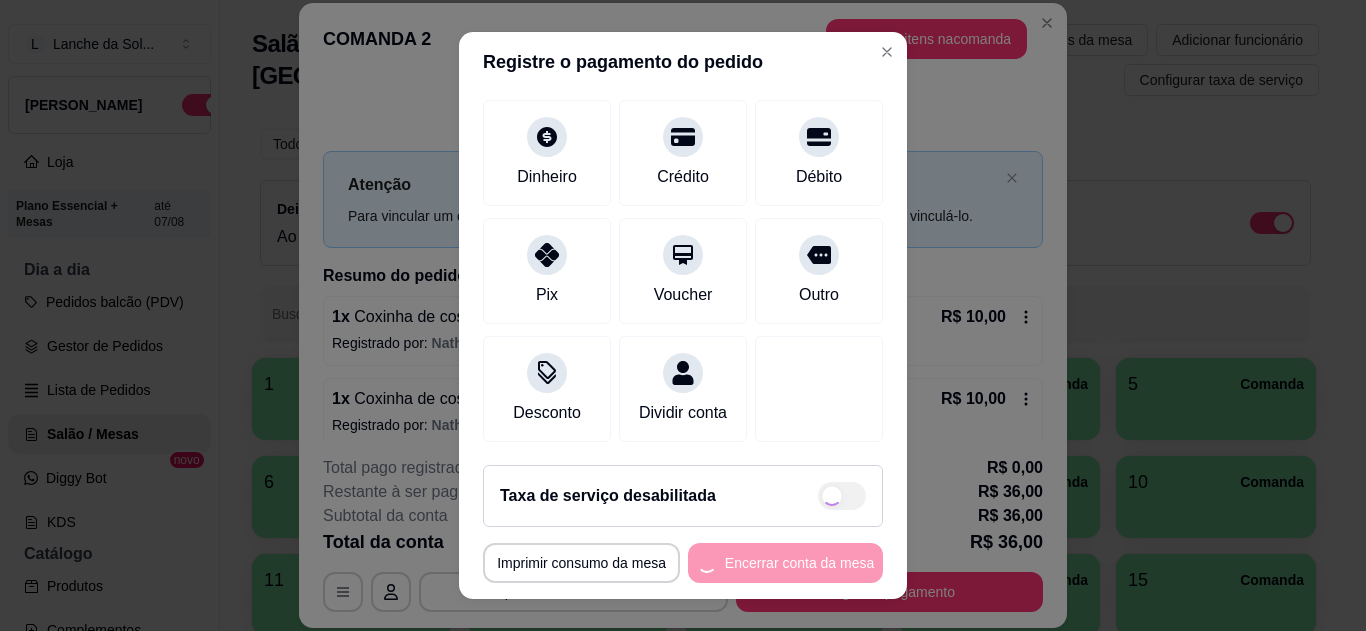 type on "R$ 0,00" 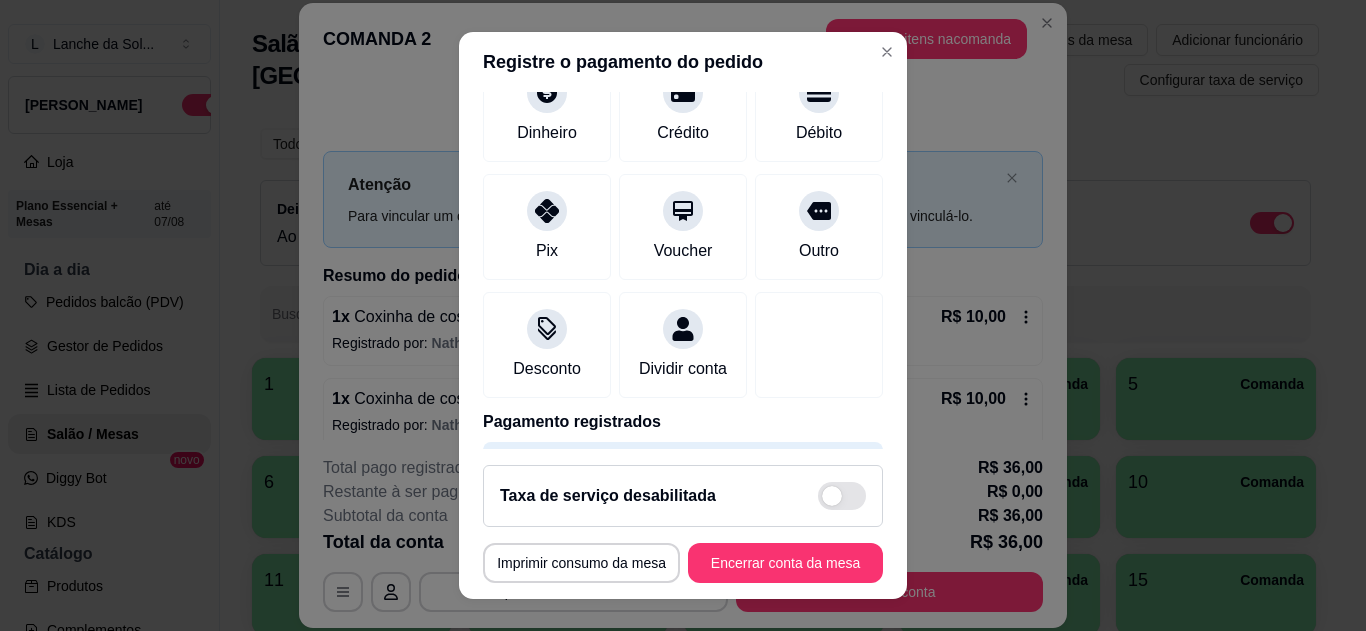 scroll, scrollTop: 136, scrollLeft: 0, axis: vertical 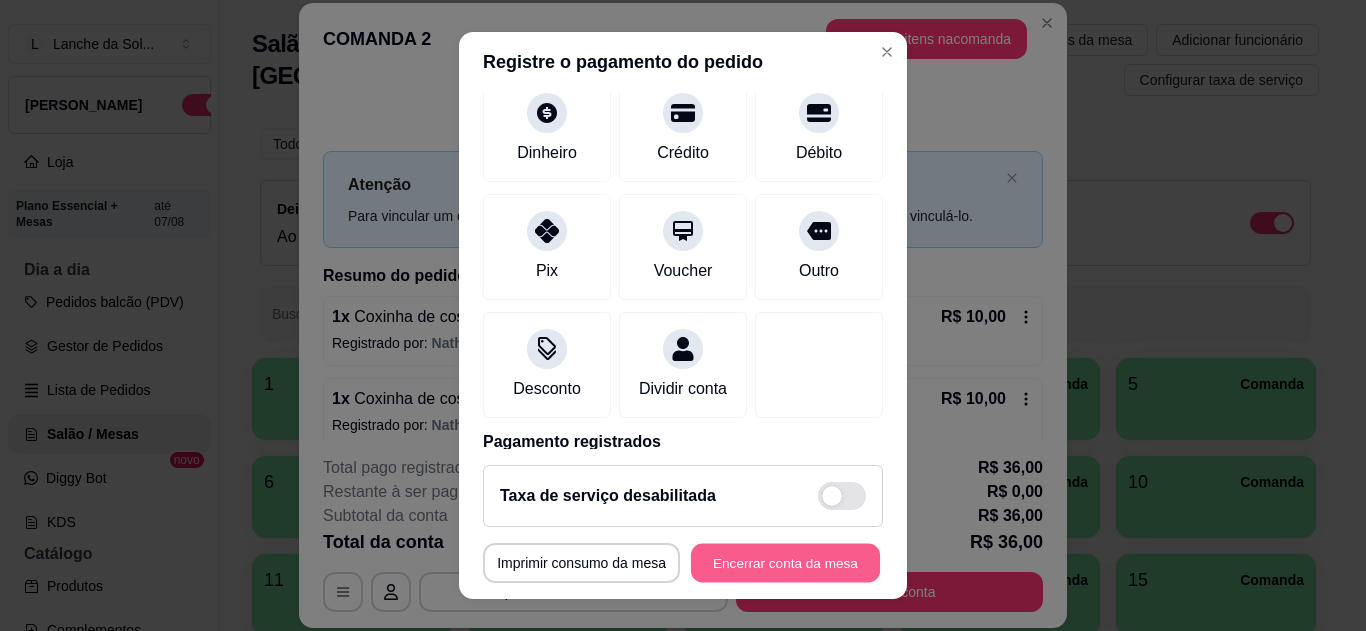 click on "Encerrar conta da mesa" at bounding box center [785, 563] 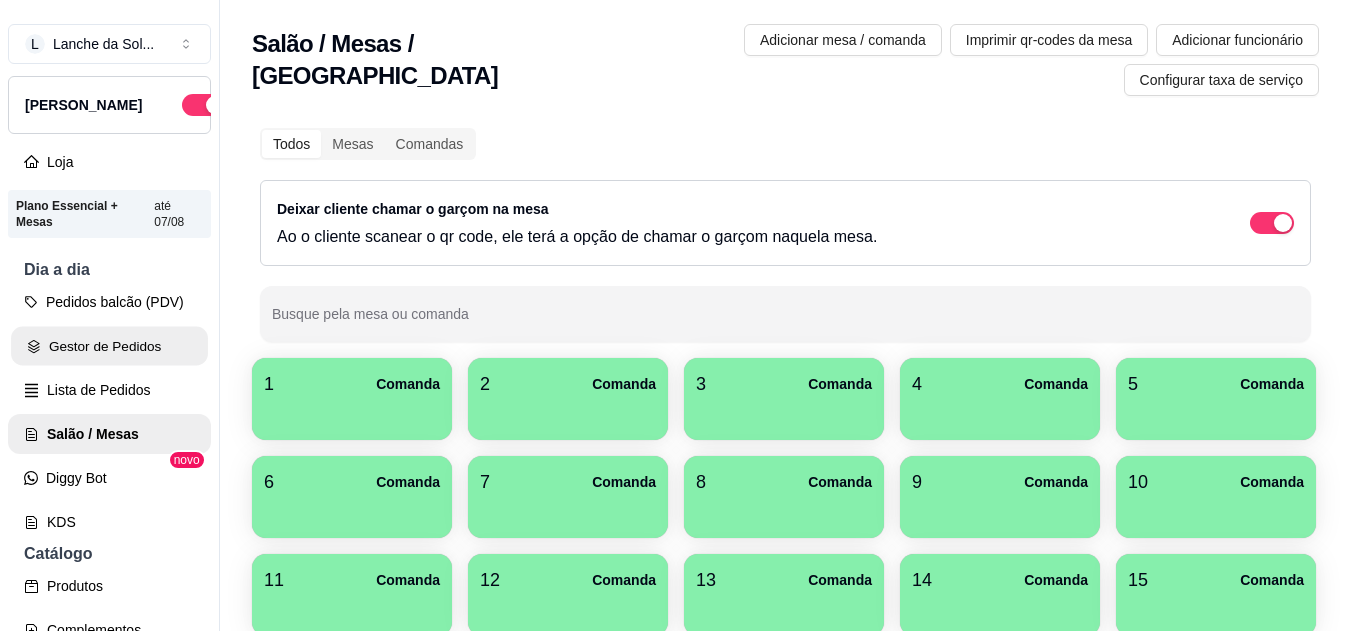 click on "Gestor de Pedidos" at bounding box center (109, 346) 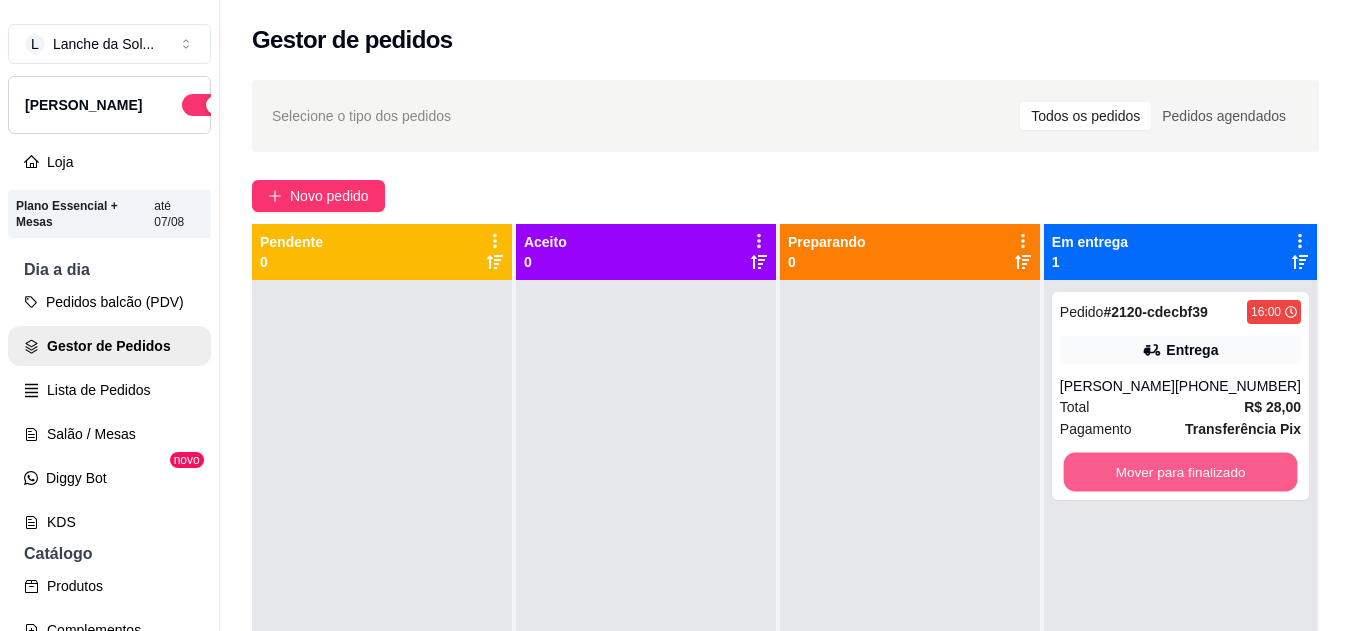 click on "Mover para finalizado" at bounding box center [1180, 472] 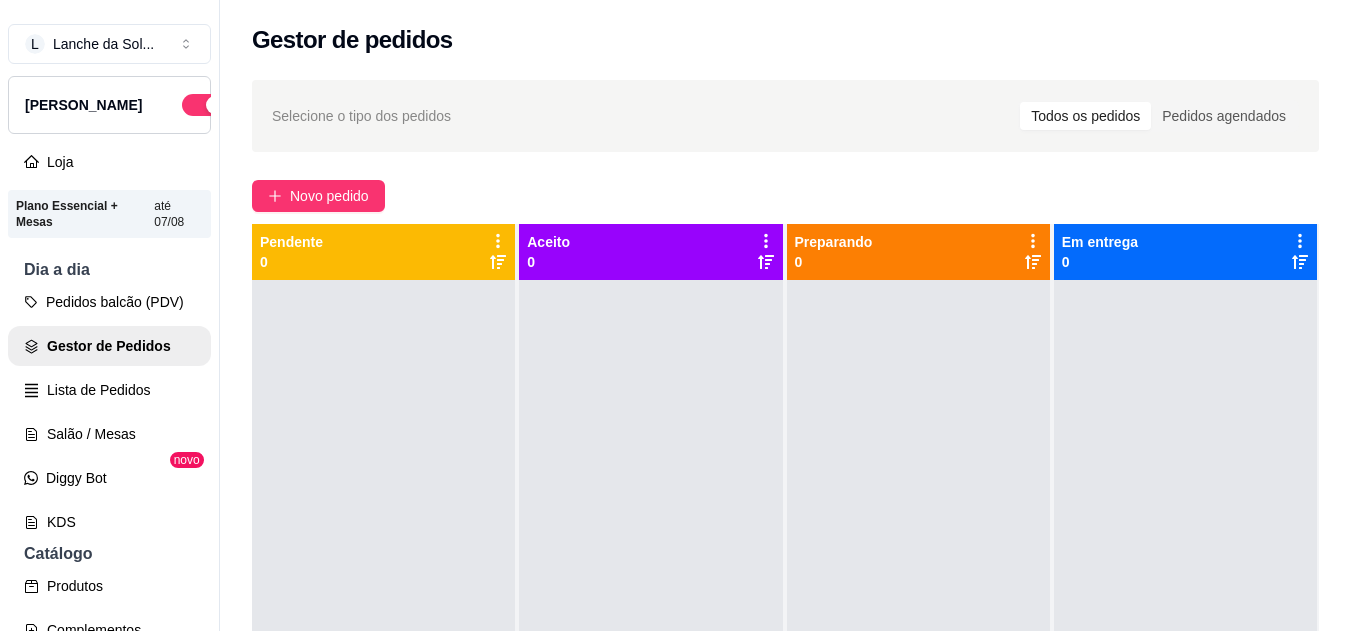 click on "Catálogo" at bounding box center [109, 554] 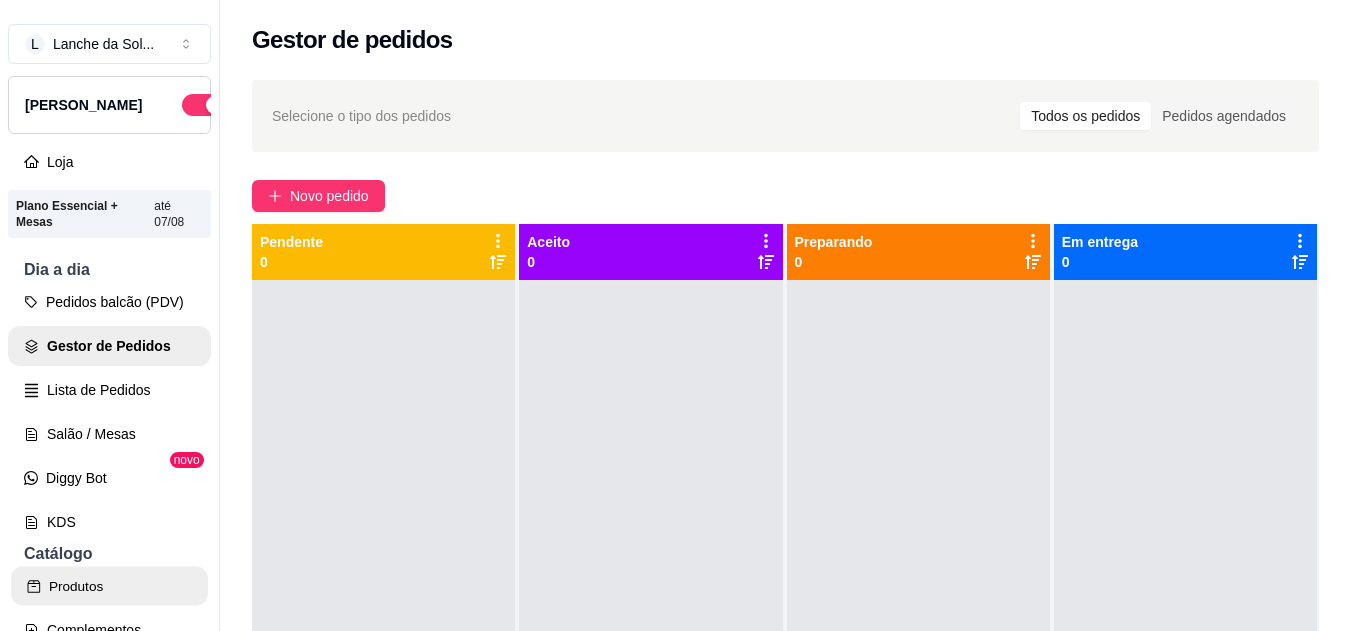 click on "Produtos" at bounding box center [109, 586] 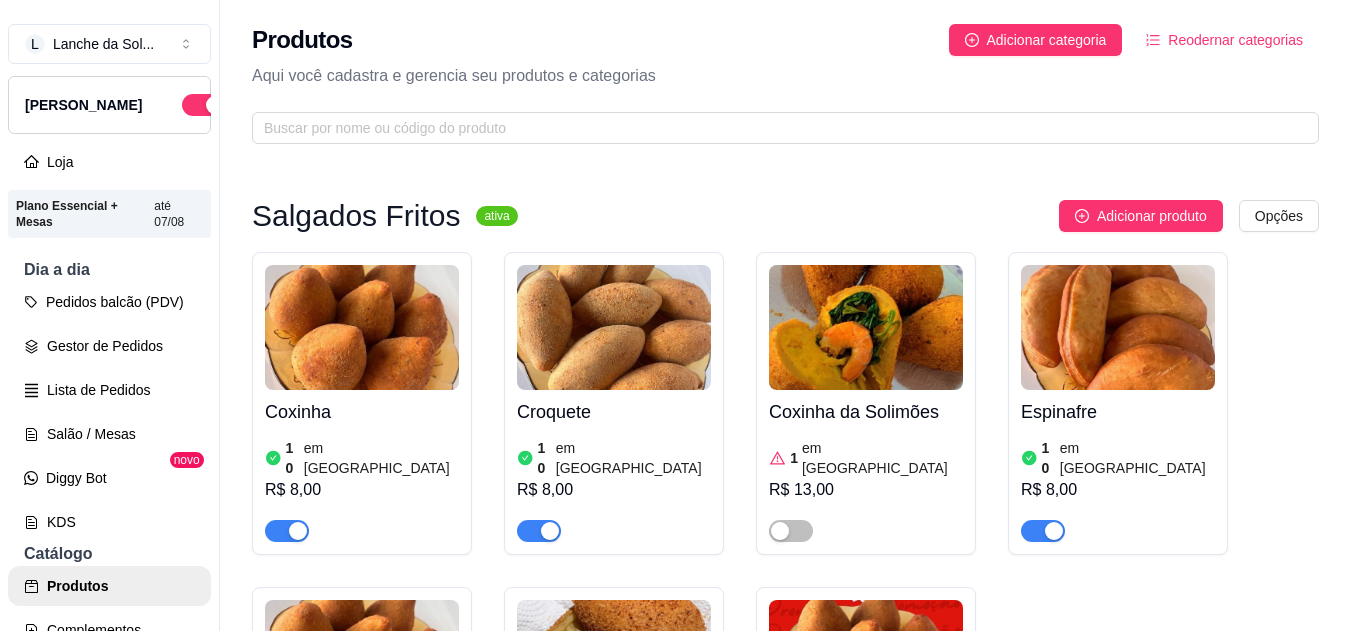 click at bounding box center [1118, 327] 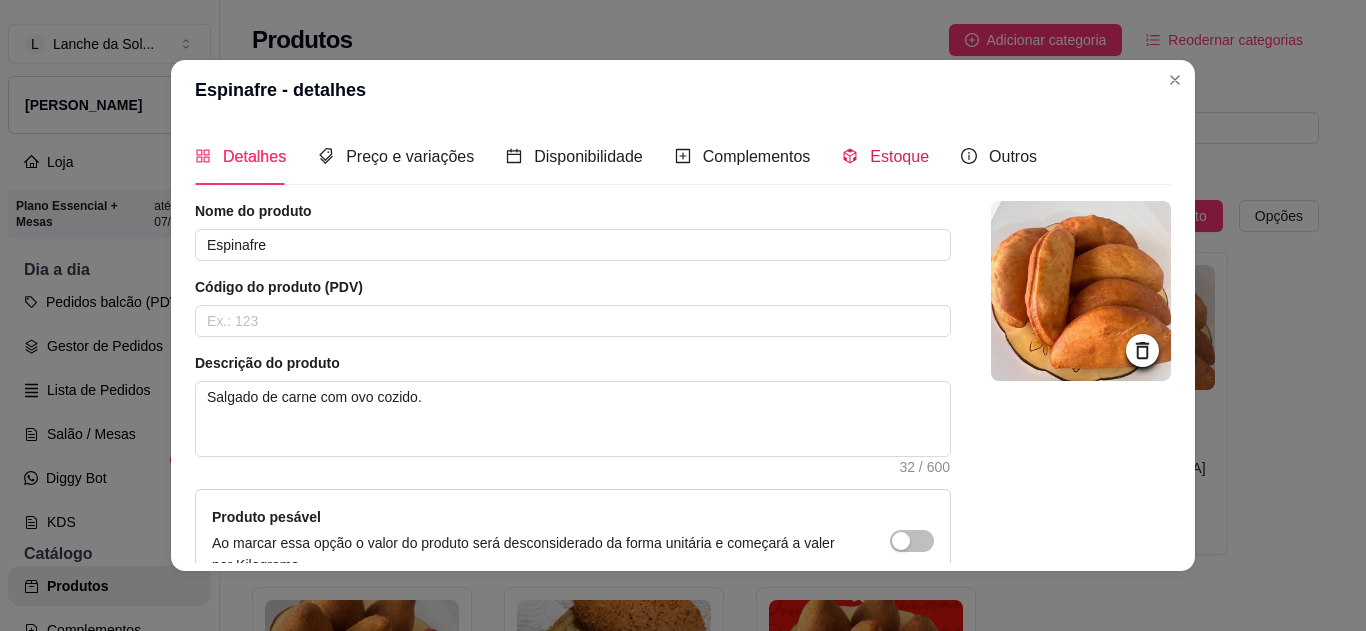 click on "Estoque" at bounding box center (899, 156) 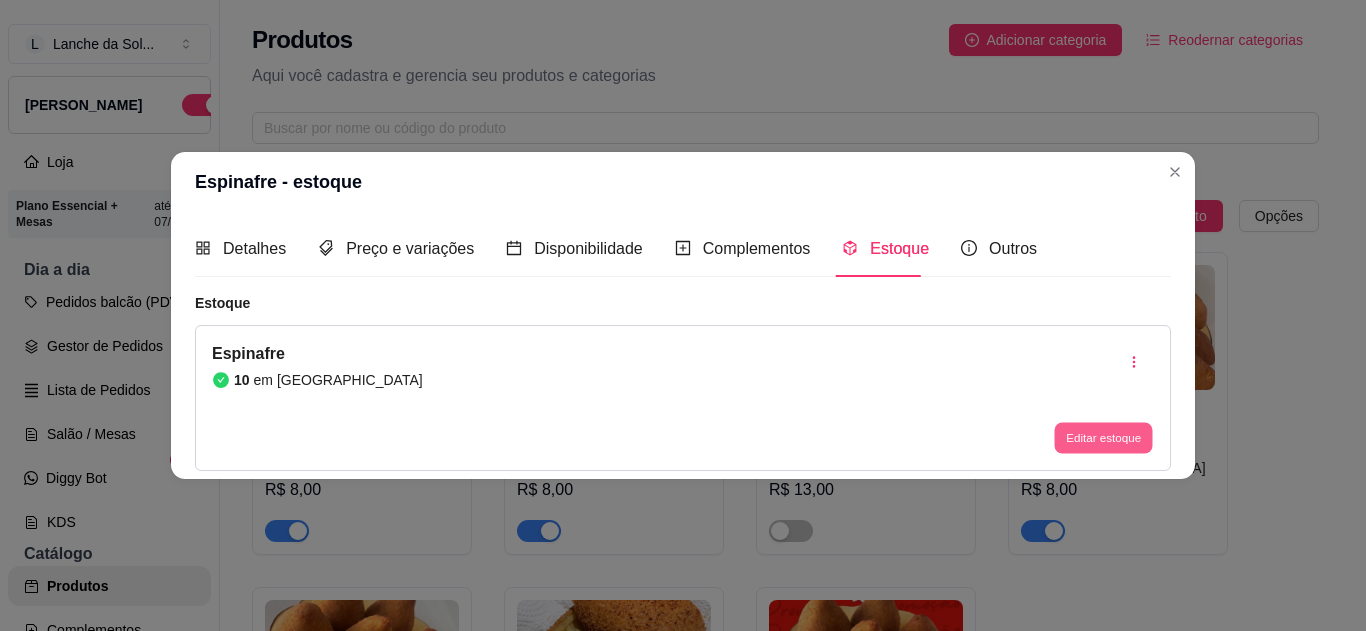 click on "Editar estoque" at bounding box center (1103, 438) 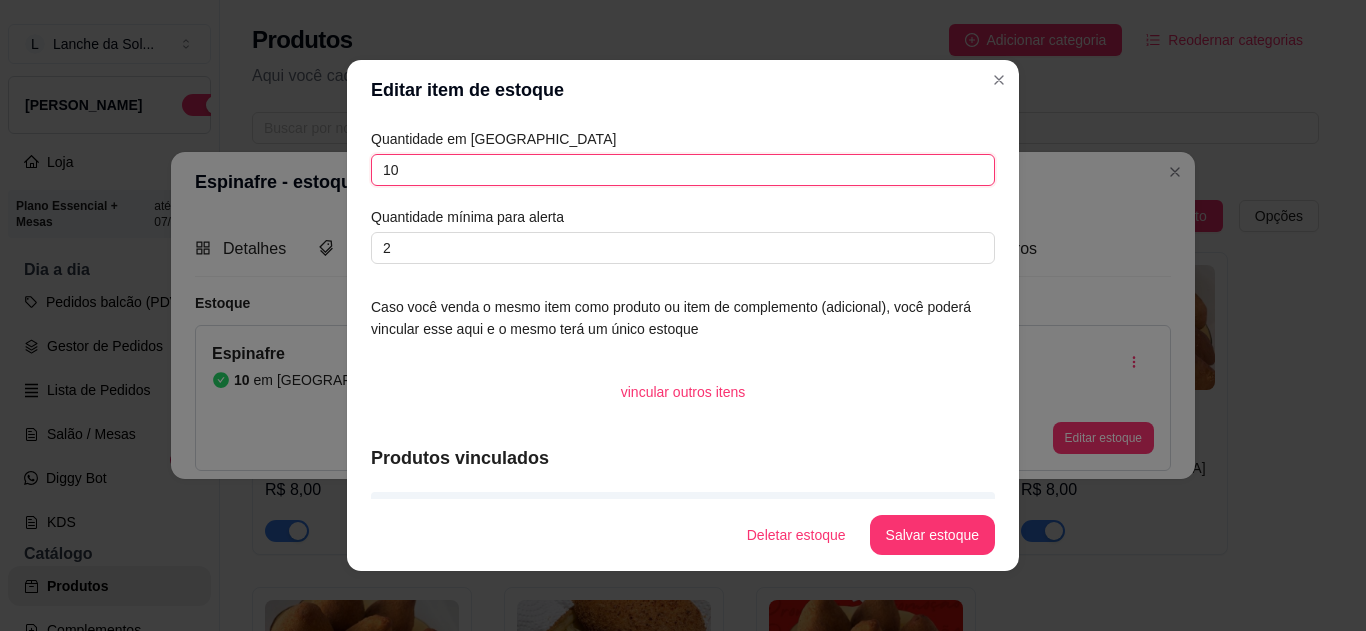 click on "10" at bounding box center (683, 170) 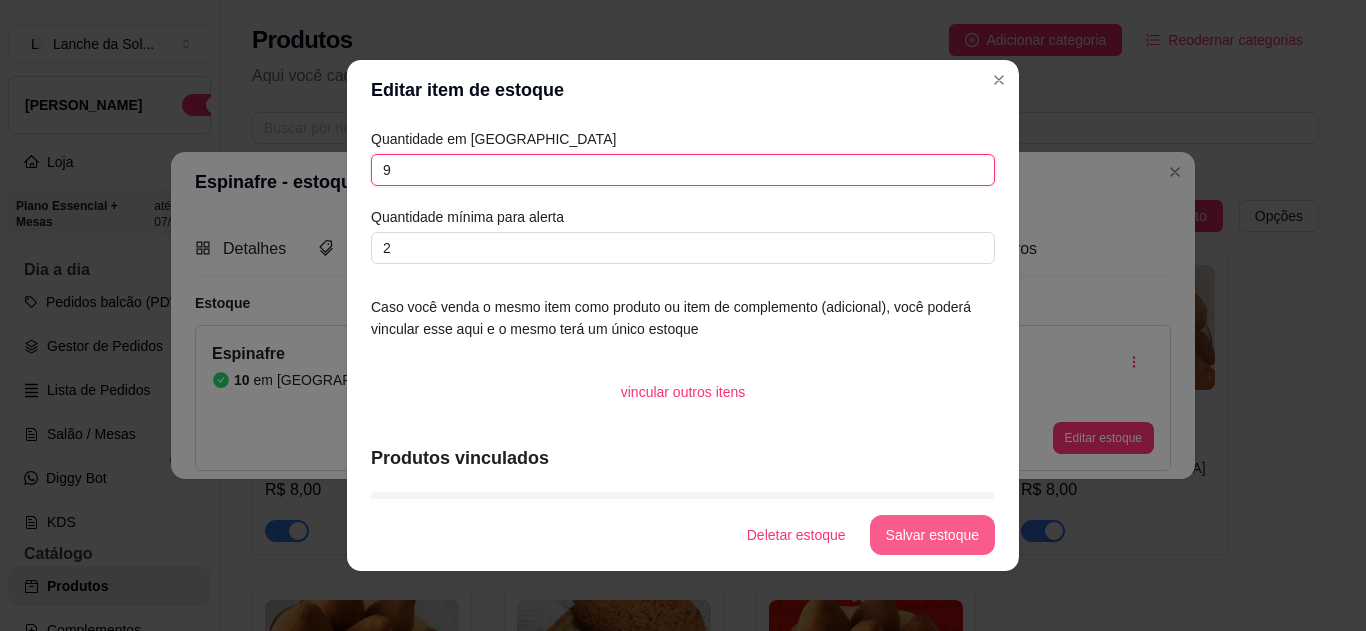 type on "9" 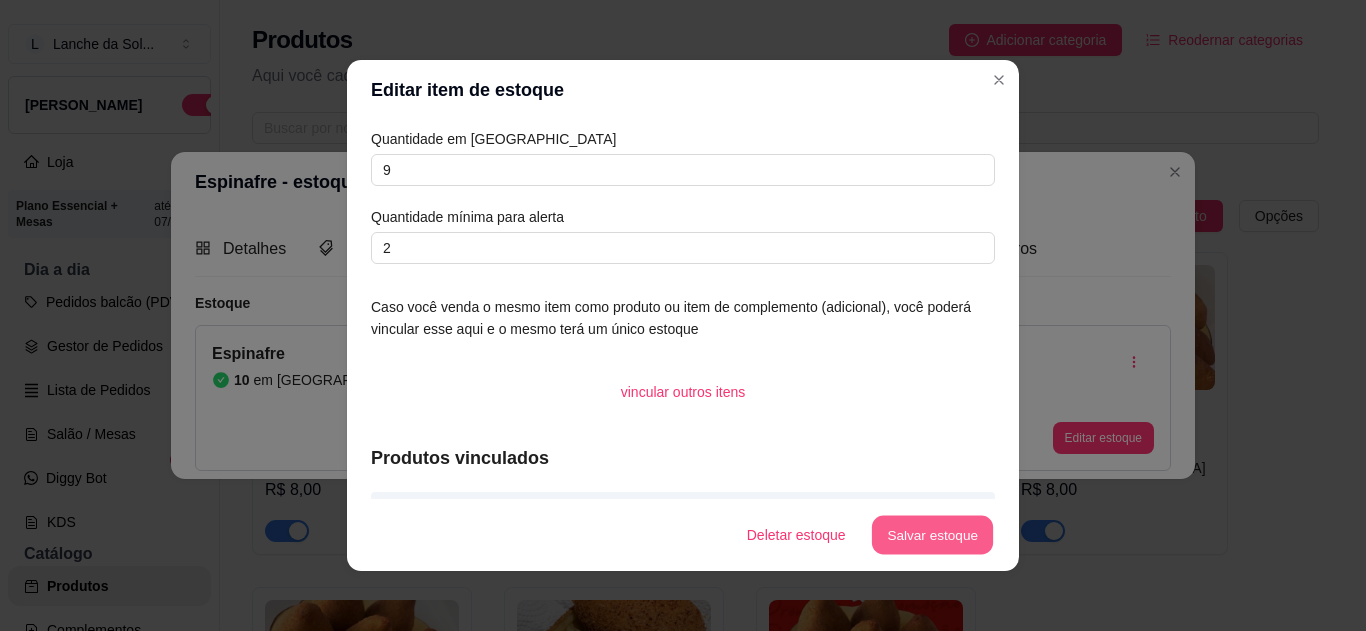 click on "Salvar estoque" at bounding box center (932, 535) 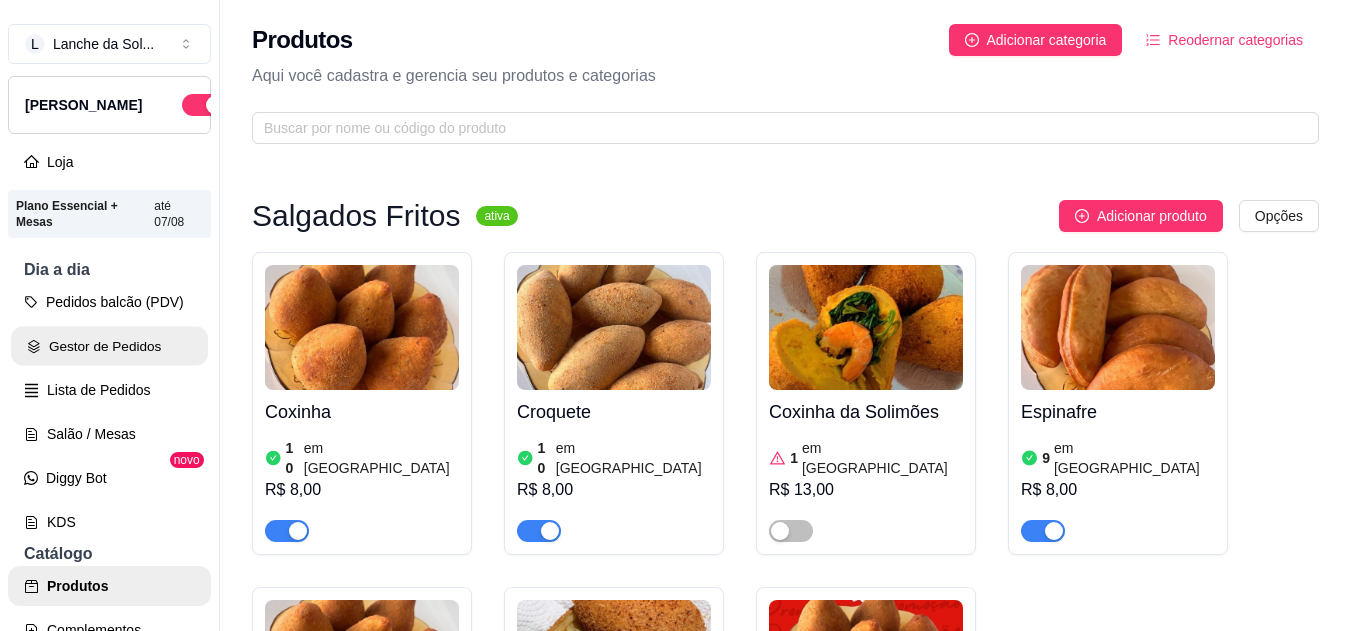 click on "Gestor de Pedidos" at bounding box center [109, 346] 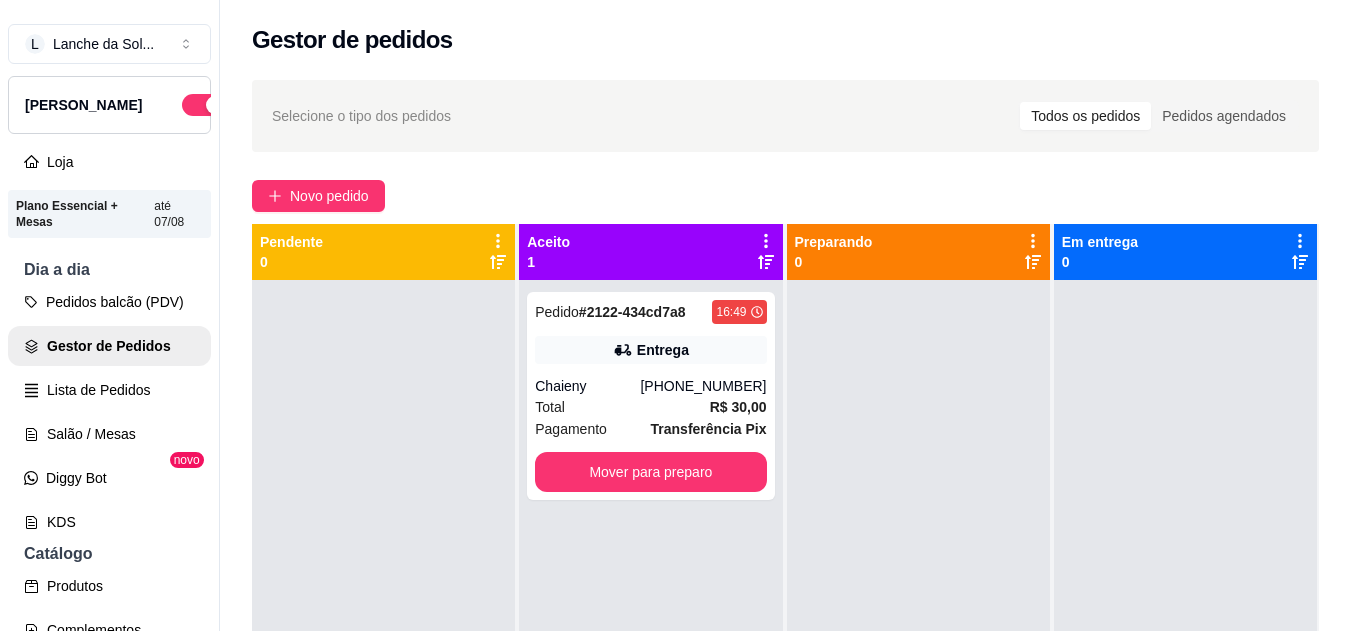 click on "Pedido  # 2122-434cd7a8 16:49 Entrega Chaieny [PHONE_NUMBER] Total R$ 30,00 Pagamento Transferência Pix Mover para preparo" at bounding box center [650, 396] 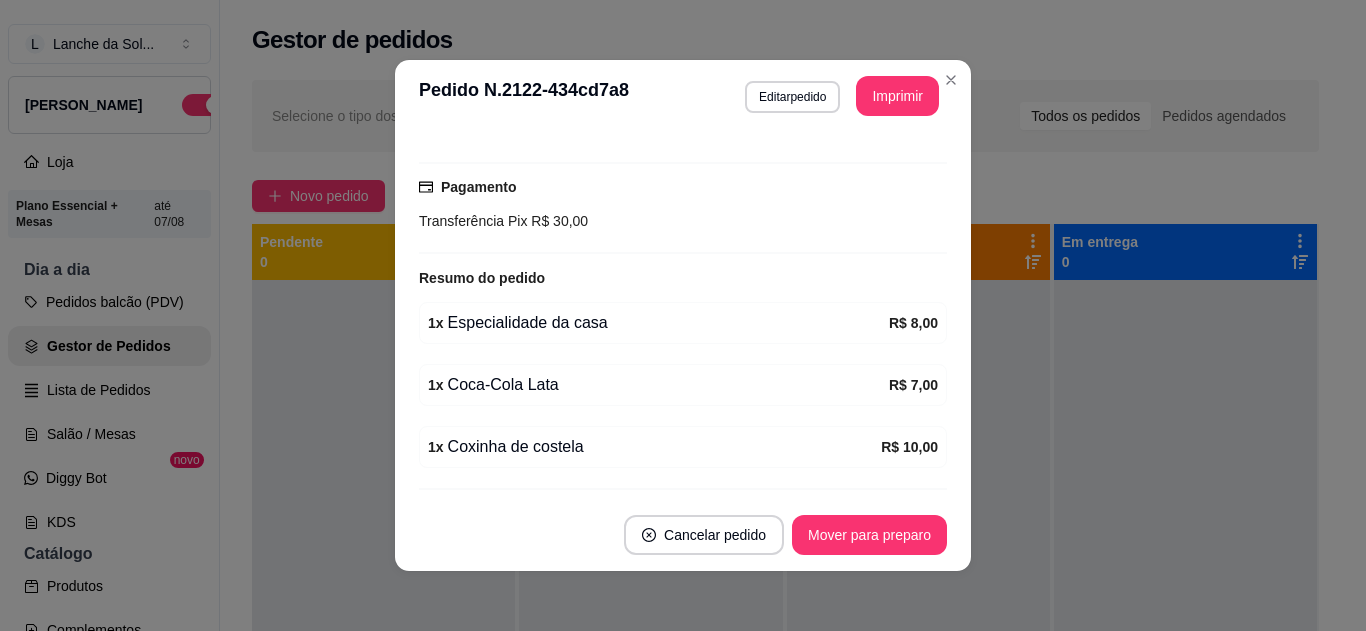 scroll, scrollTop: 550, scrollLeft: 0, axis: vertical 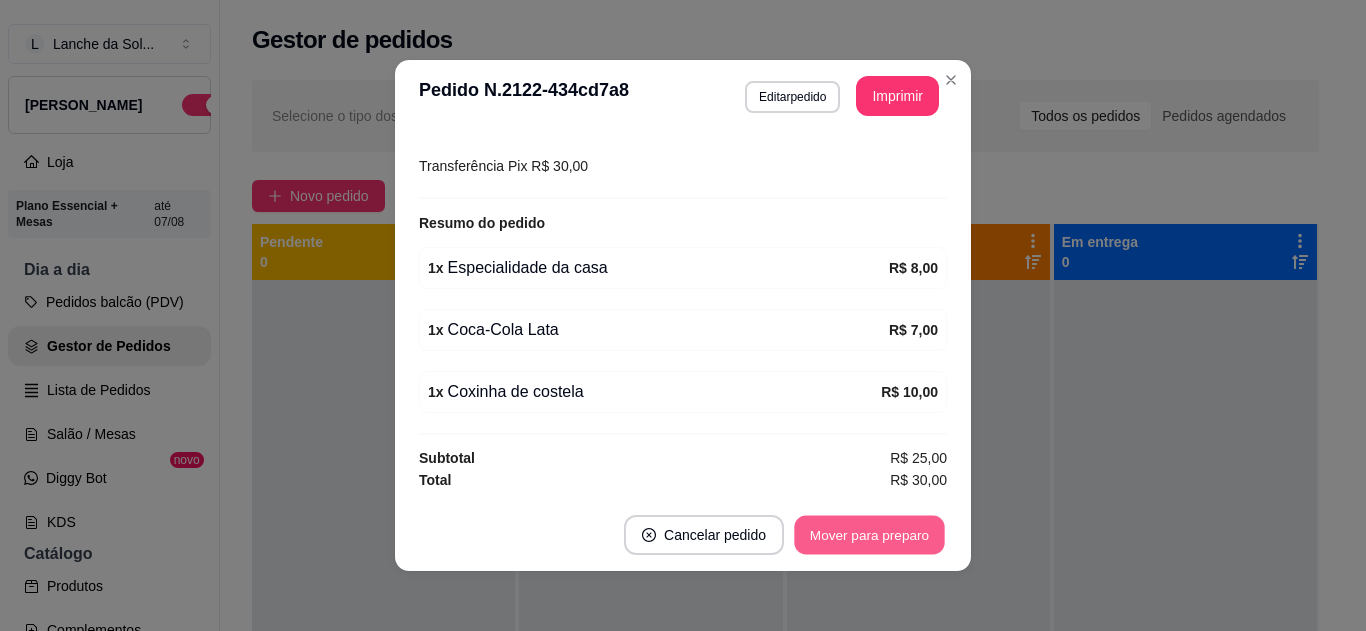 click on "Mover para preparo" at bounding box center (869, 535) 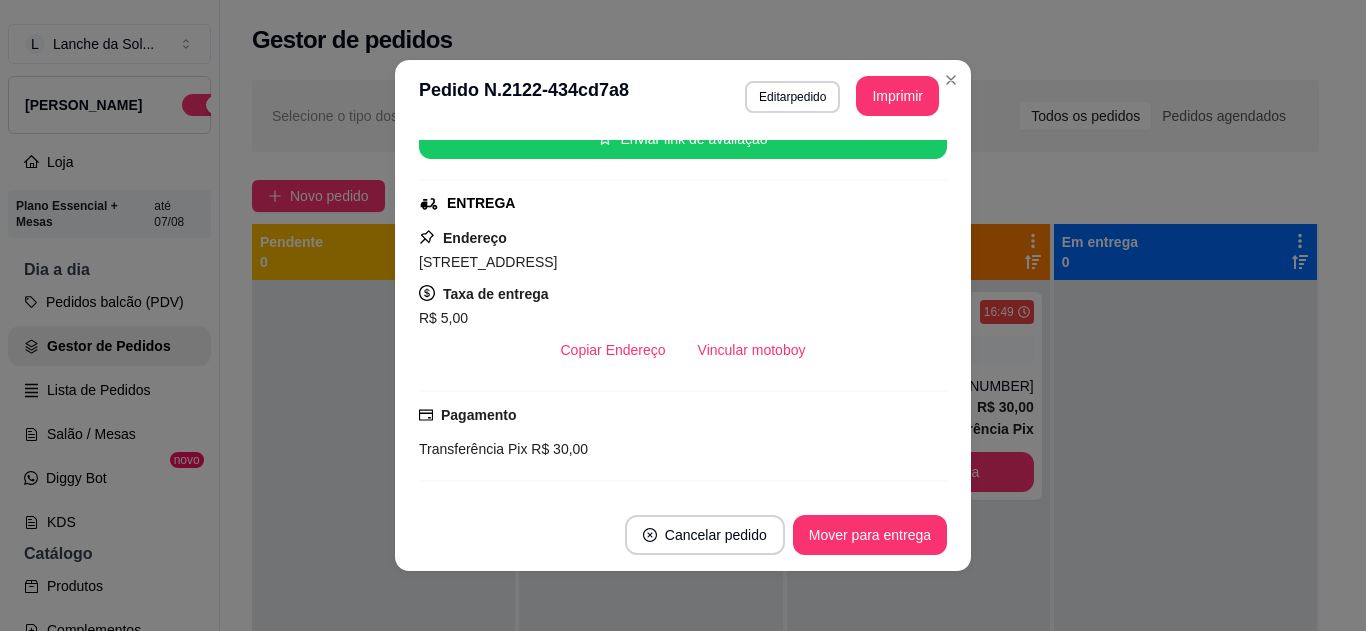 scroll, scrollTop: 221, scrollLeft: 0, axis: vertical 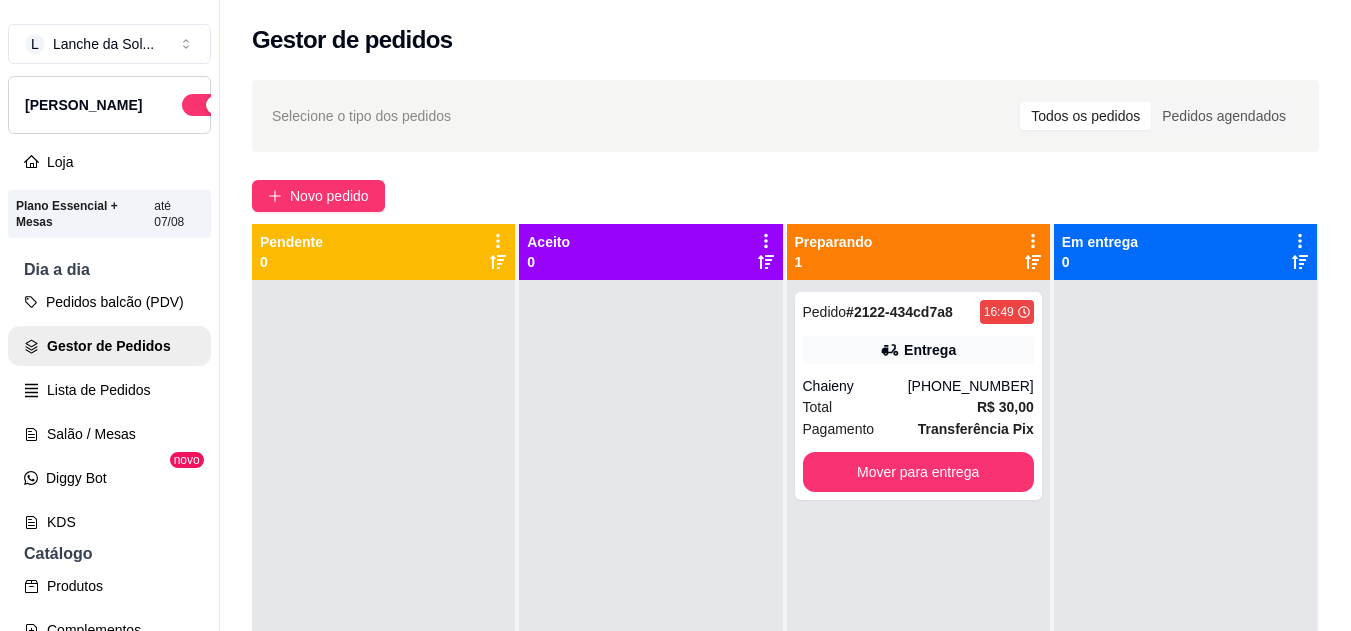 click on "[PHONE_NUMBER]" at bounding box center (971, 386) 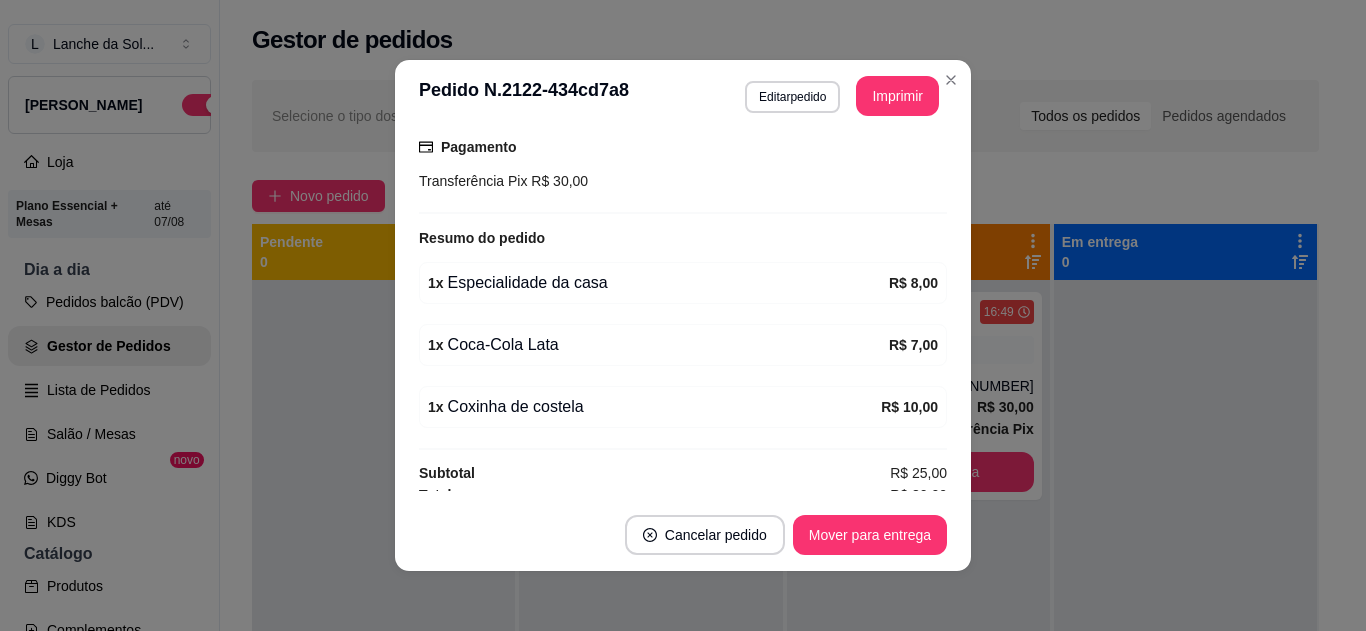 scroll, scrollTop: 550, scrollLeft: 0, axis: vertical 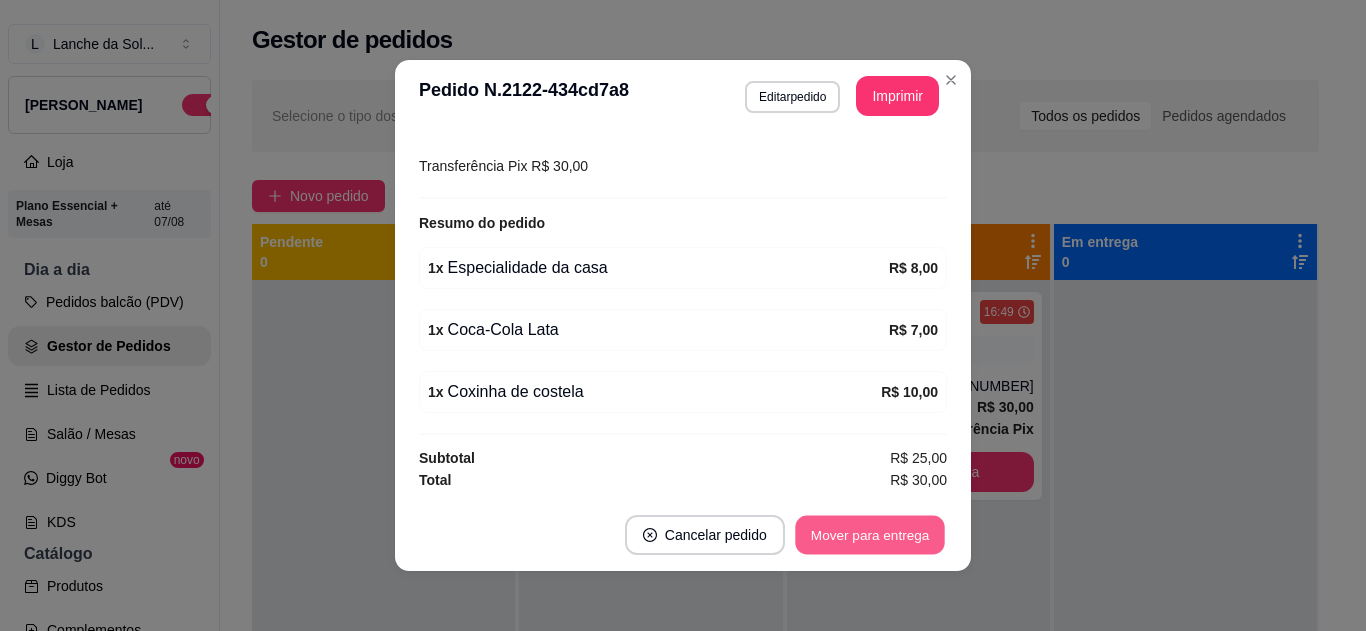 click on "Mover para entrega" at bounding box center (870, 535) 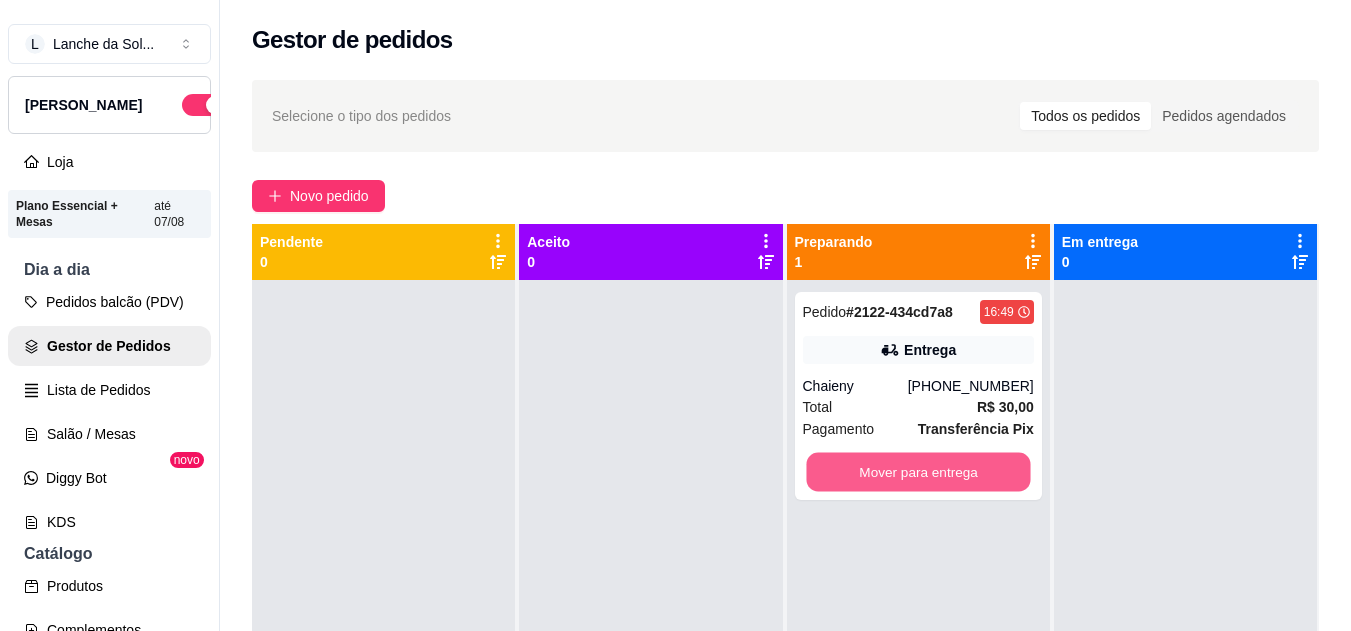 click on "Mover para entrega" at bounding box center (918, 472) 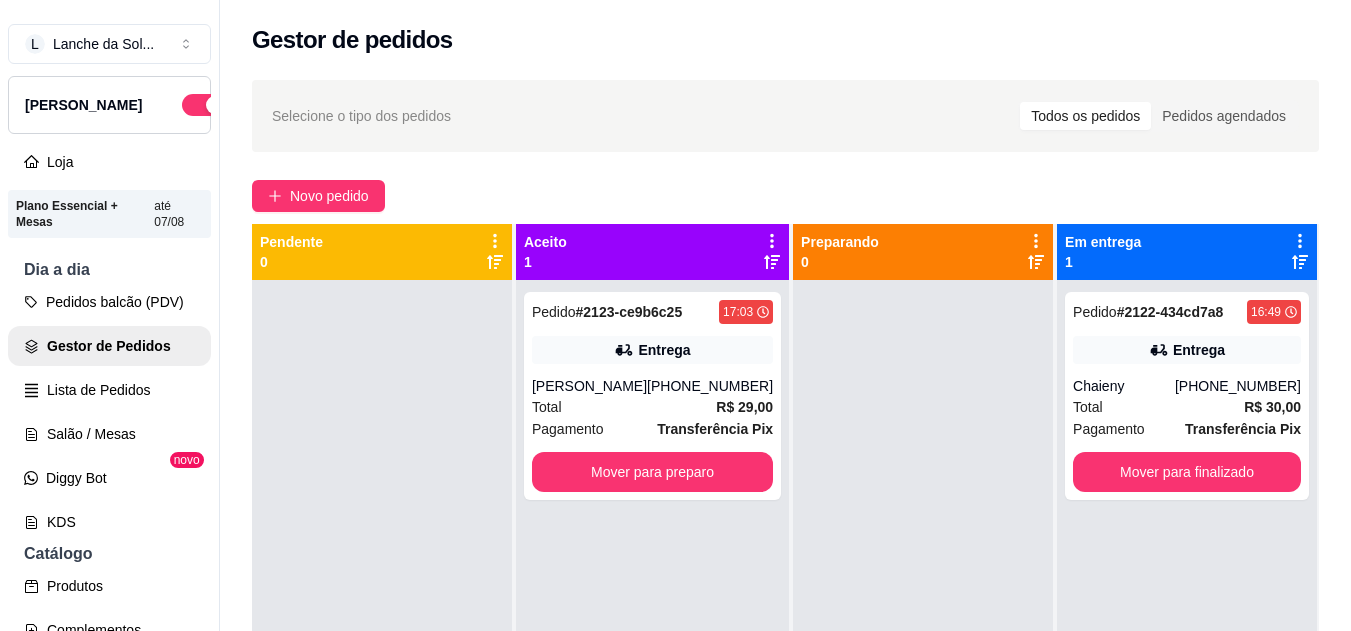 click on "Pedido  # 2123-ce9b6c25" at bounding box center (607, 312) 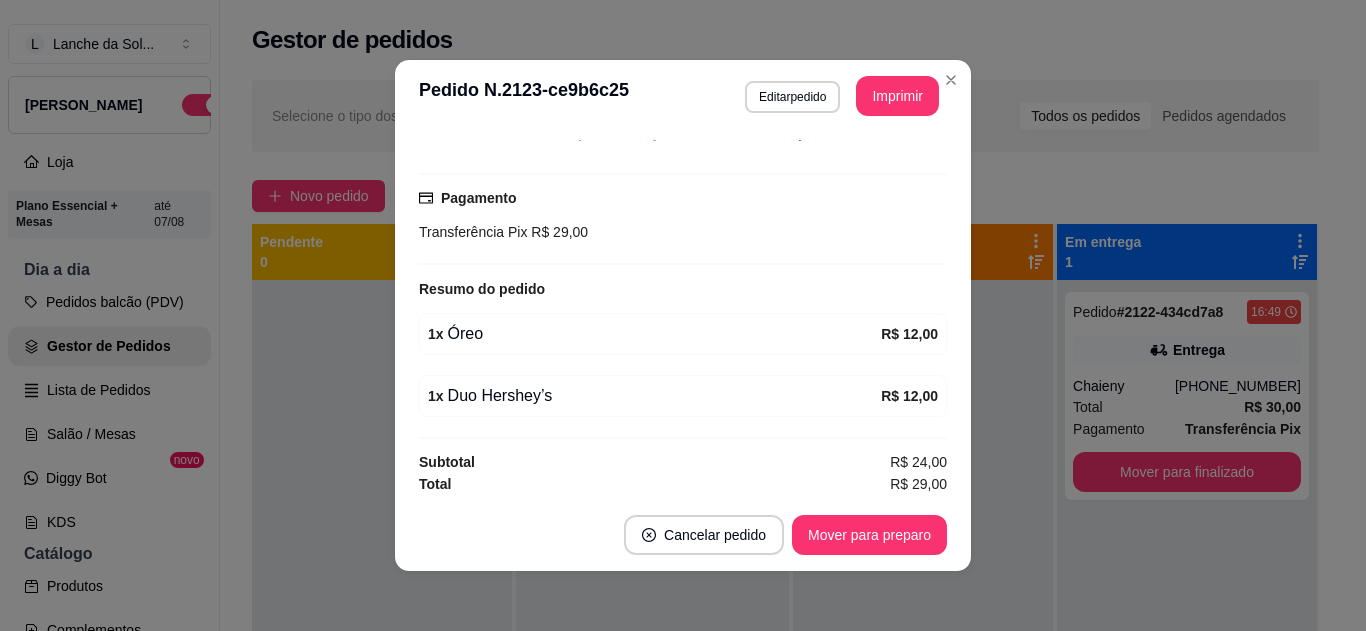 scroll, scrollTop: 488, scrollLeft: 0, axis: vertical 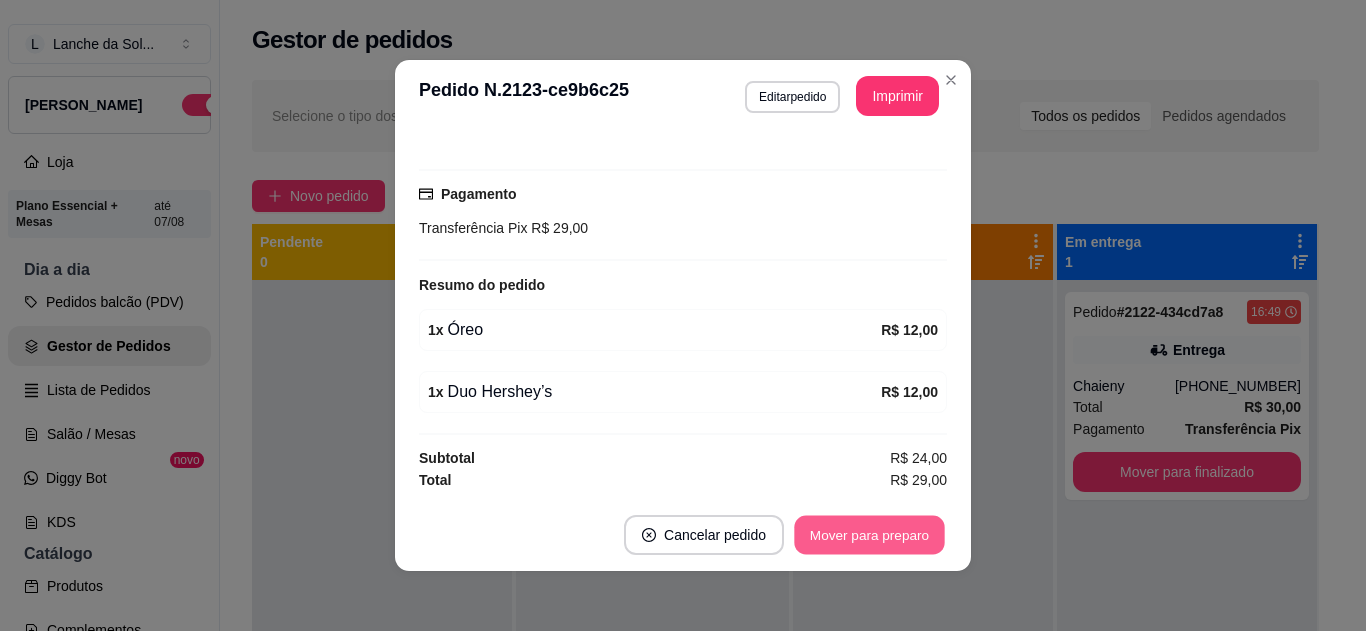 click on "Mover para preparo" at bounding box center [869, 535] 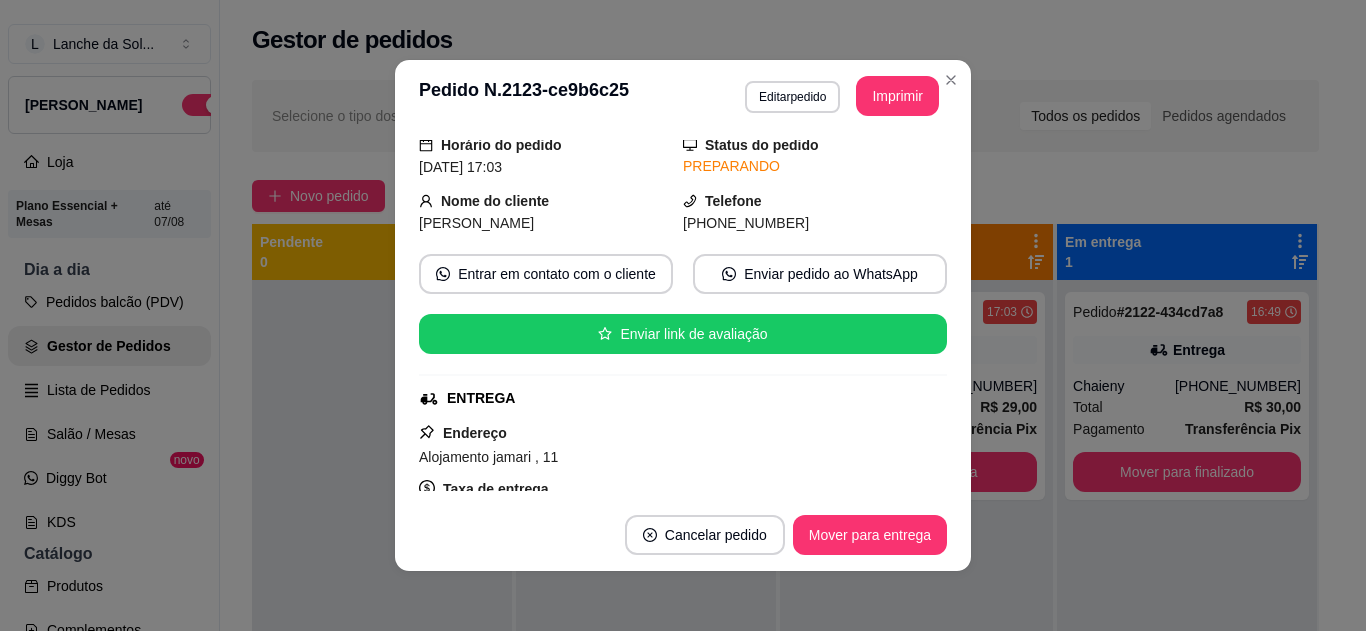scroll, scrollTop: 48, scrollLeft: 0, axis: vertical 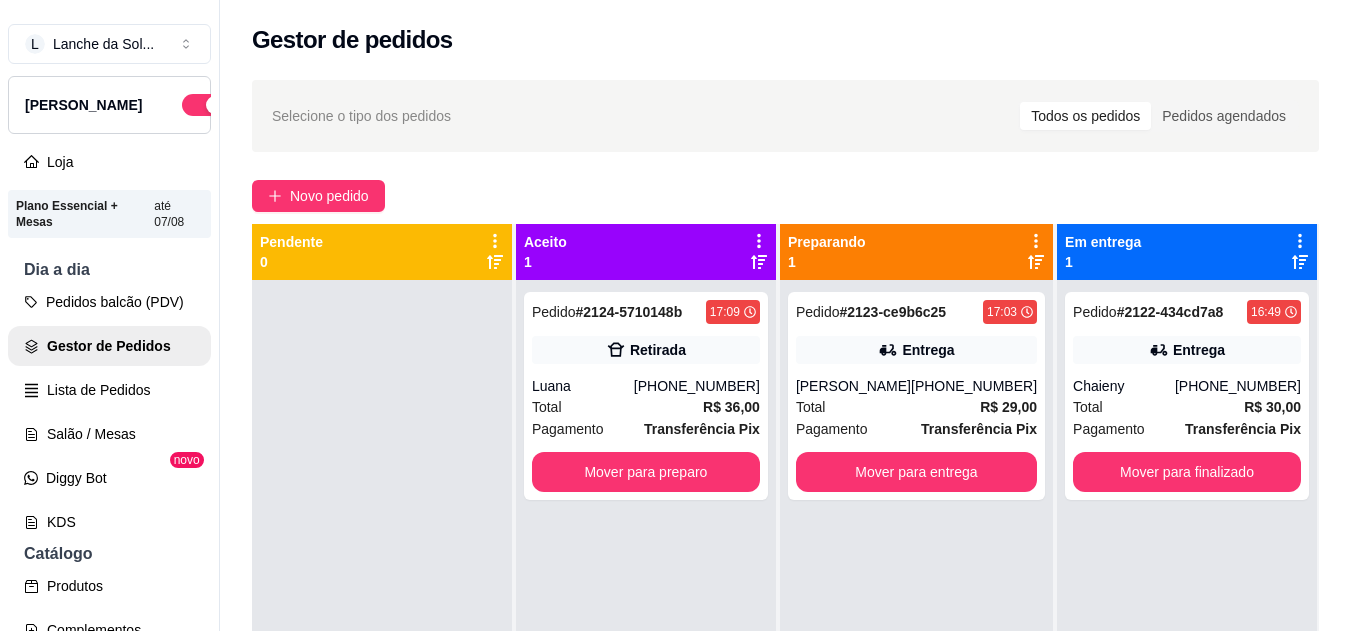 click on "[PHONE_NUMBER]" at bounding box center [697, 386] 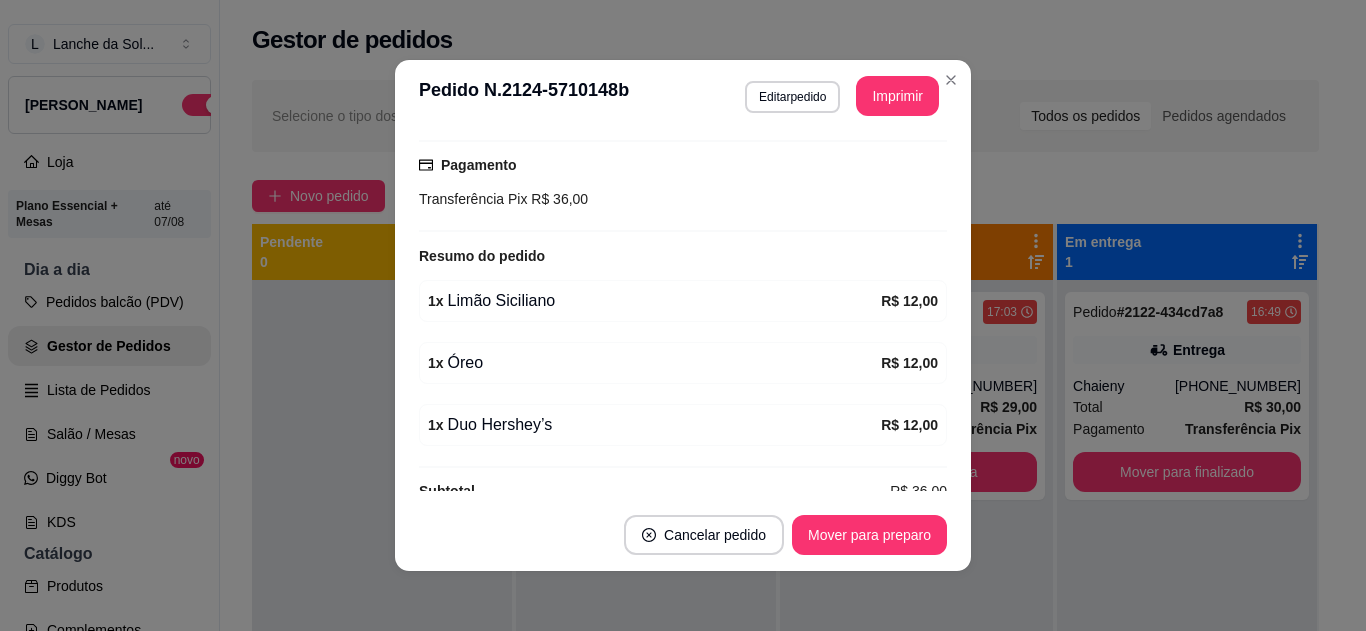 scroll, scrollTop: 394, scrollLeft: 0, axis: vertical 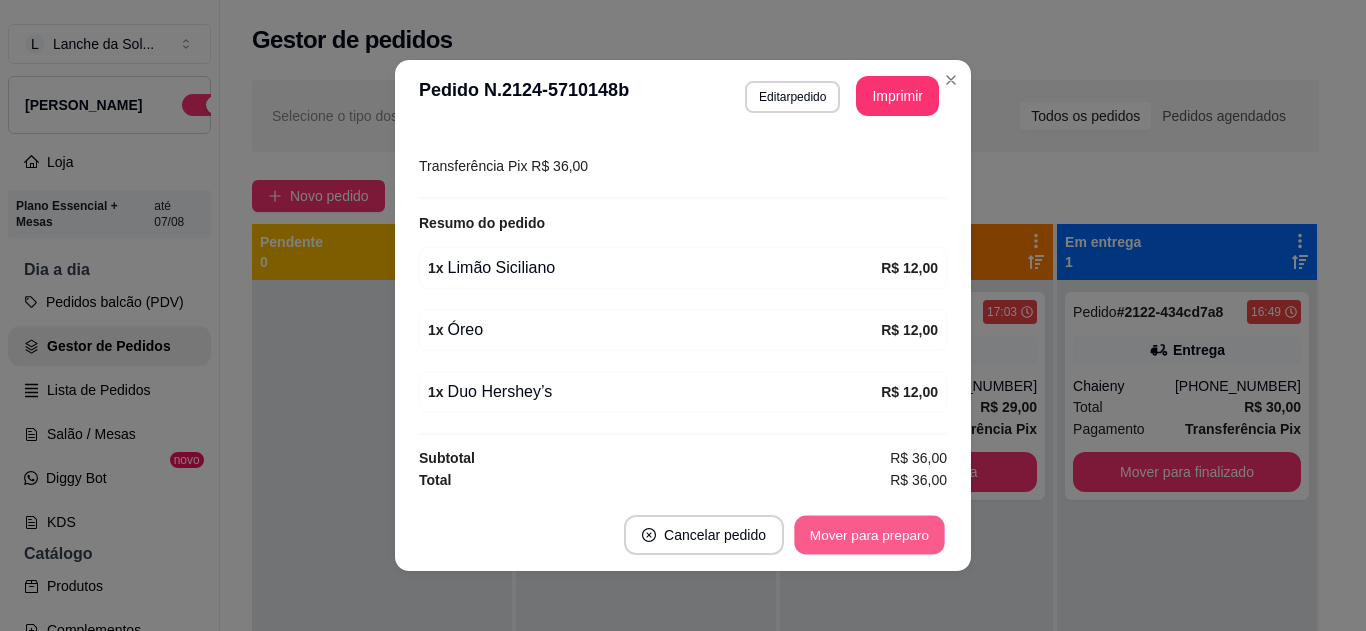 click on "Mover para preparo" at bounding box center [869, 535] 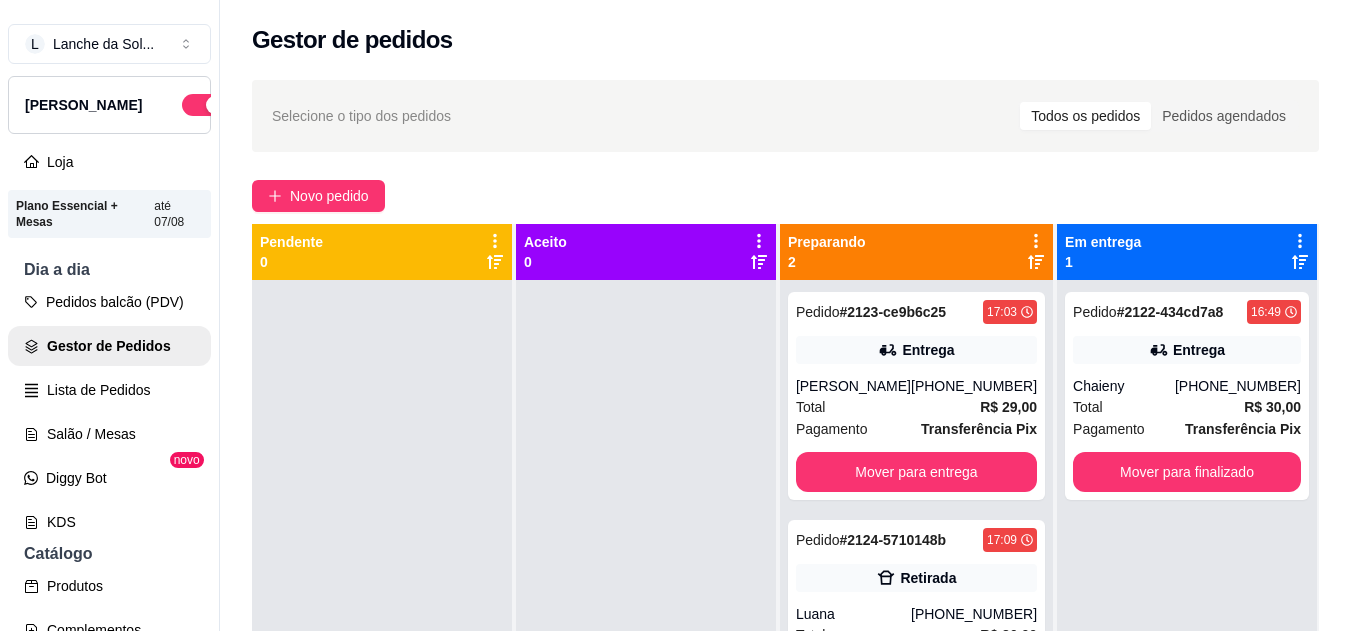 click on "Retirada" at bounding box center [928, 578] 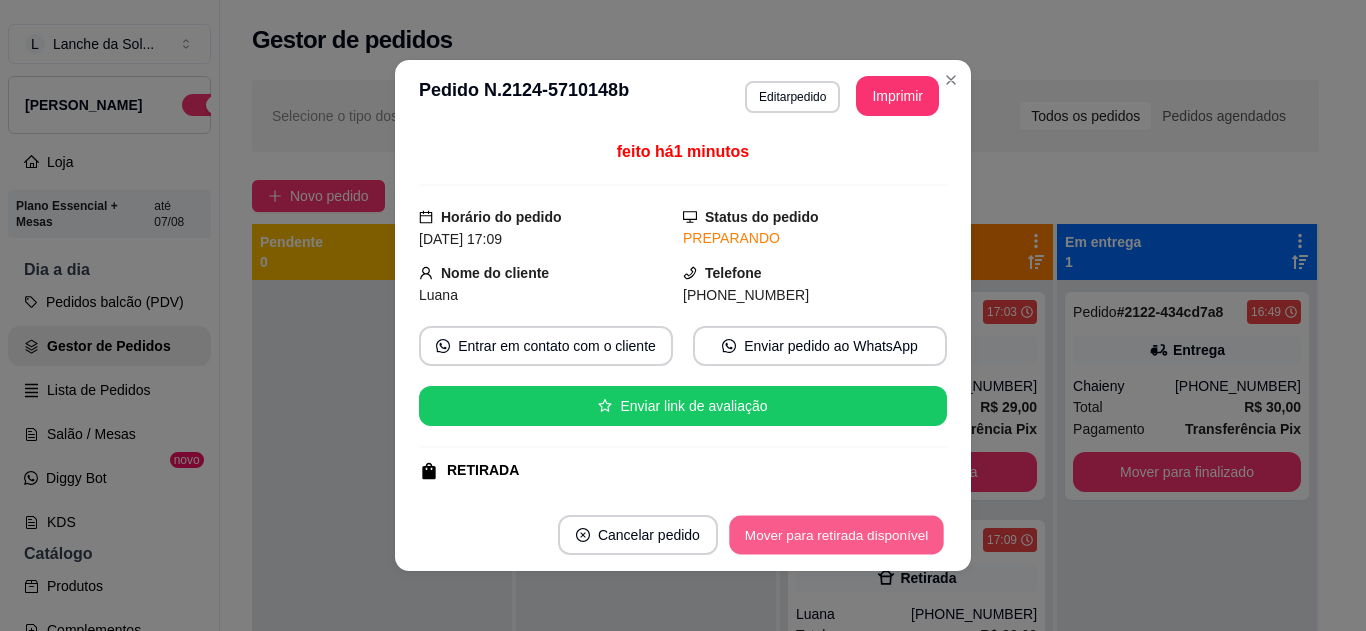 click on "Mover para retirada disponível" at bounding box center [836, 535] 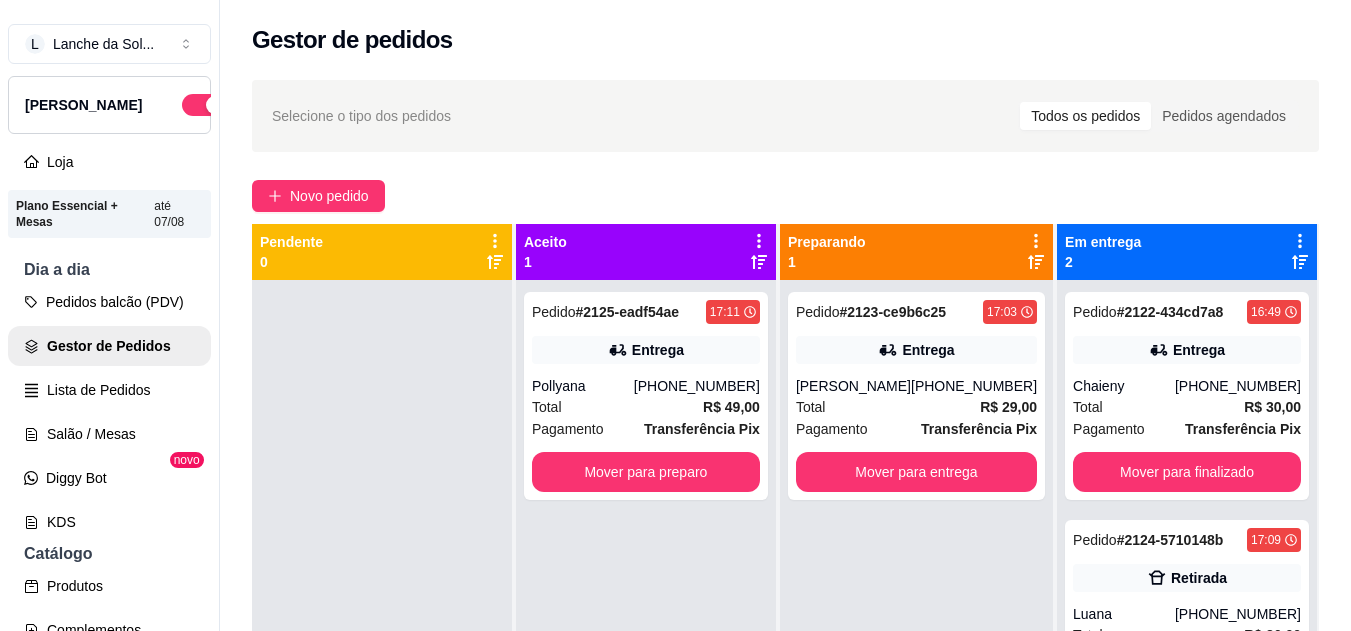 click on "Pedido  # 2125-eadf54ae 17:11 Entrega Pollyana [PHONE_NUMBER] Total R$ 49,00 Pagamento Transferência Pix Mover para preparo" at bounding box center (646, 396) 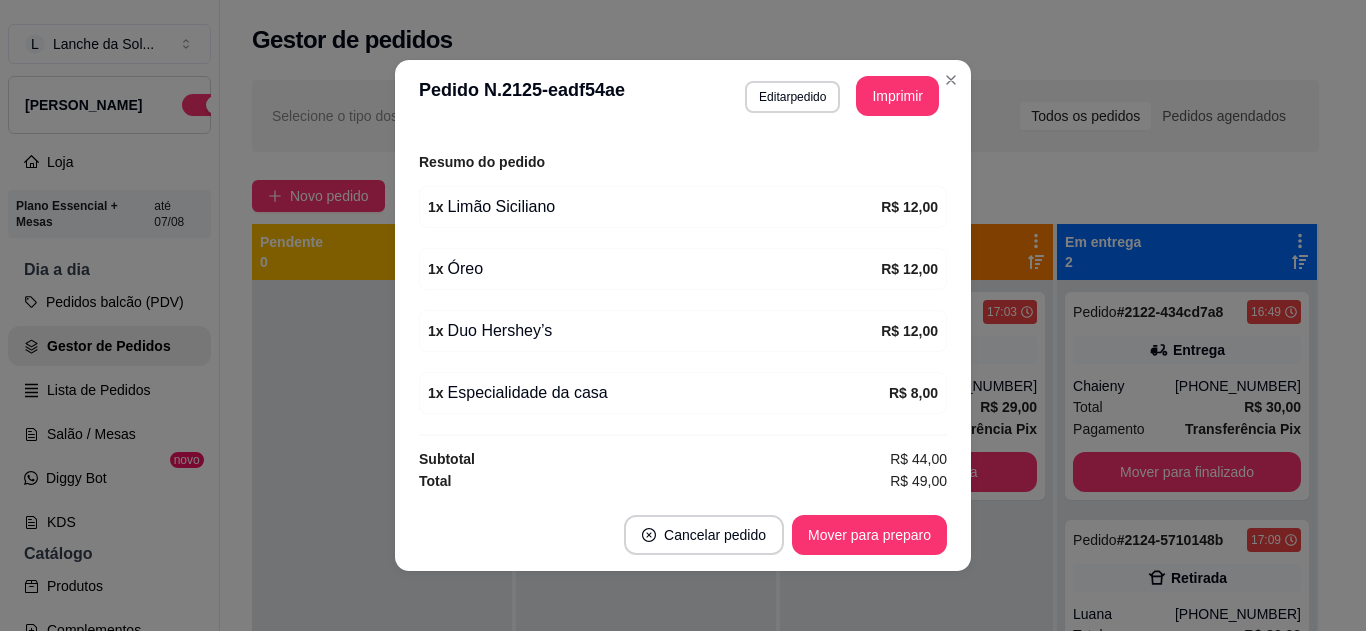 scroll, scrollTop: 612, scrollLeft: 0, axis: vertical 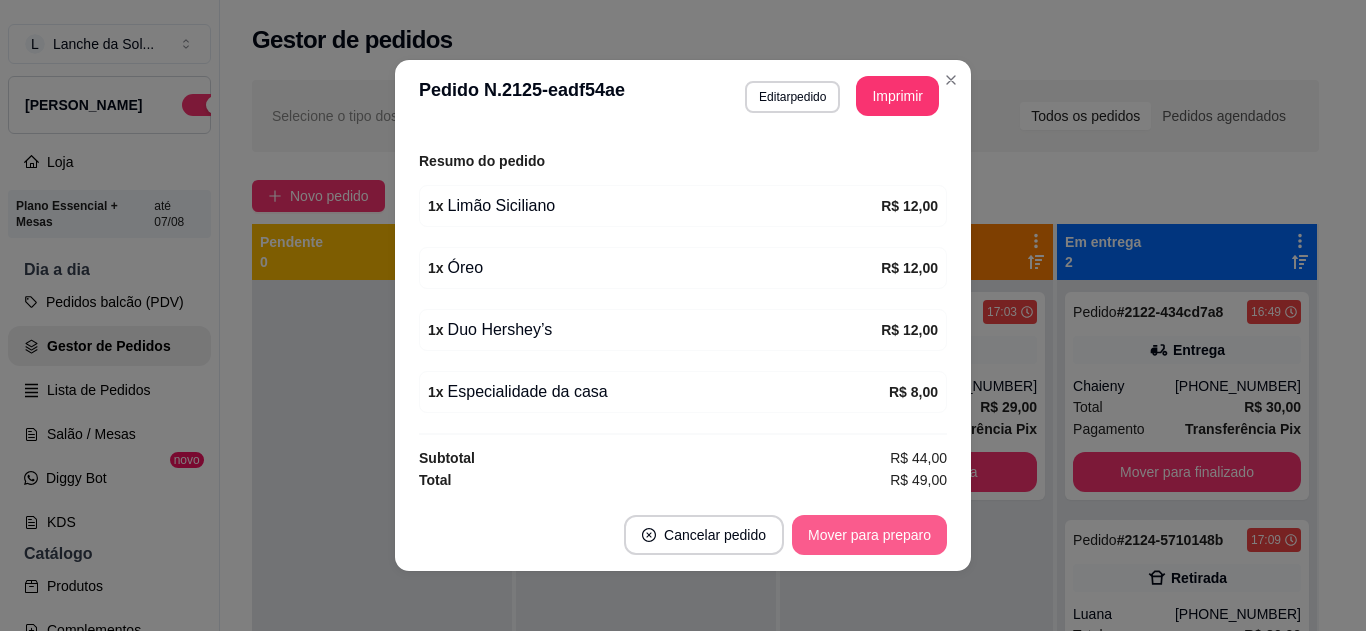 click on "Mover para preparo" at bounding box center [869, 535] 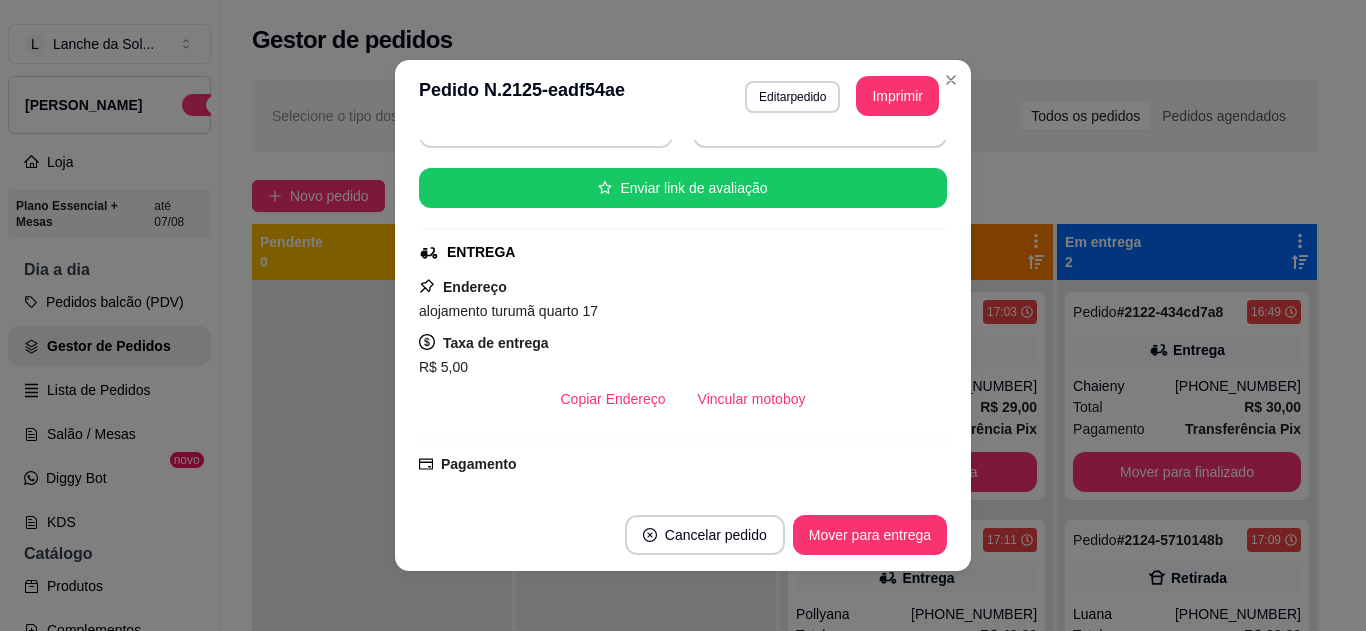 scroll, scrollTop: 212, scrollLeft: 0, axis: vertical 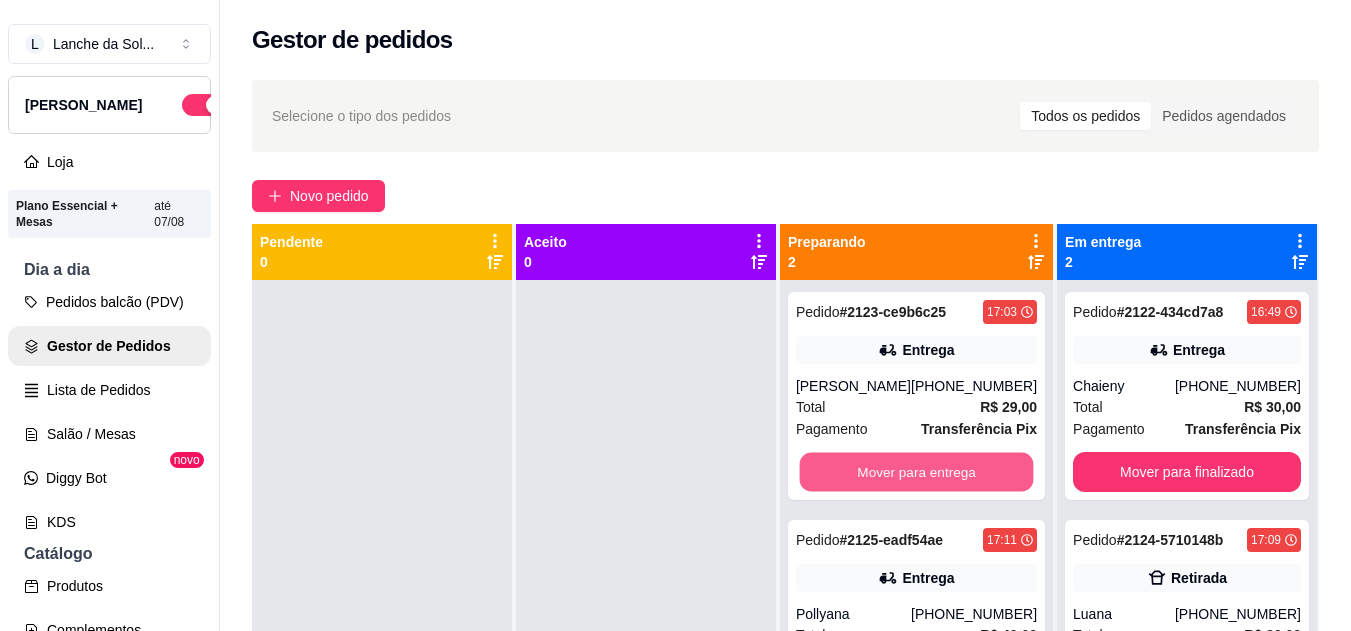 click on "Mover para entrega" at bounding box center [916, 472] 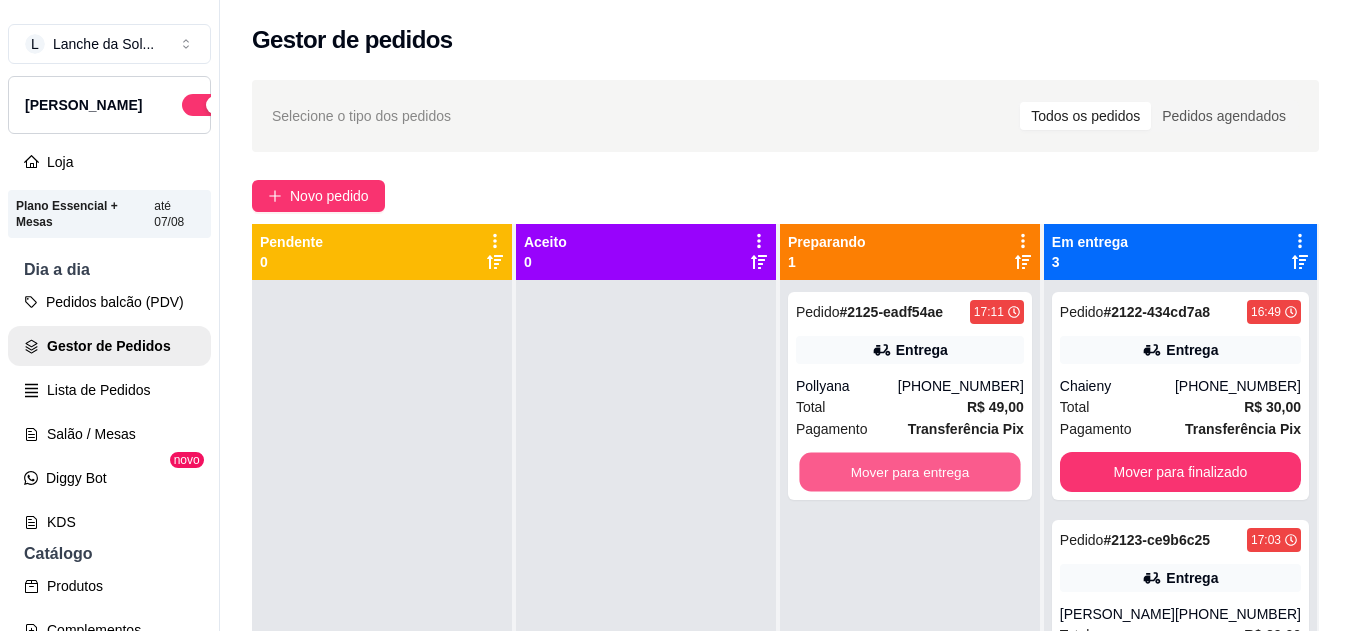 click on "Mover para entrega" at bounding box center (909, 472) 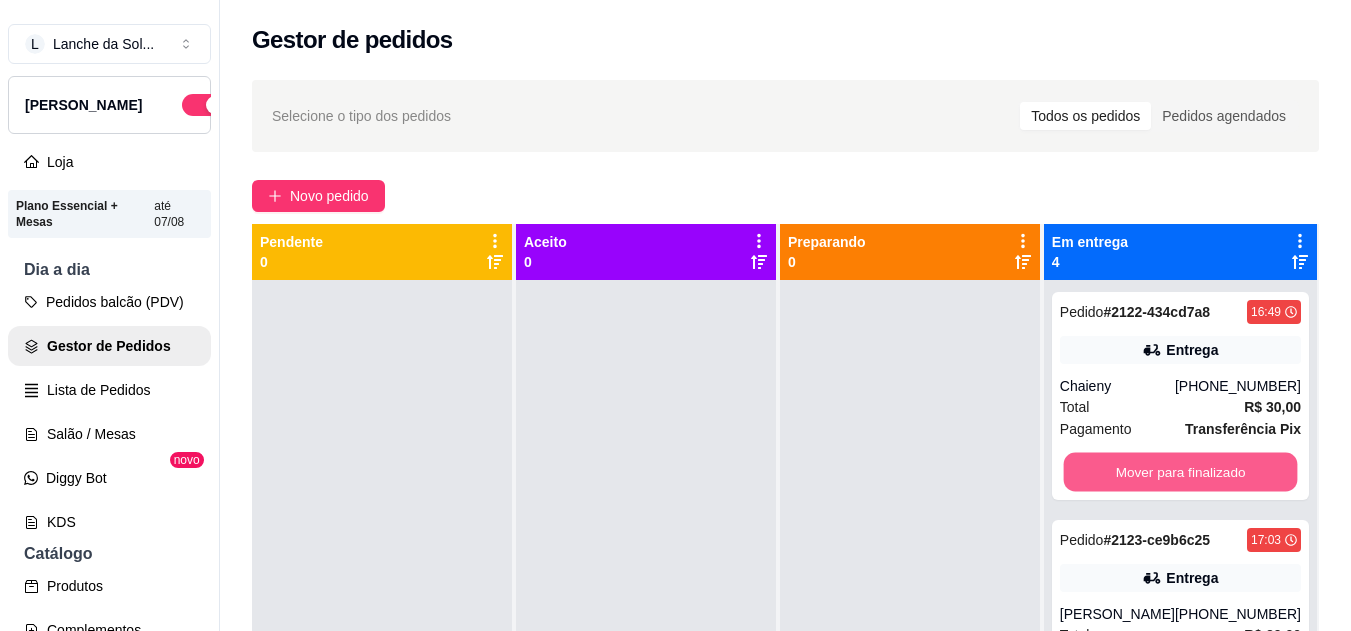 click on "Mover para finalizado" at bounding box center [1180, 472] 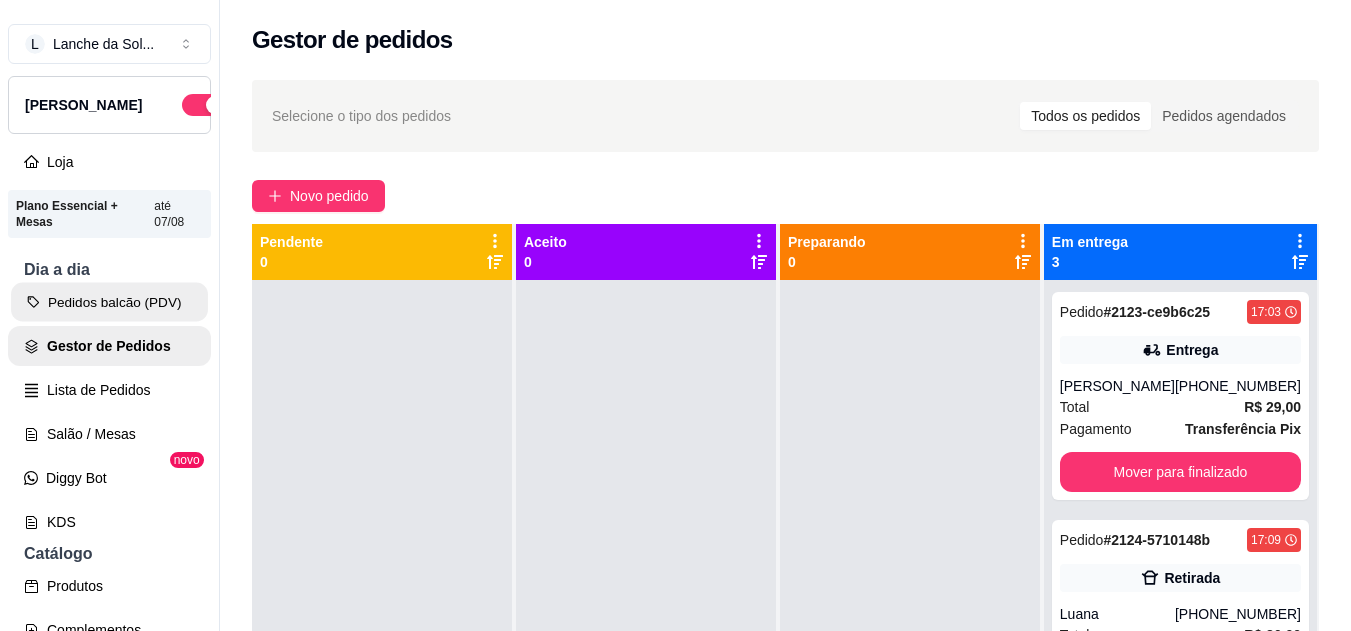 click on "Pedidos balcão (PDV)" at bounding box center [109, 302] 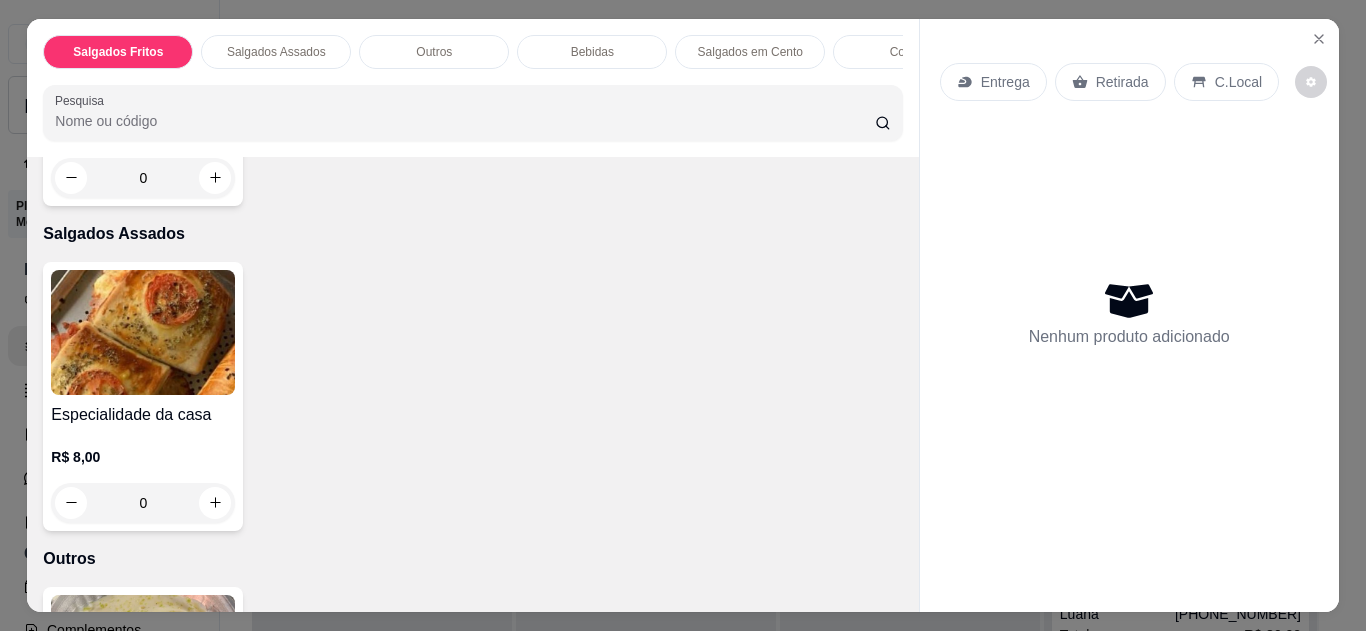 scroll, scrollTop: 640, scrollLeft: 0, axis: vertical 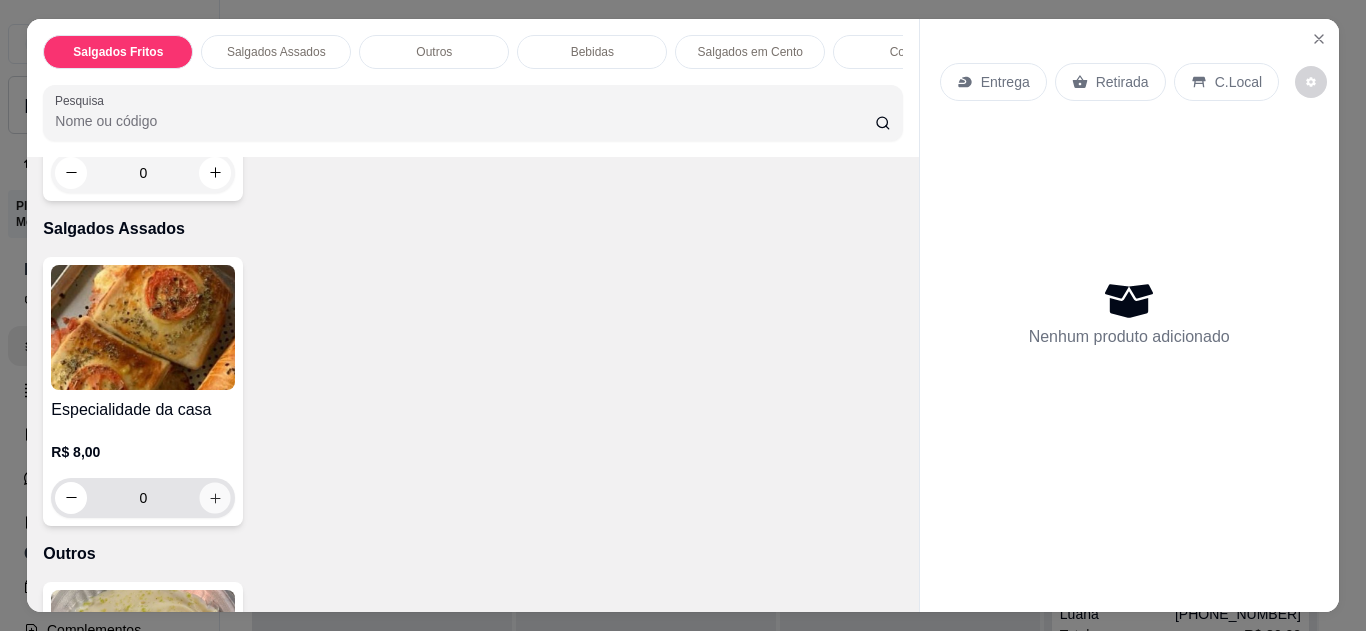 click 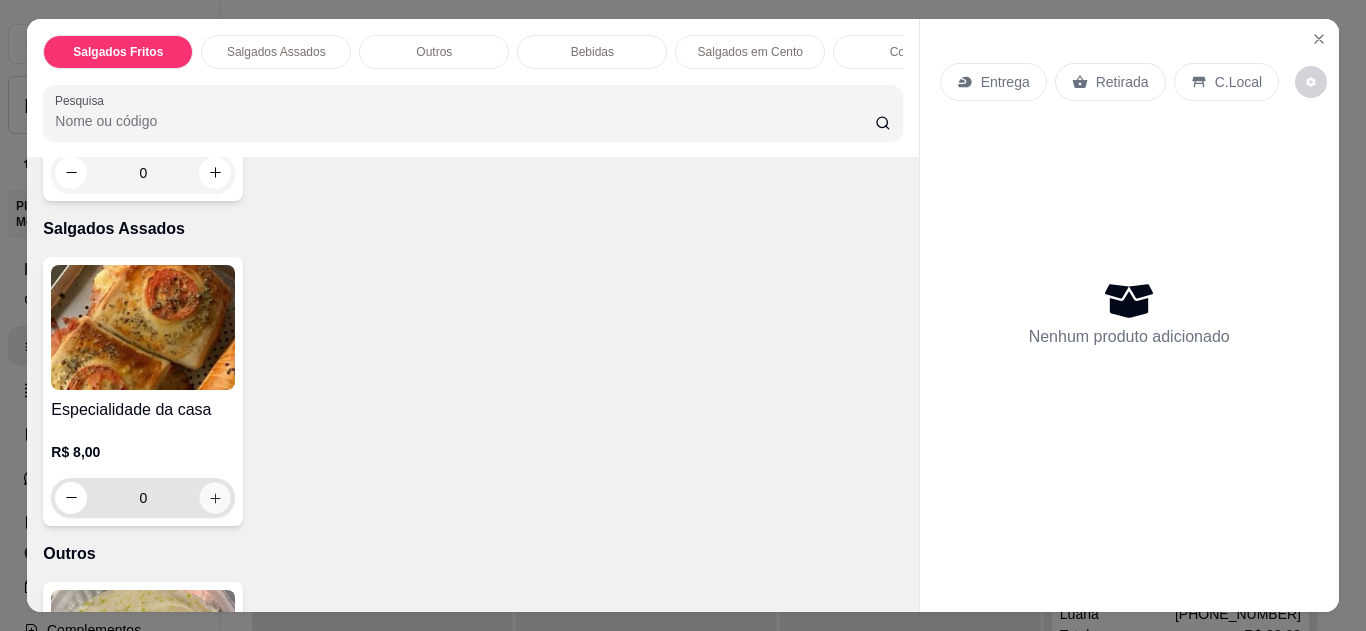type on "1" 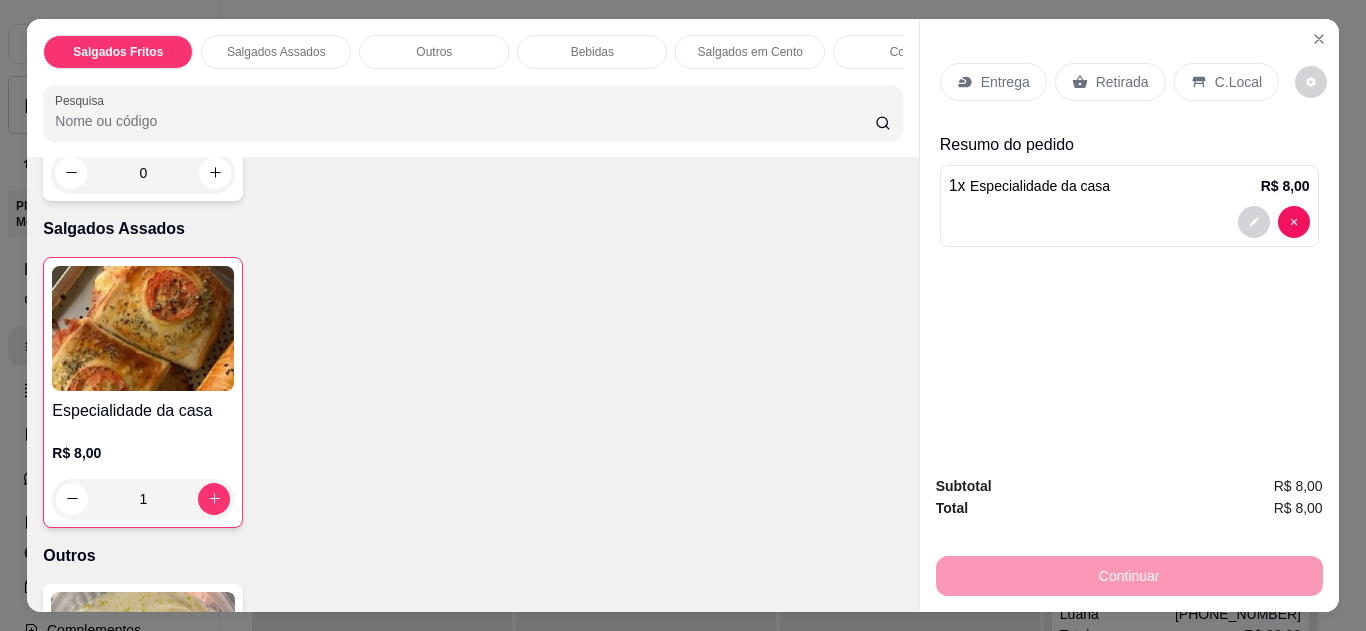 click on "C.Local" at bounding box center (1226, 82) 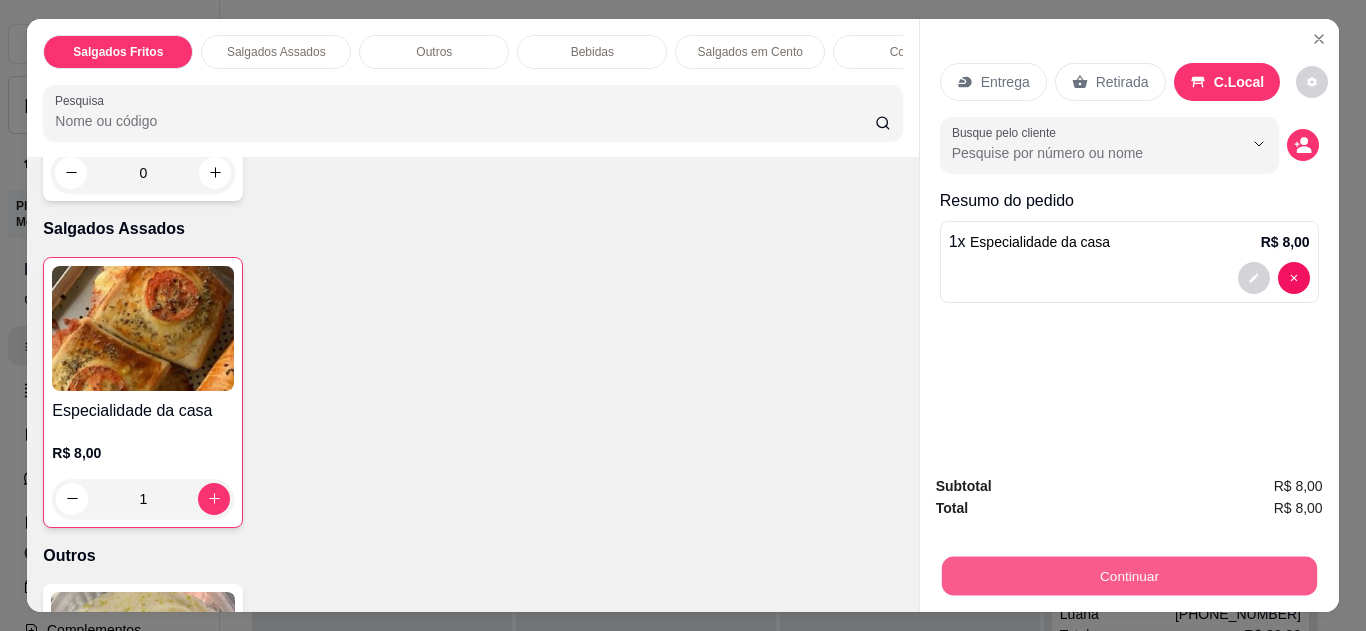 click on "Continuar" at bounding box center (1128, 576) 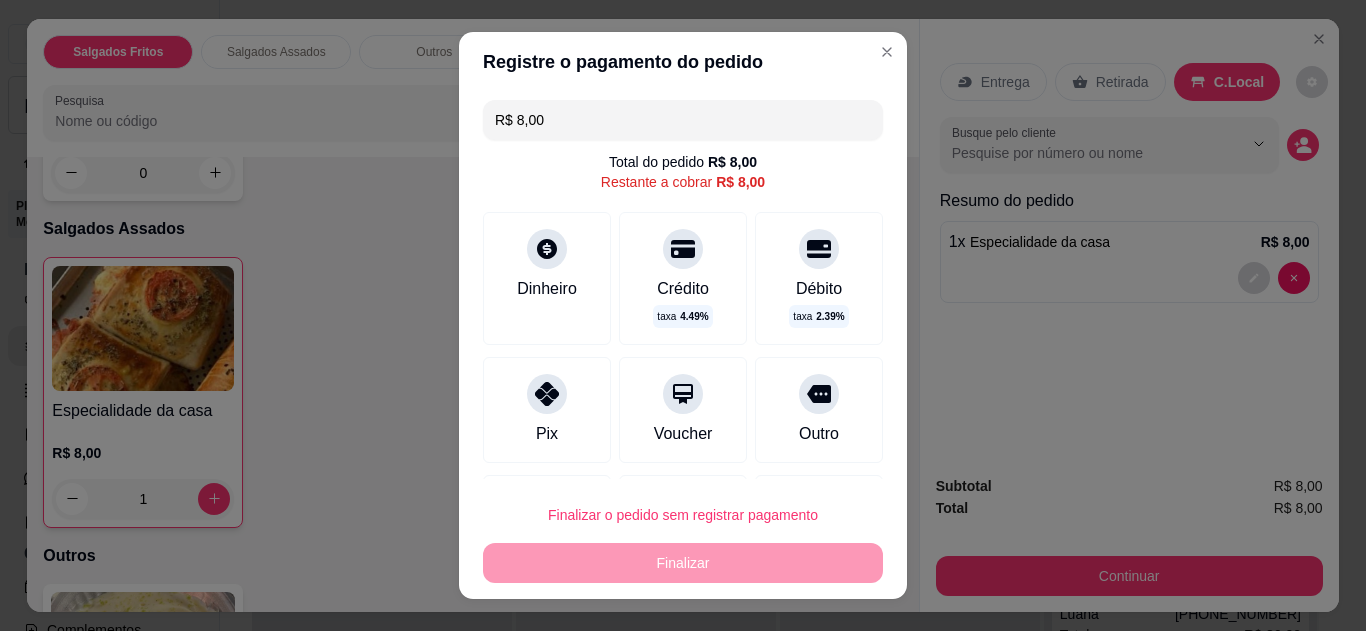 click on "Pix" at bounding box center (547, 434) 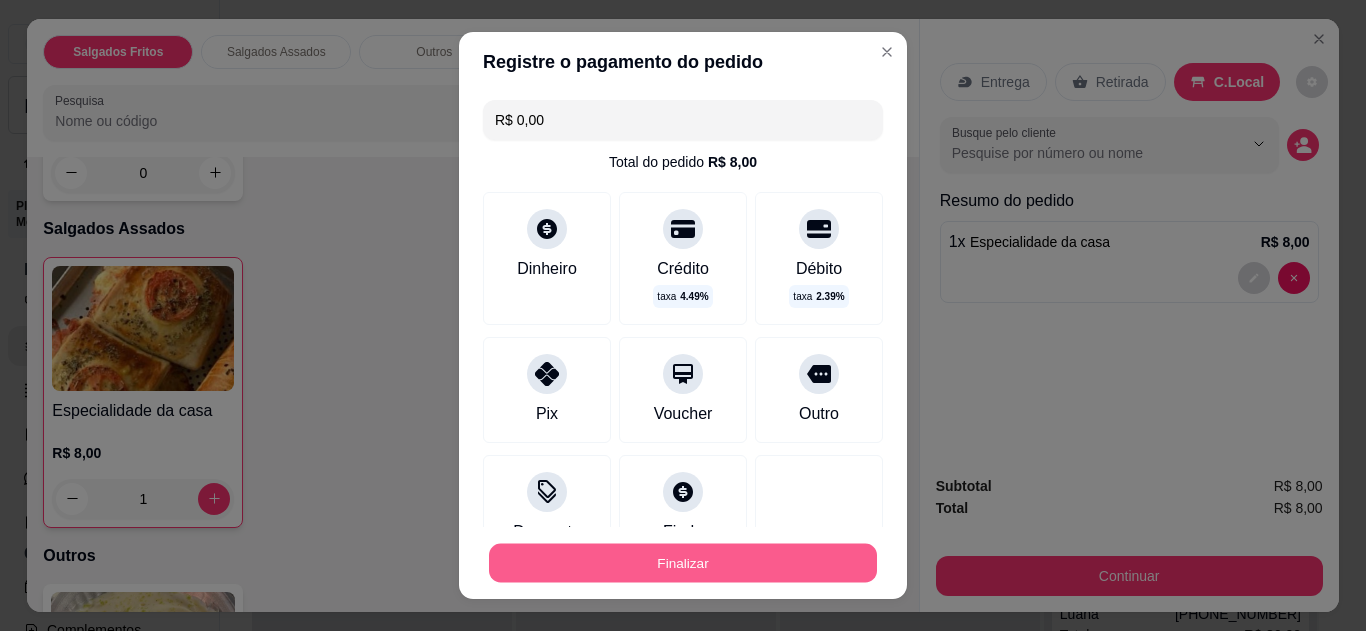 click on "Finalizar" at bounding box center [683, 563] 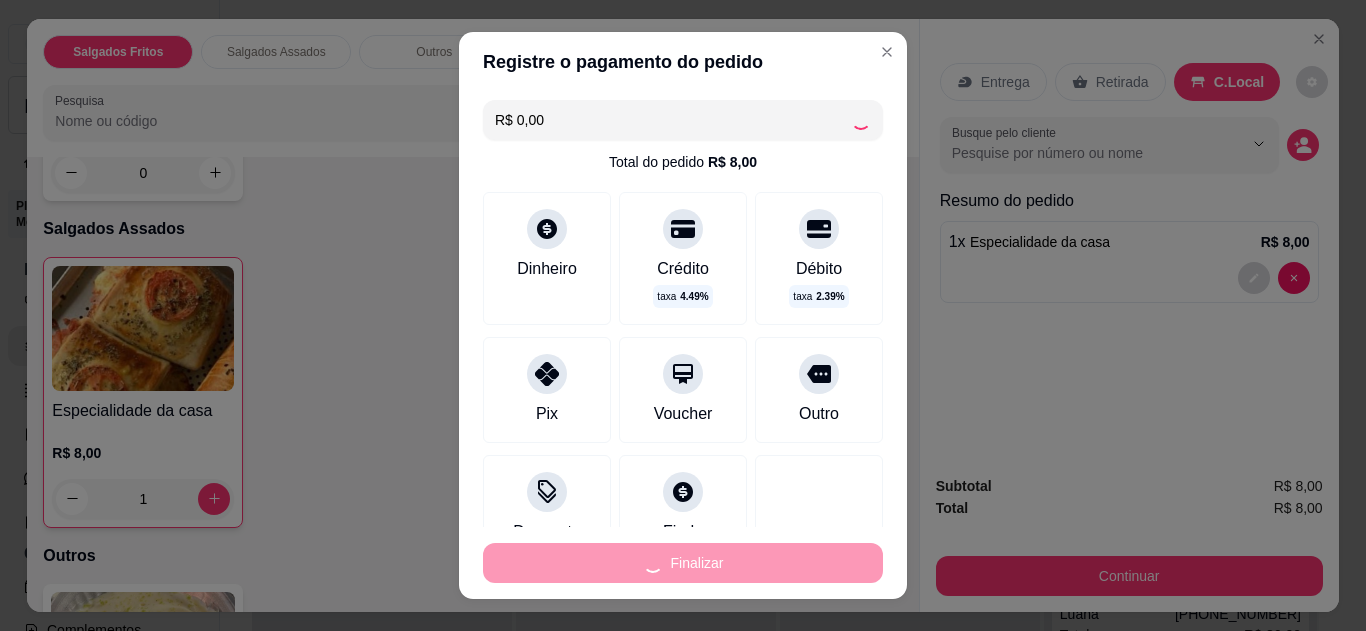 type on "0" 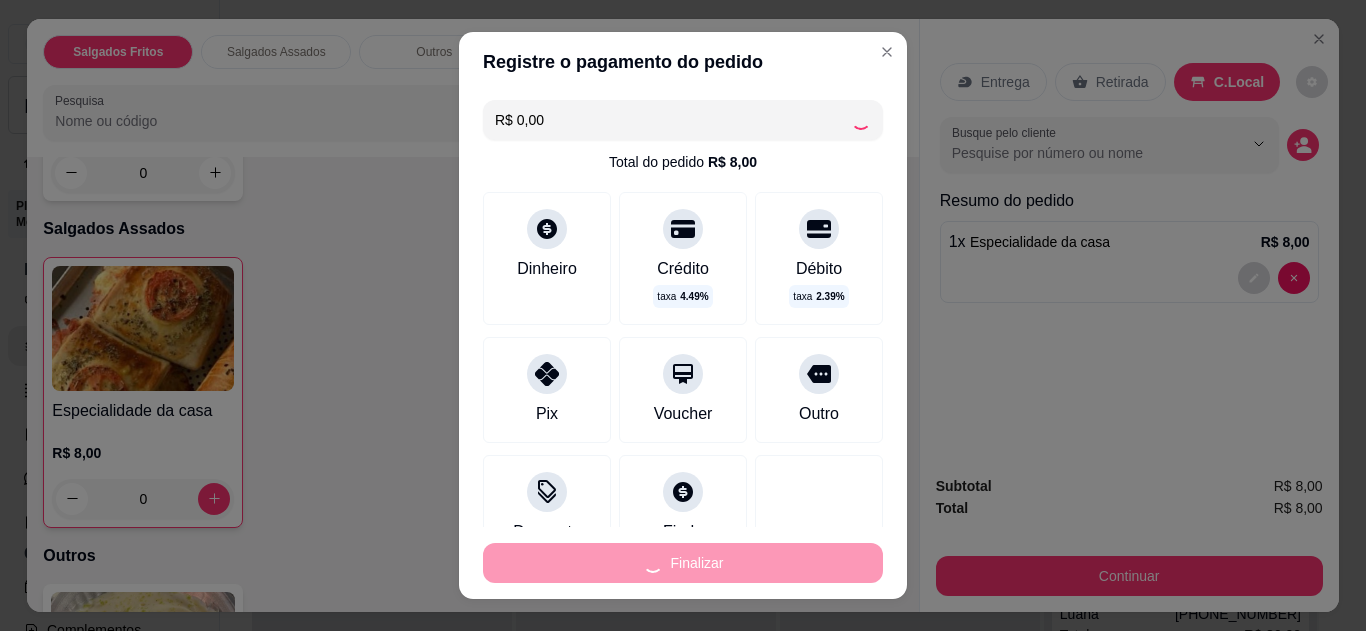 type on "-R$ 8,00" 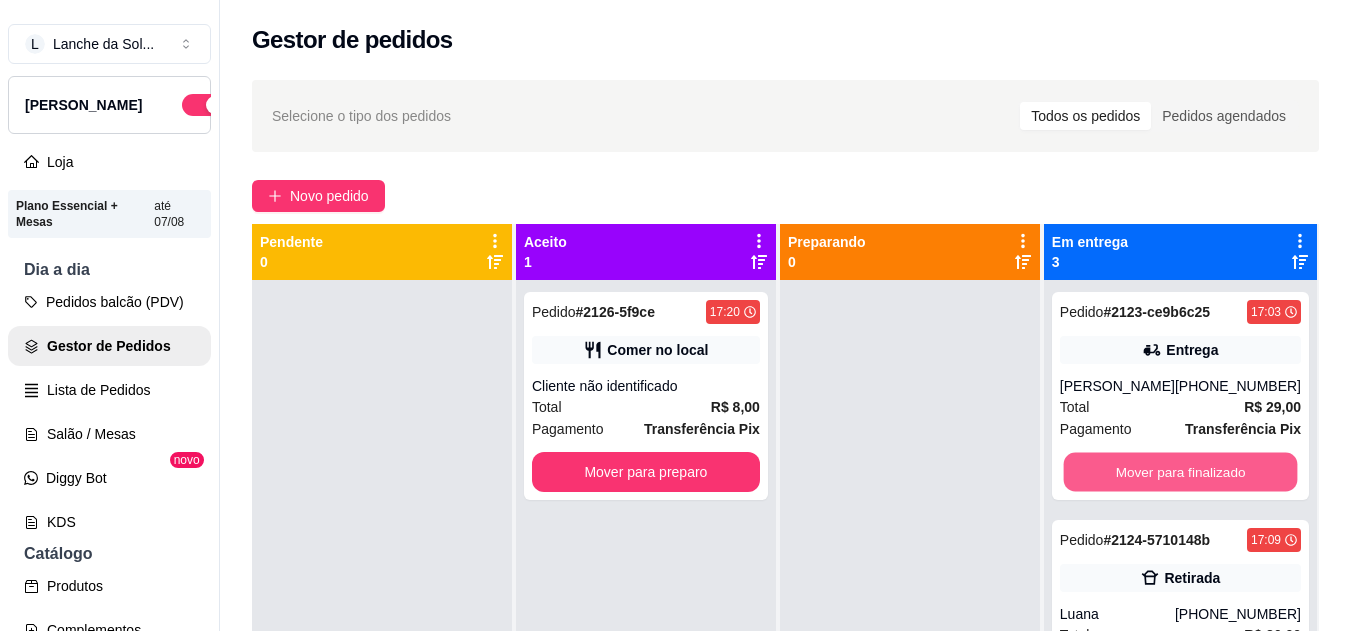 click on "Mover para finalizado" at bounding box center [1180, 472] 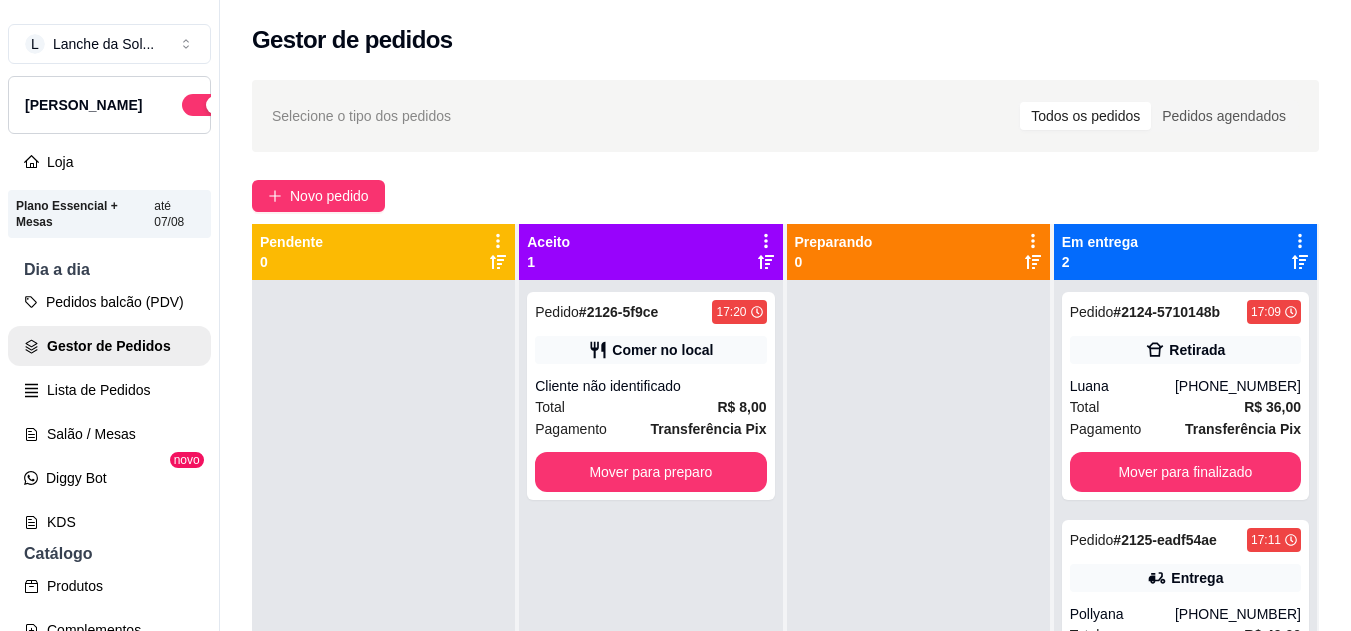 click on "Entrega" at bounding box center [1185, 578] 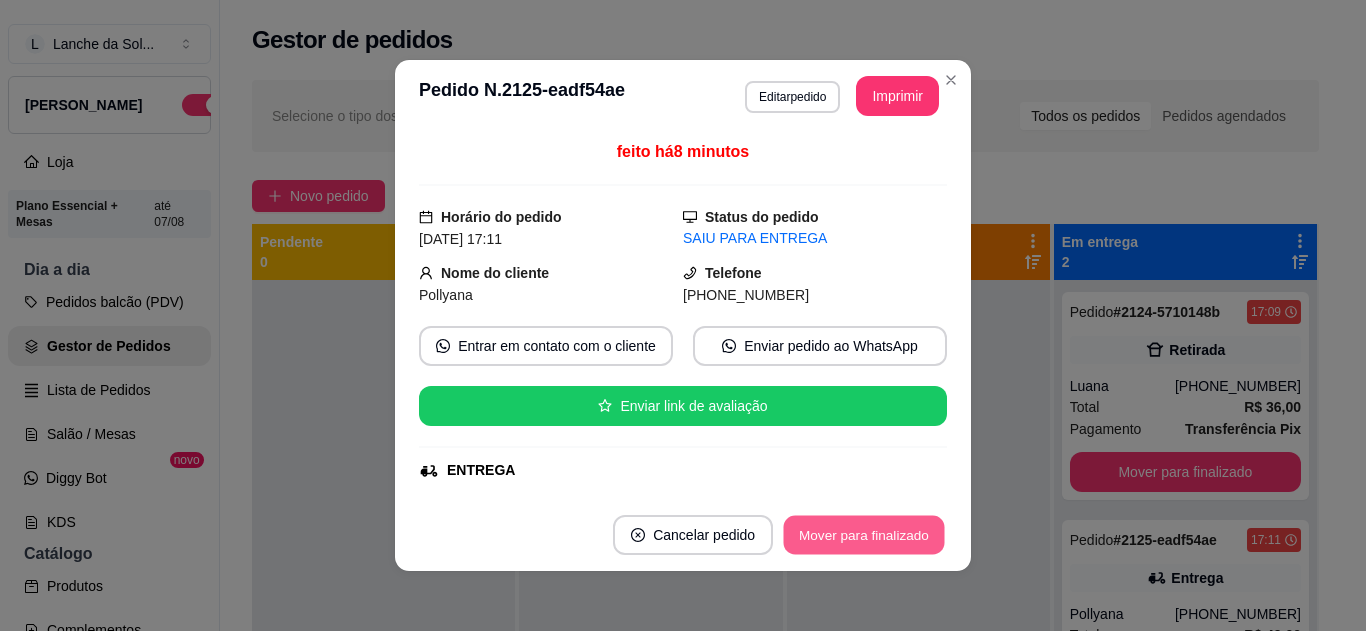click on "Mover para finalizado" at bounding box center [864, 535] 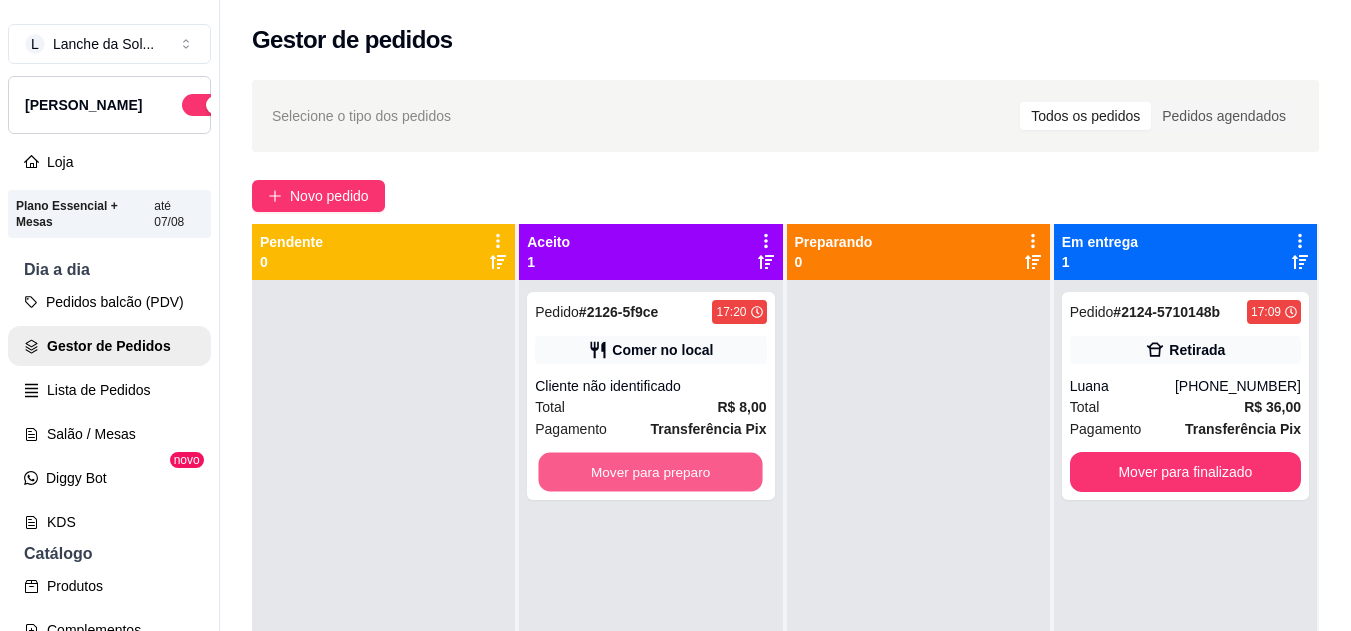 click on "Mover para preparo" at bounding box center [651, 472] 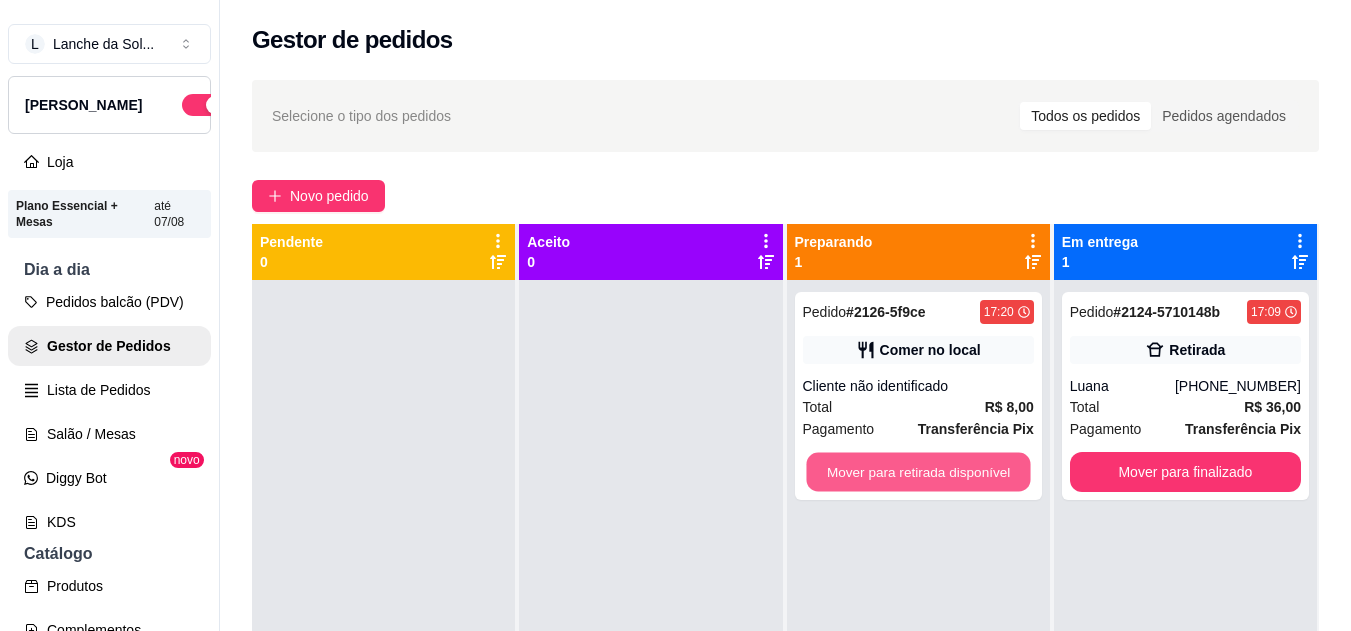 click on "Mover para retirada disponível" at bounding box center (918, 472) 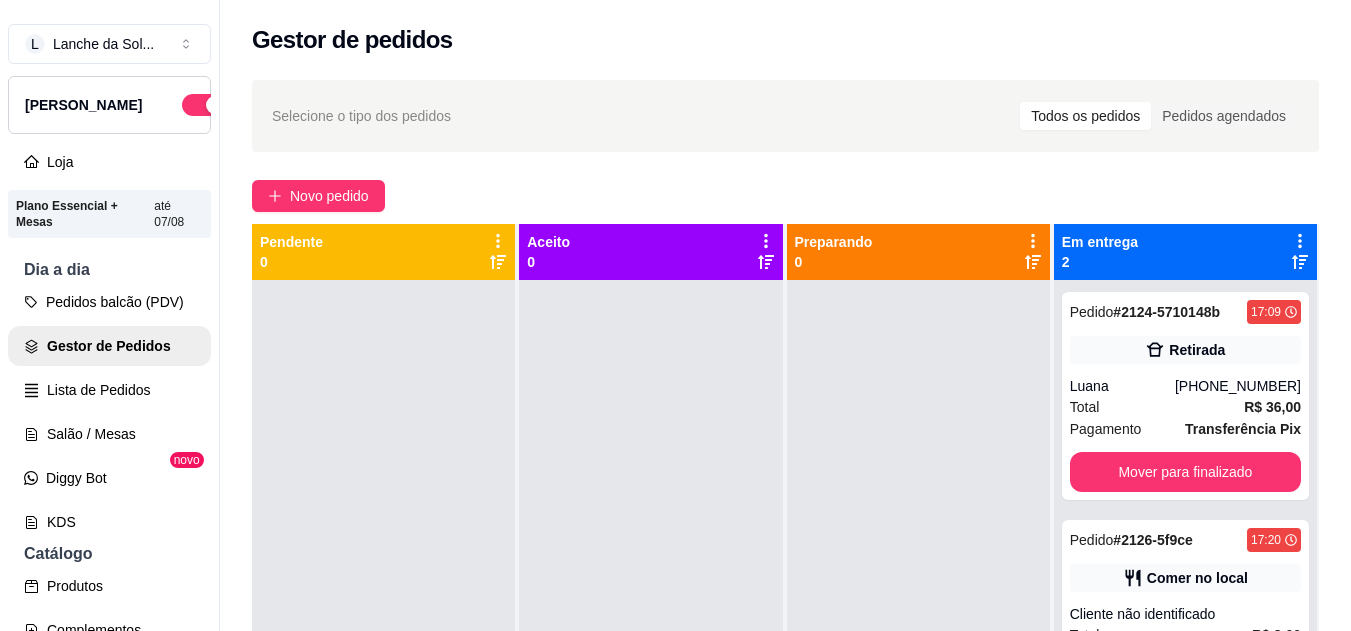 click on "Pedido  # 2126-5f9ce 17:20 Comer no local Cliente não identificado Total R$ 8,00 Pagamento Transferência Pix Mover para finalizado" at bounding box center [1185, 624] 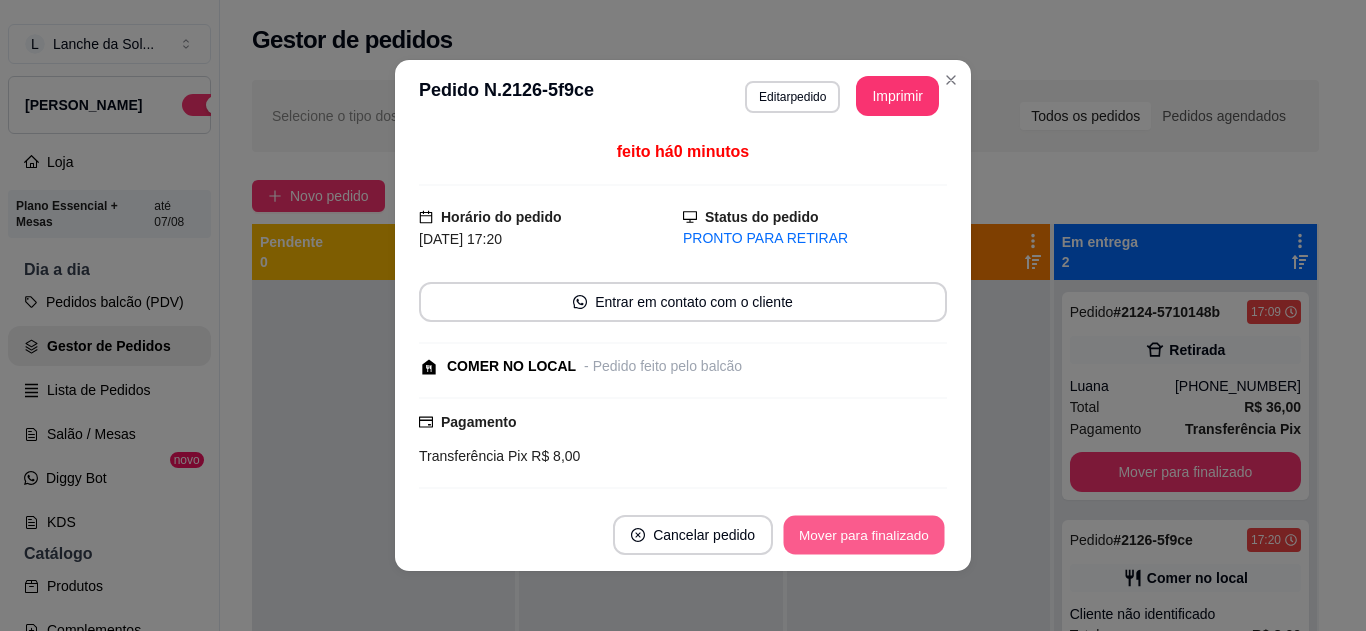click on "Mover para finalizado" at bounding box center [864, 535] 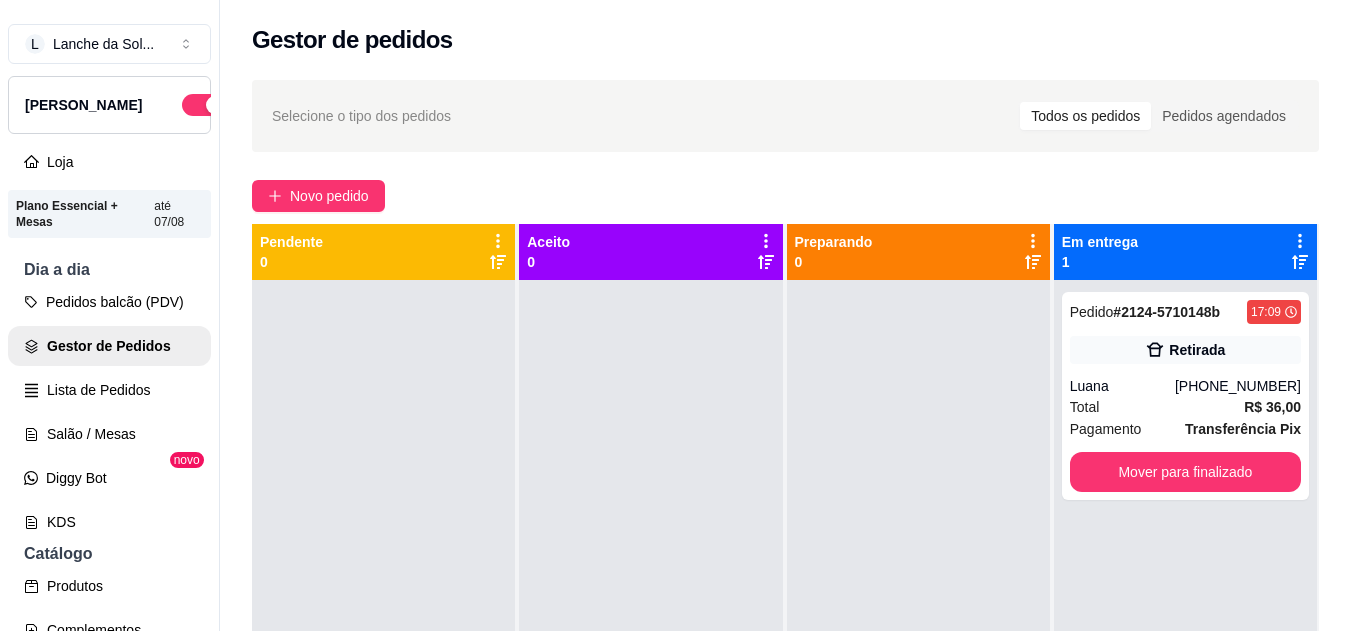 click on "Gestor de pedidos" at bounding box center [785, 40] 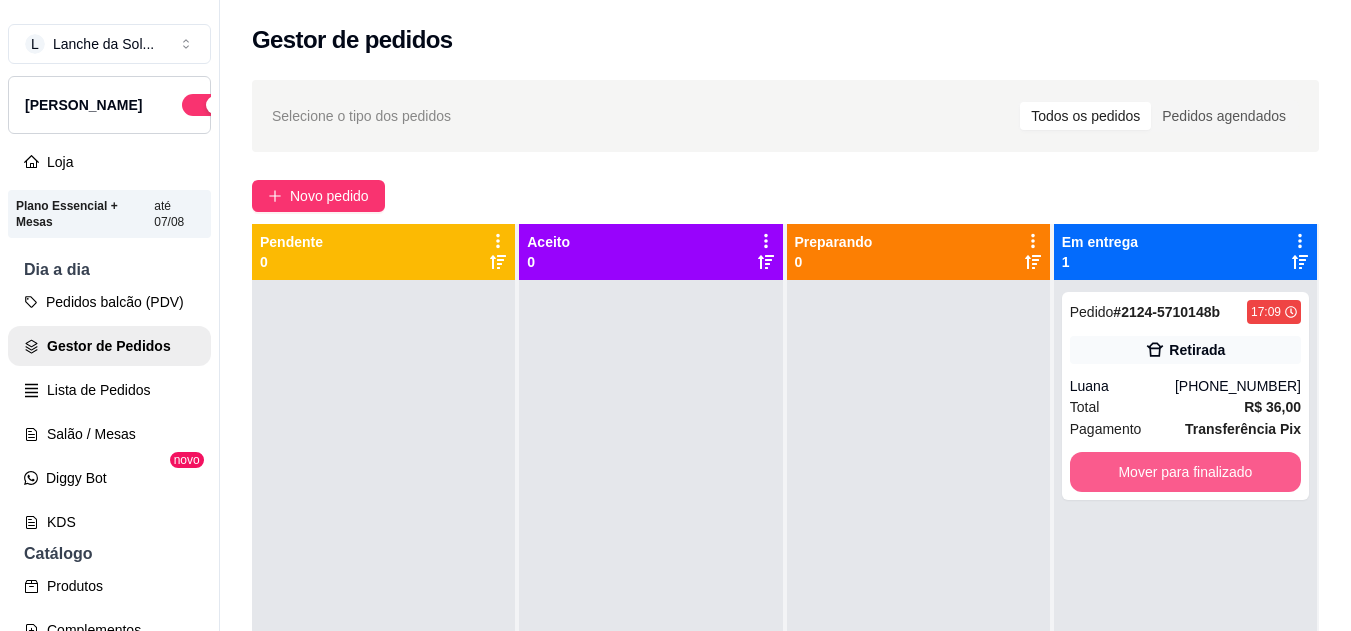 click on "Mover para finalizado" at bounding box center (1185, 472) 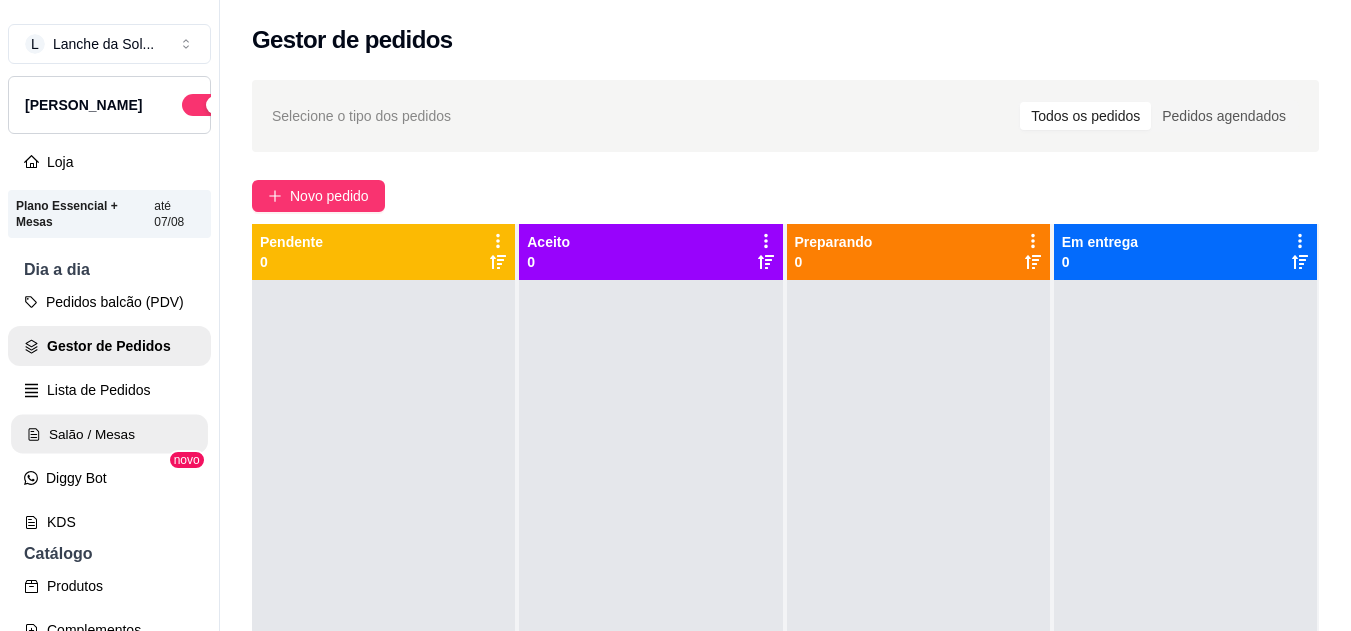 click on "Salão / Mesas" at bounding box center (109, 434) 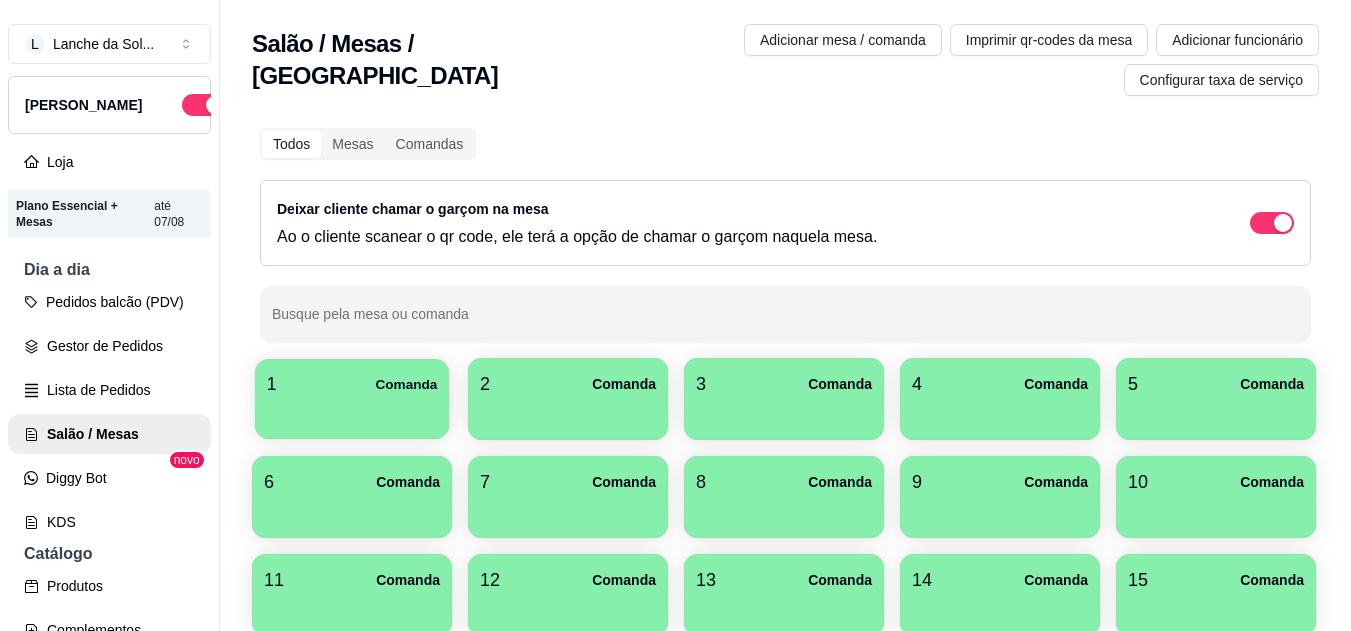 click on "1 Comanda" at bounding box center (352, 384) 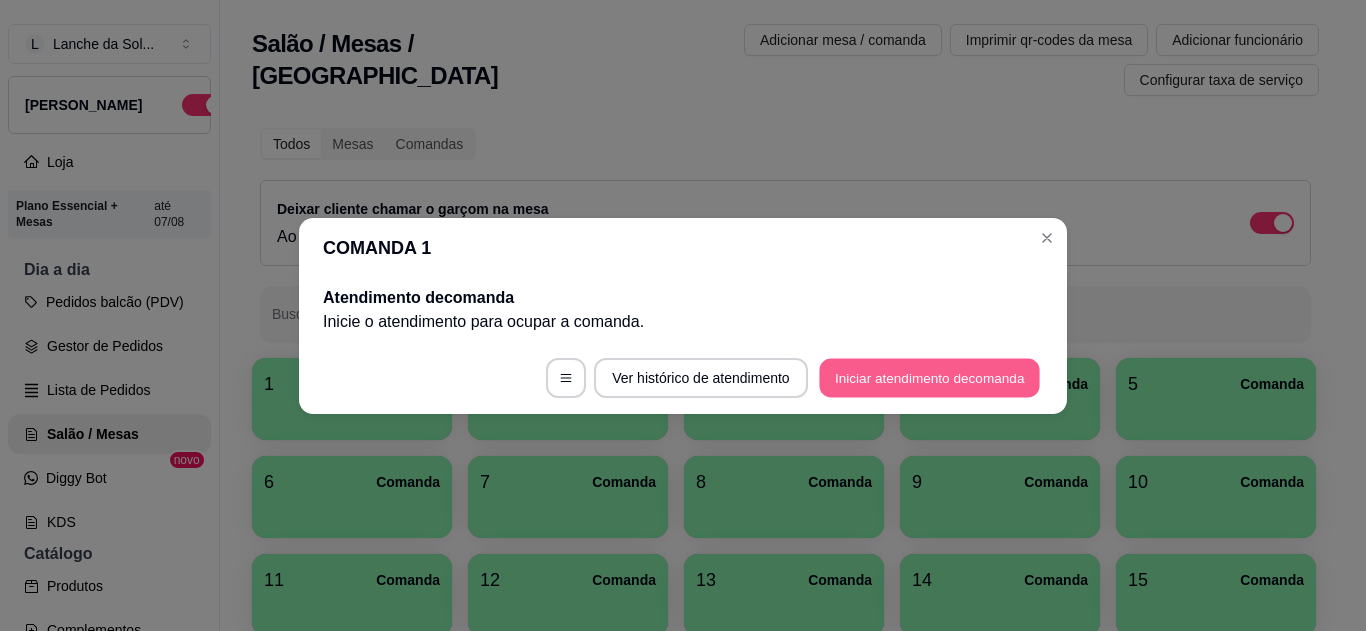 click on "Iniciar atendimento de  comanda" at bounding box center [929, 377] 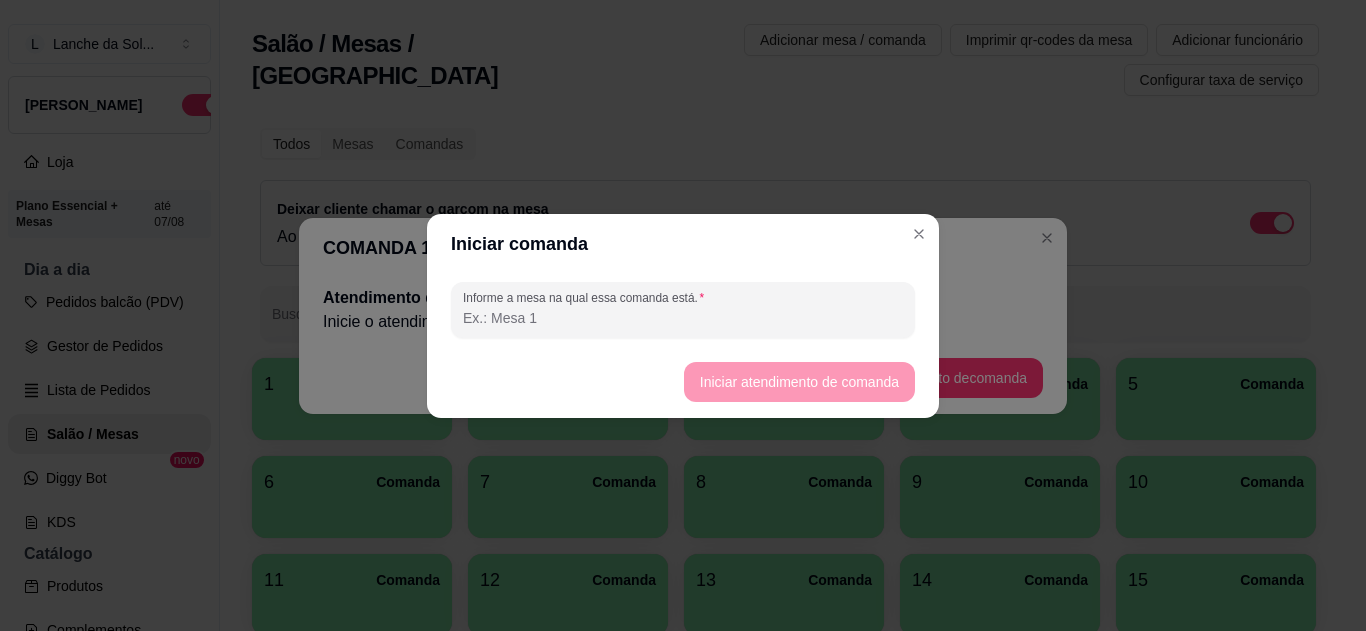 click on "Informe a mesa na qual essa comanda está." at bounding box center [683, 318] 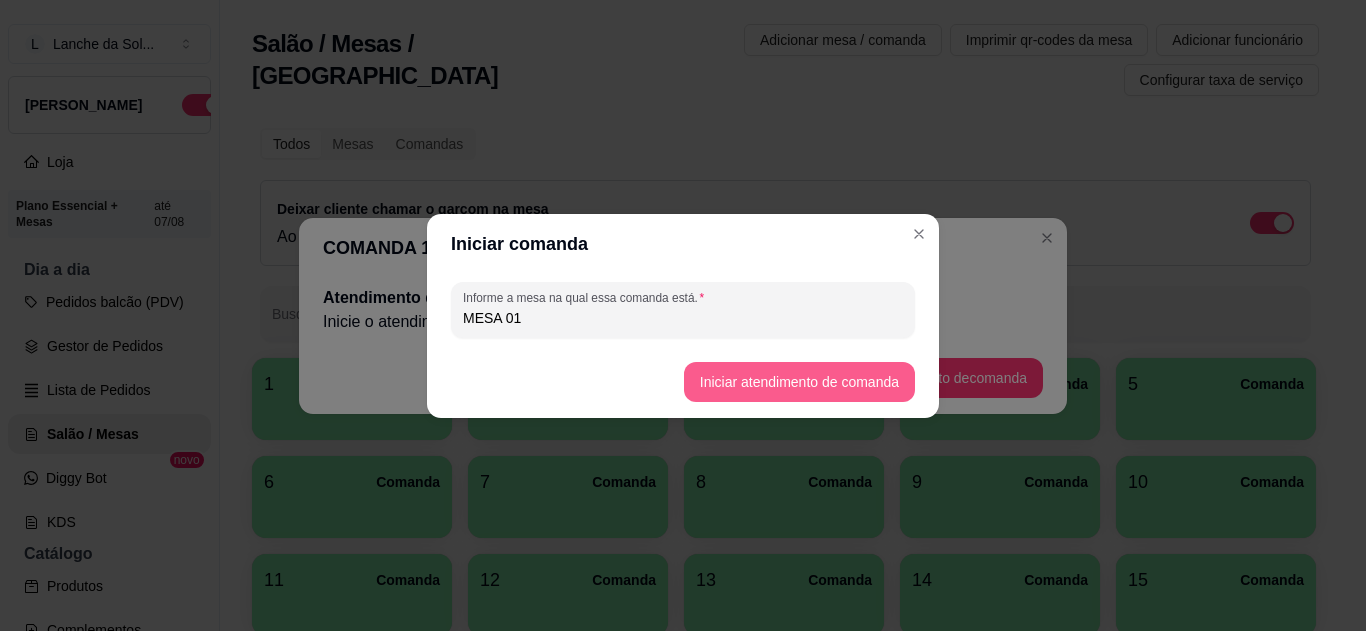 type on "MESA 01" 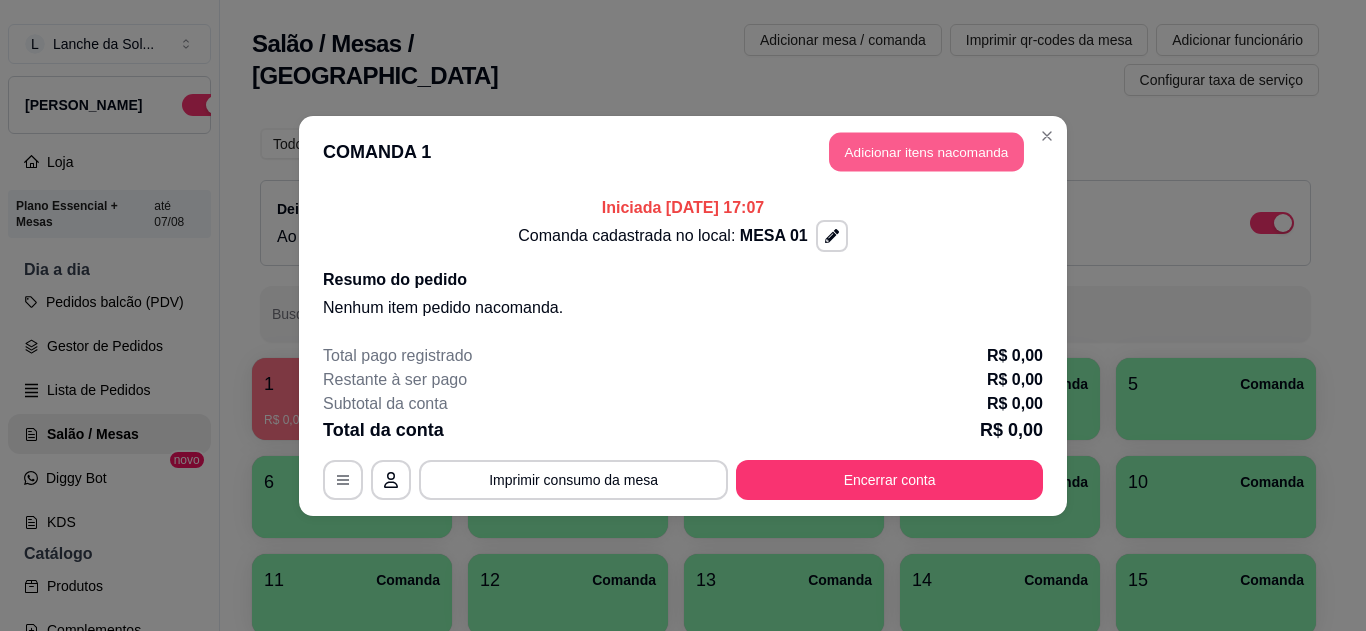 click on "Adicionar itens na  comanda" at bounding box center [926, 151] 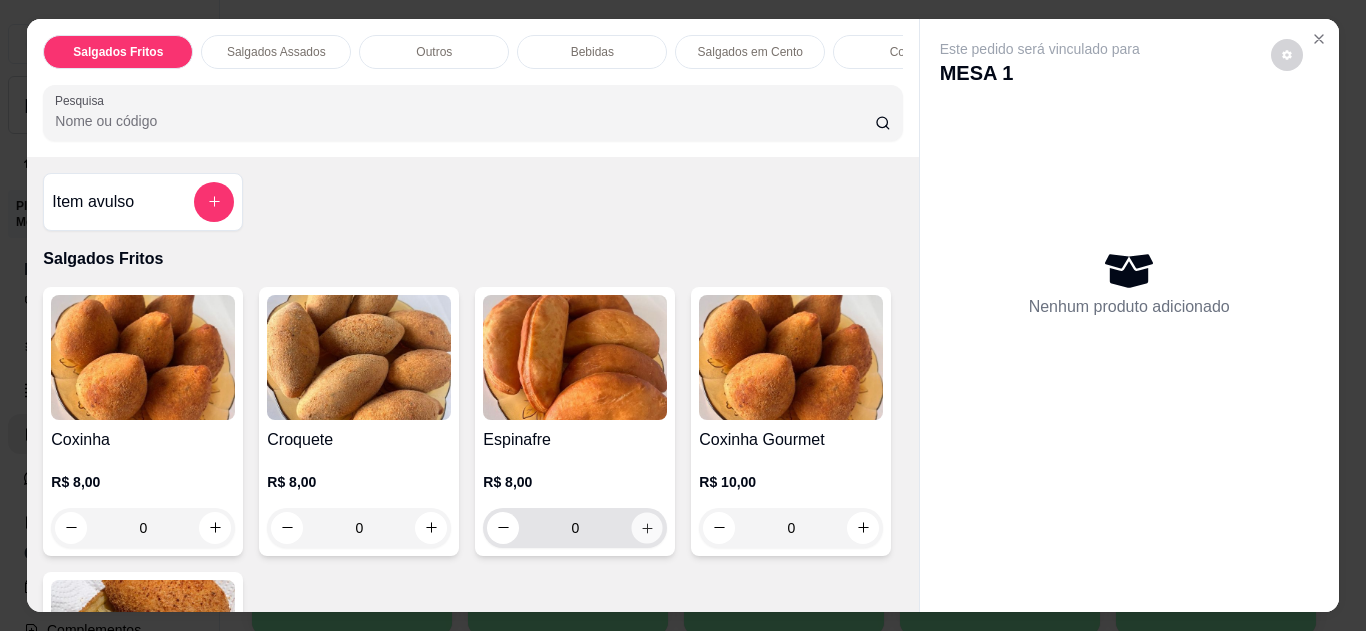 click 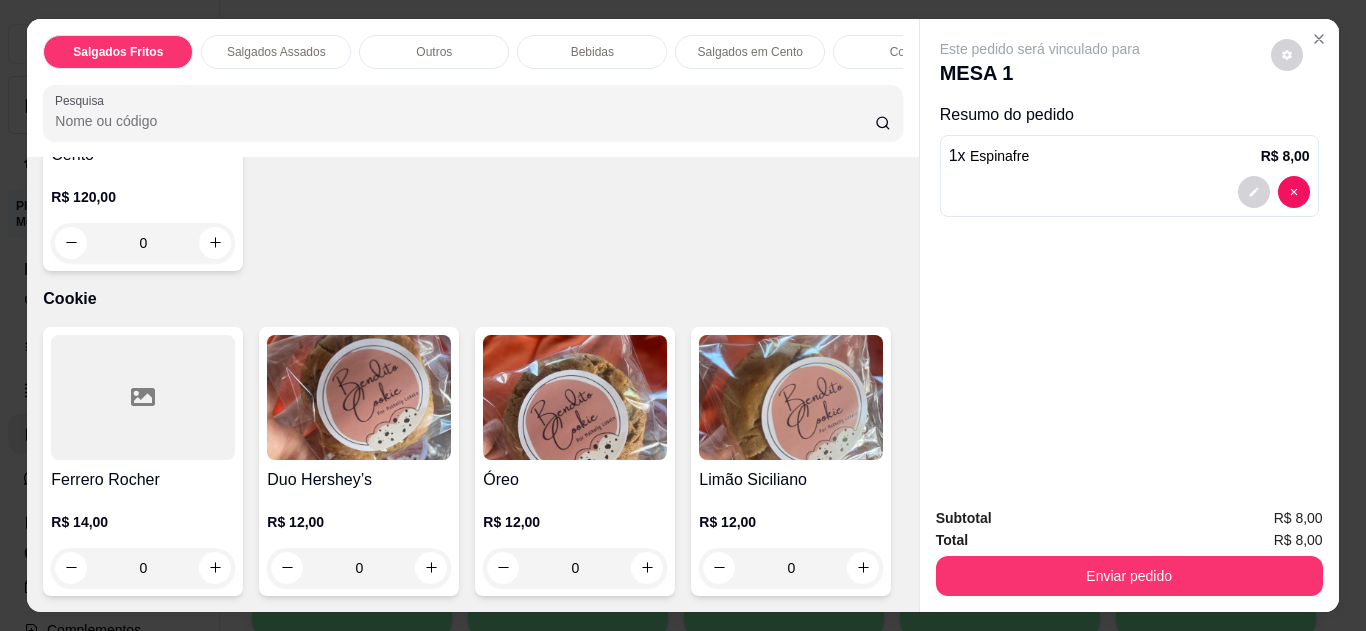 scroll, scrollTop: 2504, scrollLeft: 0, axis: vertical 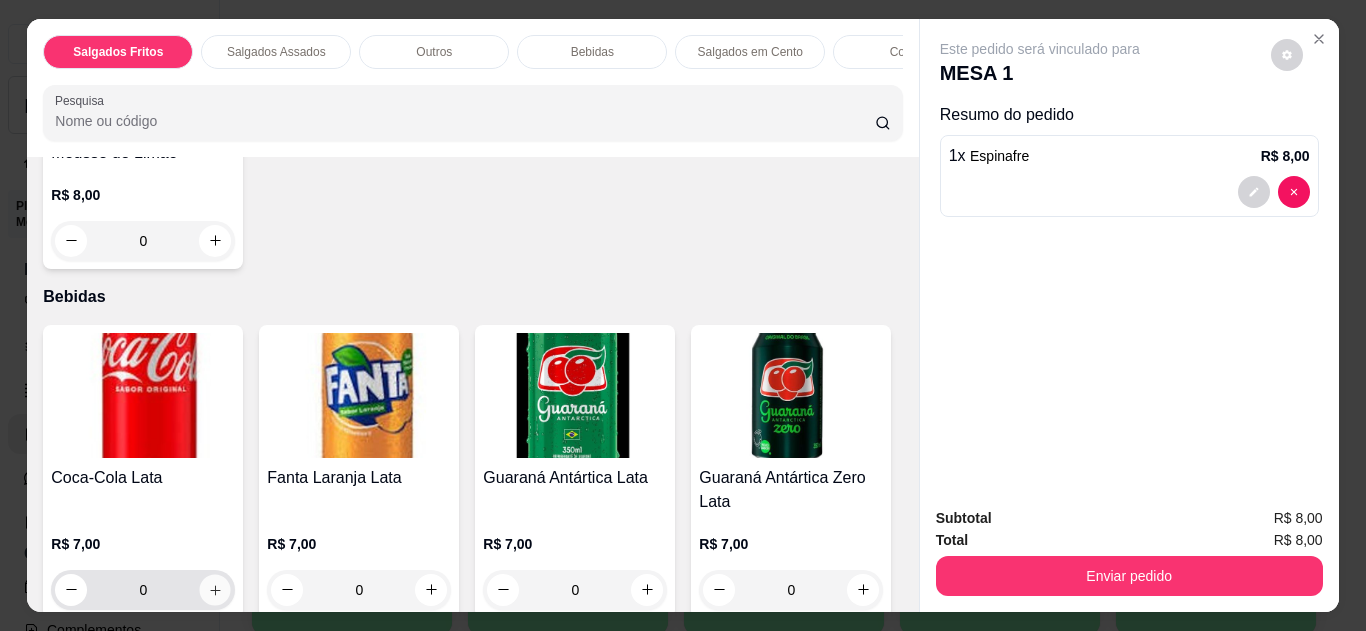 click 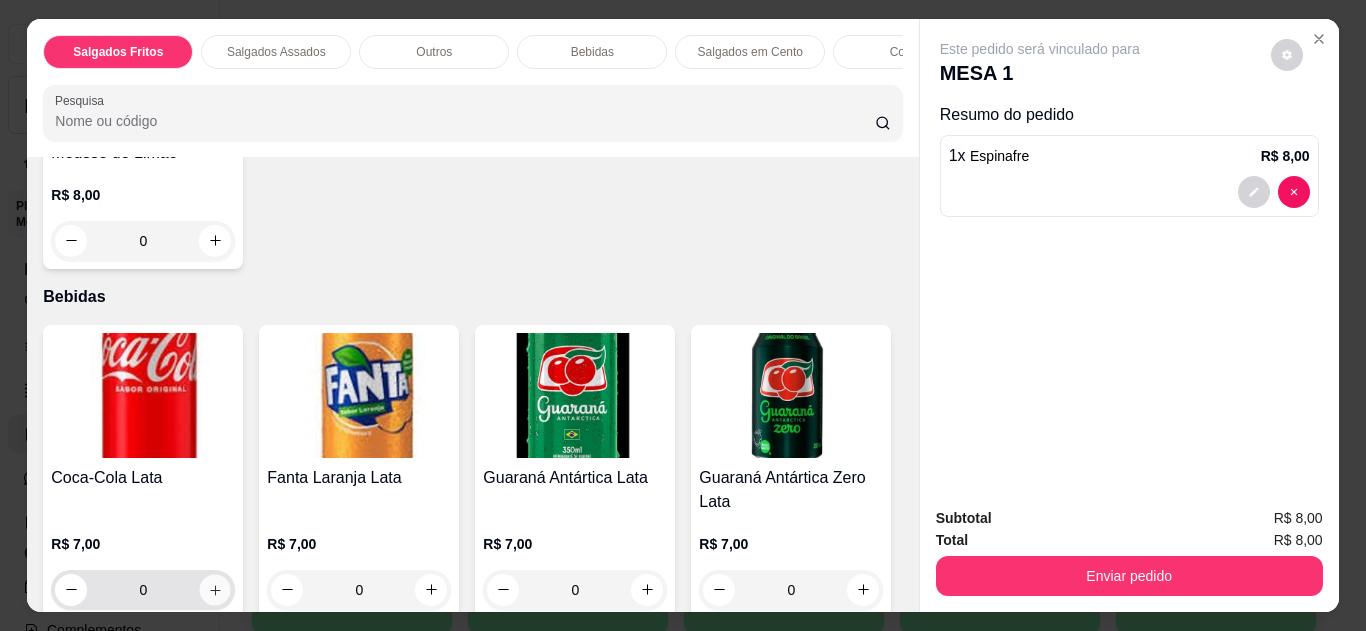 type on "1" 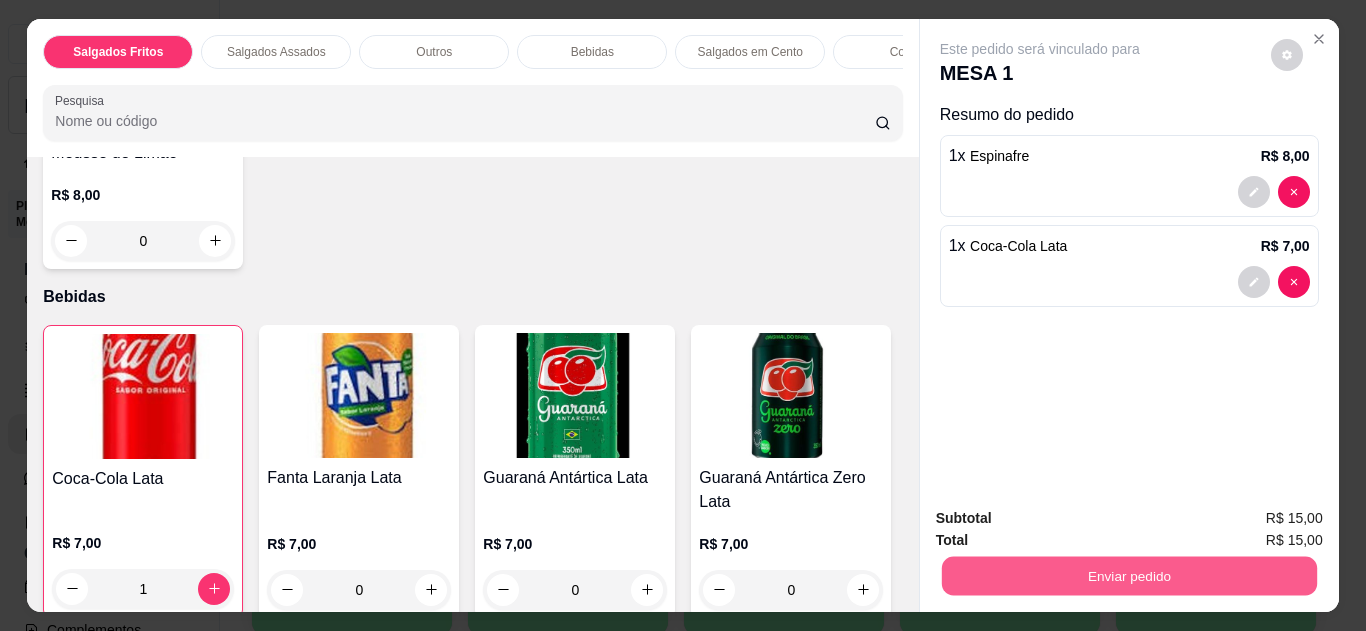 click on "Enviar pedido" at bounding box center (1128, 576) 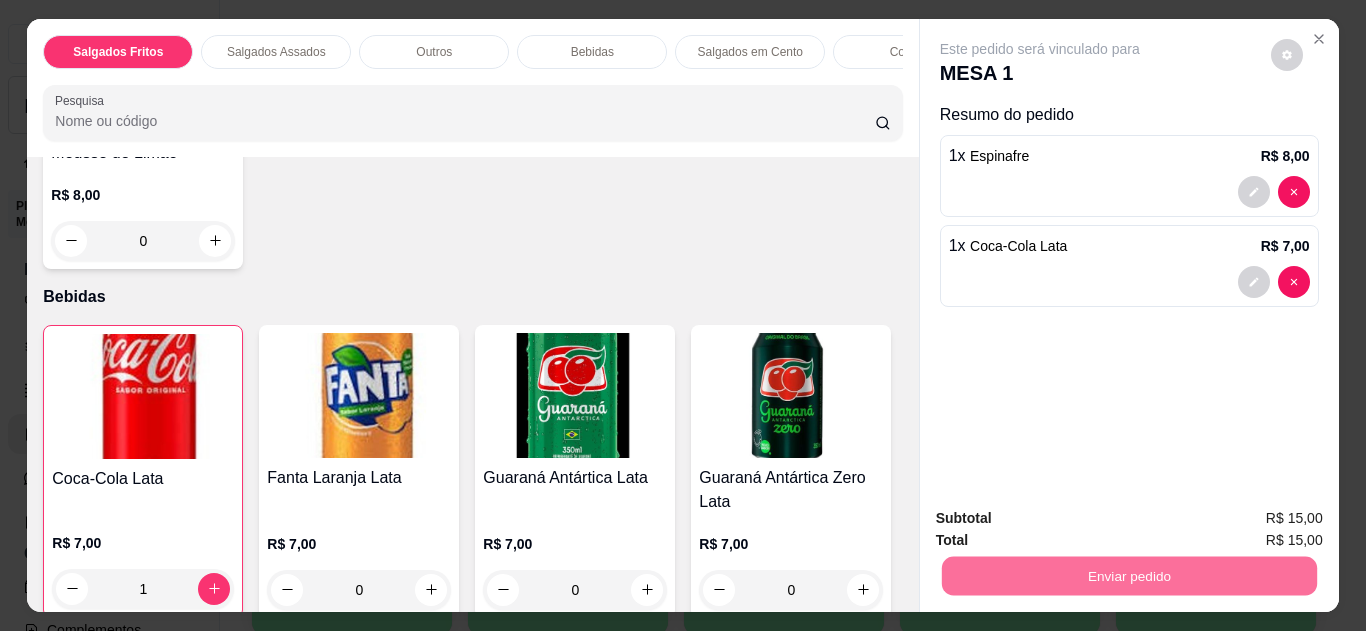 click on "Não registrar e enviar pedido" at bounding box center [1063, 519] 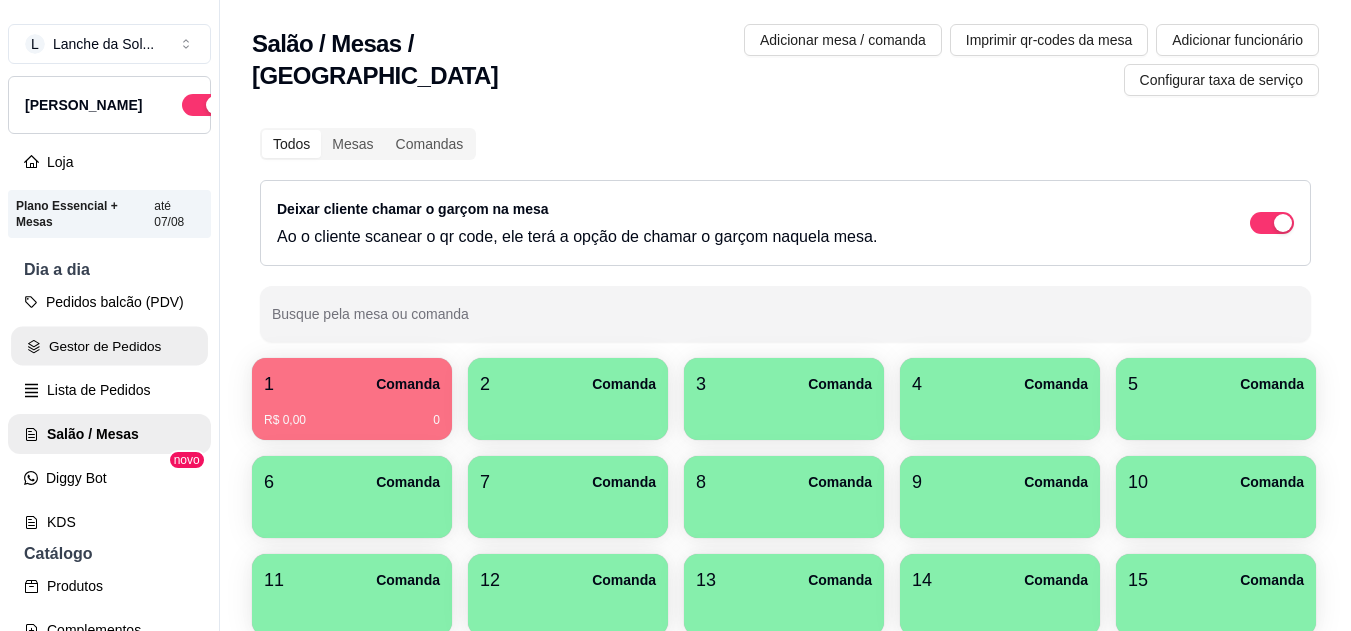 click on "Gestor de Pedidos" at bounding box center [109, 346] 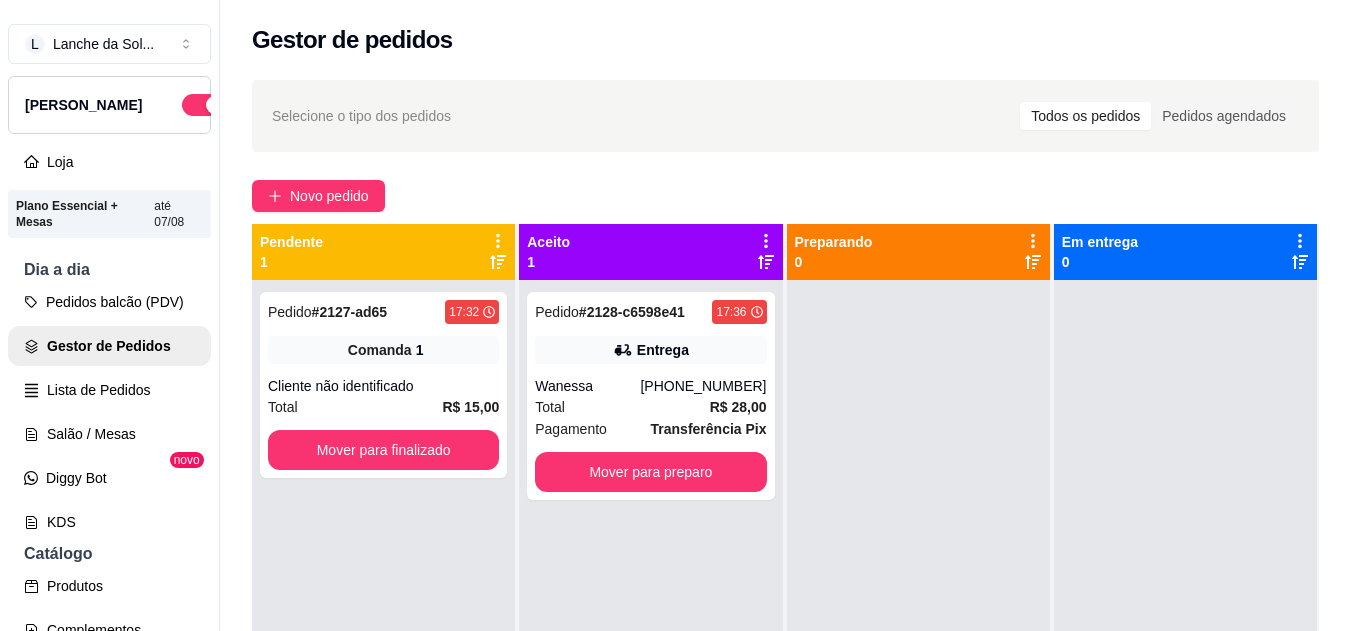 click on "R$ 28,00" at bounding box center (738, 407) 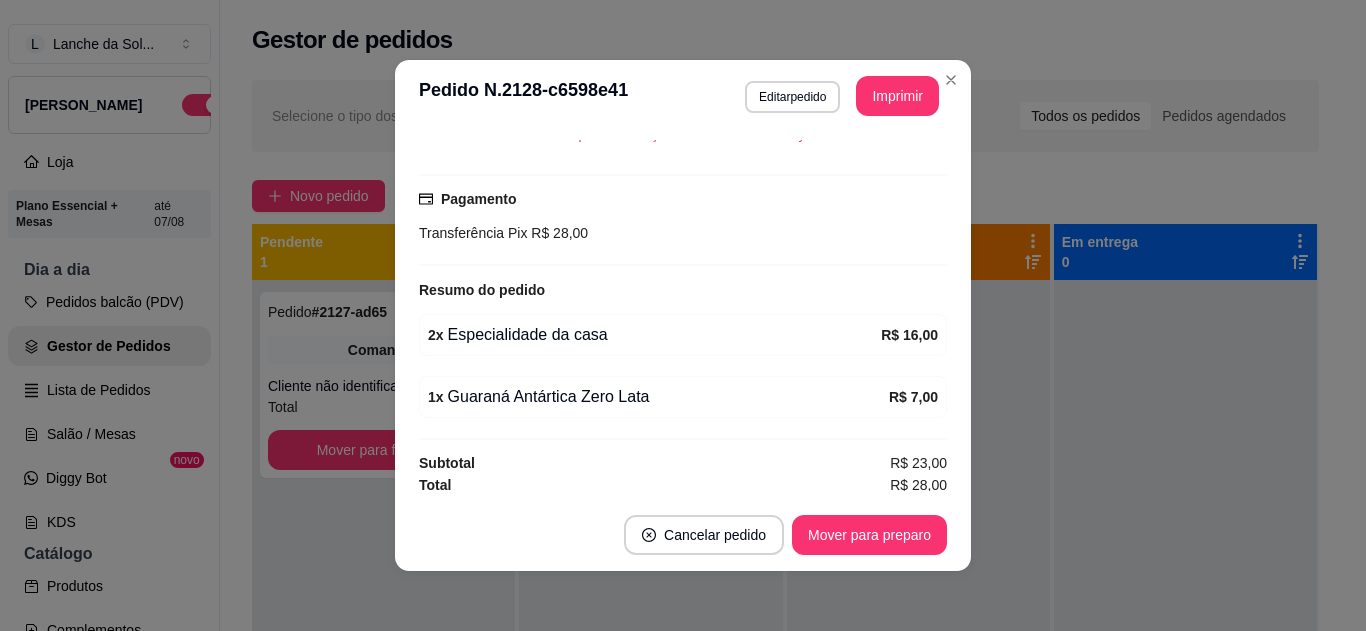 scroll, scrollTop: 488, scrollLeft: 0, axis: vertical 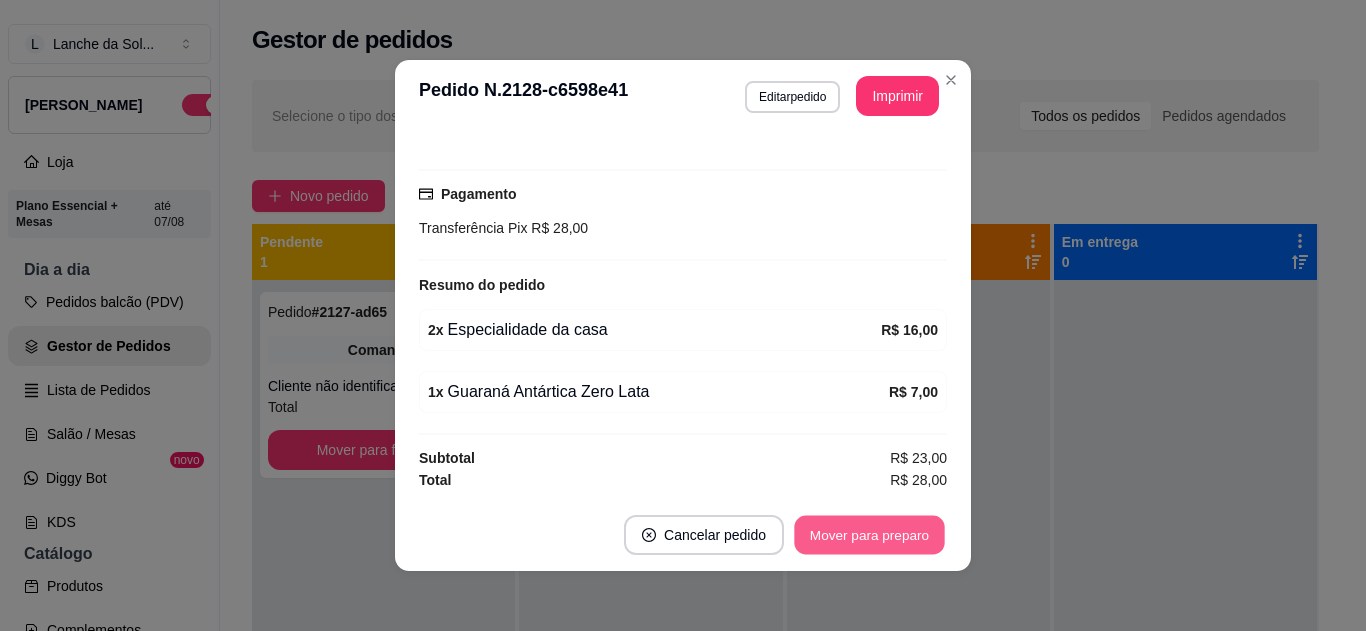 click on "Mover para preparo" at bounding box center [869, 535] 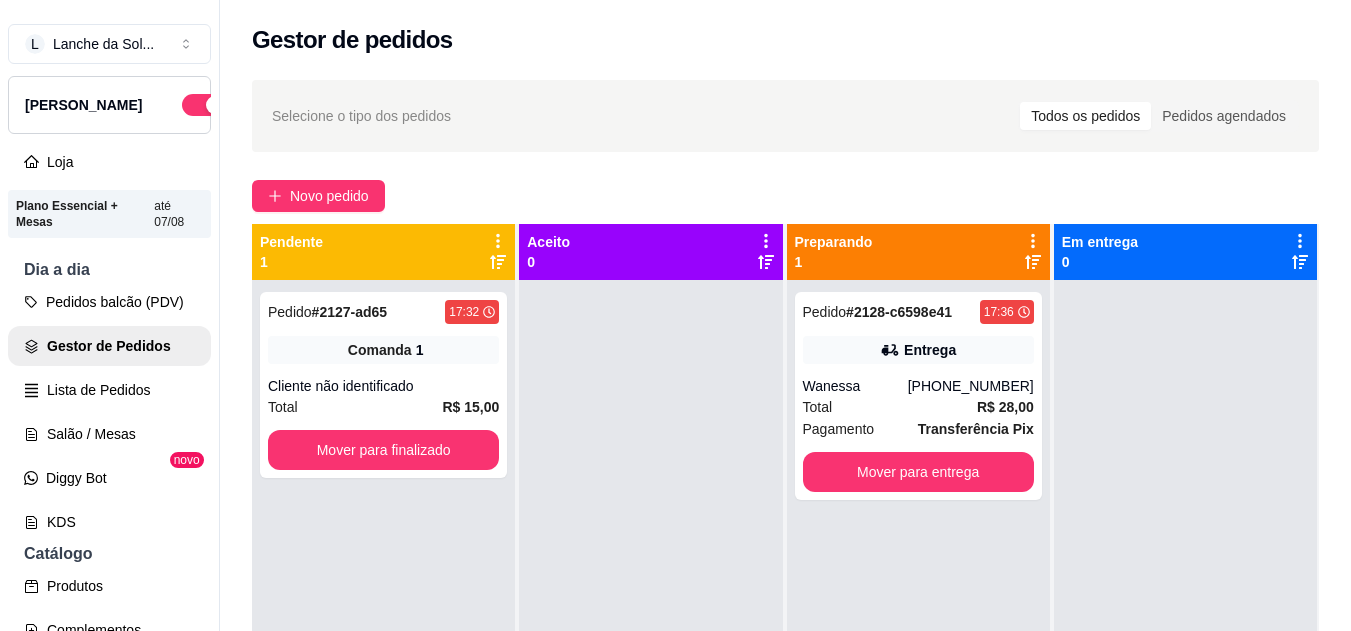 click on "Pedido  # 2128-c6598e41 17:36 Entrega Wanessa  [PHONE_NUMBER] Total R$ 28,00 Pagamento Transferência Pix Mover para entrega" at bounding box center [918, 396] 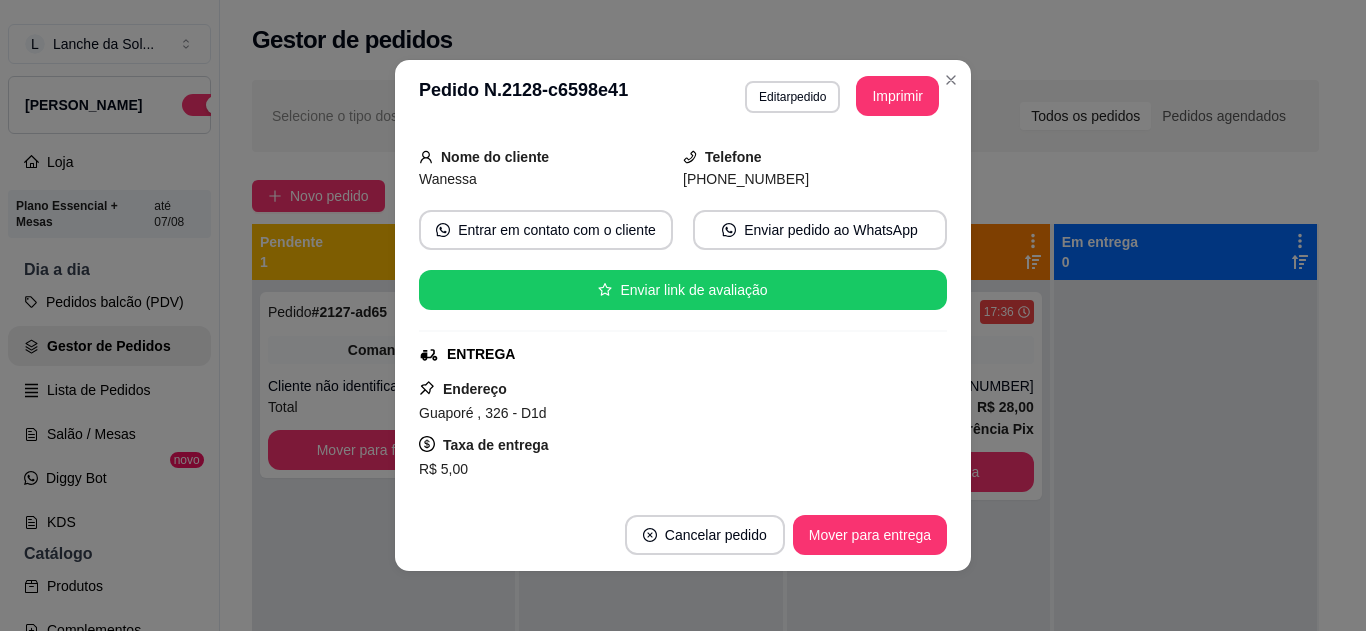 scroll, scrollTop: 160, scrollLeft: 0, axis: vertical 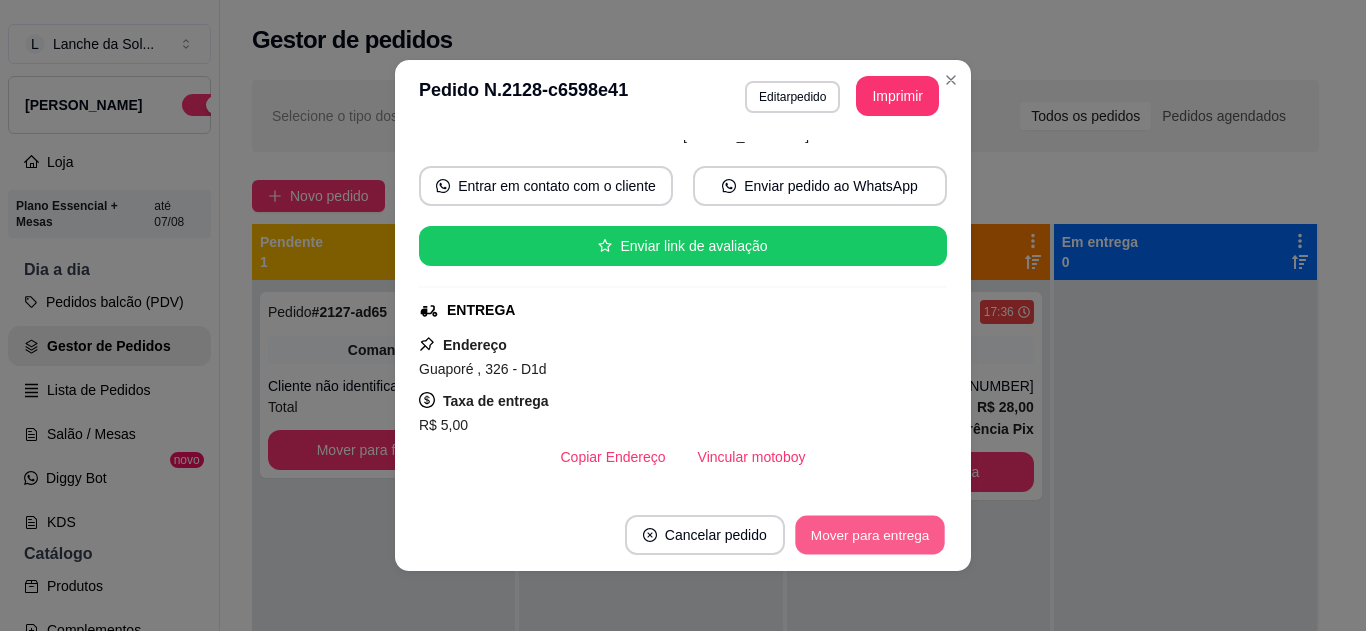 click on "Mover para entrega" at bounding box center (870, 535) 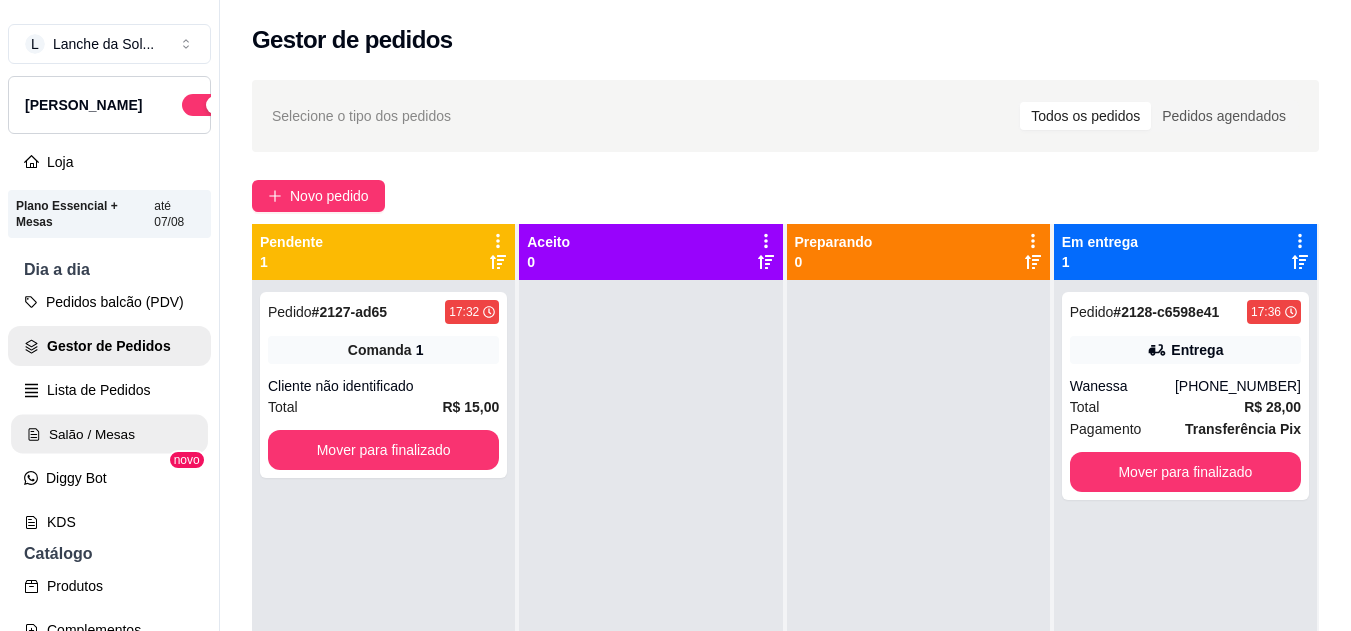 click on "Salão / Mesas" at bounding box center [109, 434] 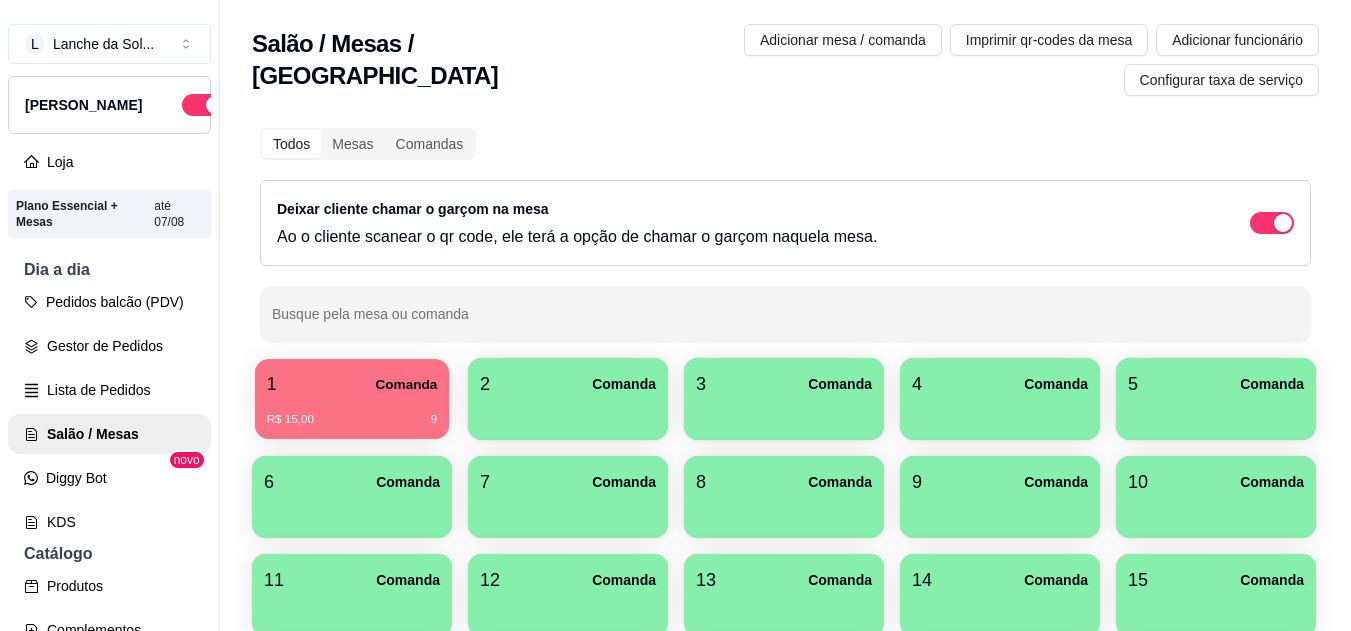 click on "R$ 15,00 9" at bounding box center [352, 412] 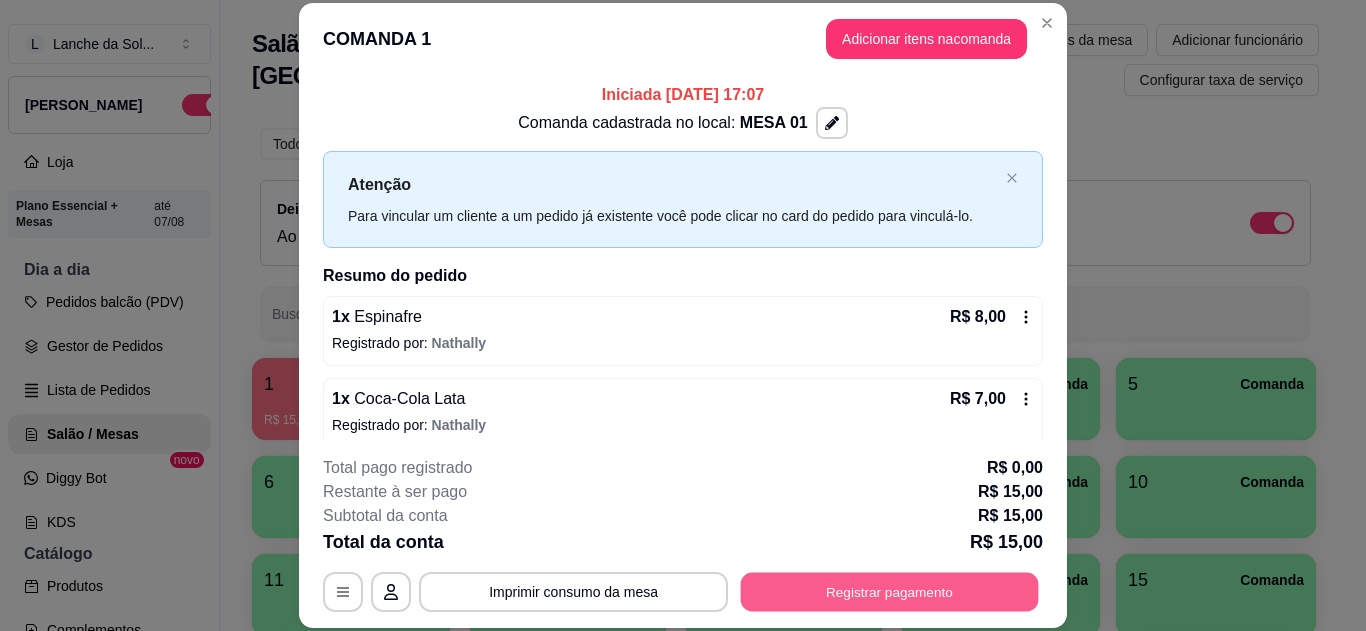click on "Registrar pagamento" at bounding box center (890, 591) 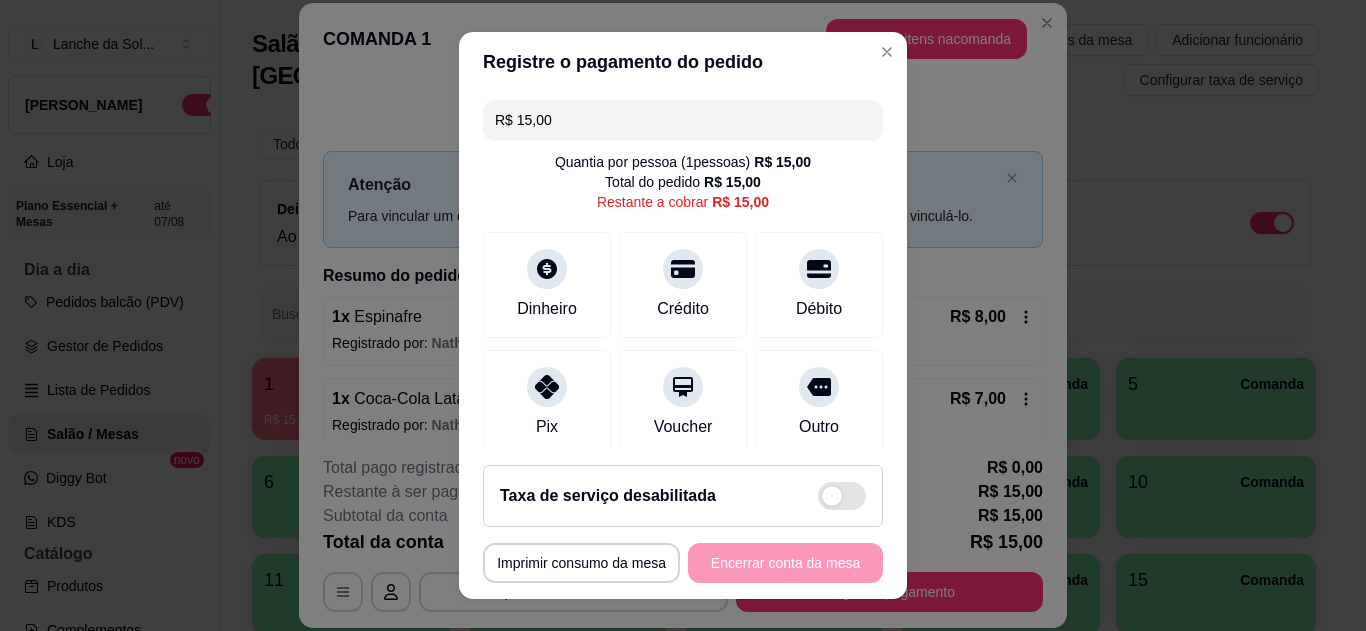 click on "Pix" at bounding box center [547, 403] 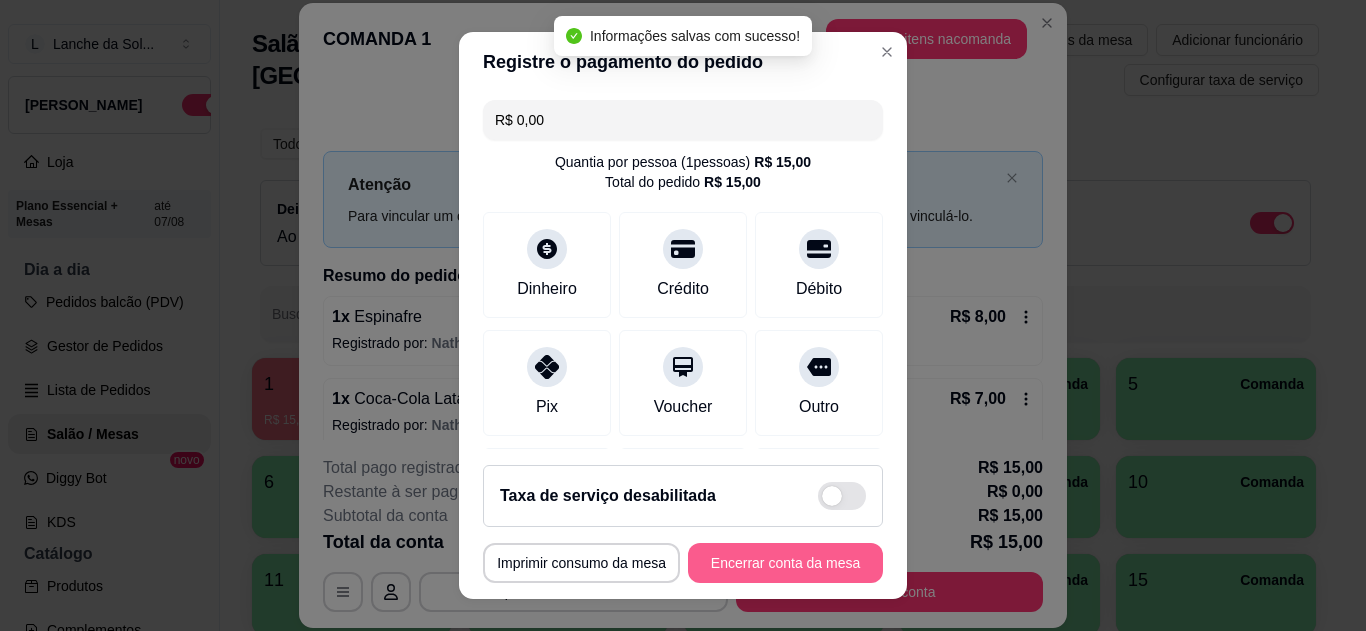type on "R$ 0,00" 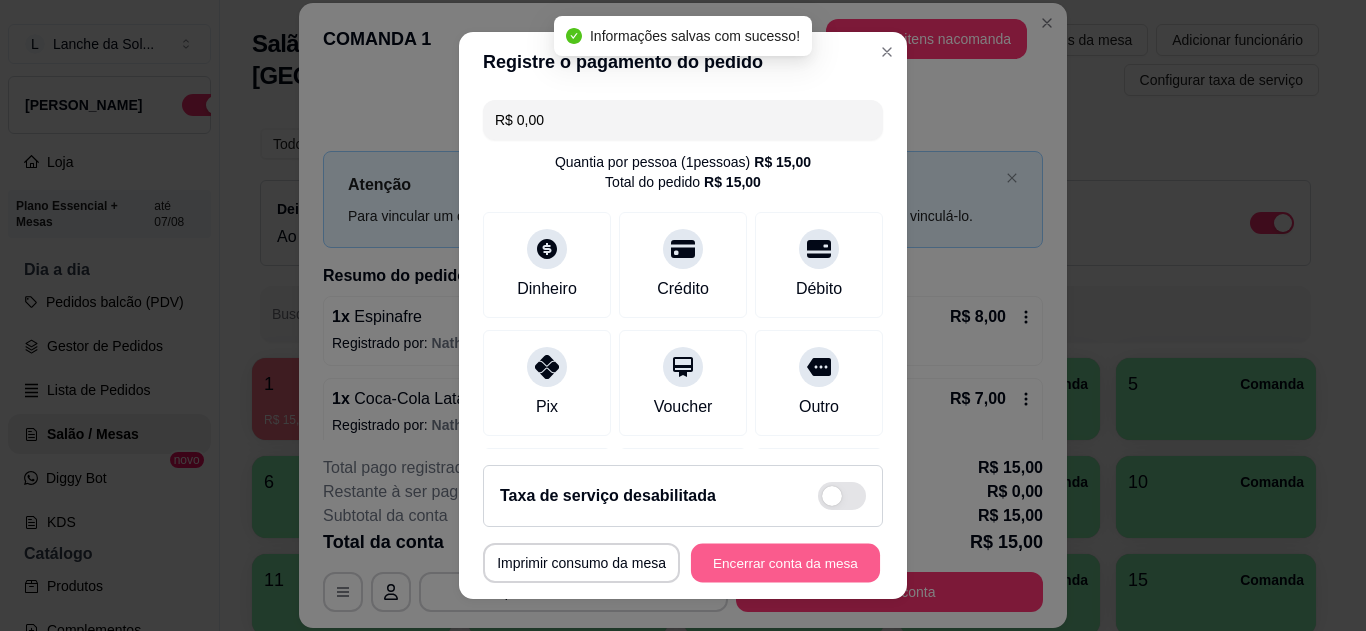click on "Encerrar conta da mesa" at bounding box center (785, 563) 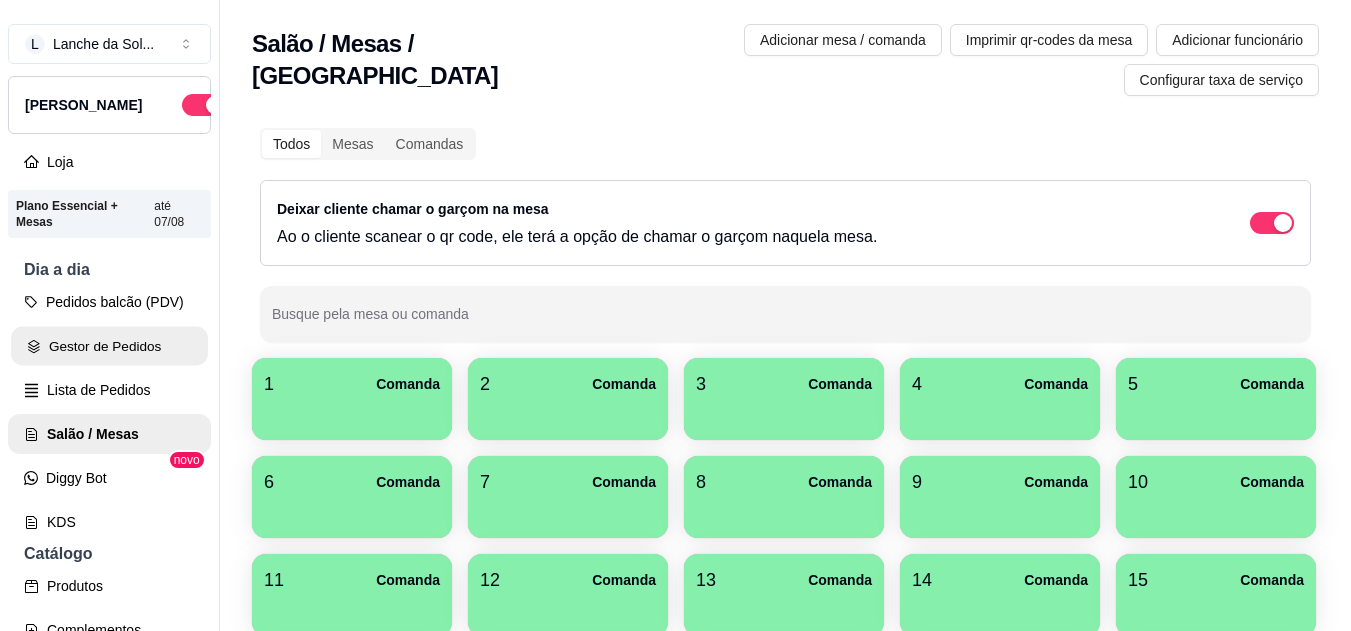 click on "Gestor de Pedidos" at bounding box center (109, 346) 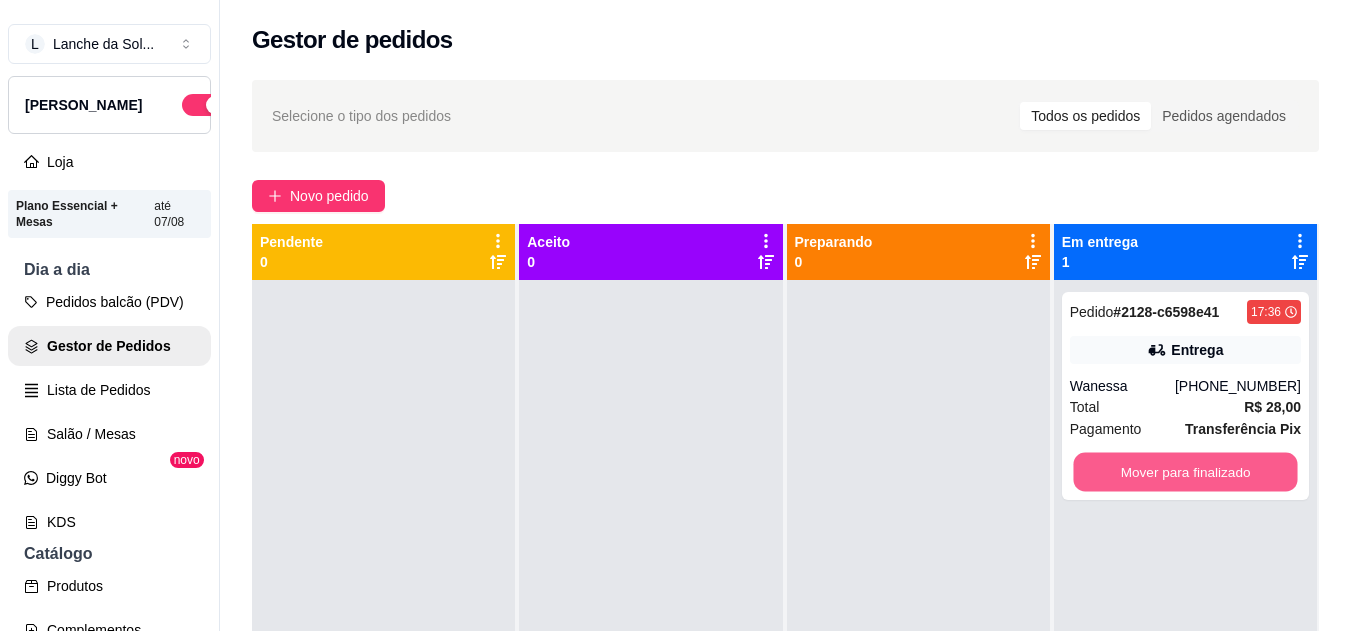 click on "Mover para finalizado" at bounding box center (1185, 472) 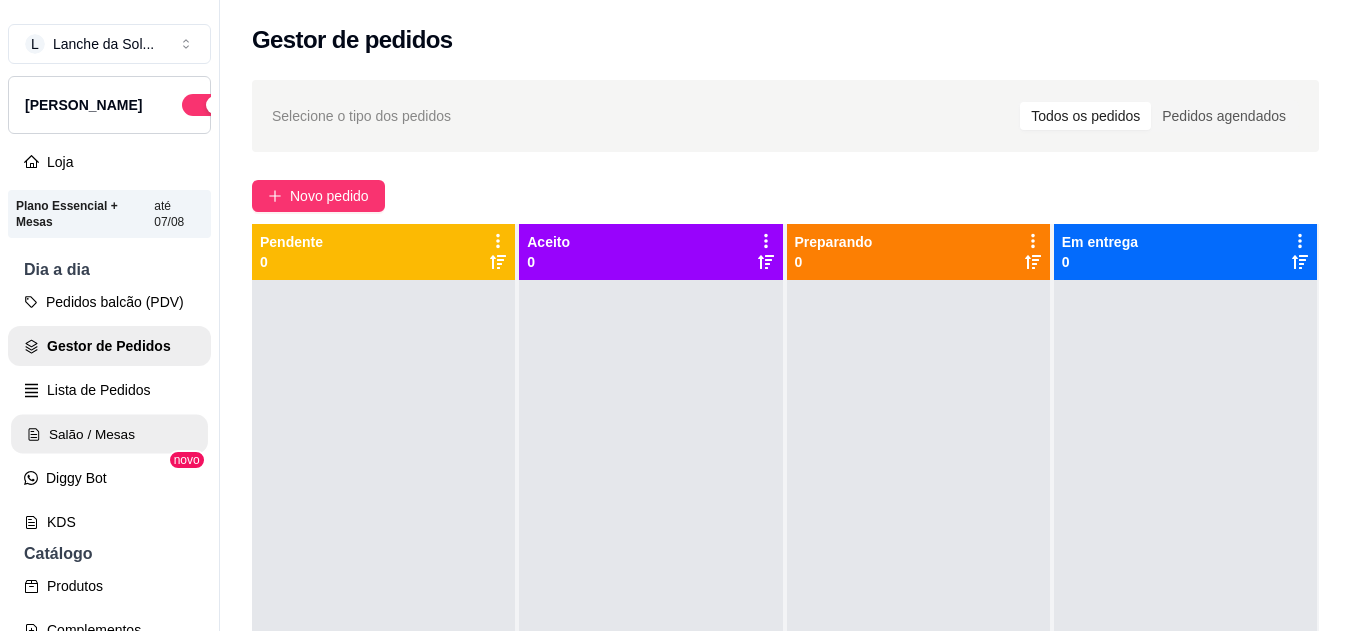 click on "Salão / Mesas" at bounding box center [109, 434] 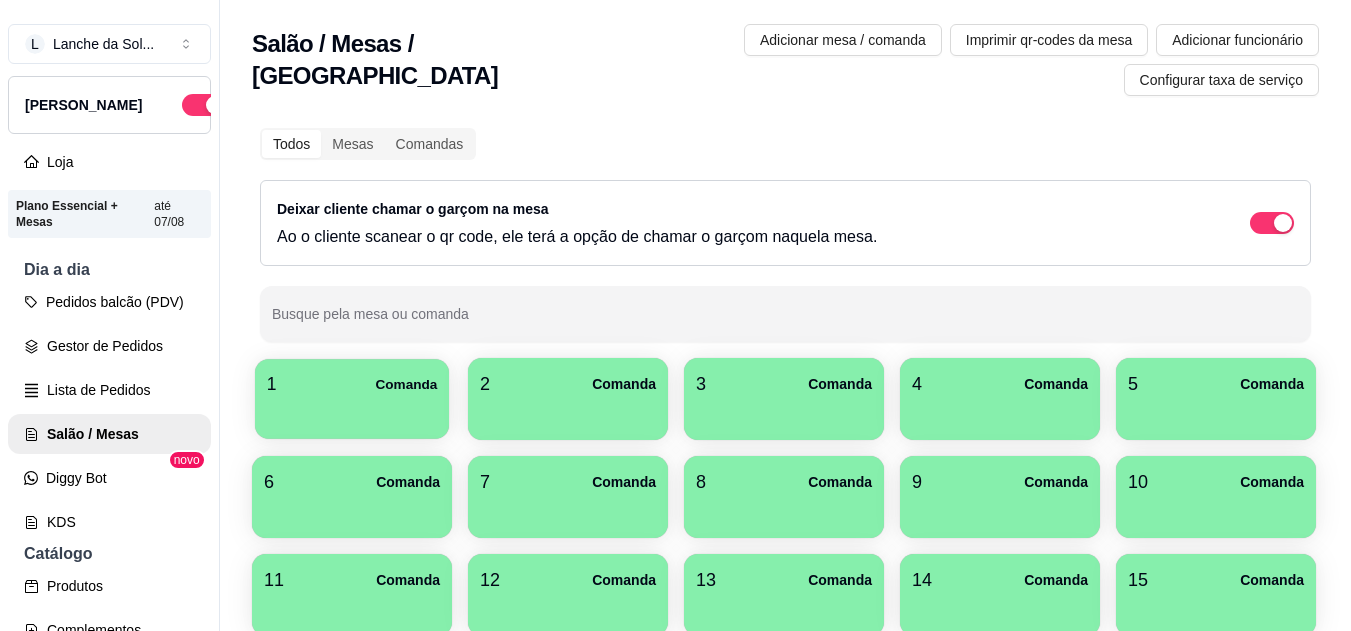 click at bounding box center (352, 412) 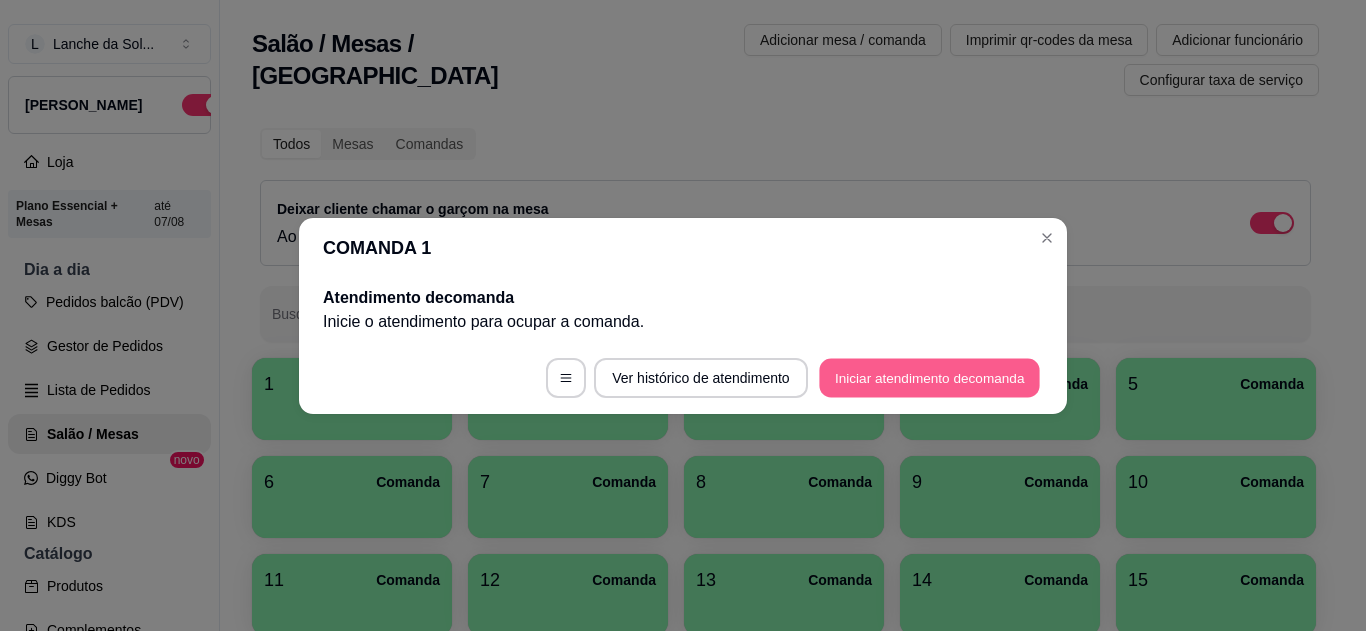 click on "Iniciar atendimento de  comanda" at bounding box center (929, 377) 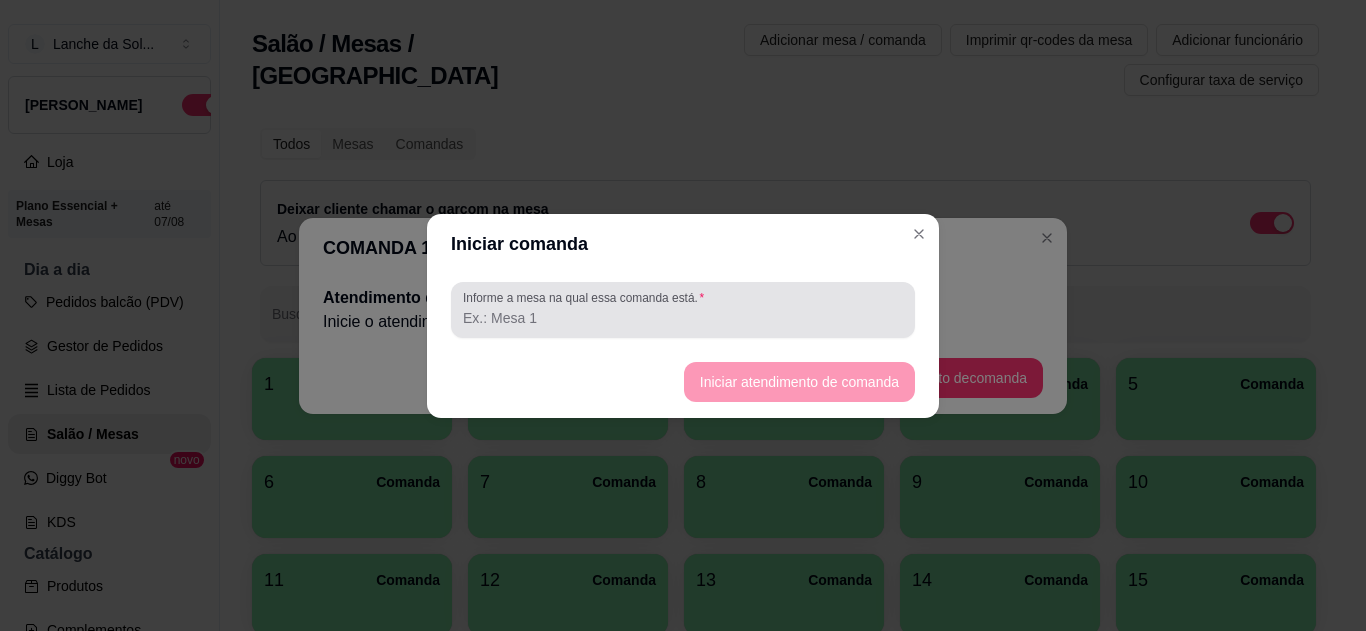 click at bounding box center (683, 310) 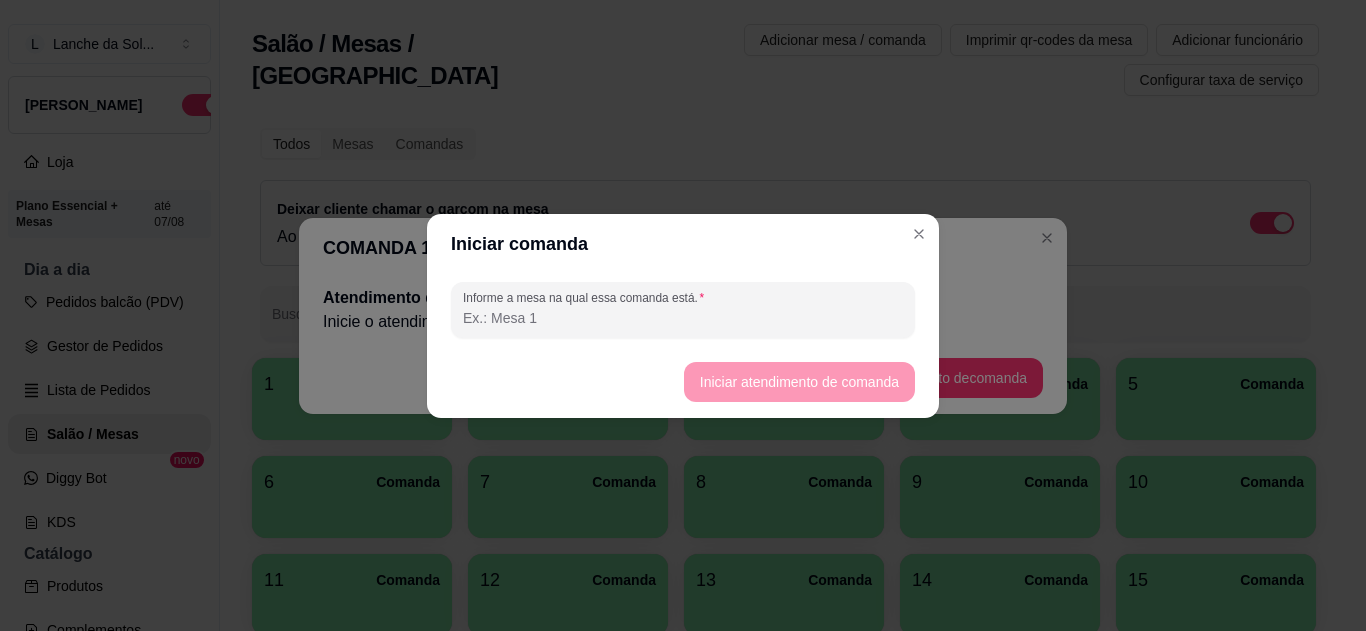 type on "," 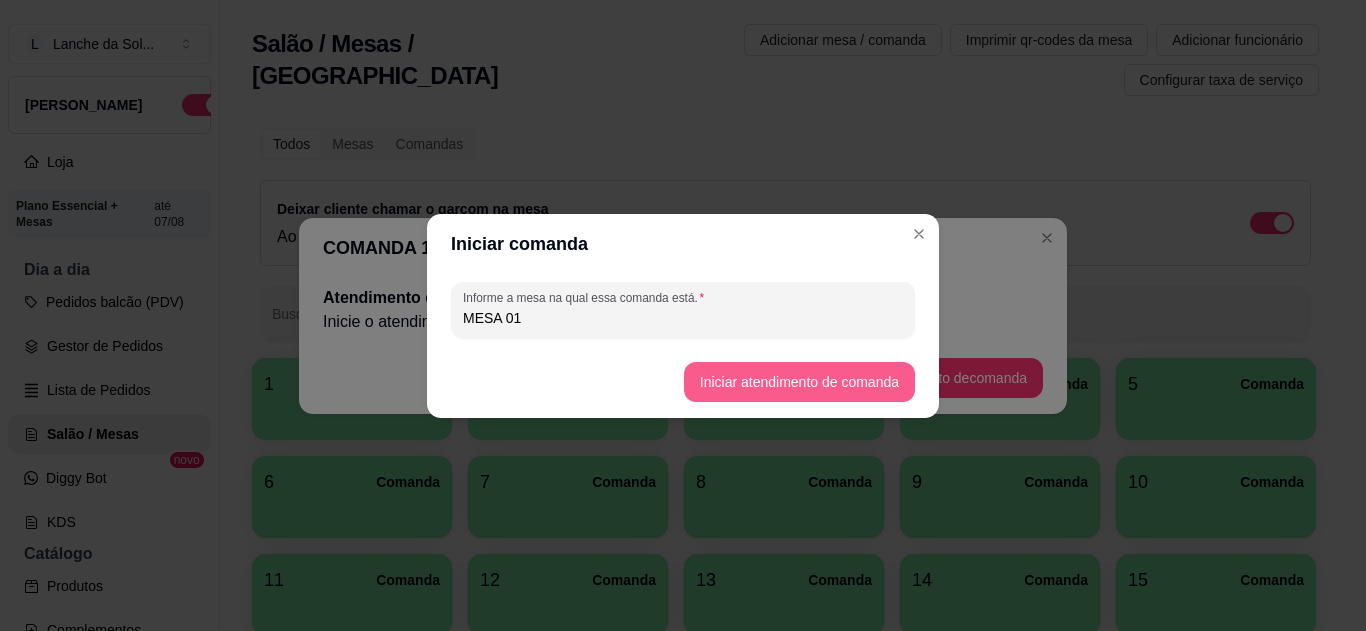 type on "MESA 01" 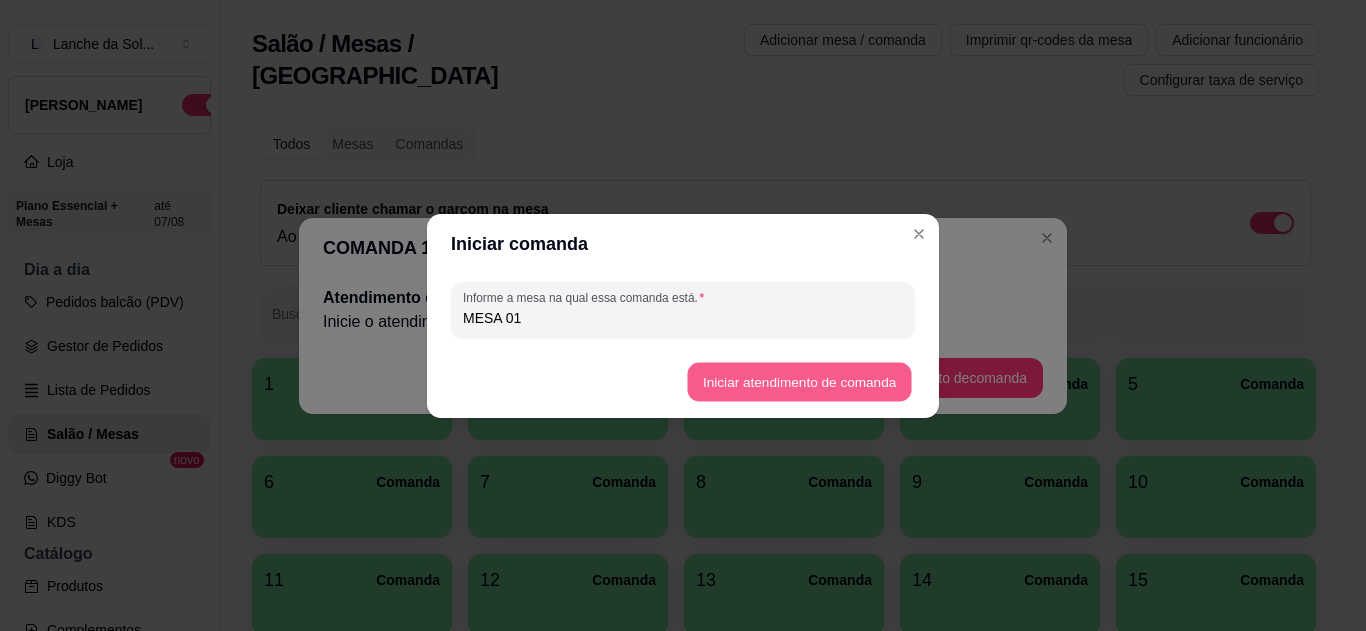 click on "Iniciar atendimento de comanda" at bounding box center (799, 381) 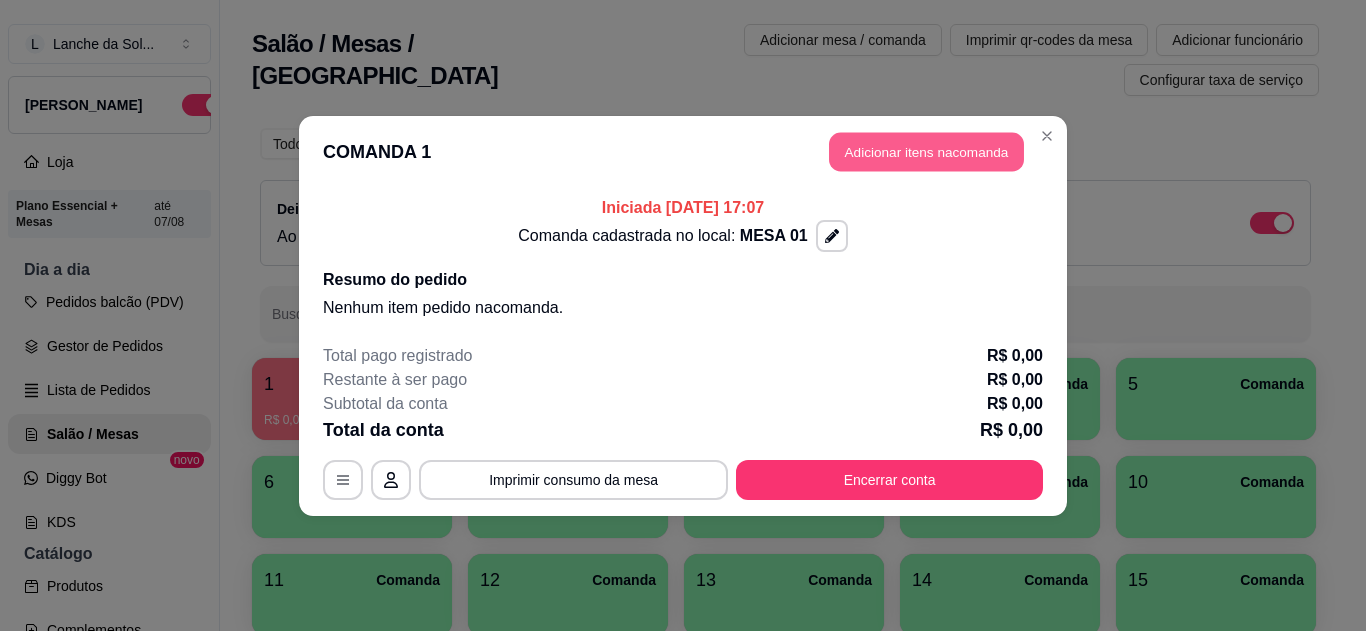 click on "Adicionar itens na  comanda" at bounding box center [926, 151] 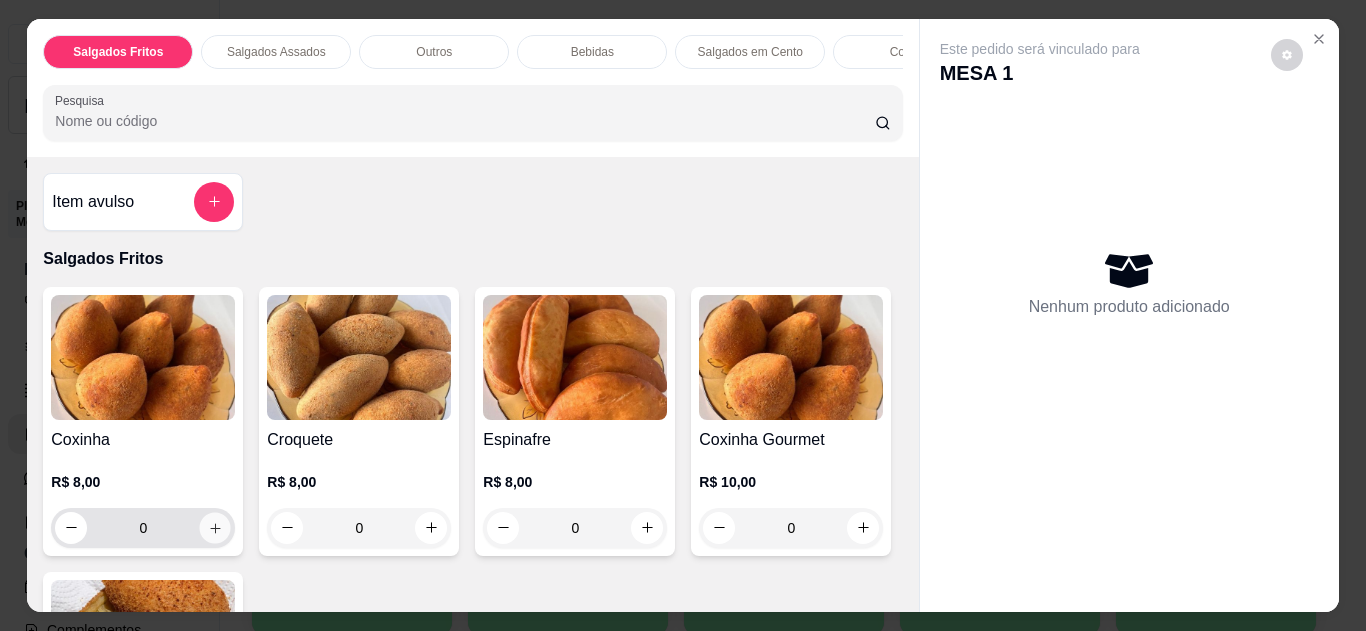 click 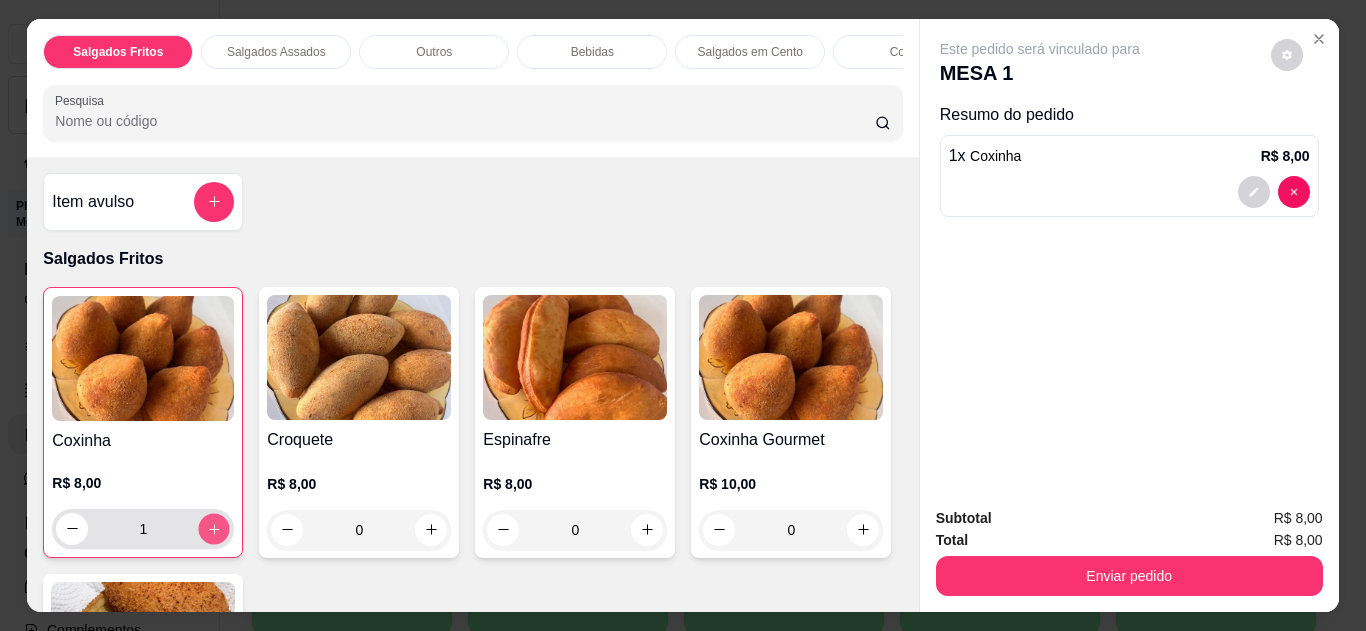 click 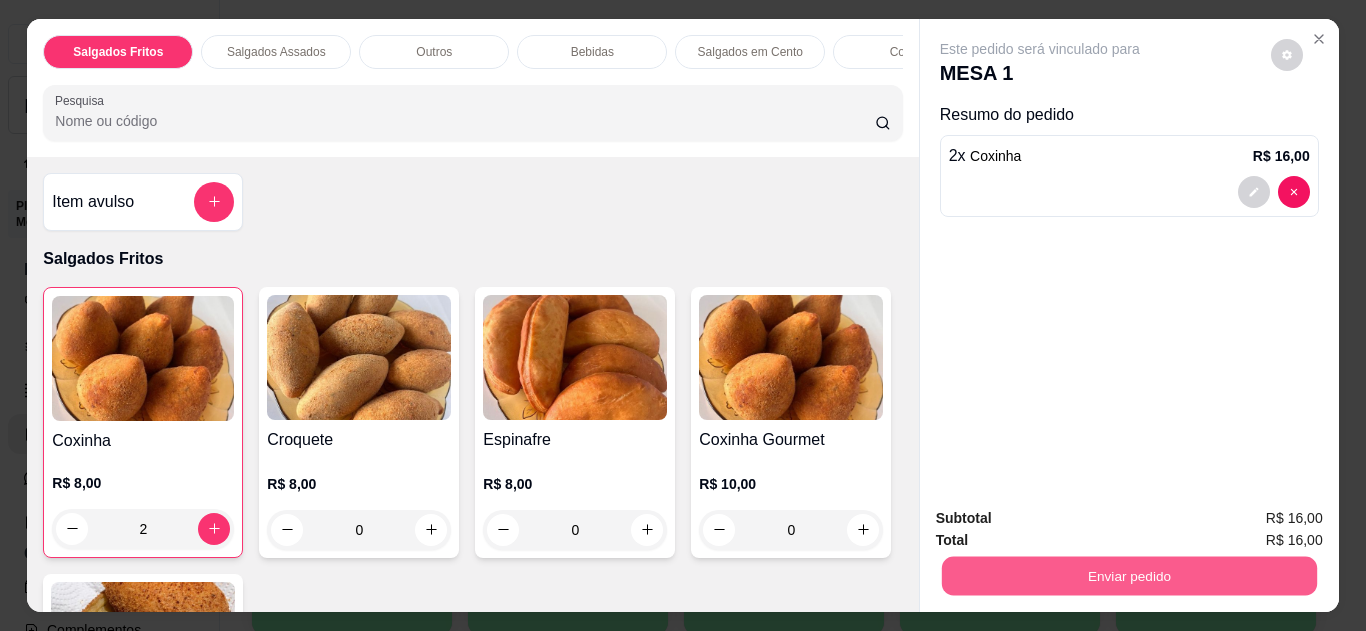 click on "Enviar pedido" at bounding box center (1128, 576) 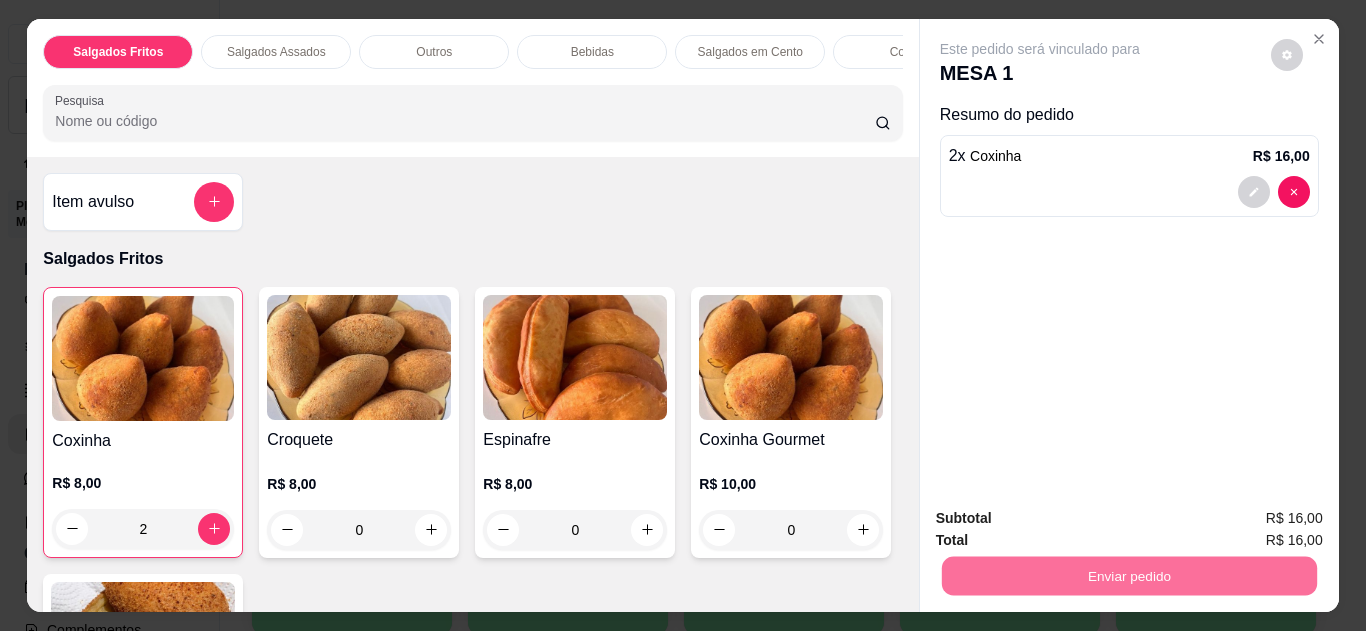 click on "Não registrar e enviar pedido" at bounding box center [1063, 520] 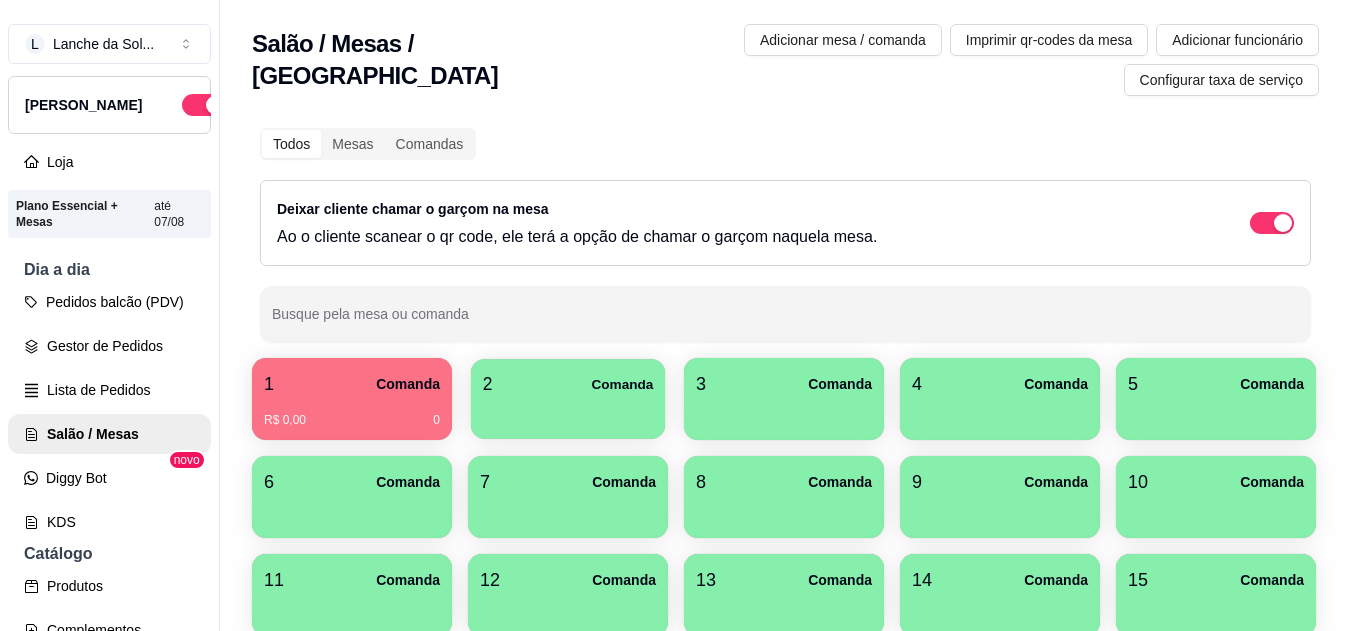 click at bounding box center [568, 412] 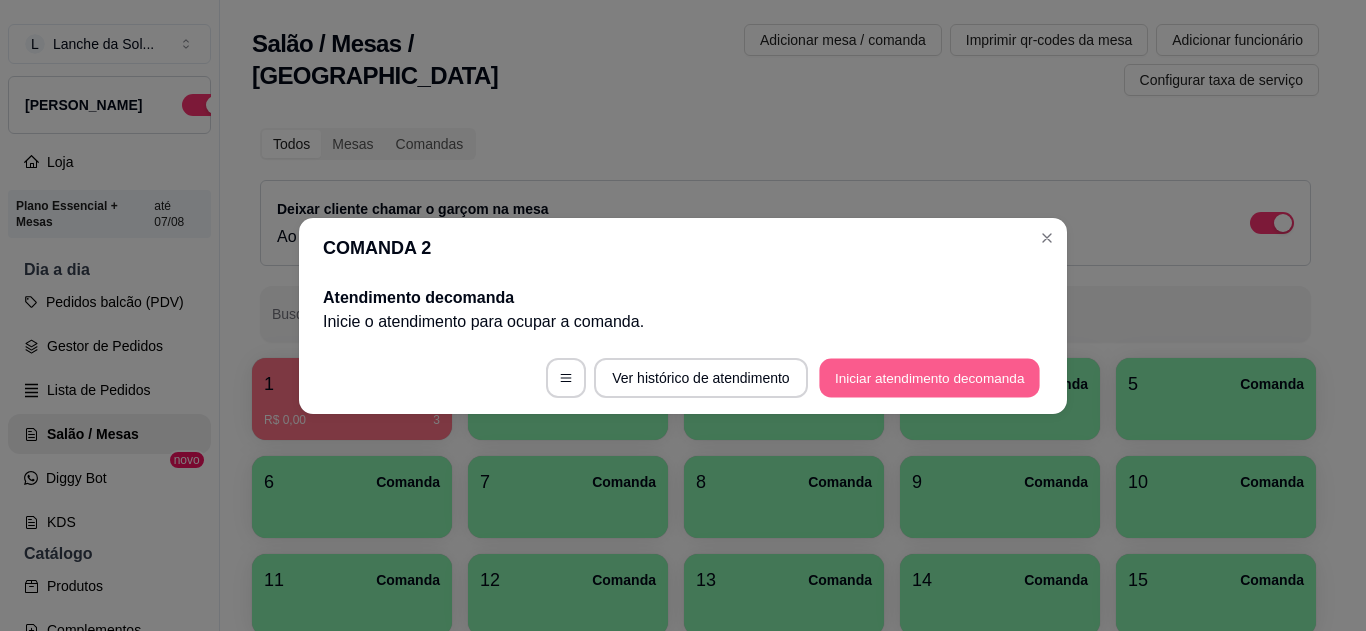 click on "Iniciar atendimento de  comanda" at bounding box center (929, 377) 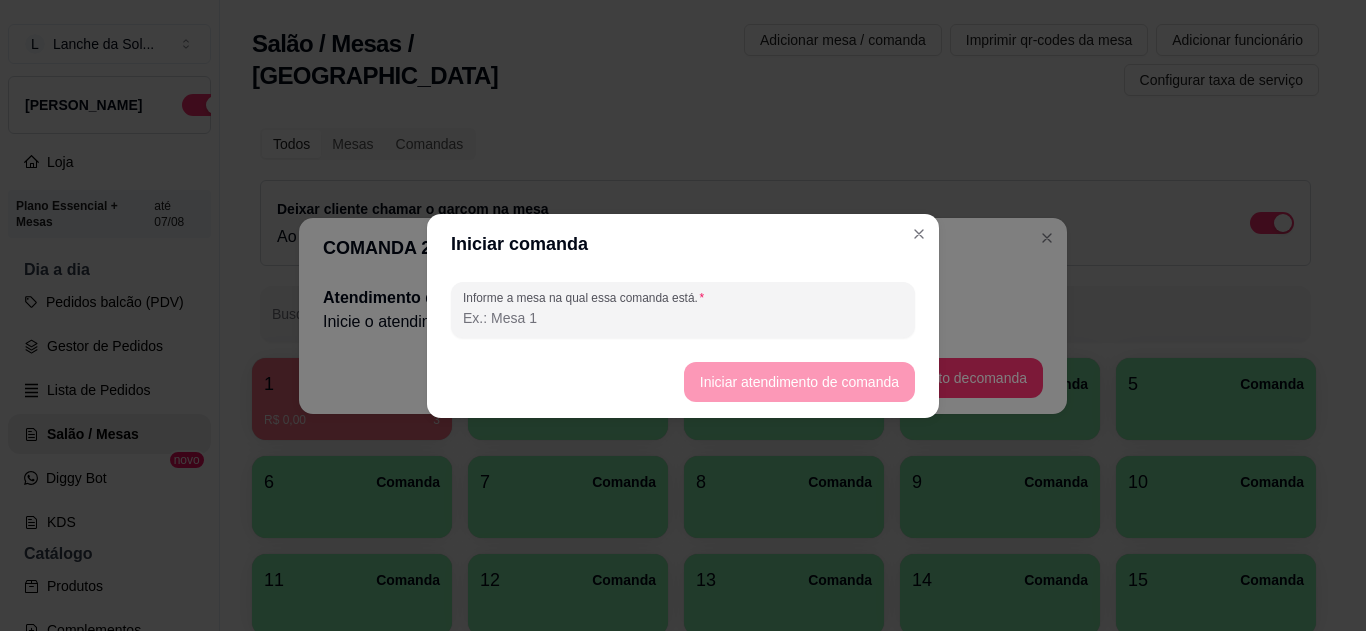 click on "Informe a mesa na qual essa comanda está." at bounding box center (683, 318) 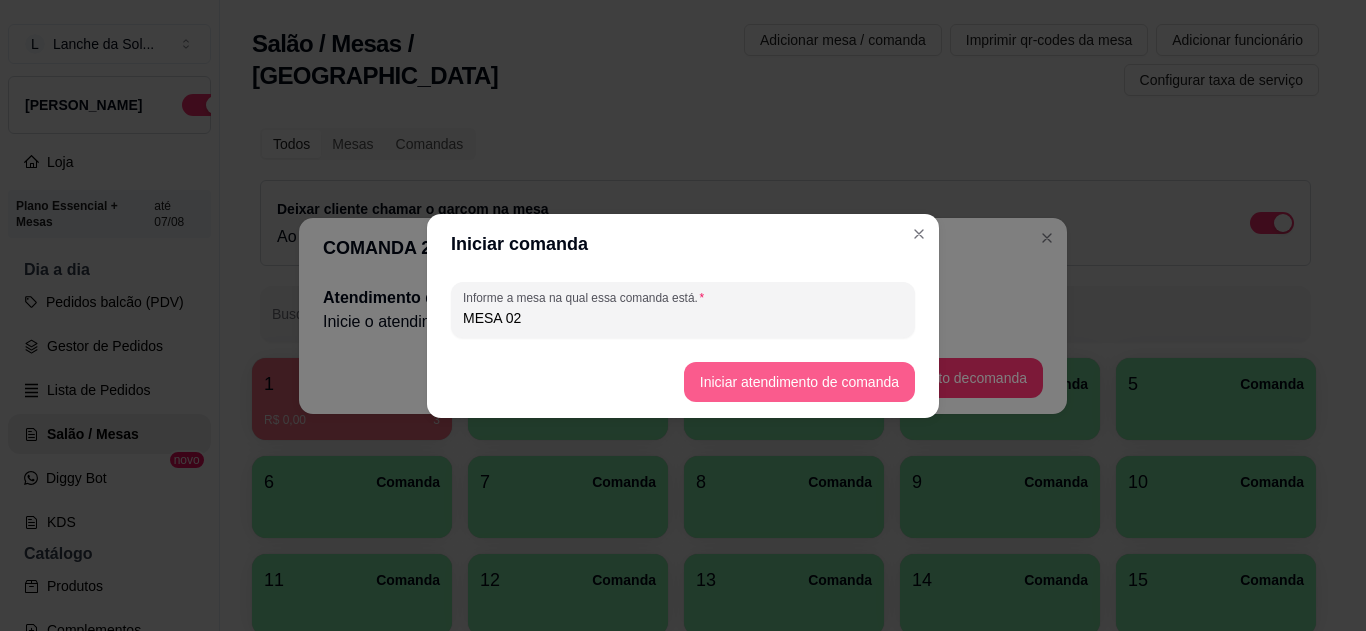 type on "MESA 02" 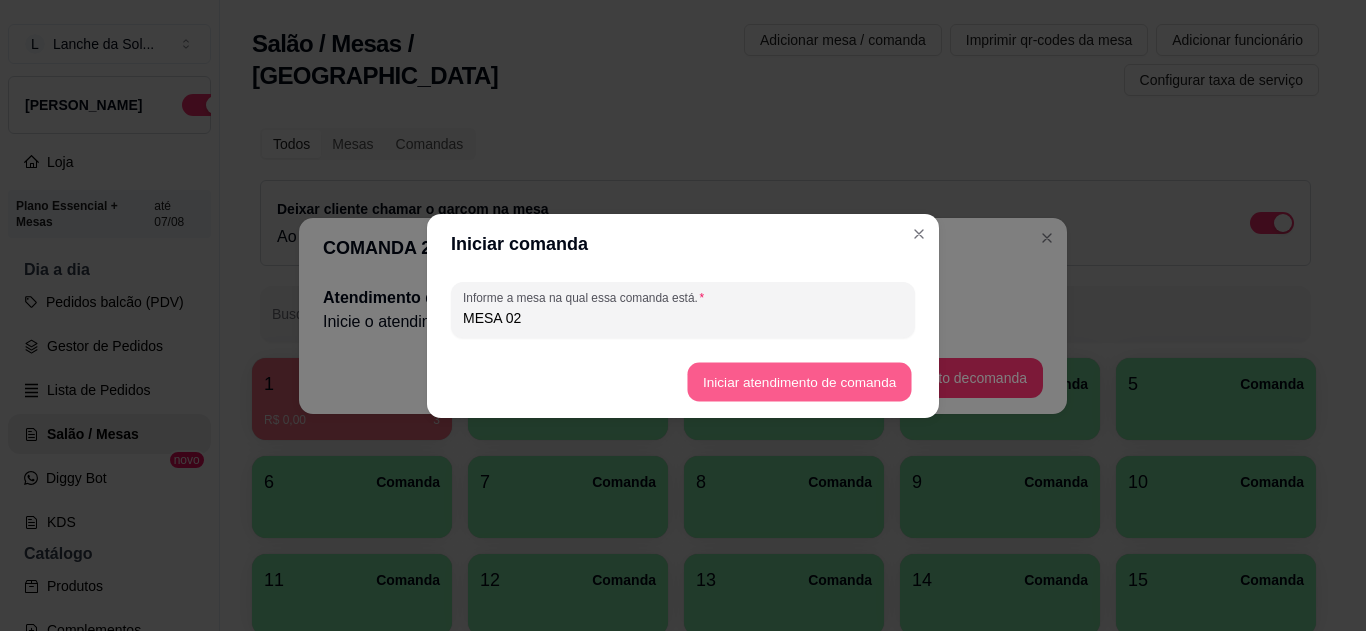 click on "Iniciar atendimento de comanda" at bounding box center [799, 381] 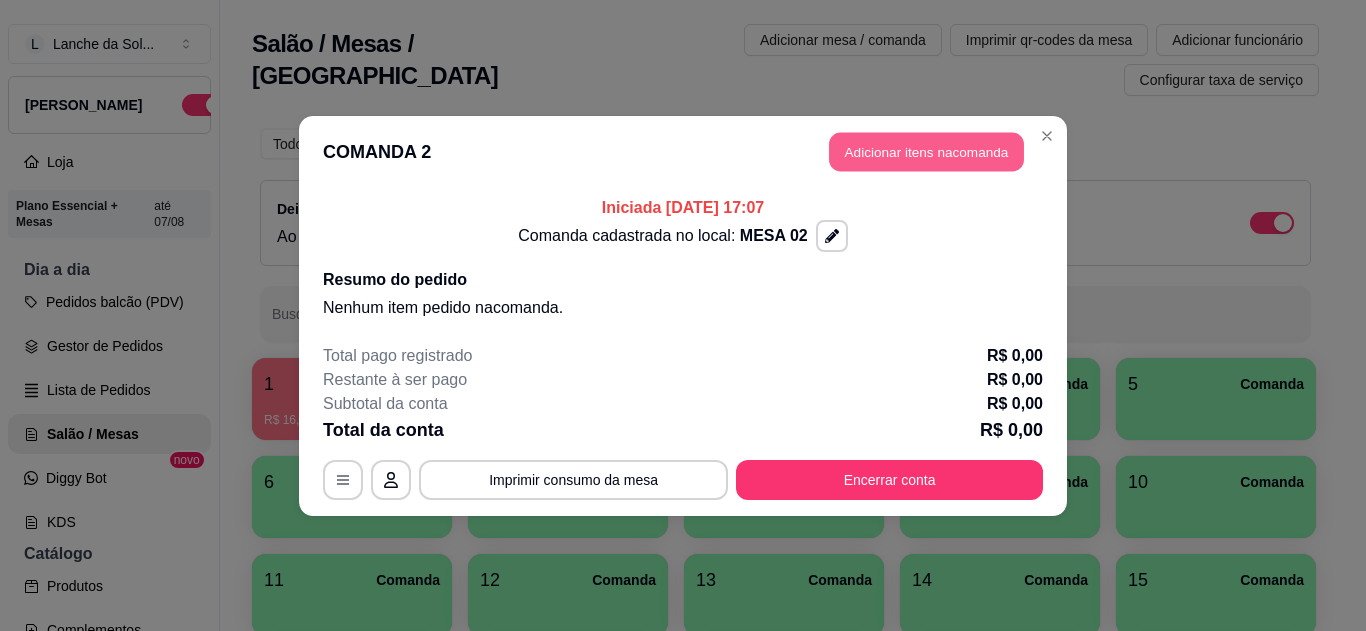 click on "Adicionar itens na  comanda" at bounding box center [926, 151] 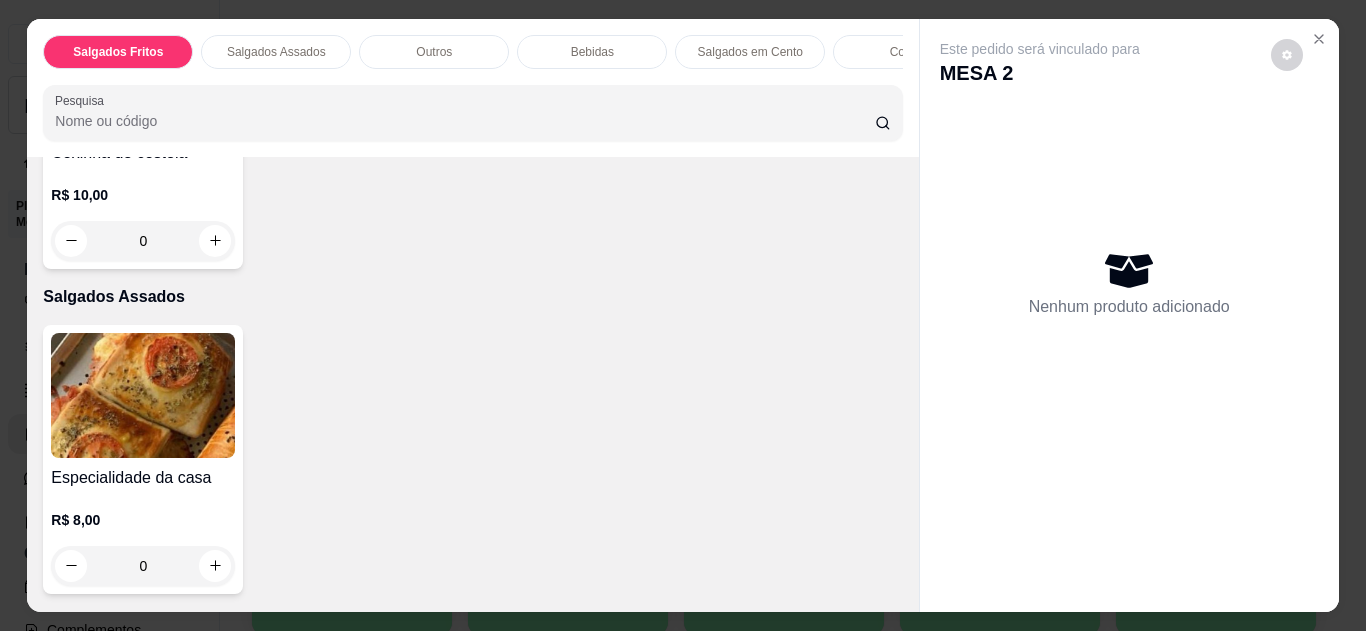 scroll, scrollTop: 600, scrollLeft: 0, axis: vertical 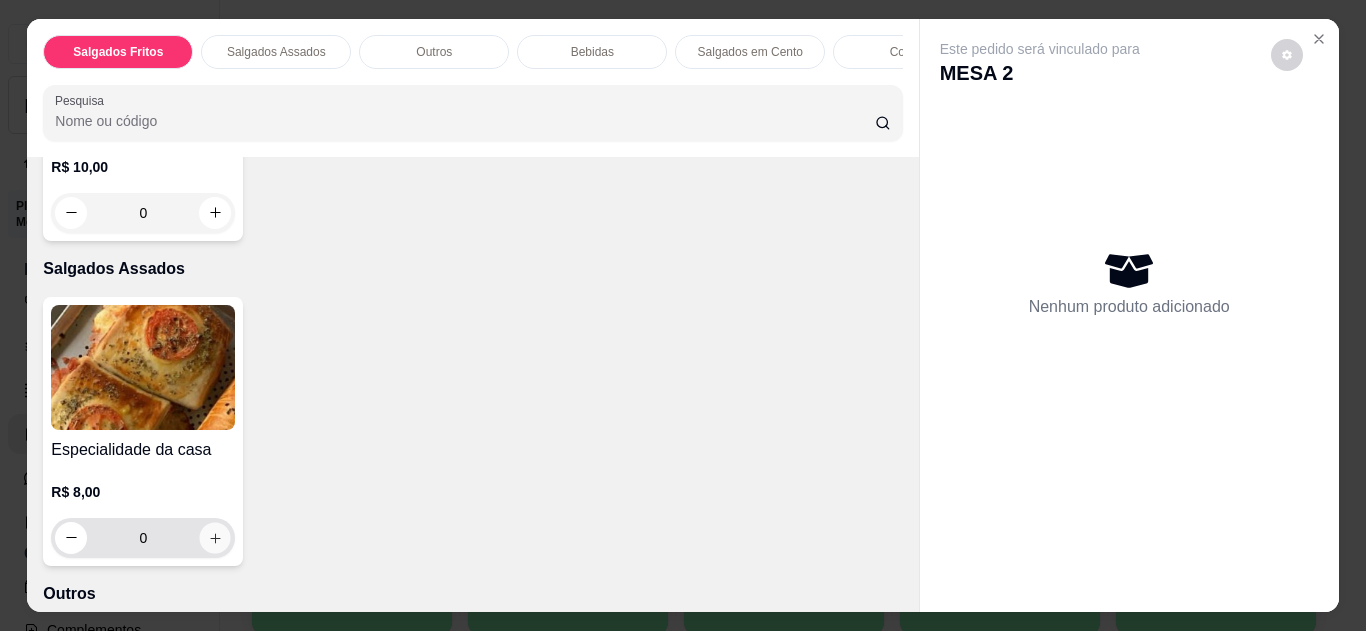 click 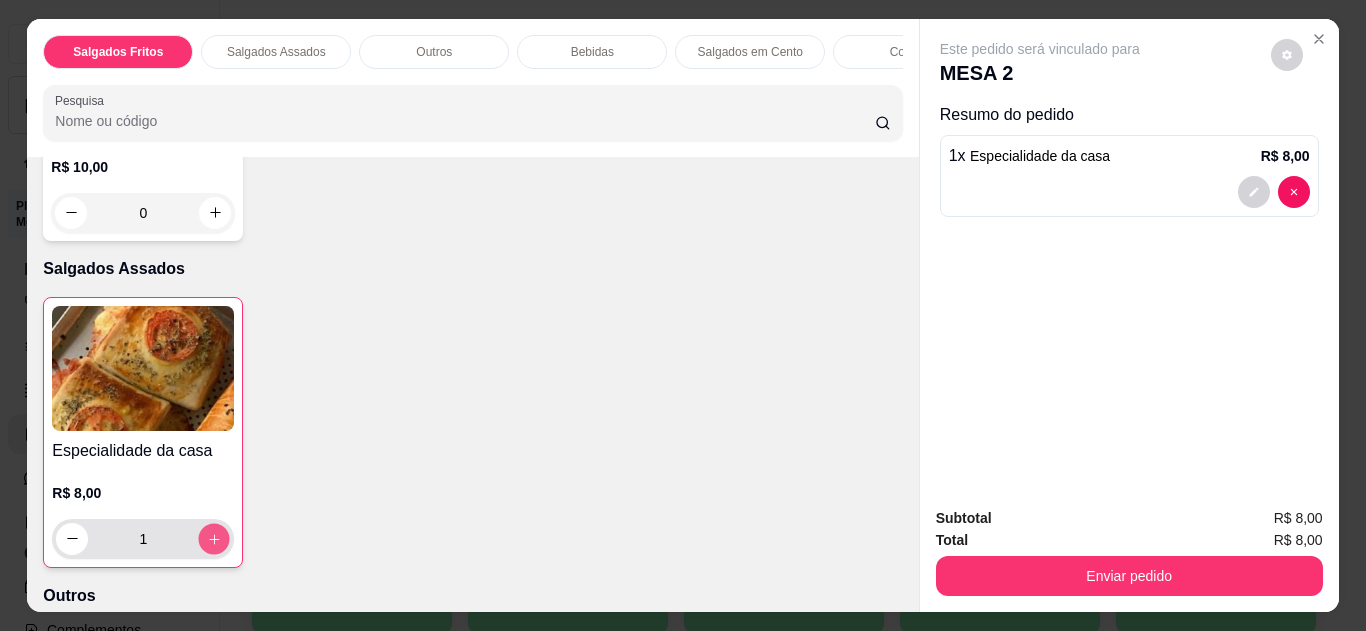 click 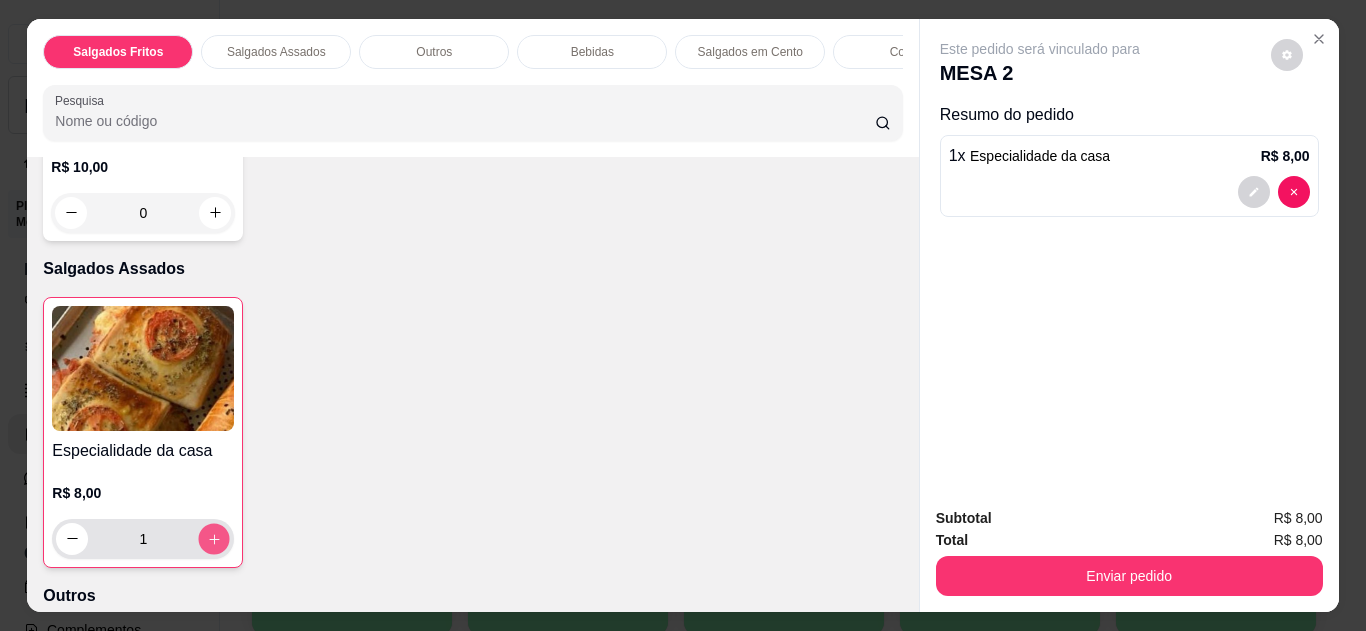 type on "2" 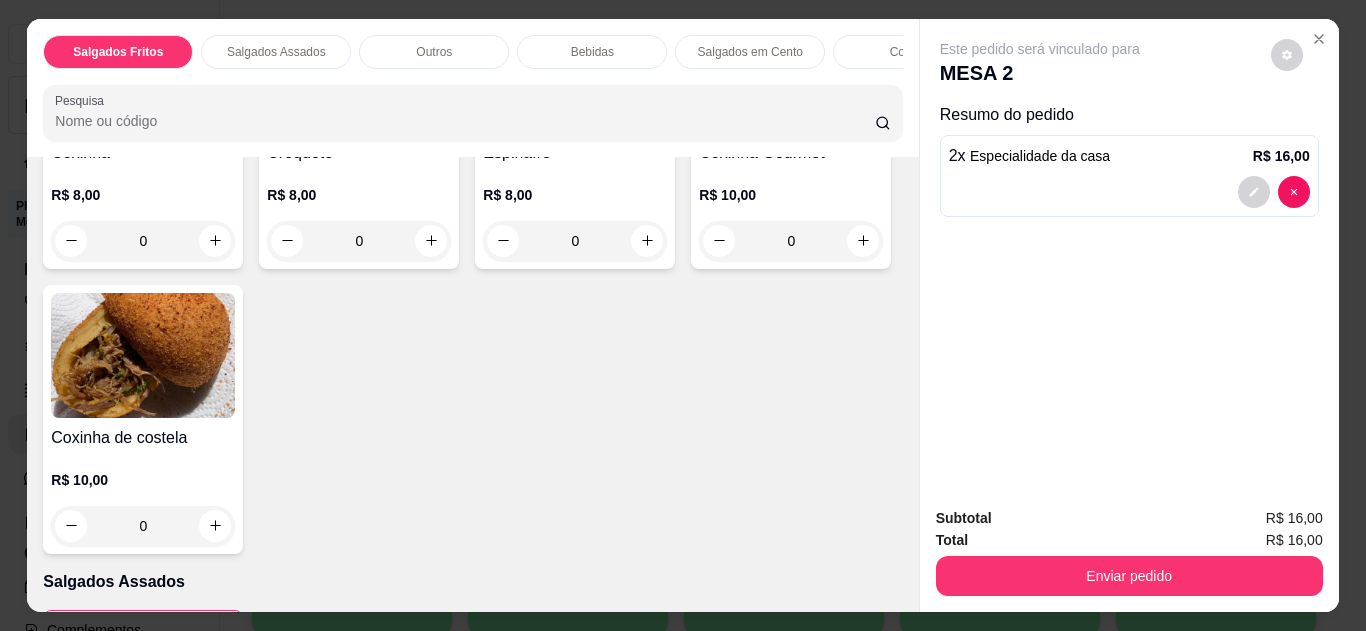scroll, scrollTop: 115, scrollLeft: 0, axis: vertical 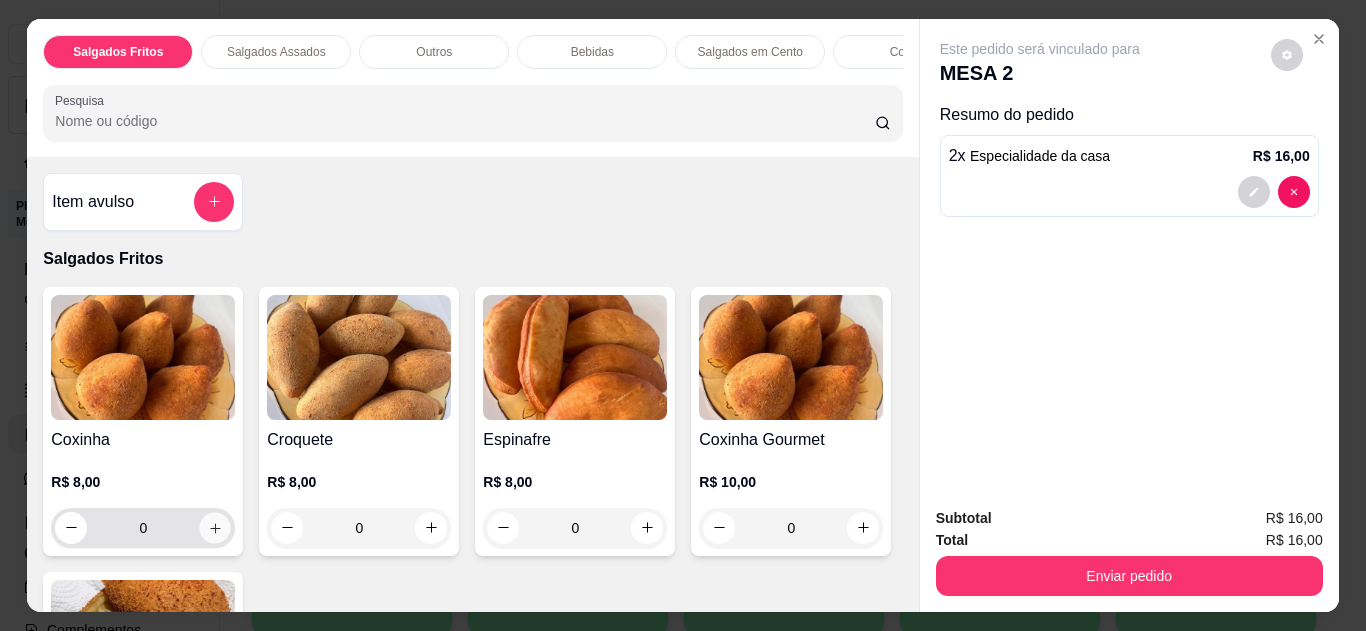 click 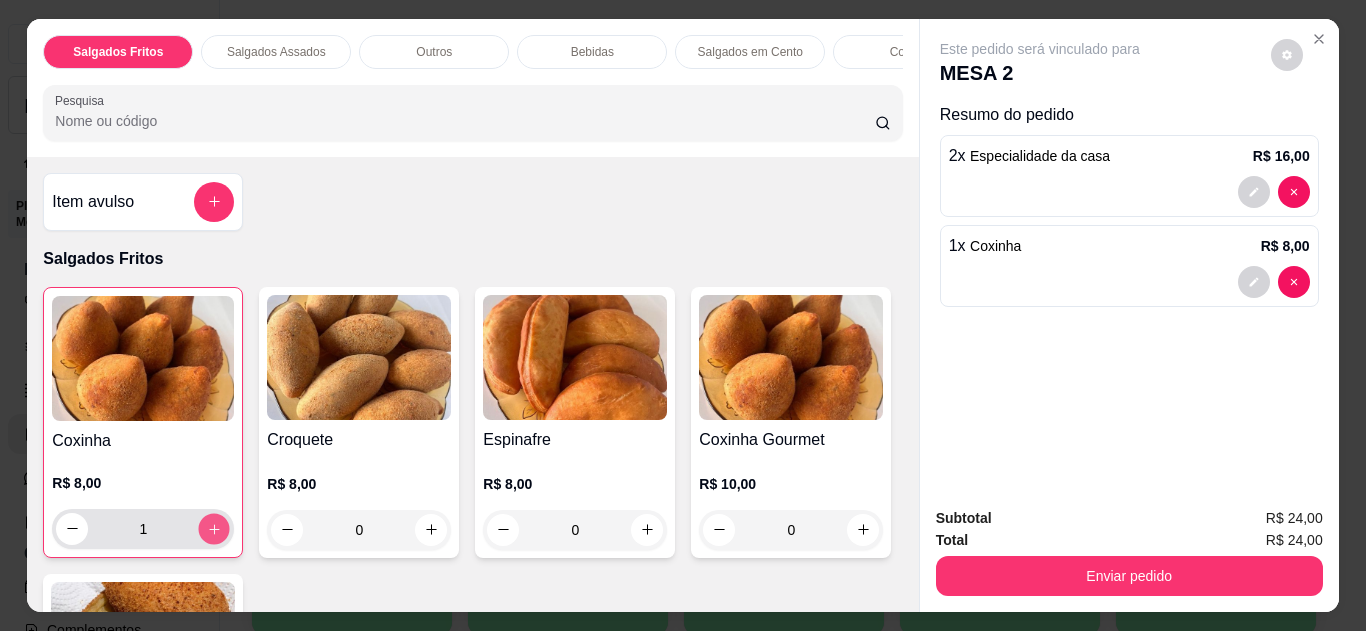 click 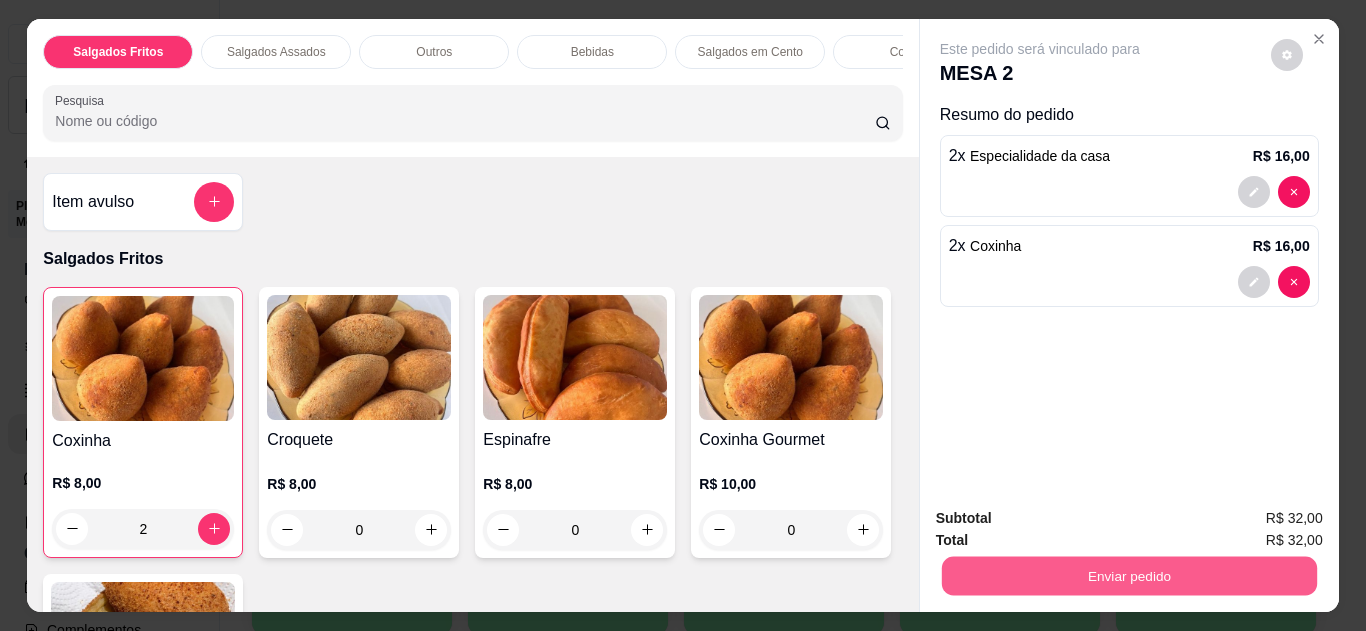 click on "Enviar pedido" at bounding box center (1128, 576) 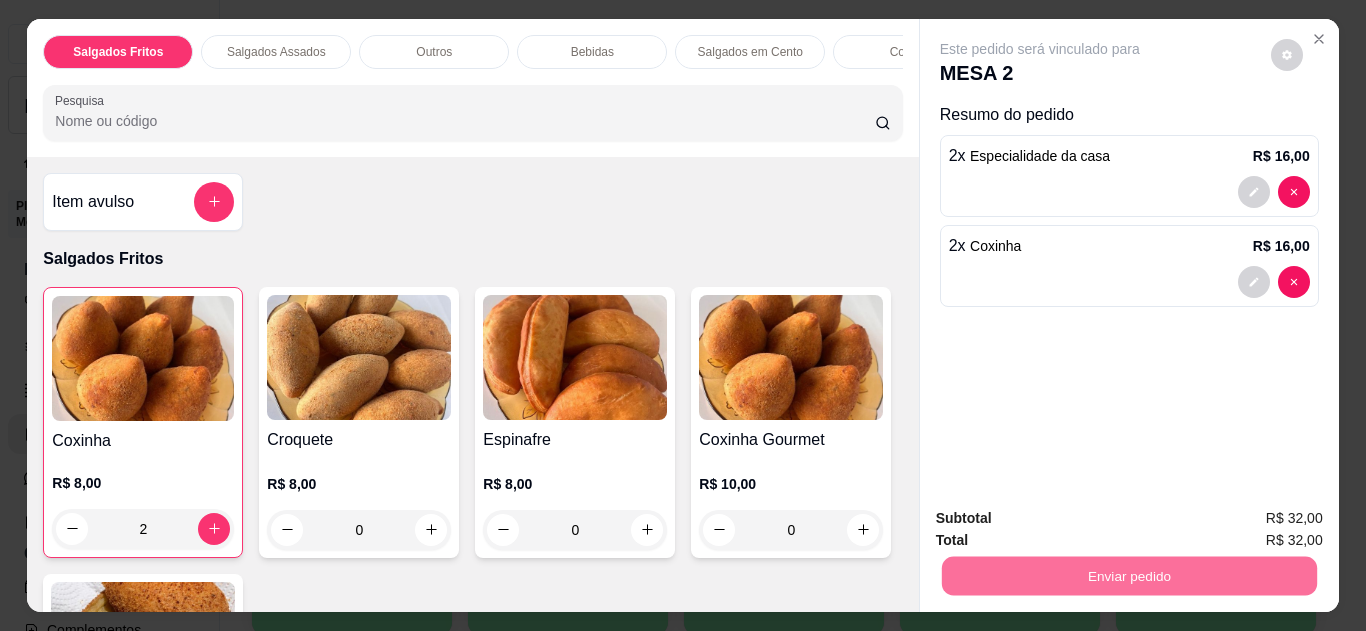 click on "Não registrar e enviar pedido" at bounding box center [1063, 519] 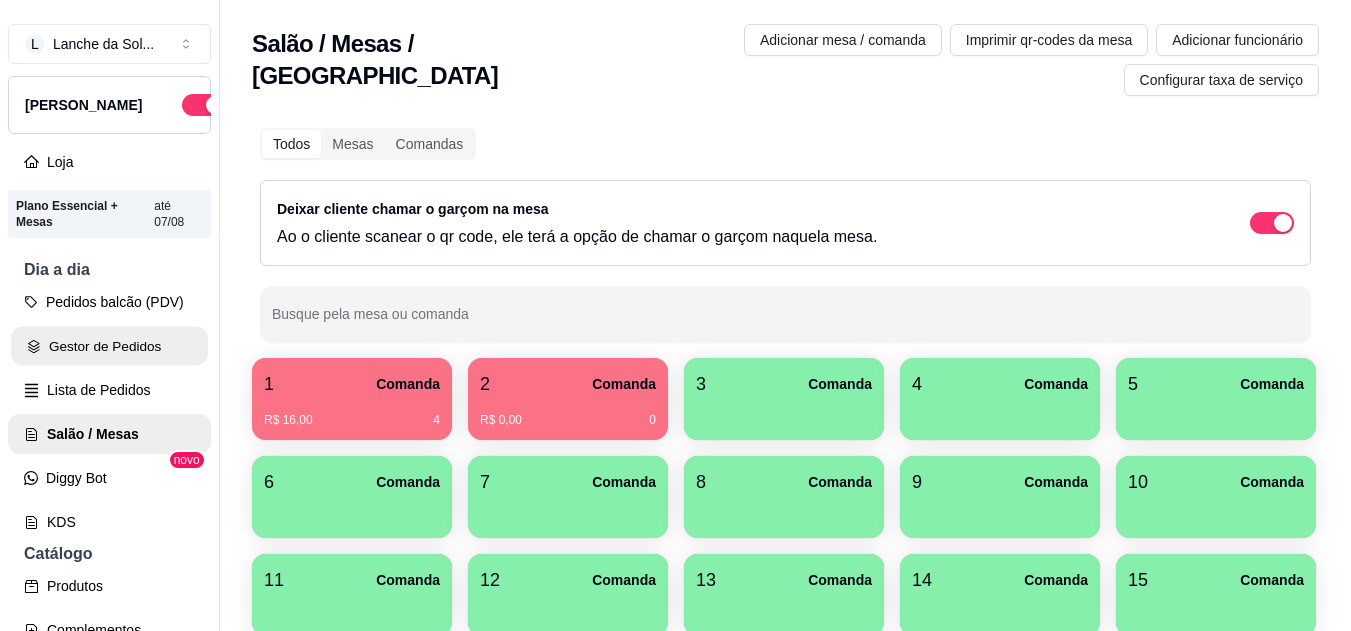click on "Gestor de Pedidos" at bounding box center [109, 346] 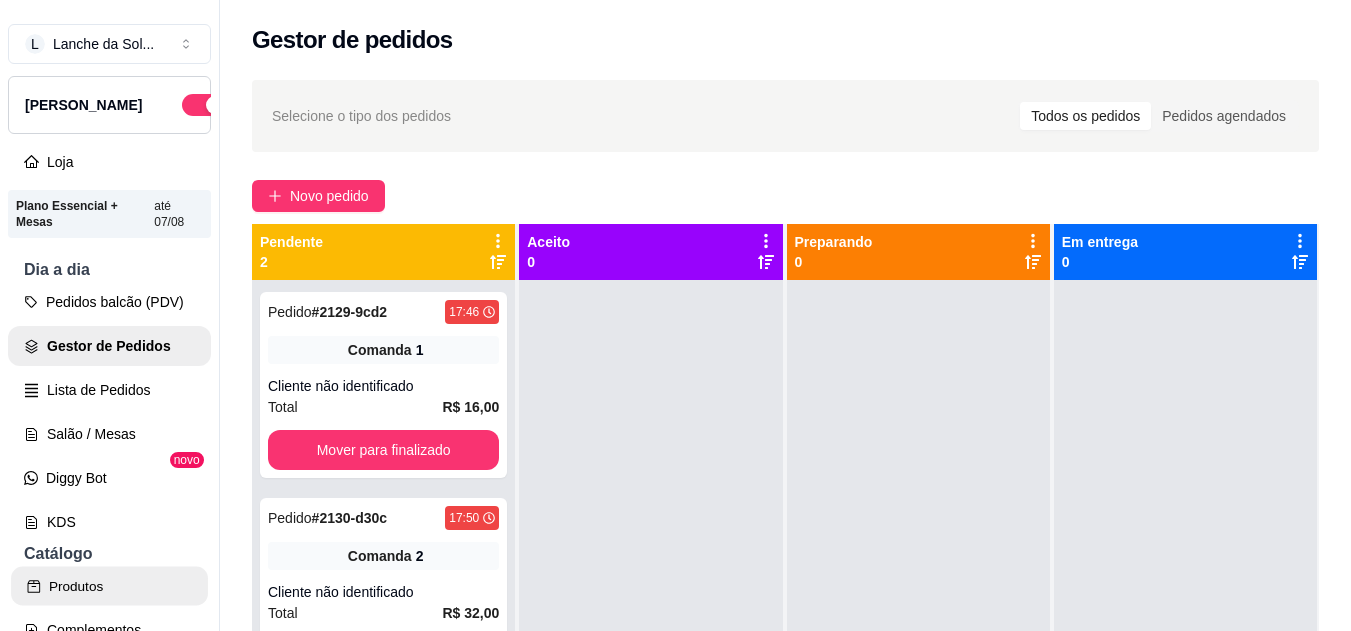 click on "Produtos" at bounding box center (109, 586) 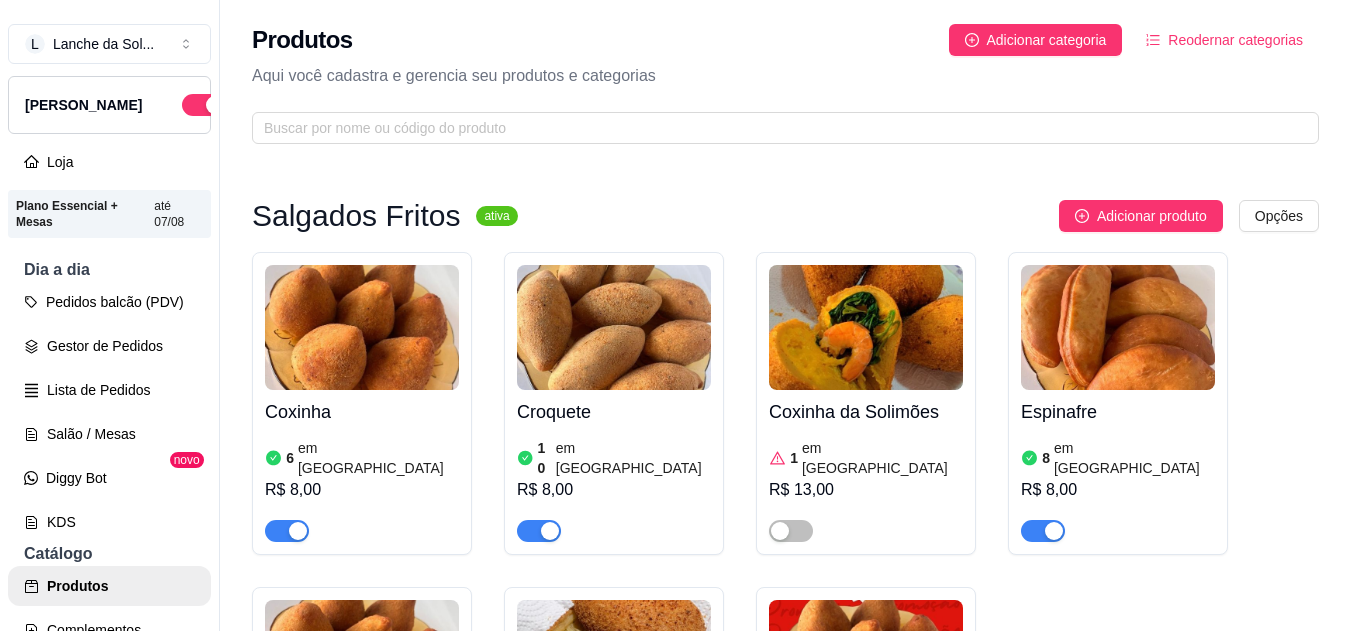 click at bounding box center (298, 531) 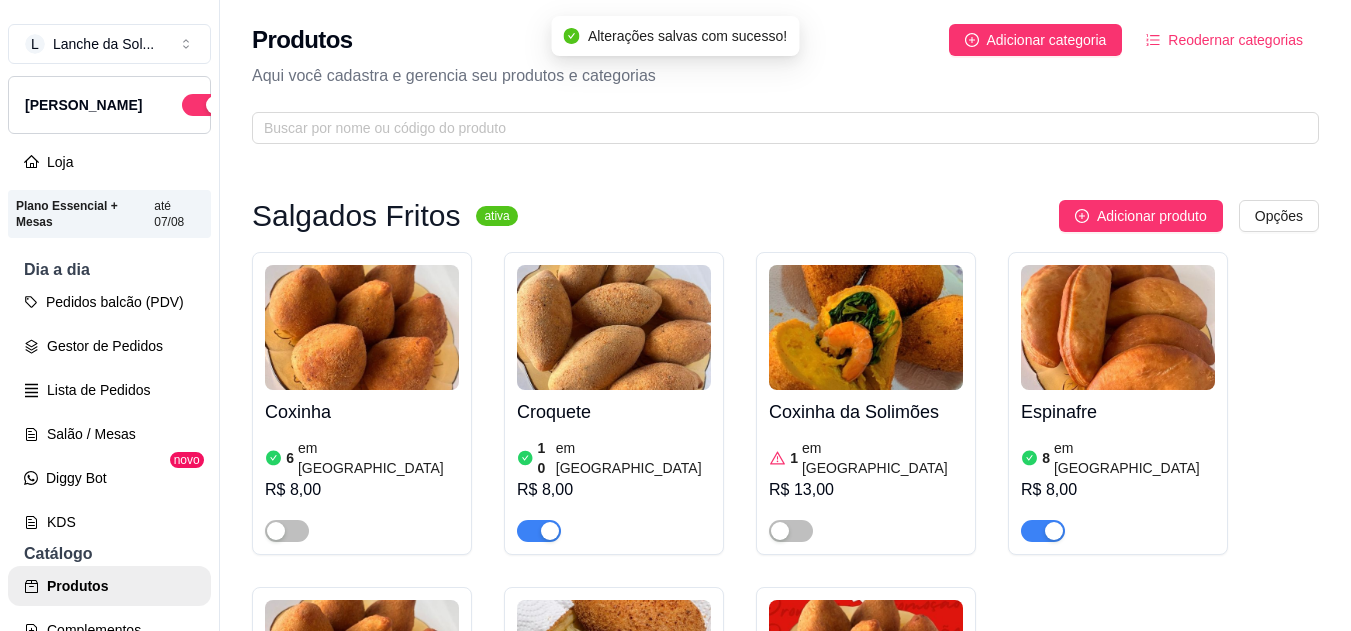 click at bounding box center (550, 531) 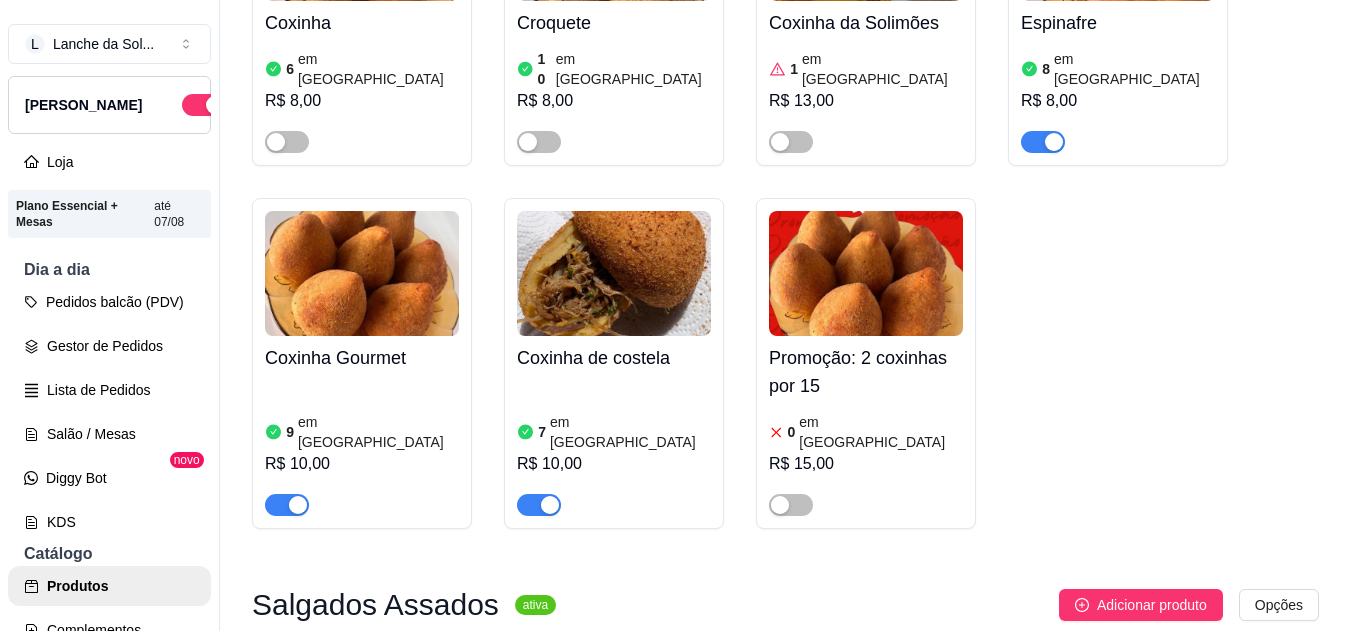 scroll, scrollTop: 400, scrollLeft: 0, axis: vertical 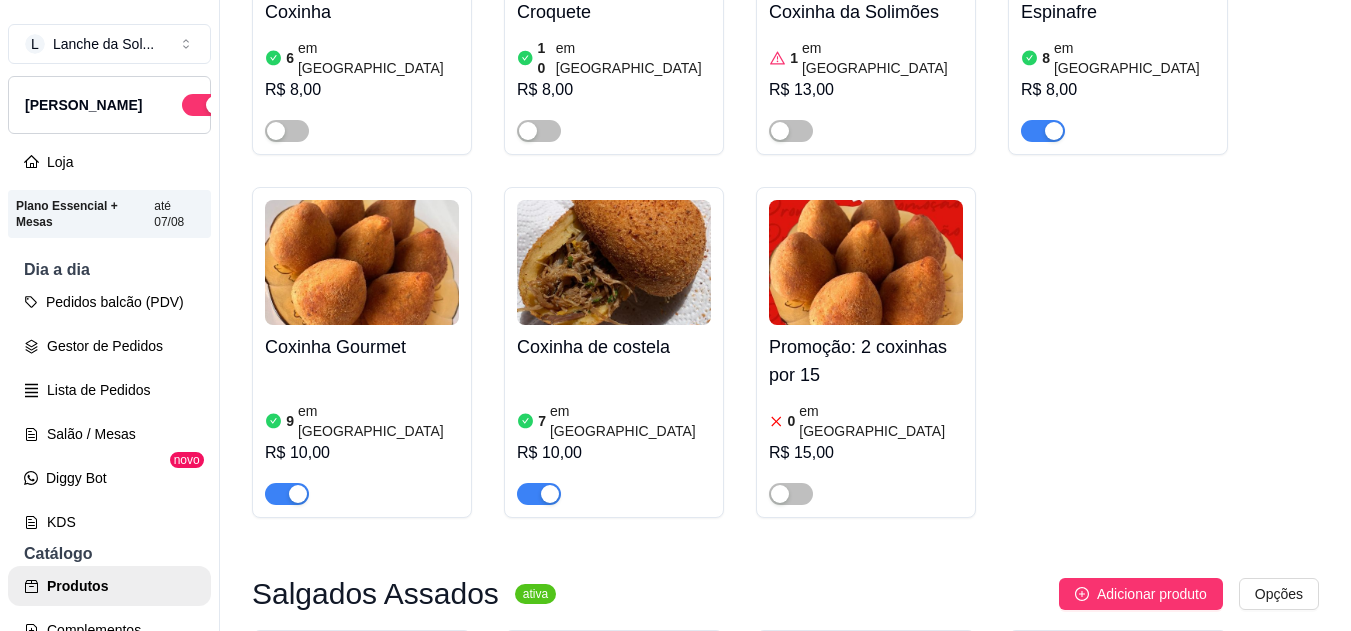 click at bounding box center (539, 494) 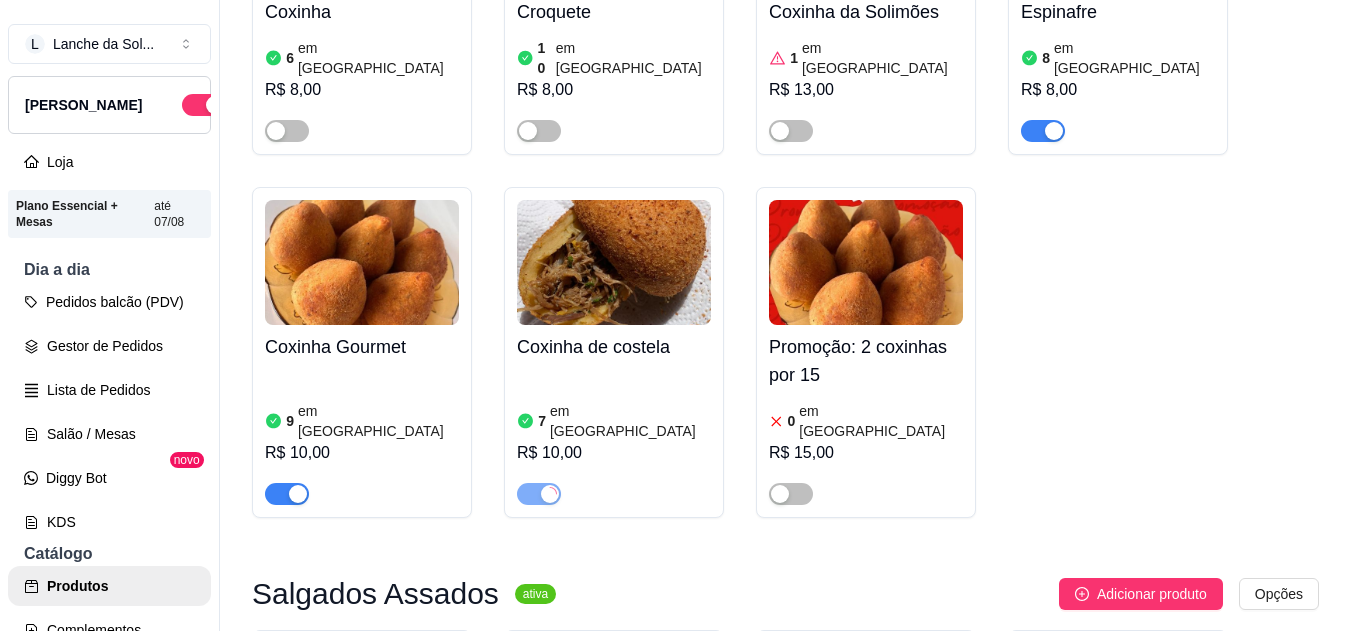 click at bounding box center [287, 494] 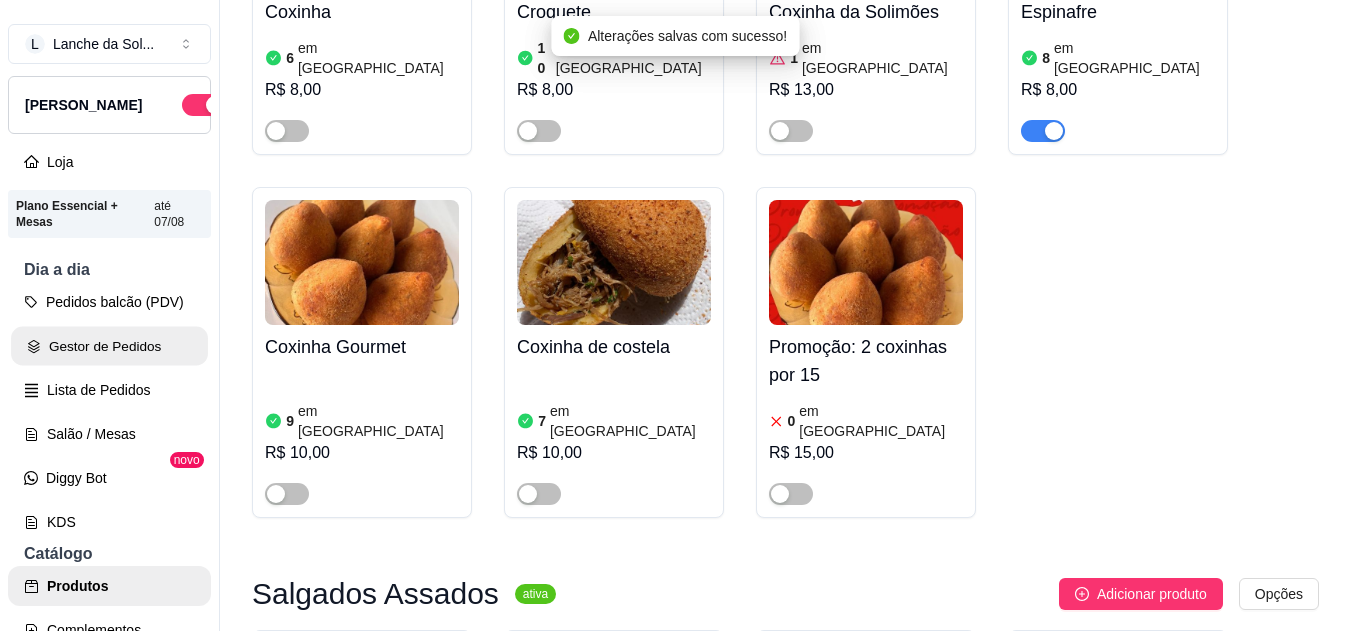click on "Gestor de Pedidos" at bounding box center [109, 346] 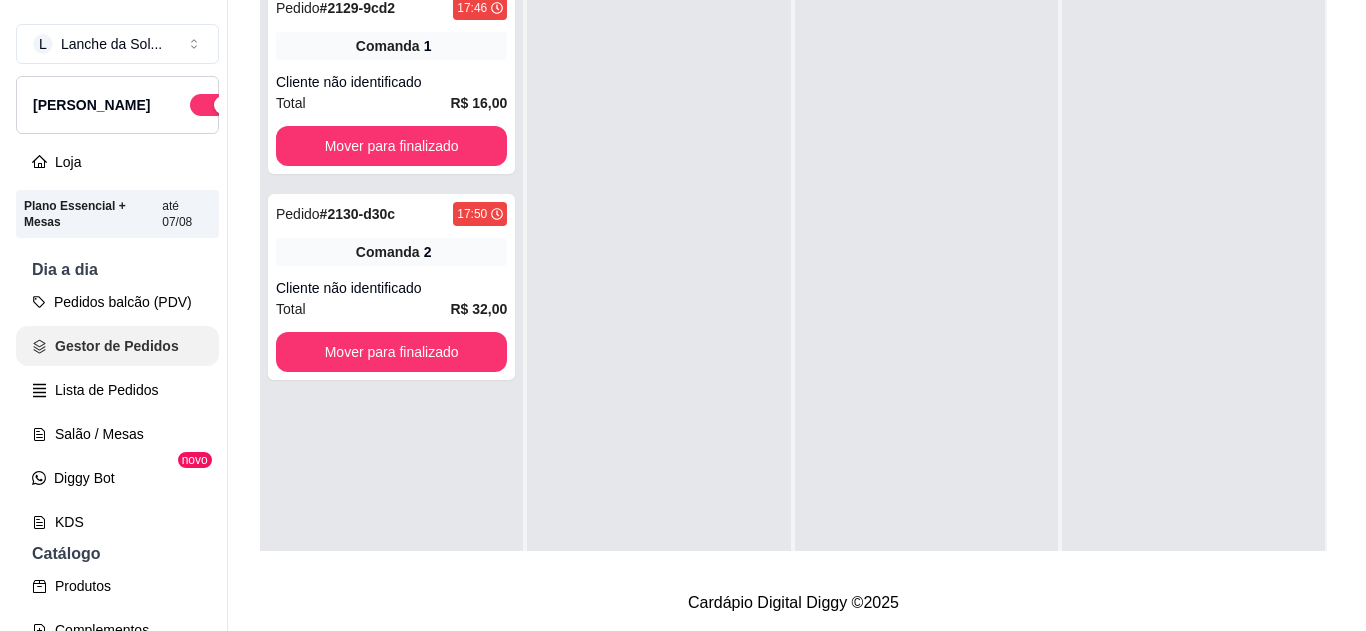 scroll, scrollTop: 0, scrollLeft: 0, axis: both 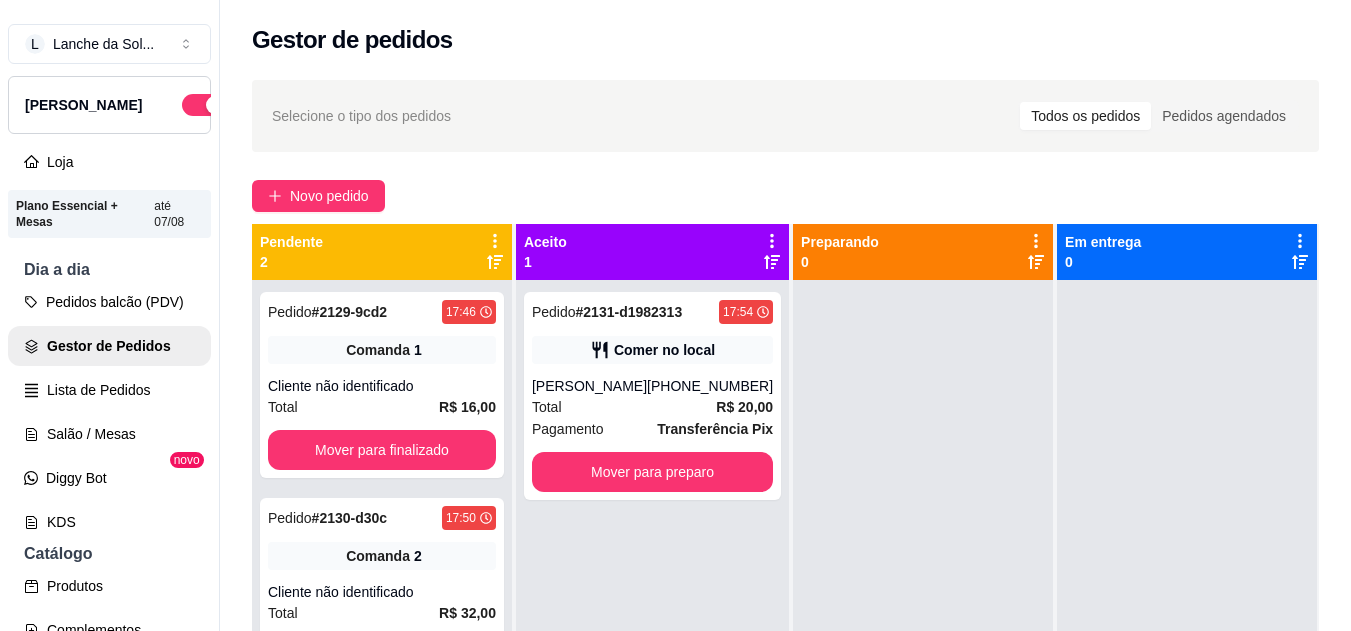 click on "R$ 20,00" at bounding box center [744, 407] 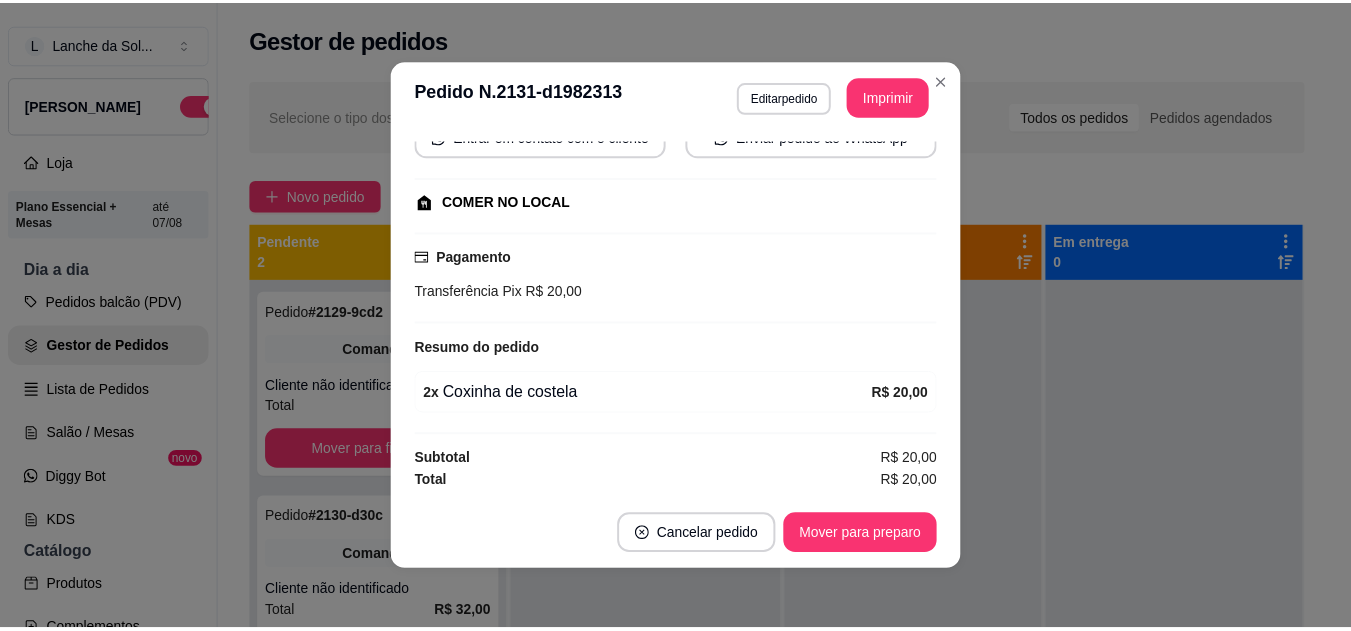 scroll, scrollTop: 210, scrollLeft: 0, axis: vertical 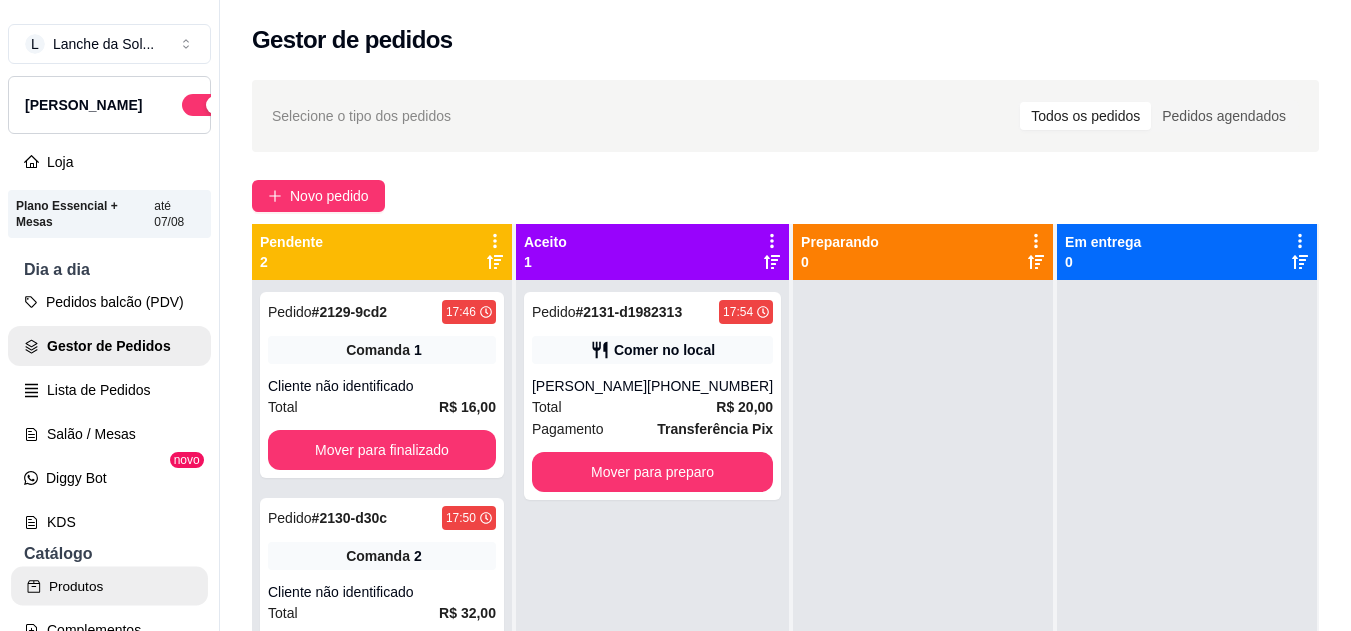 click on "Produtos" at bounding box center (109, 586) 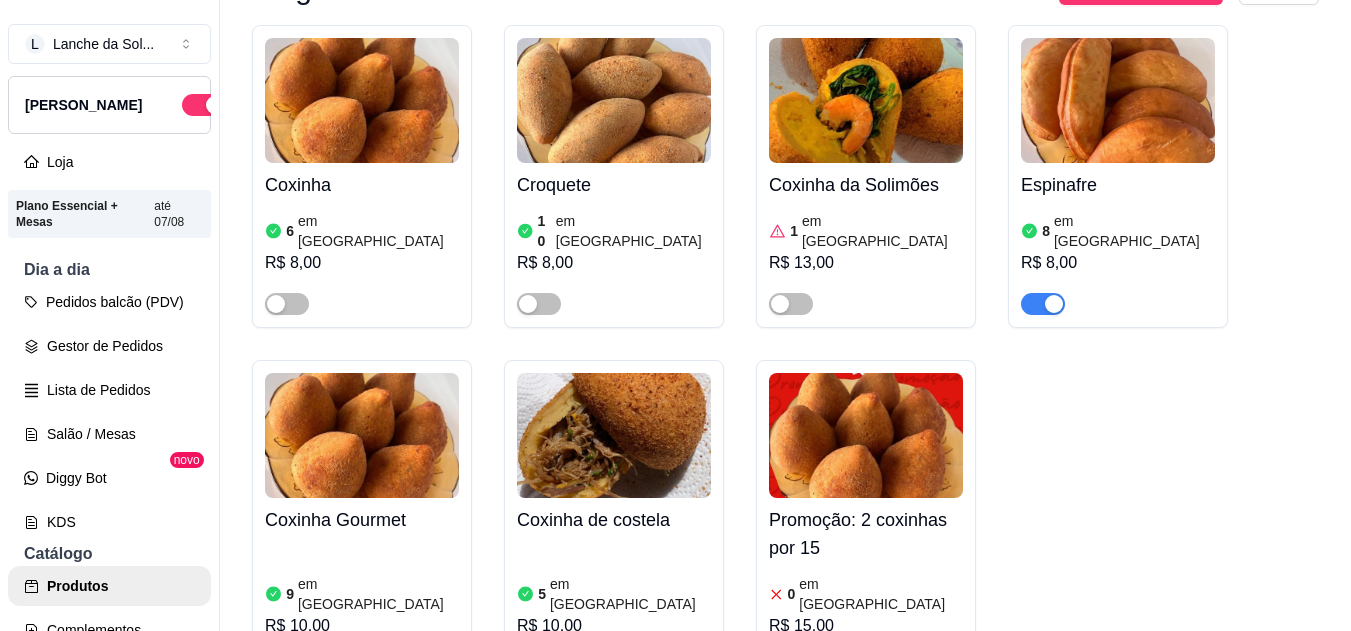 scroll, scrollTop: 293, scrollLeft: 0, axis: vertical 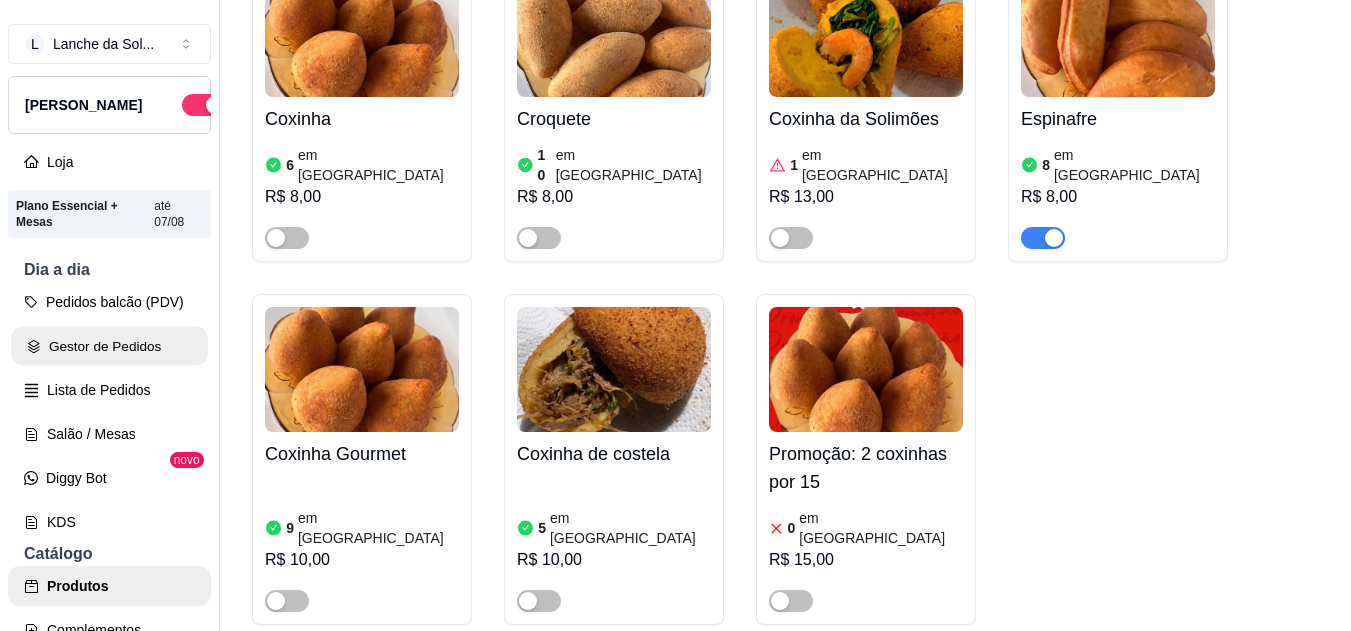 click on "Gestor de Pedidos" at bounding box center [109, 346] 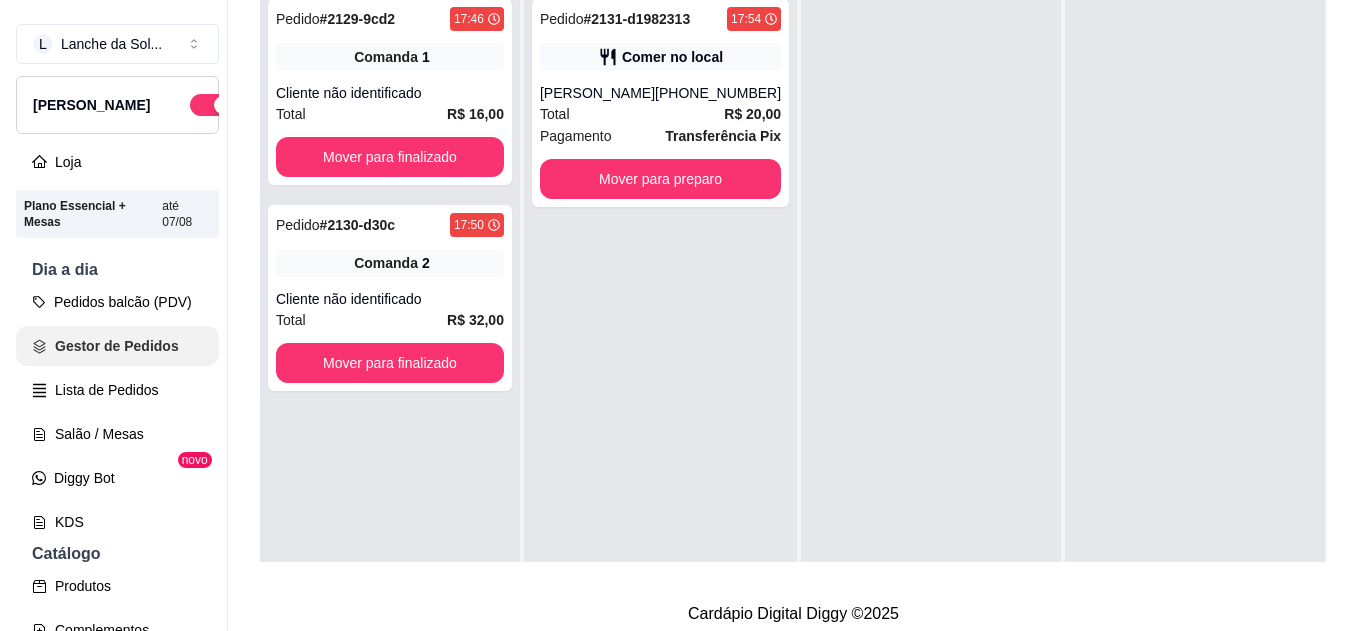 scroll, scrollTop: 0, scrollLeft: 0, axis: both 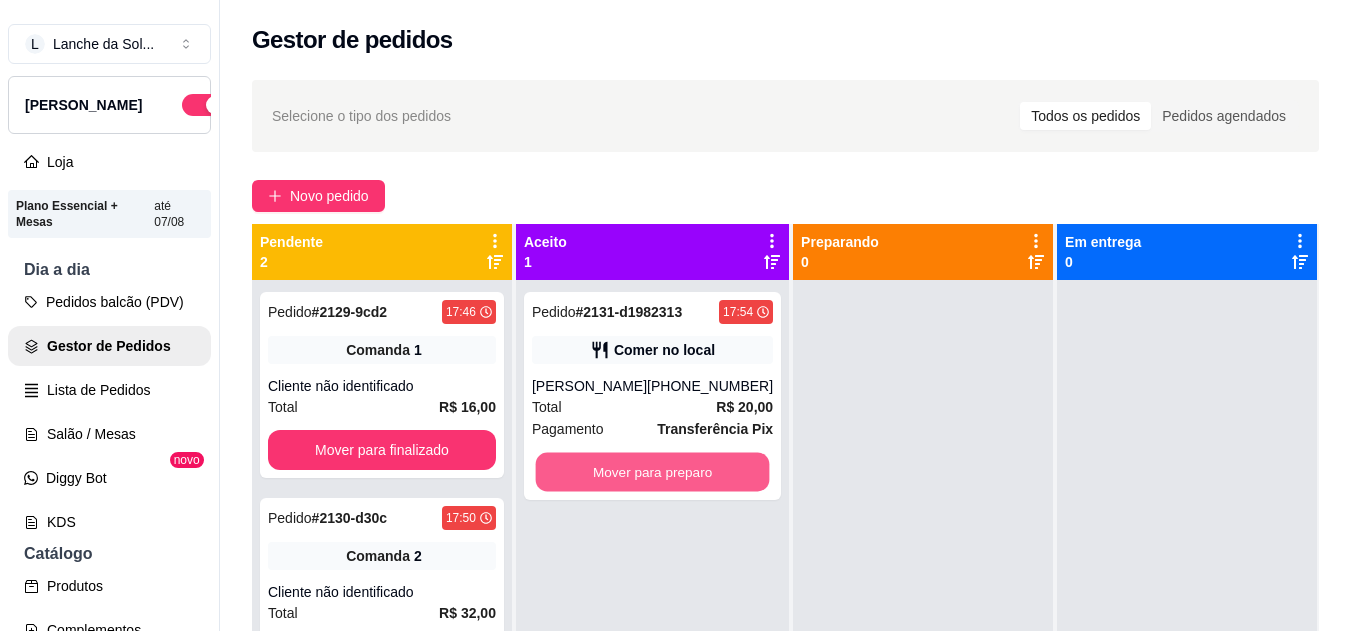 click on "Mover para preparo" at bounding box center [653, 472] 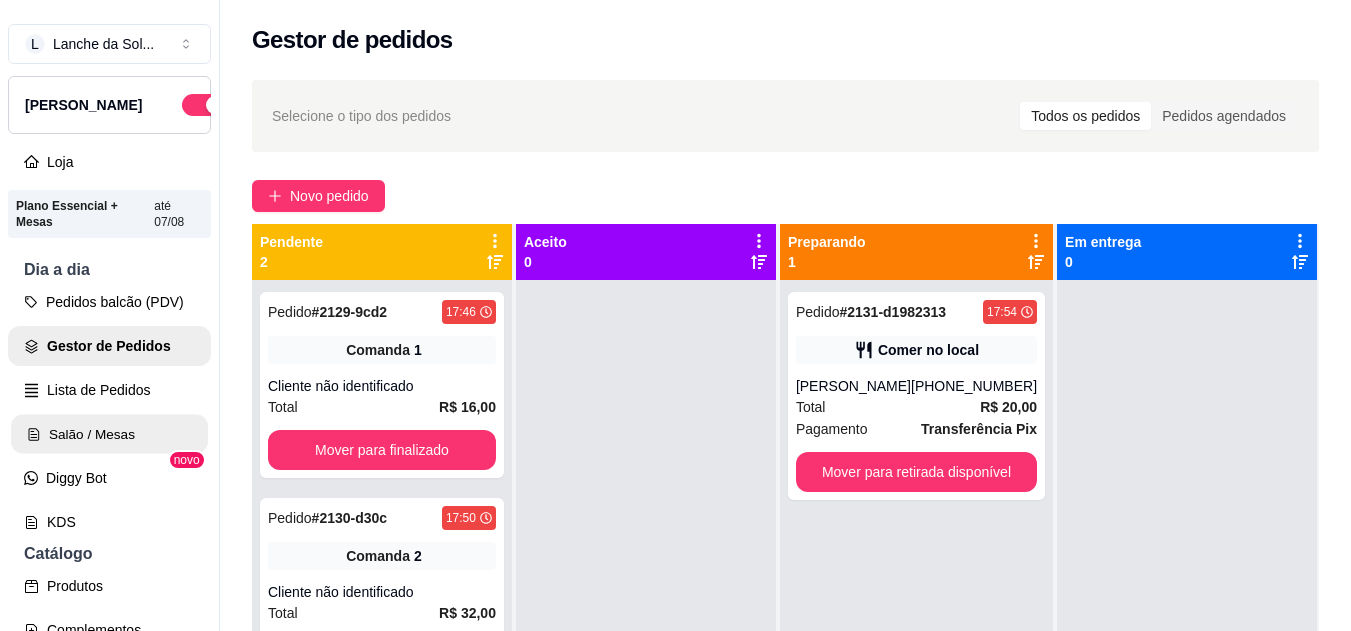 click on "Salão / Mesas" at bounding box center [109, 434] 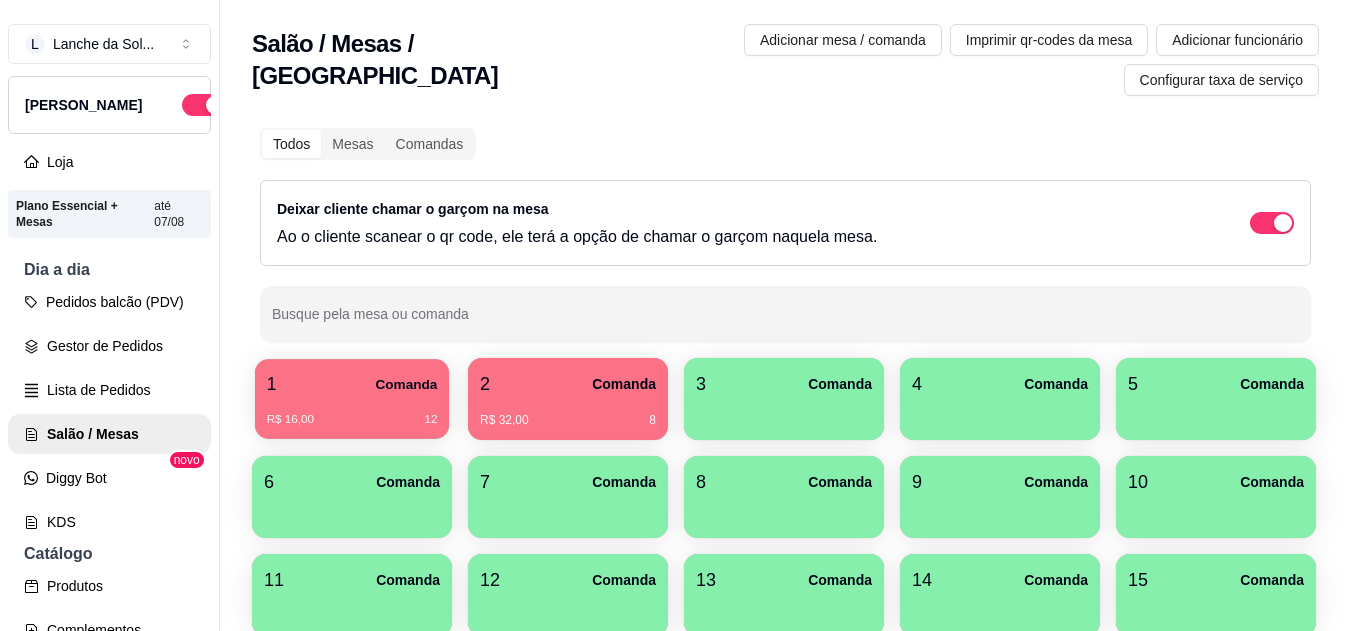 click on "1 Comanda" at bounding box center (352, 384) 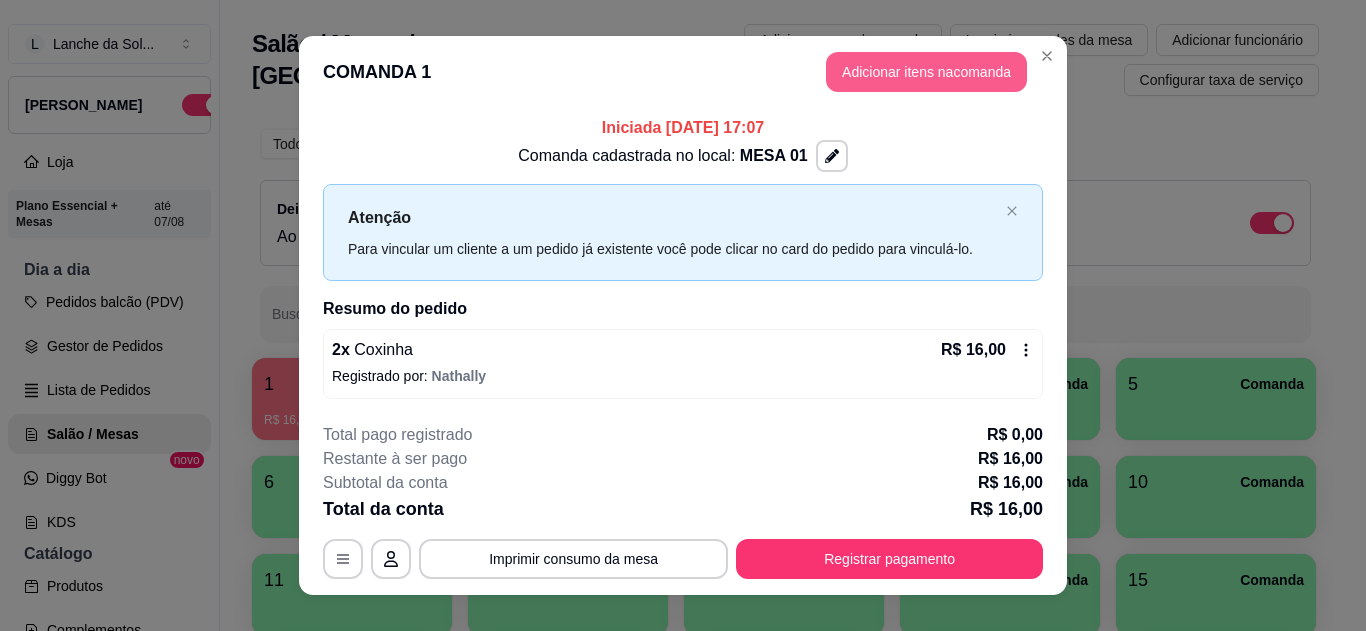drag, startPoint x: 939, startPoint y: 38, endPoint x: 973, endPoint y: 68, distance: 45.343136 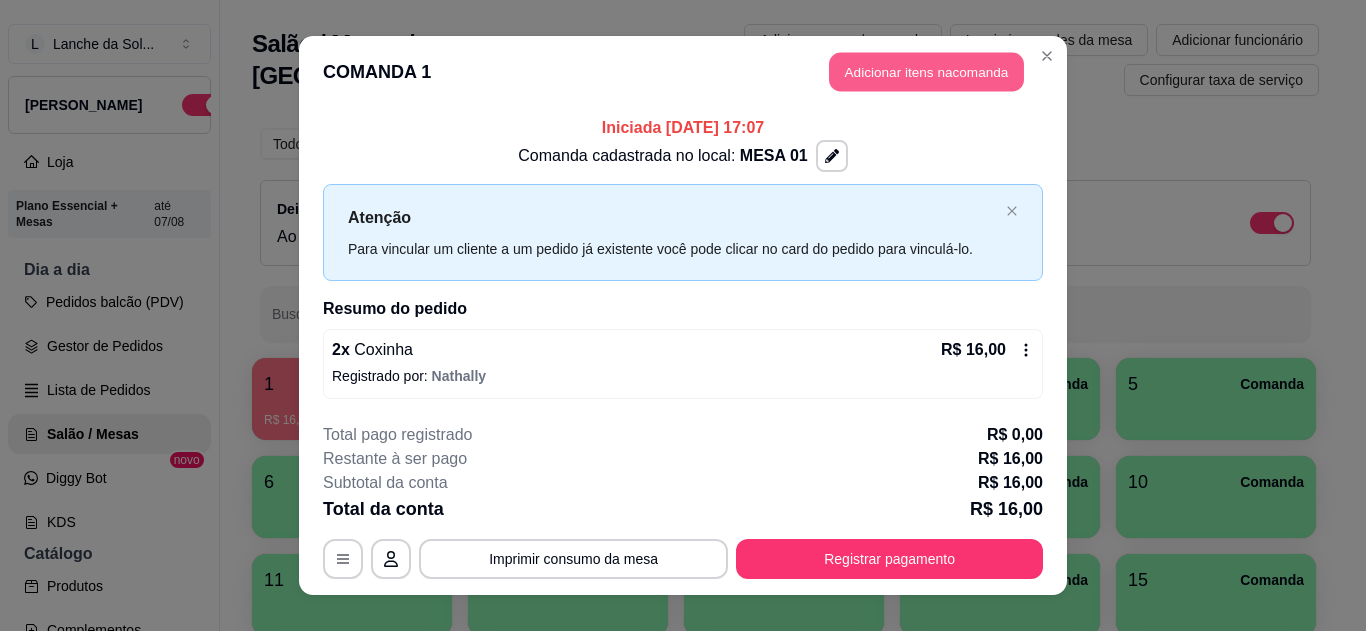 click on "Adicionar itens na  comanda" at bounding box center [926, 72] 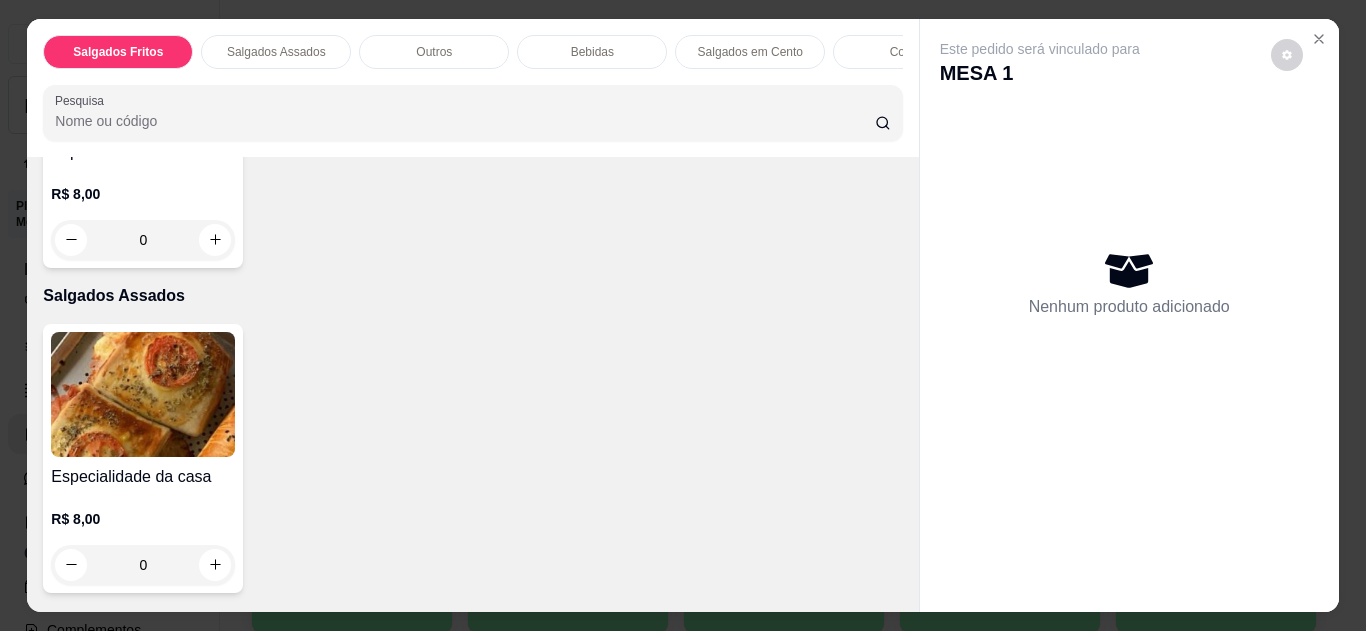 scroll, scrollTop: 320, scrollLeft: 0, axis: vertical 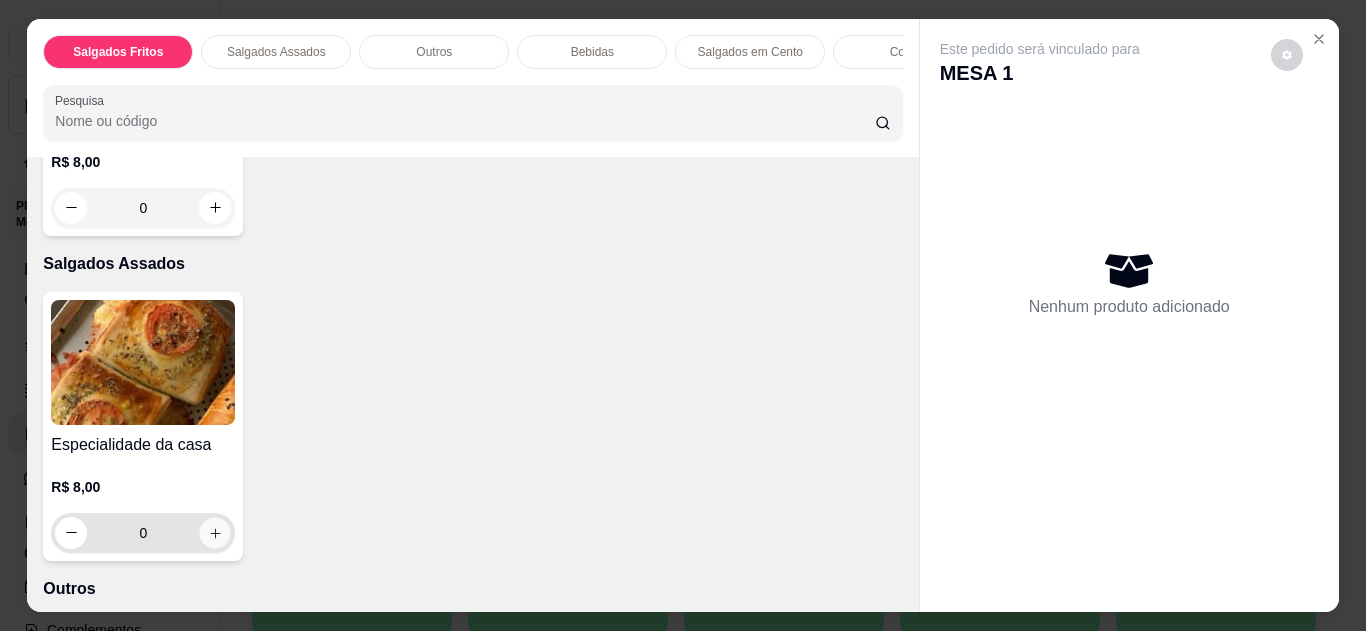click at bounding box center [215, 532] 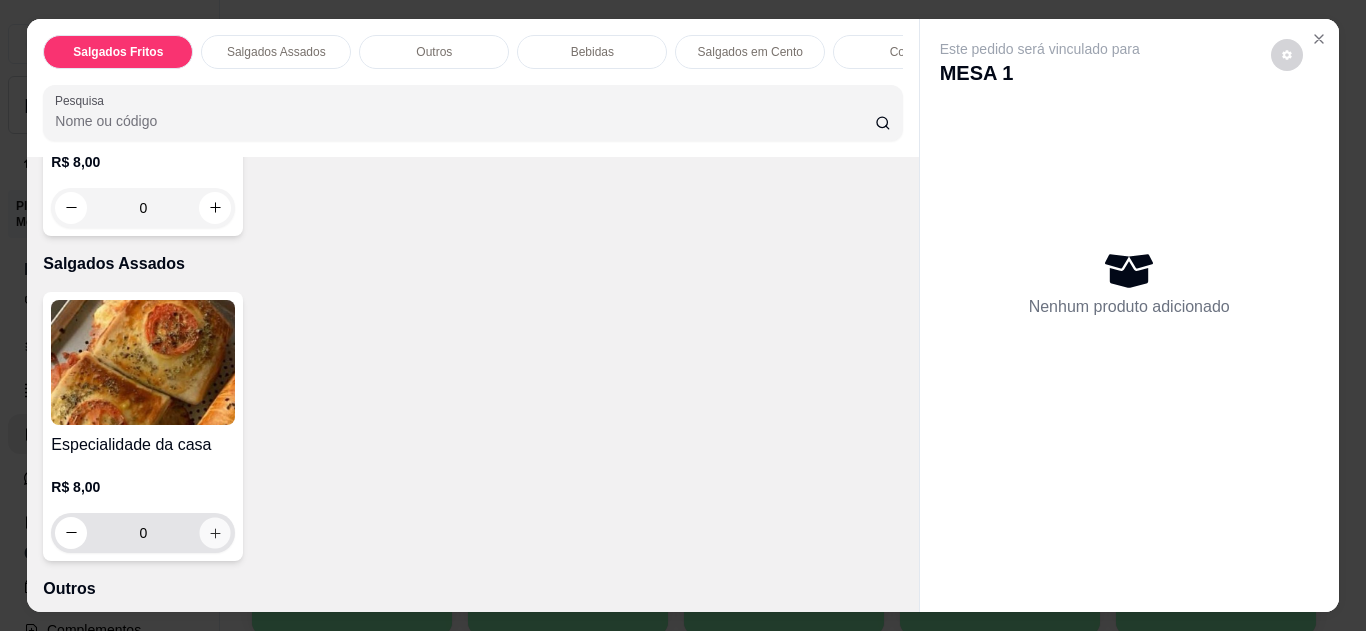 type on "1" 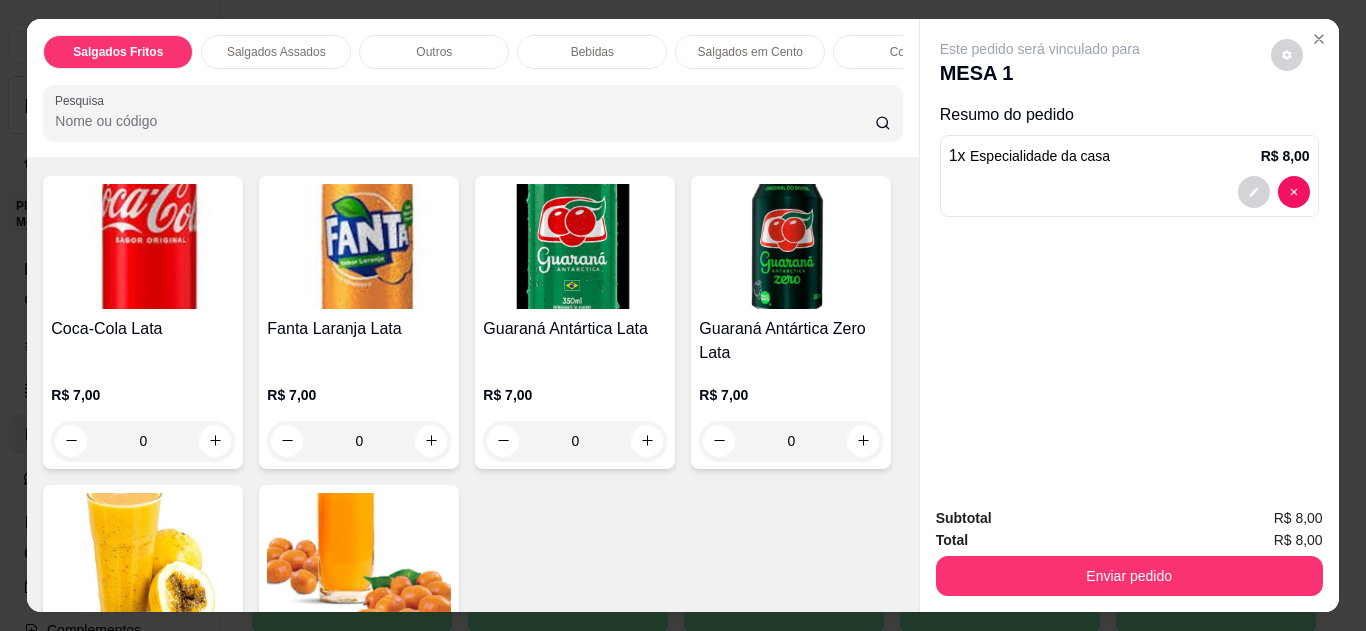 scroll, scrollTop: 1092, scrollLeft: 0, axis: vertical 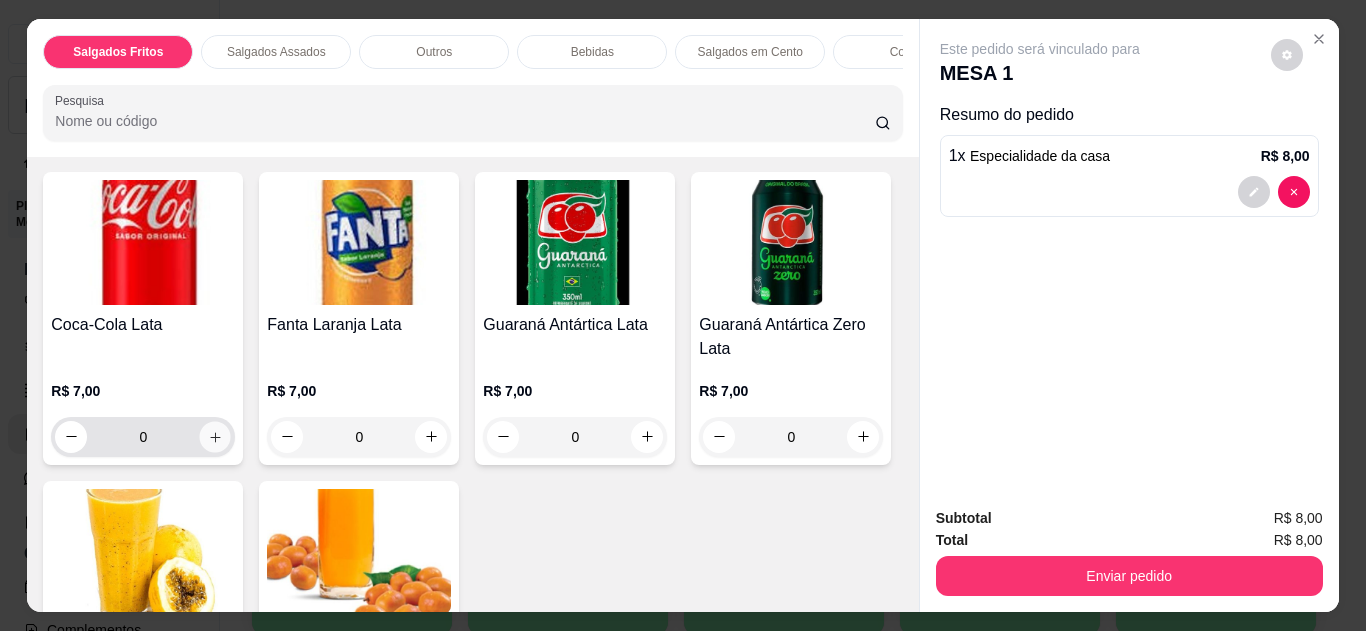 click 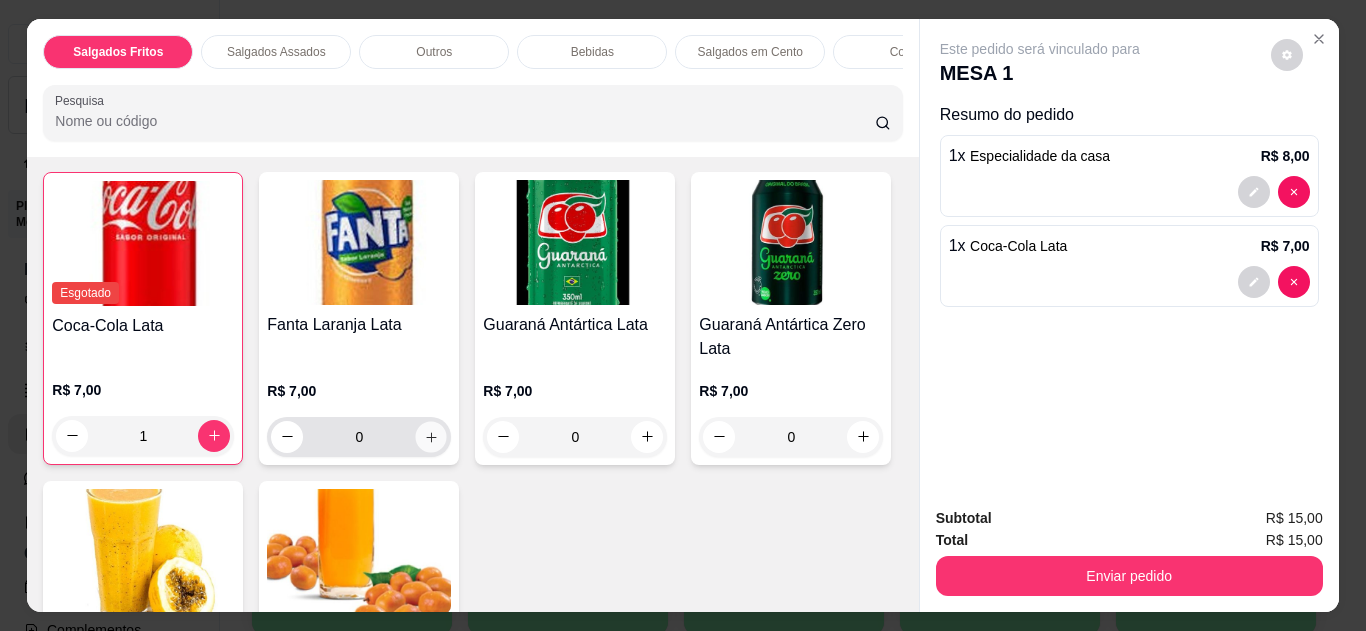 click at bounding box center [431, 436] 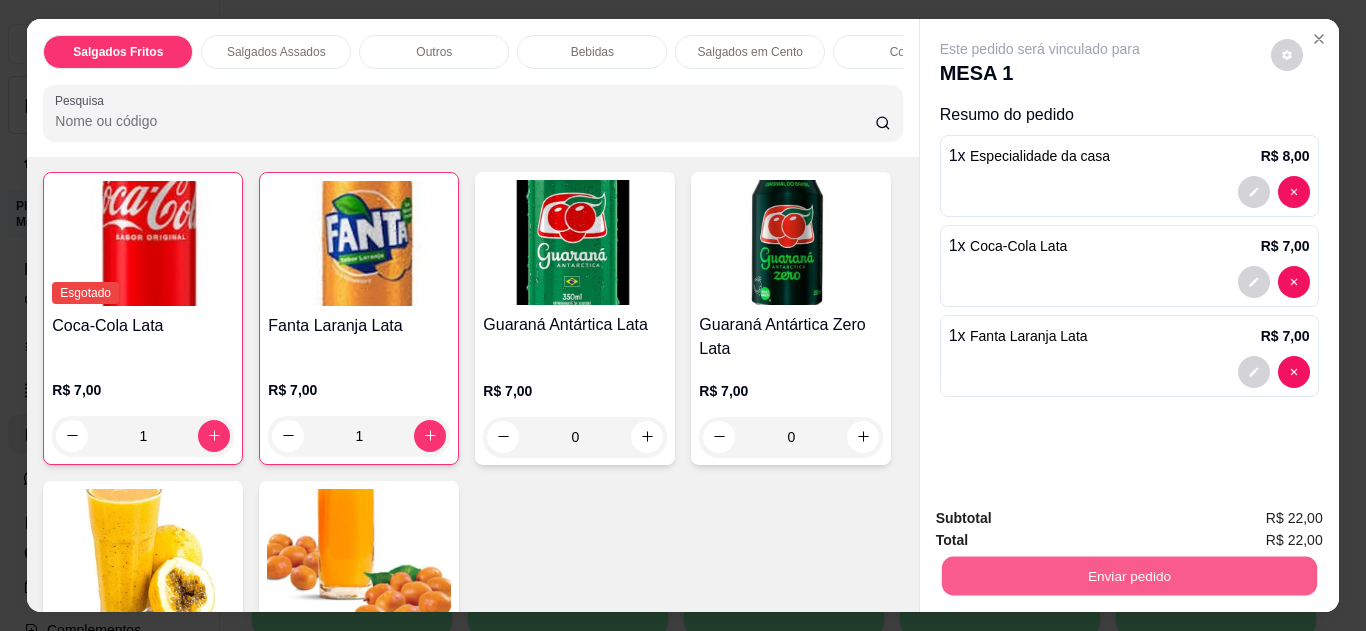 click on "Enviar pedido" at bounding box center (1128, 576) 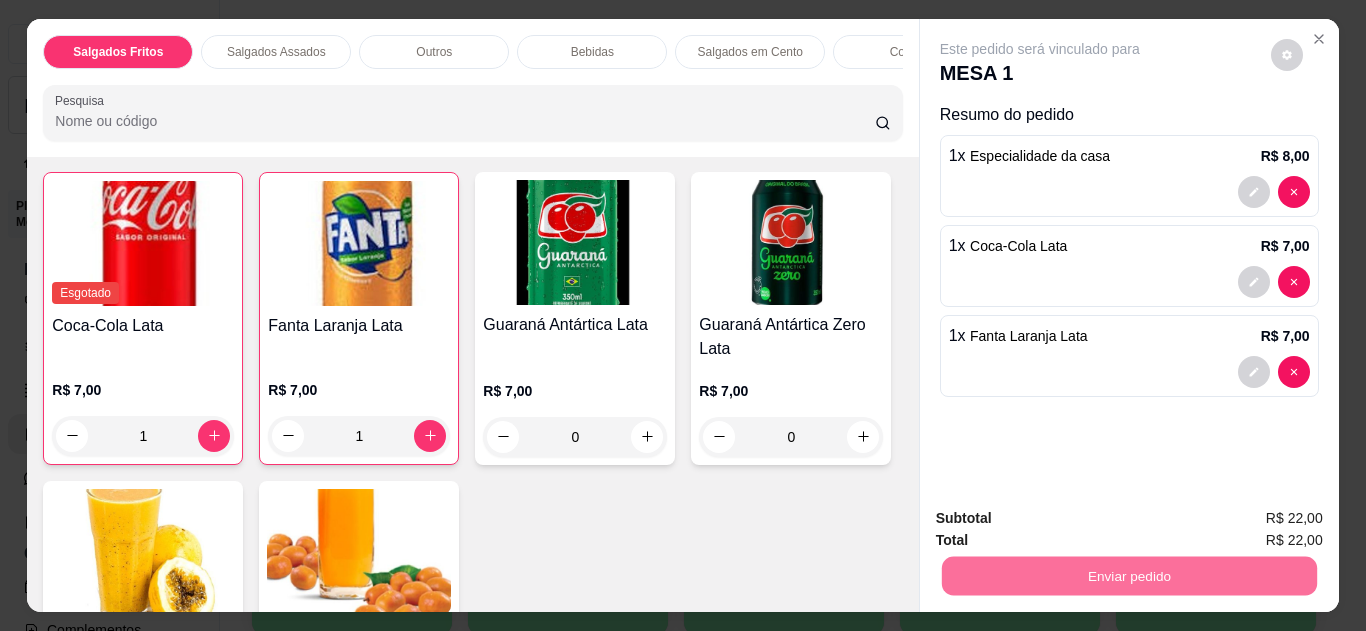 click on "Não registrar e enviar pedido" at bounding box center [1063, 519] 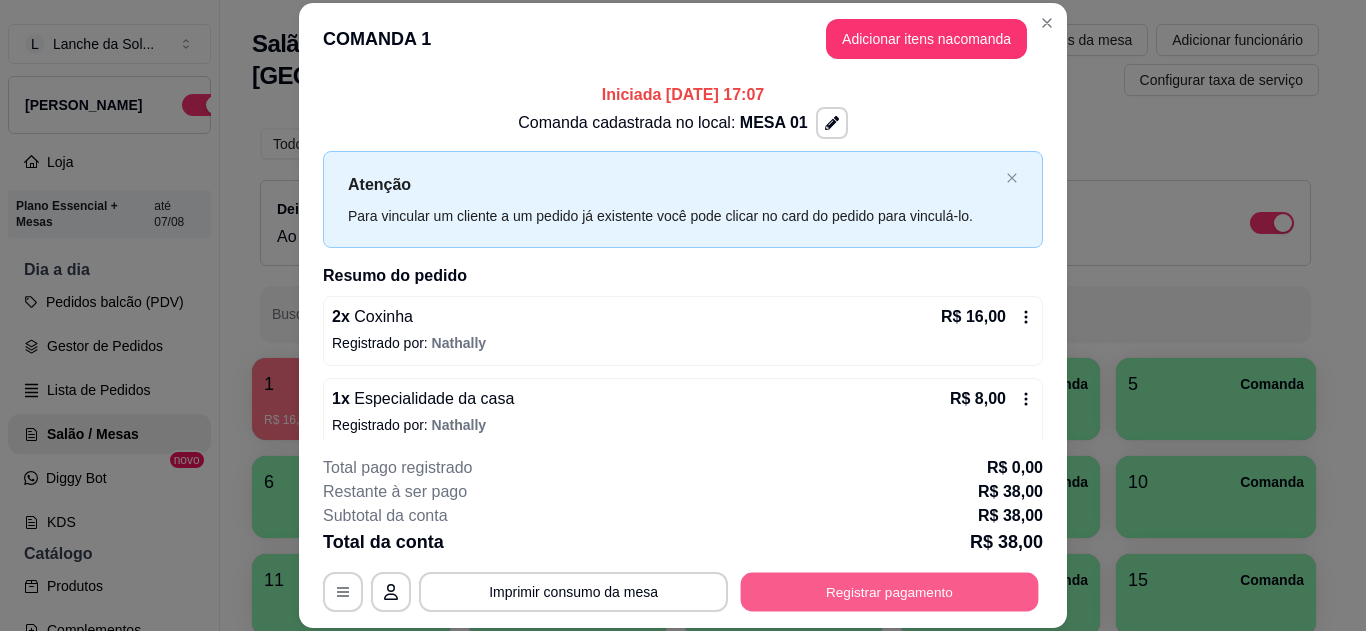 click on "Registrar pagamento" at bounding box center [890, 591] 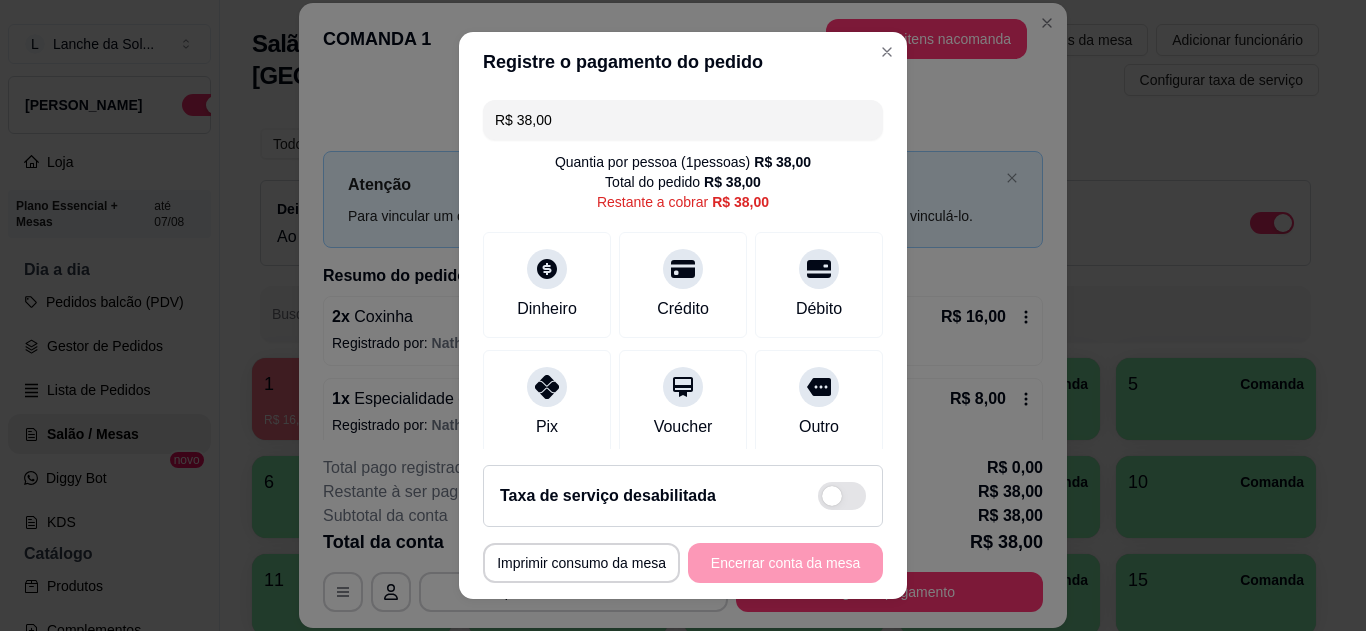 click on "Pix" at bounding box center [547, 403] 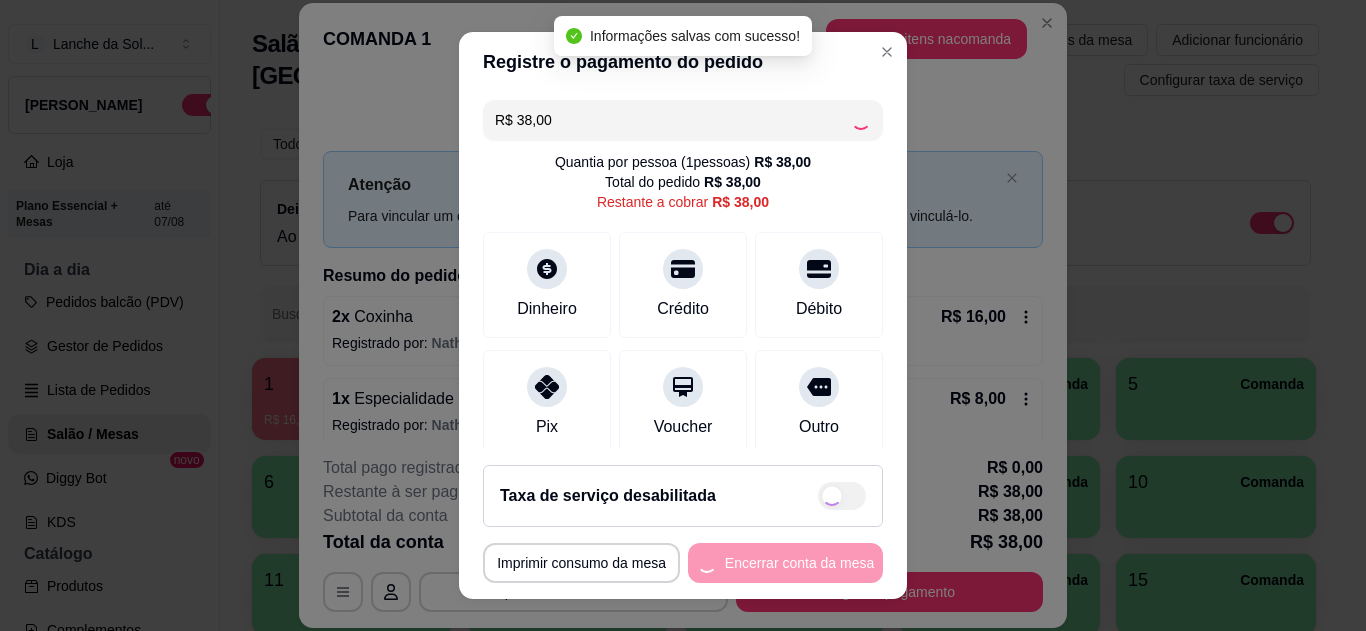 type on "R$ 0,00" 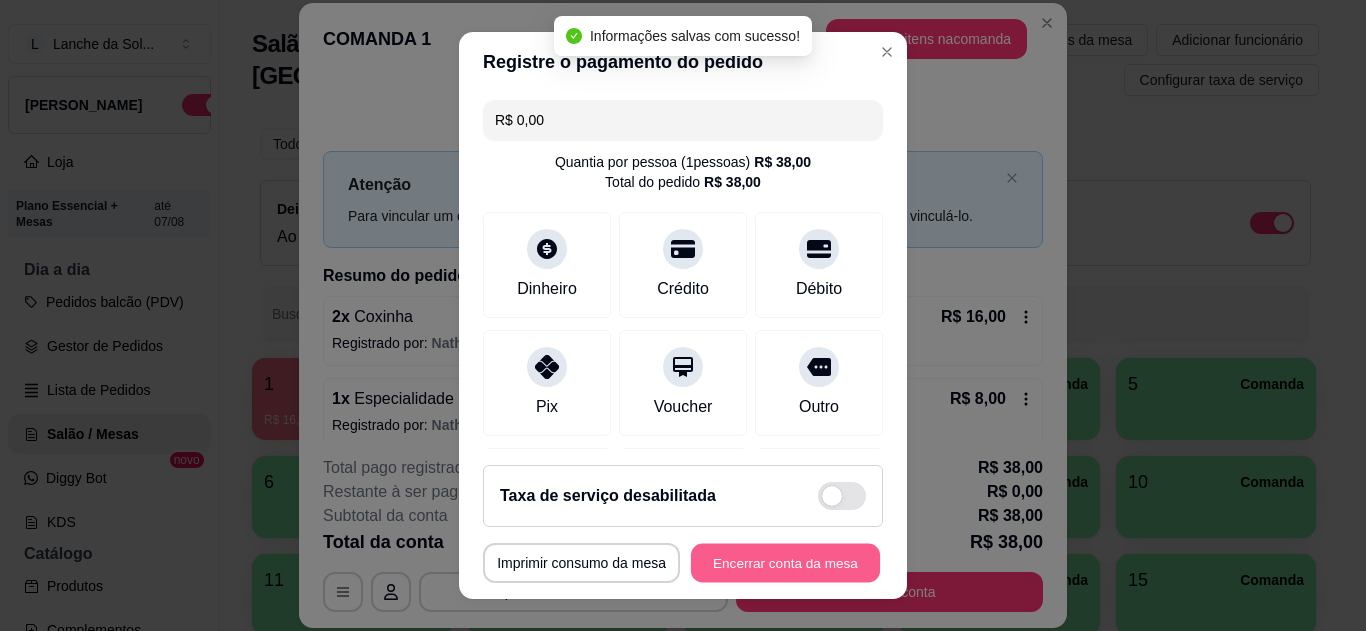 click on "Encerrar conta da mesa" at bounding box center [785, 563] 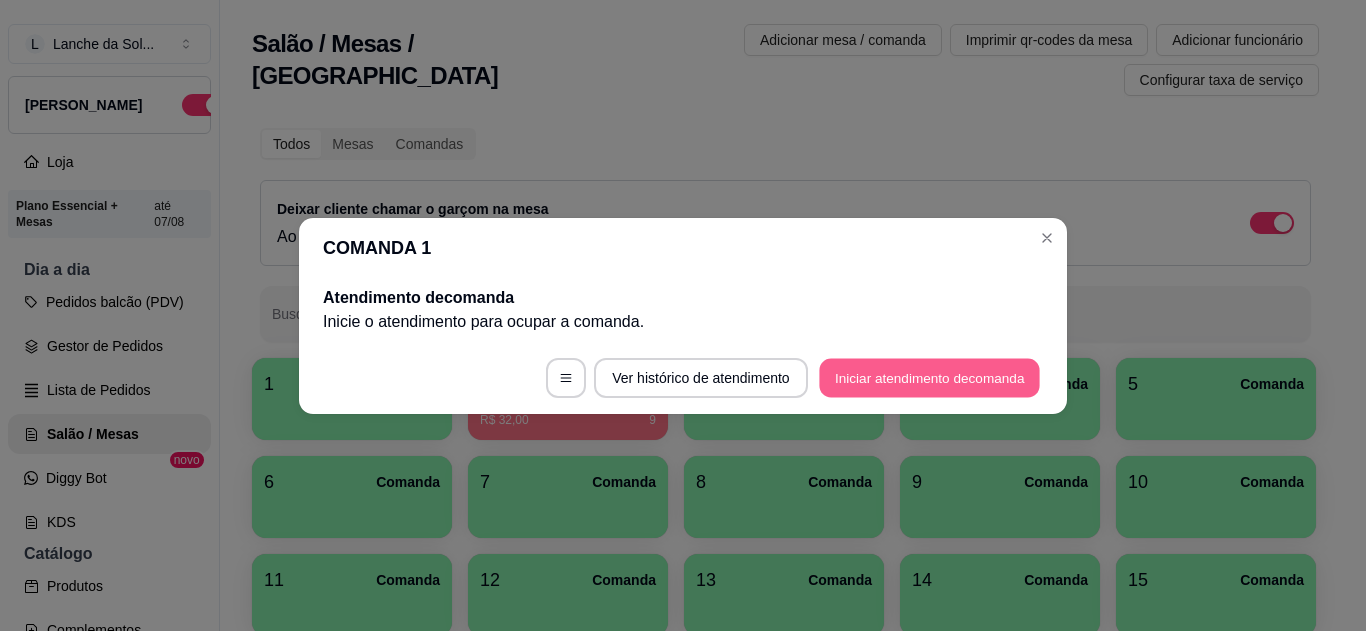 click on "Iniciar atendimento de  comanda" at bounding box center (929, 377) 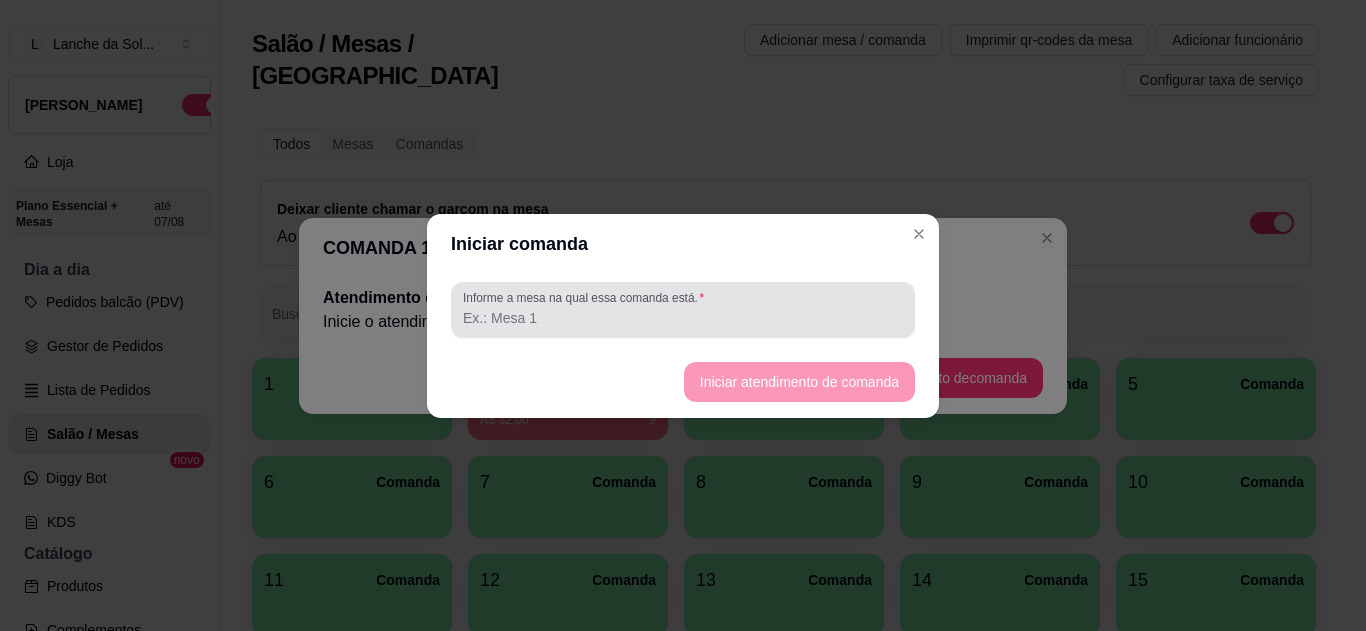 click on "Informe a mesa na qual essa comanda está." at bounding box center (683, 318) 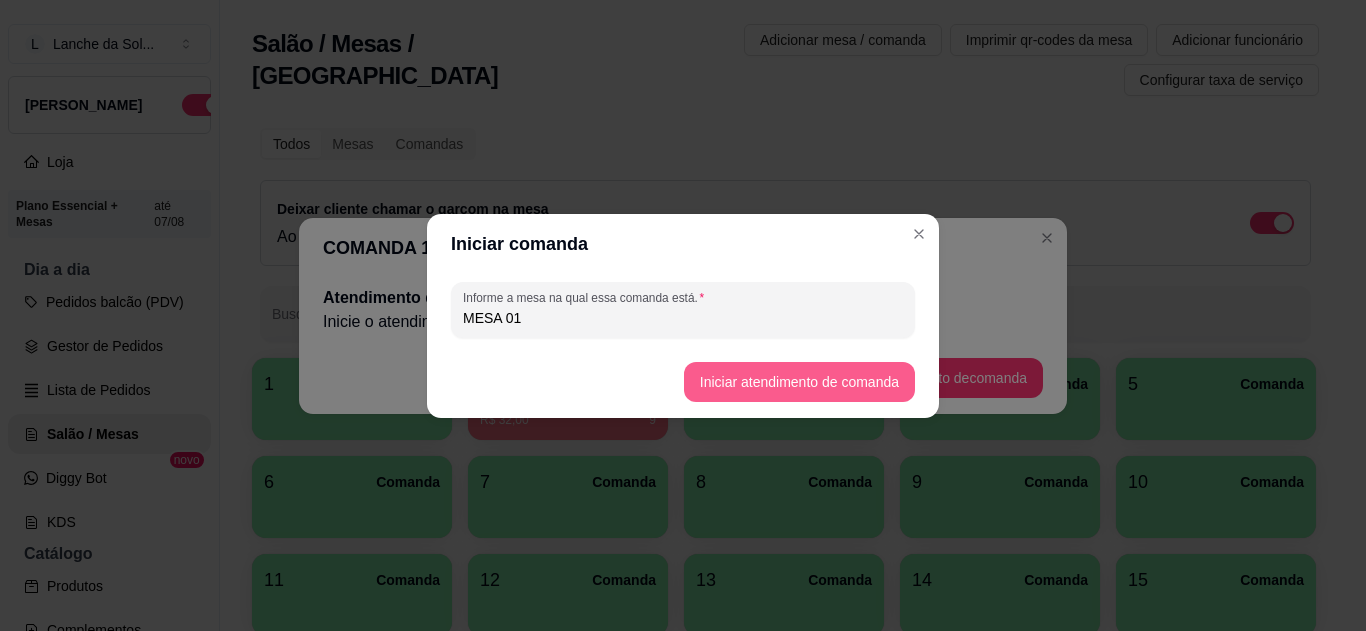 type on "MESA 01" 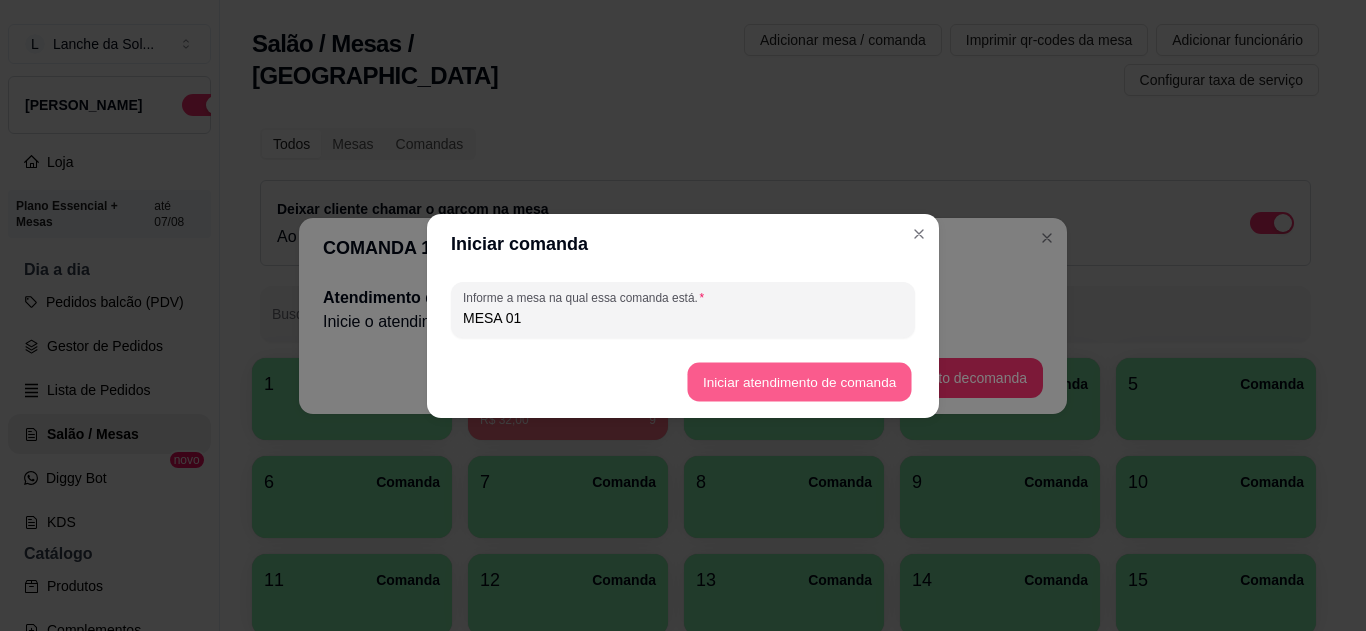click on "Iniciar atendimento de comanda" at bounding box center (799, 381) 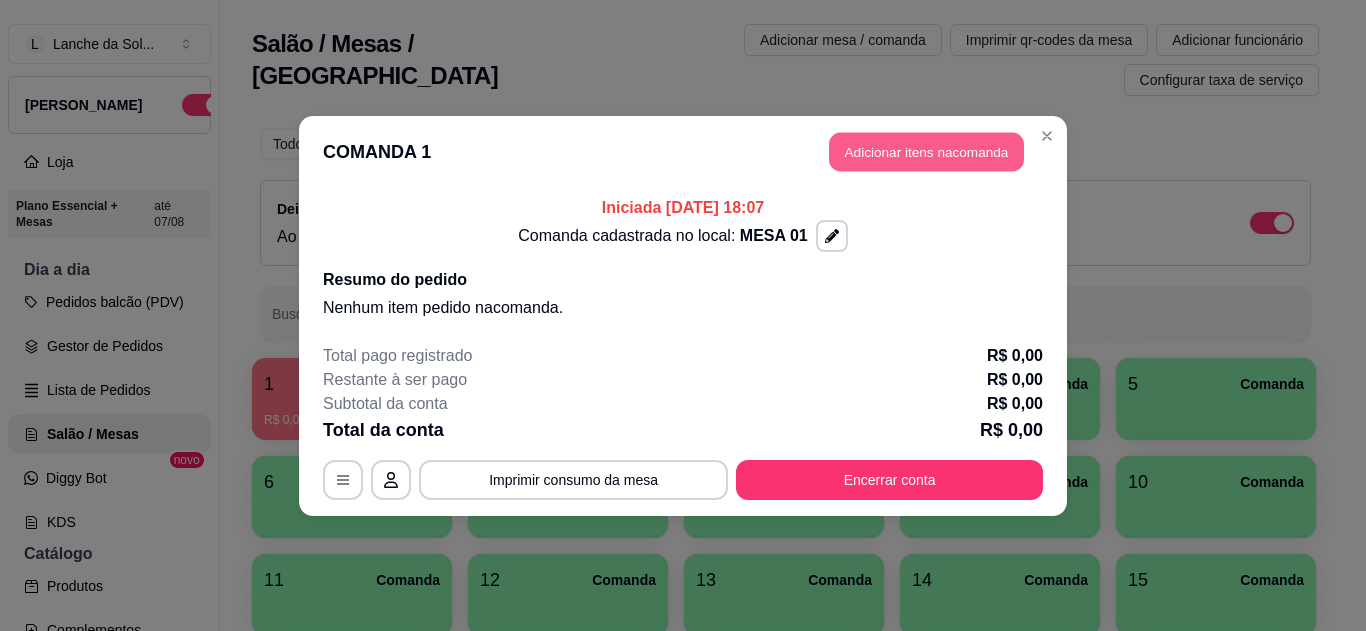 click on "Adicionar itens na  comanda" at bounding box center (926, 151) 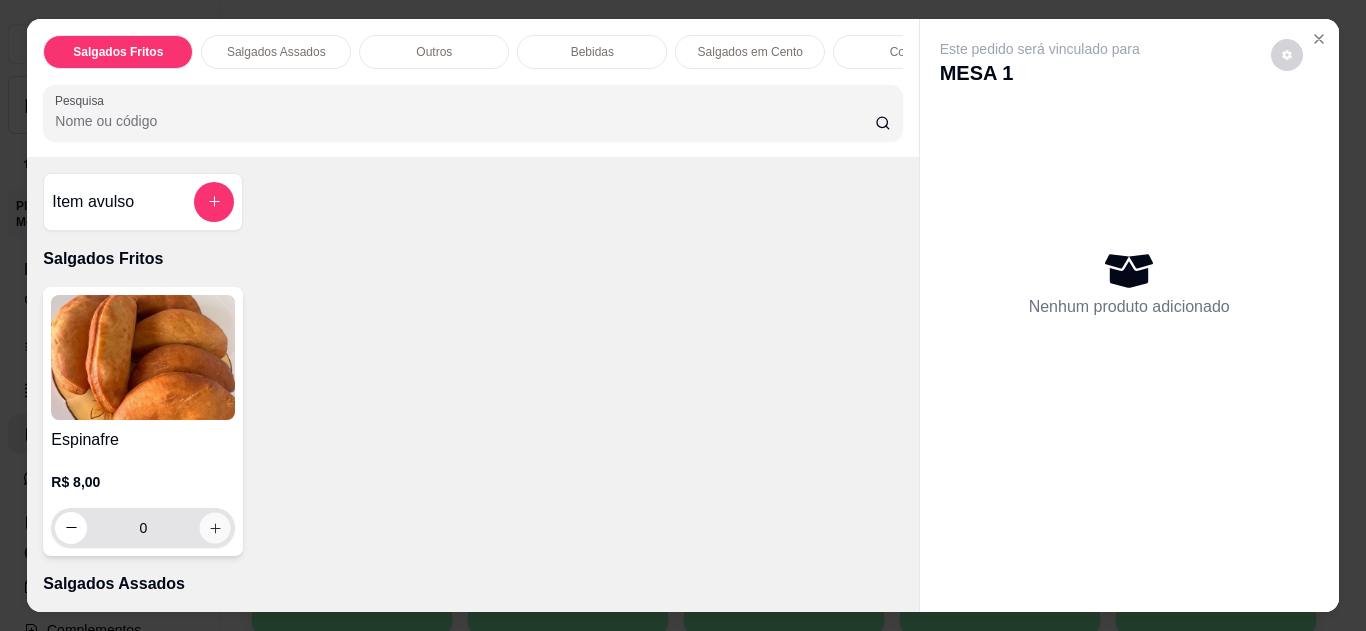 click 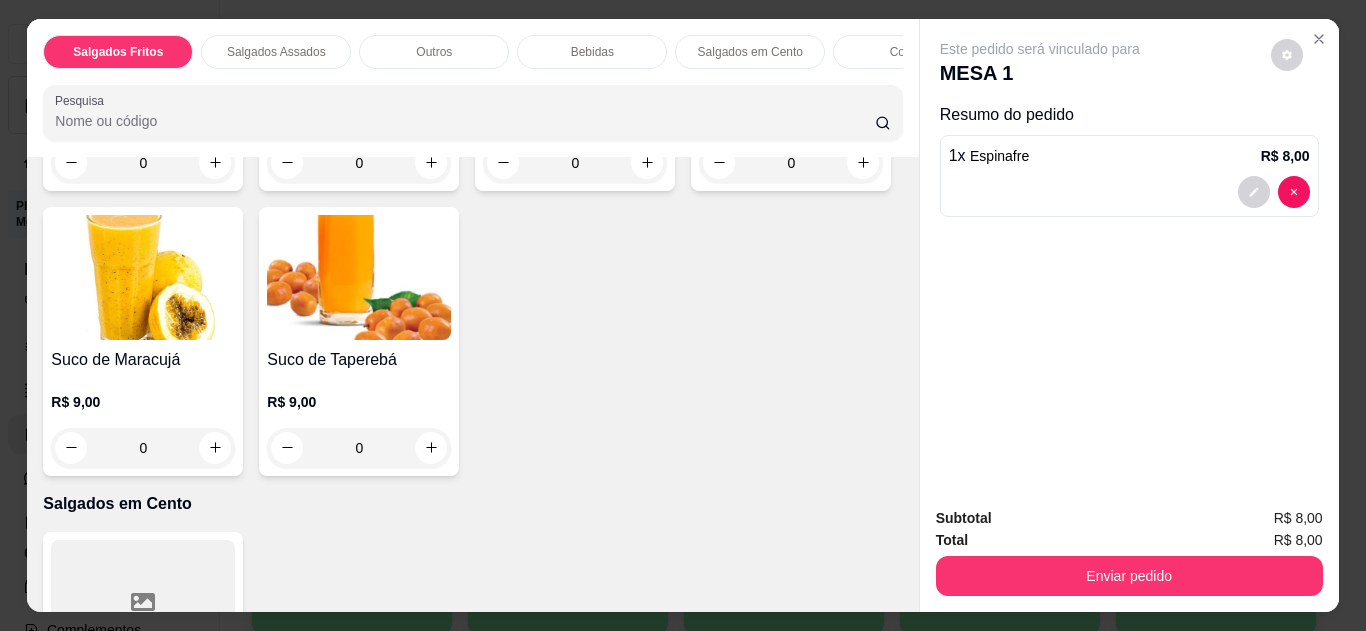 scroll, scrollTop: 1400, scrollLeft: 0, axis: vertical 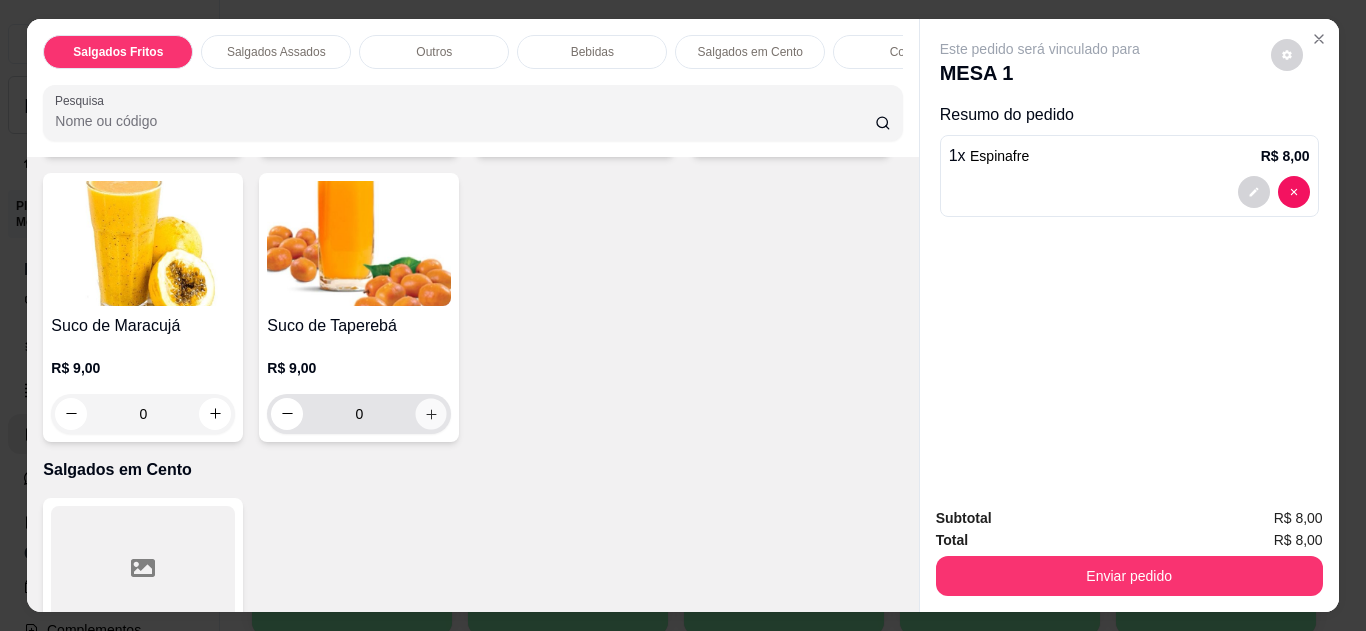 click 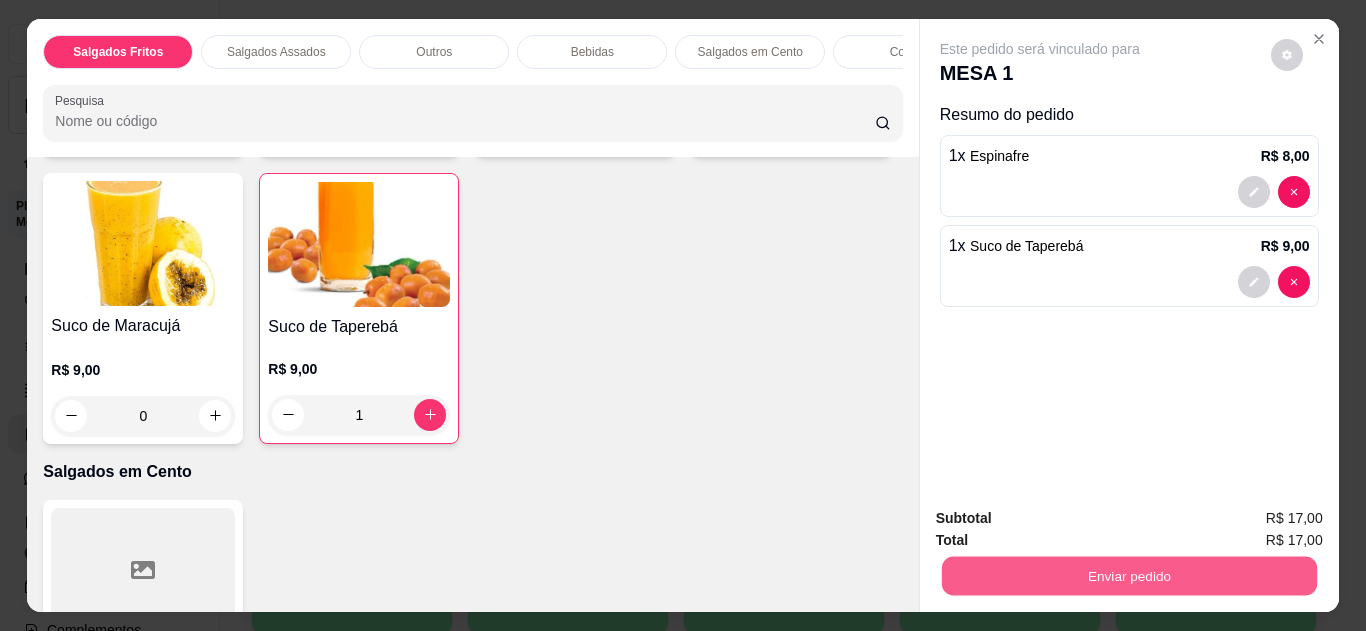 click on "Enviar pedido" at bounding box center (1128, 576) 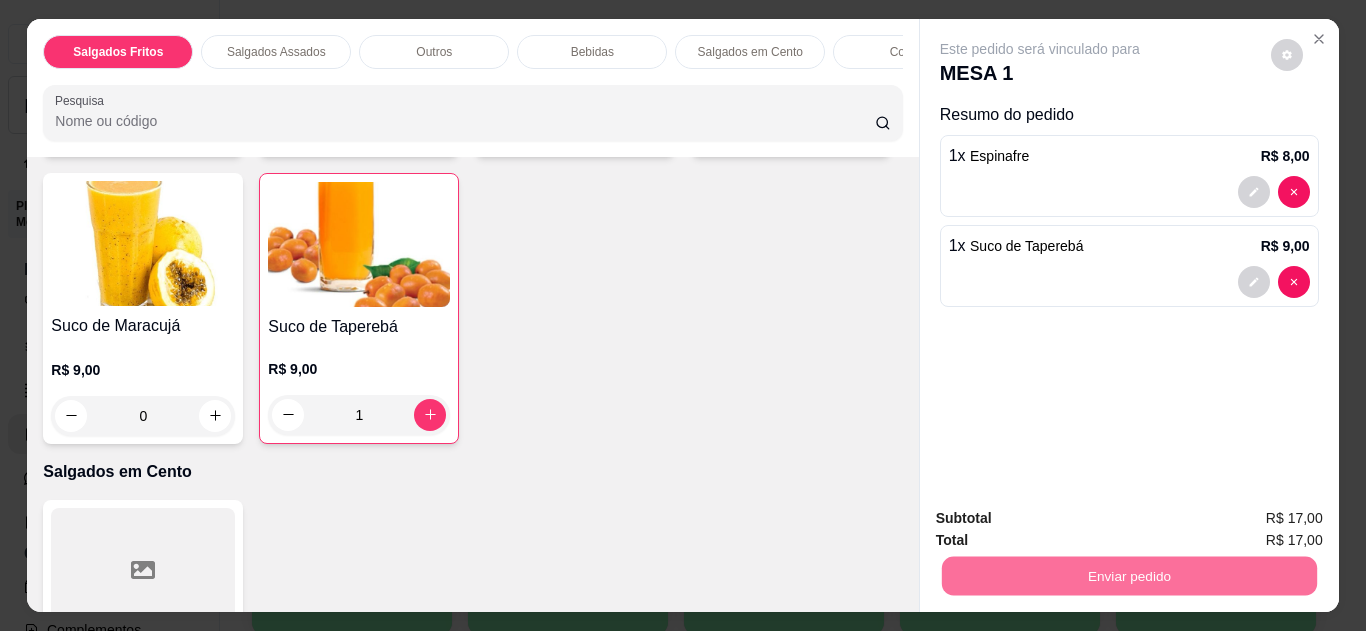 click on "Não registrar e enviar pedido" at bounding box center (1063, 519) 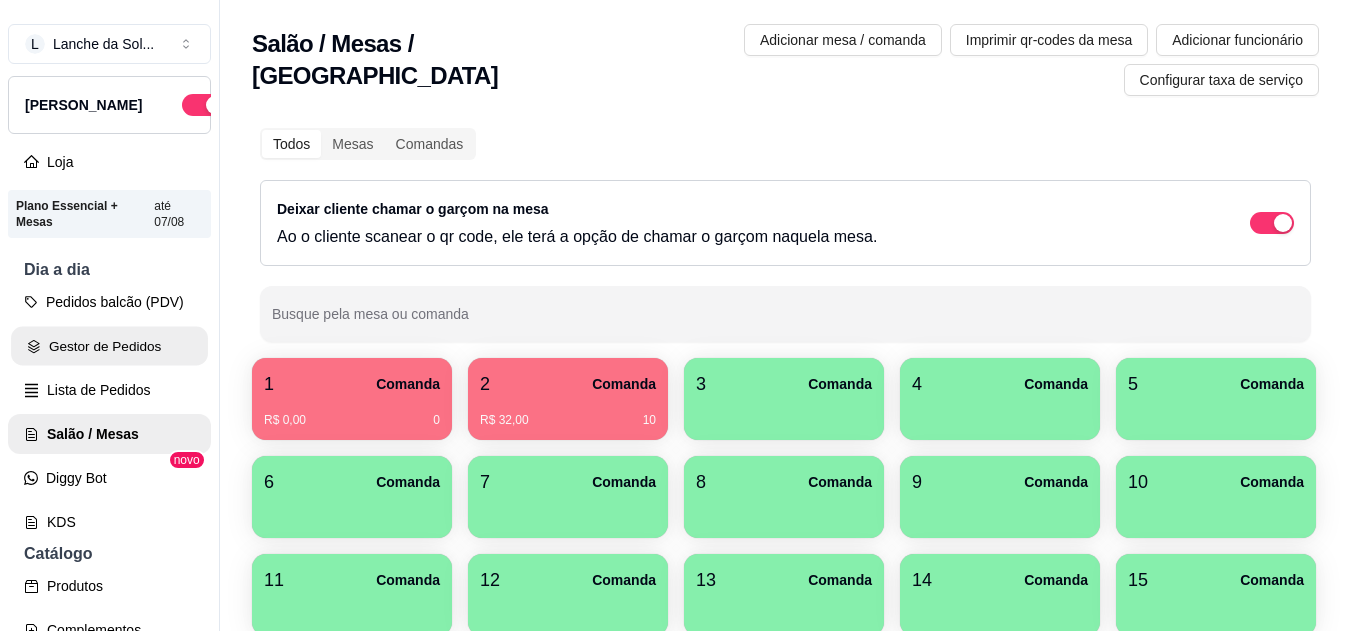 click on "Gestor de Pedidos" at bounding box center [109, 346] 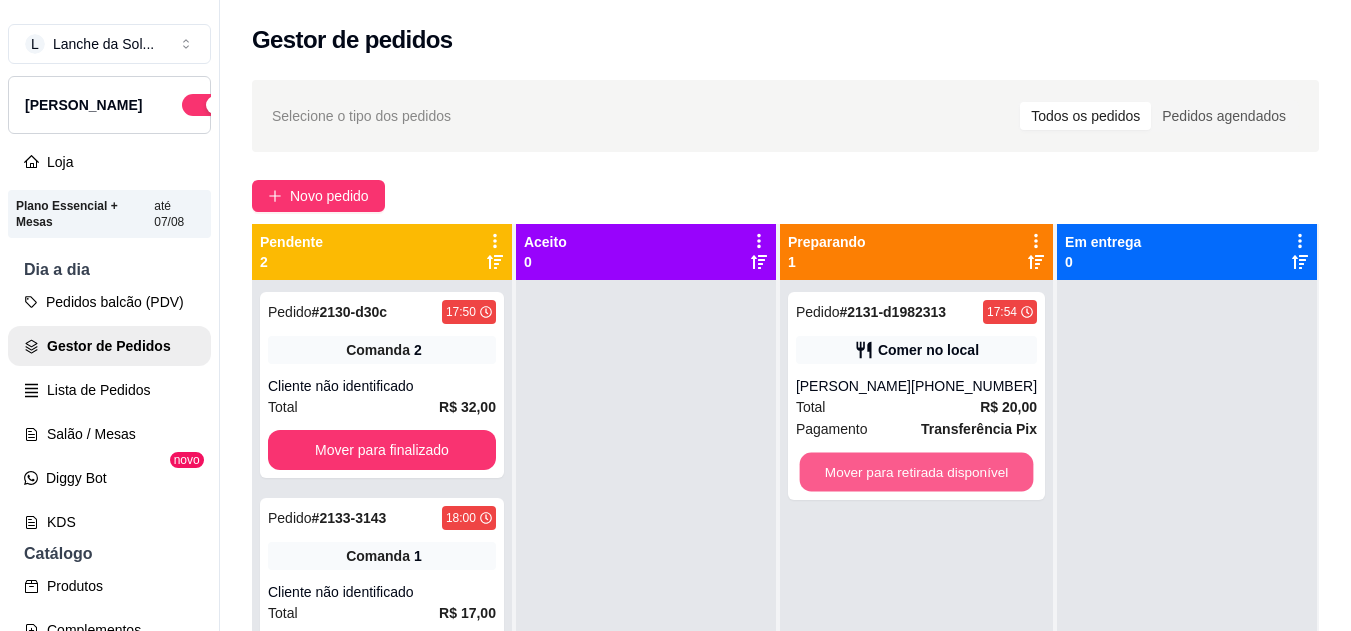 click on "Mover para retirada disponível" at bounding box center (916, 472) 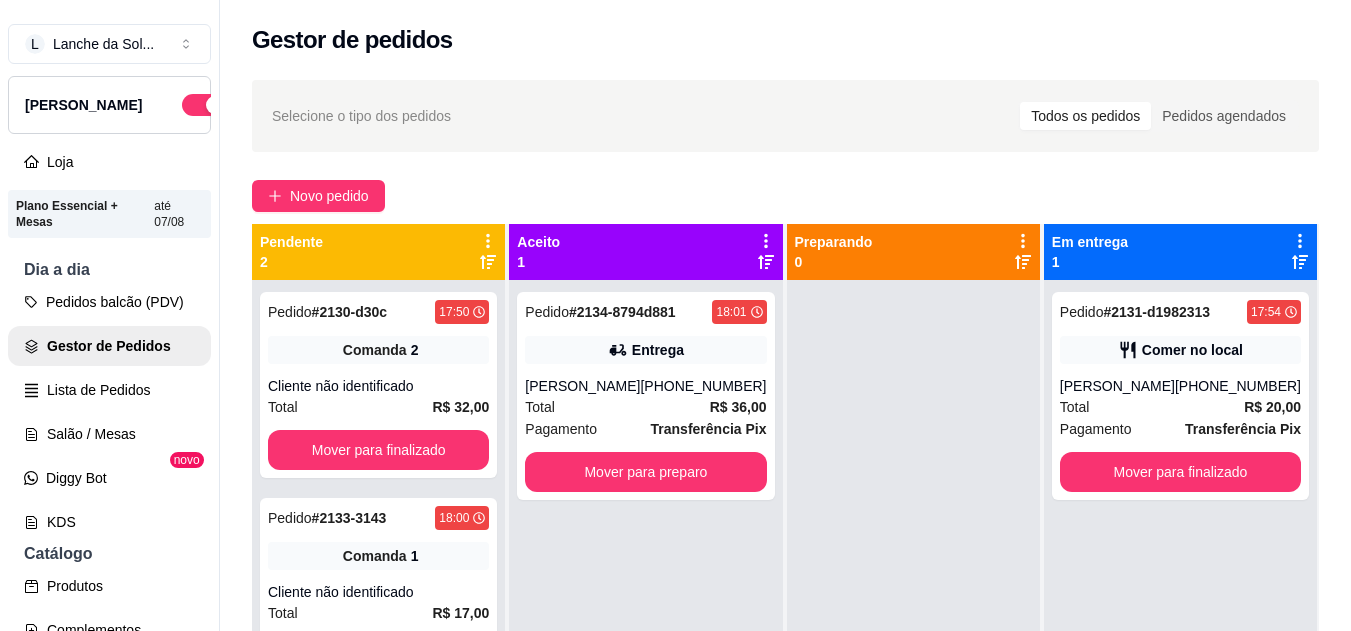 click on "Total R$ 36,00" at bounding box center (645, 407) 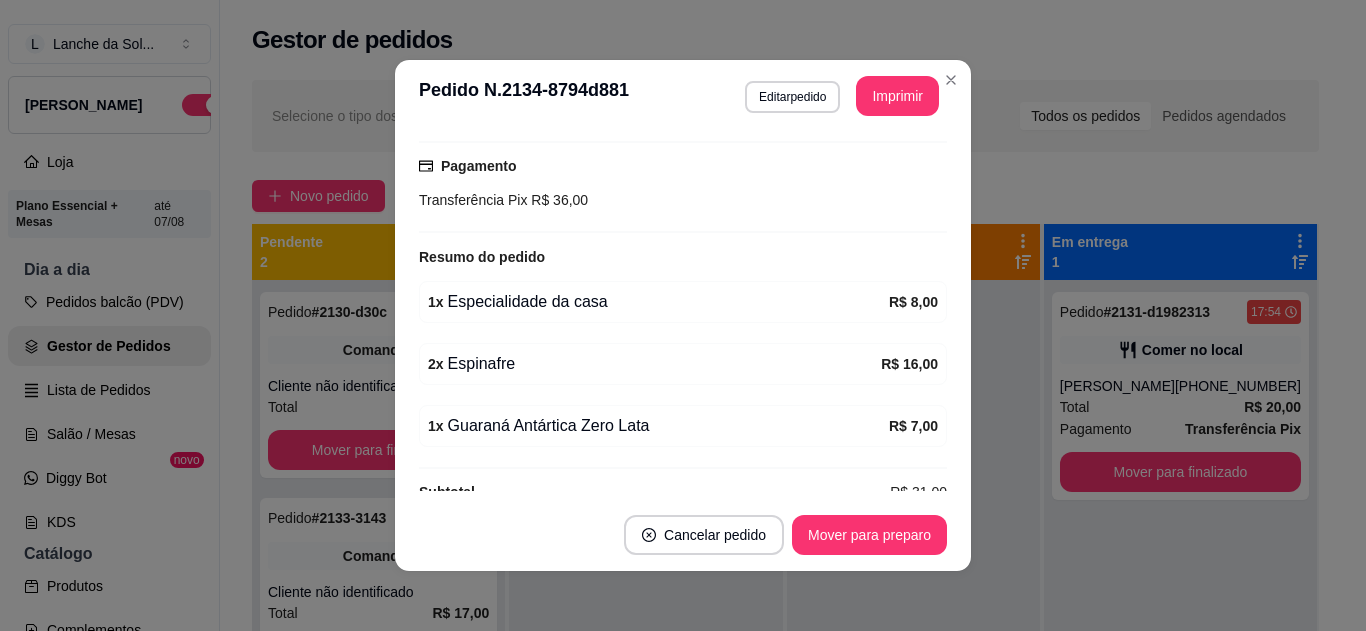 scroll, scrollTop: 520, scrollLeft: 0, axis: vertical 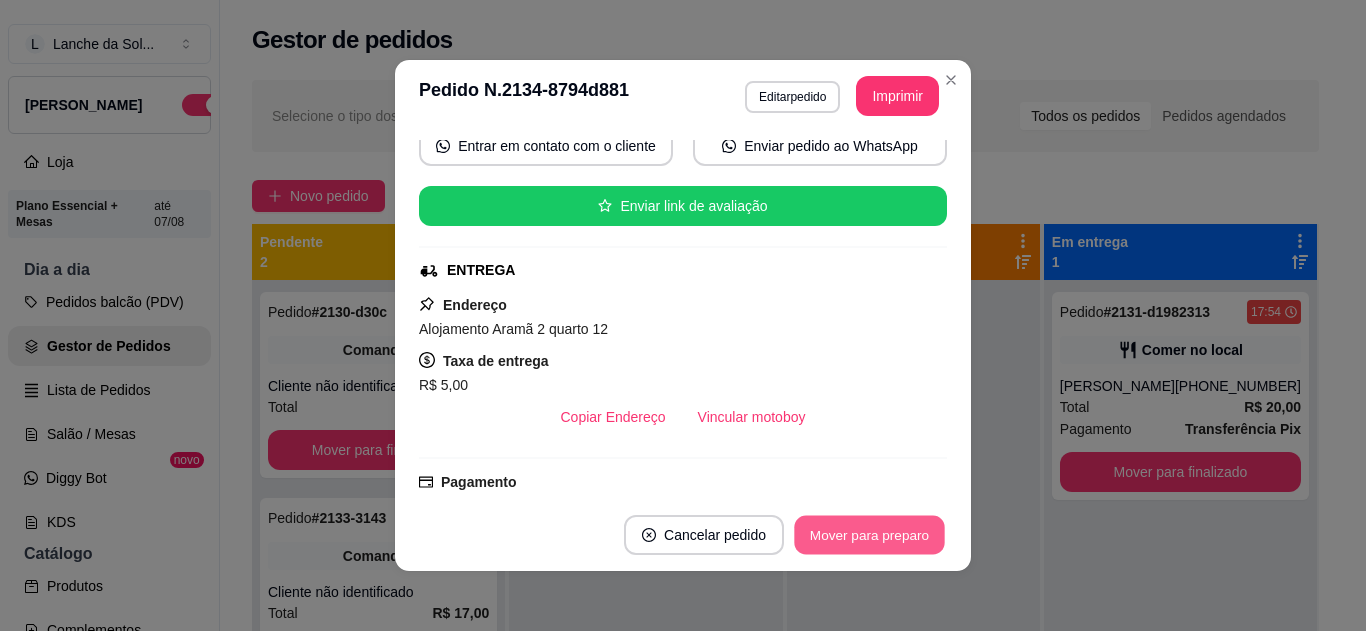 click on "Mover para preparo" at bounding box center [869, 535] 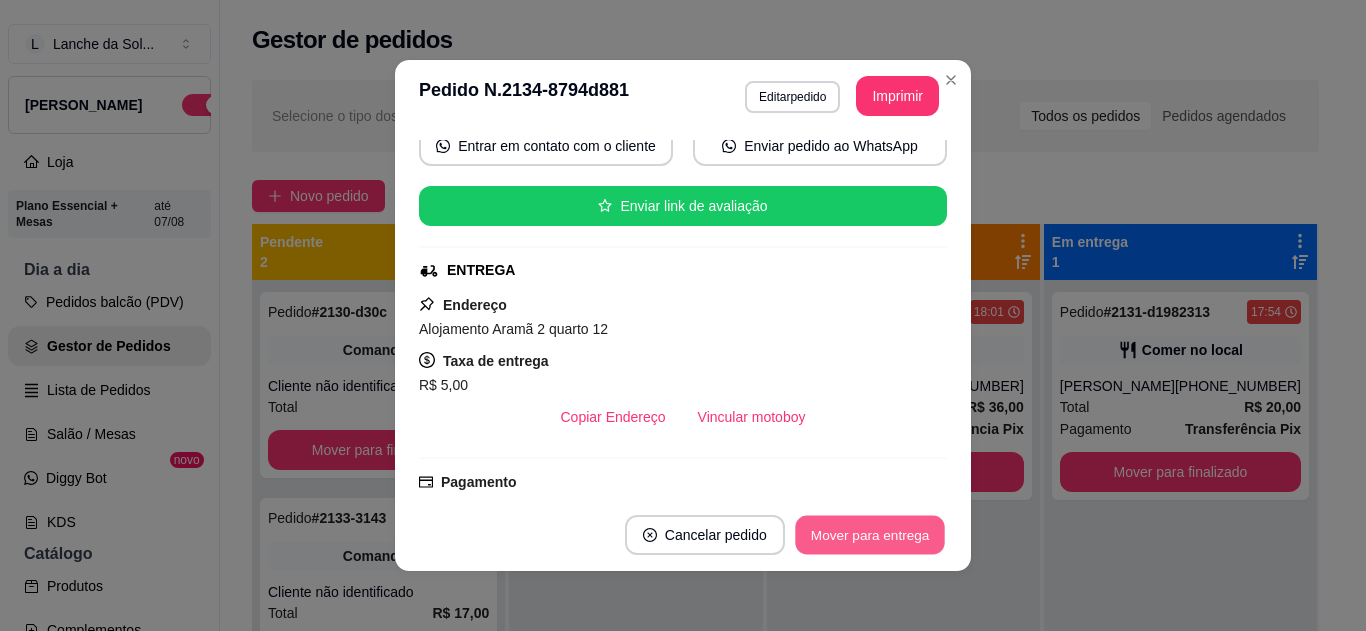 click on "Mover para entrega" at bounding box center [870, 535] 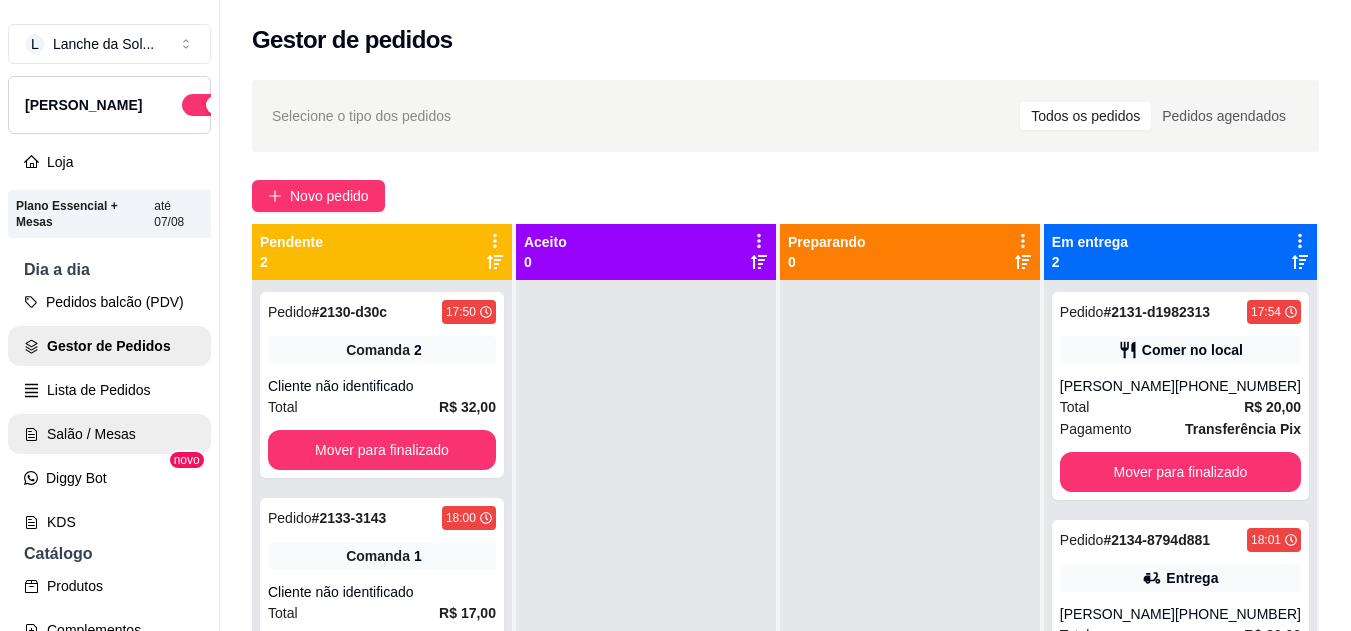 click on "Salão / Mesas" at bounding box center [109, 434] 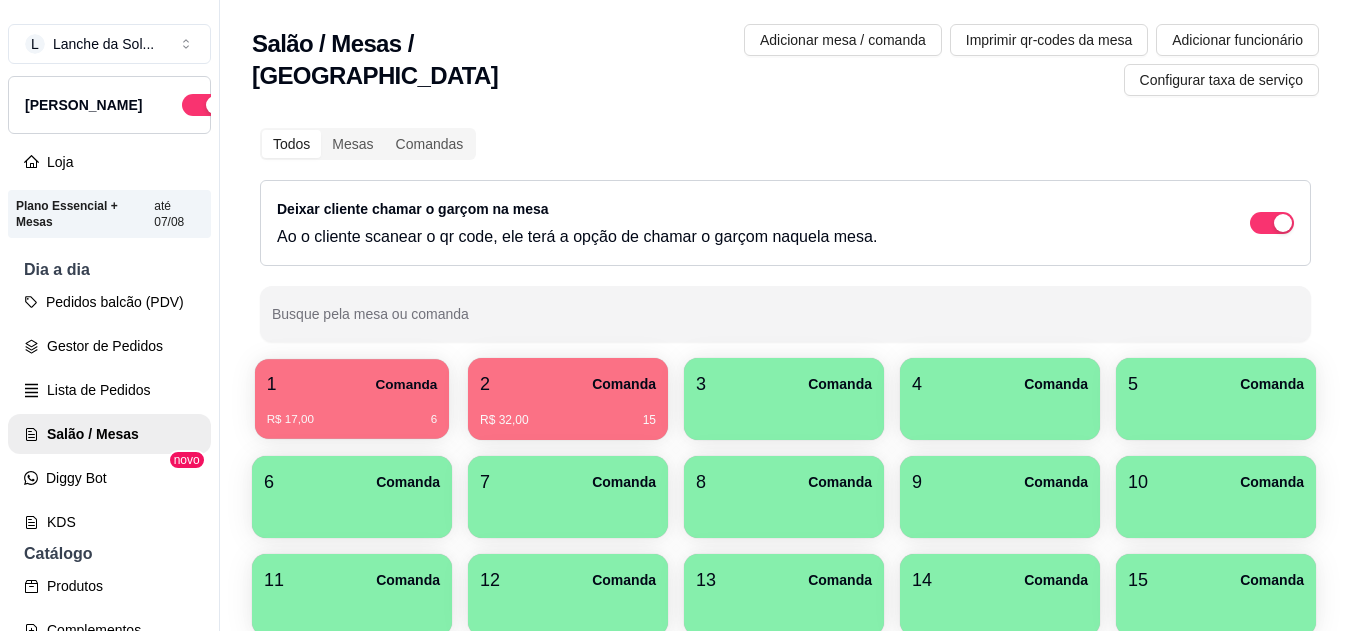 click on "1 Comanda" at bounding box center [352, 384] 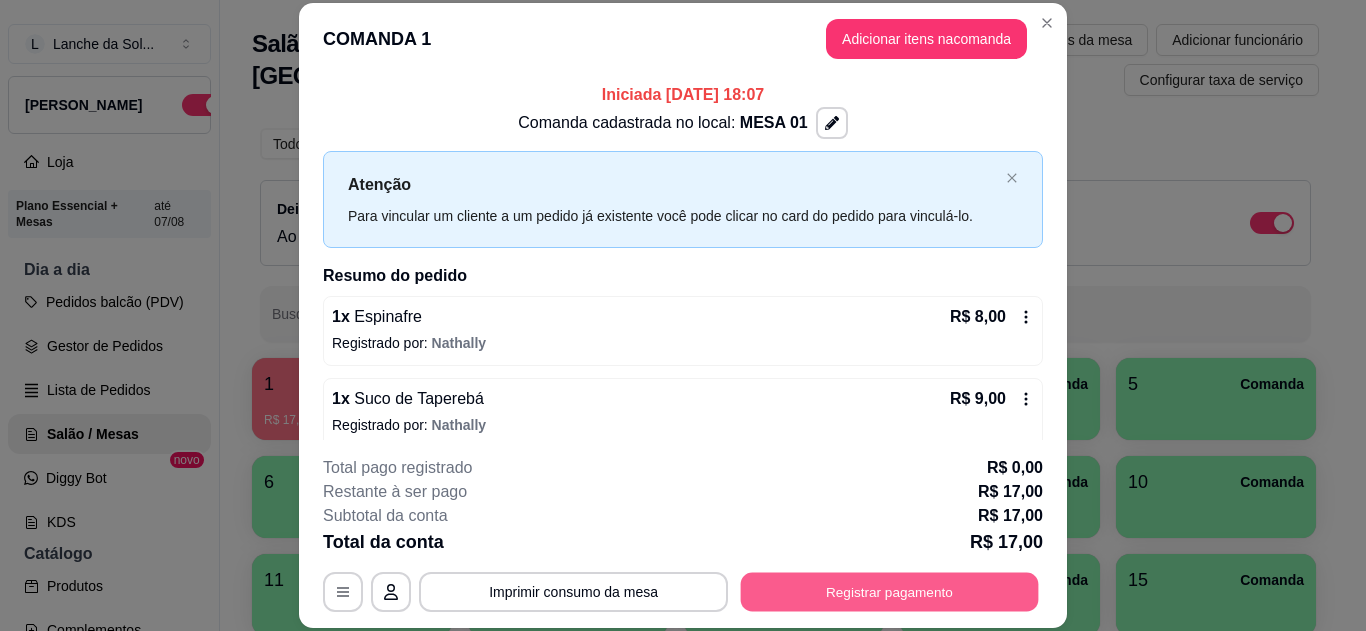 click on "Registrar pagamento" at bounding box center (890, 591) 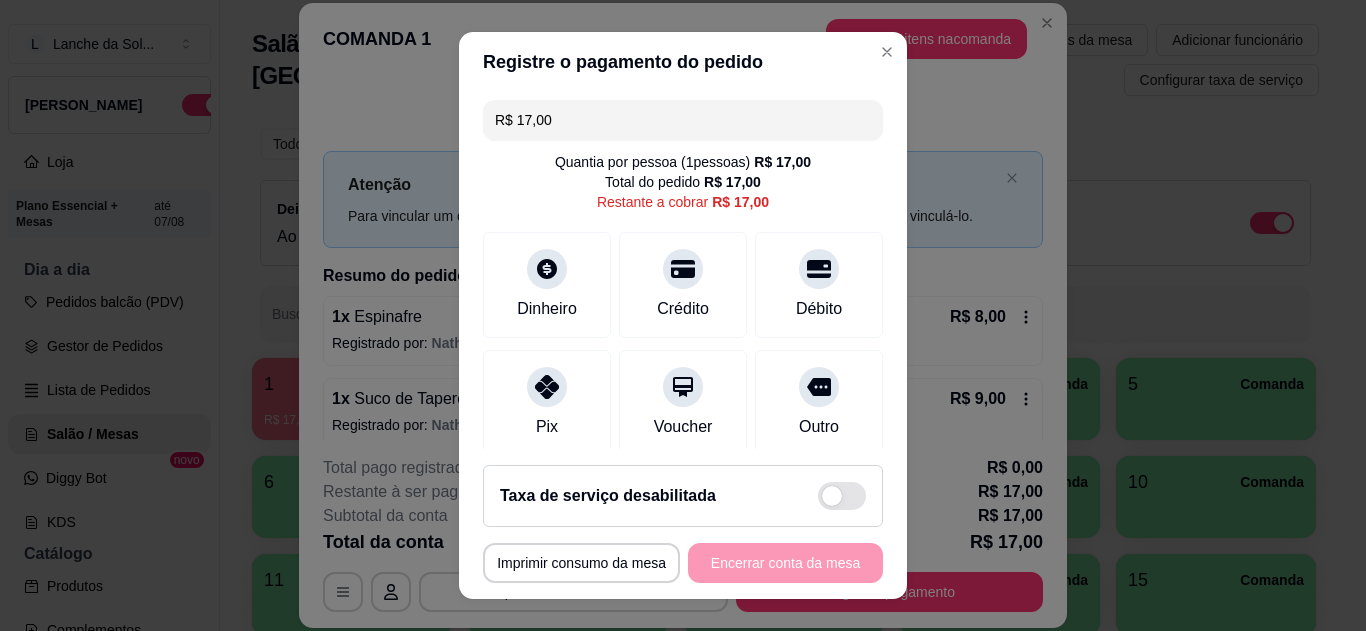 click on "Pix" at bounding box center (547, 403) 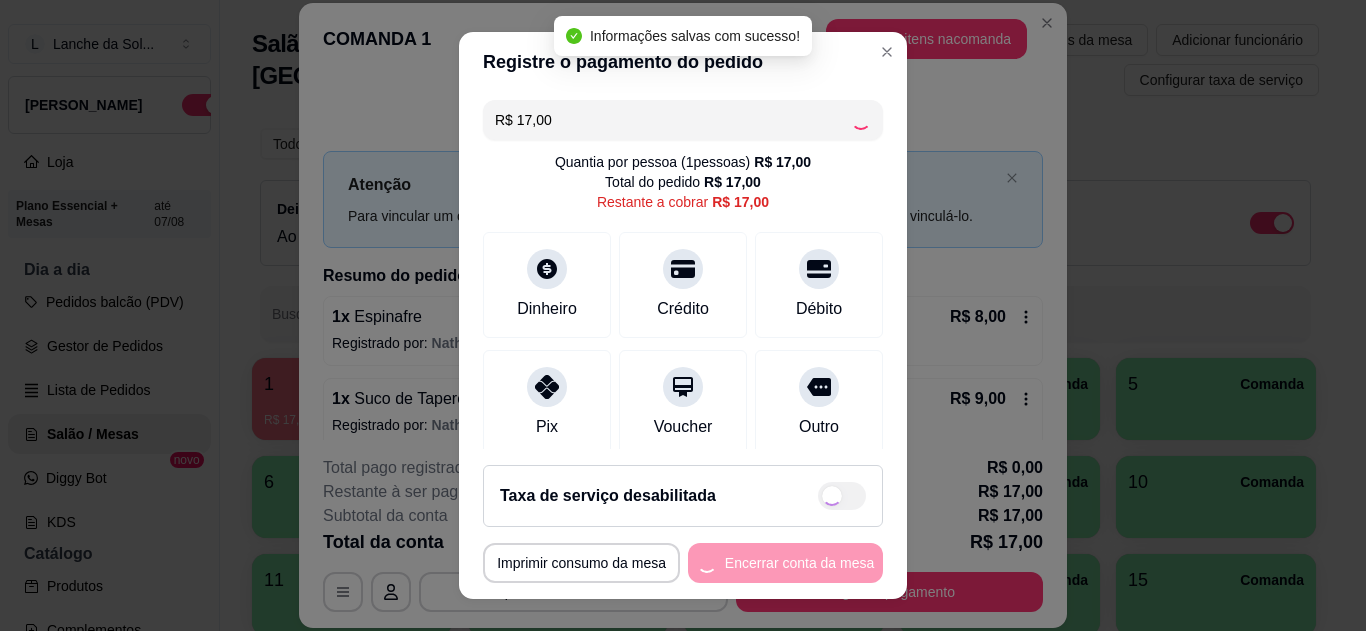 type on "R$ 0,00" 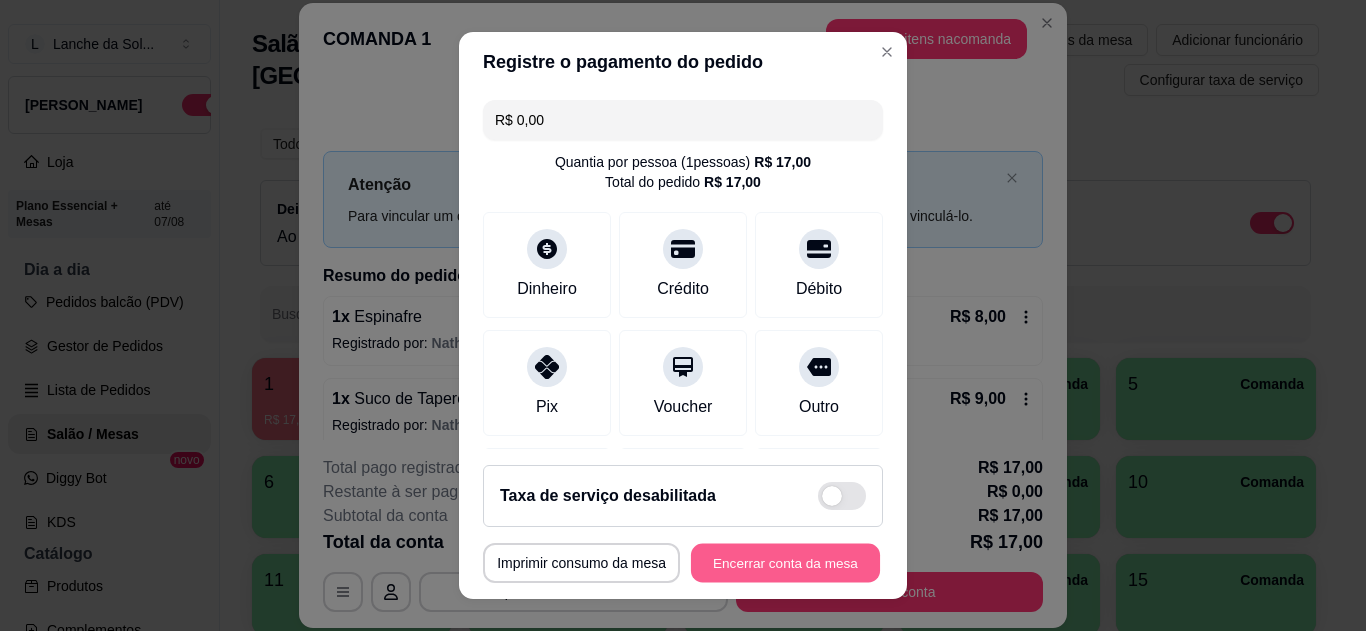 click on "Encerrar conta da mesa" at bounding box center [785, 563] 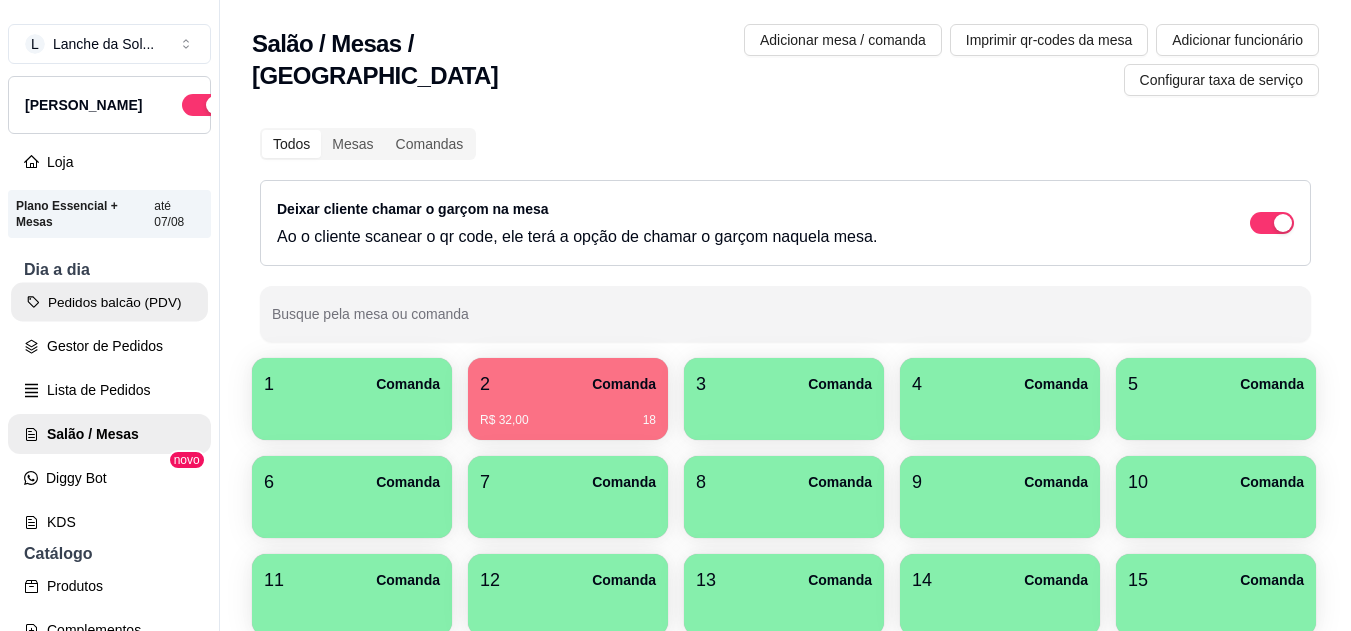 click on "Pedidos balcão (PDV)" at bounding box center [109, 302] 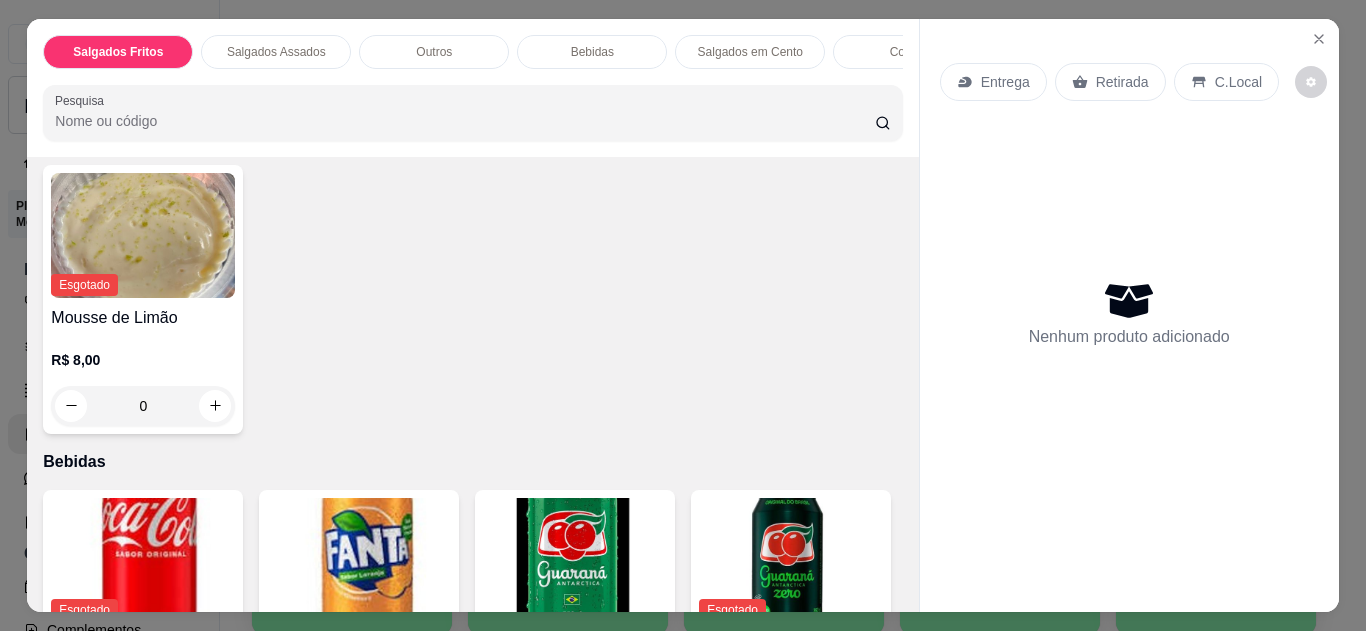 scroll, scrollTop: 1158, scrollLeft: 0, axis: vertical 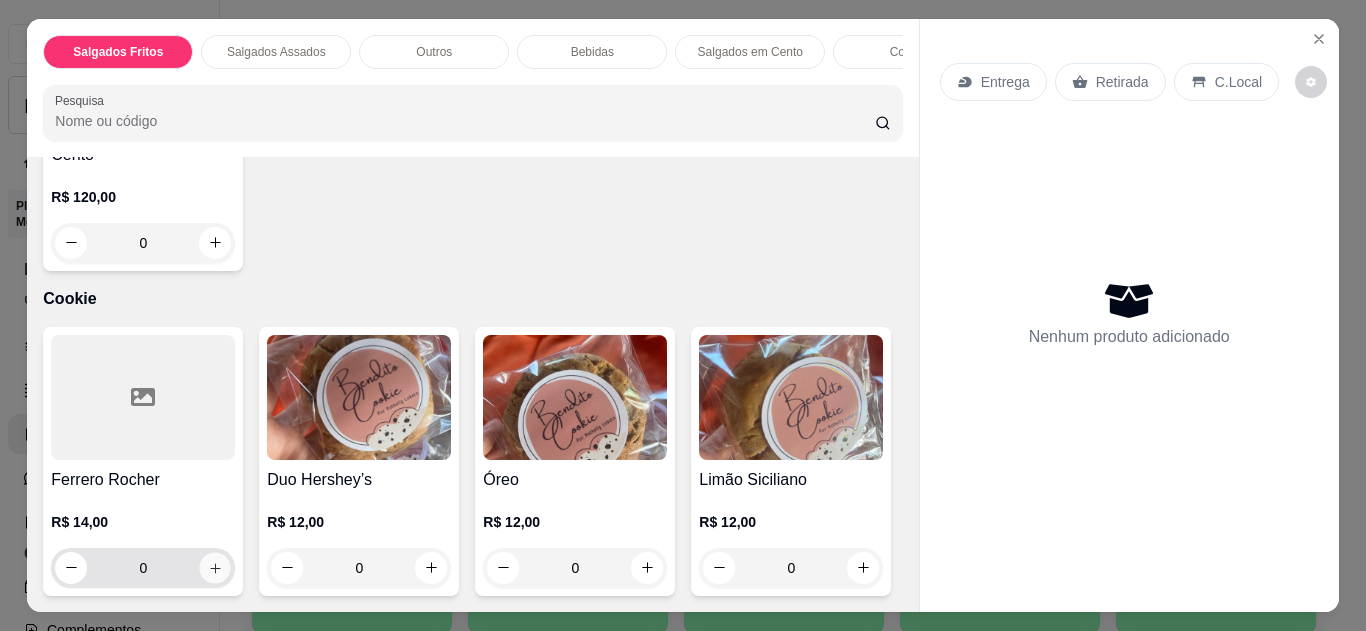 click at bounding box center [215, 567] 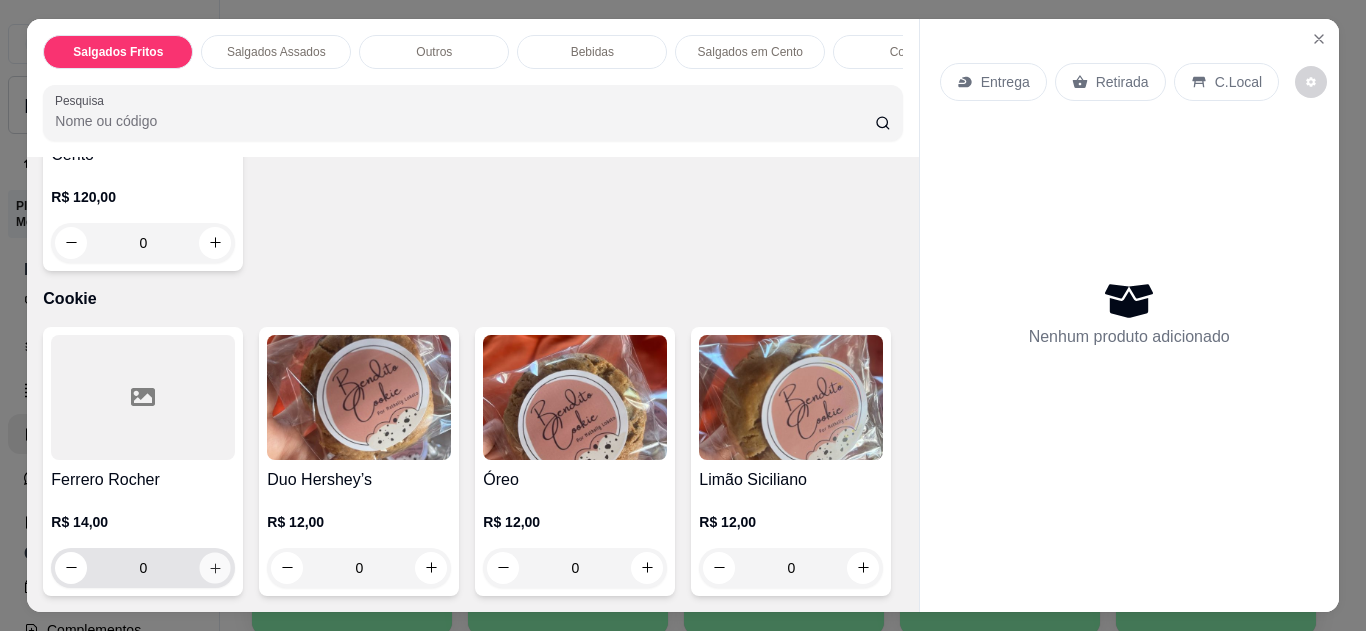 type on "1" 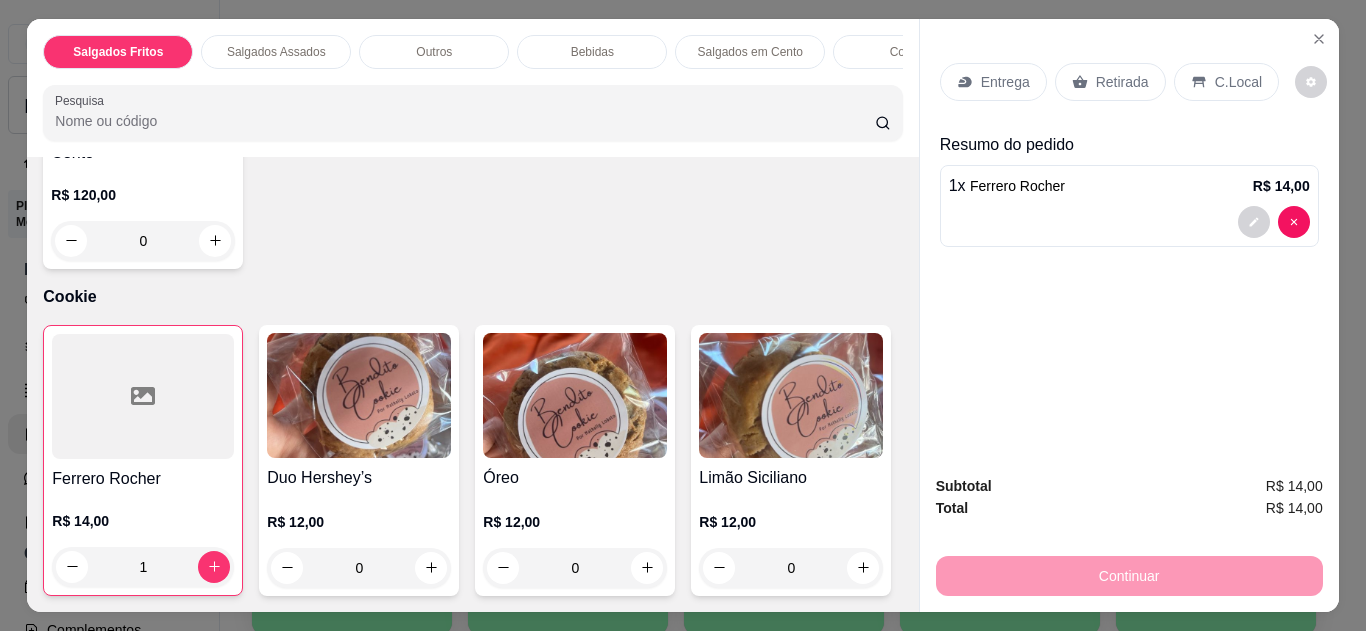click on "C.Local" at bounding box center (1226, 82) 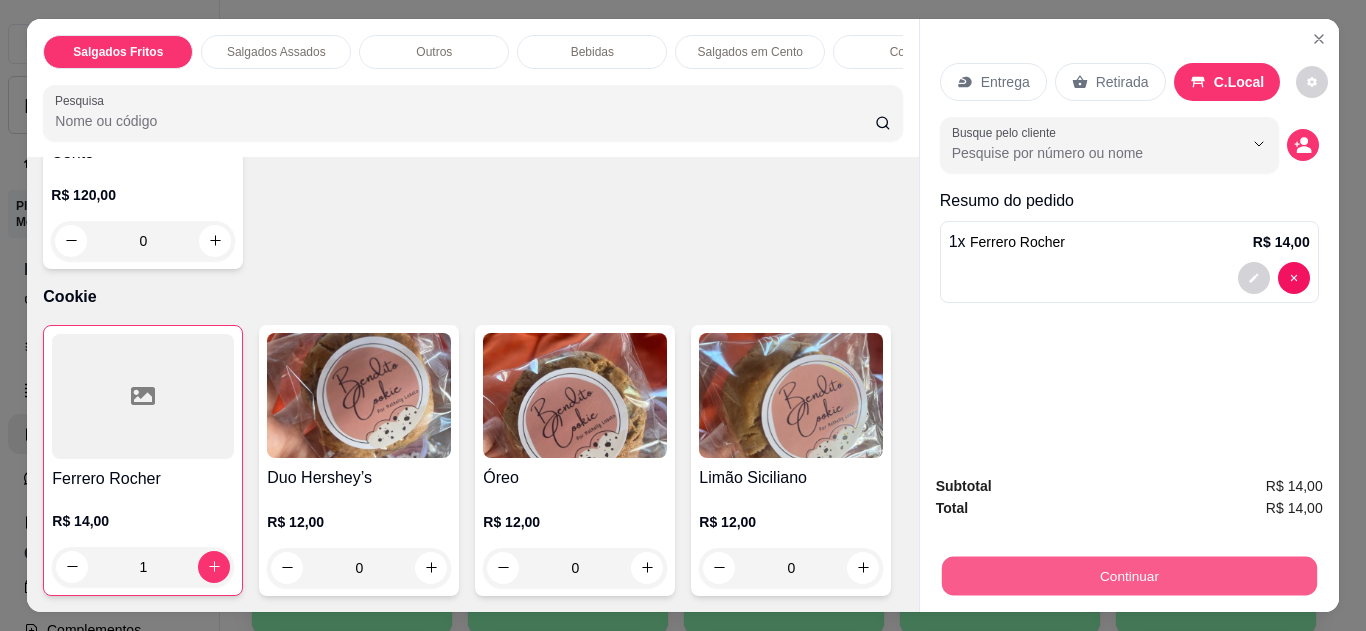 click on "Continuar" at bounding box center (1128, 576) 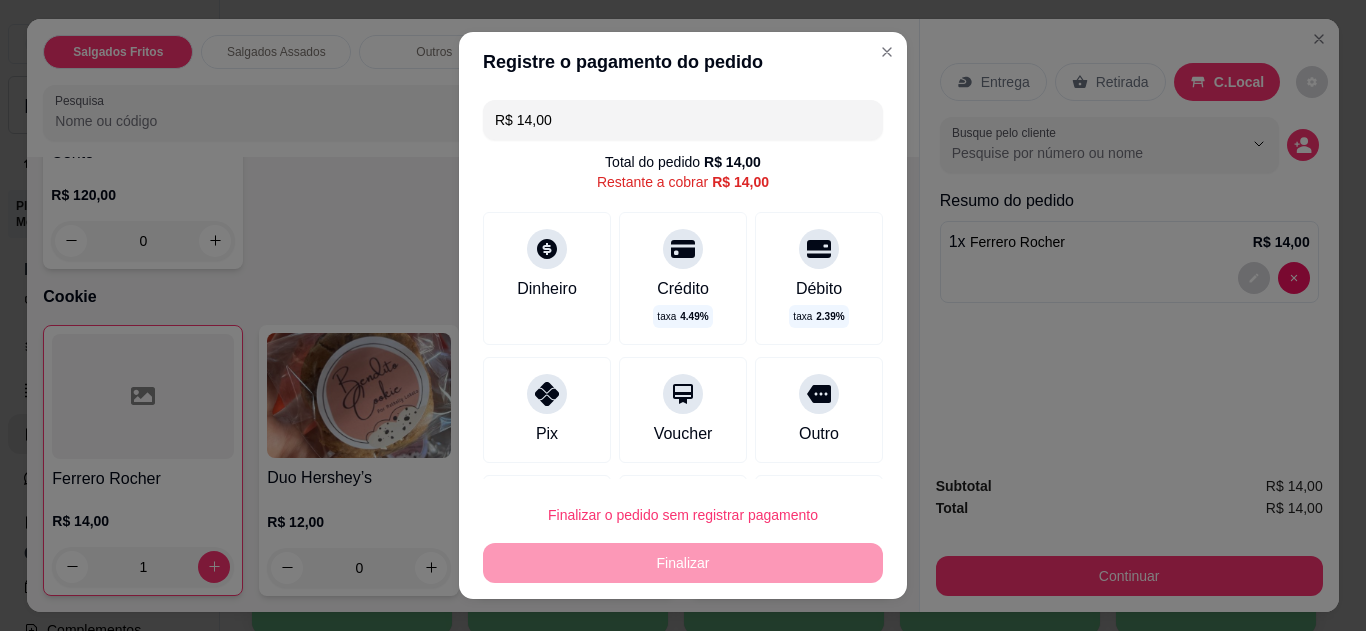 click on "Dinheiro" at bounding box center (547, 289) 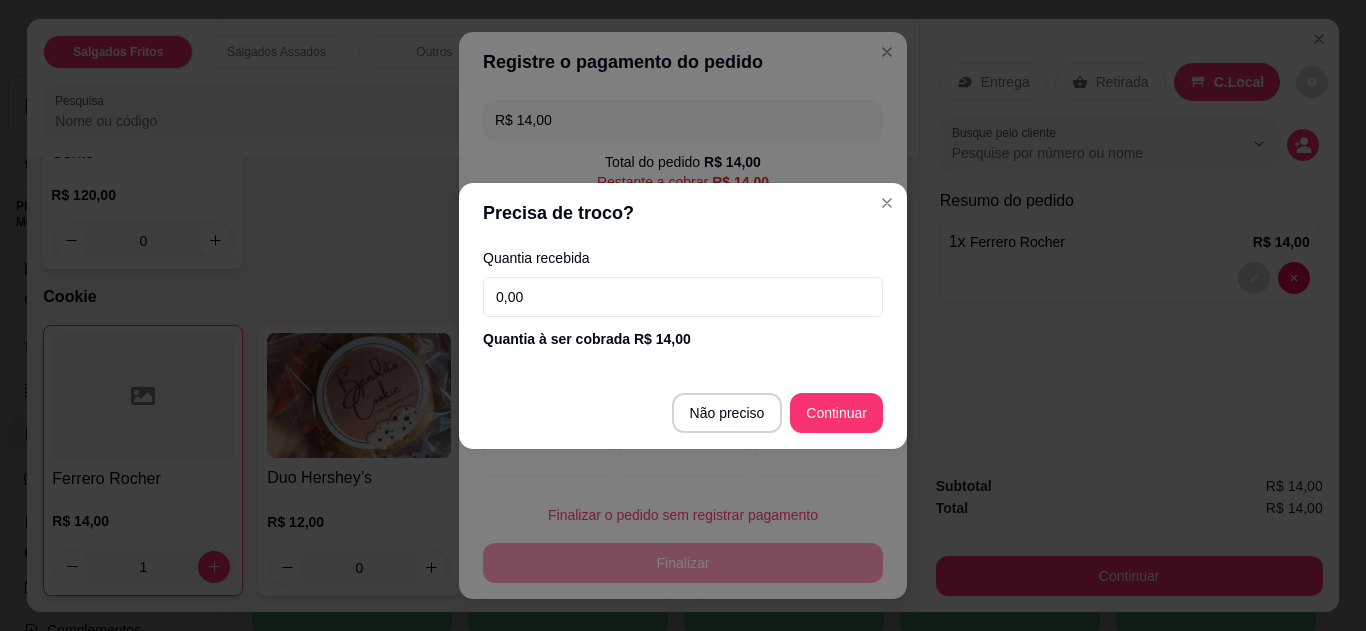 click on "0,00" at bounding box center (683, 297) 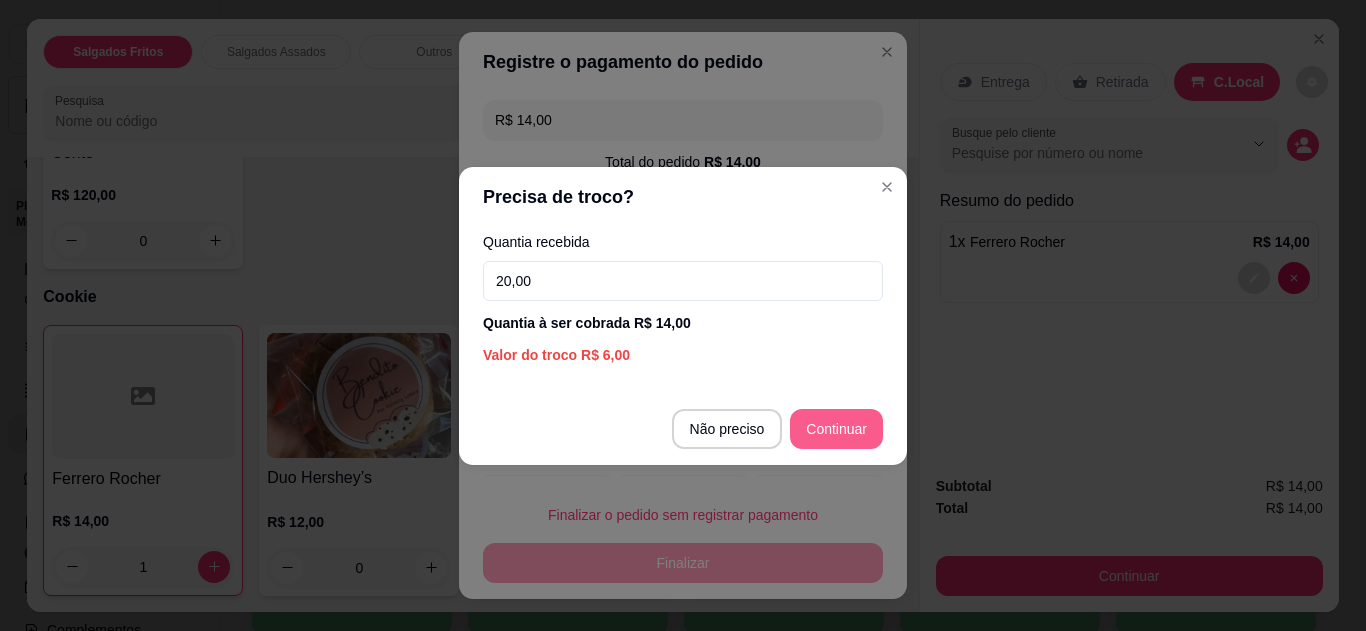 type on "20,00" 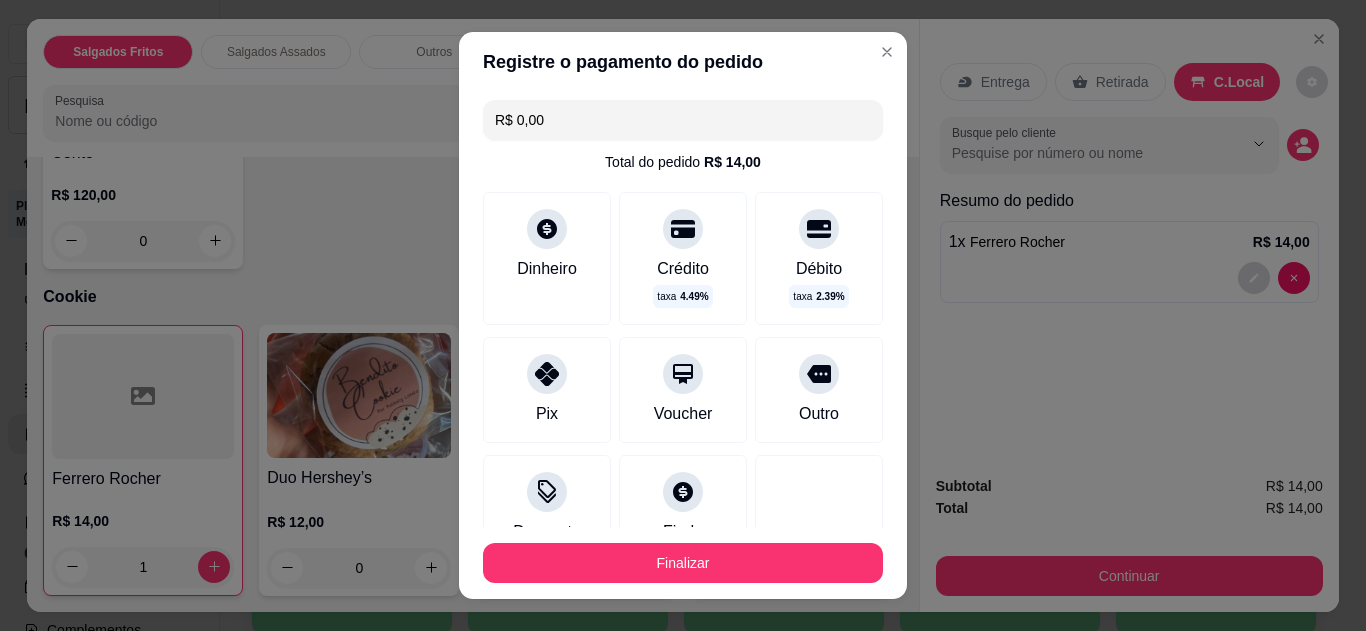 type on "R$ 0,00" 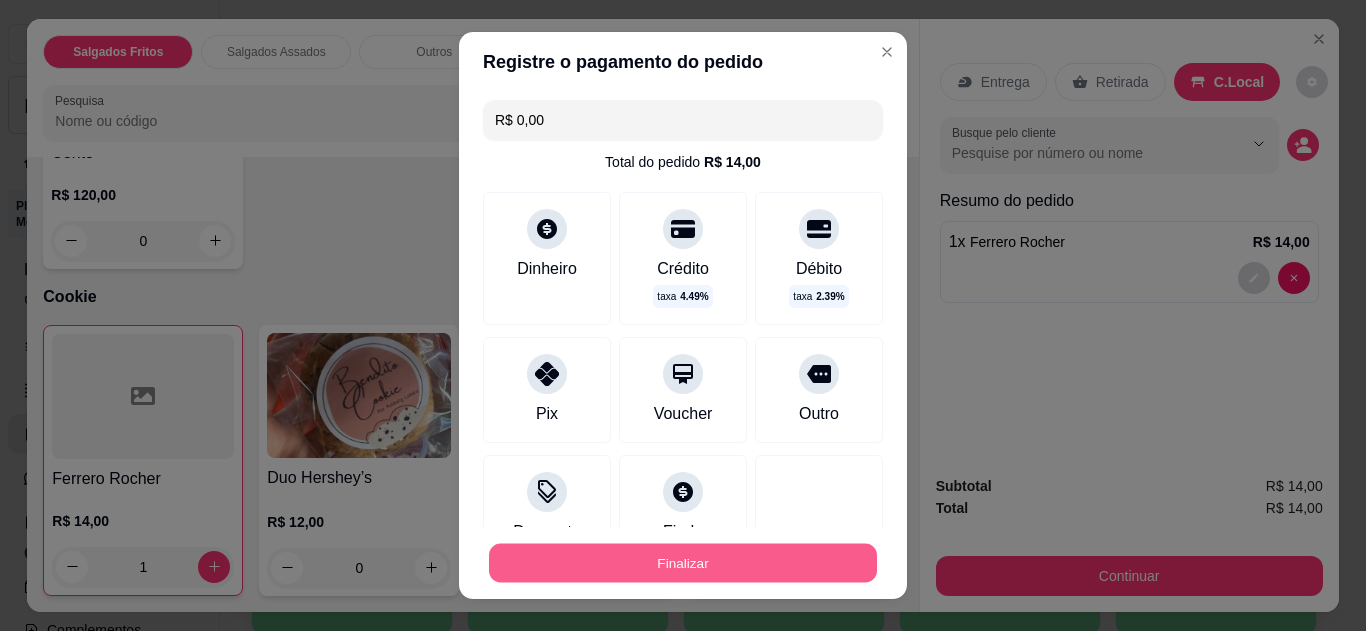 click on "Finalizar" at bounding box center (683, 563) 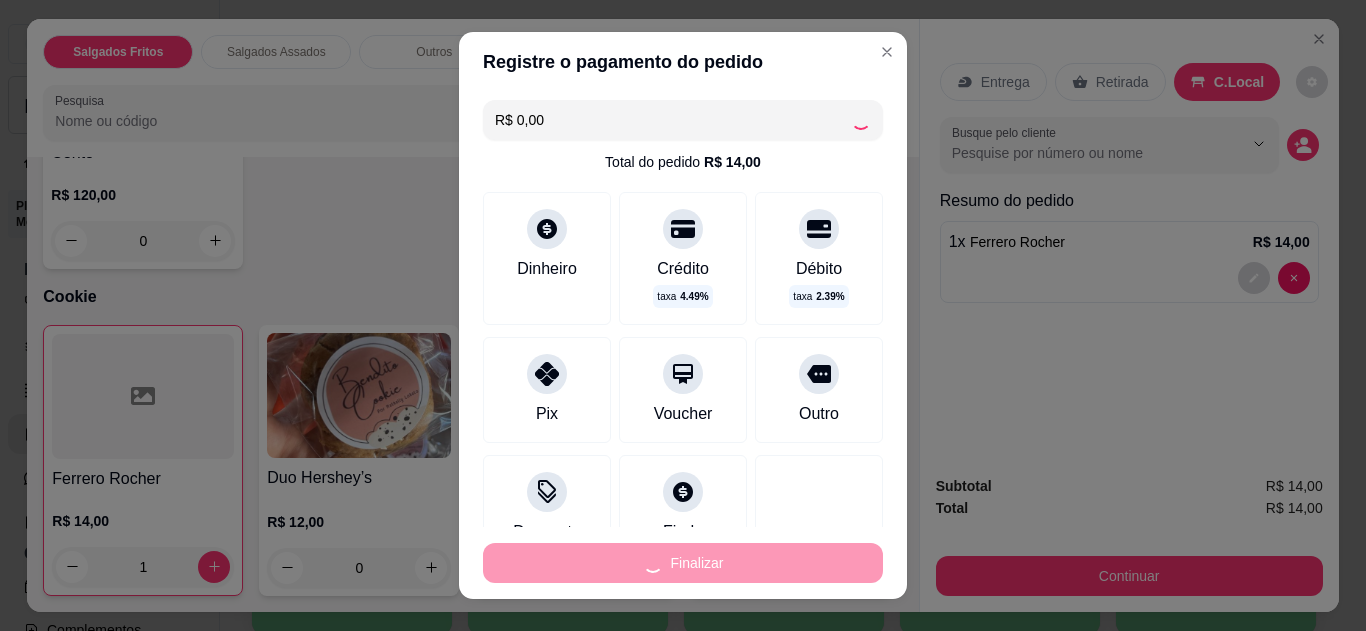 type on "0" 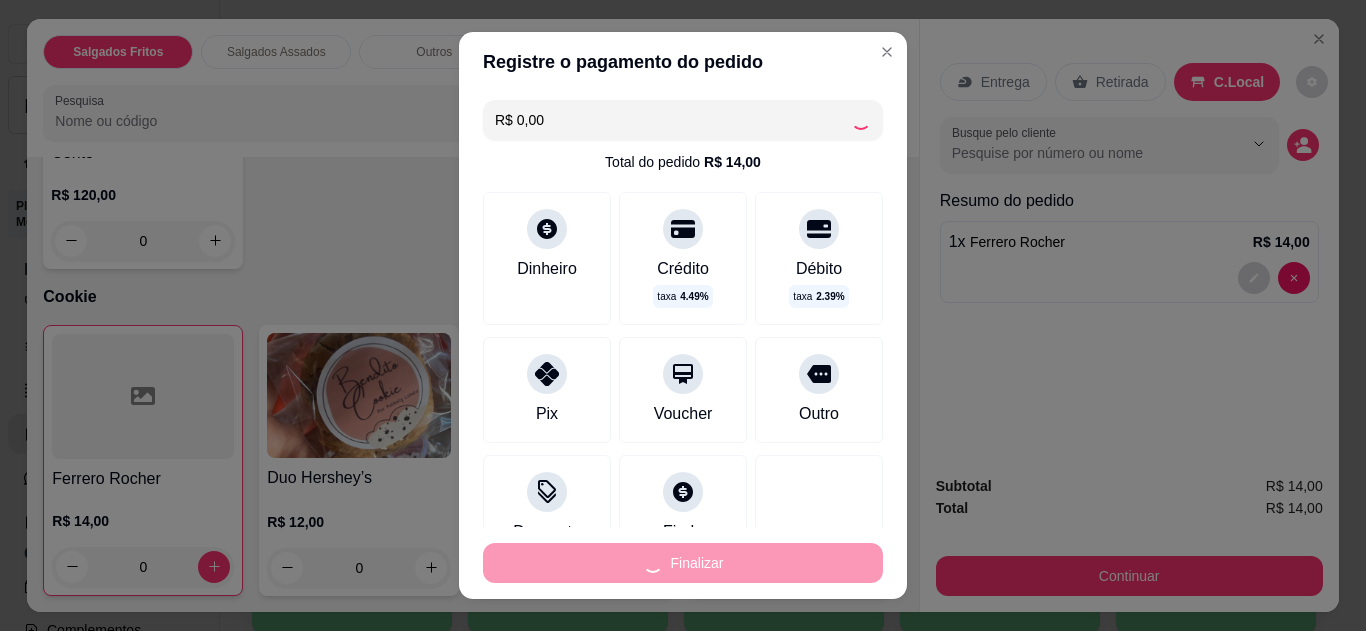 type on "-R$ 14,00" 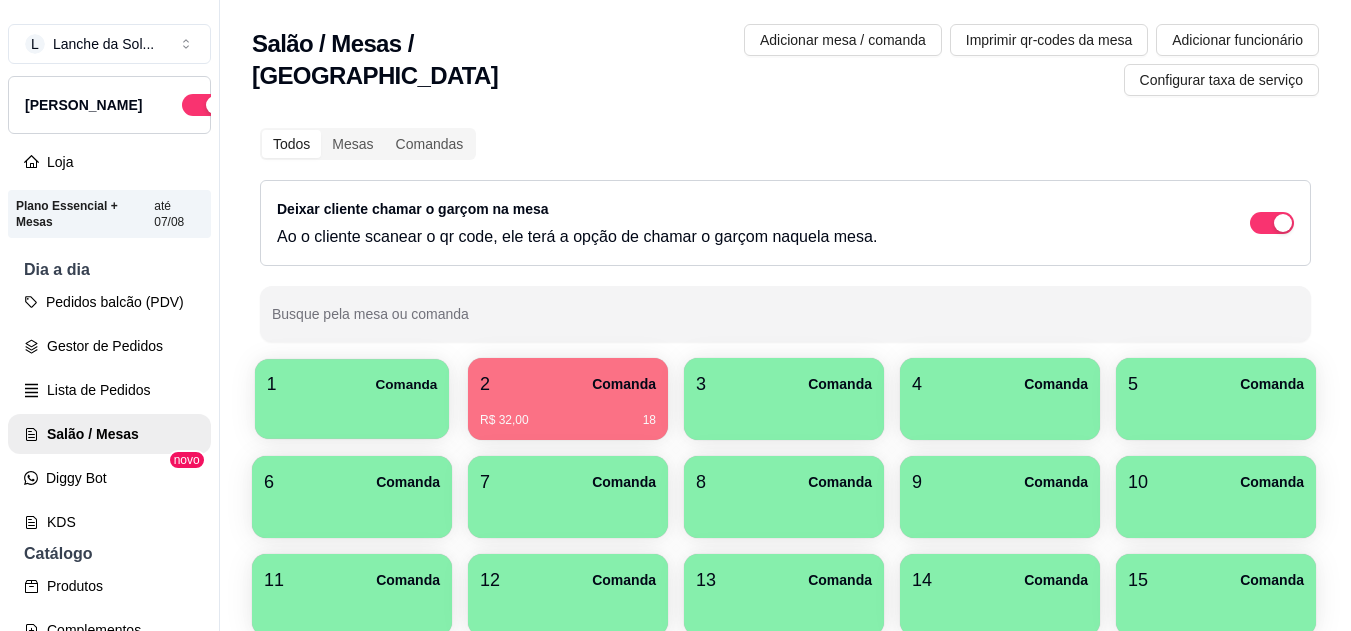 click at bounding box center (352, 412) 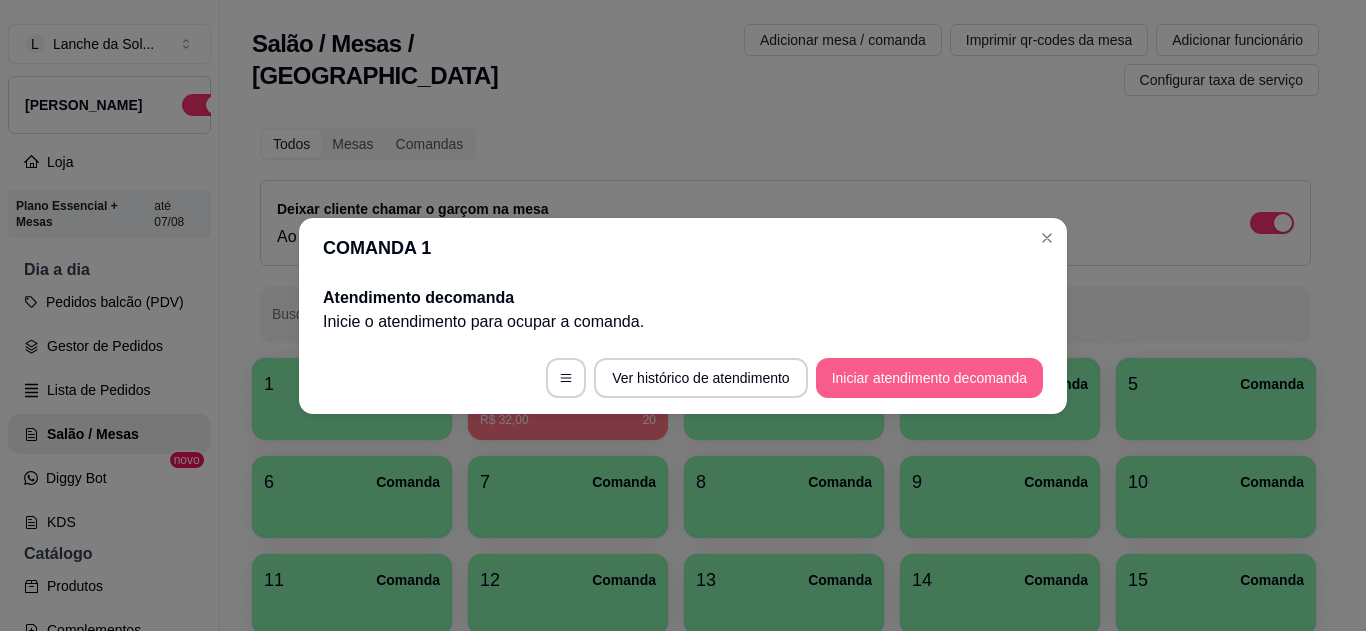 click on "Iniciar atendimento de  comanda" at bounding box center [929, 378] 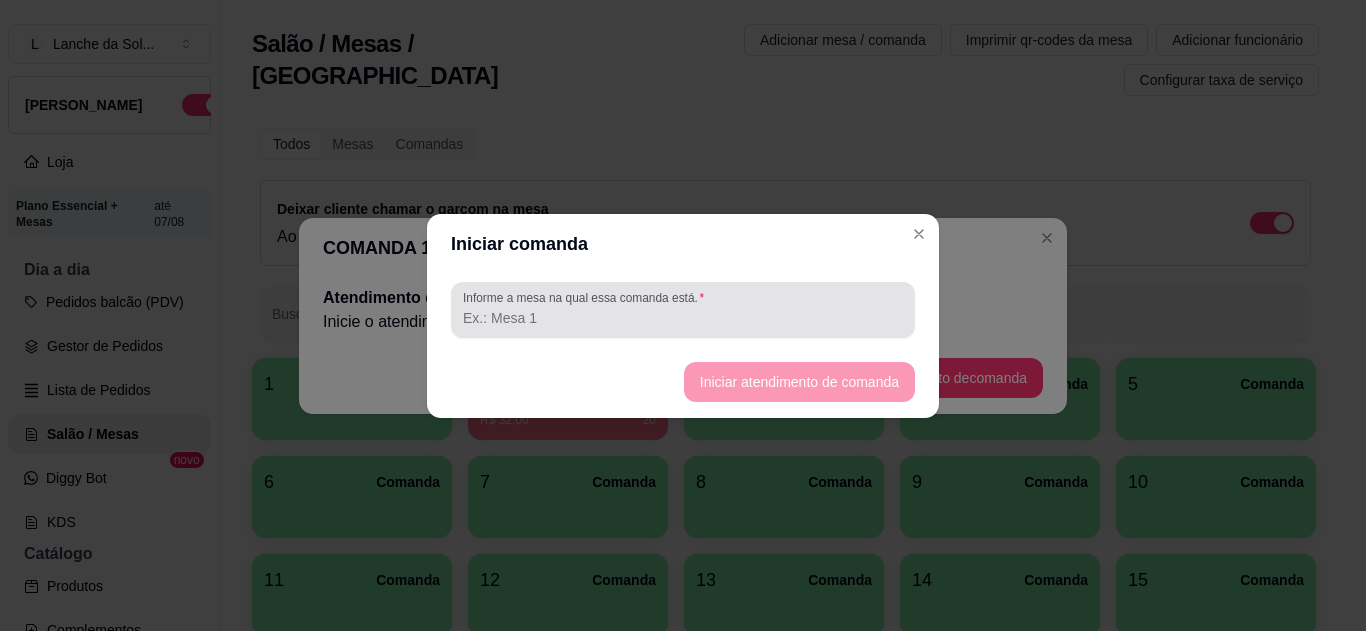 click on "Informe a mesa na qual essa comanda está." at bounding box center (683, 310) 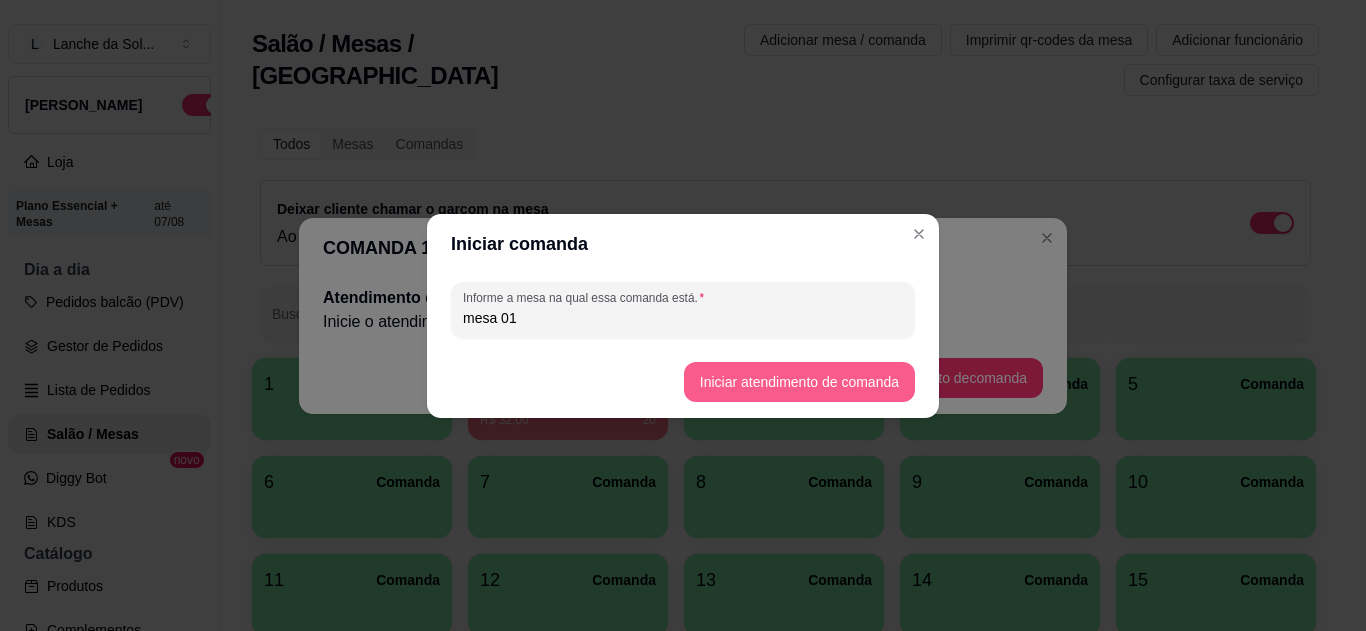 type on "mesa 01" 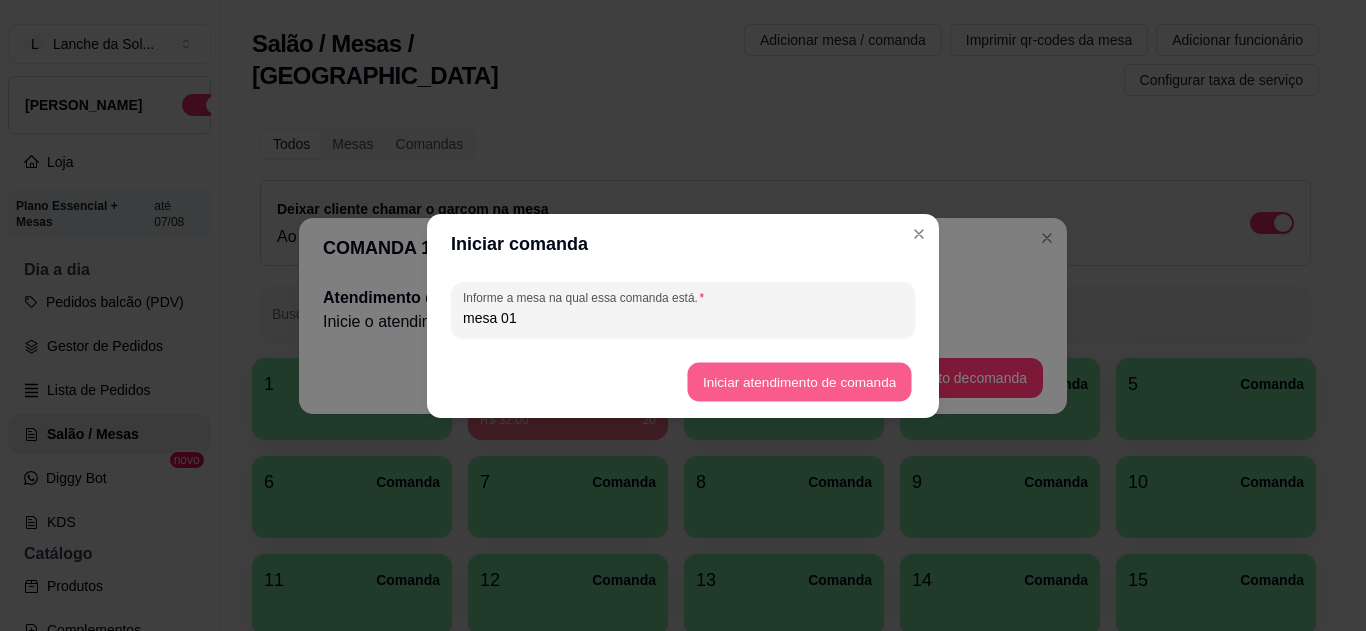 click on "Iniciar atendimento de comanda" at bounding box center (799, 381) 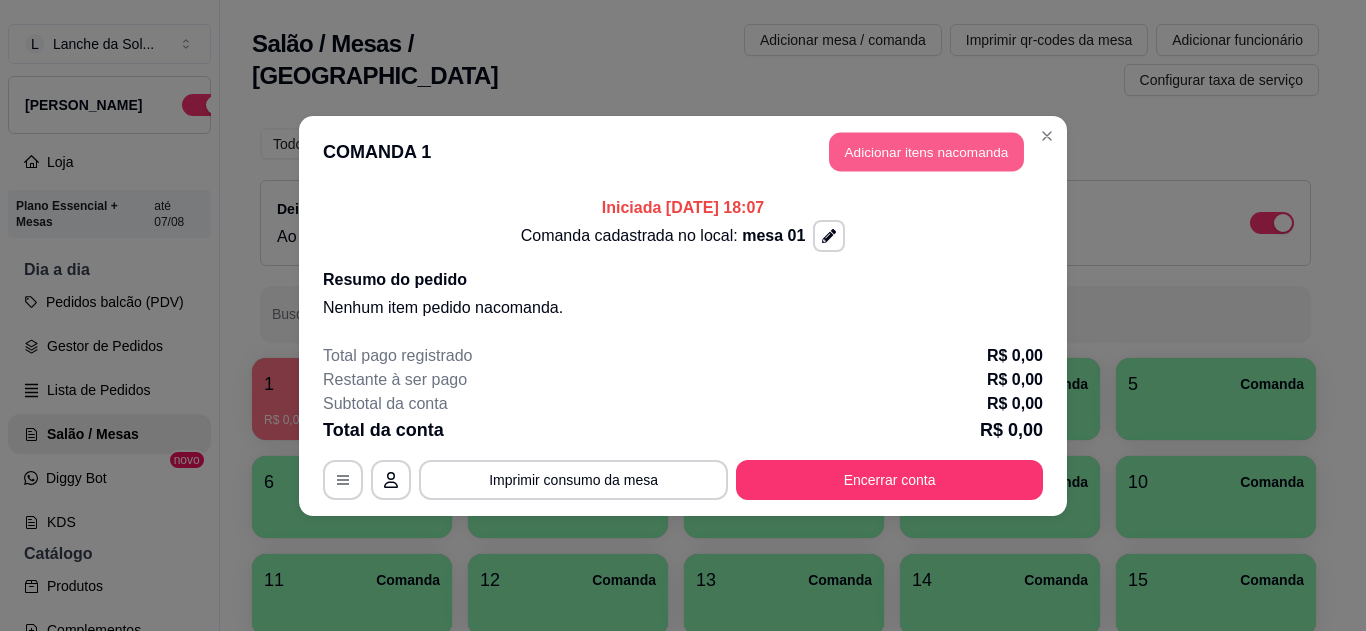 click on "Adicionar itens na  comanda" at bounding box center [926, 151] 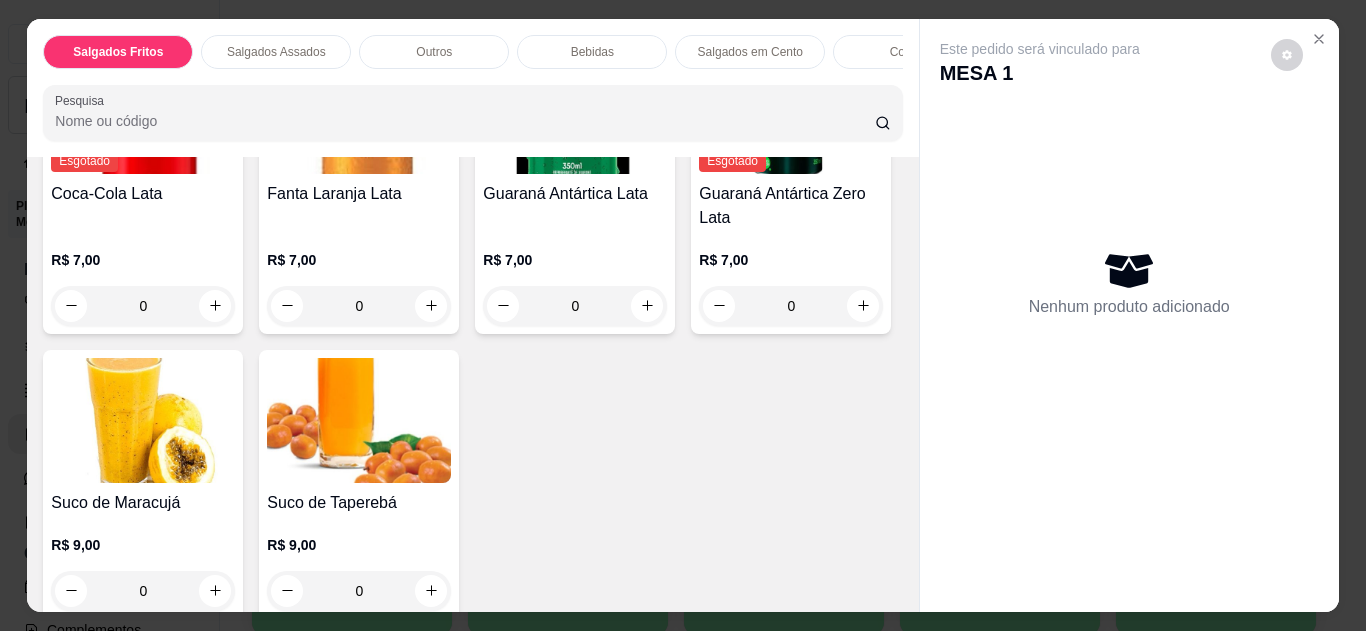 scroll, scrollTop: 1240, scrollLeft: 0, axis: vertical 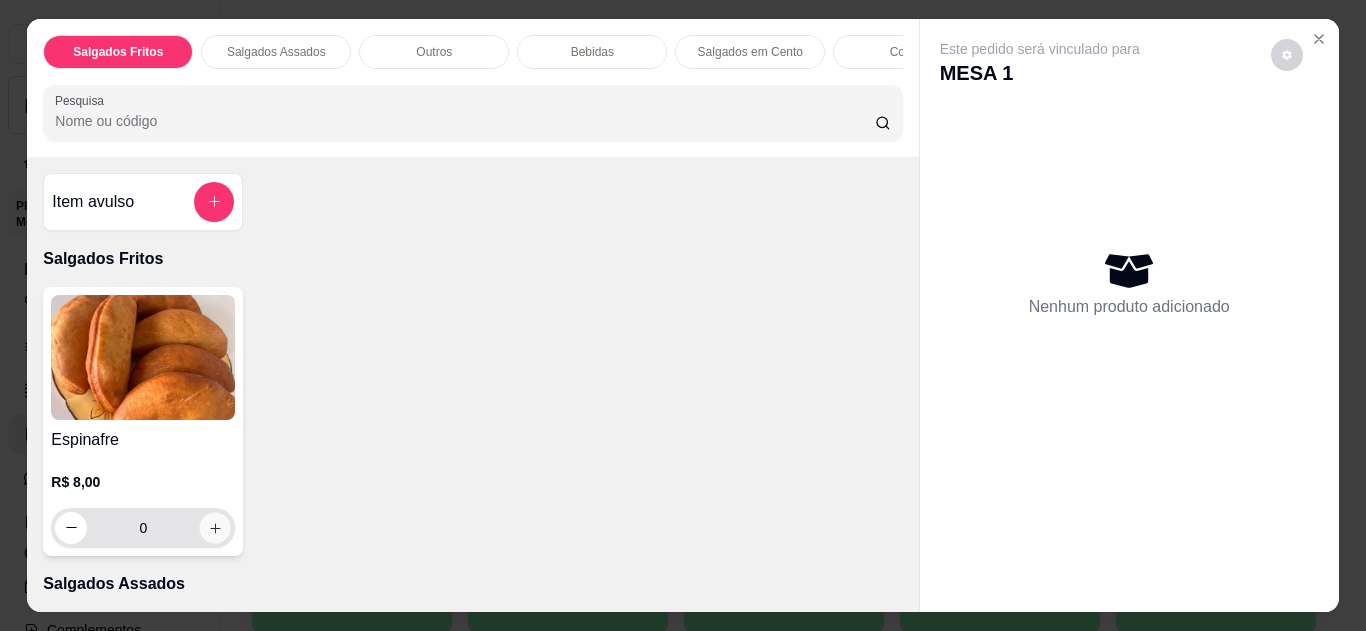 click at bounding box center [215, 527] 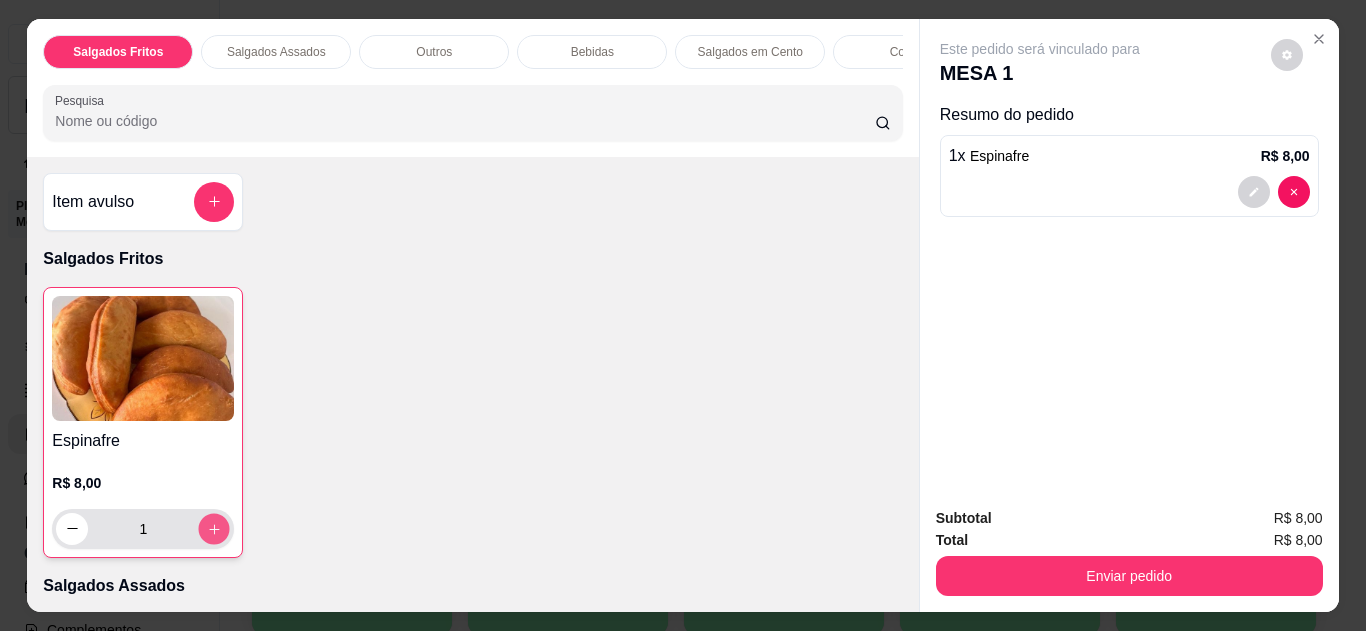 click at bounding box center [214, 528] 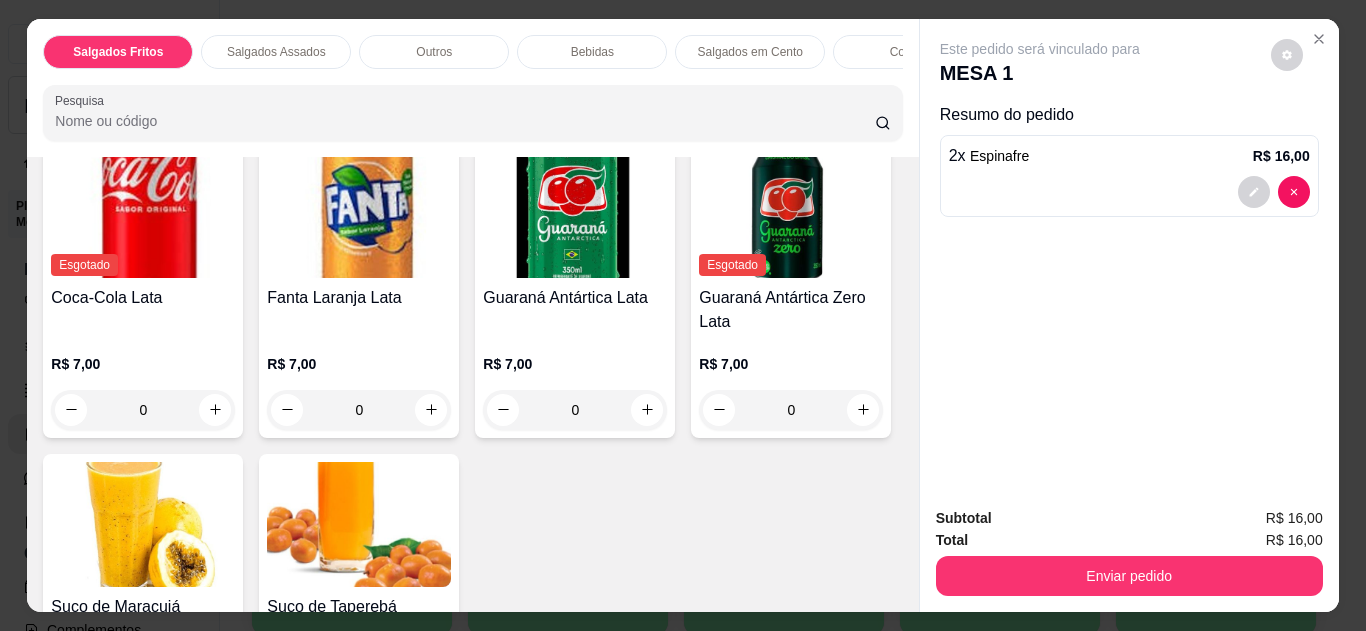 scroll, scrollTop: 1160, scrollLeft: 0, axis: vertical 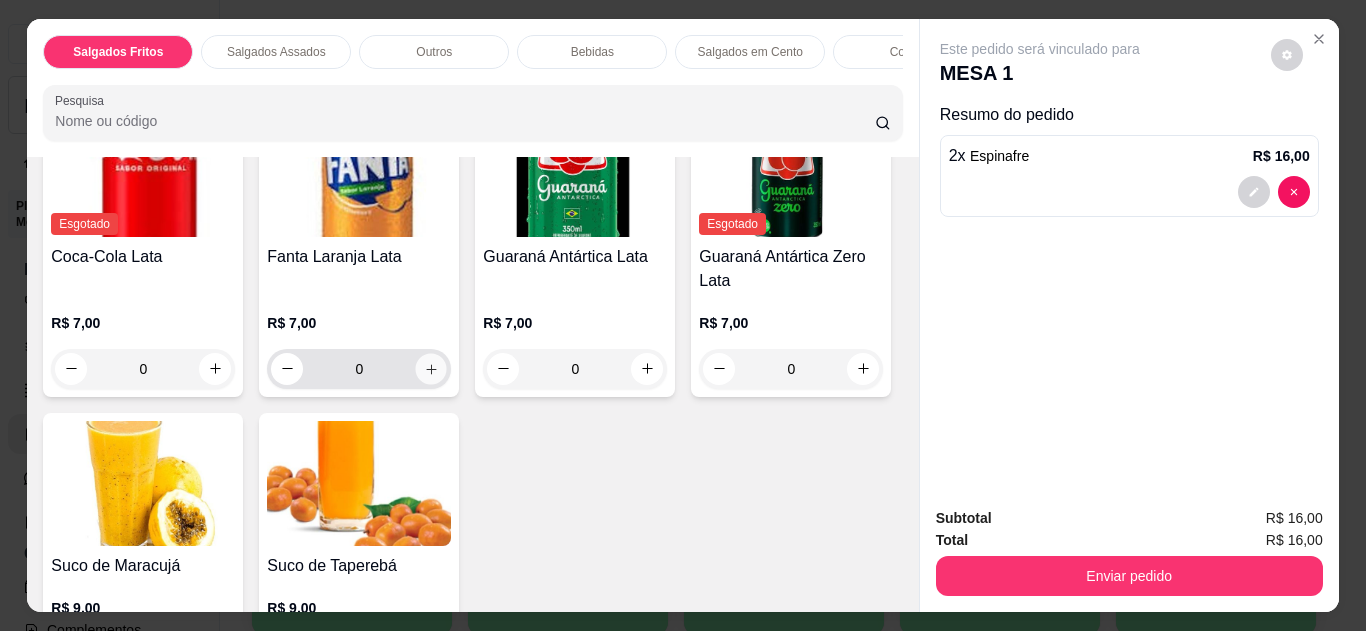 click 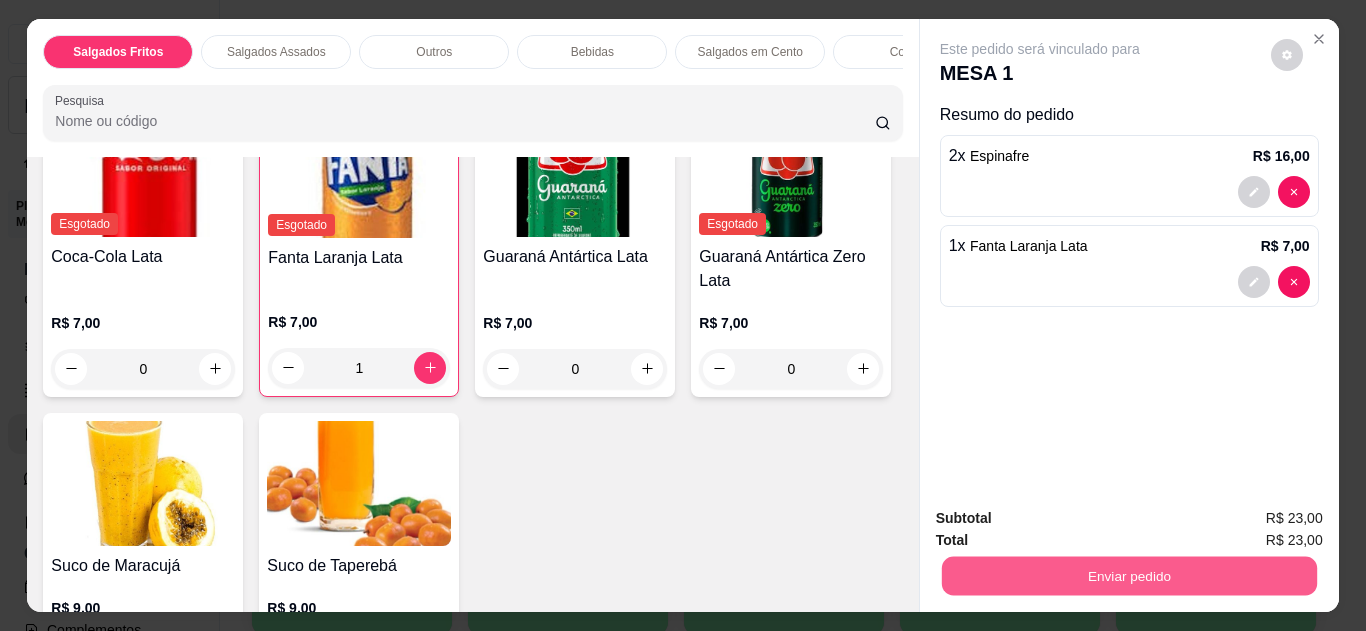 click on "Enviar pedido" at bounding box center [1128, 576] 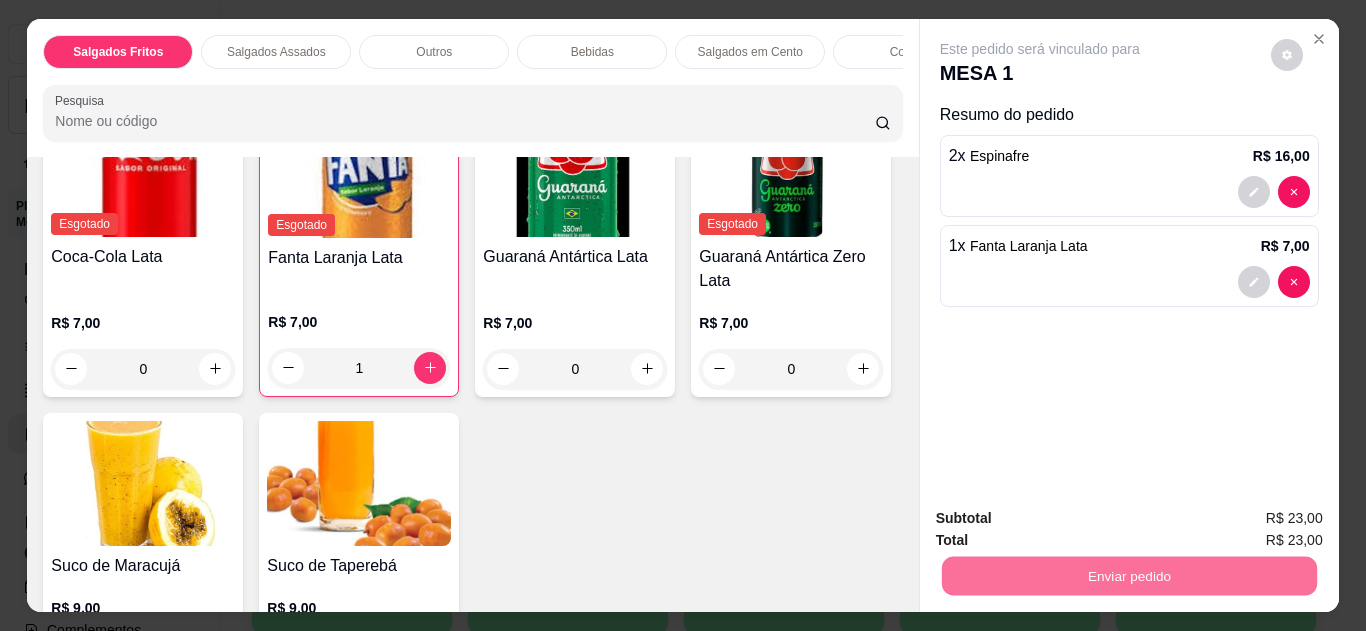 click on "Não registrar e enviar pedido" at bounding box center [1063, 519] 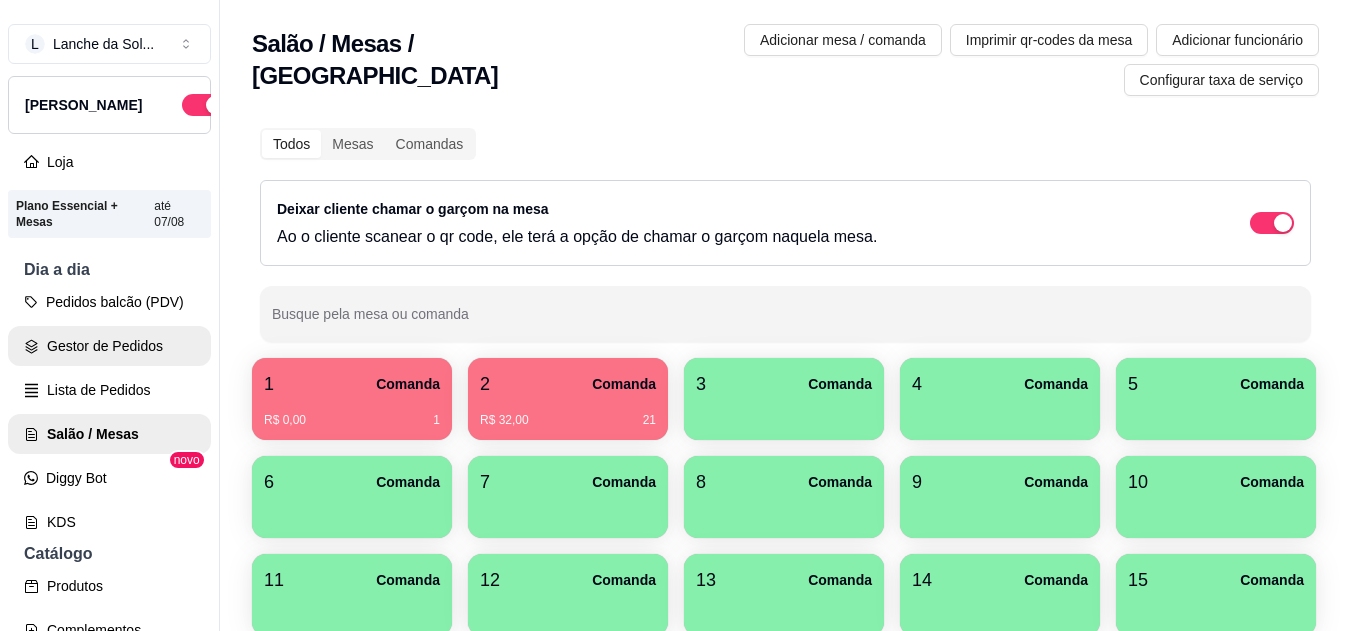 click on "Gestor de Pedidos" at bounding box center [109, 346] 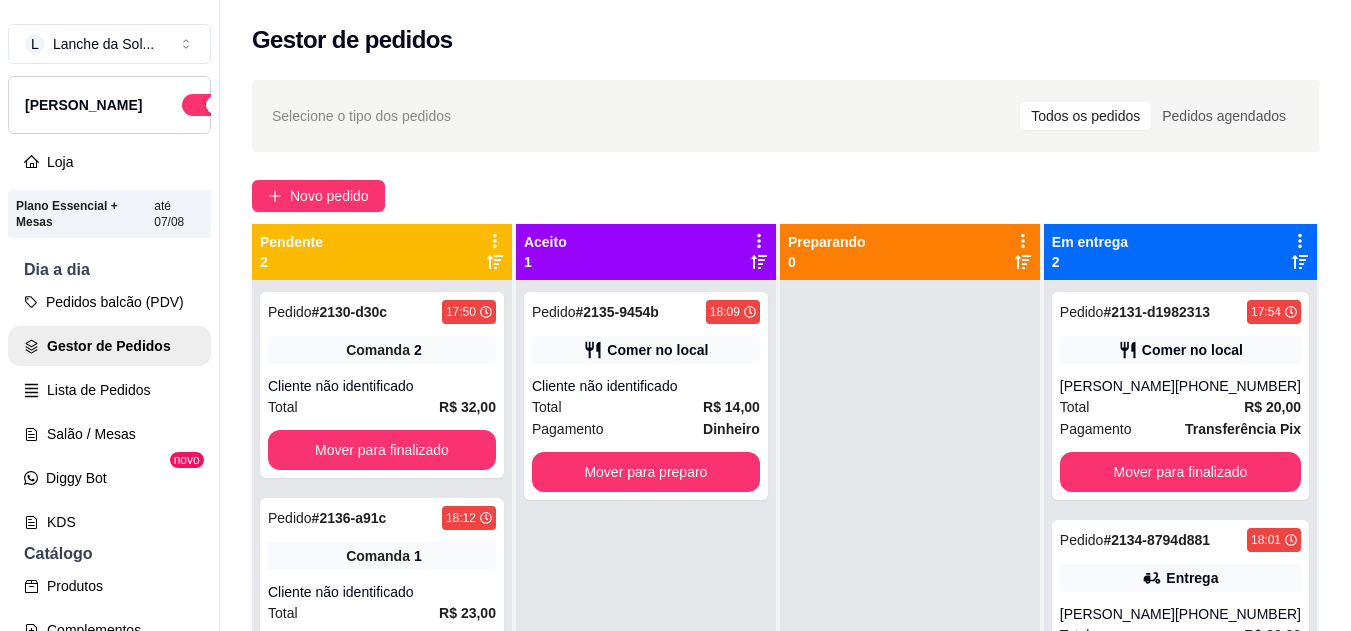 click on "Total R$ 20,00" at bounding box center (1180, 407) 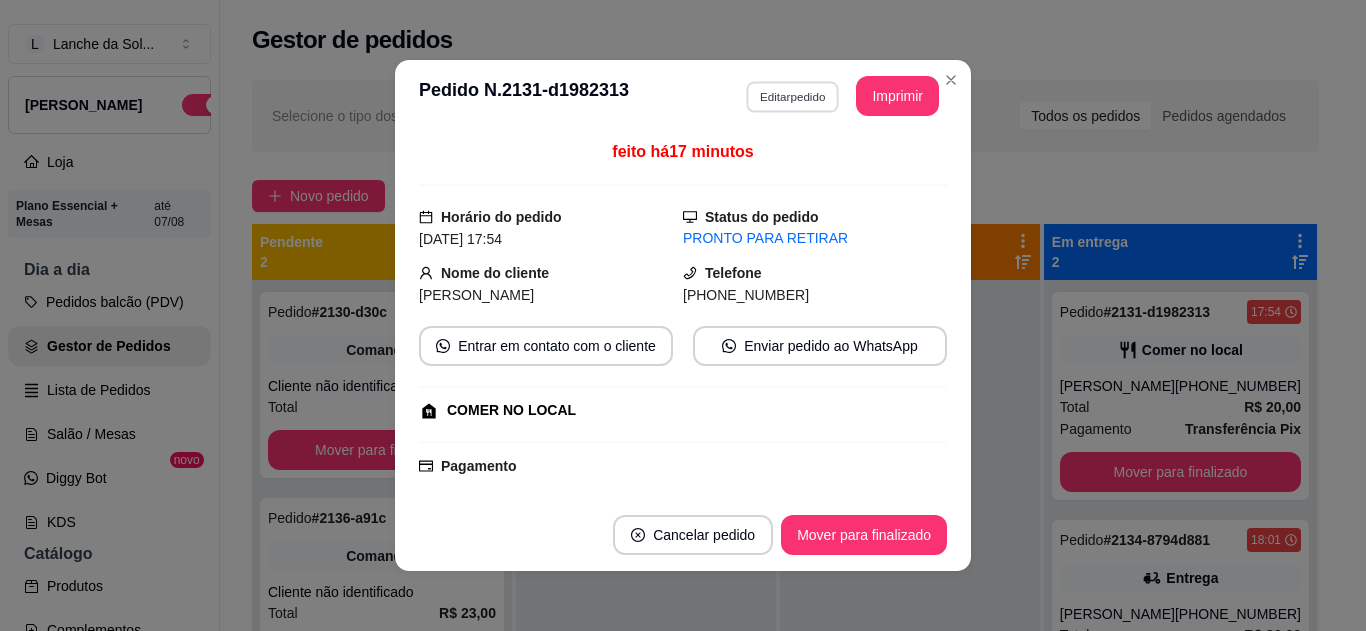 click on "Editar  pedido" at bounding box center (792, 96) 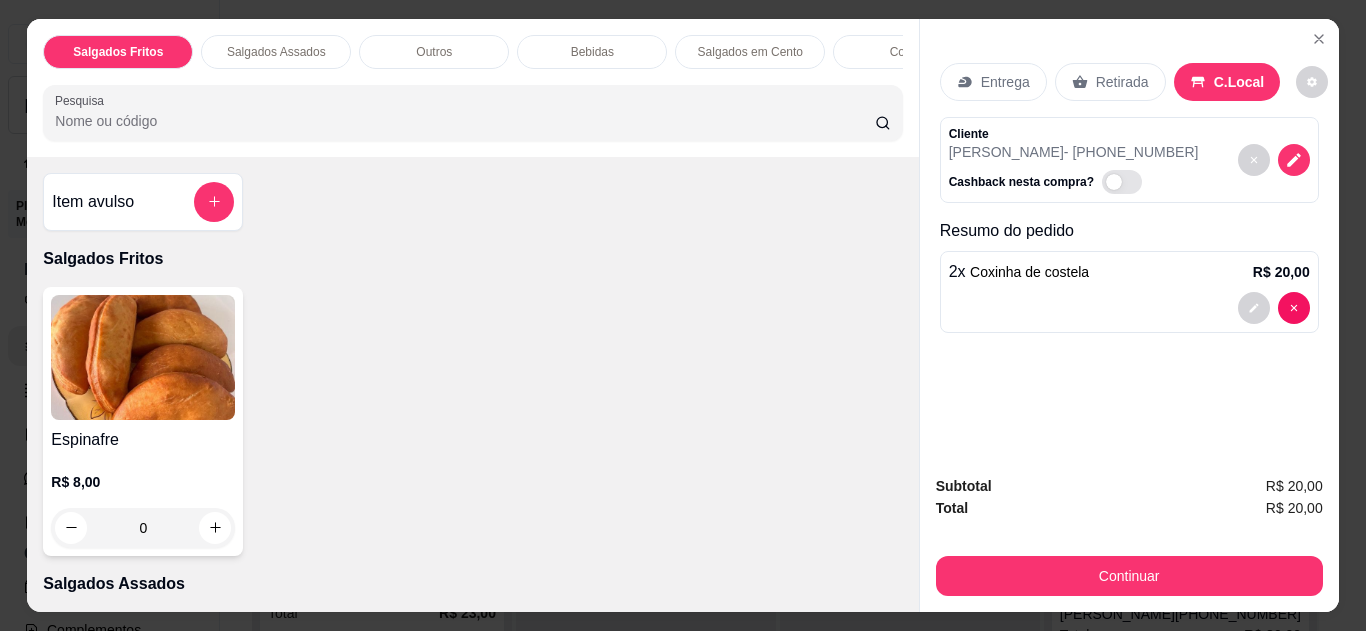 click at bounding box center [1129, 308] 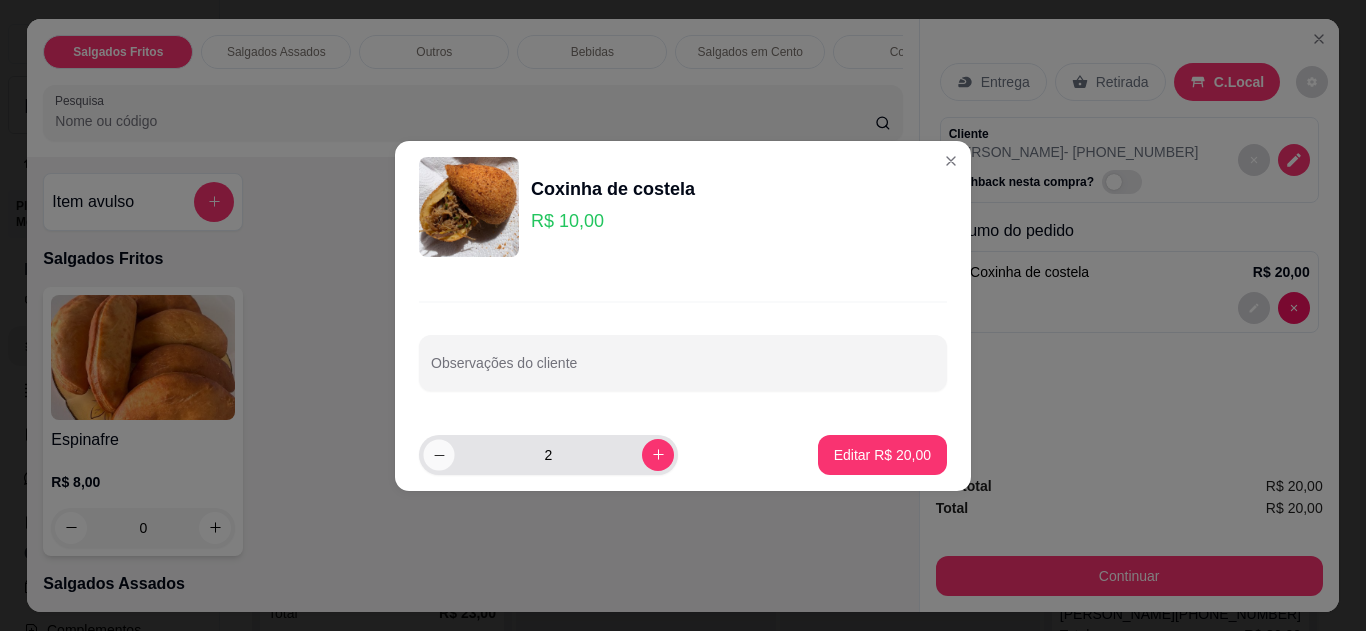 click at bounding box center [438, 454] 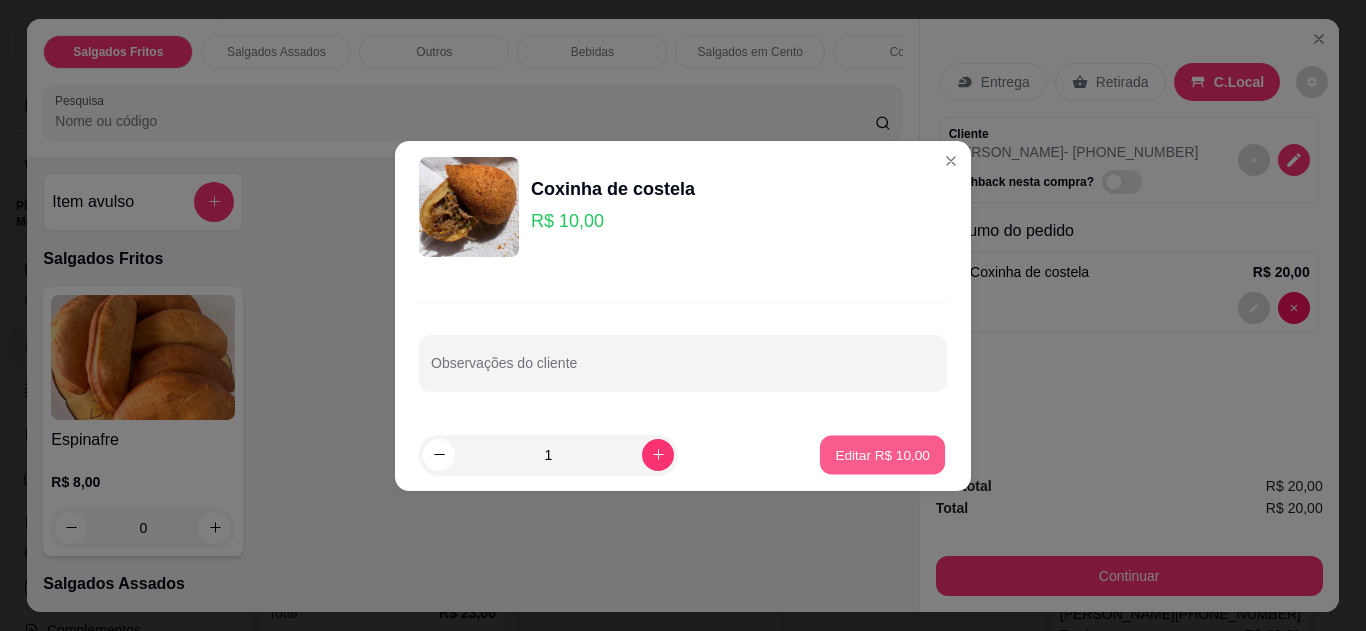 click on "Editar   R$ 10,00" at bounding box center [882, 454] 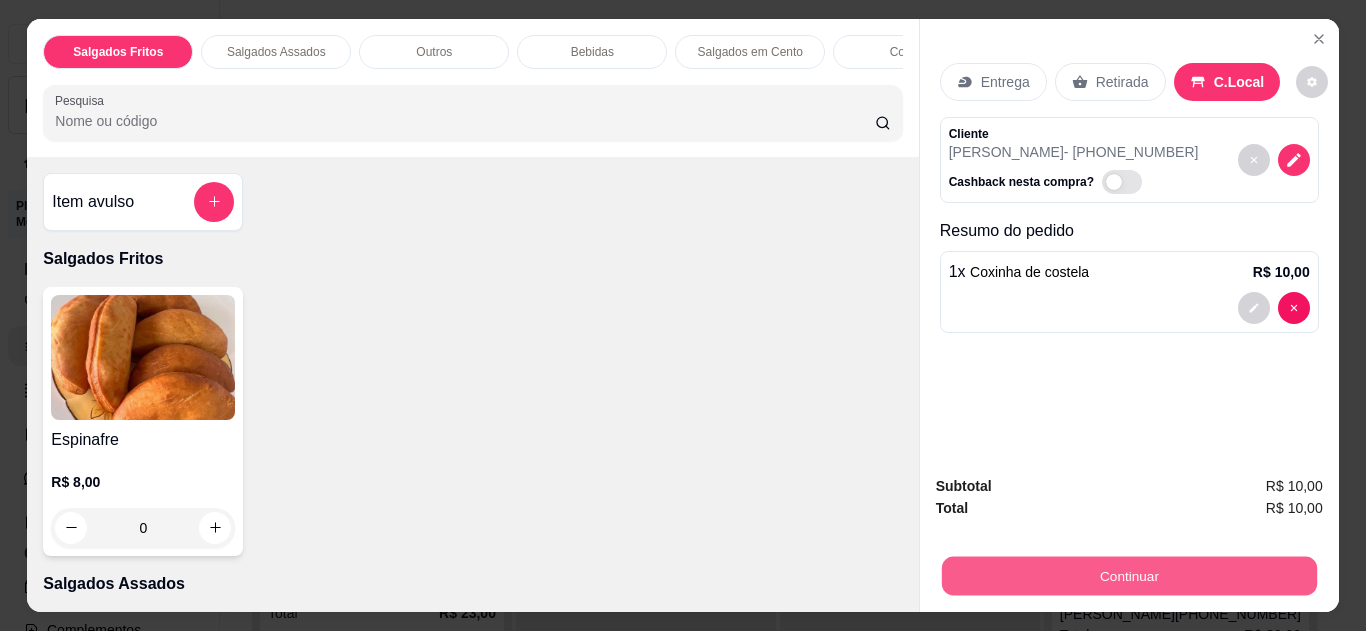 click on "Continuar" at bounding box center (1128, 576) 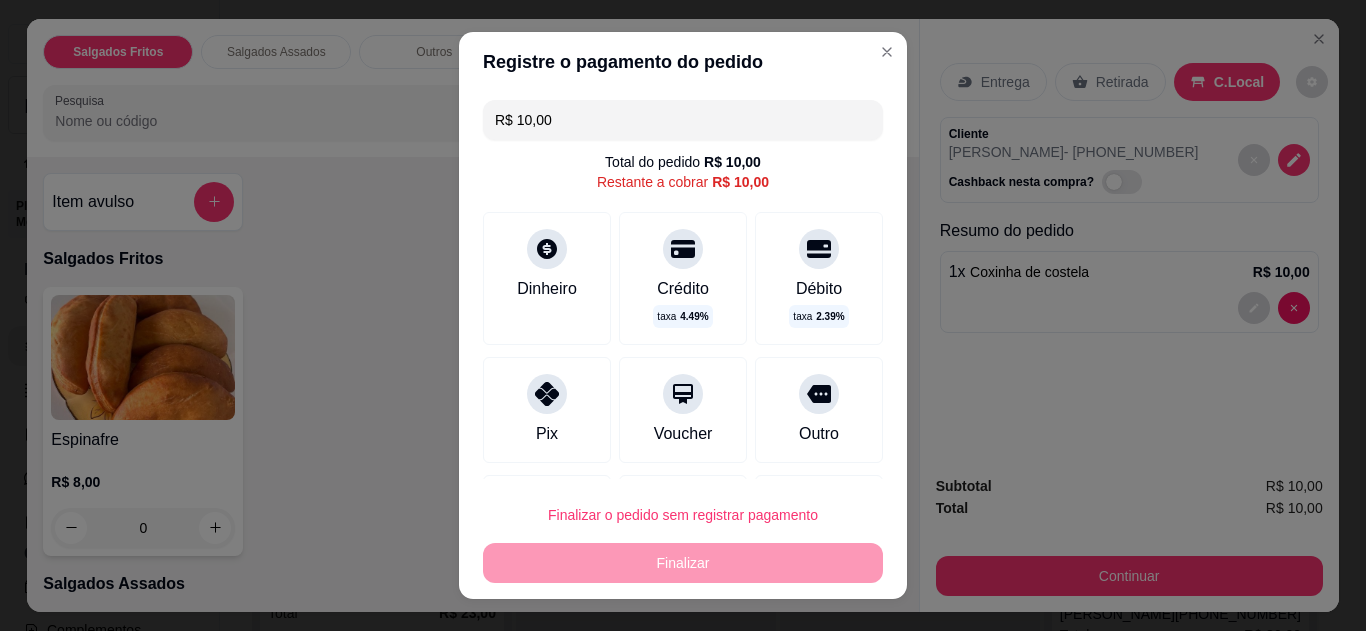click on "Pix" at bounding box center (547, 410) 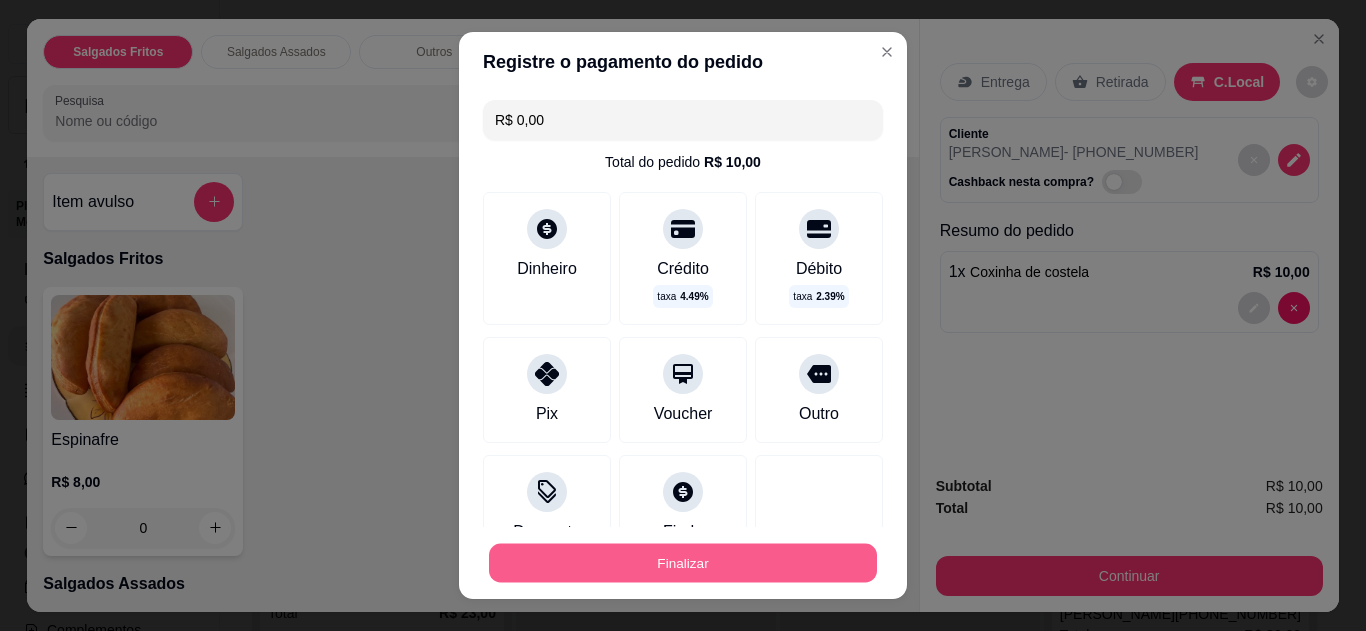 click on "Finalizar" at bounding box center (683, 563) 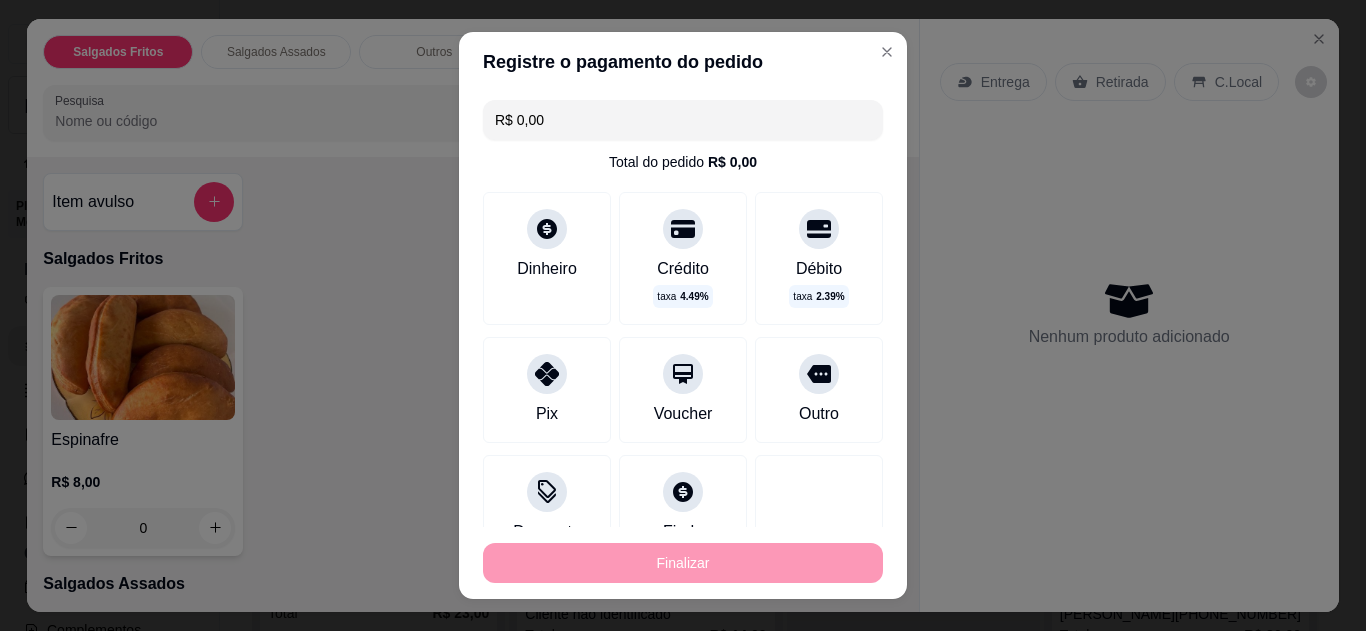 type on "-R$ 10,00" 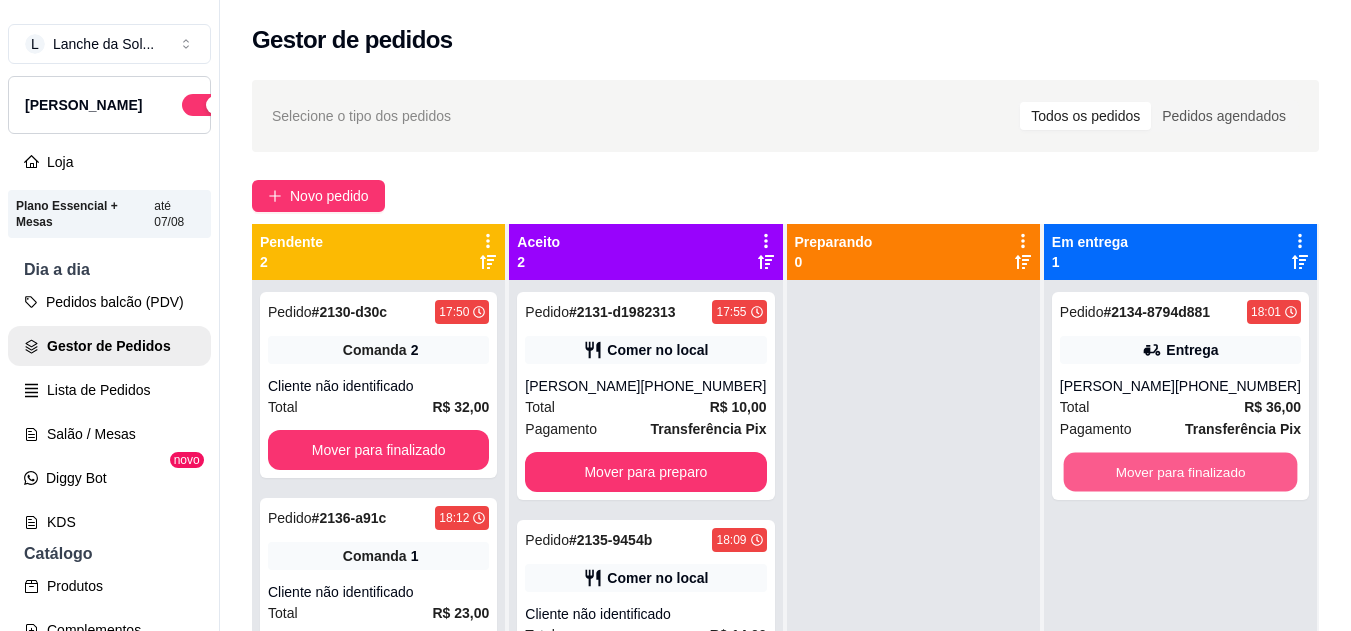 click on "Mover para finalizado" at bounding box center [1180, 472] 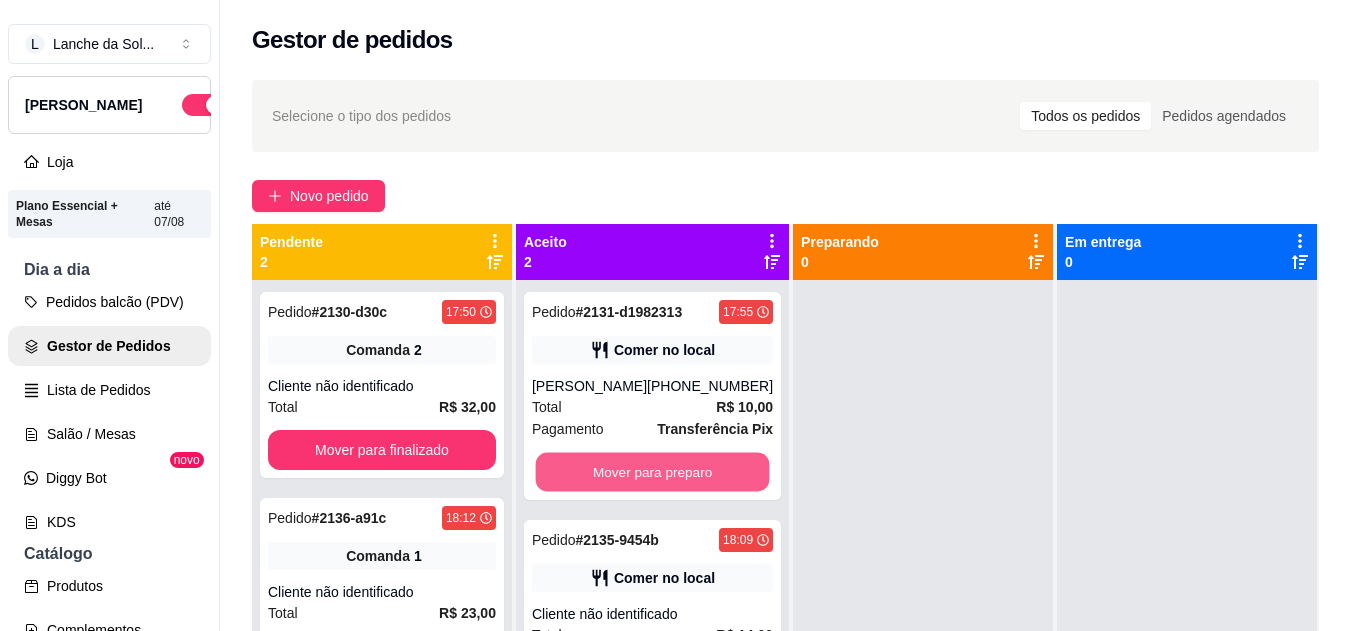 click on "Mover para preparo" at bounding box center (653, 472) 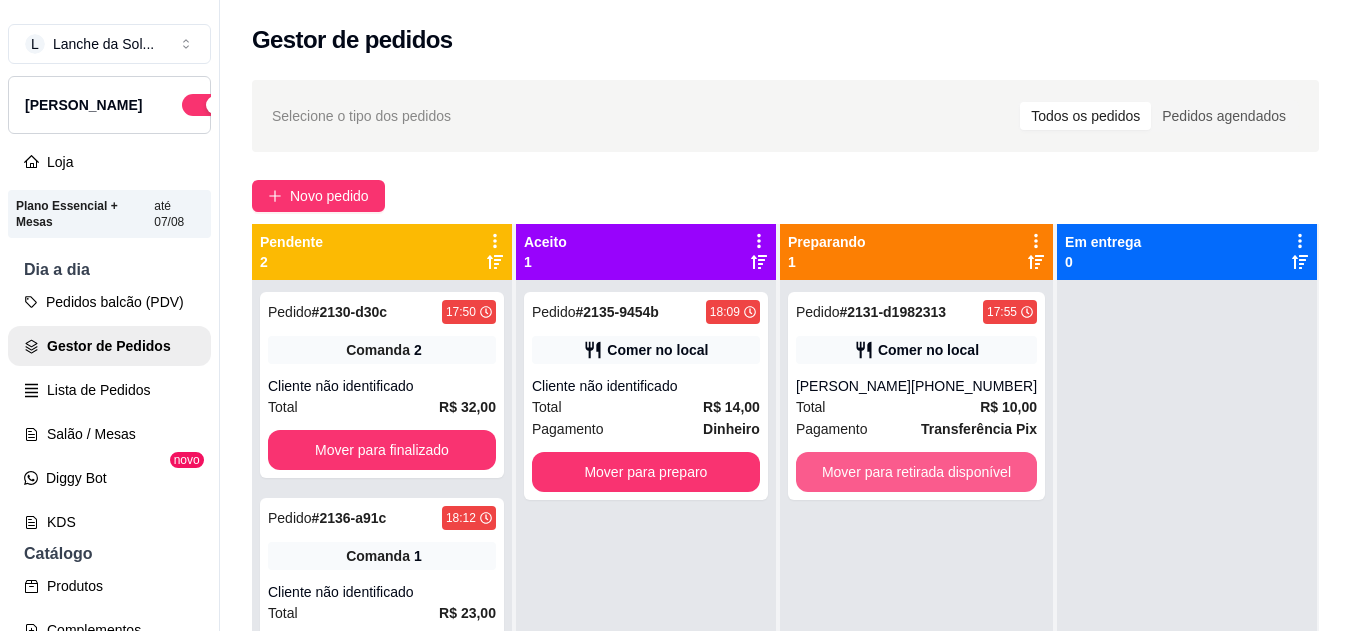 click on "Mover para retirada disponível" at bounding box center [916, 472] 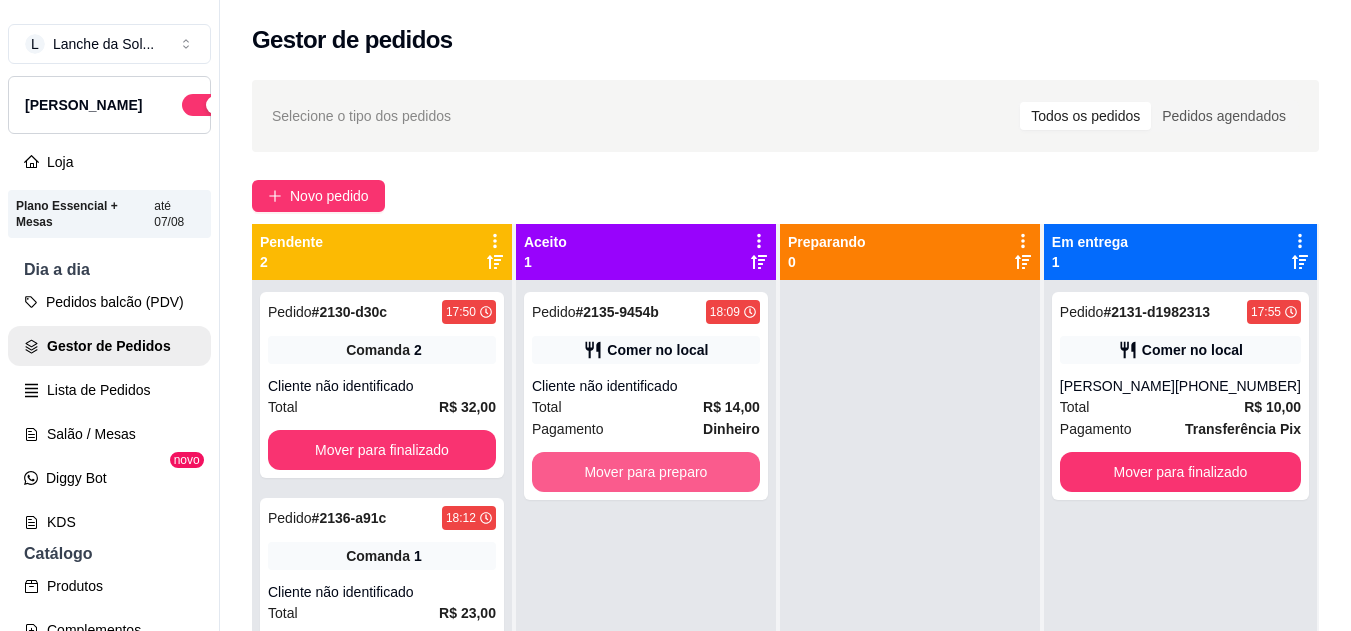 click on "Mover para preparo" at bounding box center [646, 472] 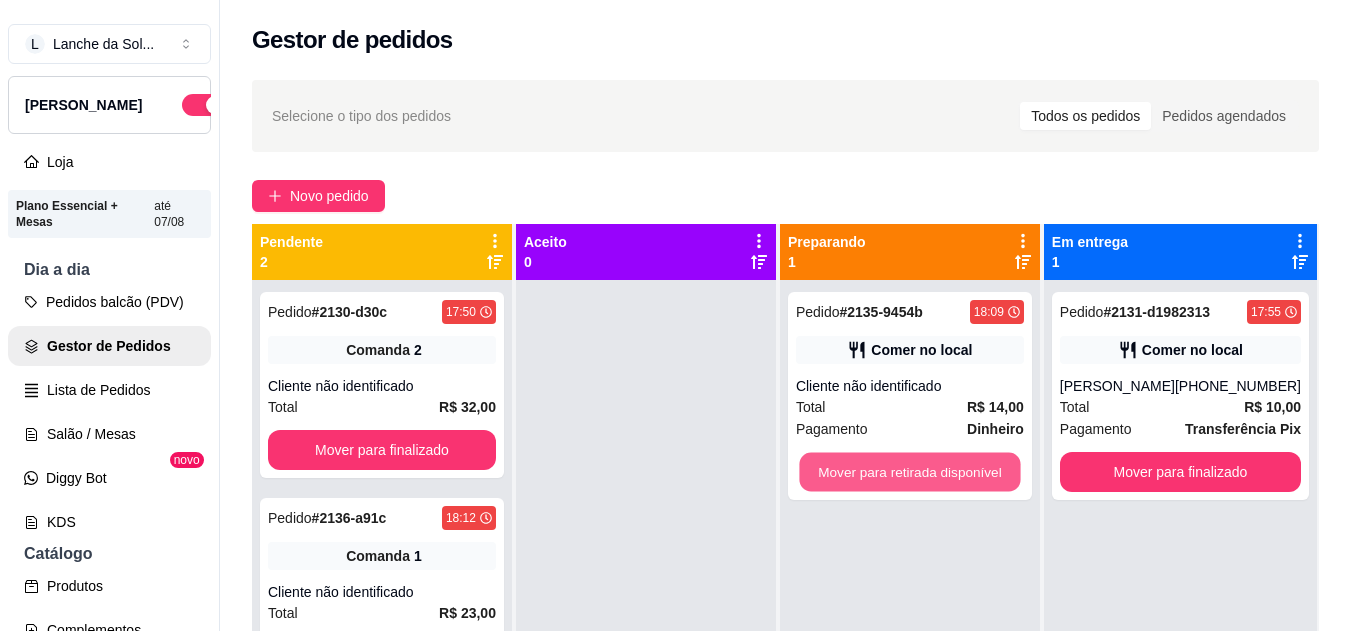 click on "Mover para retirada disponível" at bounding box center [909, 472] 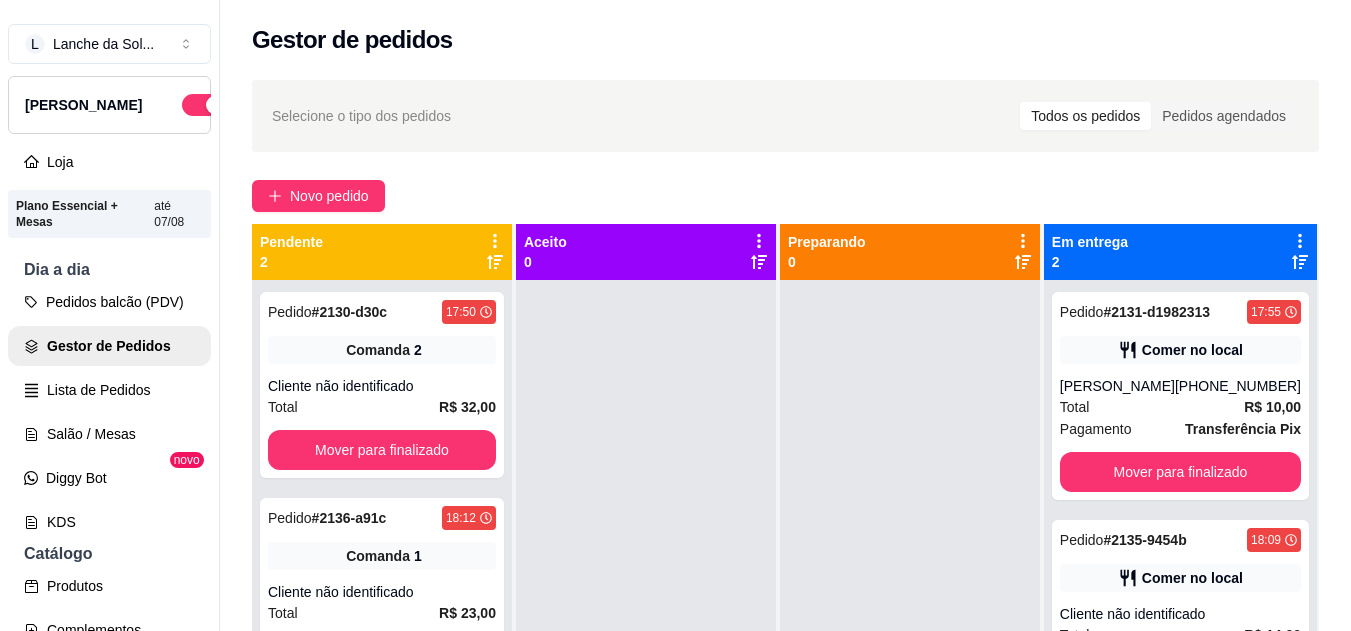click on "Pedido  # 2135-9454b 18:09 Comer no local Cliente não identificado Total R$ 14,00 Pagamento Dinheiro Mover para finalizado" at bounding box center (1180, 624) 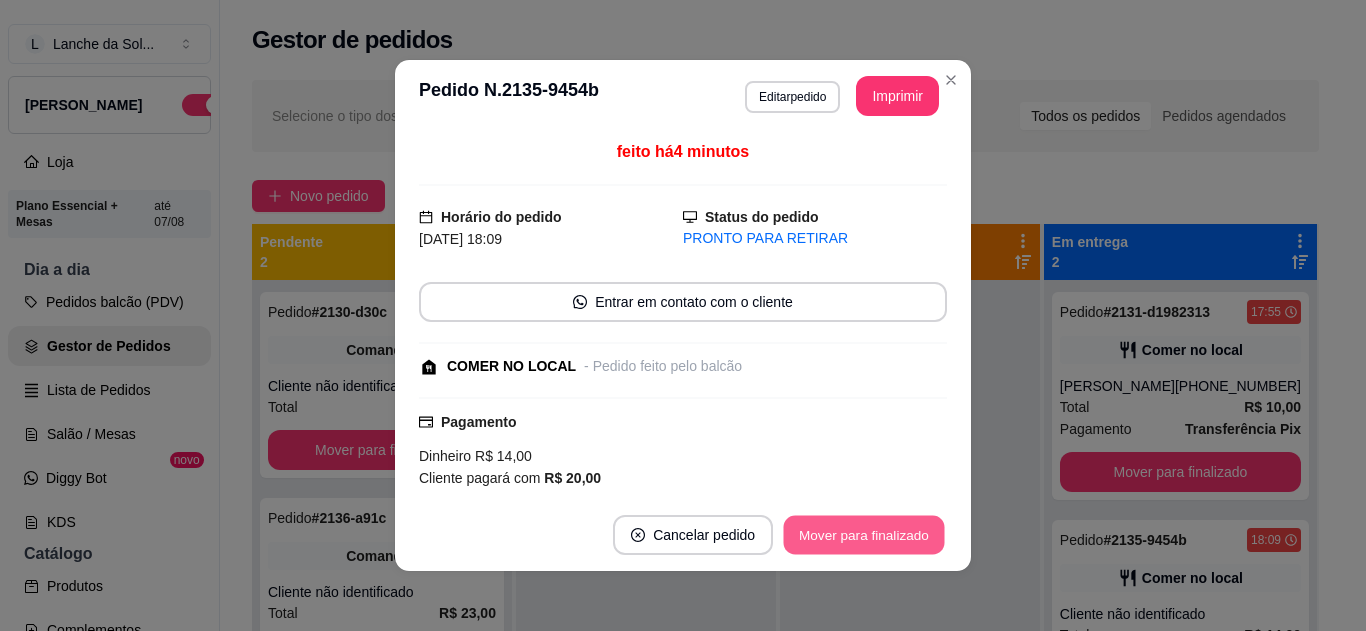 click on "Mover para finalizado" at bounding box center (864, 535) 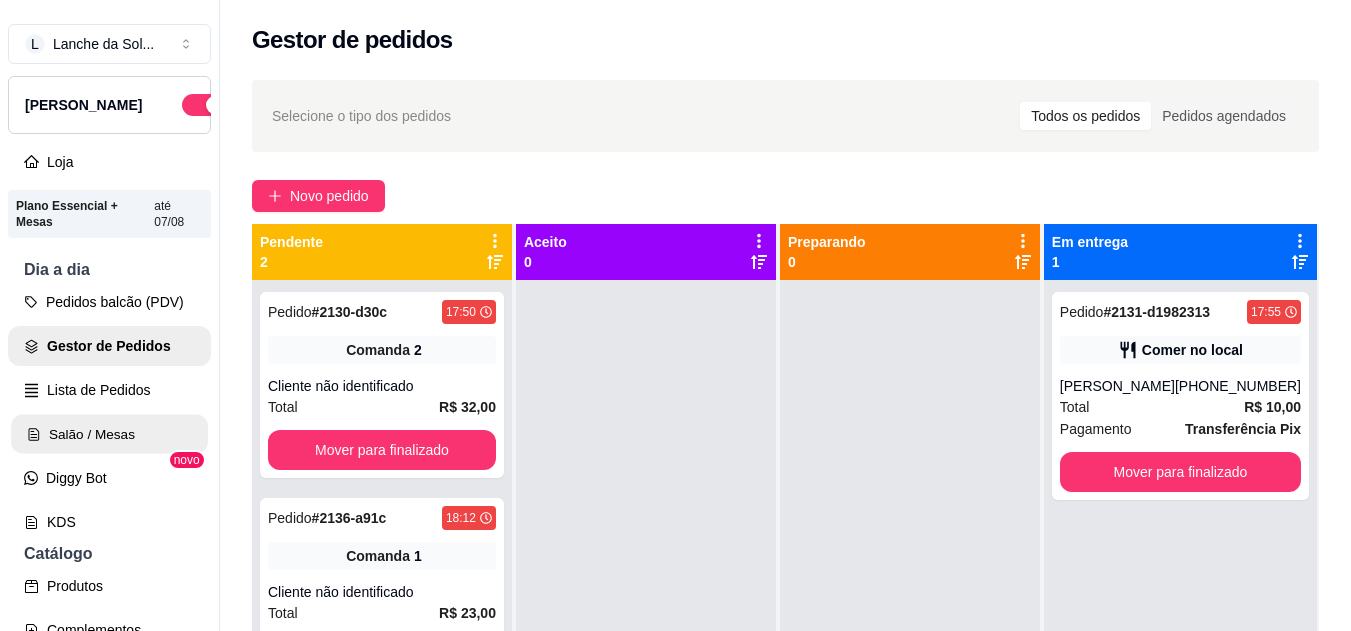 click on "Salão / Mesas" at bounding box center (109, 434) 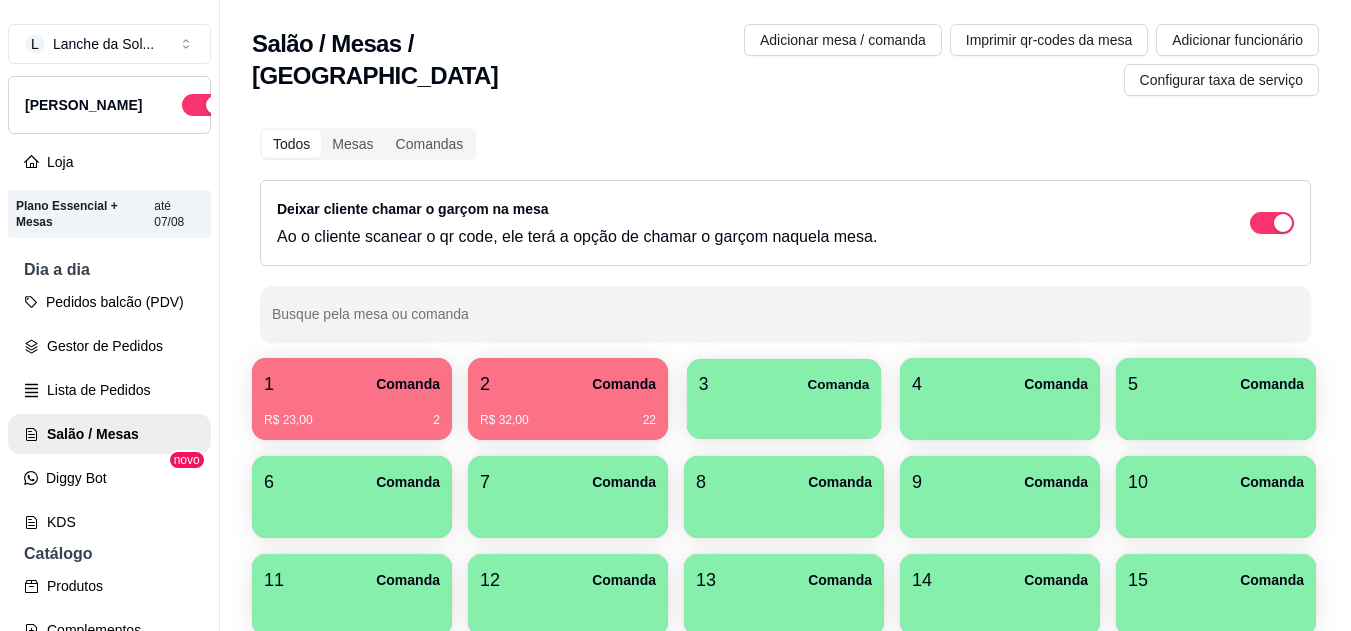 click on "3 Comanda" at bounding box center [784, 384] 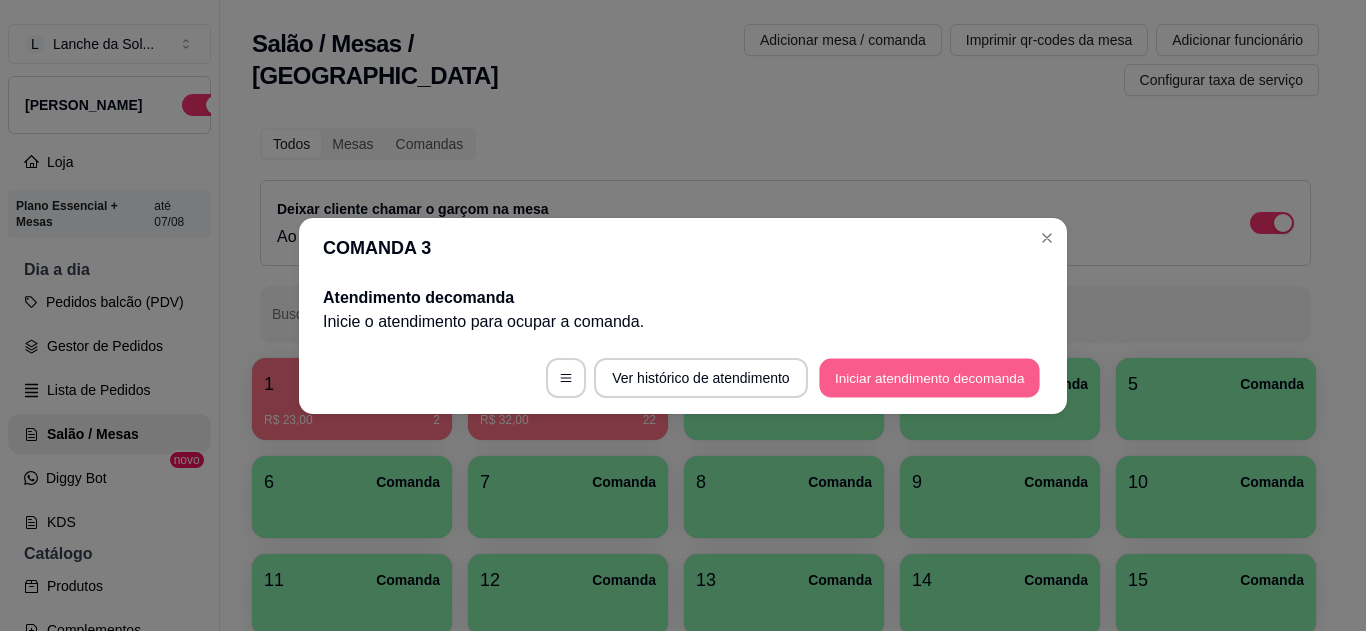 click on "Iniciar atendimento de  comanda" at bounding box center [929, 377] 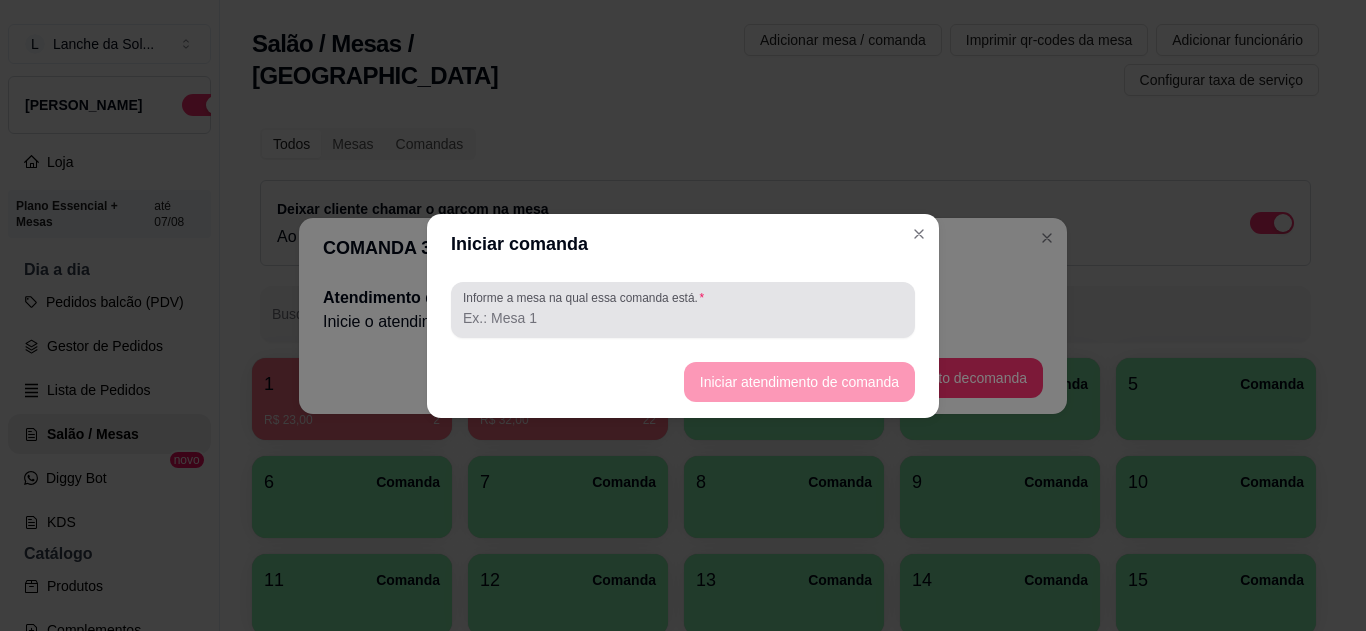 click on "Informe a mesa na qual essa comanda está." at bounding box center [683, 310] 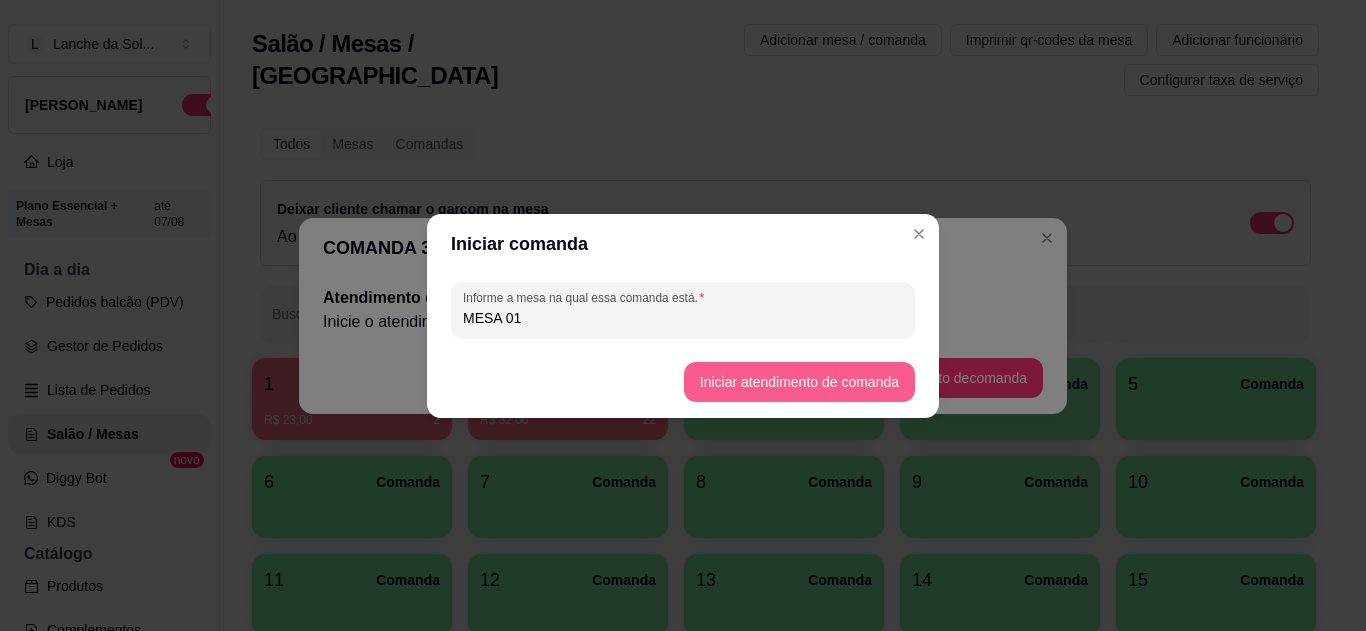 type on "MESA 01" 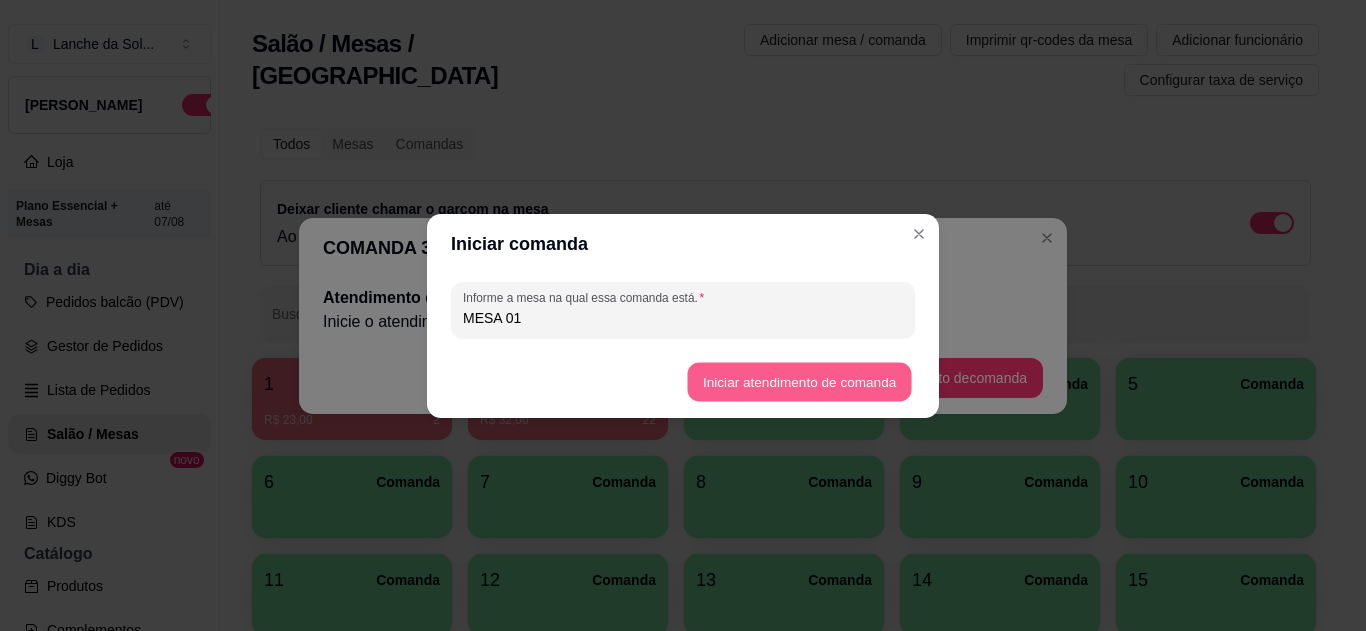 click on "Iniciar atendimento de comanda" at bounding box center [799, 381] 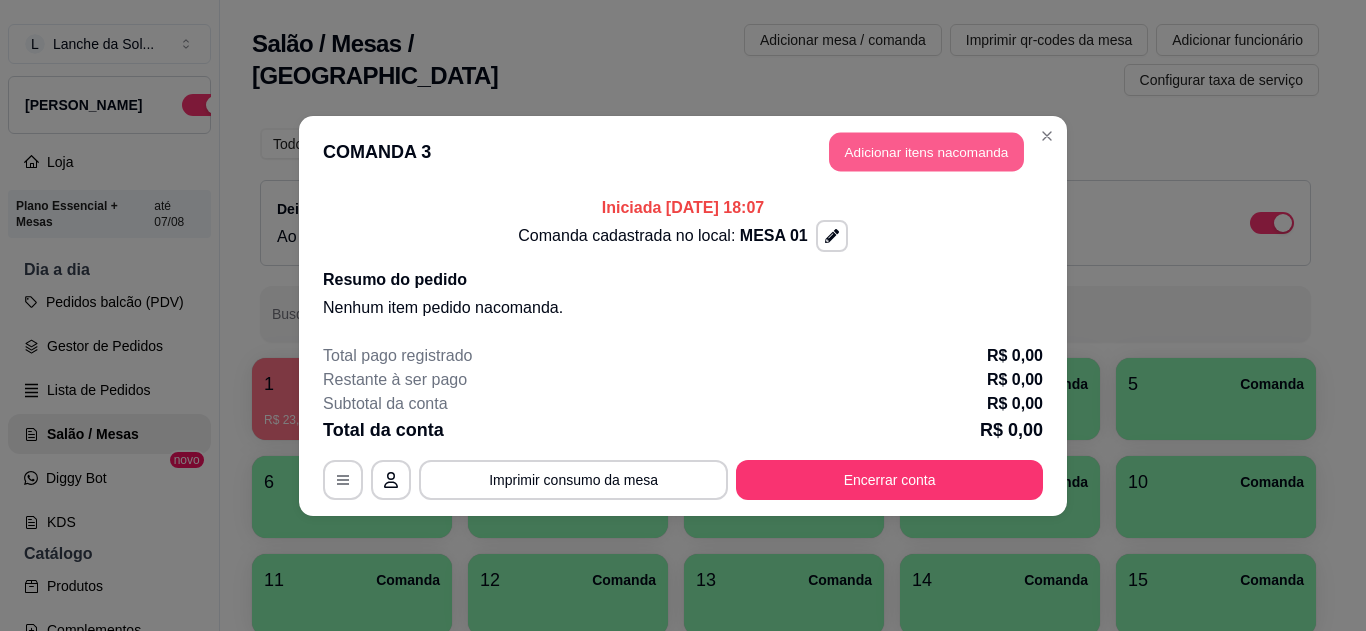 click on "Adicionar itens na  comanda" at bounding box center [926, 151] 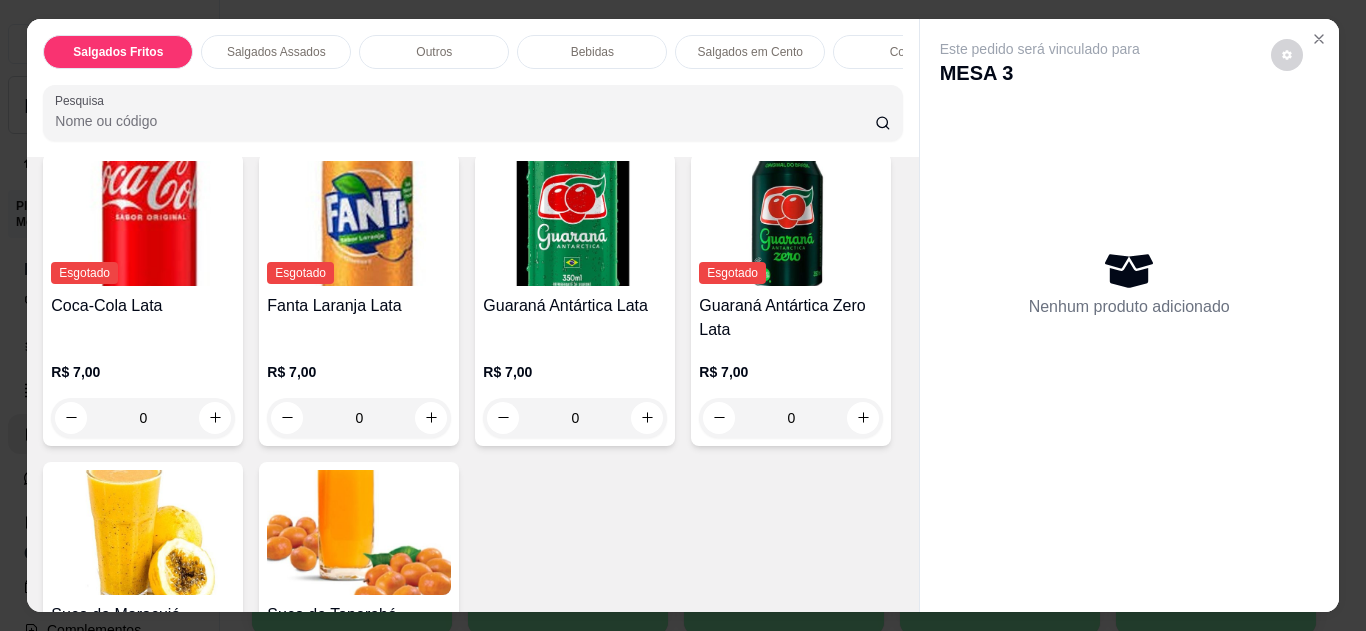 scroll, scrollTop: 1120, scrollLeft: 0, axis: vertical 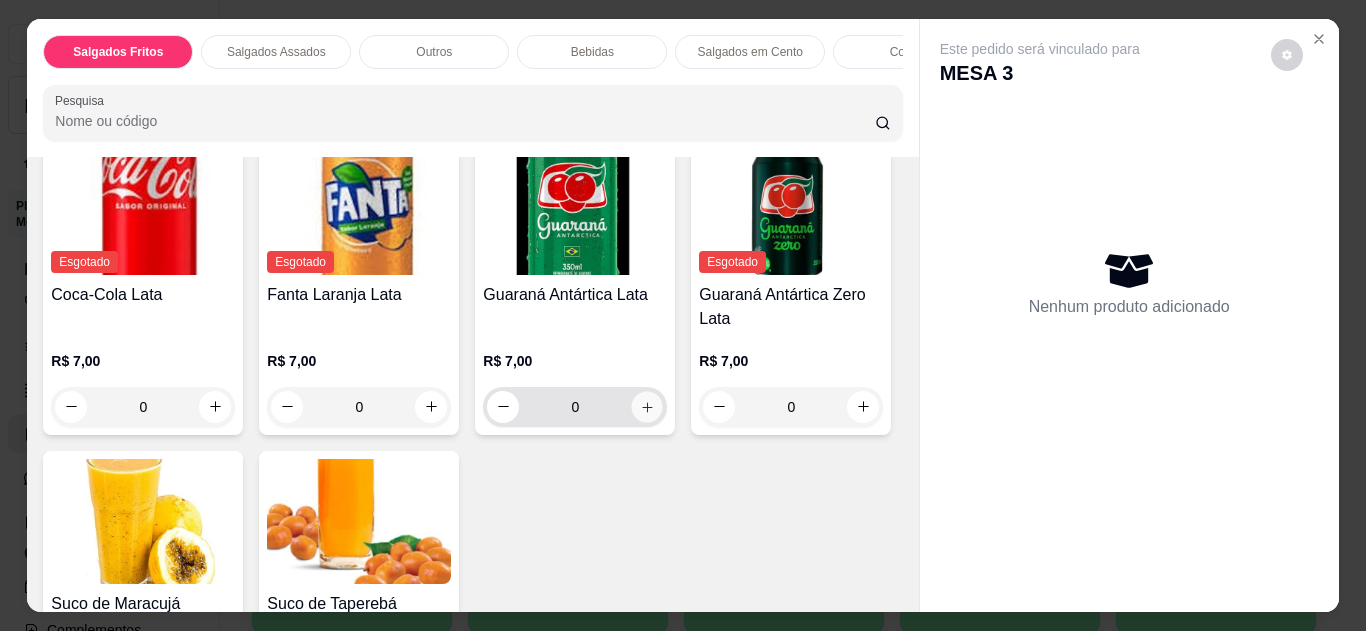 click 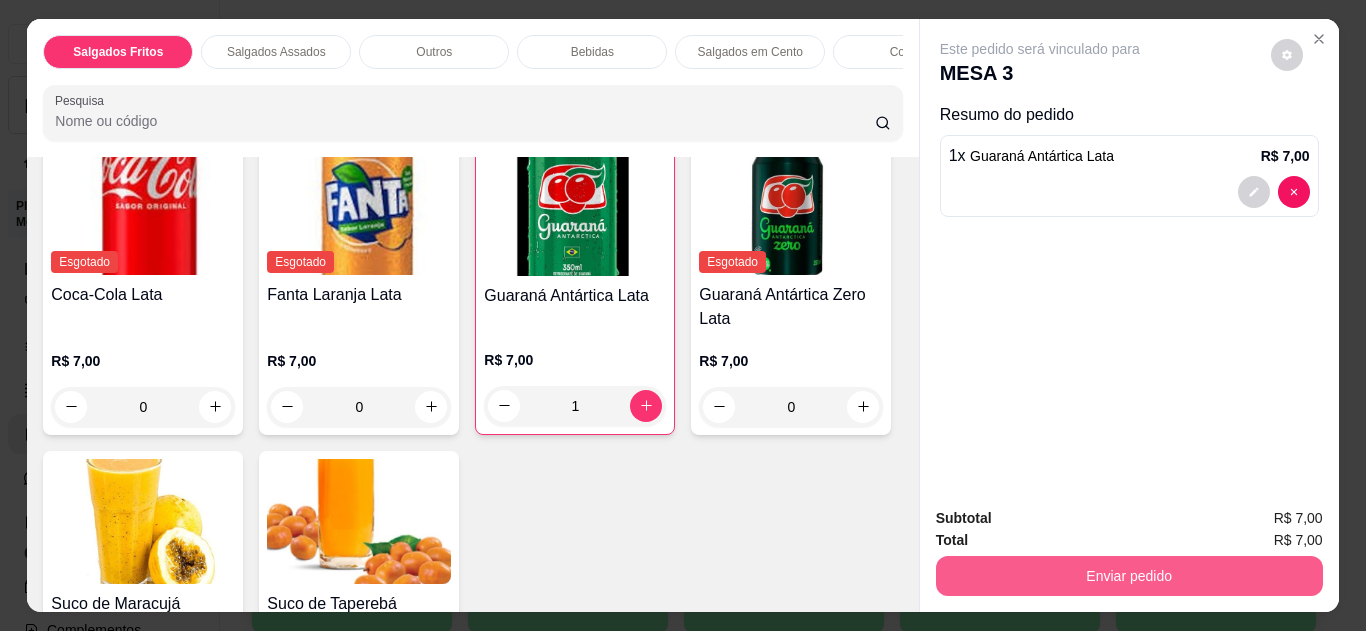 click on "Enviar pedido" at bounding box center [1129, 576] 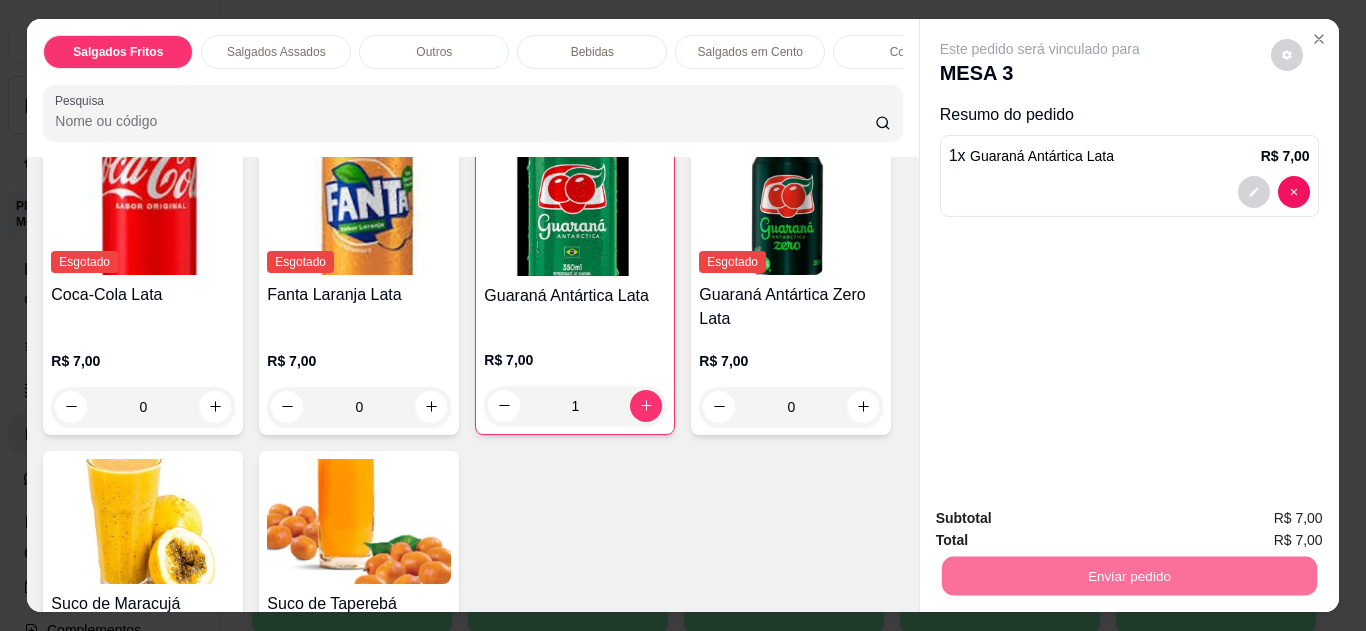 click on "Não registrar e enviar pedido" at bounding box center [1063, 519] 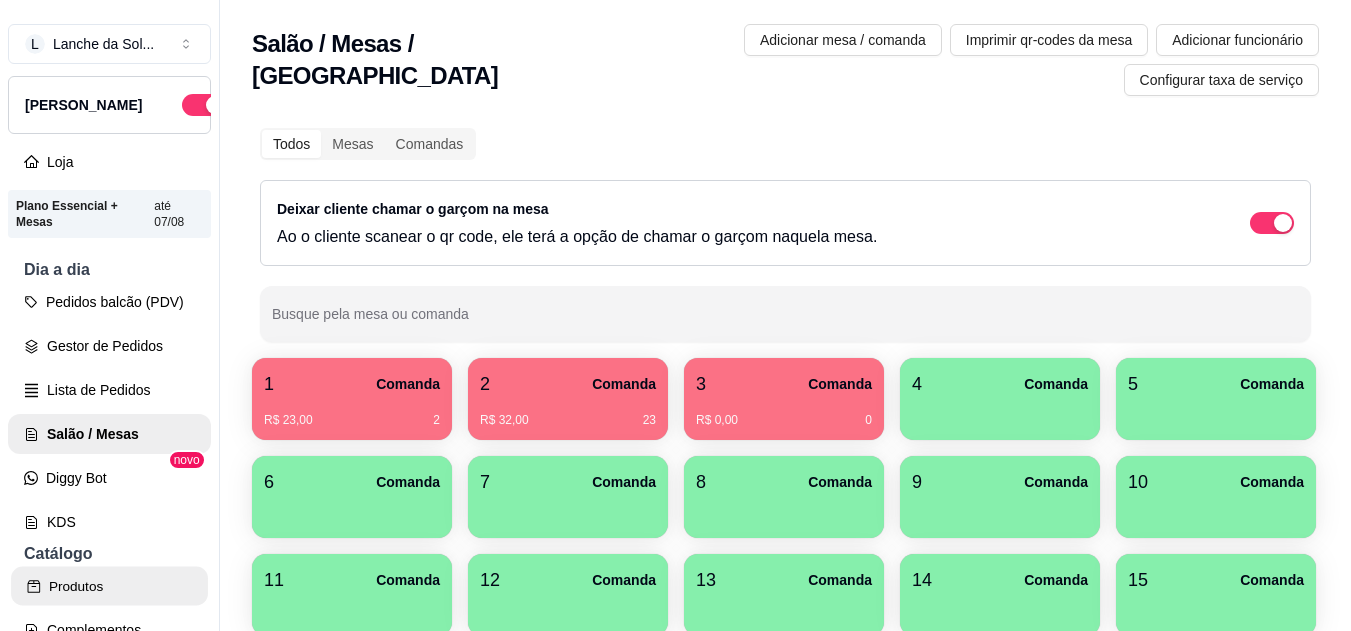 click on "Produtos" at bounding box center [109, 586] 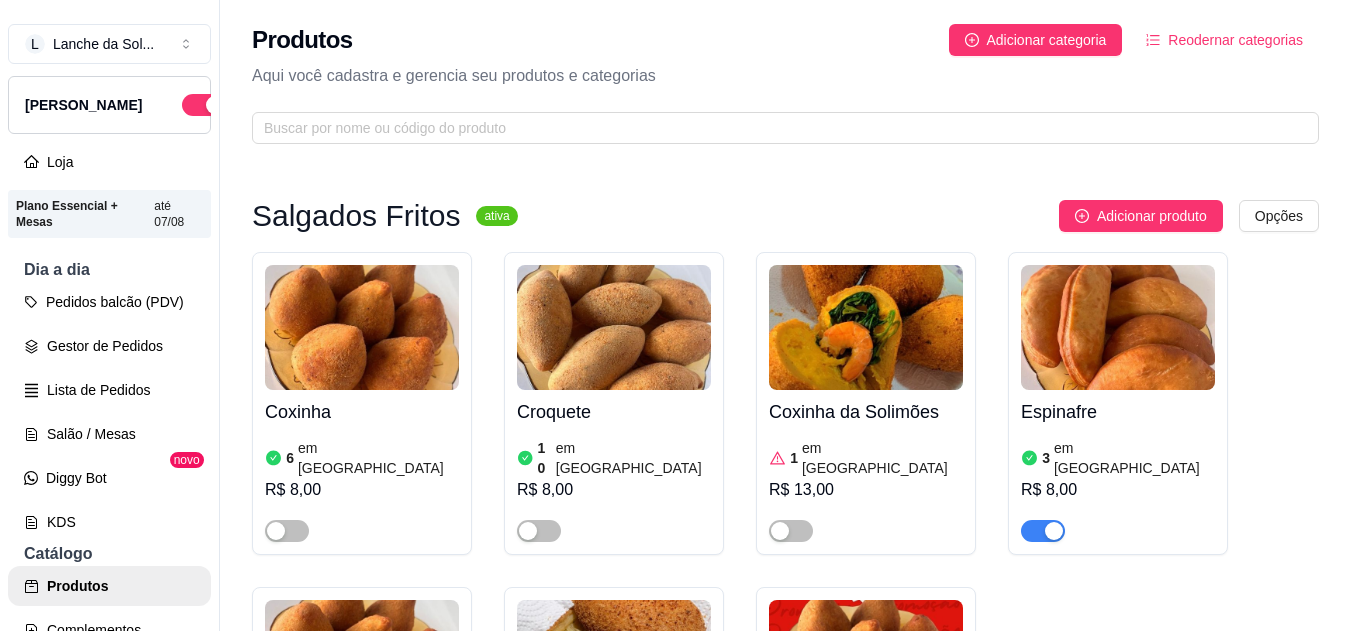 click on "Coxinha de costela   6 em estoque R$ 10,00" at bounding box center [614, 752] 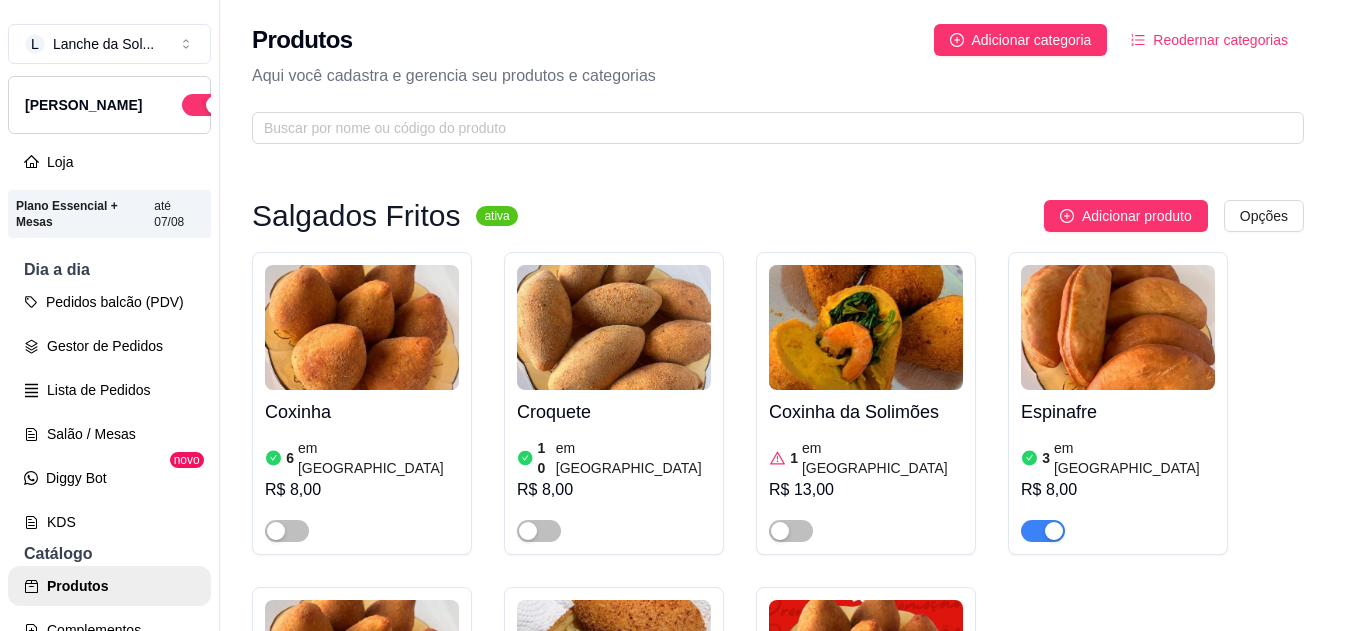 type 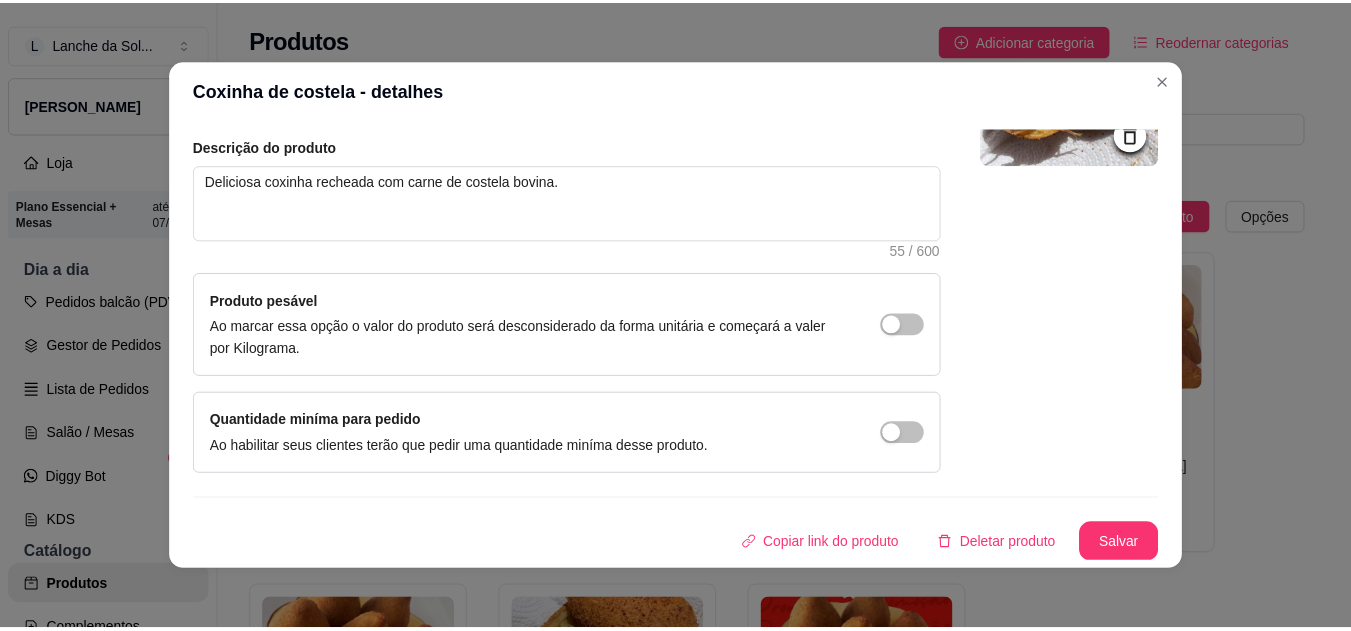 scroll, scrollTop: 217, scrollLeft: 0, axis: vertical 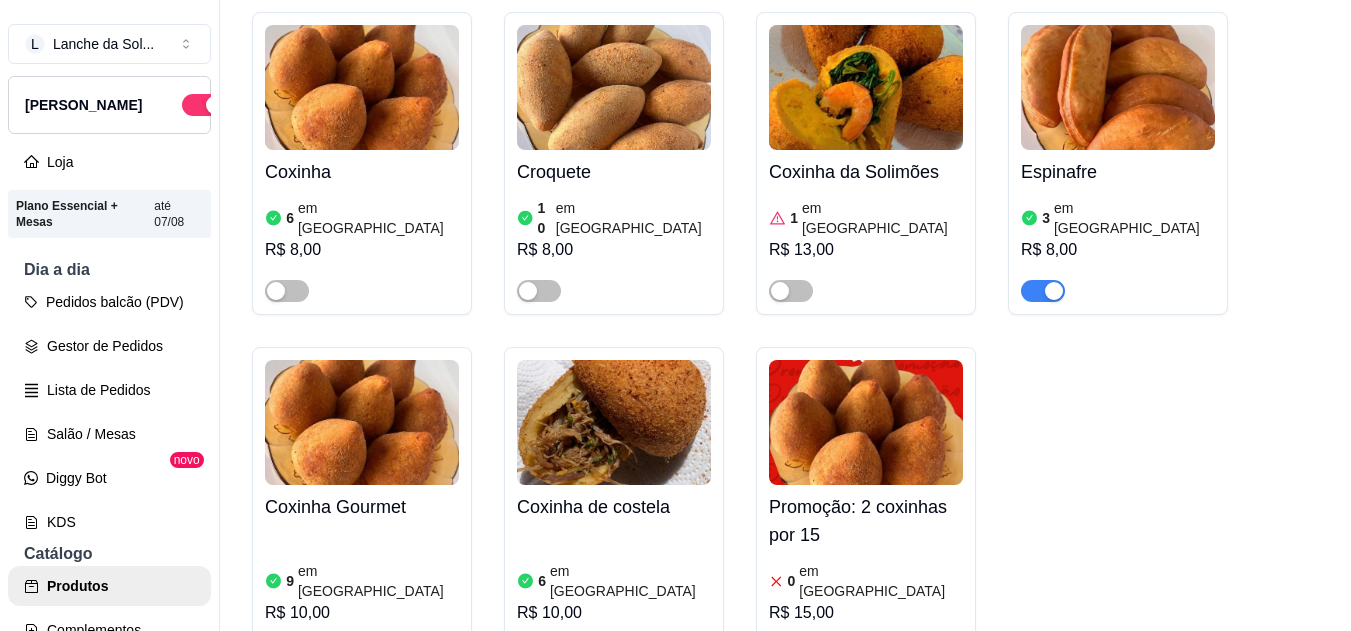click at bounding box center (528, 654) 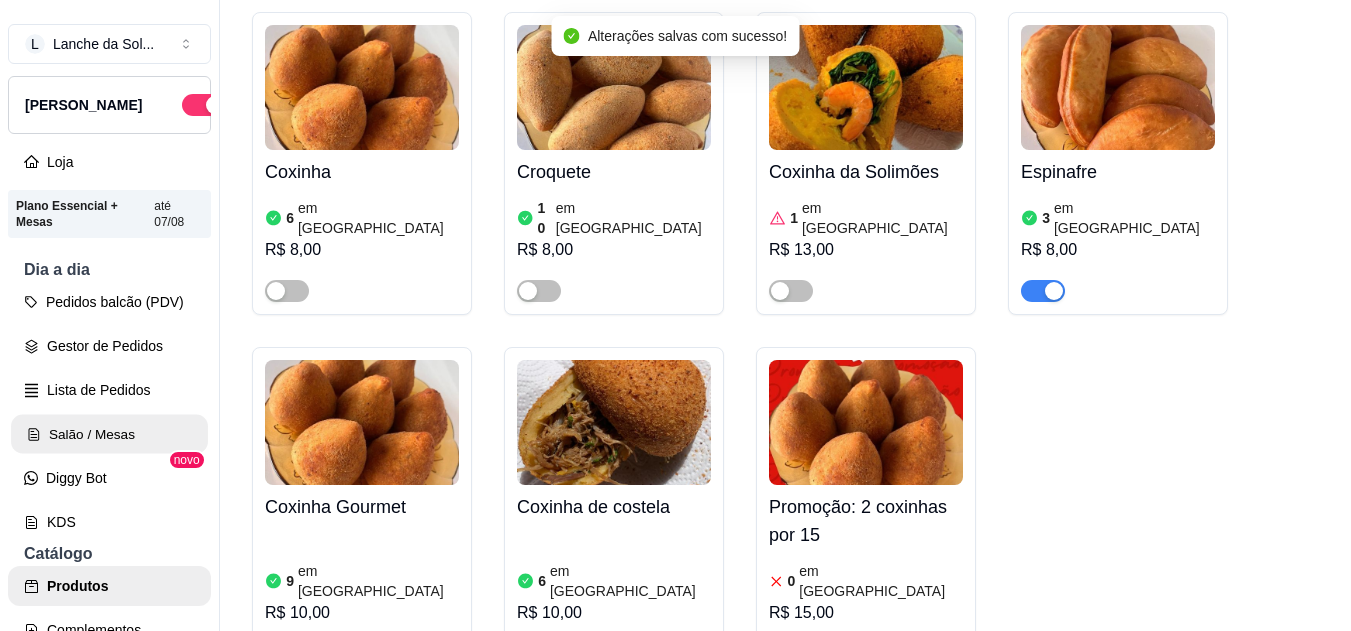 click on "Salão / Mesas" at bounding box center [109, 434] 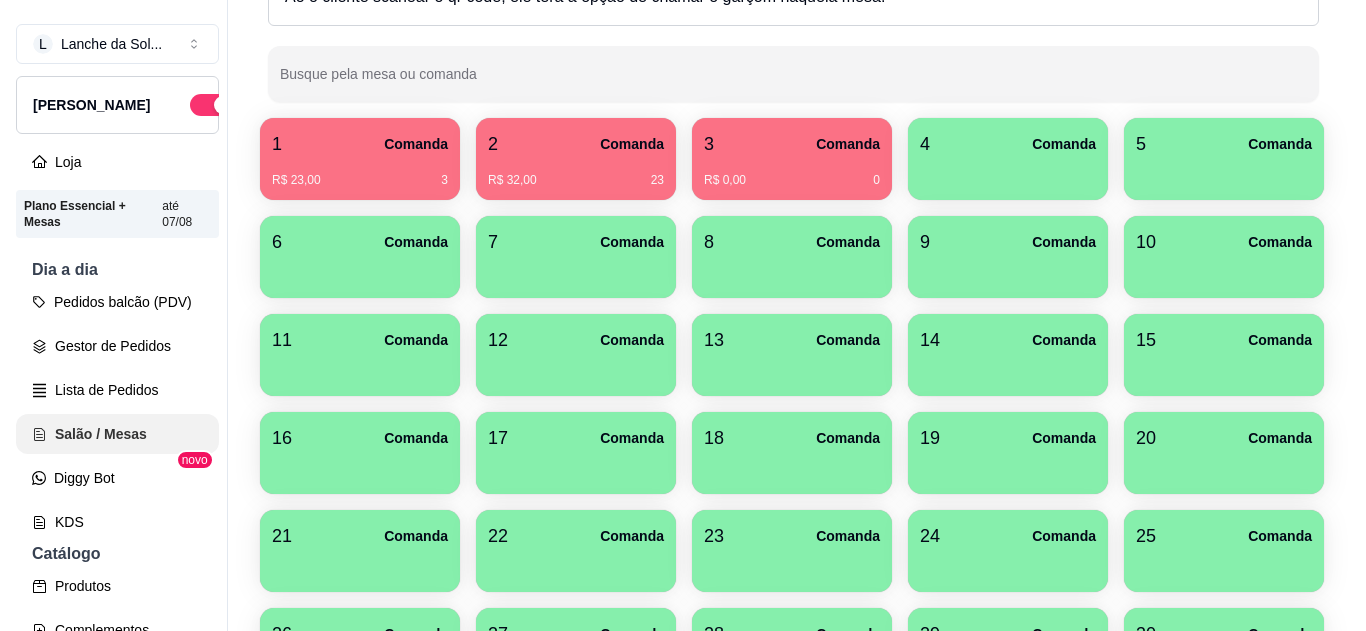 scroll, scrollTop: 0, scrollLeft: 0, axis: both 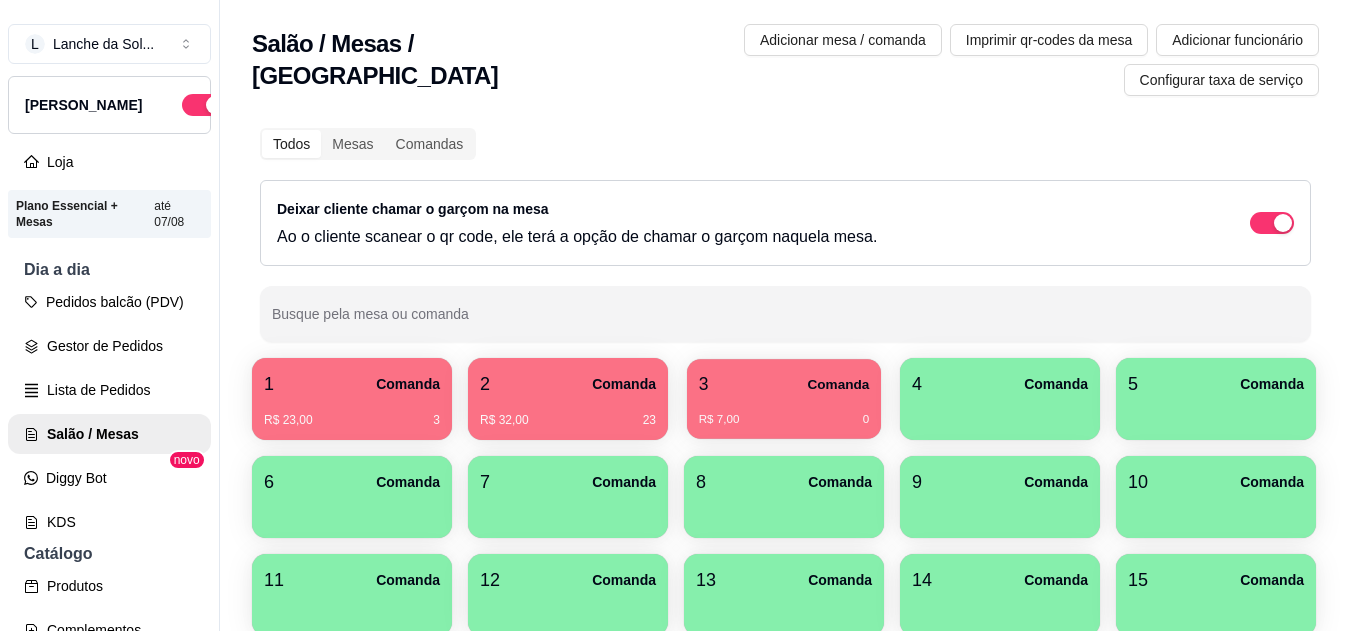 click on "3 Comanda" at bounding box center (784, 384) 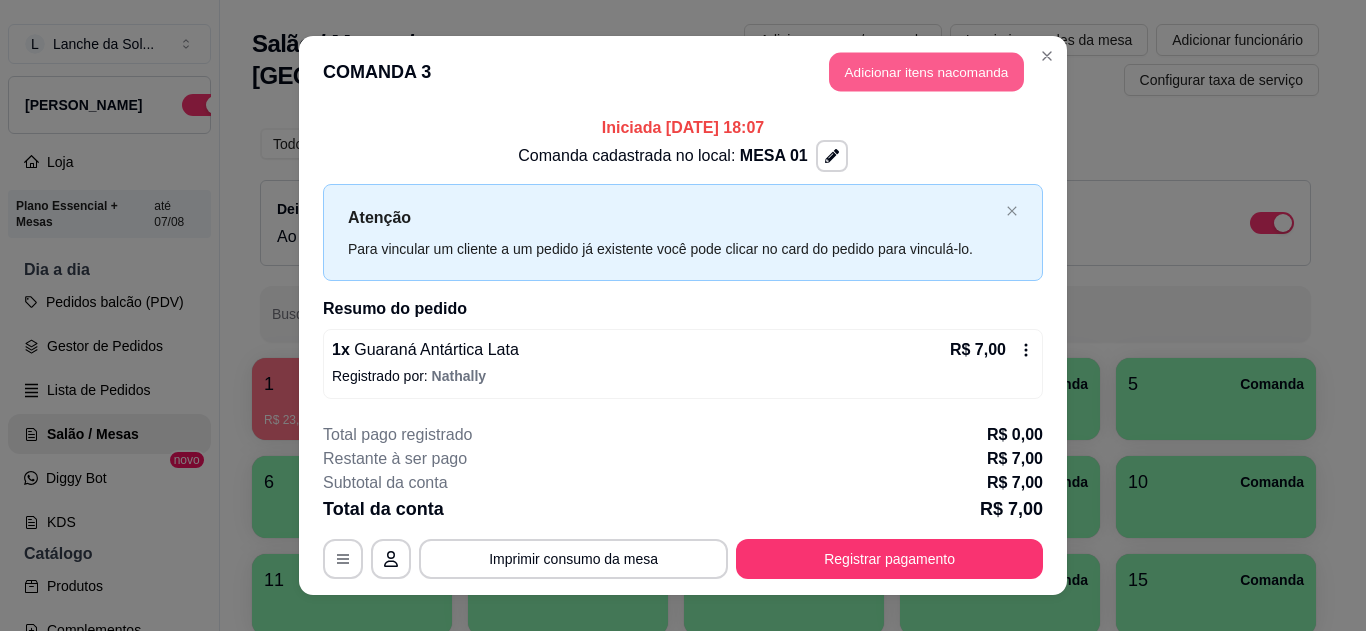 click on "Adicionar itens na  comanda" at bounding box center [926, 72] 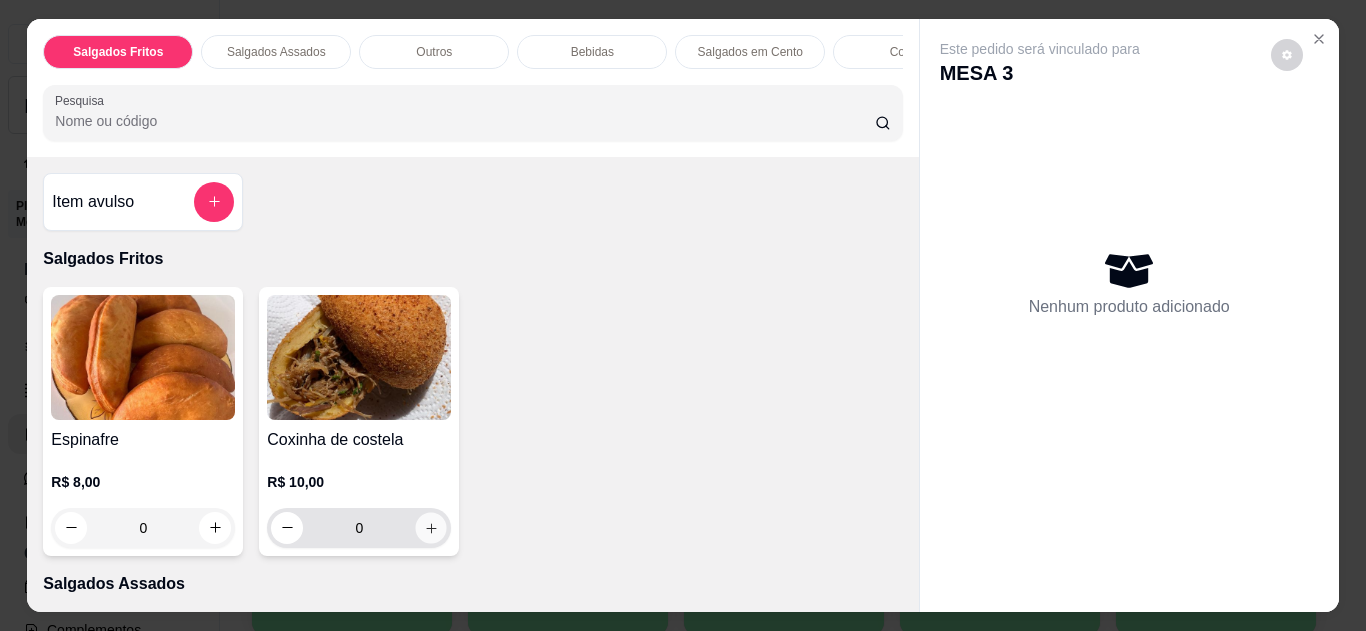 click 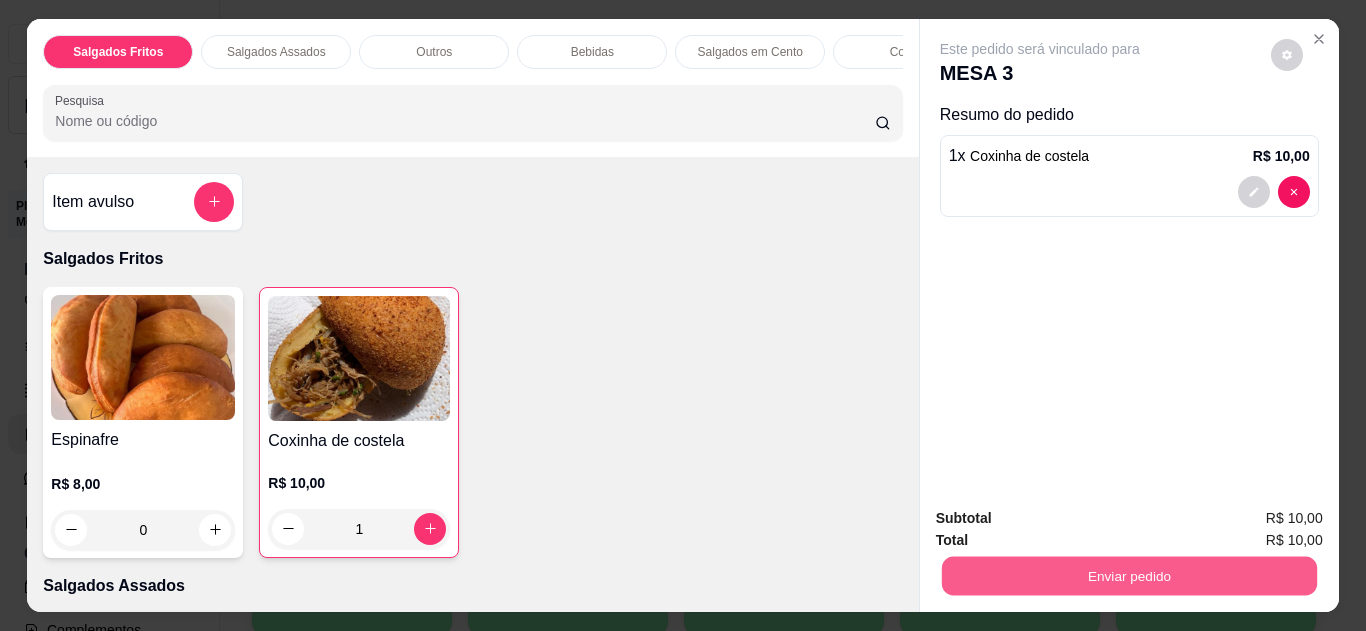 click on "Enviar pedido" at bounding box center (1128, 576) 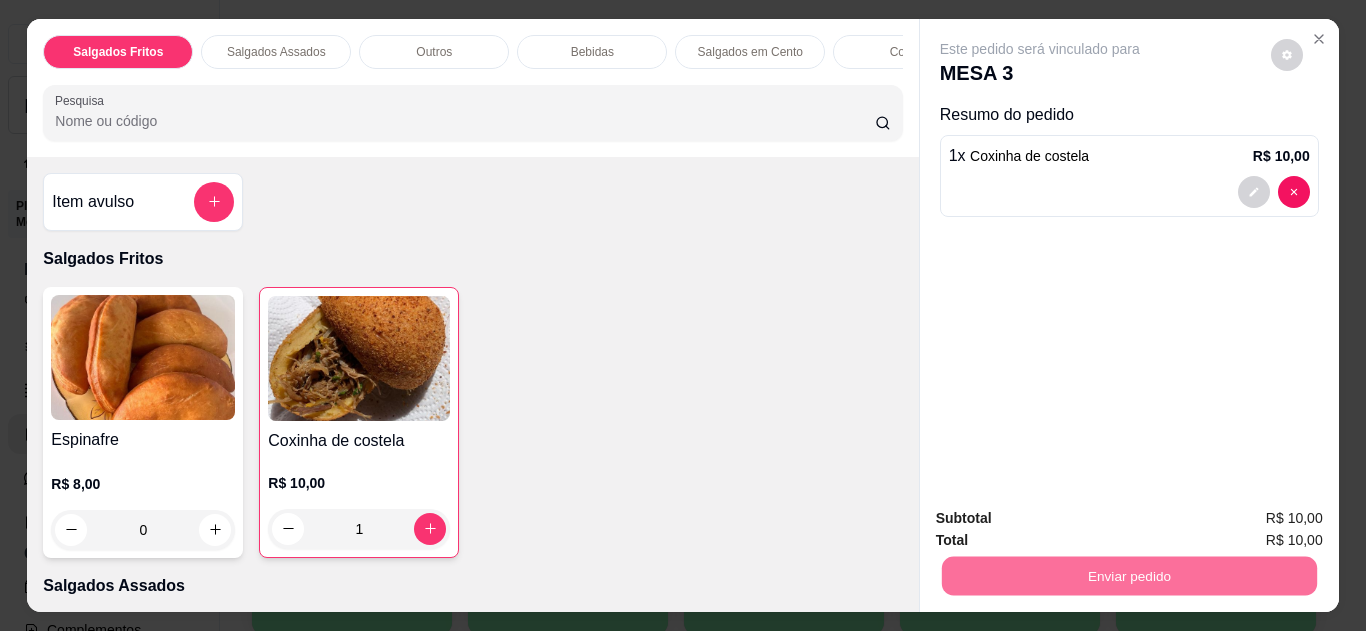 click on "Não registrar e enviar pedido" at bounding box center (1063, 519) 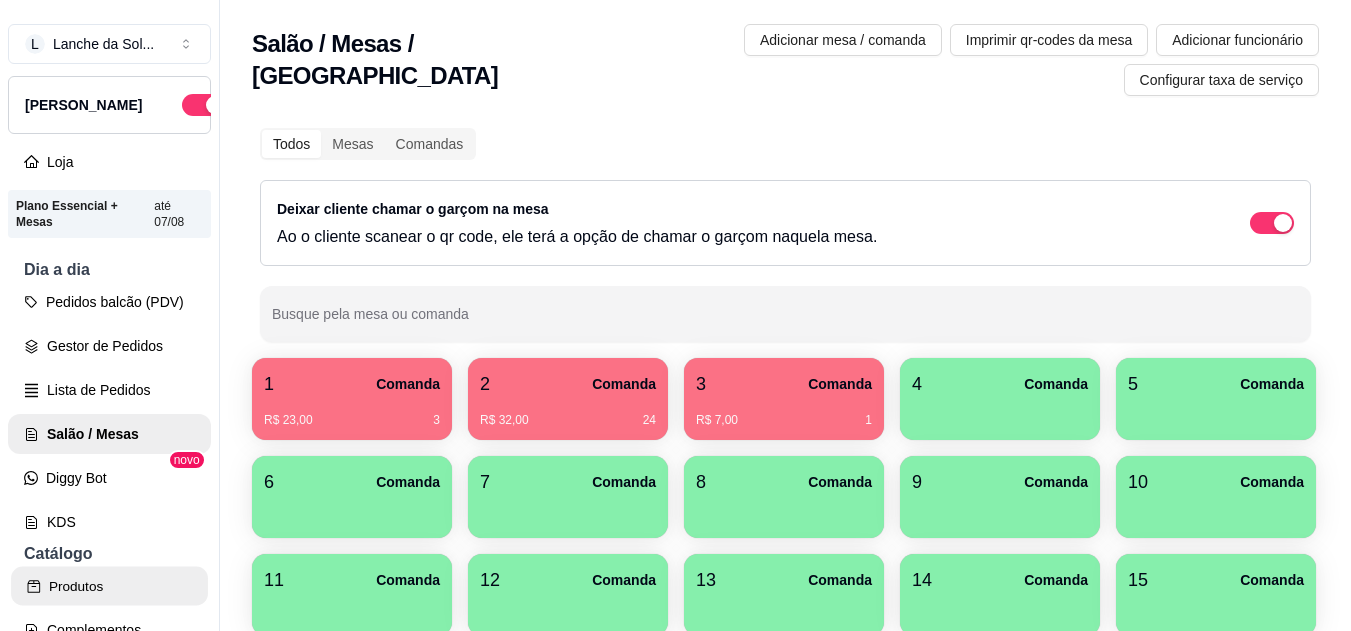 click on "Produtos" at bounding box center (109, 586) 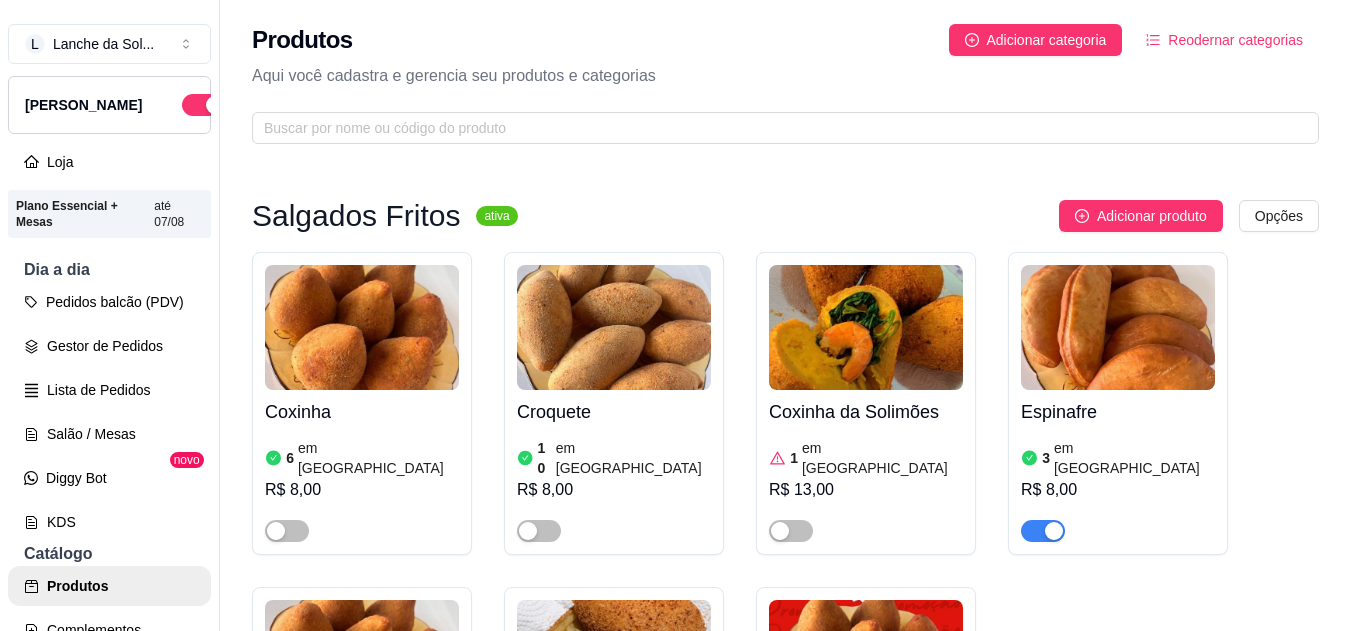 click on "Coxinha de costela   5 em estoque R$ 10,00" at bounding box center (614, 752) 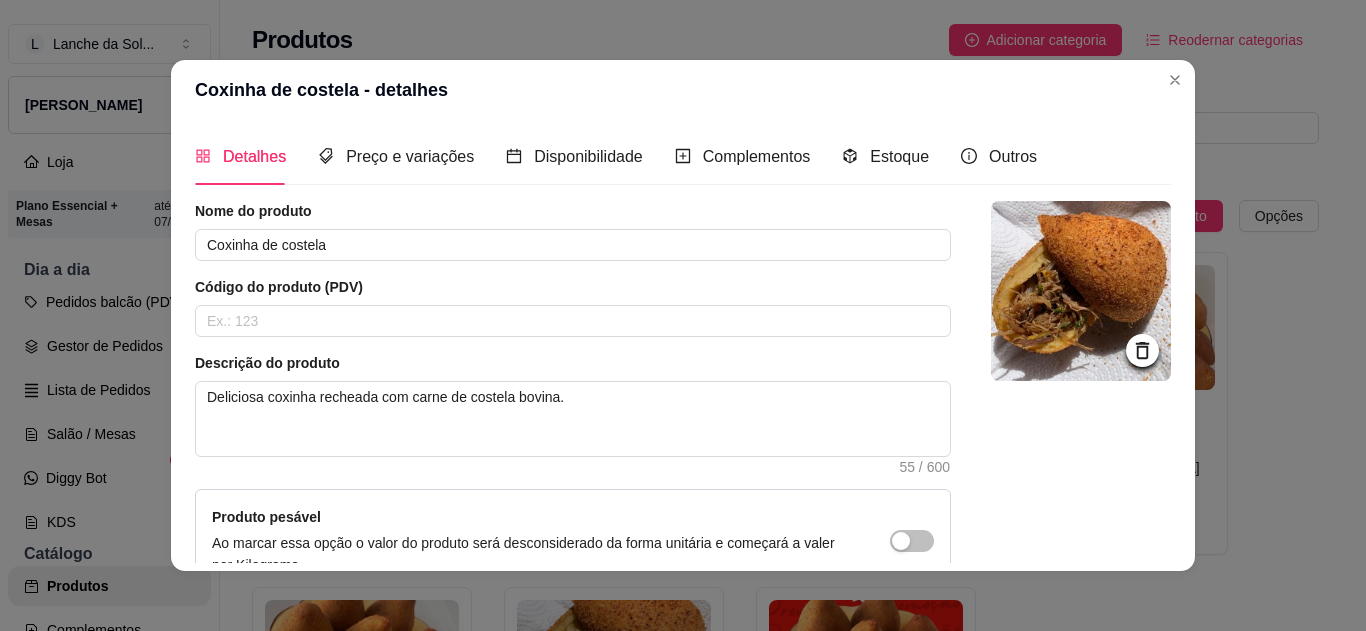 click on "Detalhes Preço e variações Disponibilidade Complementos Estoque Outros Nome do produto Coxinha de costela Código do produto (PDV) Descrição do produto Deliciosa coxinha recheada com carne de costela bovina. 55 / 600 Produto pesável Ao marcar essa opção o valor do produto será desconsiderado da forma unitária e começará a valer por Kilograma. Quantidade miníma para pedido Ao habilitar seus clientes terão que pedir uma quantidade miníma desse produto. Copiar link do produto Deletar produto Salvar" at bounding box center (683, 345) 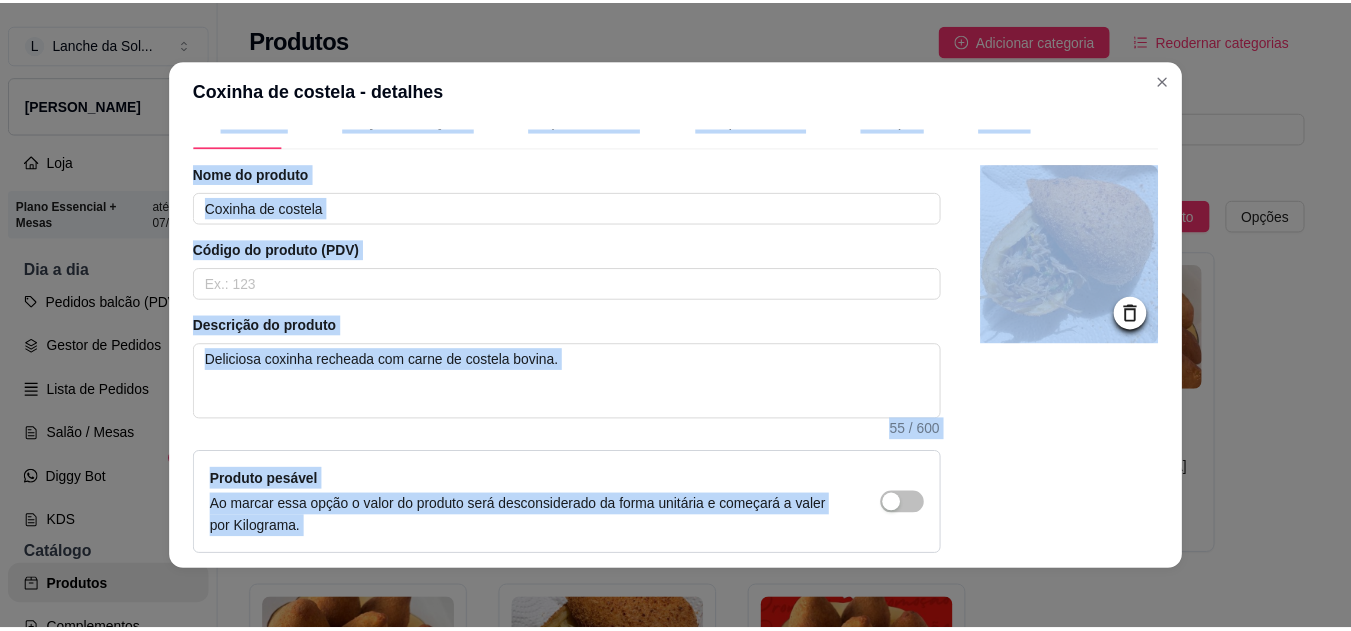 scroll, scrollTop: 0, scrollLeft: 0, axis: both 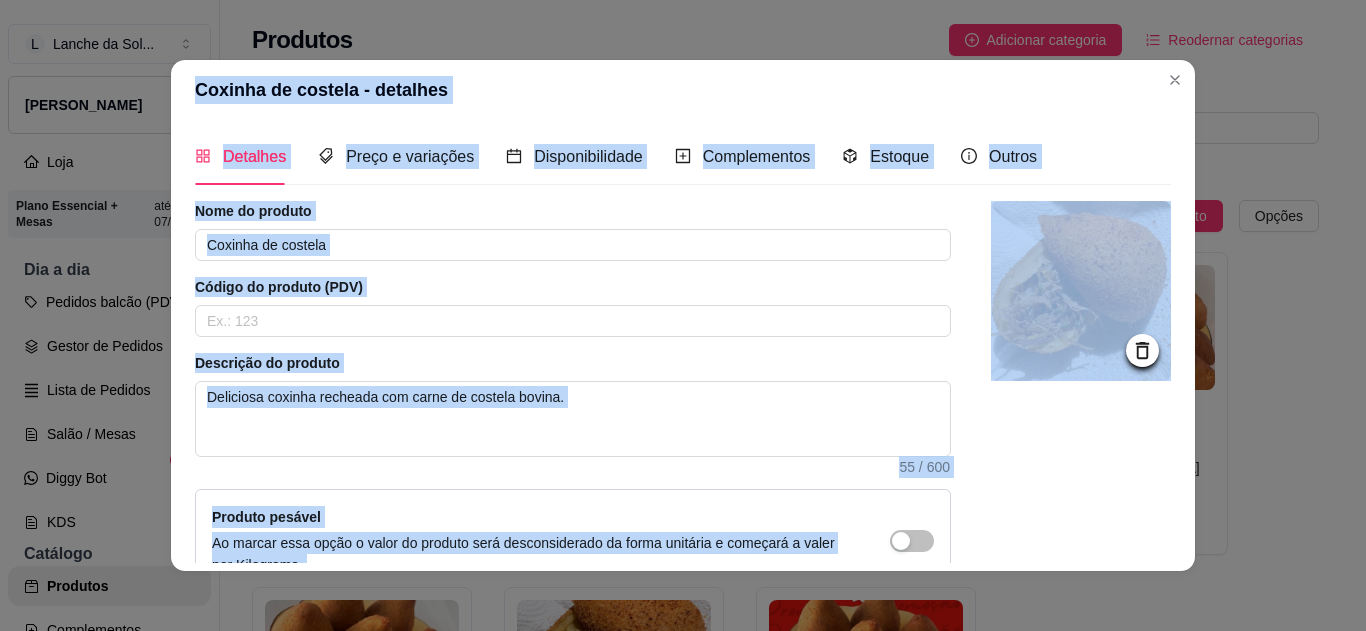 drag, startPoint x: 1163, startPoint y: 556, endPoint x: 1165, endPoint y: 88, distance: 468.00427 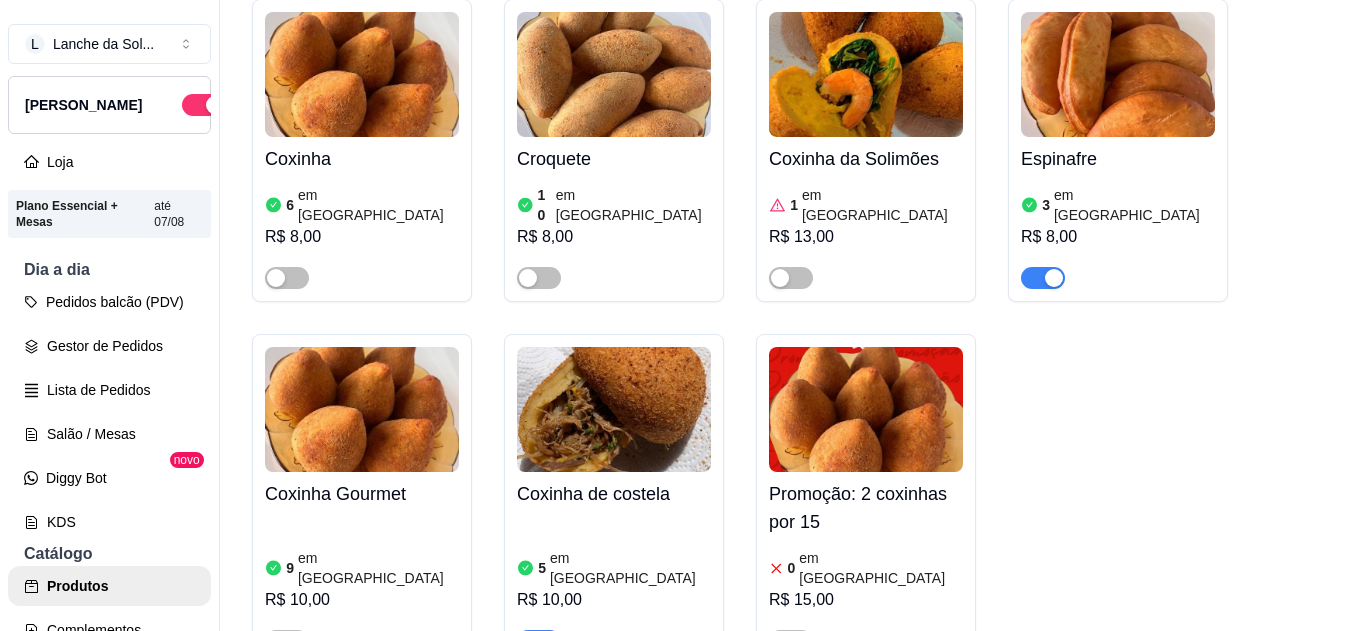 scroll, scrollTop: 347, scrollLeft: 0, axis: vertical 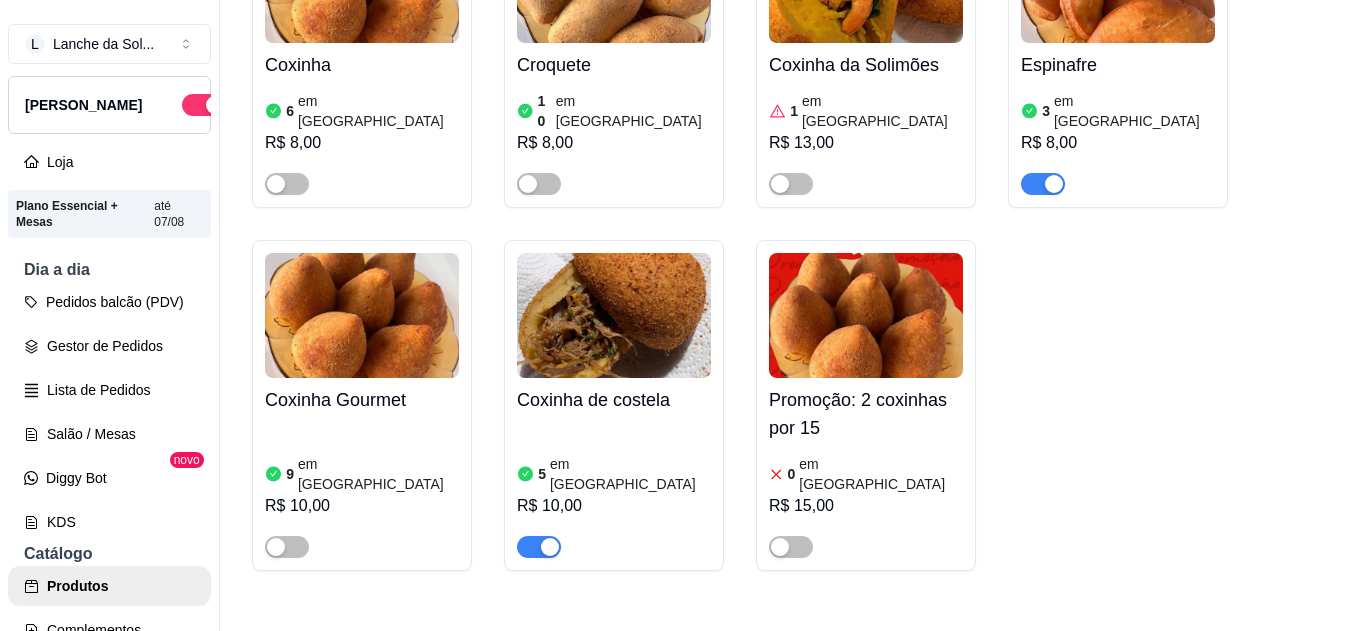 click at bounding box center [550, 547] 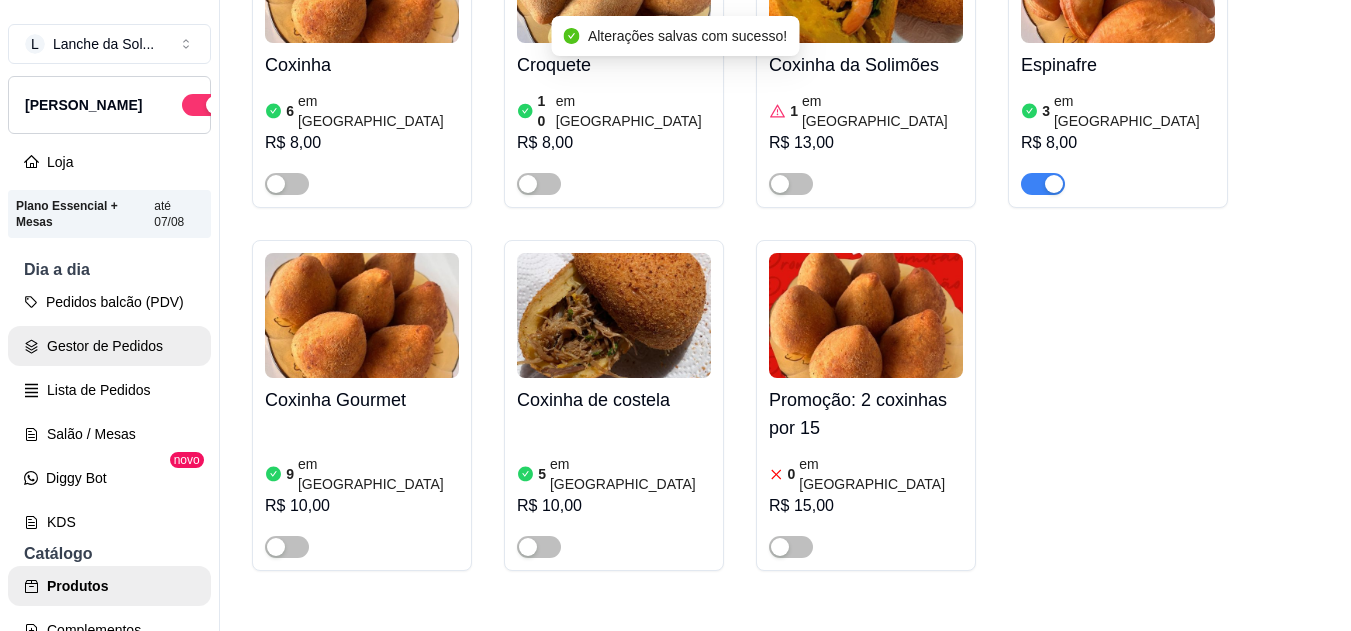 click on "Gestor de Pedidos" at bounding box center (109, 346) 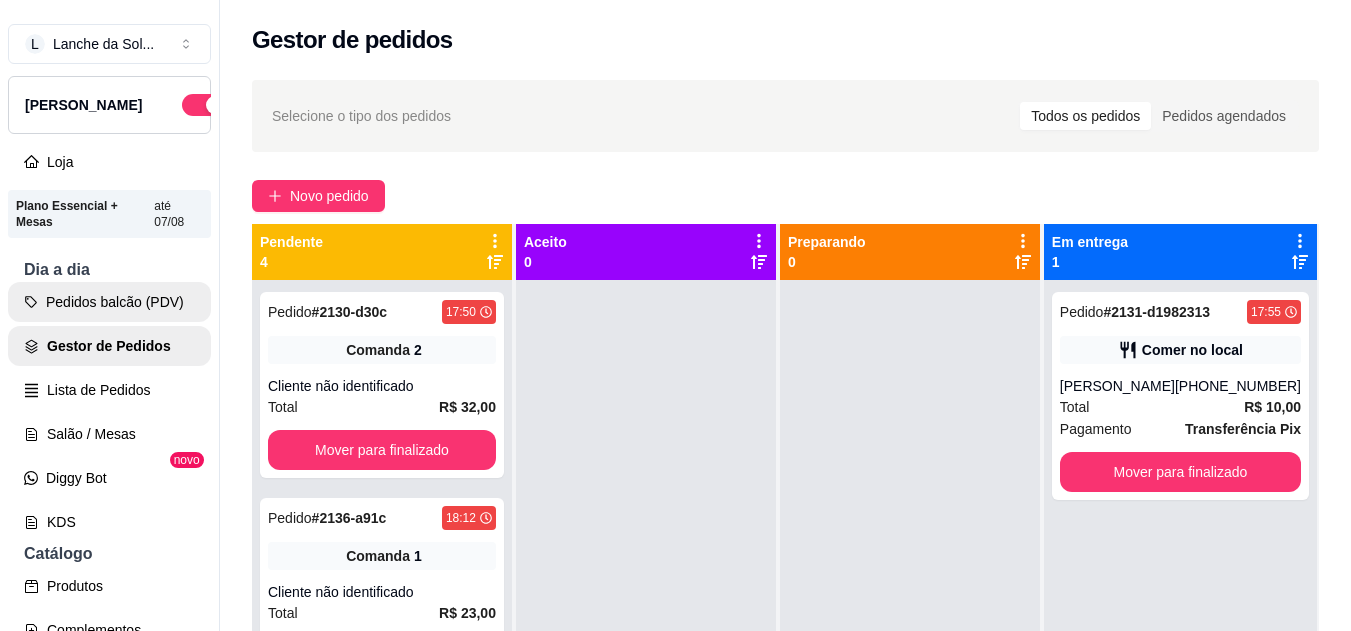 click on "Pedidos balcão (PDV)" at bounding box center [109, 302] 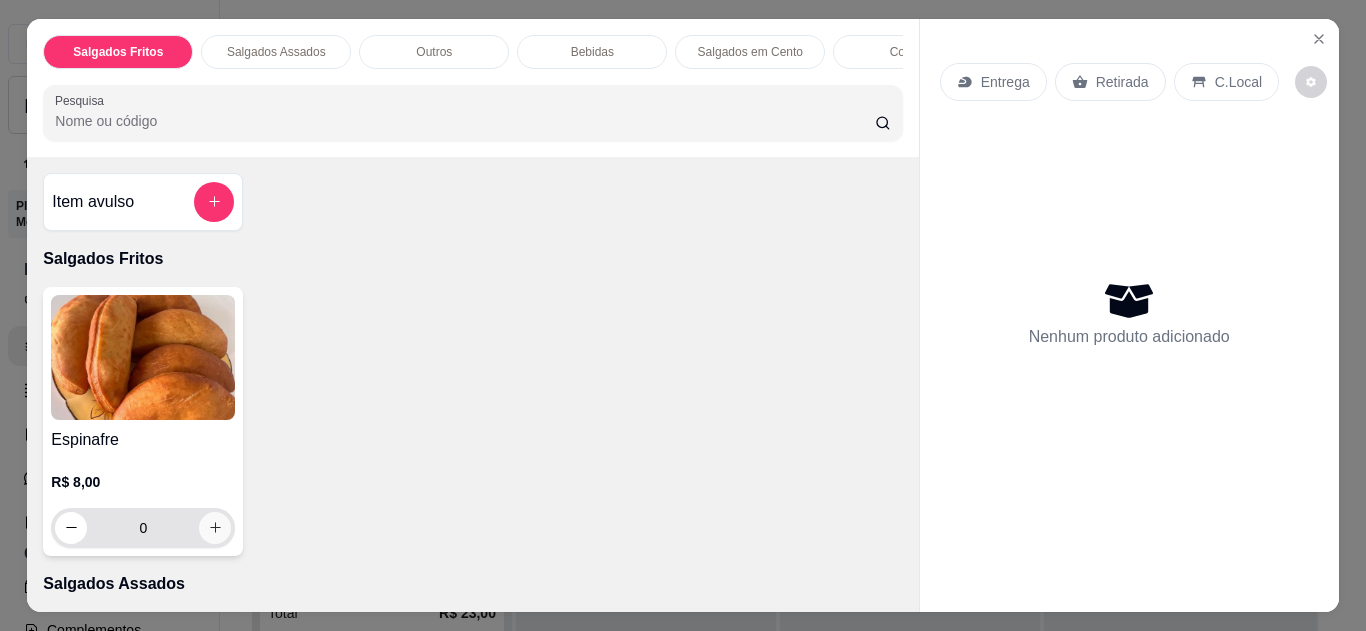 click 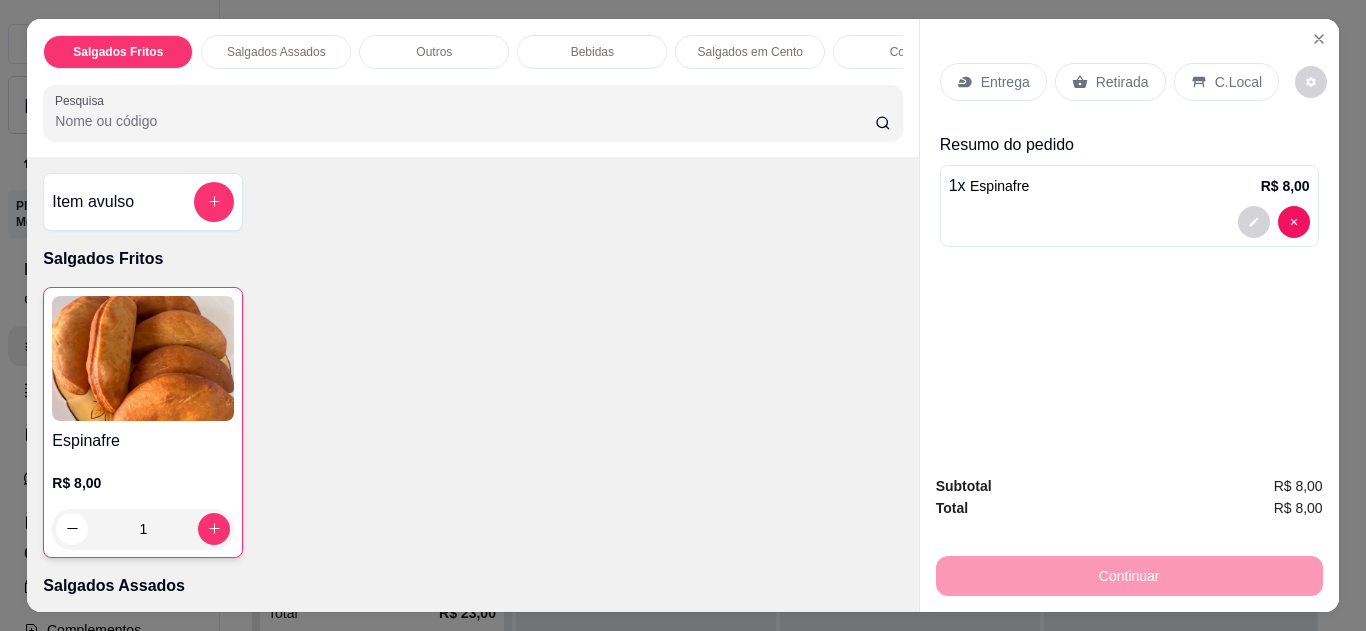click on "C.Local" at bounding box center [1226, 82] 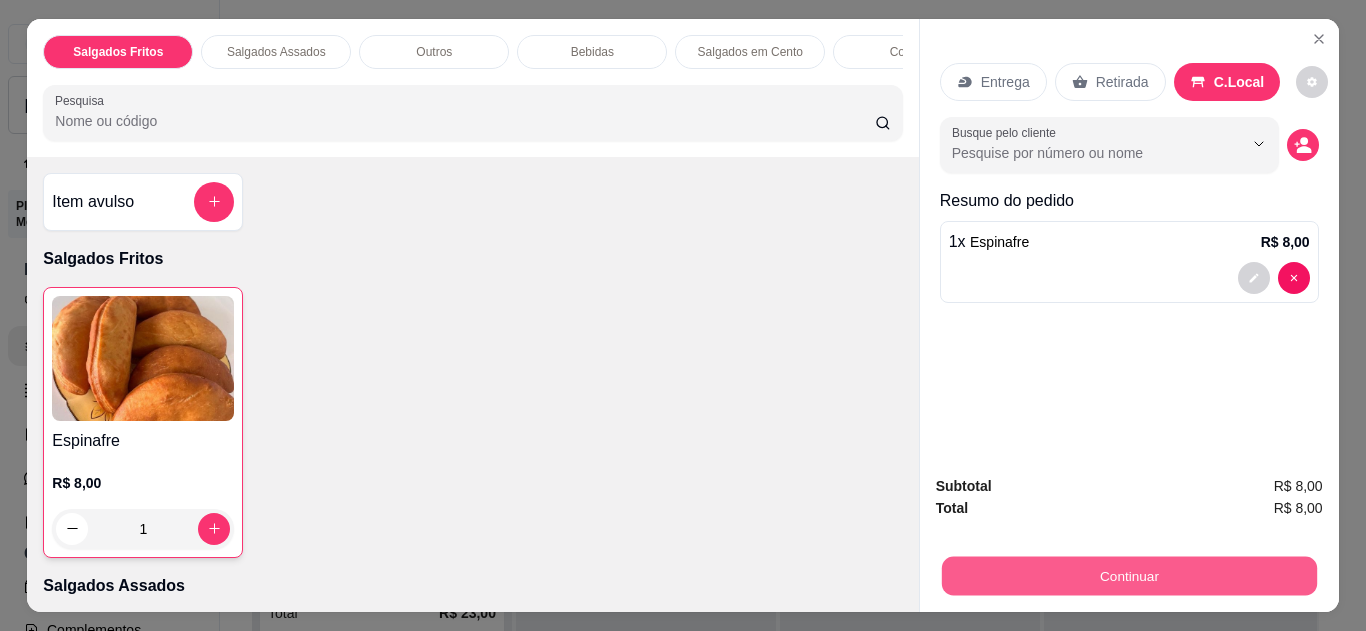 click on "Continuar" at bounding box center (1128, 576) 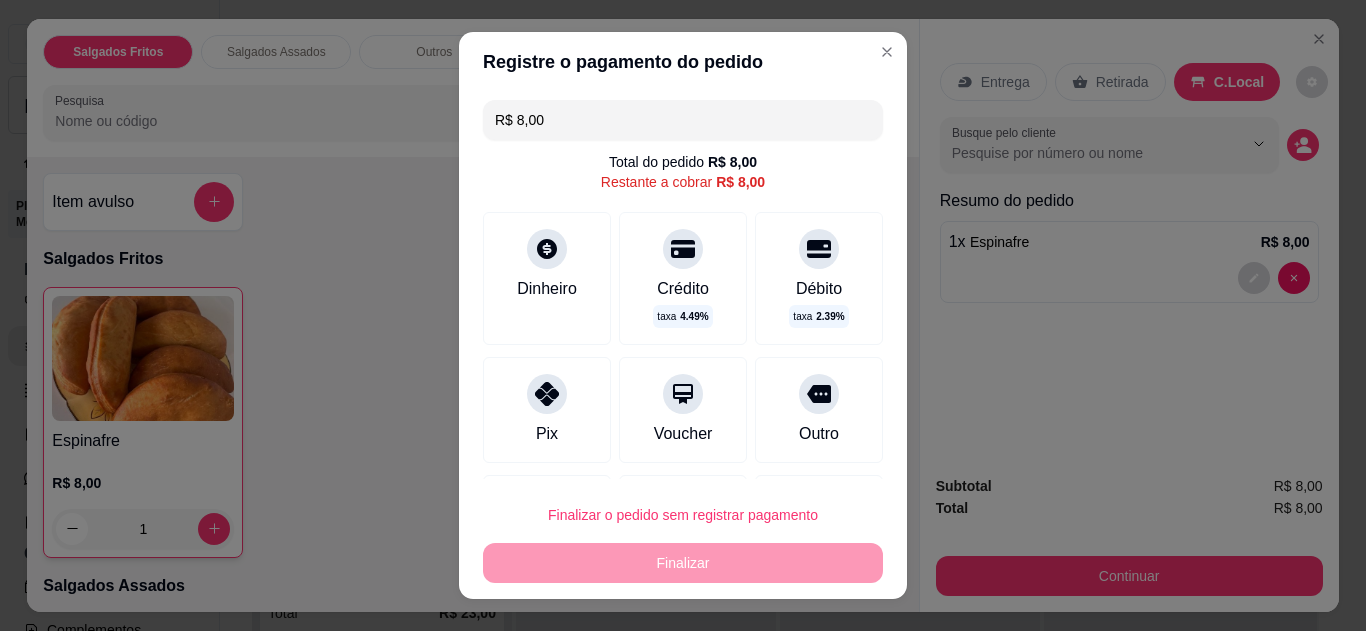 click on "Pix" at bounding box center (547, 434) 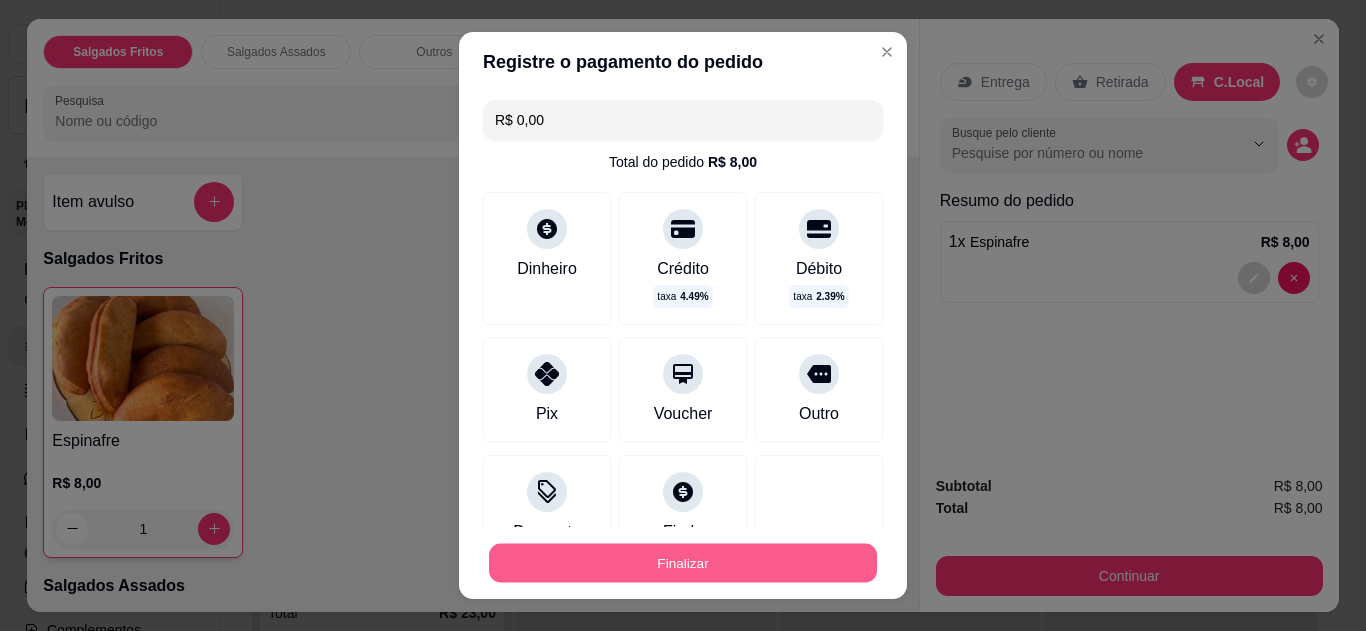 click on "Finalizar" at bounding box center [683, 563] 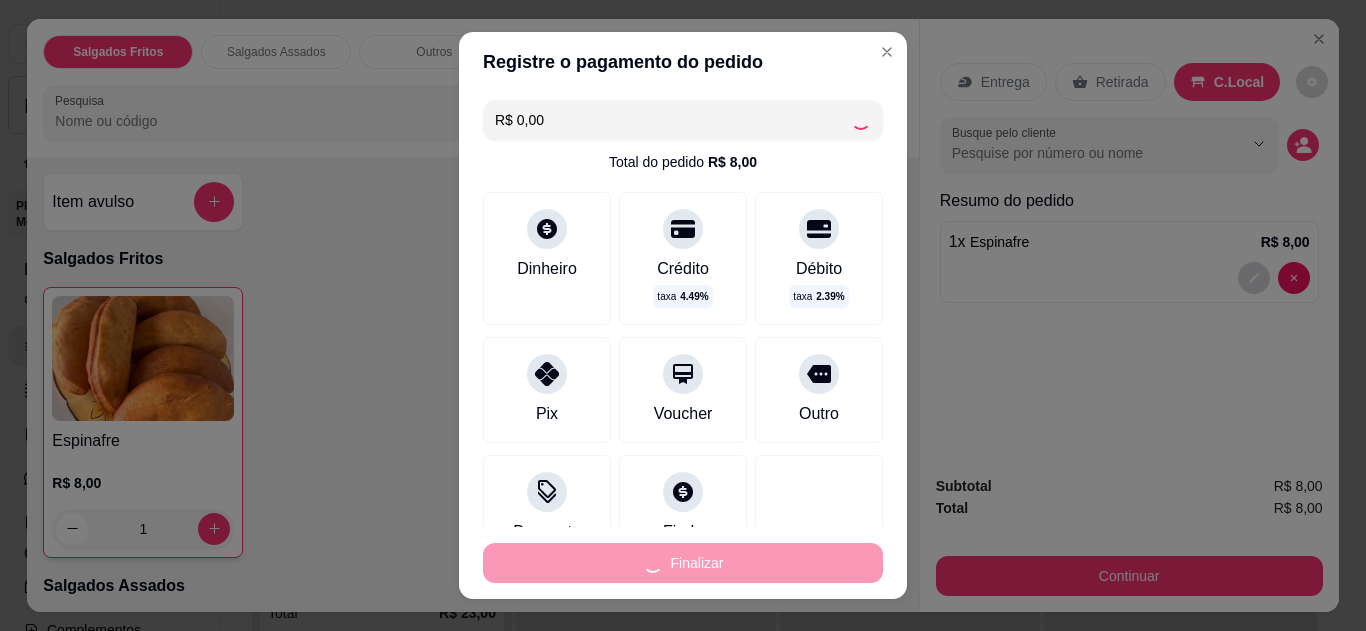 type on "0" 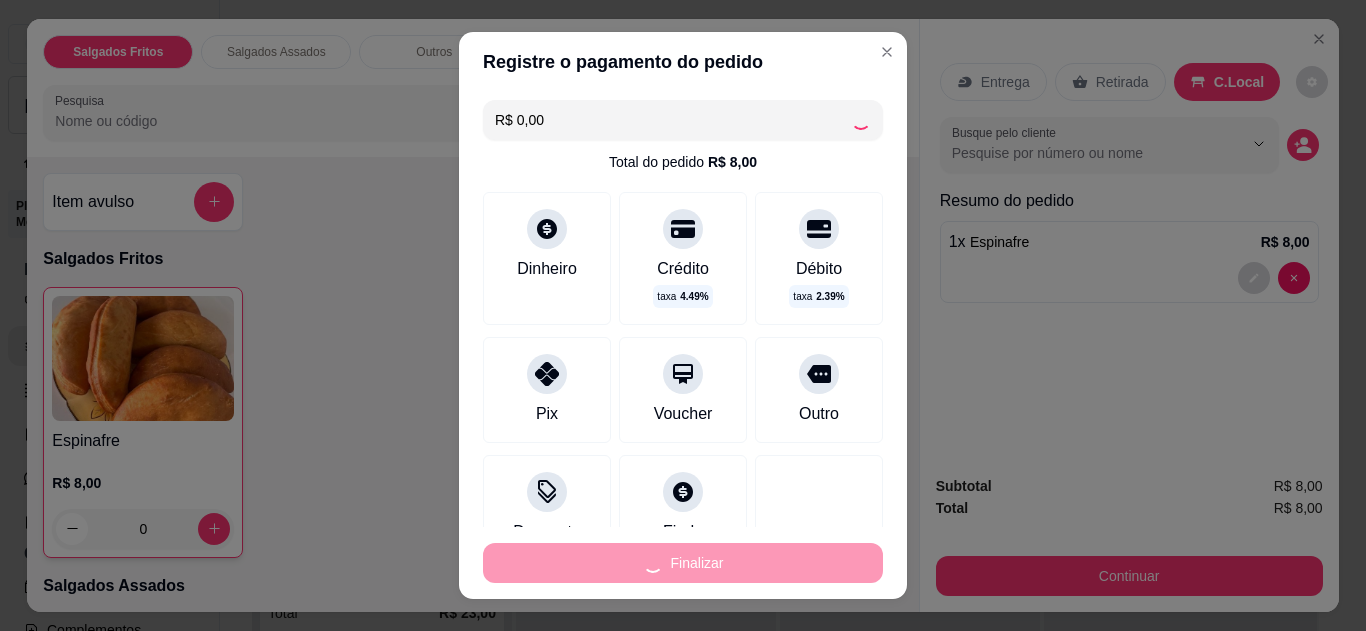 type on "-R$ 8,00" 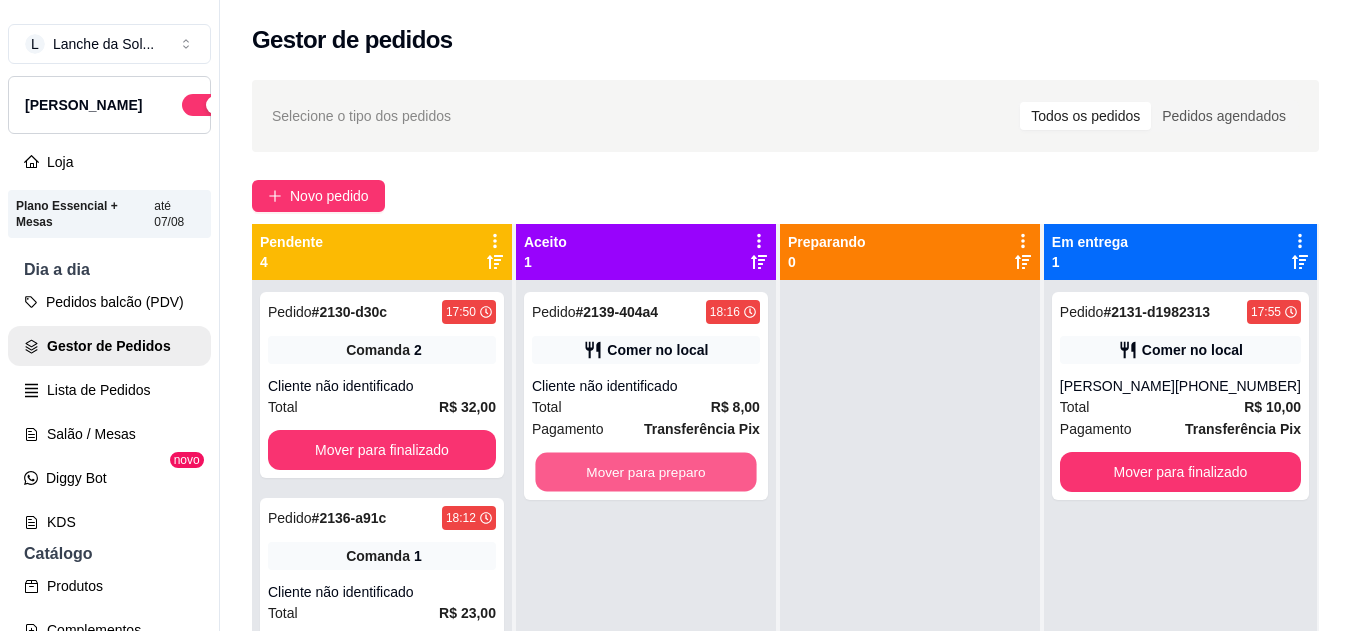 click on "Mover para preparo" at bounding box center [645, 472] 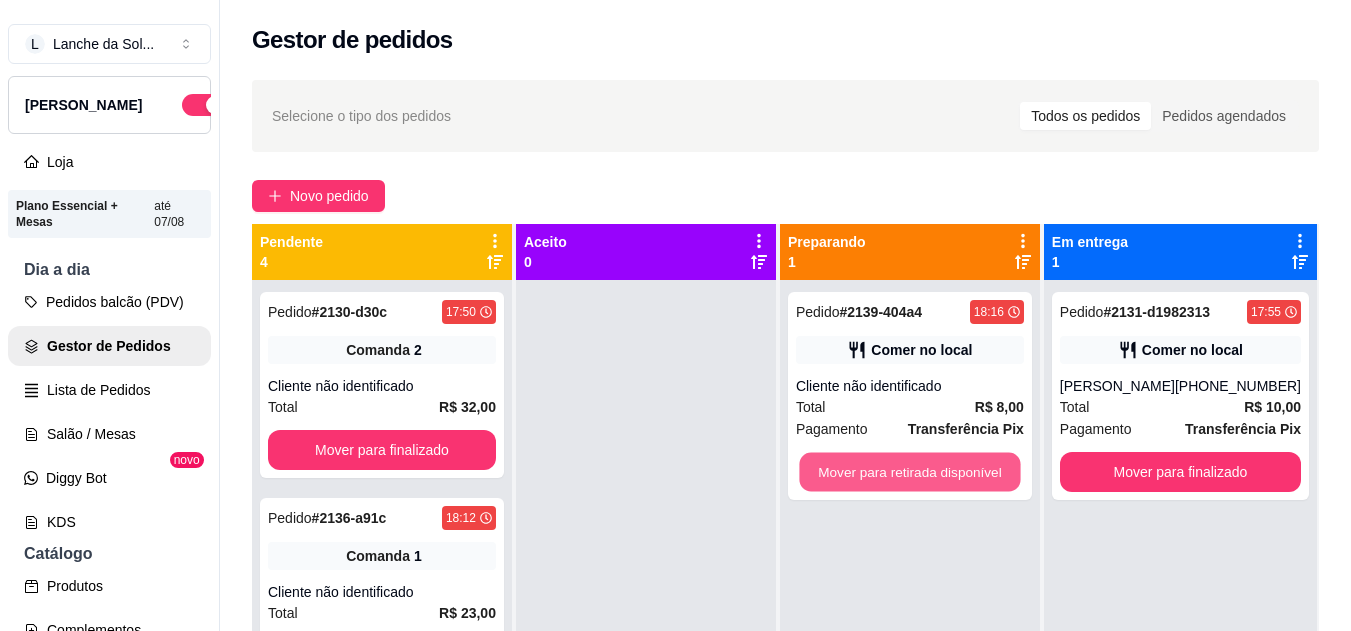 click on "Mover para retirada disponível" at bounding box center (909, 472) 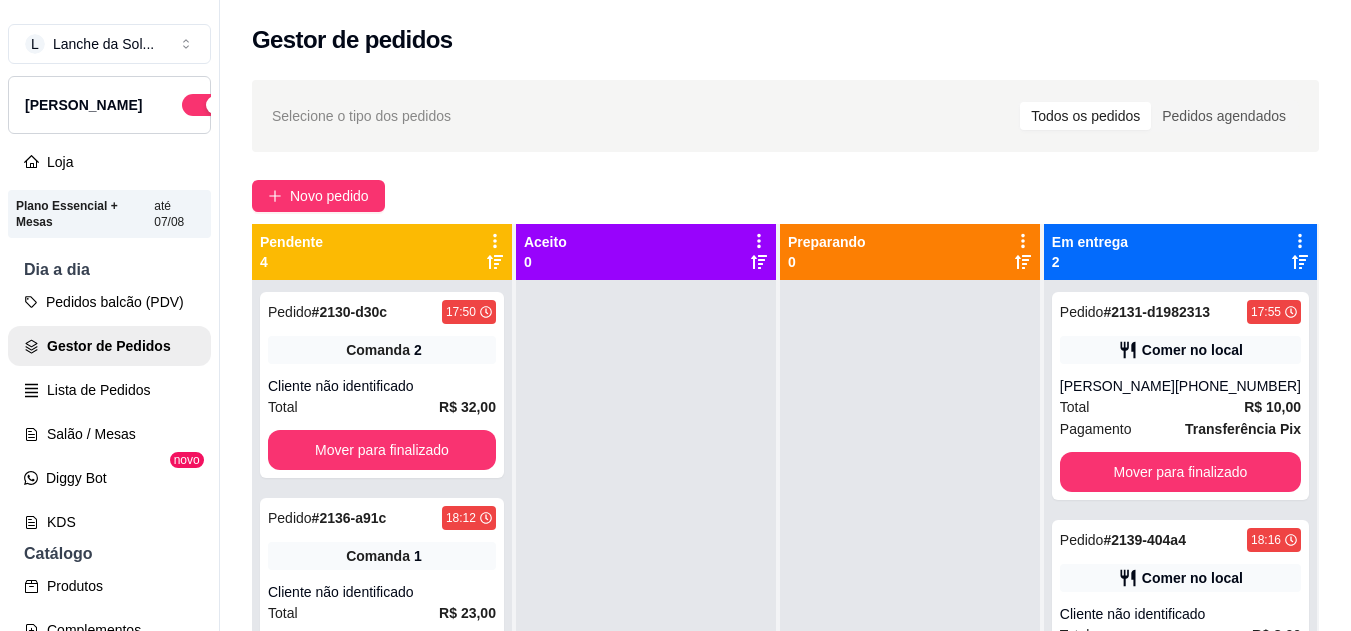 click on "Comer no local" at bounding box center (1180, 578) 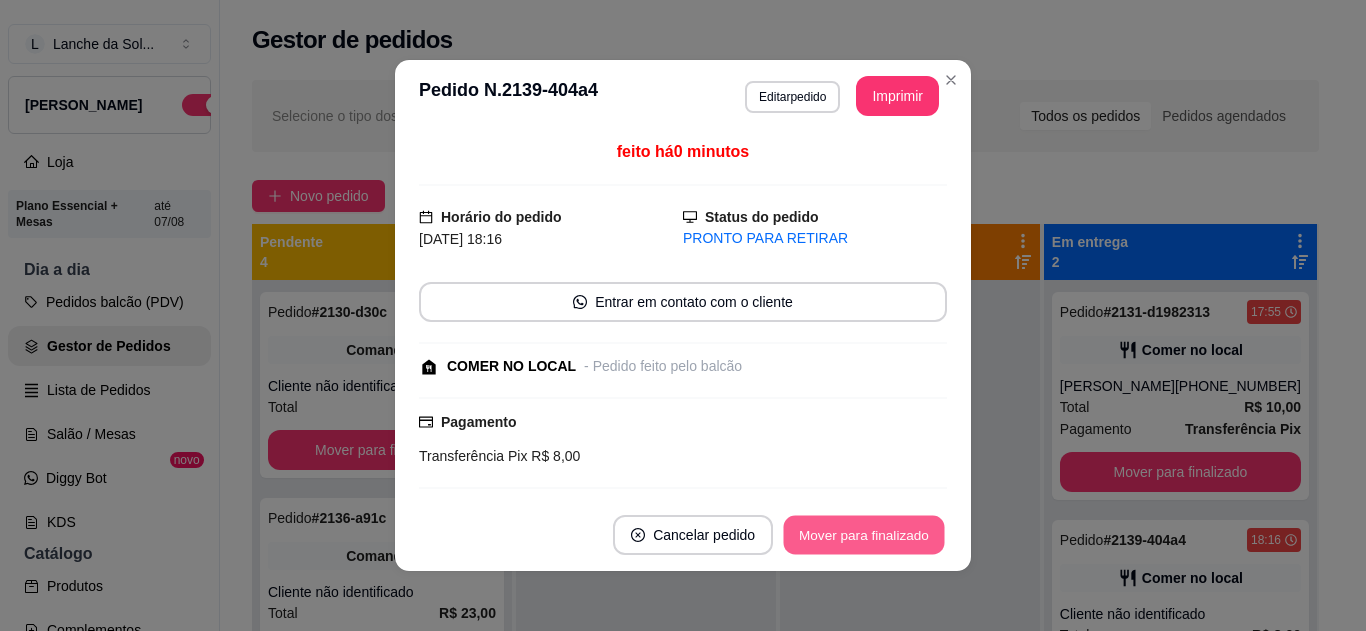 click on "Mover para finalizado" at bounding box center [864, 535] 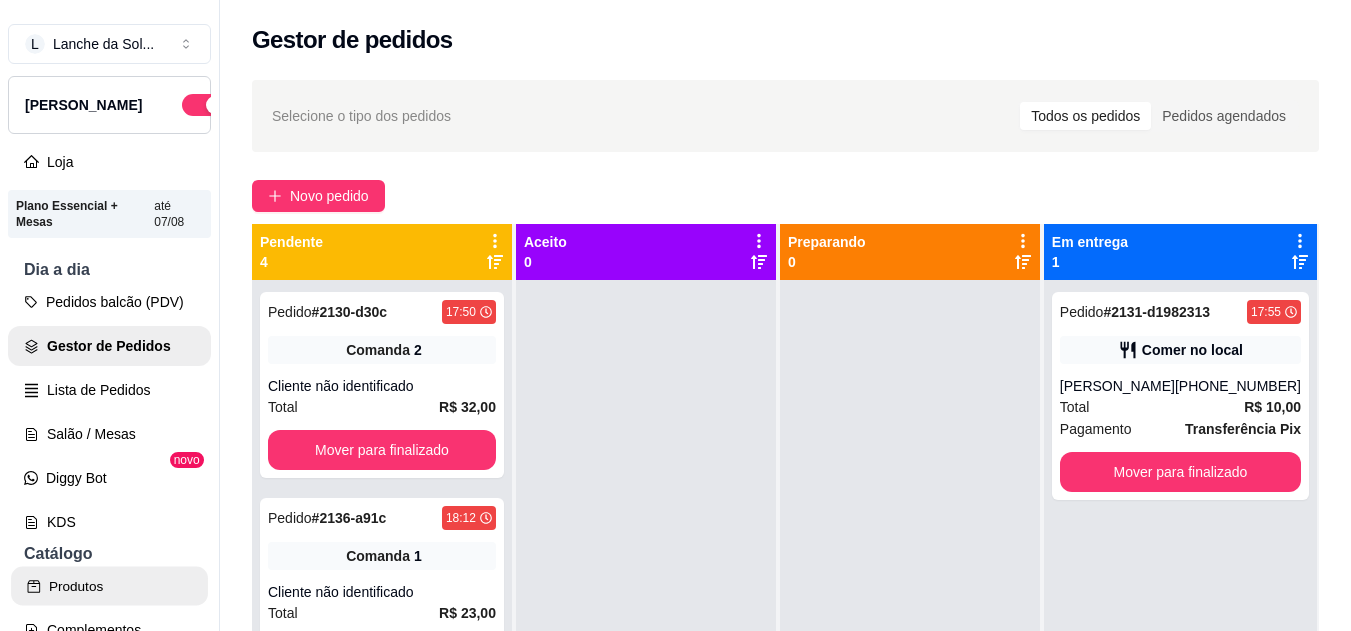 click on "Produtos" at bounding box center [109, 586] 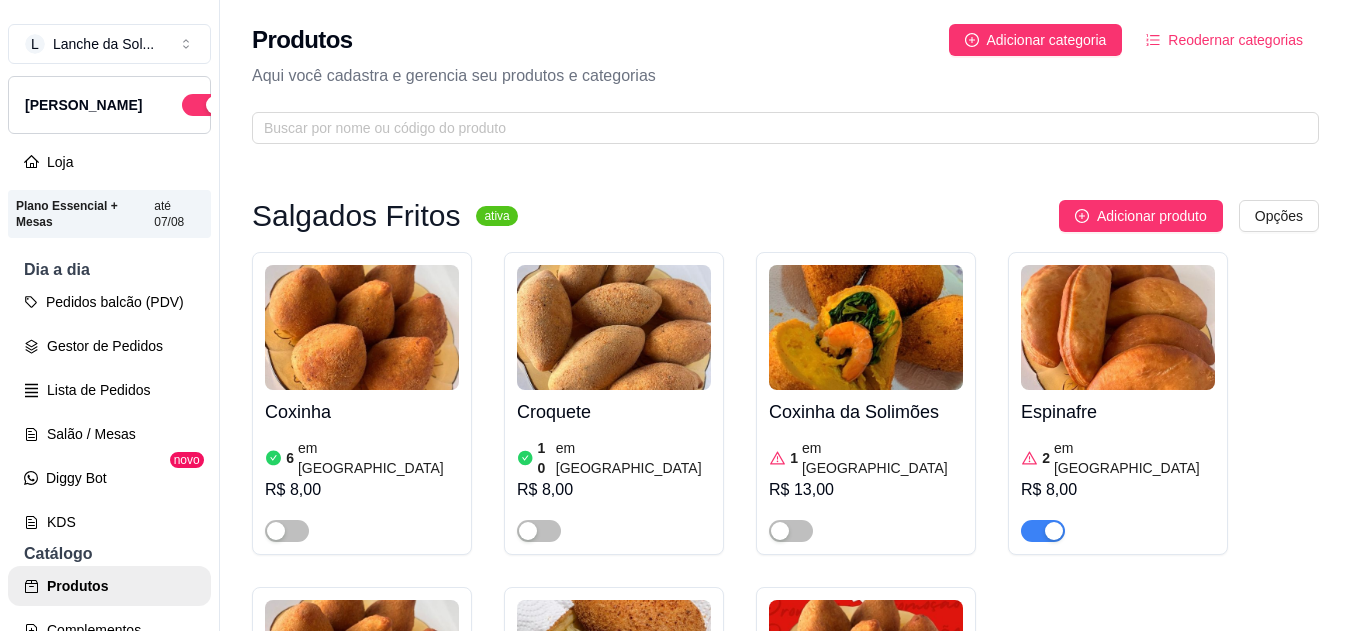 click at bounding box center [287, 531] 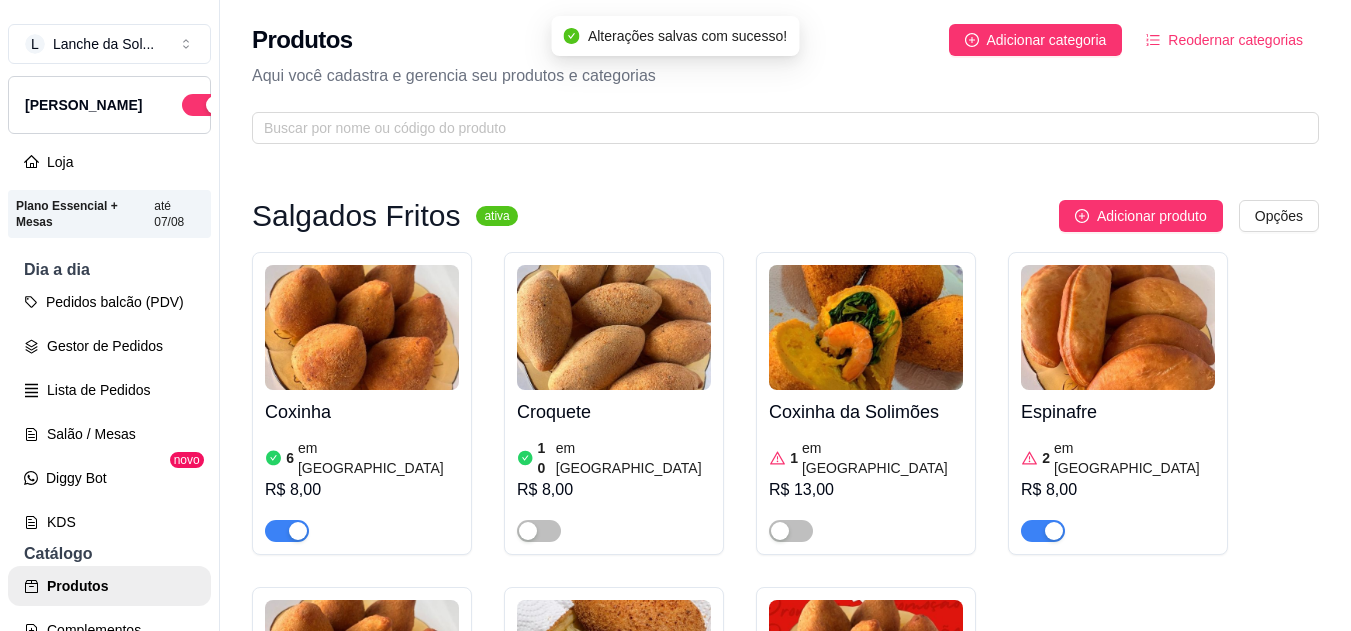 click at bounding box center (539, 531) 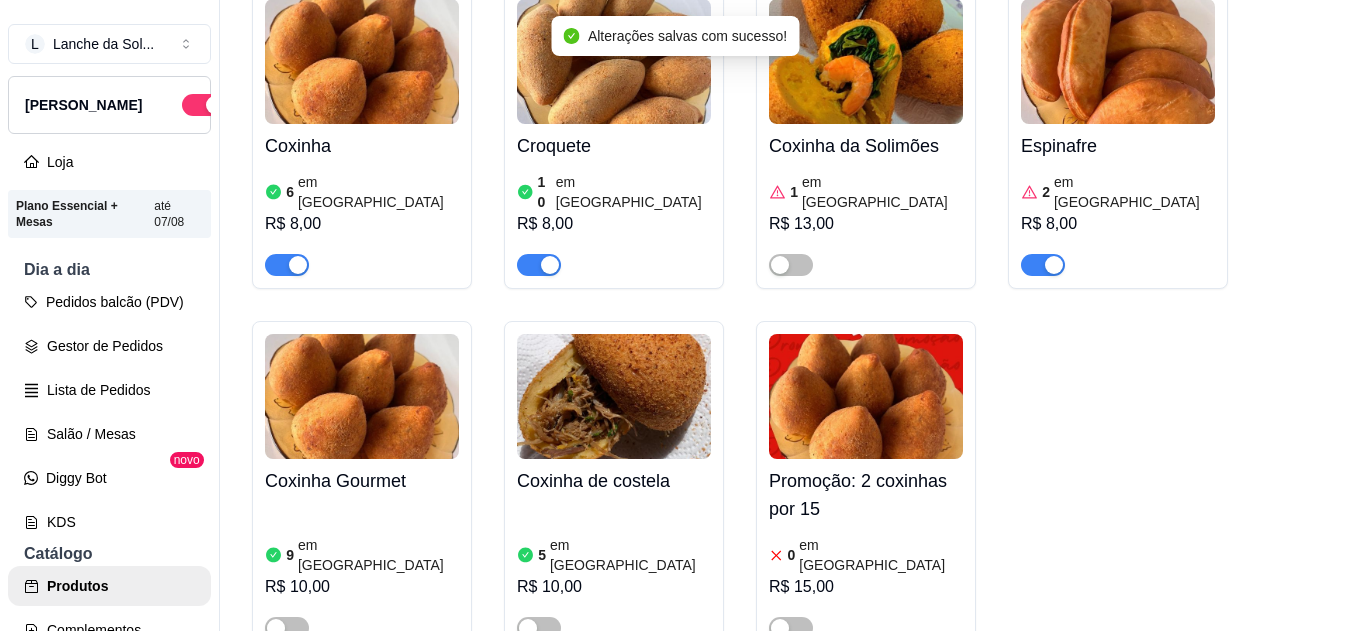 scroll, scrollTop: 293, scrollLeft: 0, axis: vertical 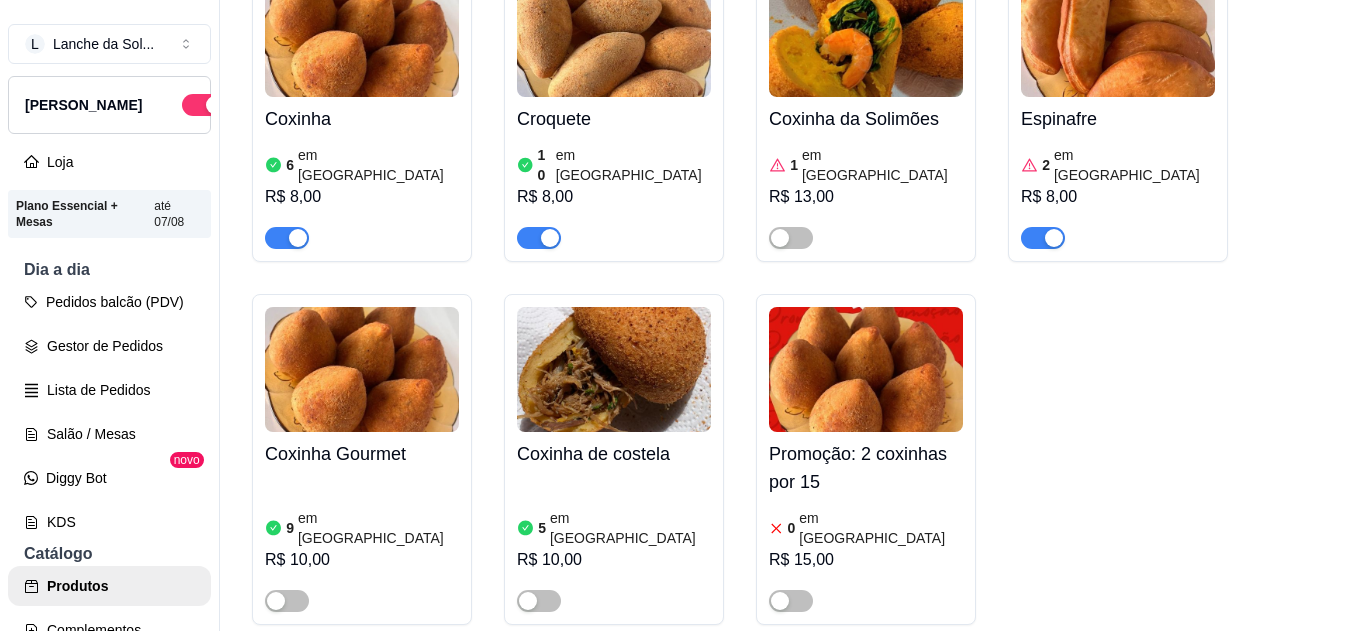 click at bounding box center (539, 601) 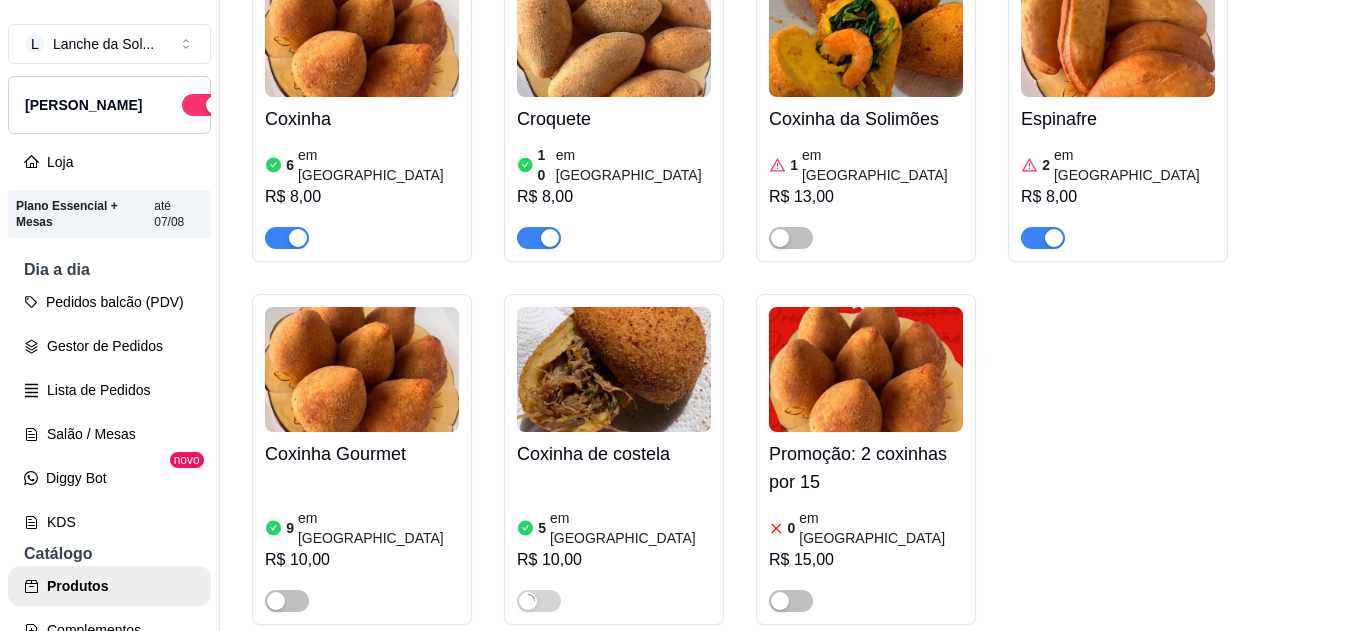 click at bounding box center (287, 601) 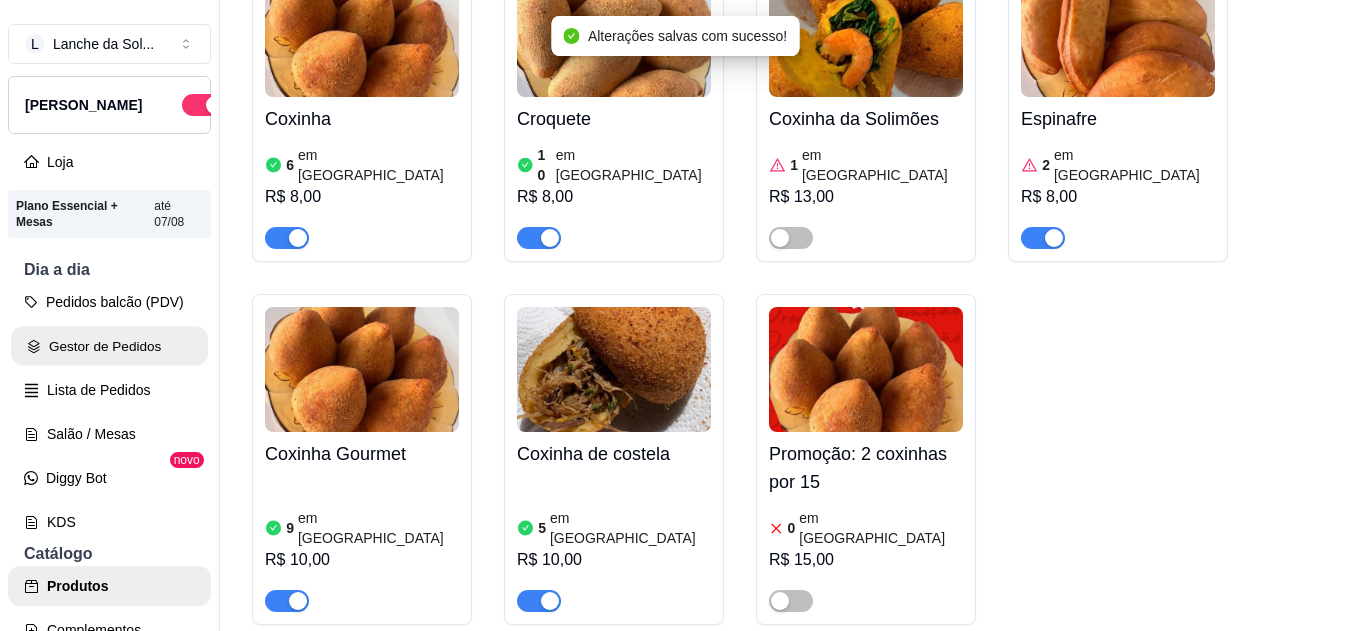 click on "Gestor de Pedidos" at bounding box center (109, 346) 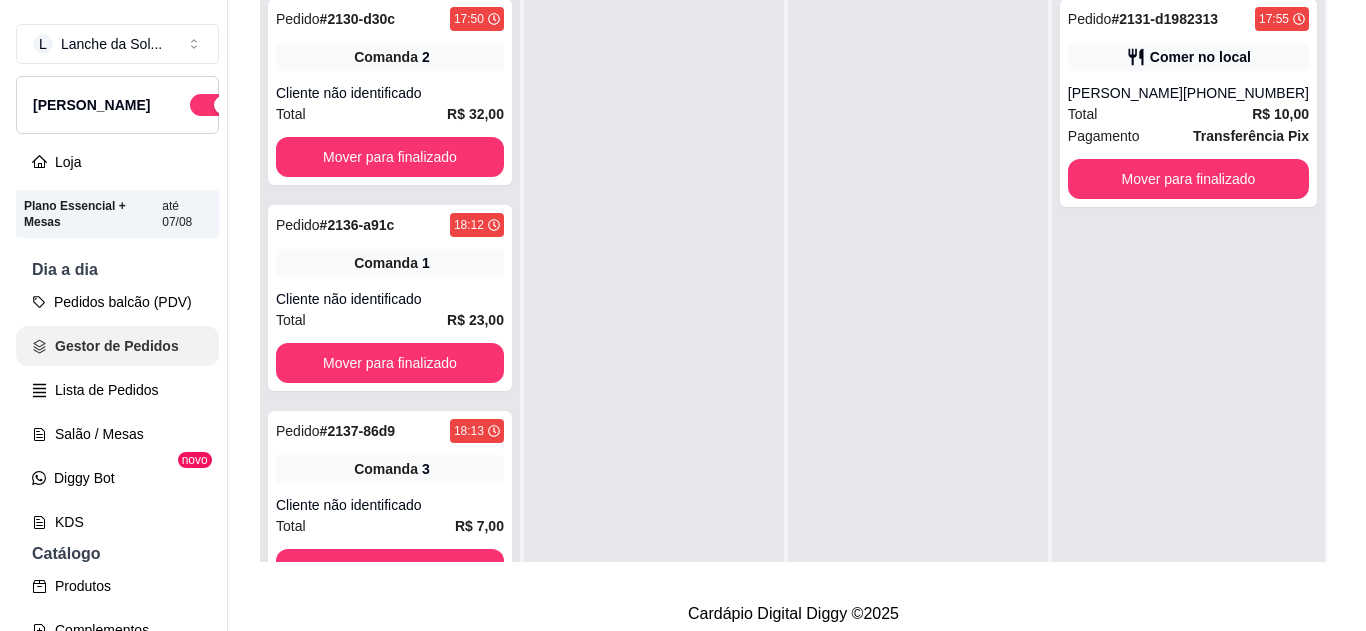 scroll, scrollTop: 0, scrollLeft: 0, axis: both 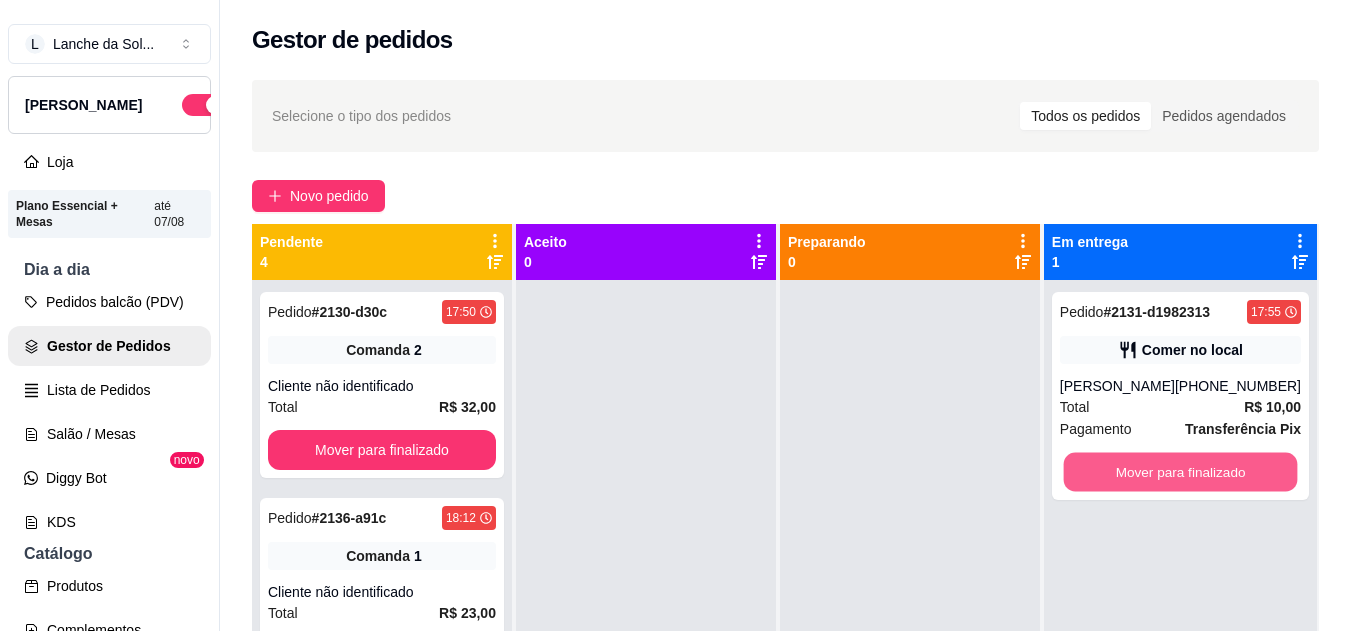 click on "Mover para finalizado" at bounding box center [1180, 472] 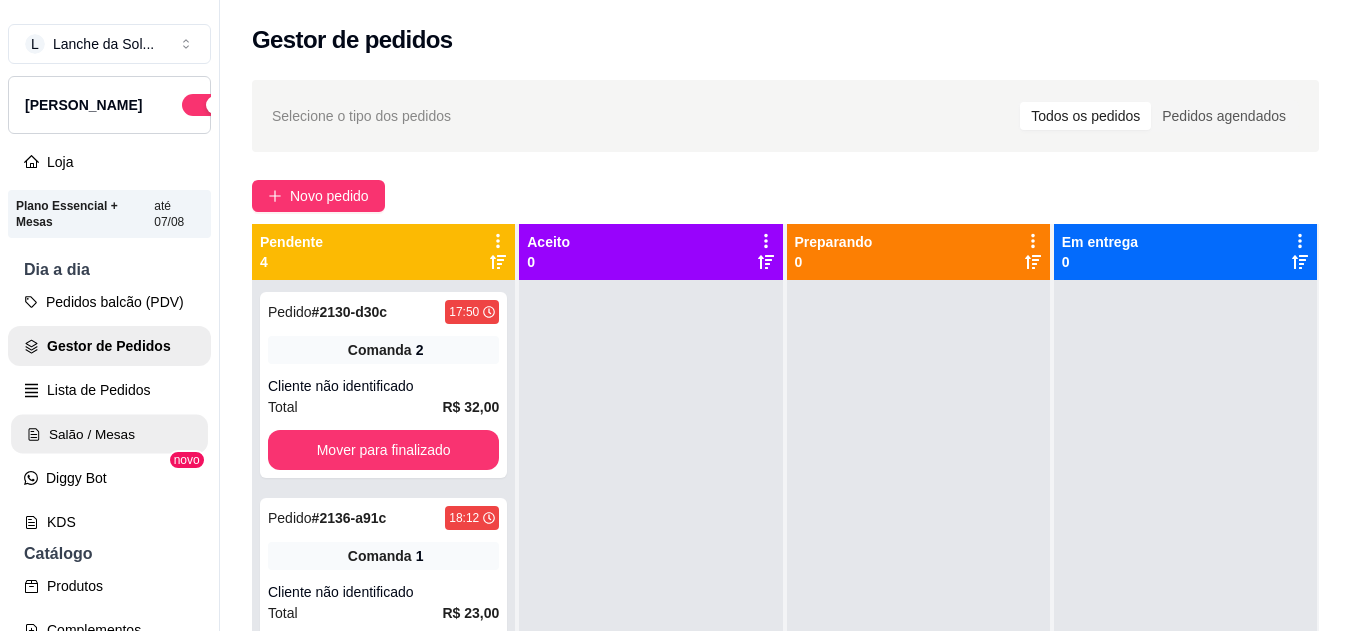 click on "Salão / Mesas" at bounding box center [109, 434] 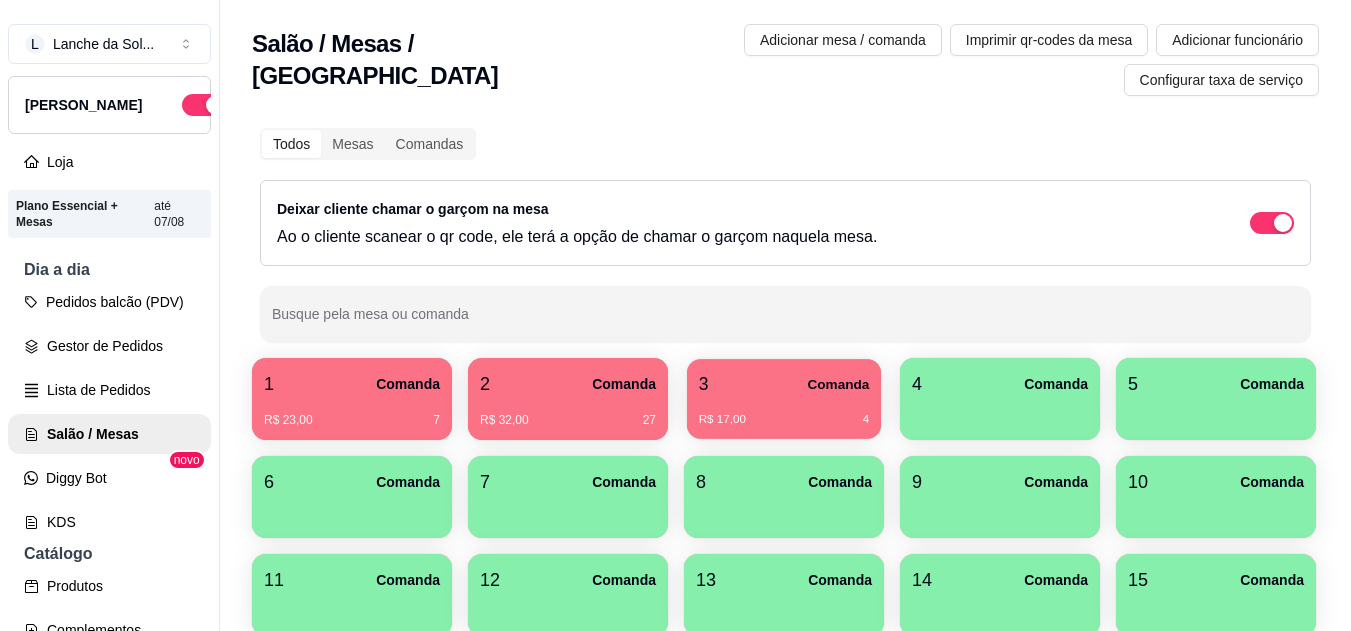 click on "R$ 17,00 4" at bounding box center (784, 412) 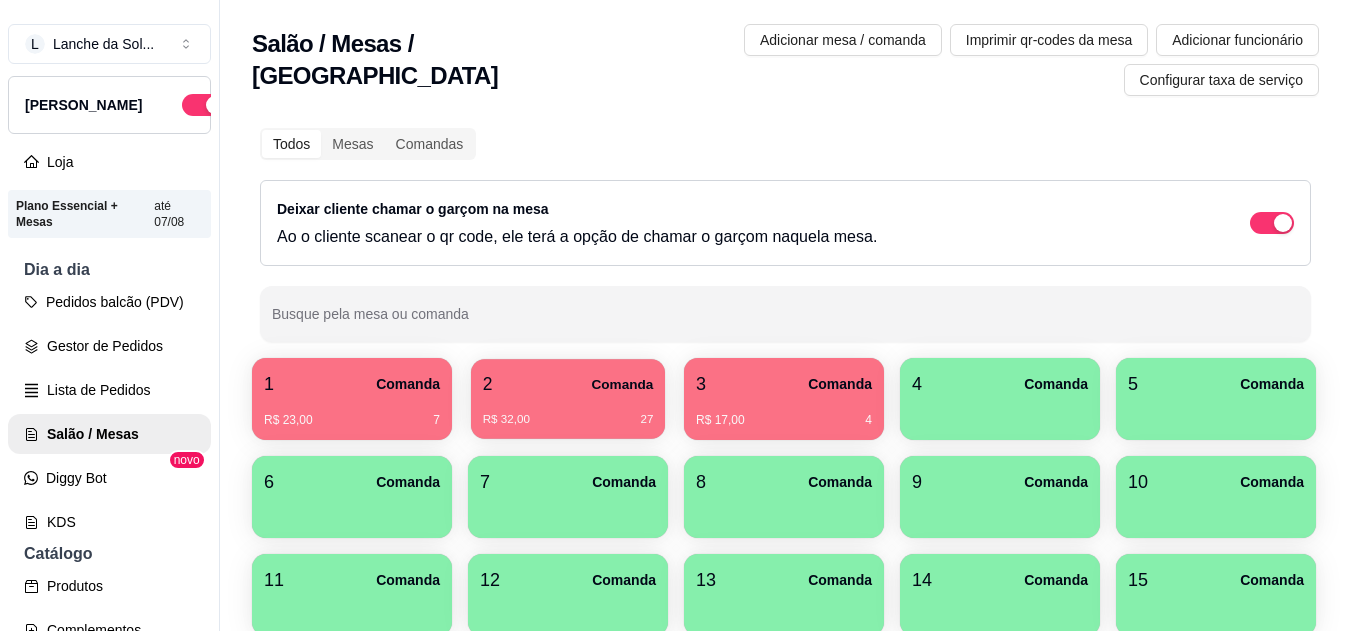 click on "R$ 32,00 27" at bounding box center (568, 412) 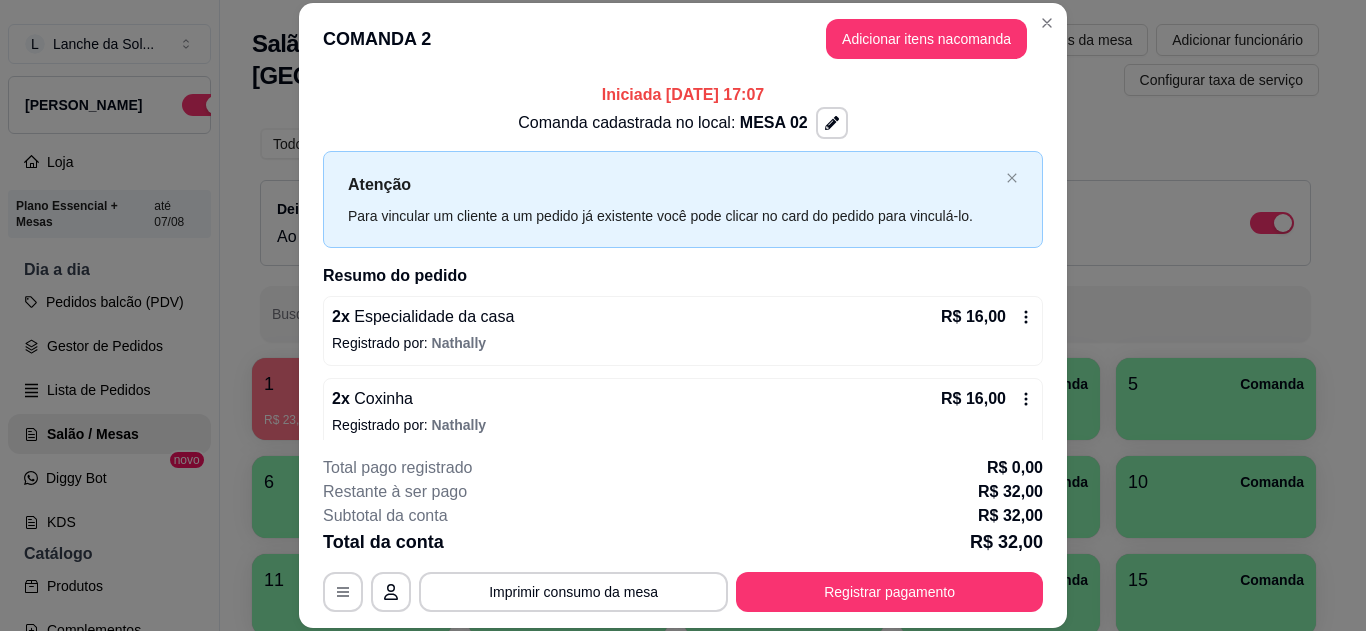 scroll, scrollTop: 16, scrollLeft: 0, axis: vertical 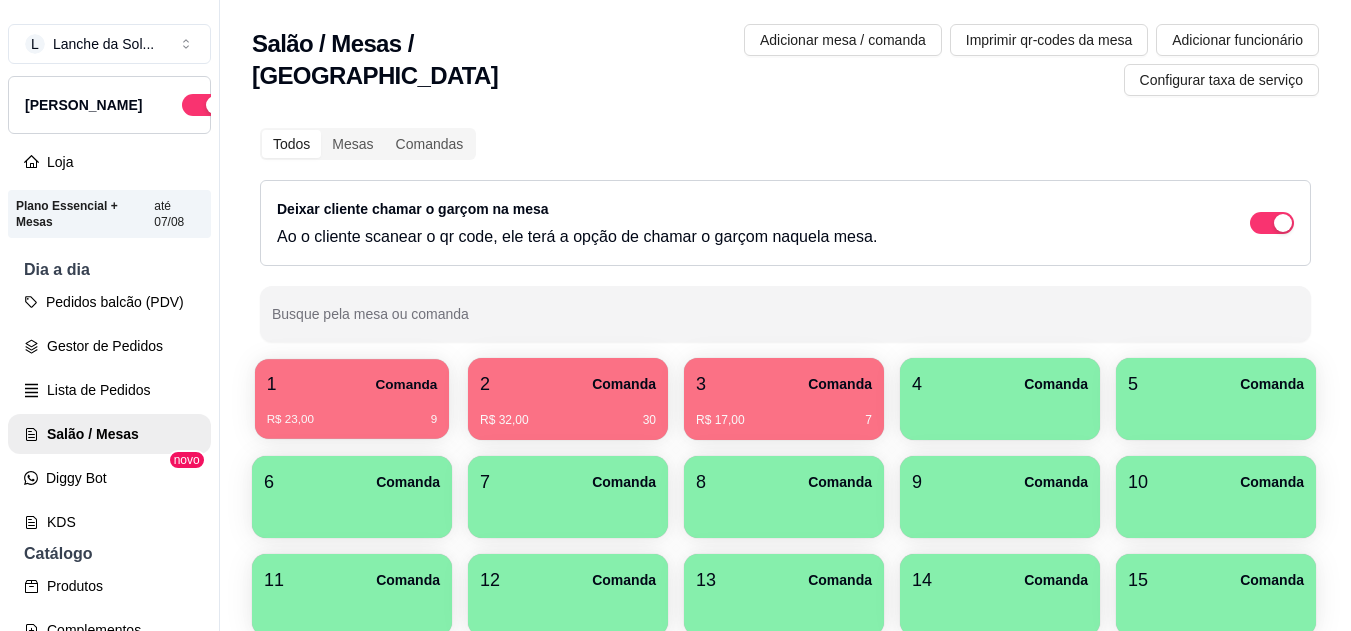 click on "R$ 23,00 9" at bounding box center [352, 412] 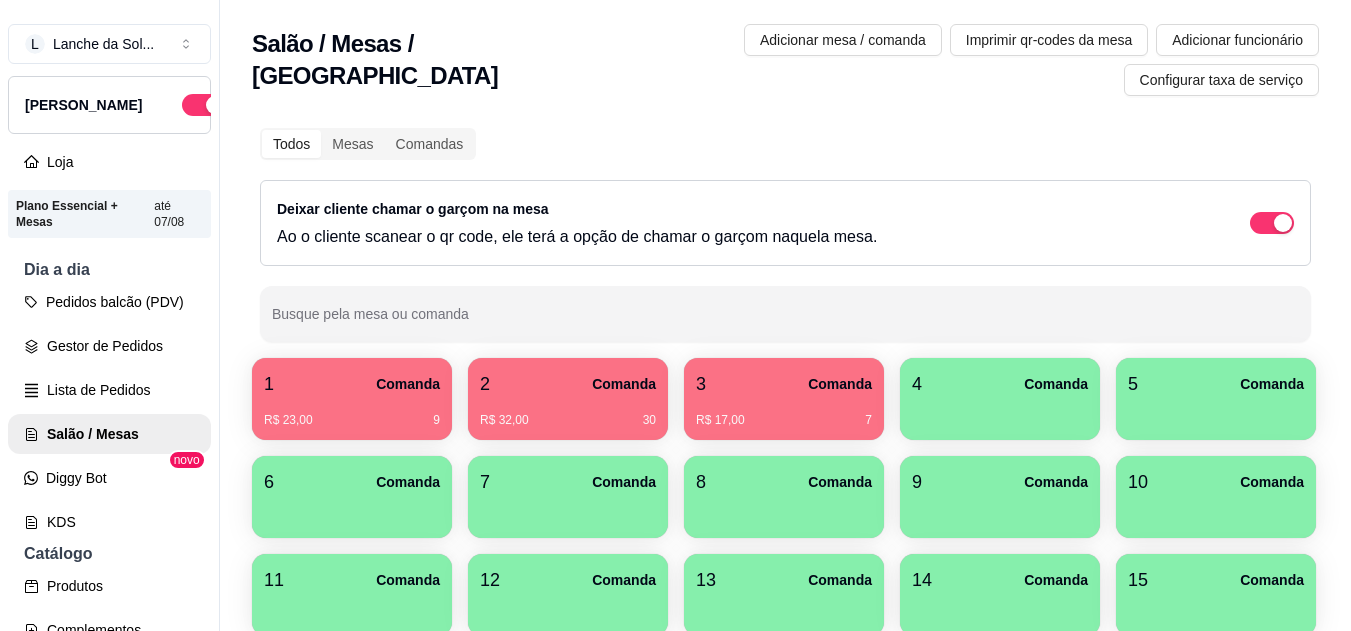 click at bounding box center [1000, 413] 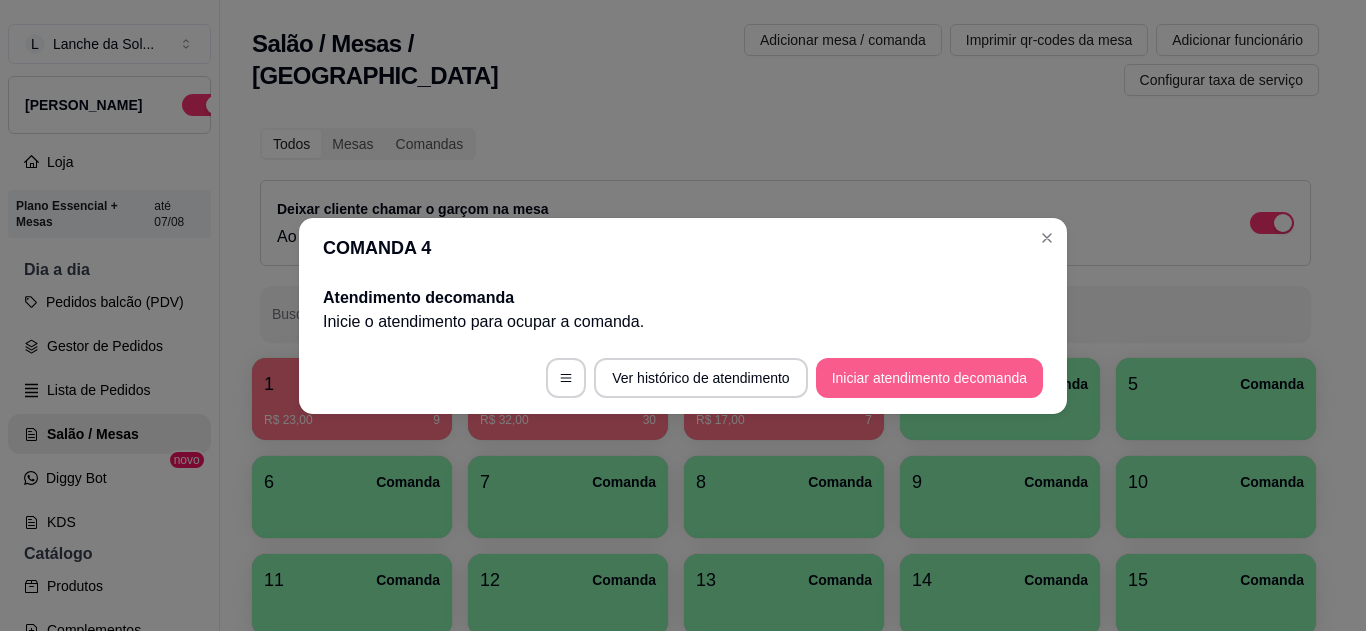click on "Iniciar atendimento de  comanda" at bounding box center [929, 378] 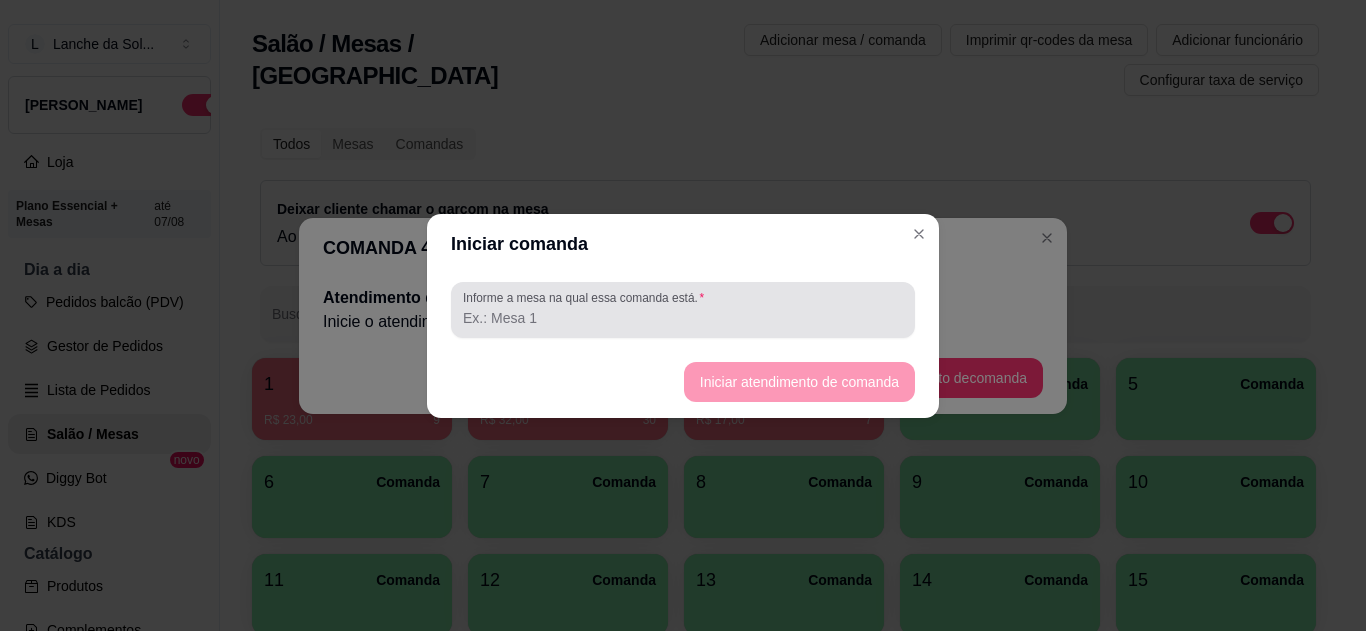 click at bounding box center [683, 310] 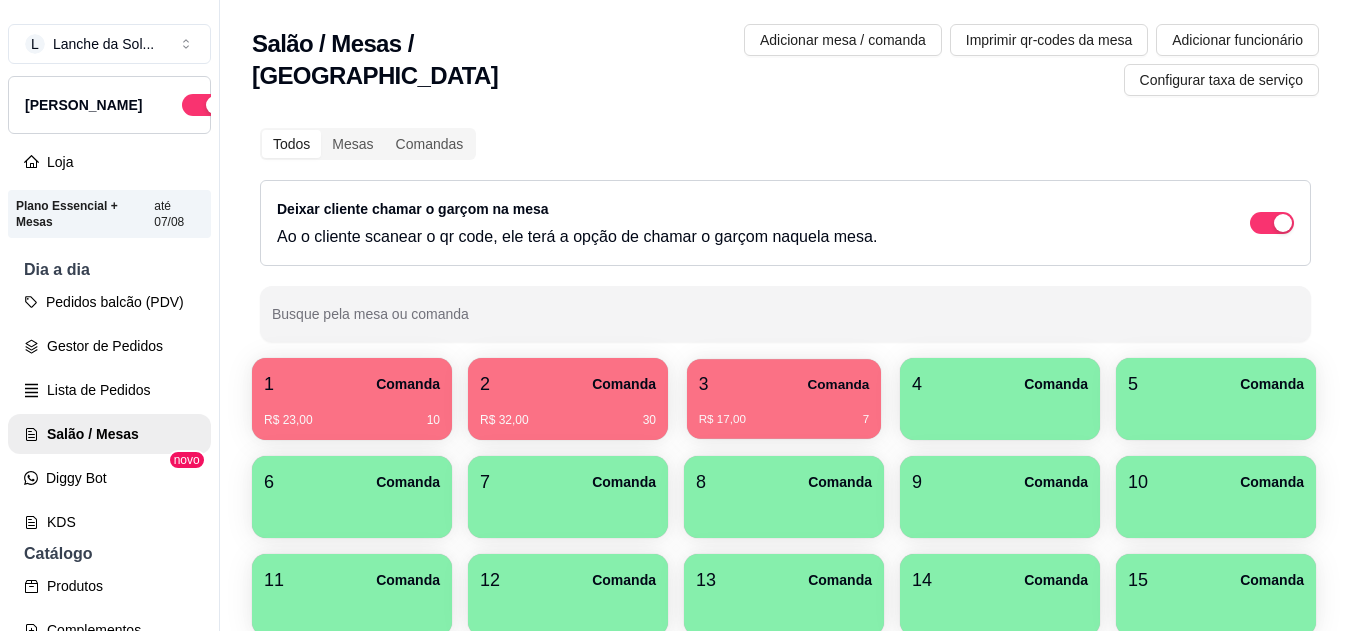 click on "R$ 17,00 7" at bounding box center (784, 412) 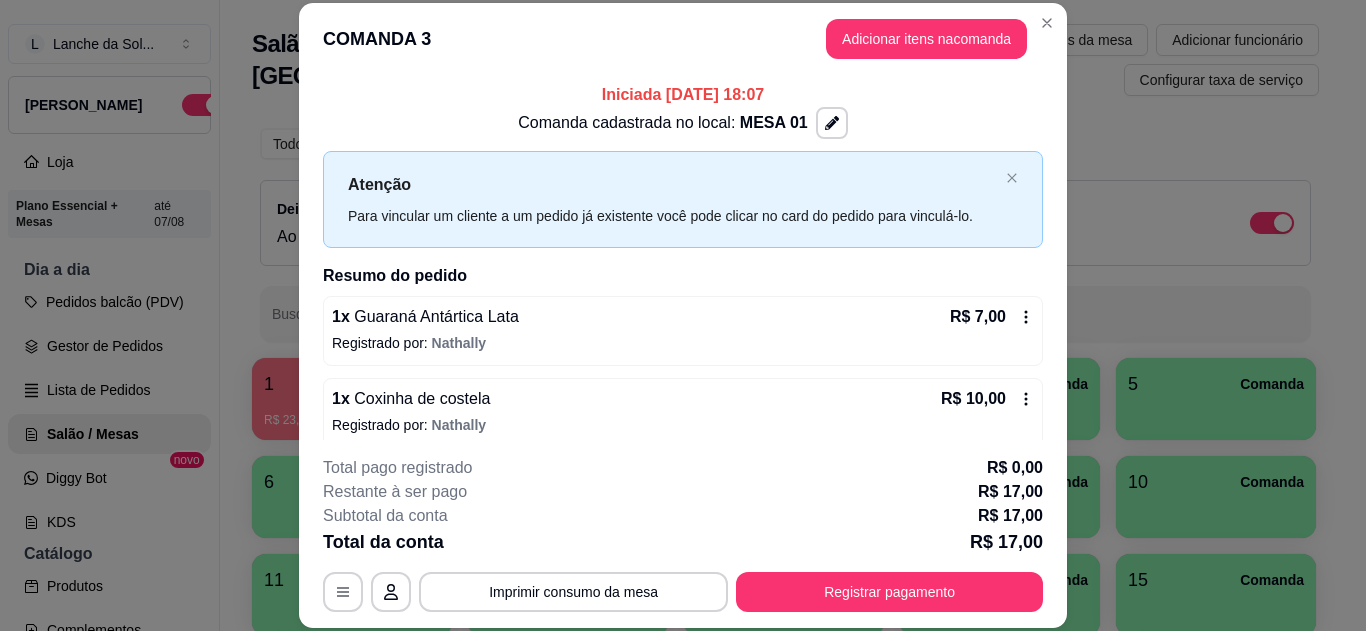 click on "**********" at bounding box center (683, 534) 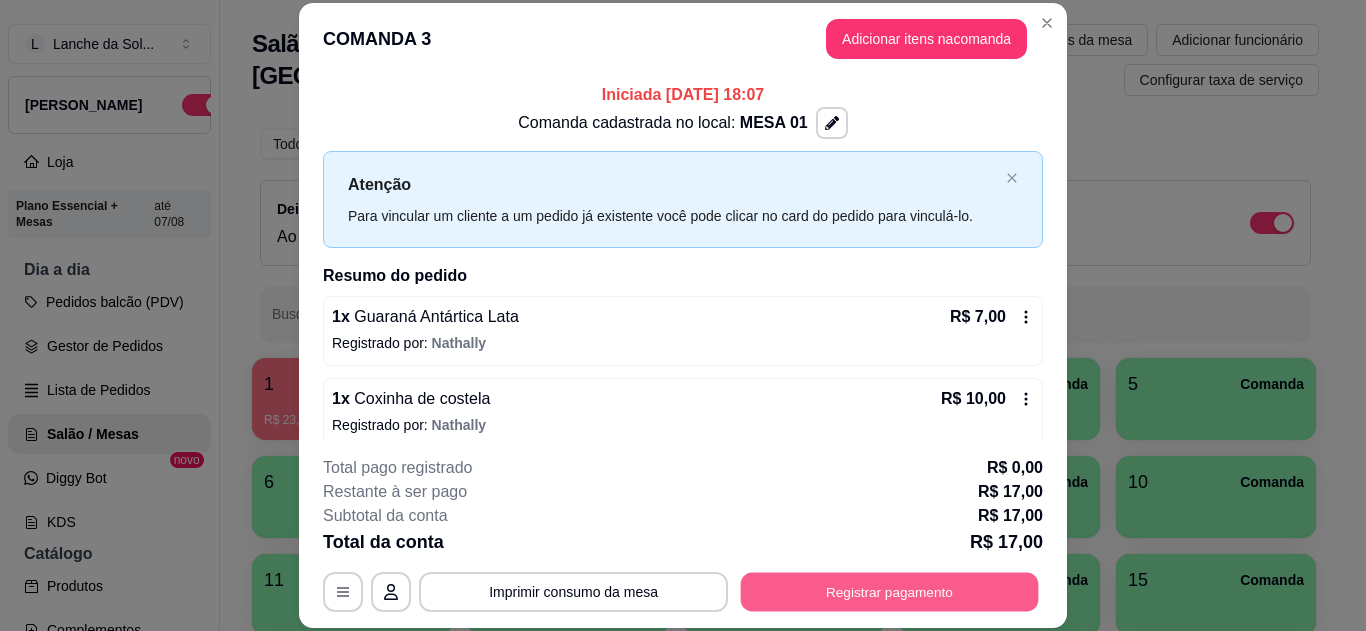click on "Registrar pagamento" at bounding box center (890, 591) 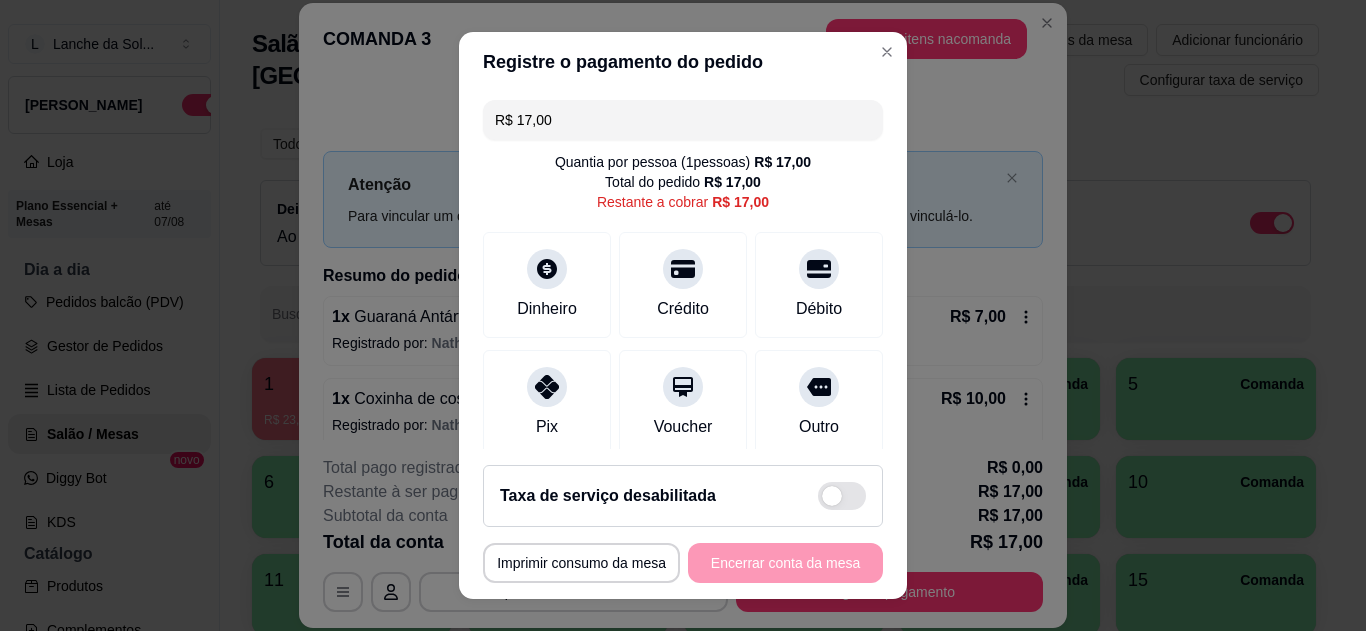 click on "Pix" at bounding box center (547, 403) 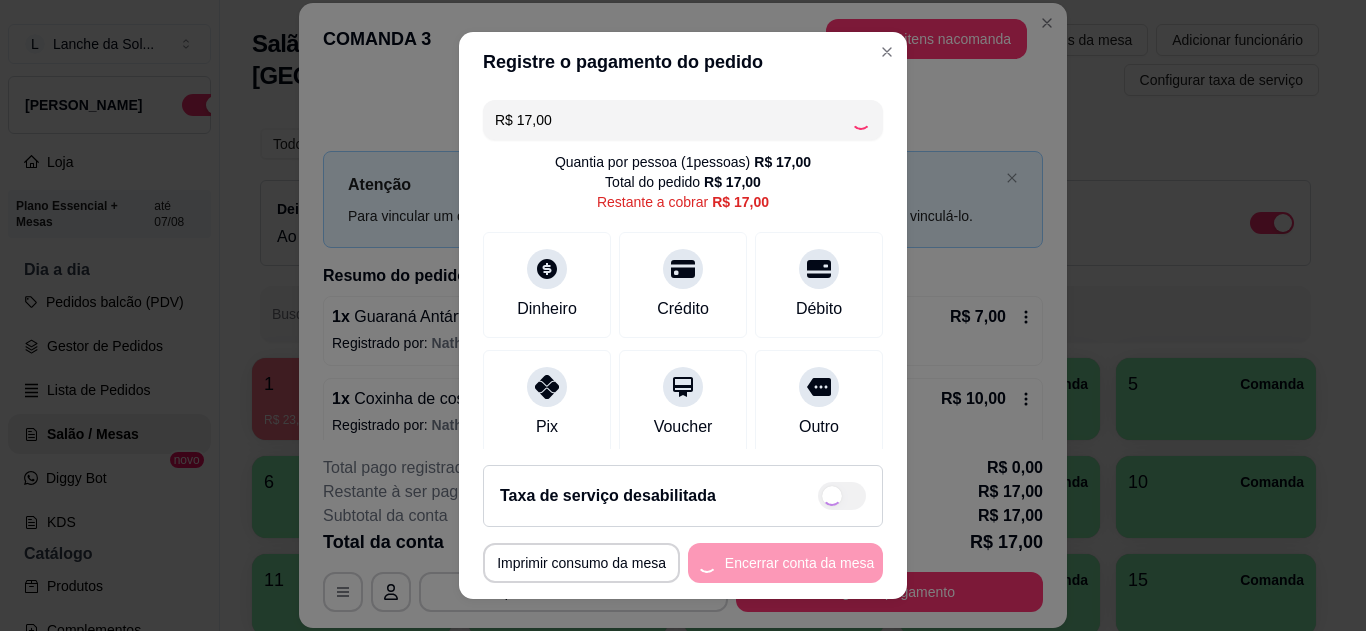 type on "R$ 0,00" 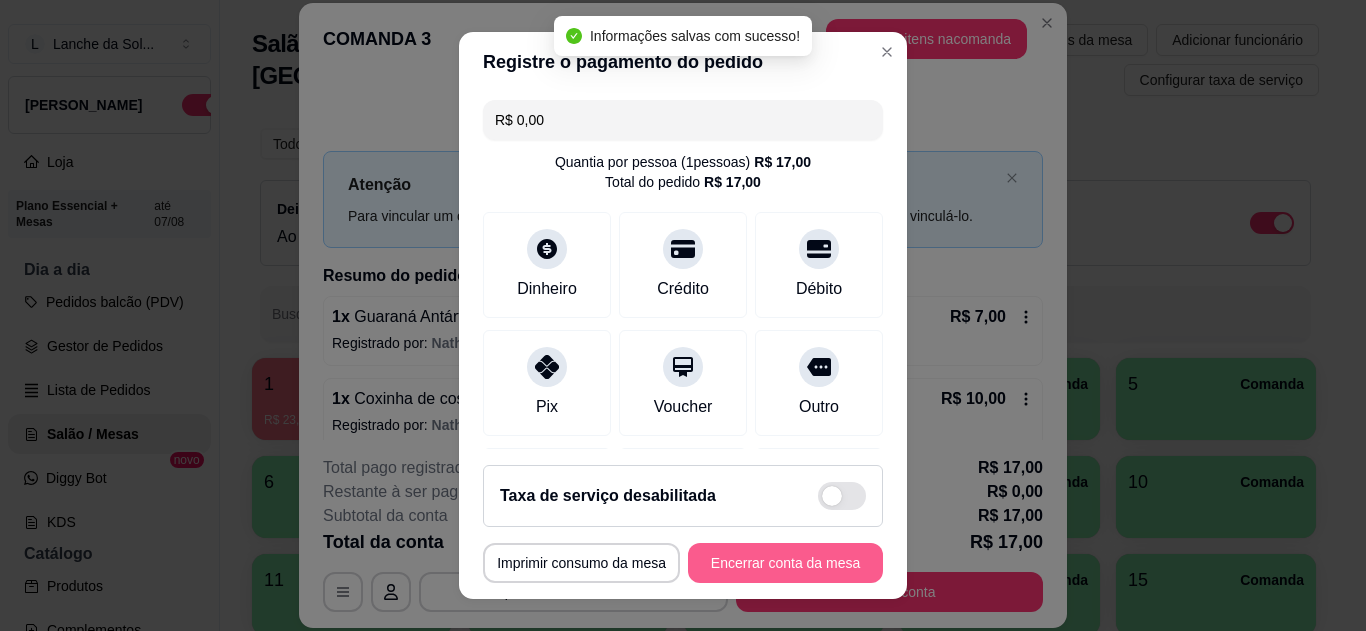 click on "**********" at bounding box center (683, 563) 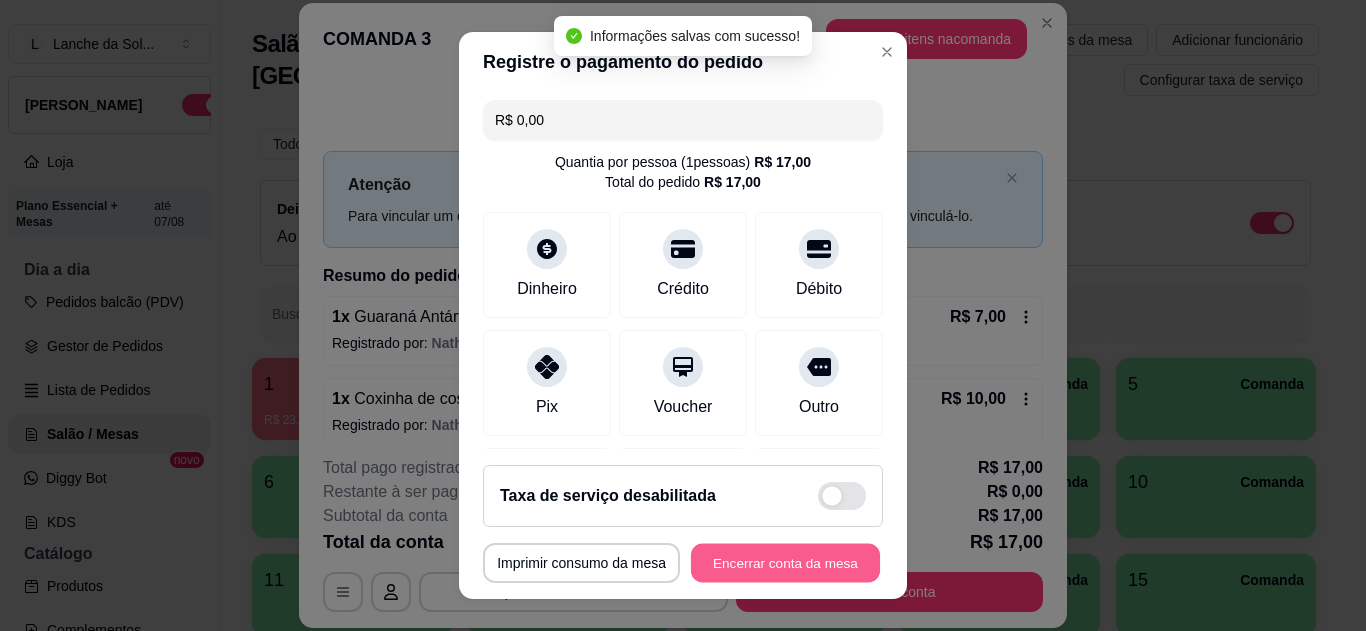 click on "Encerrar conta da mesa" at bounding box center (785, 563) 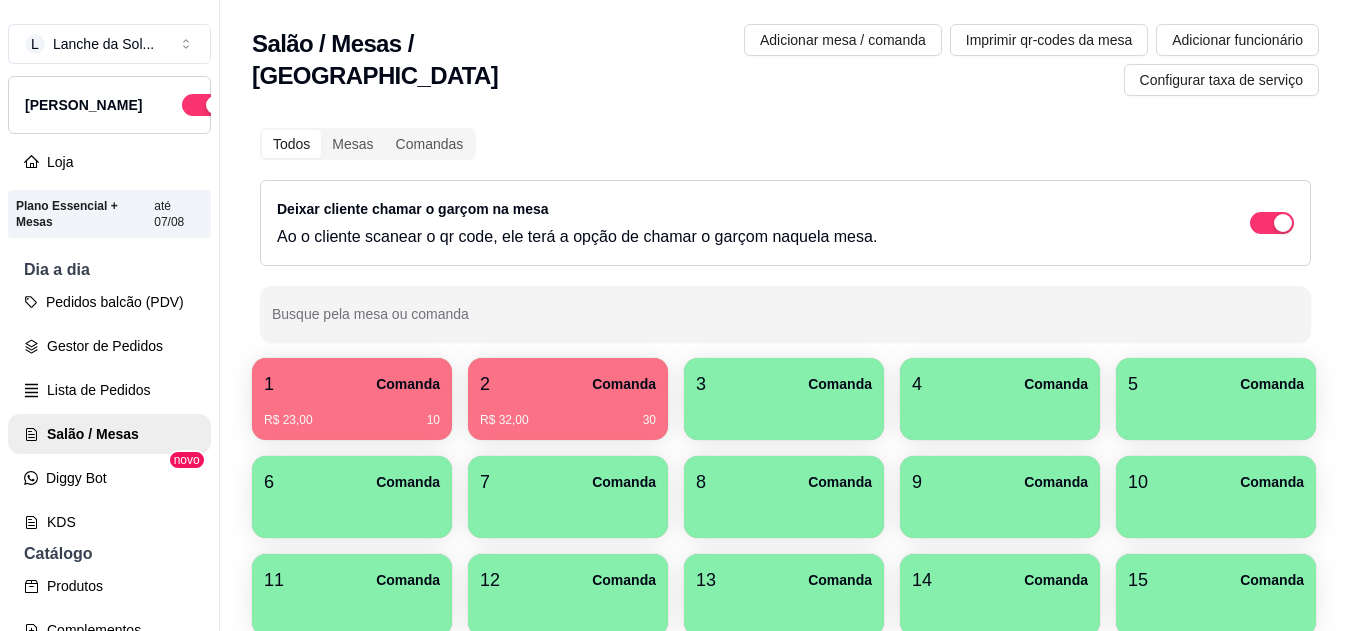 click on "1 Comanda R$ 23,00 10 2 Comanda R$ 32,00 30 3 Comanda 4 Comanda 5 Comanda 6 Comanda 7 Comanda 8 Comanda 9 Comanda 10 Comanda 11 Comanda 12 Comanda 13 Comanda 14 Comanda 15 Comanda 16 Comanda 17 Comanda 18 Comanda 19 [GEOGRAPHIC_DATA] 20 [GEOGRAPHIC_DATA] 21 [GEOGRAPHIC_DATA] 22 [GEOGRAPHIC_DATA] 23 Comanda 24 [GEOGRAPHIC_DATA] 25 [GEOGRAPHIC_DATA] 26 [GEOGRAPHIC_DATA] 27 [GEOGRAPHIC_DATA] 28 [GEOGRAPHIC_DATA] 29 [GEOGRAPHIC_DATA] 30 [GEOGRAPHIC_DATA] 31 [GEOGRAPHIC_DATA] 32 [GEOGRAPHIC_DATA] 33 Comanda 34 Comanda 35 Comanda 36 [GEOGRAPHIC_DATA] 37 [GEOGRAPHIC_DATA] 38 [GEOGRAPHIC_DATA] 39 Comanda 40 Comanda 41 Comanda 42 Comanda 43 [GEOGRAPHIC_DATA] 44 [GEOGRAPHIC_DATA] 45 [GEOGRAPHIC_DATA] 46 Comanda 47 Comanda 48 Comanda 49 [GEOGRAPHIC_DATA] 50 Comanda 51 Comanda 52 Comanda 53 Comanda 54 [GEOGRAPHIC_DATA] 55 [GEOGRAPHIC_DATA] 56 Comanda 57 [GEOGRAPHIC_DATA] 58 [GEOGRAPHIC_DATA] 59 Comanda 60 Comanda 61 [GEOGRAPHIC_DATA] 62 Comanda 63 Comanda 64 Comanda 65 [GEOGRAPHIC_DATA] 66 Comanda 67 [GEOGRAPHIC_DATA] 68 Comanda 69 Comanda 70 Comanda 71 Comanda 72 Comanda 73 Comanda 74 Comanda 75 Comanda 76 Comanda 77 Comanda 78 Comanda 79 Comanda 80 Comanda 81 Comanda 82 Comanda 83 Comanda 84 Comanda 85 Comanda 86 Comanda 87 Comanda 88 Comanda 89 Comanda 90 Comanda 91 Comanda 92 93" at bounding box center [785, 1330] 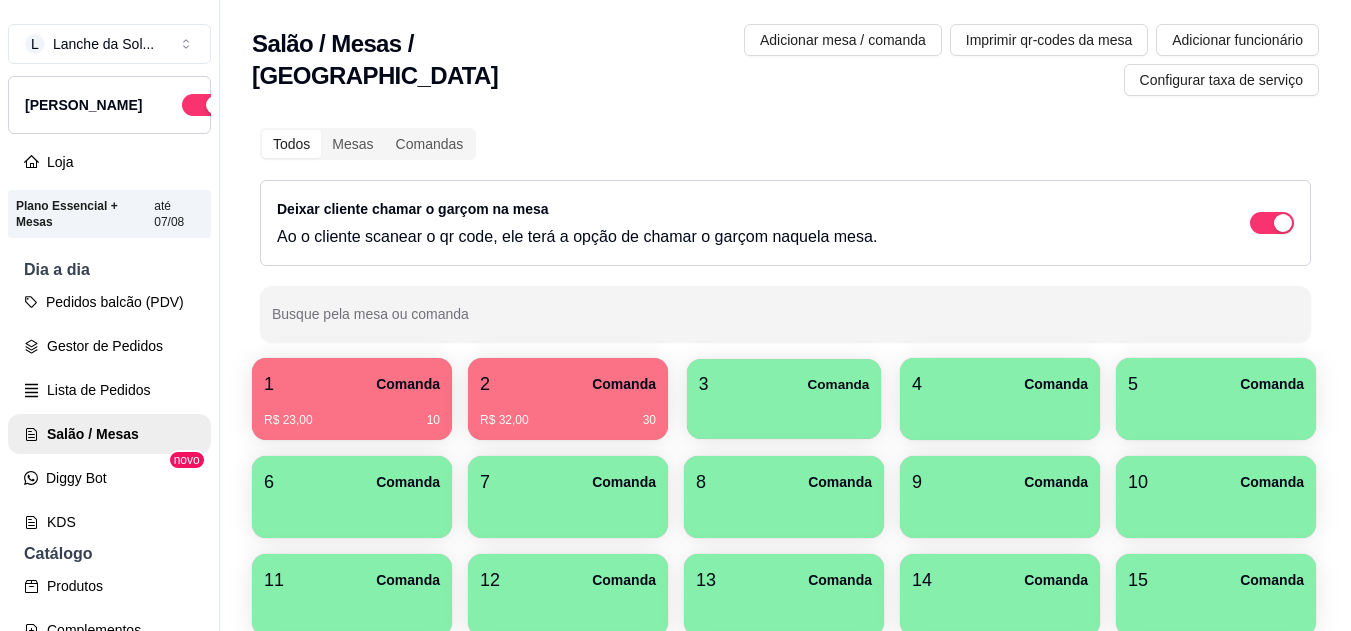 click at bounding box center (784, 412) 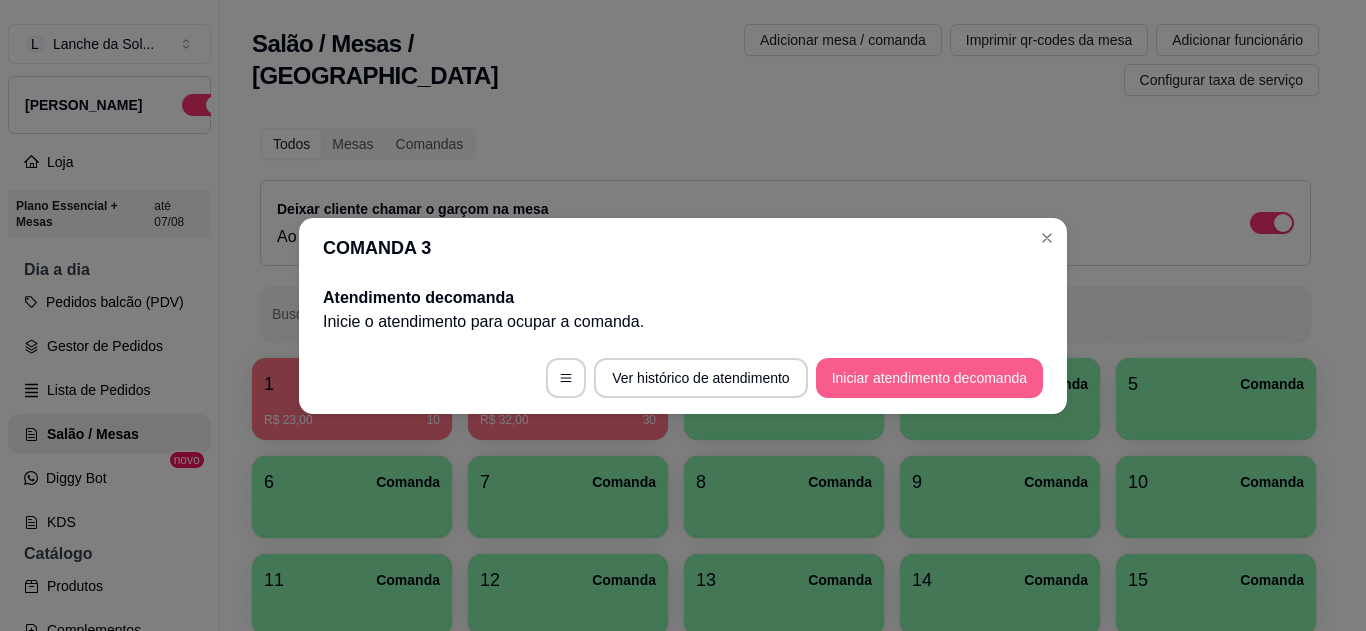 click on "Iniciar atendimento de  comanda" at bounding box center [929, 378] 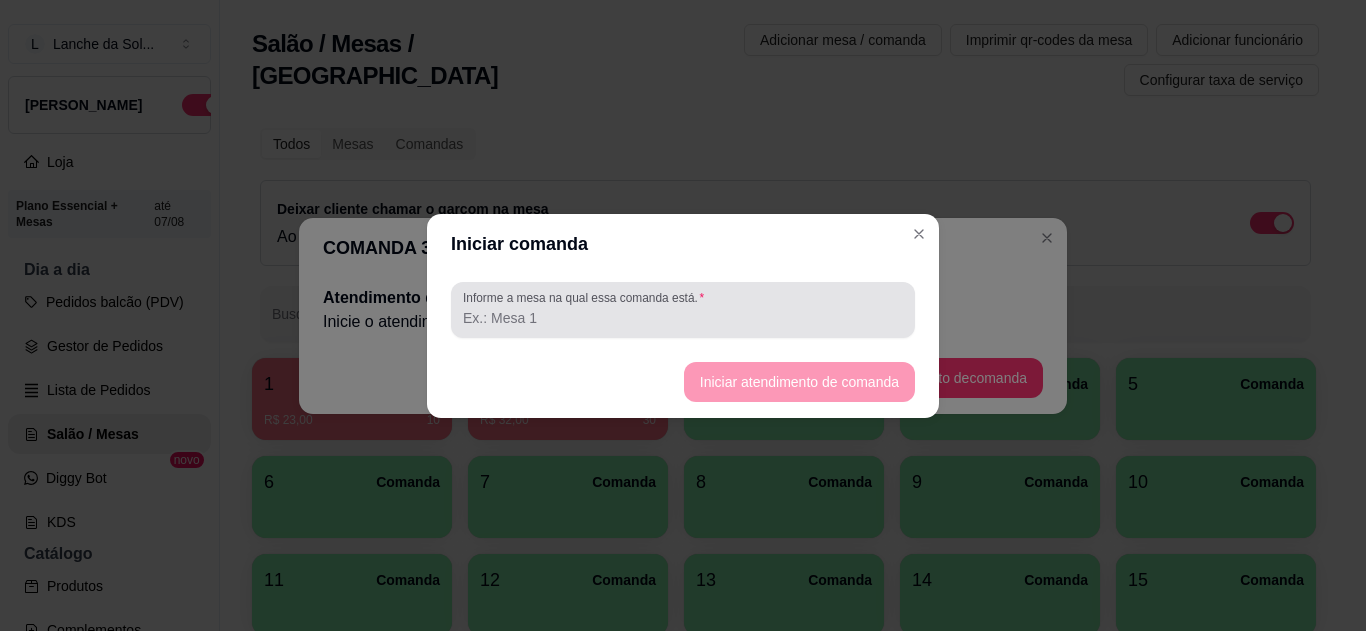 click on "Informe a mesa na qual essa comanda está." at bounding box center [683, 318] 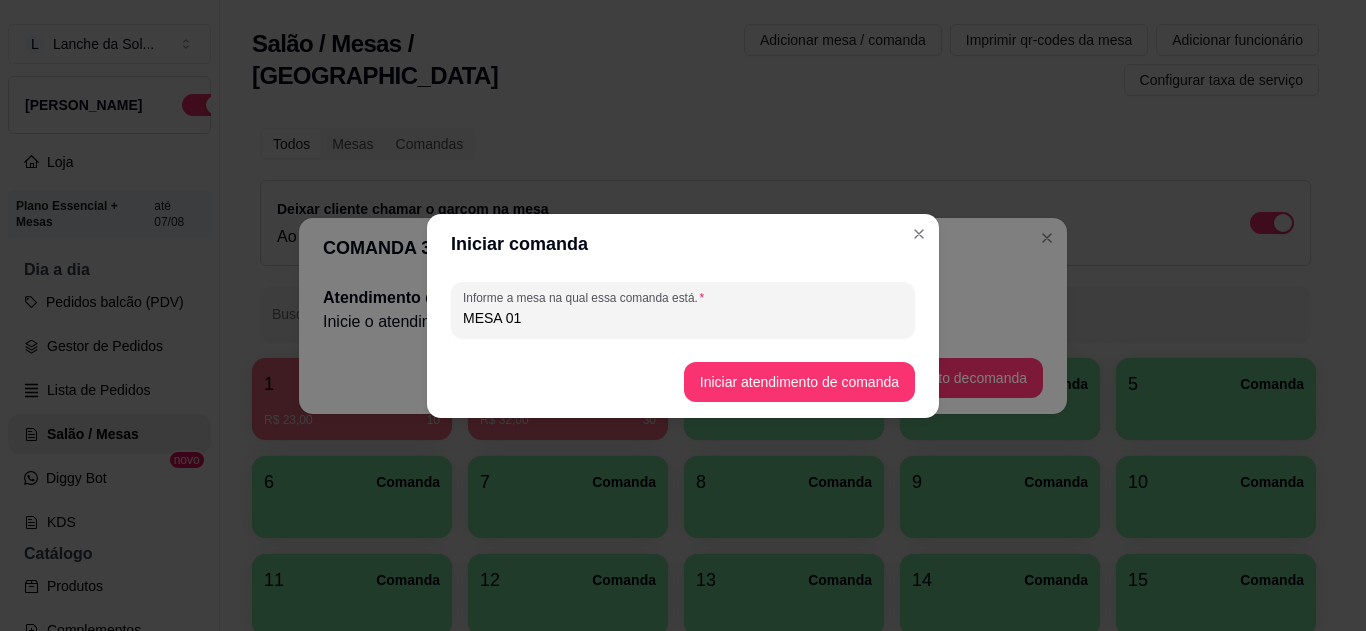 type on "MESA 01" 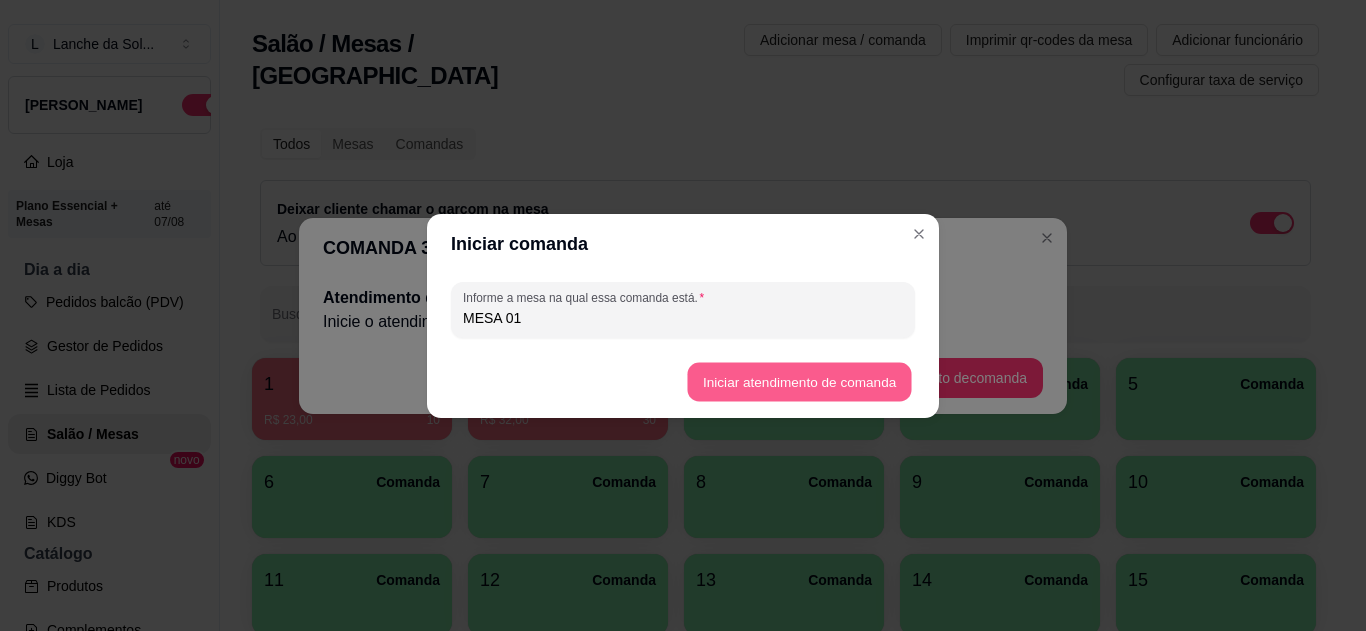 click on "Iniciar atendimento de comanda" at bounding box center [799, 381] 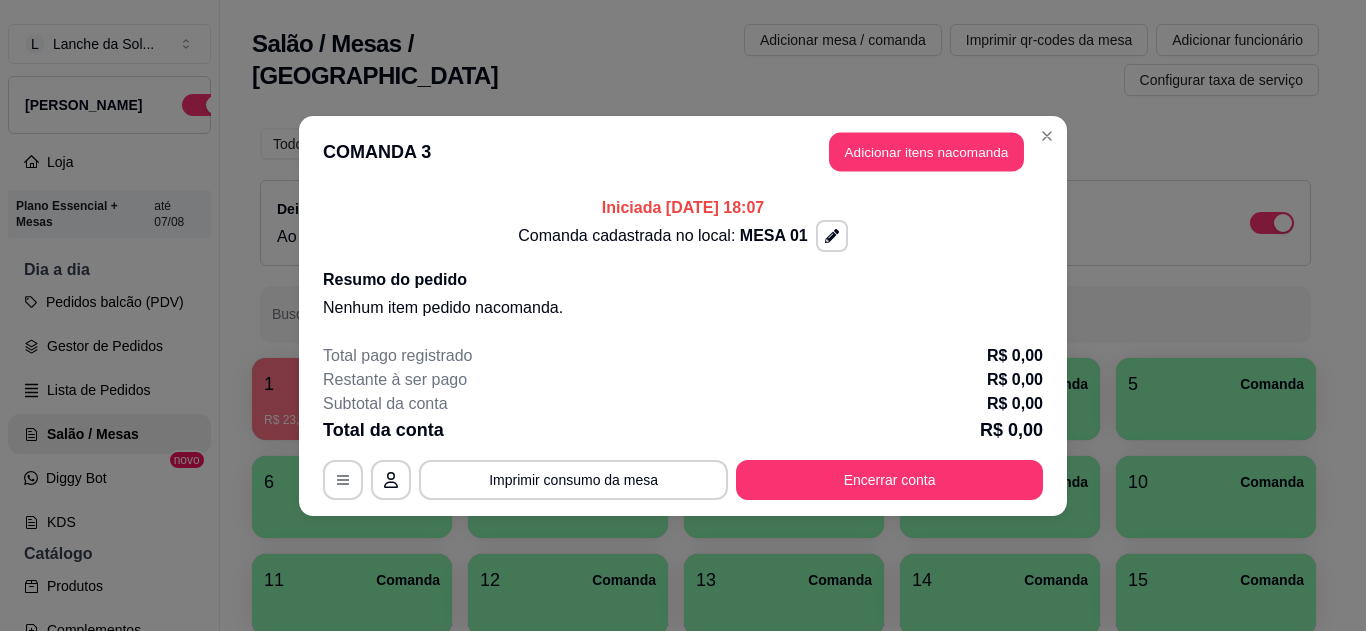 click on "Adicionar itens na  comanda" at bounding box center (926, 151) 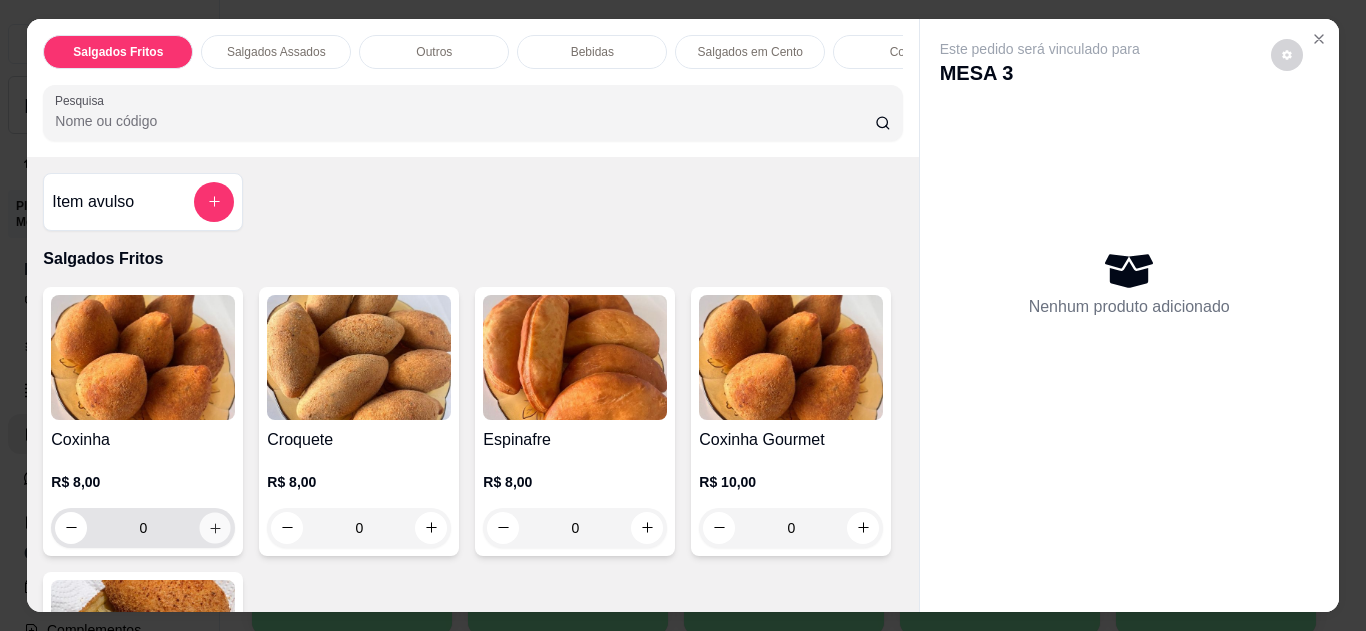 click 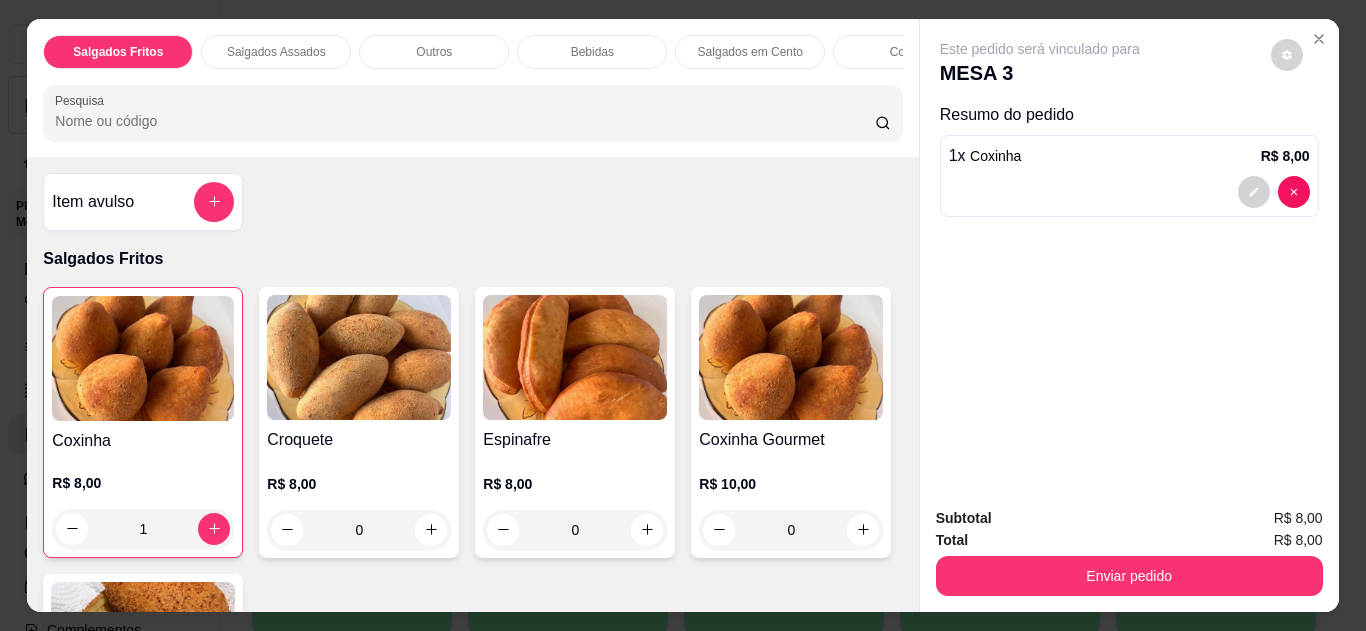 click on "Coxinha de costela   R$ 10,00 0" at bounding box center [143, 708] 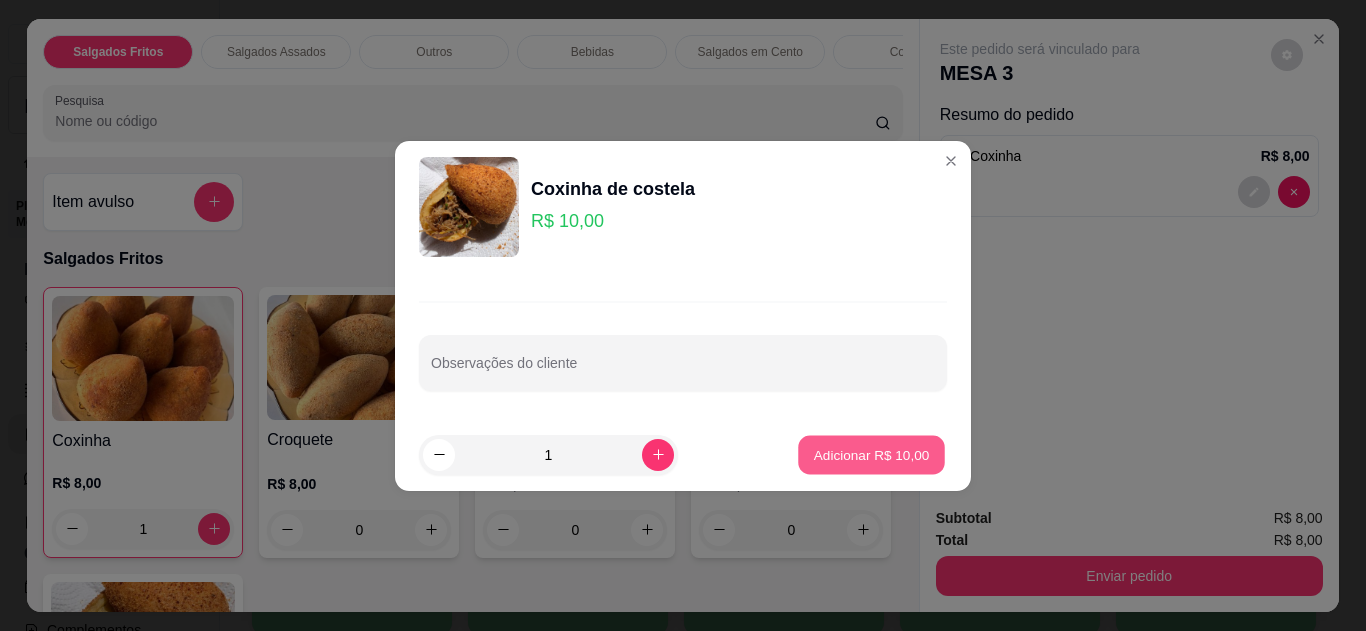 click on "Adicionar   R$ 10,00" at bounding box center (872, 454) 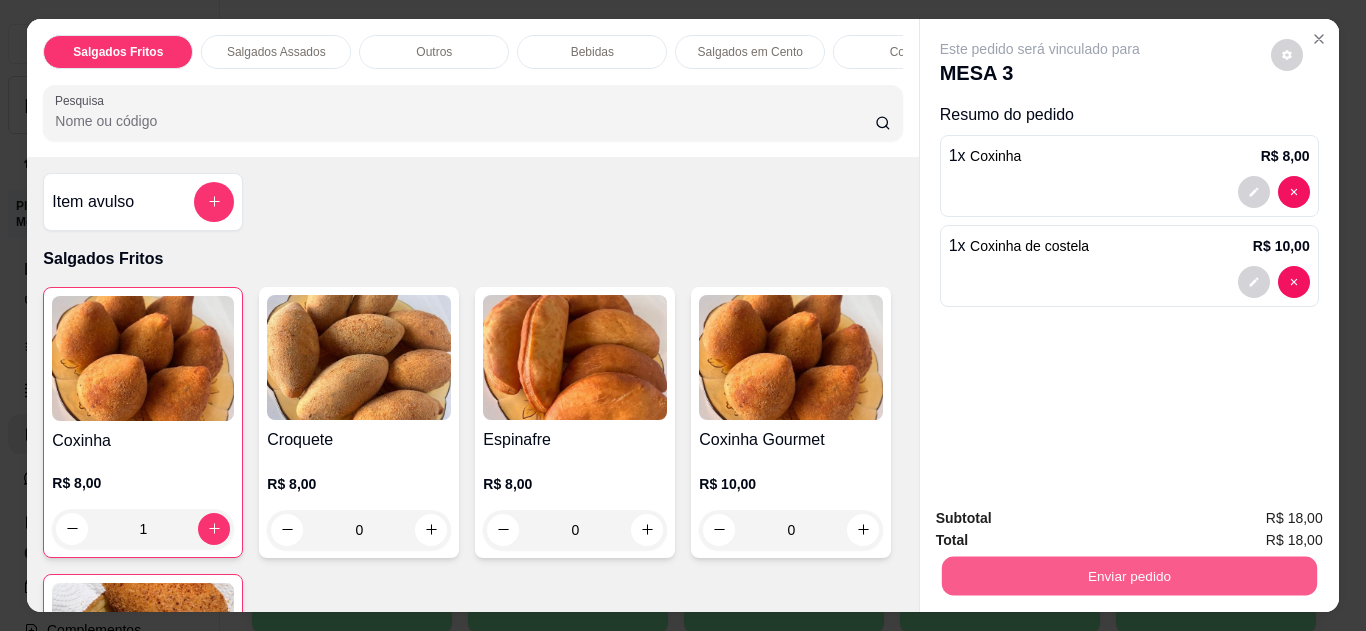 click on "Enviar pedido" at bounding box center (1128, 576) 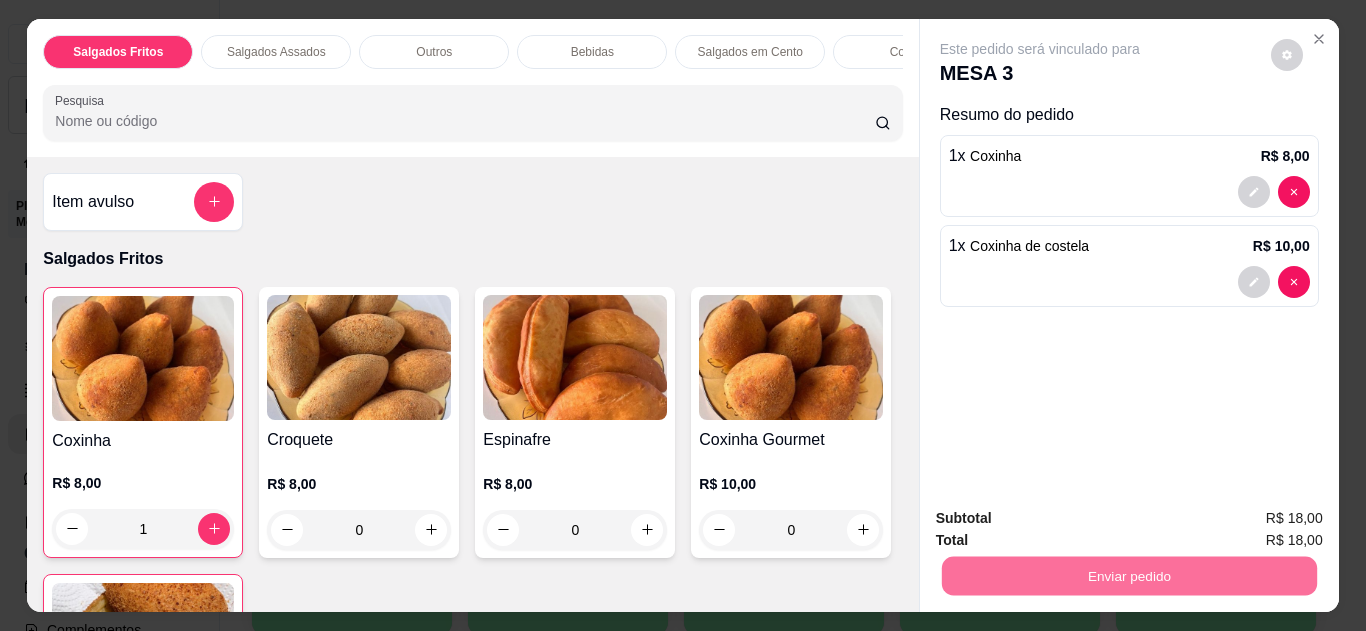 click on "Não registrar e enviar pedido" at bounding box center [1063, 519] 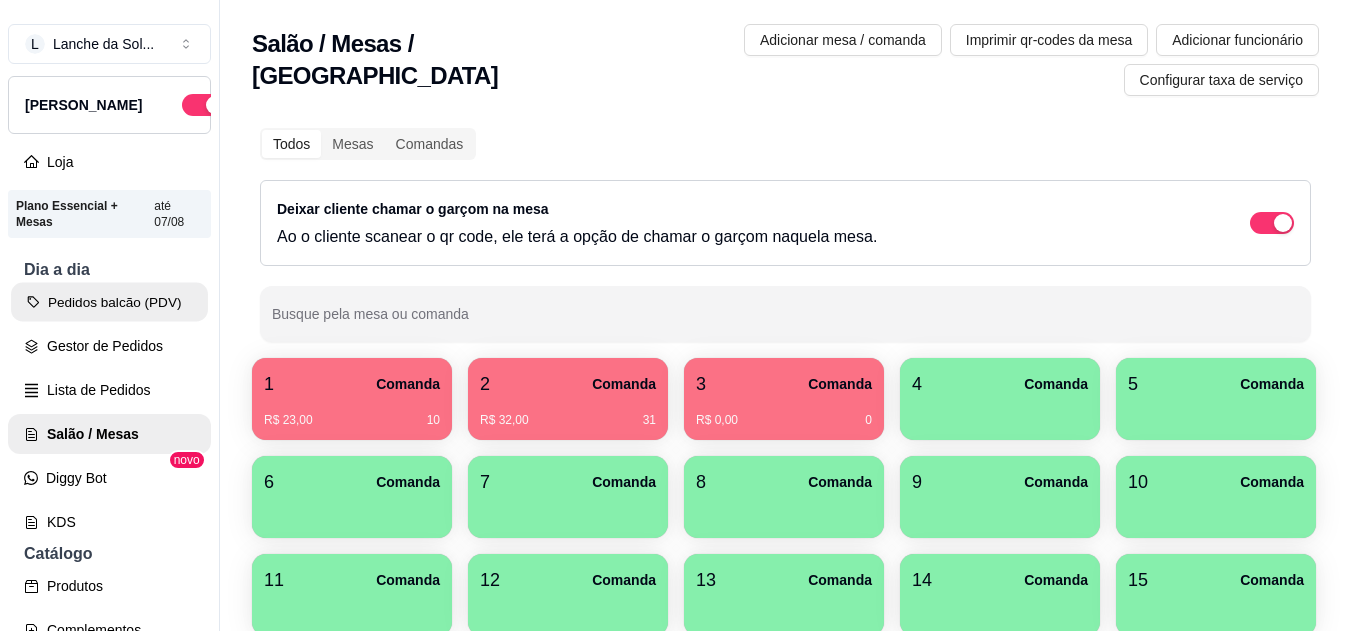 click on "Pedidos balcão (PDV)" at bounding box center (109, 302) 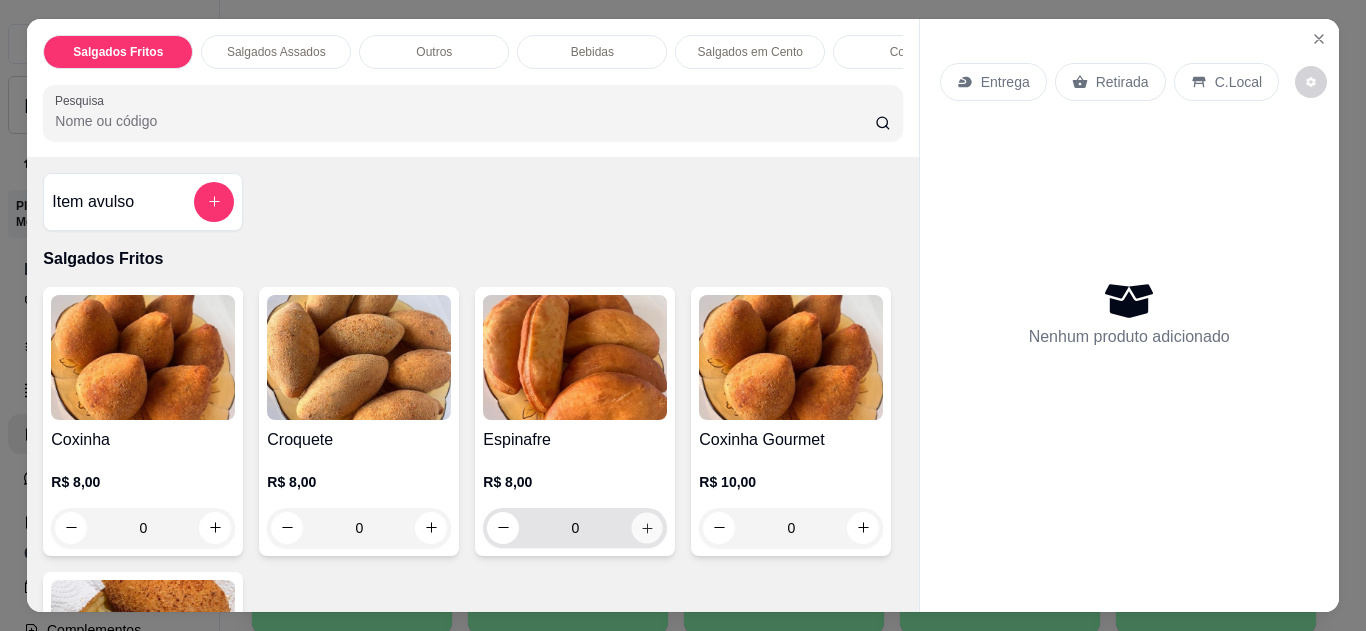 click 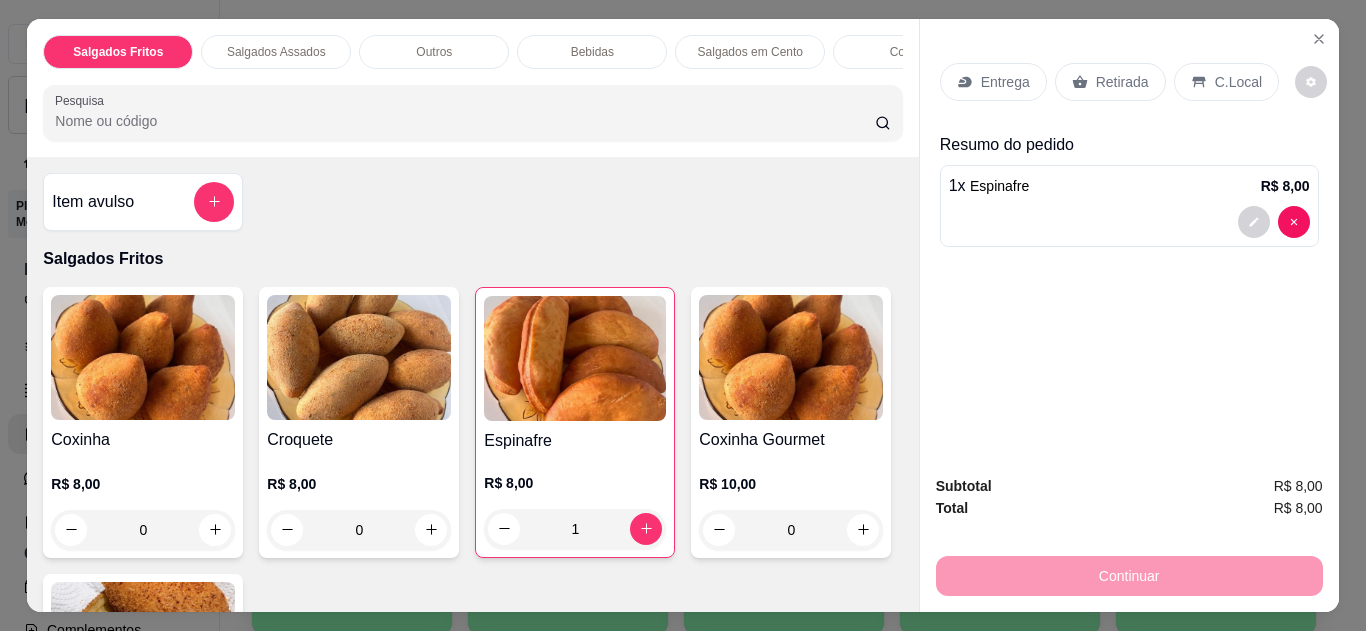 click on "C.Local" at bounding box center [1226, 82] 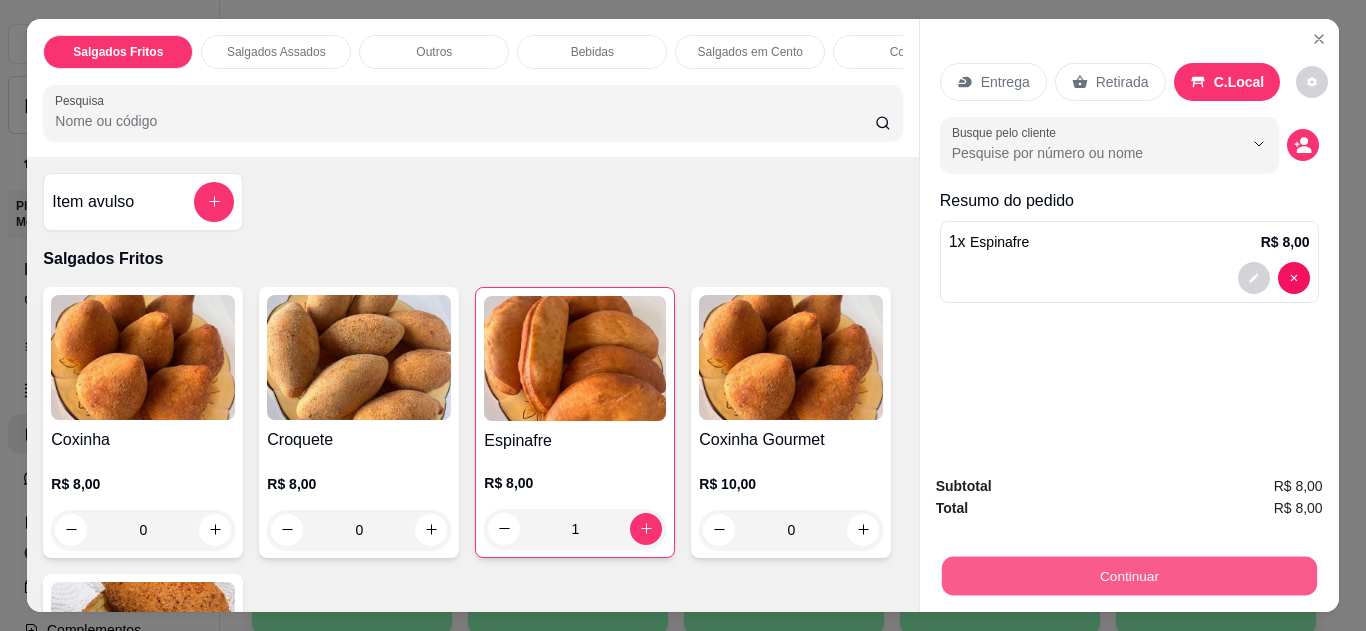 click on "Continuar" at bounding box center [1128, 576] 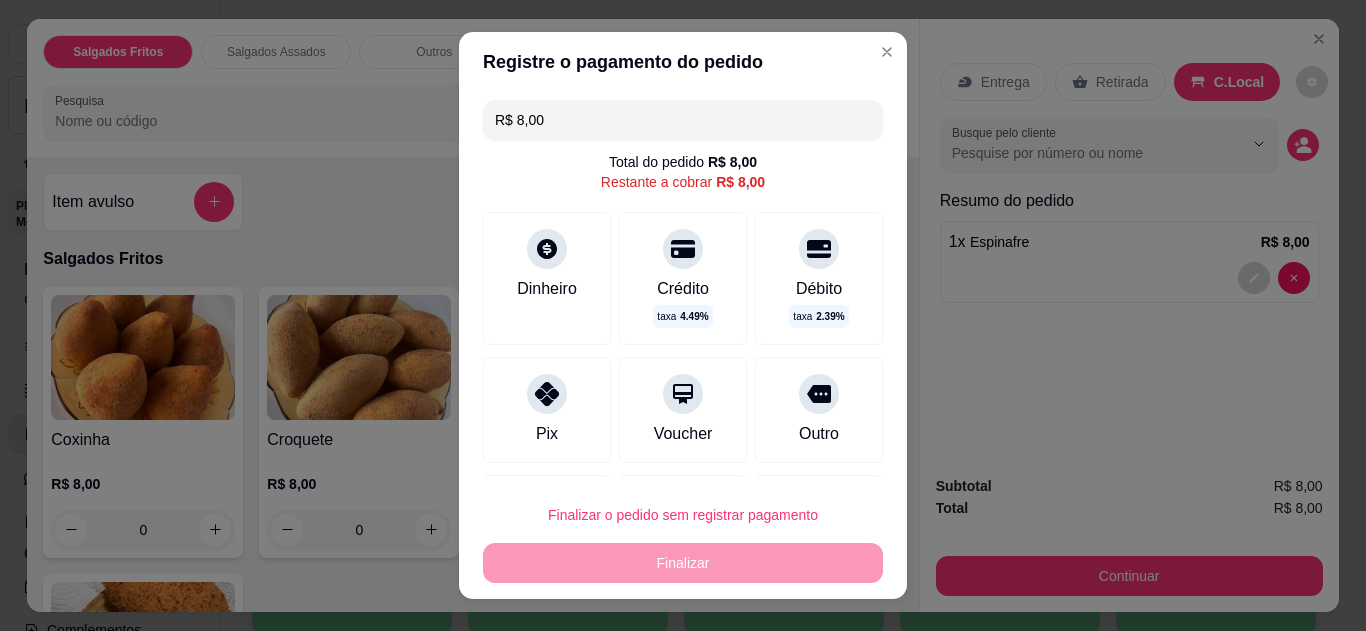 click on "Pix" at bounding box center [547, 410] 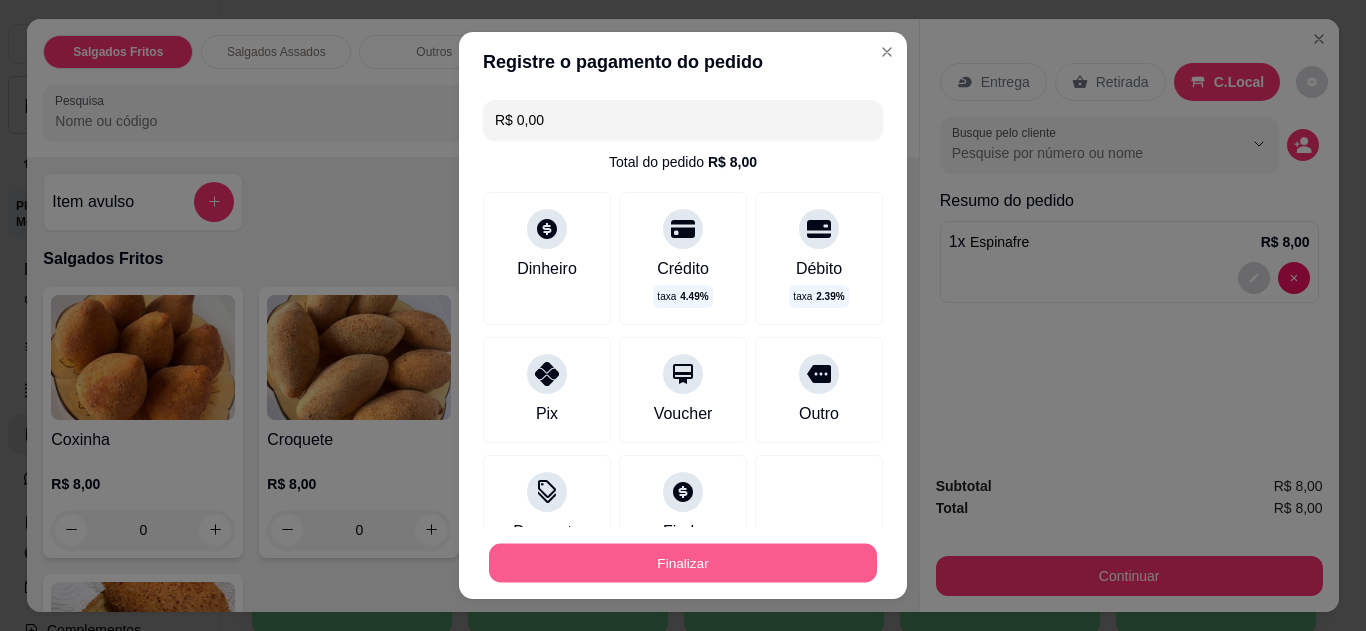 click on "Finalizar" at bounding box center (683, 563) 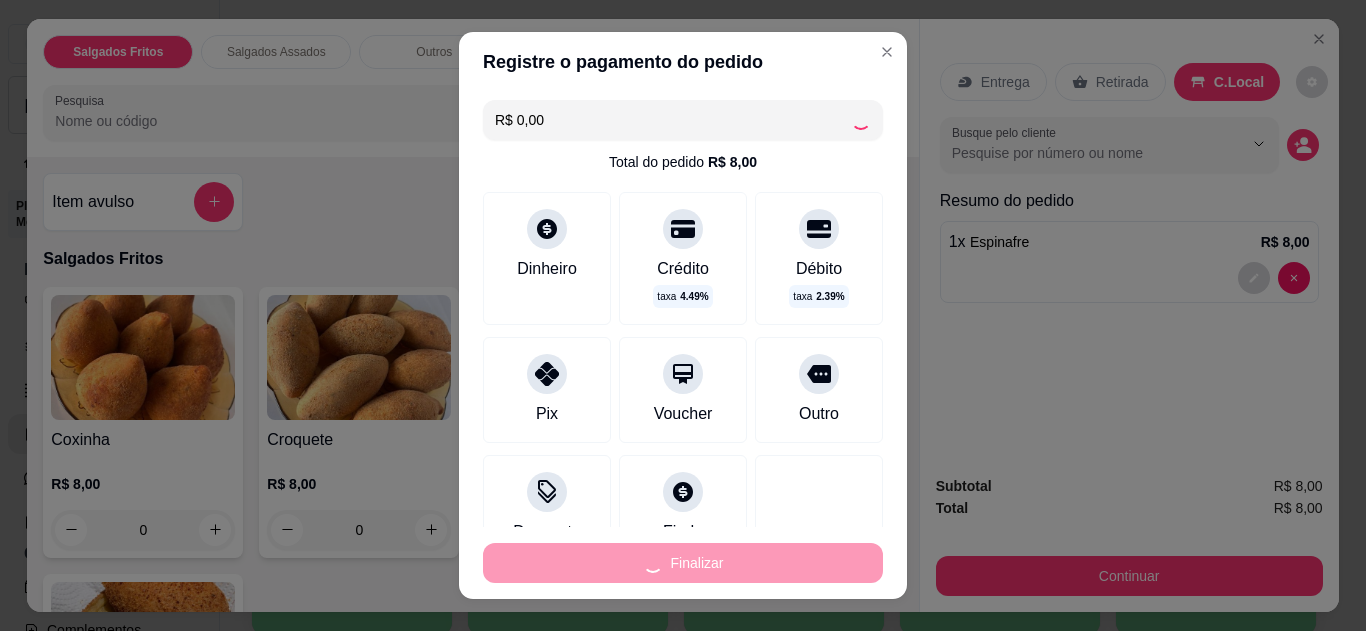 type on "0" 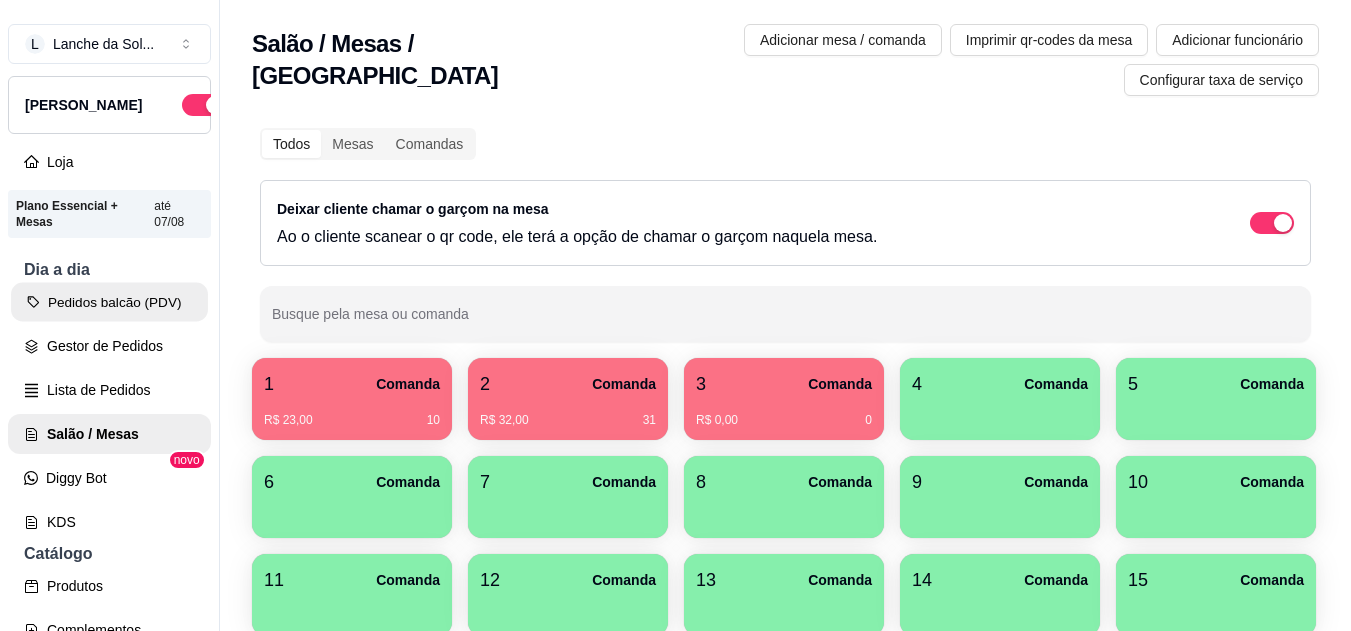 click on "Pedidos balcão (PDV)" at bounding box center [109, 302] 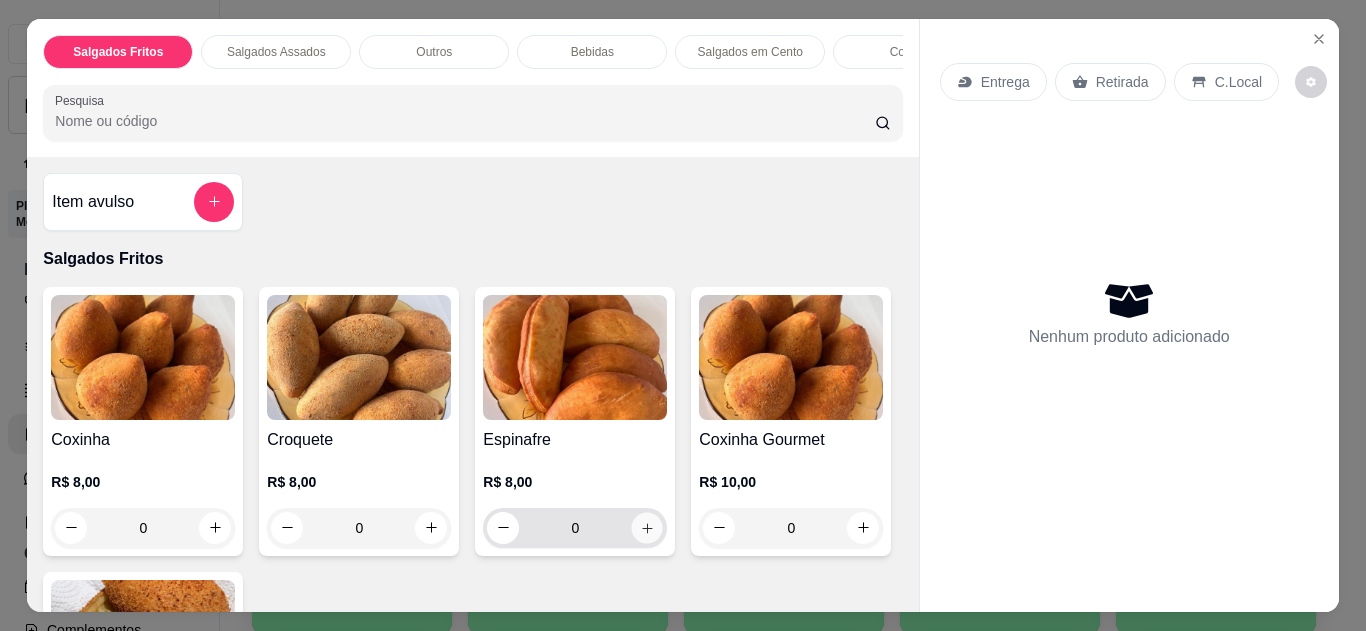 click 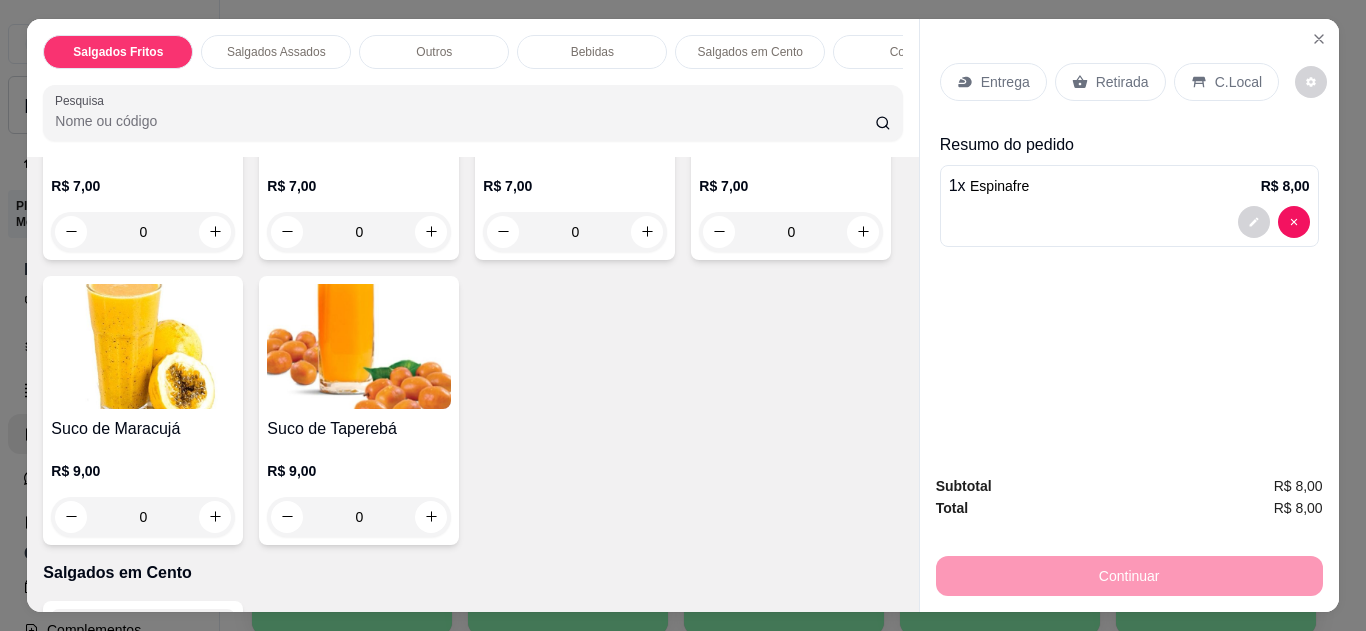 scroll, scrollTop: 1600, scrollLeft: 0, axis: vertical 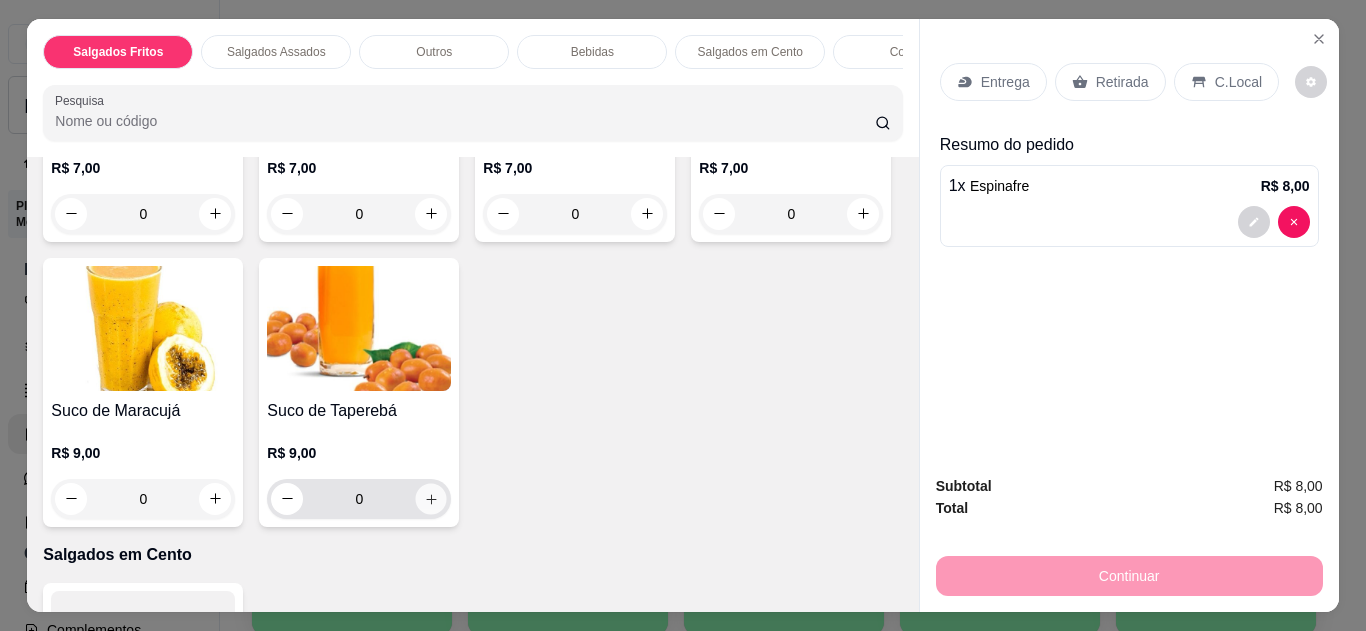 click 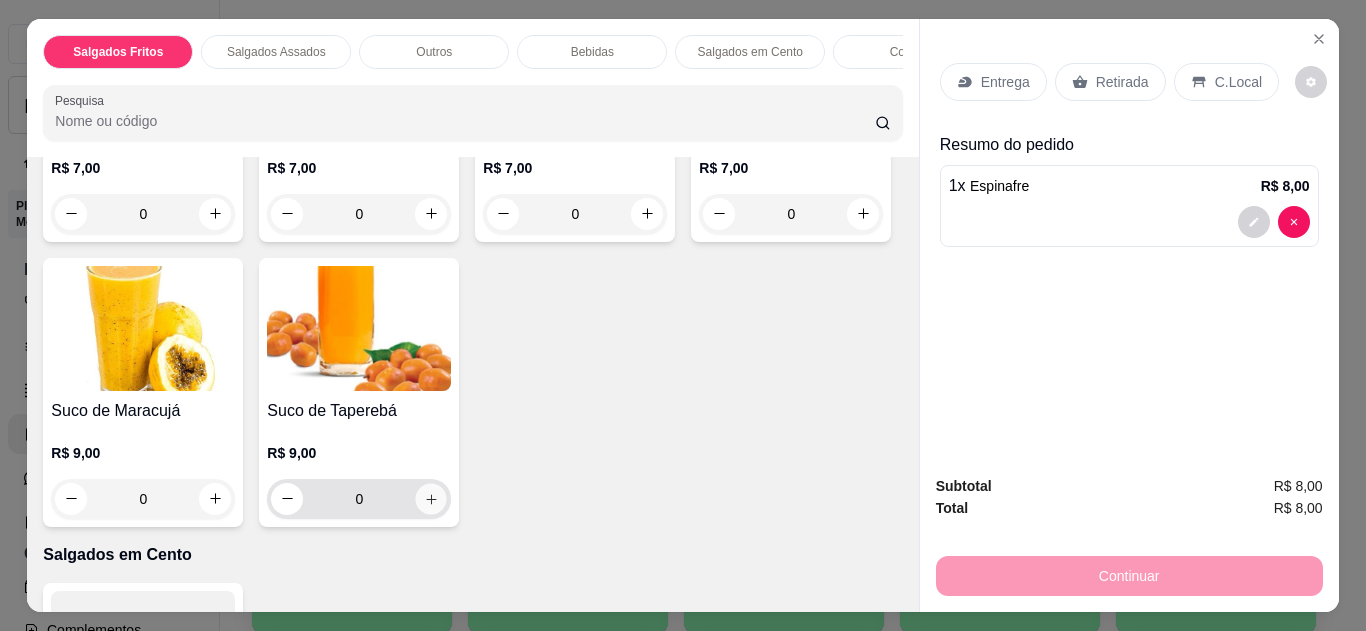 type on "1" 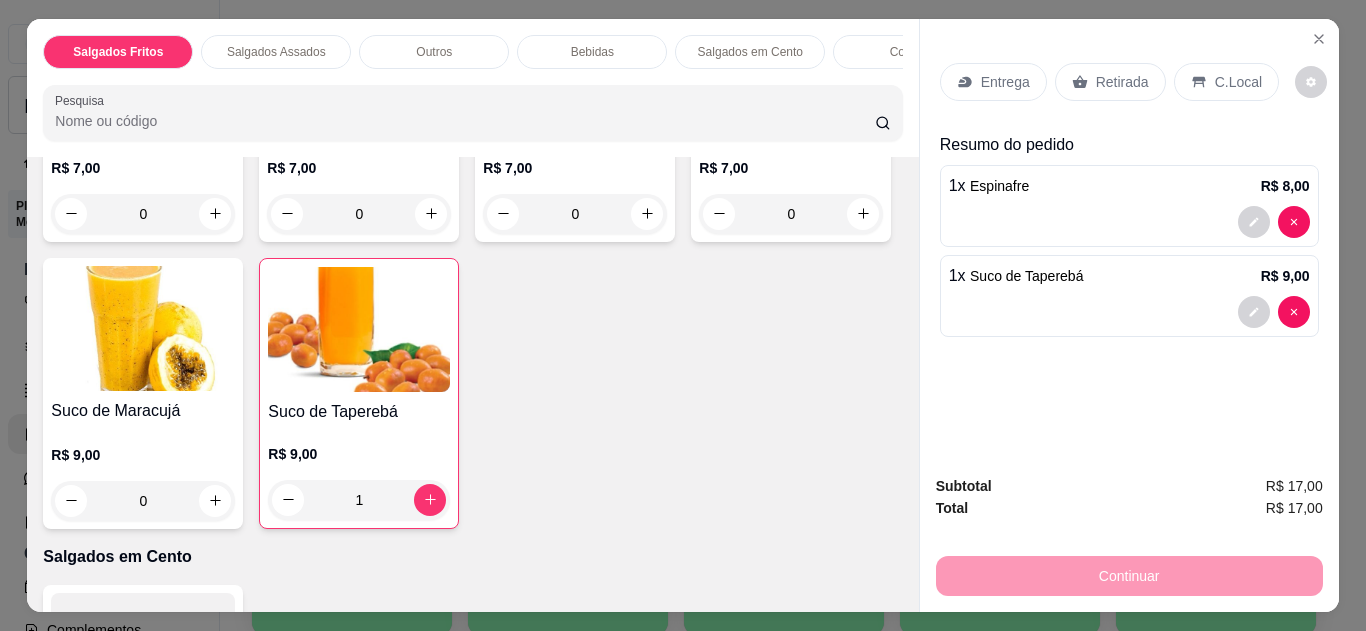 click on "C.Local" at bounding box center (1226, 82) 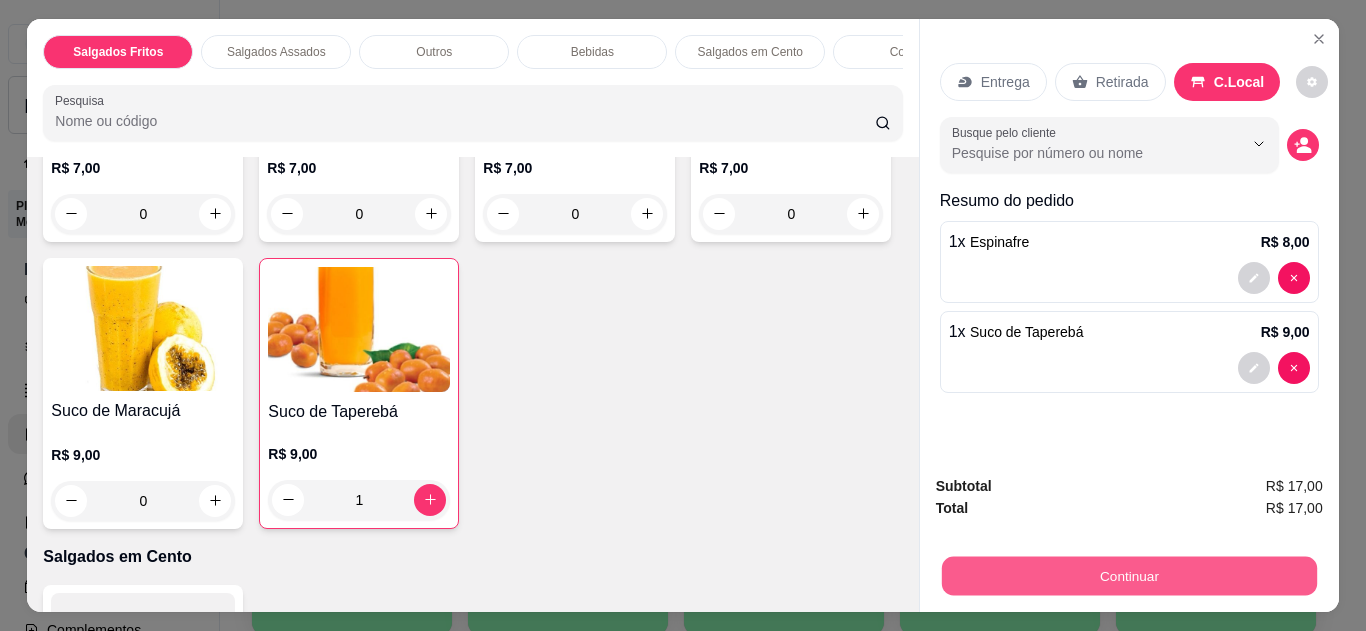 click on "Continuar" at bounding box center [1128, 576] 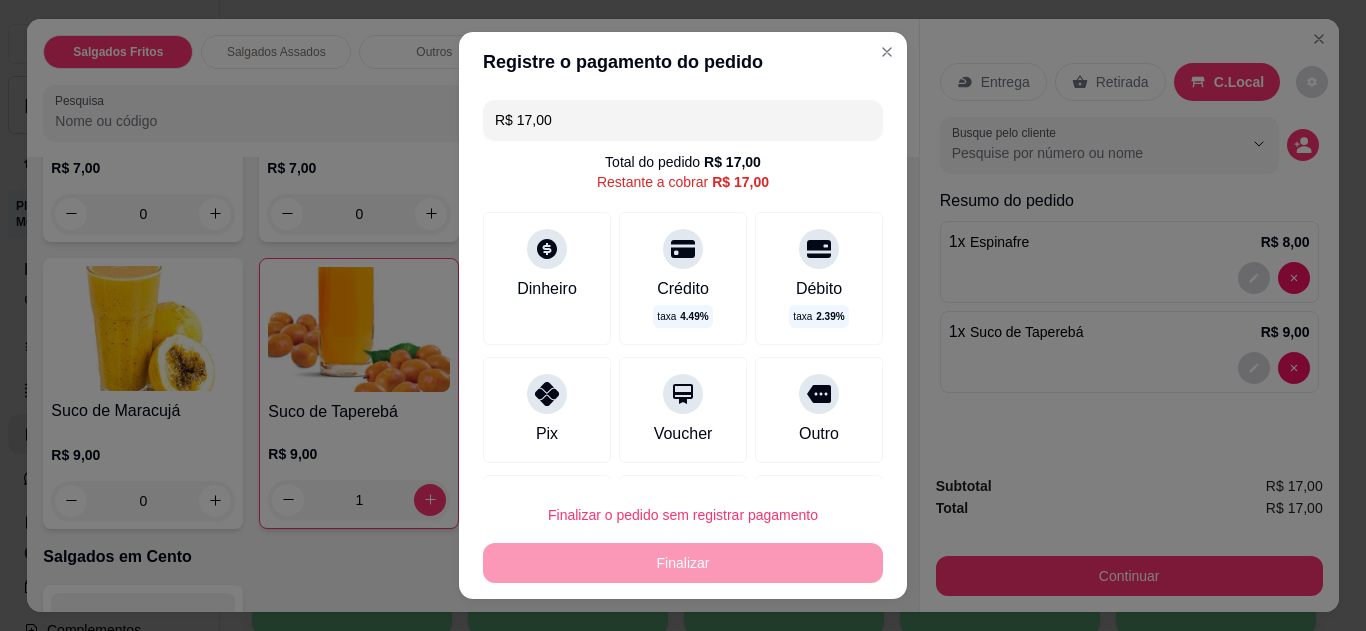 click 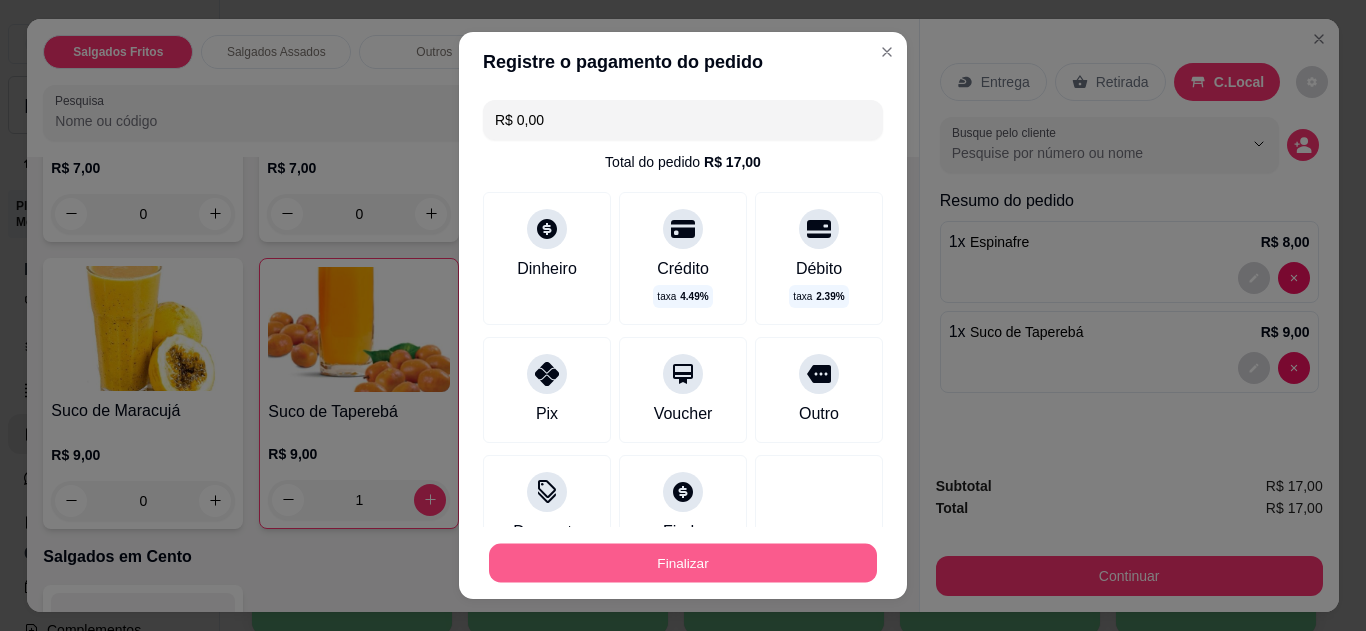 click on "Finalizar" at bounding box center (683, 563) 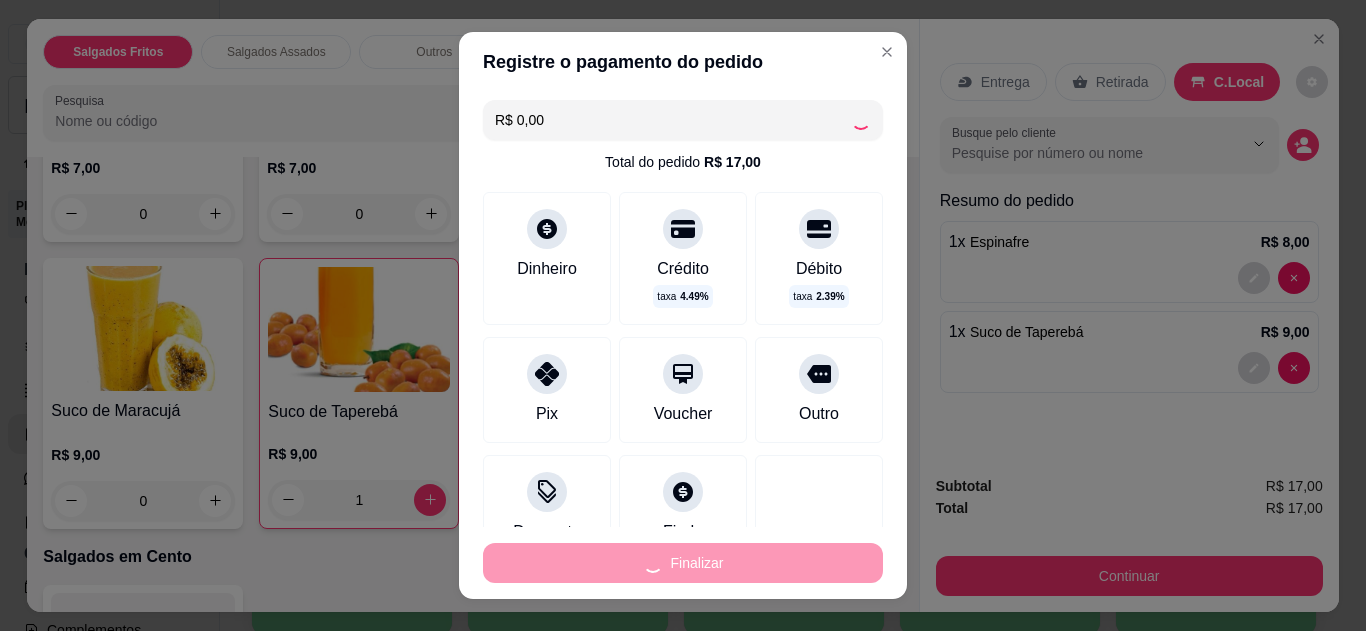 type on "0" 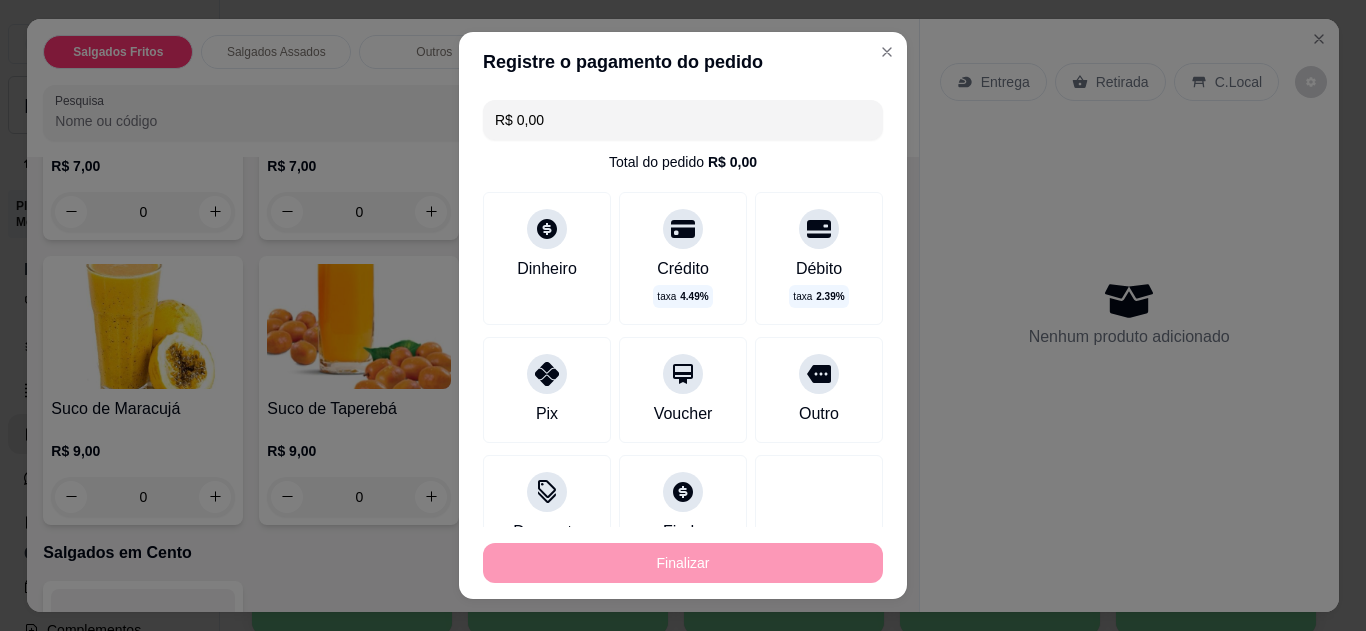type on "-R$ 17,00" 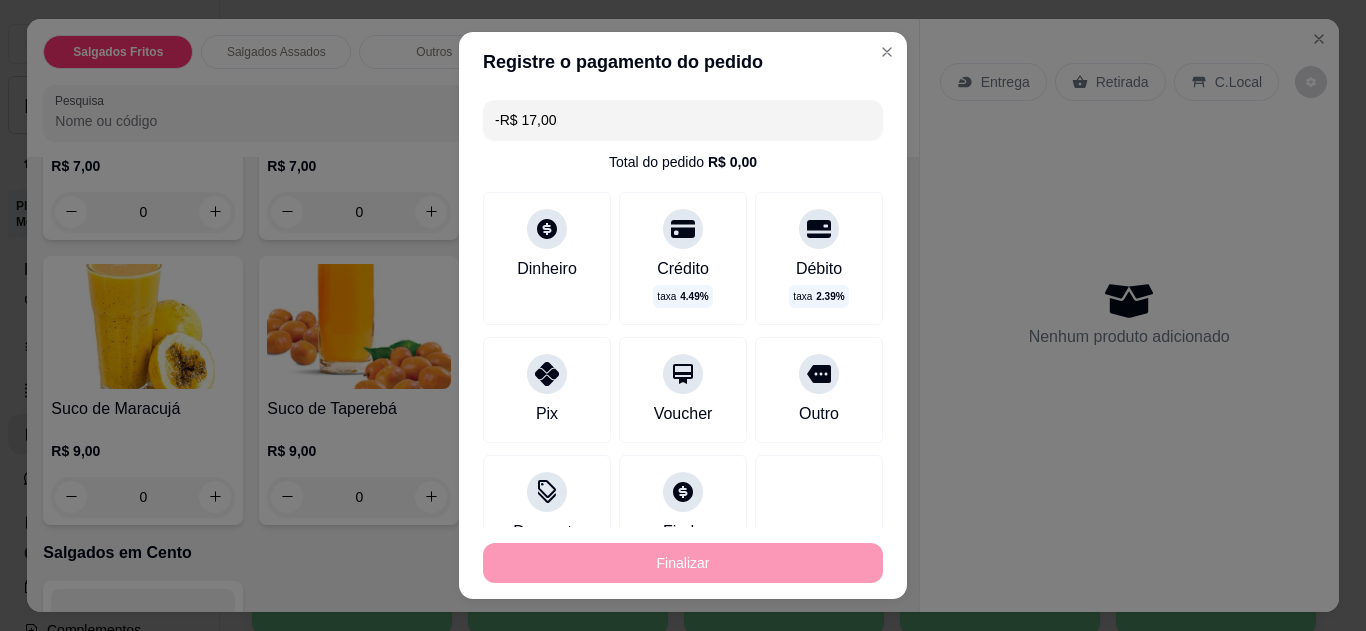 scroll, scrollTop: 1598, scrollLeft: 0, axis: vertical 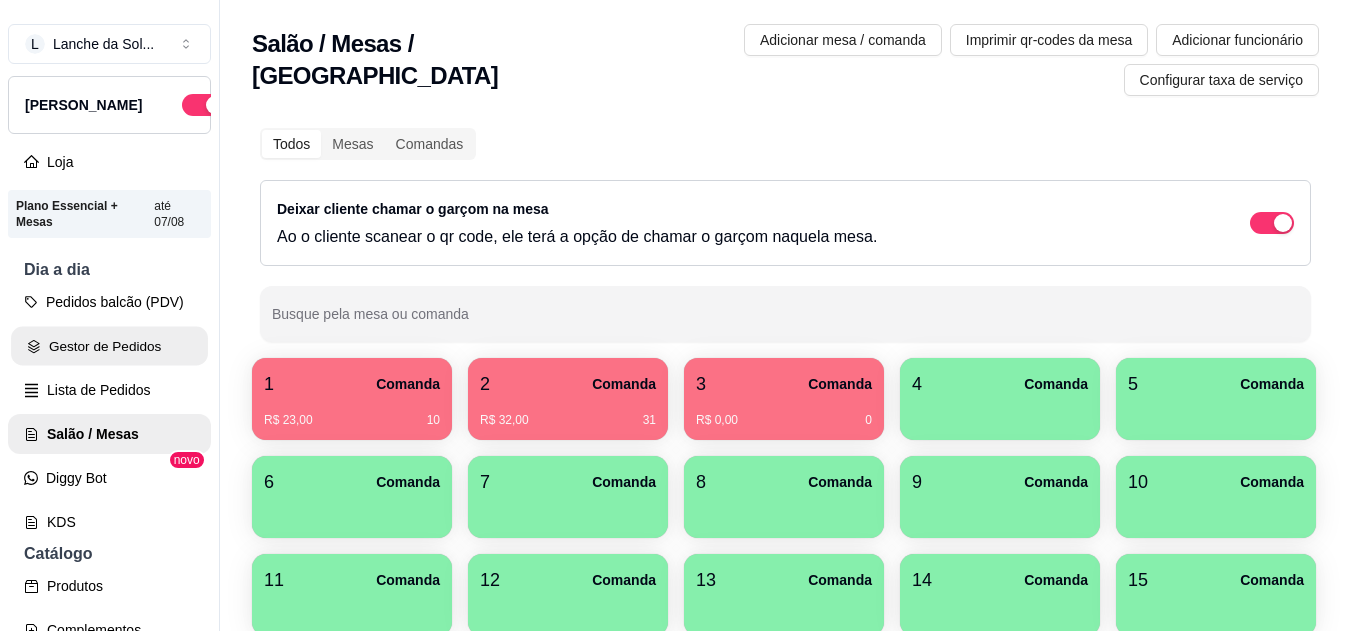 click on "Gestor de Pedidos" at bounding box center (109, 346) 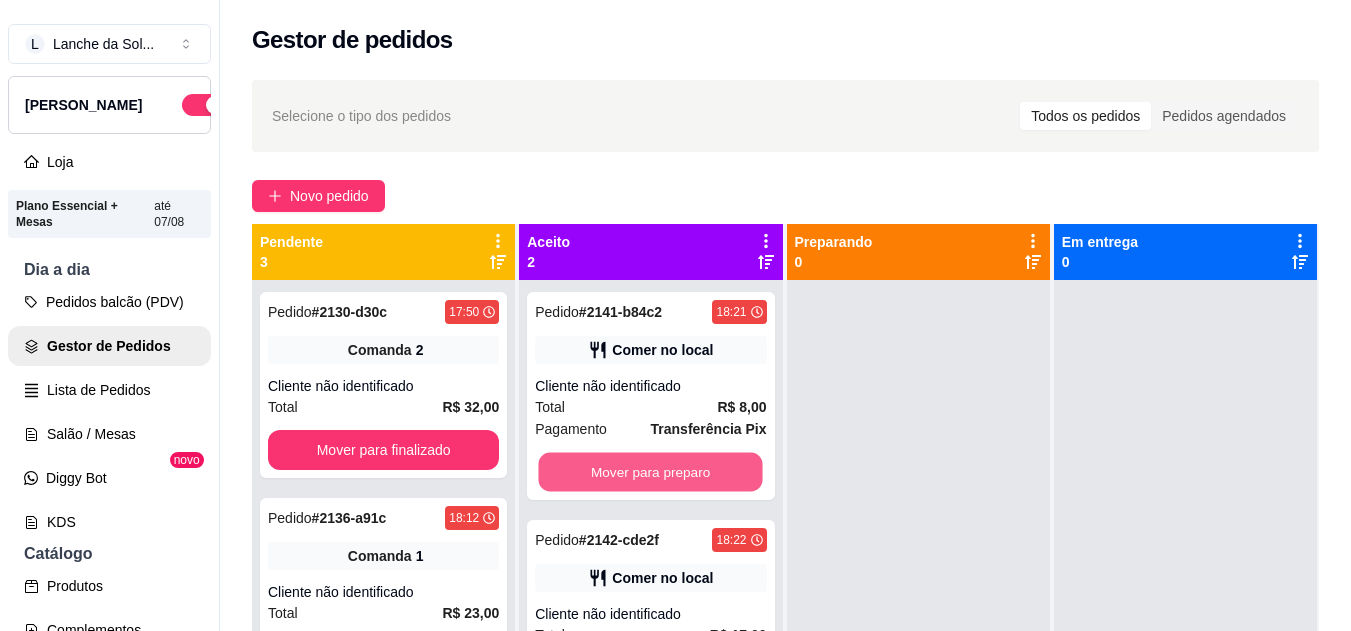 click on "Mover para preparo" at bounding box center [651, 472] 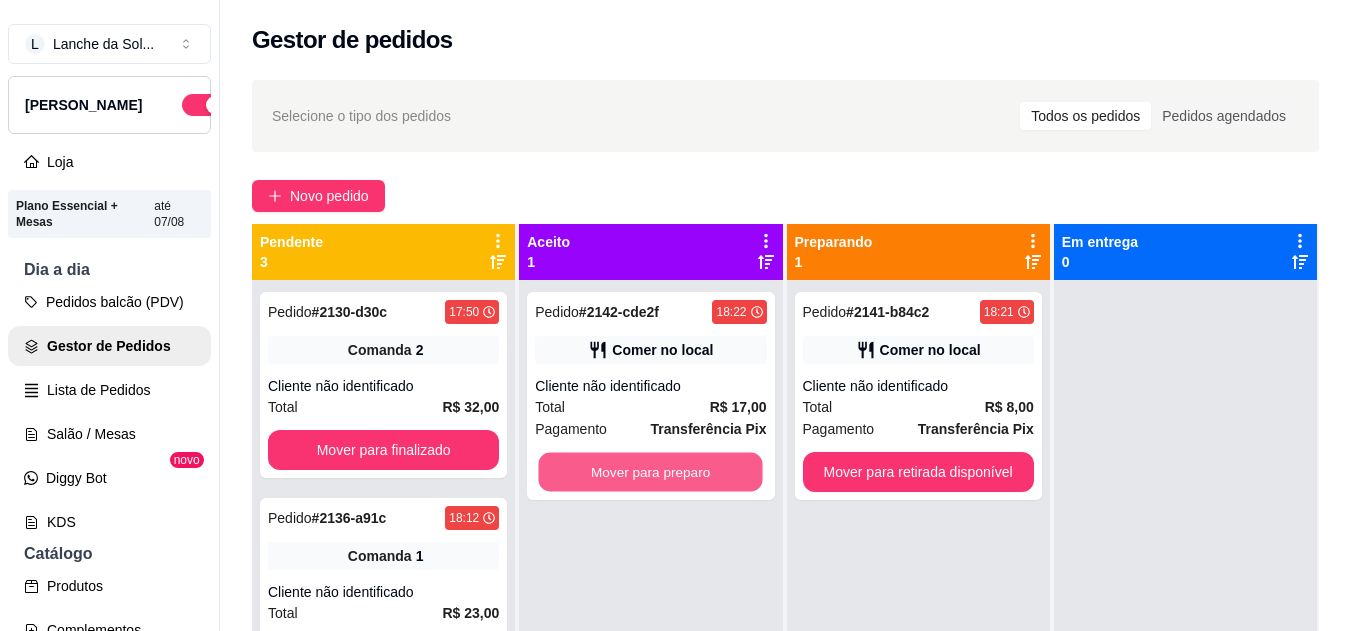 click on "Mover para preparo" at bounding box center [651, 472] 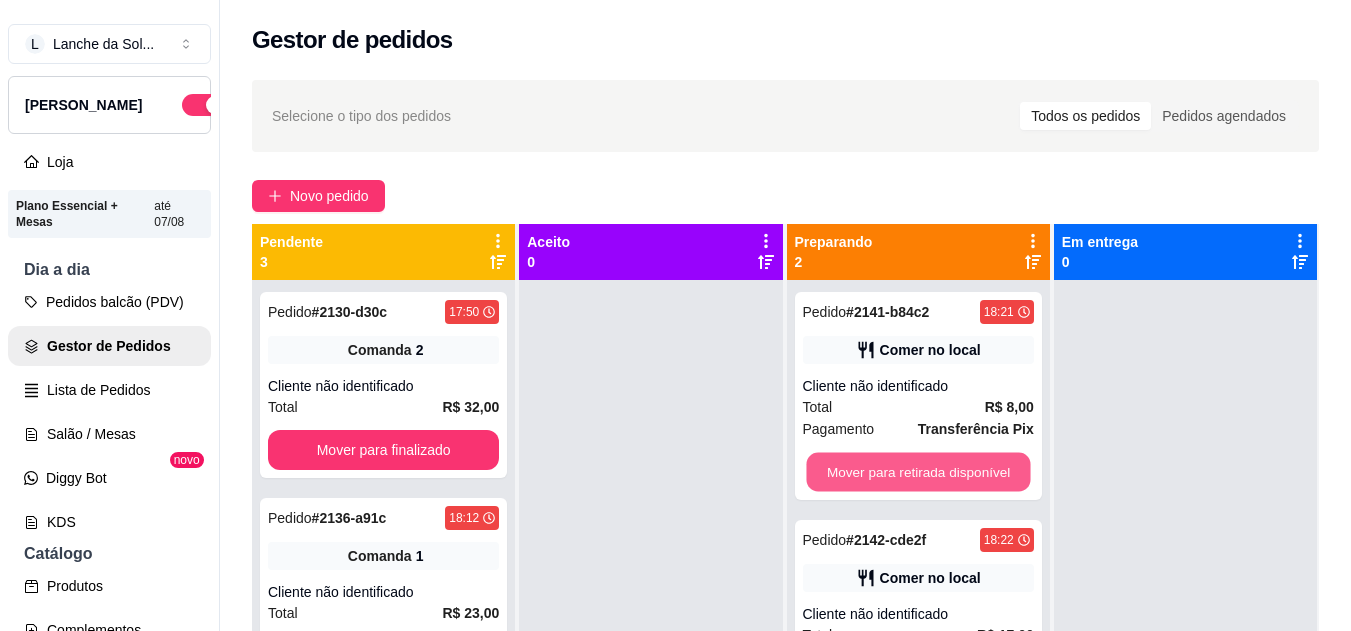 click on "Mover para retirada disponível" at bounding box center [918, 472] 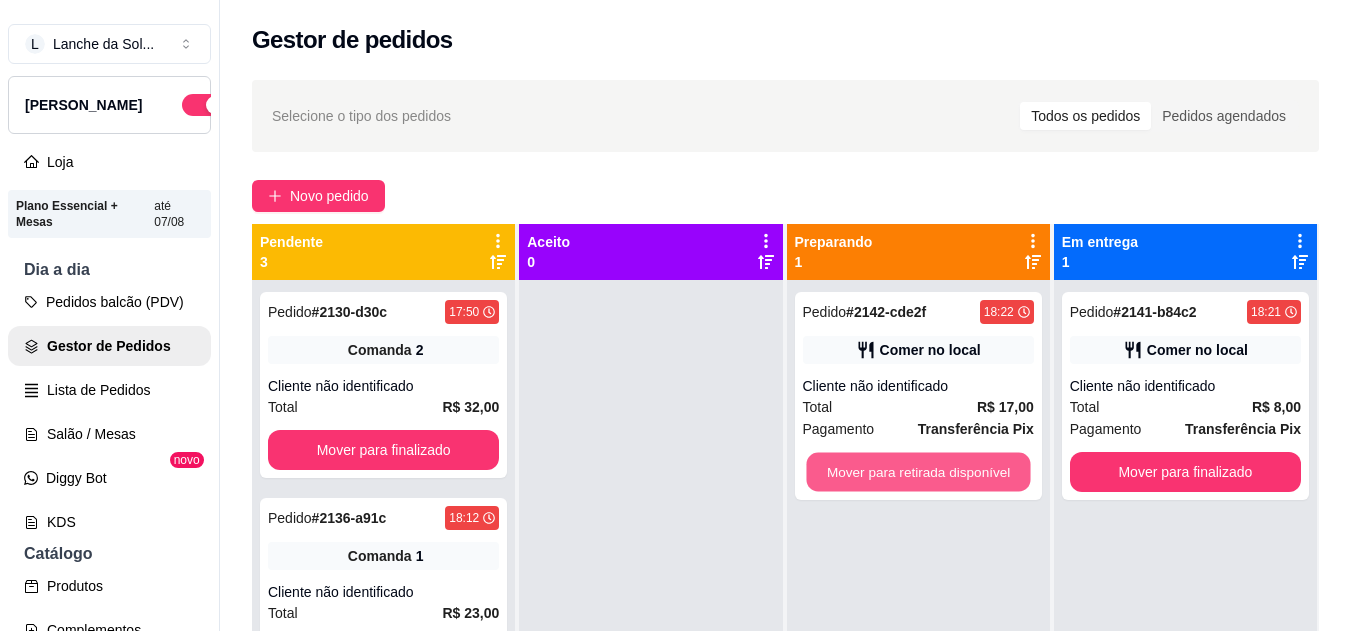 click on "Mover para retirada disponível" at bounding box center (918, 472) 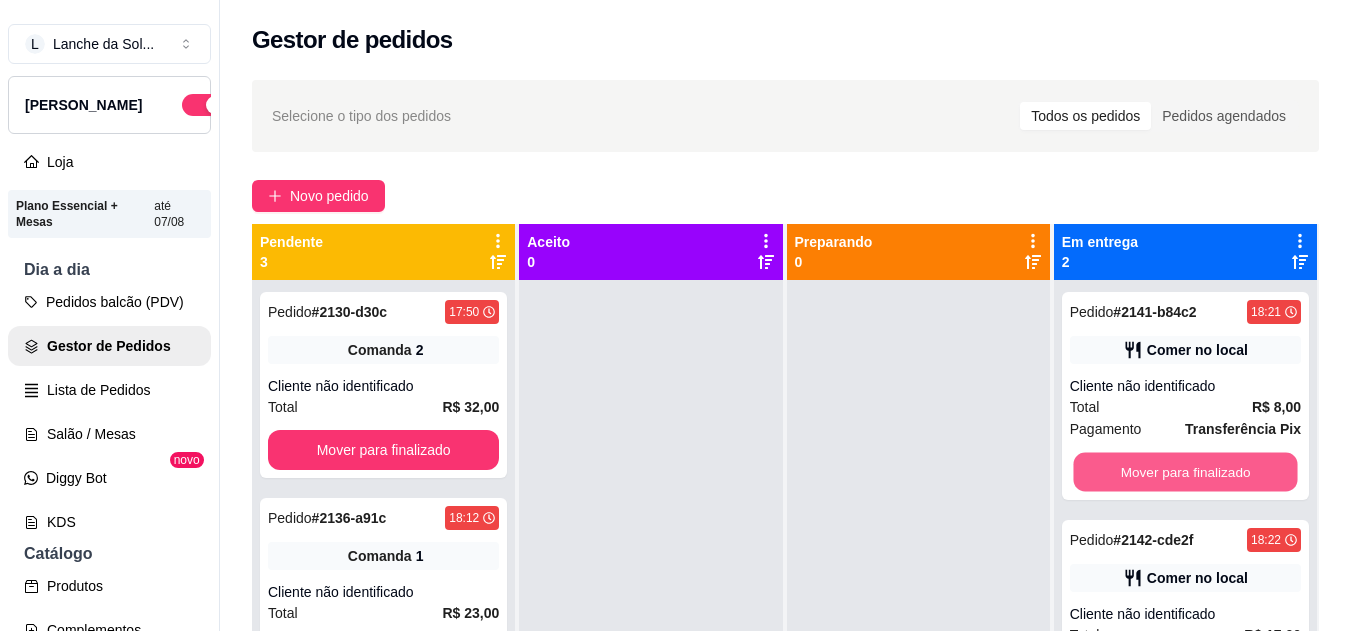 click on "Mover para finalizado" at bounding box center (1185, 472) 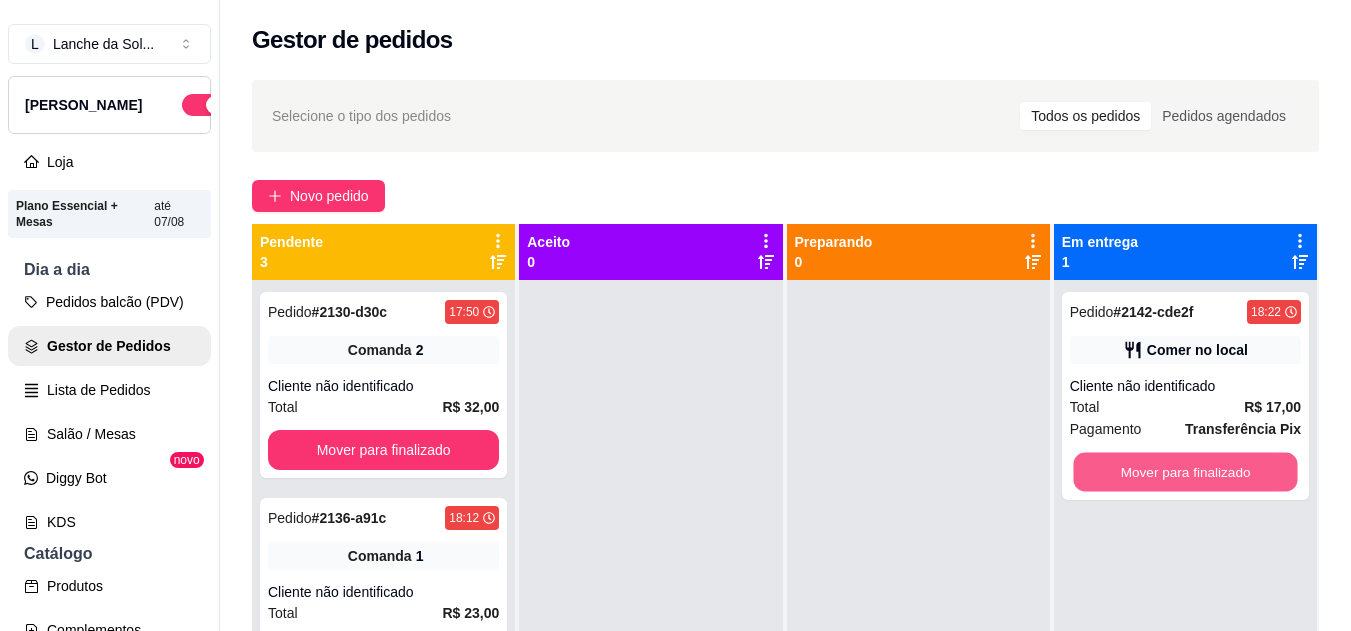 click on "Mover para finalizado" at bounding box center (1185, 472) 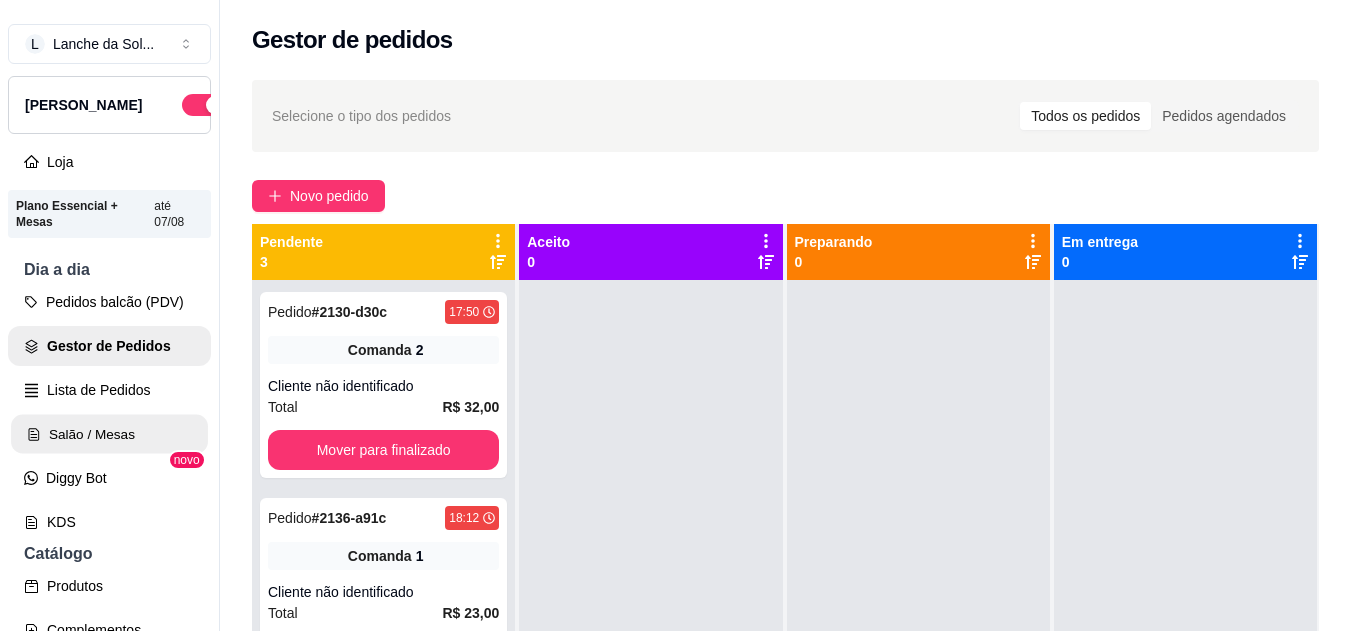 click on "Salão / Mesas" at bounding box center (109, 434) 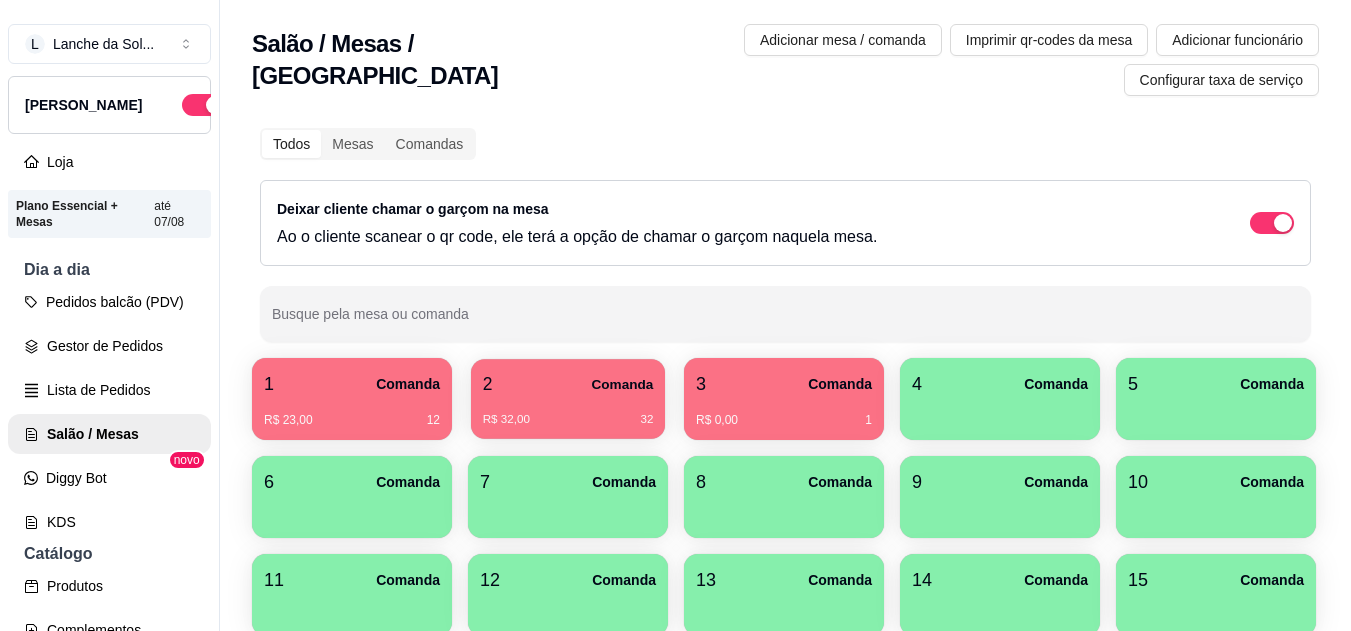 click on "Comanda" at bounding box center [622, 384] 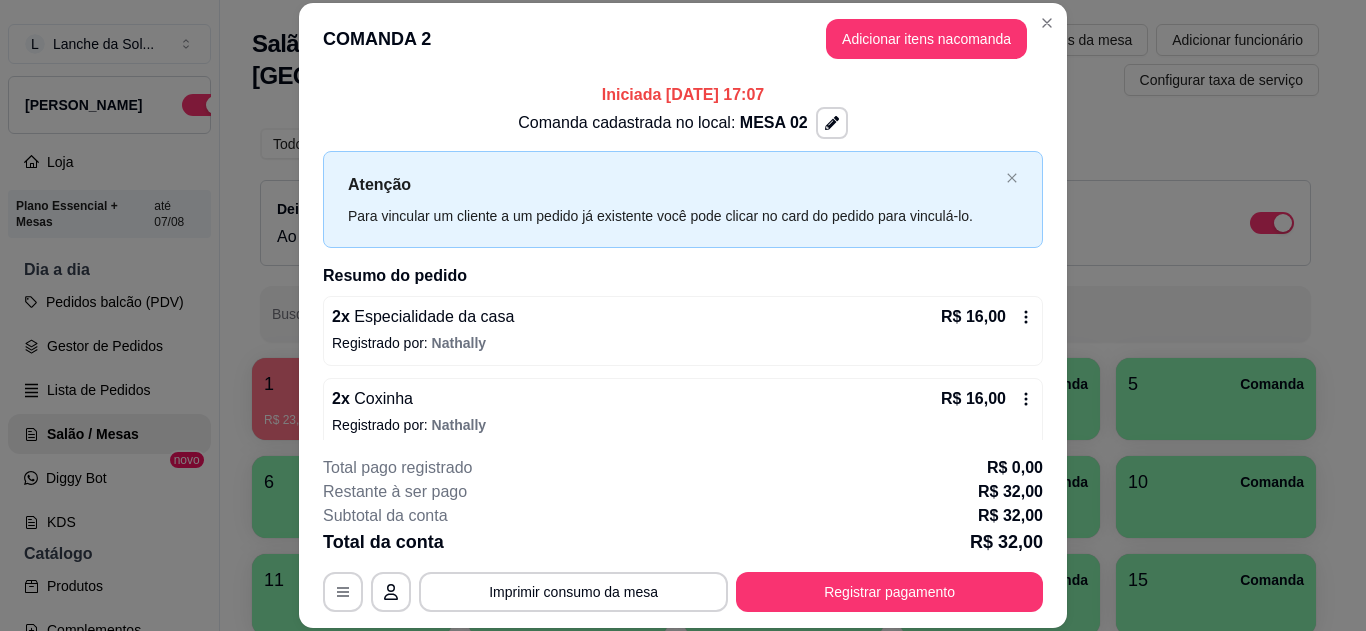 scroll, scrollTop: 16, scrollLeft: 0, axis: vertical 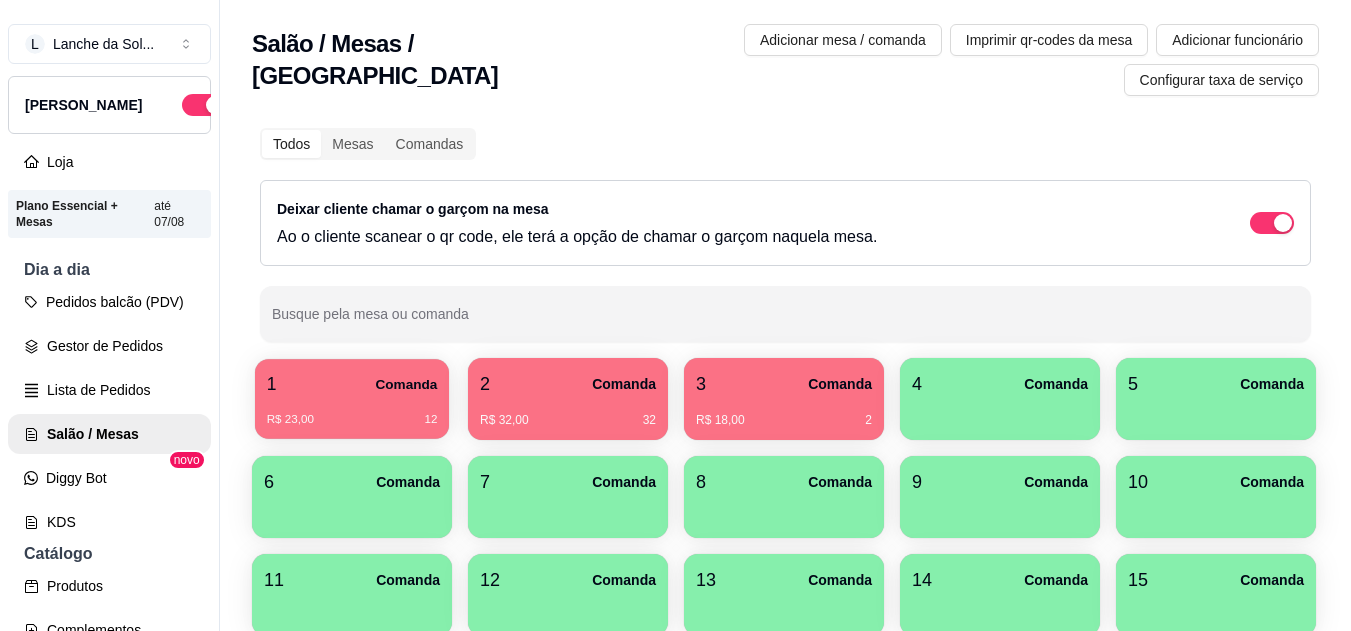 click on "R$ 23,00 12" at bounding box center [352, 412] 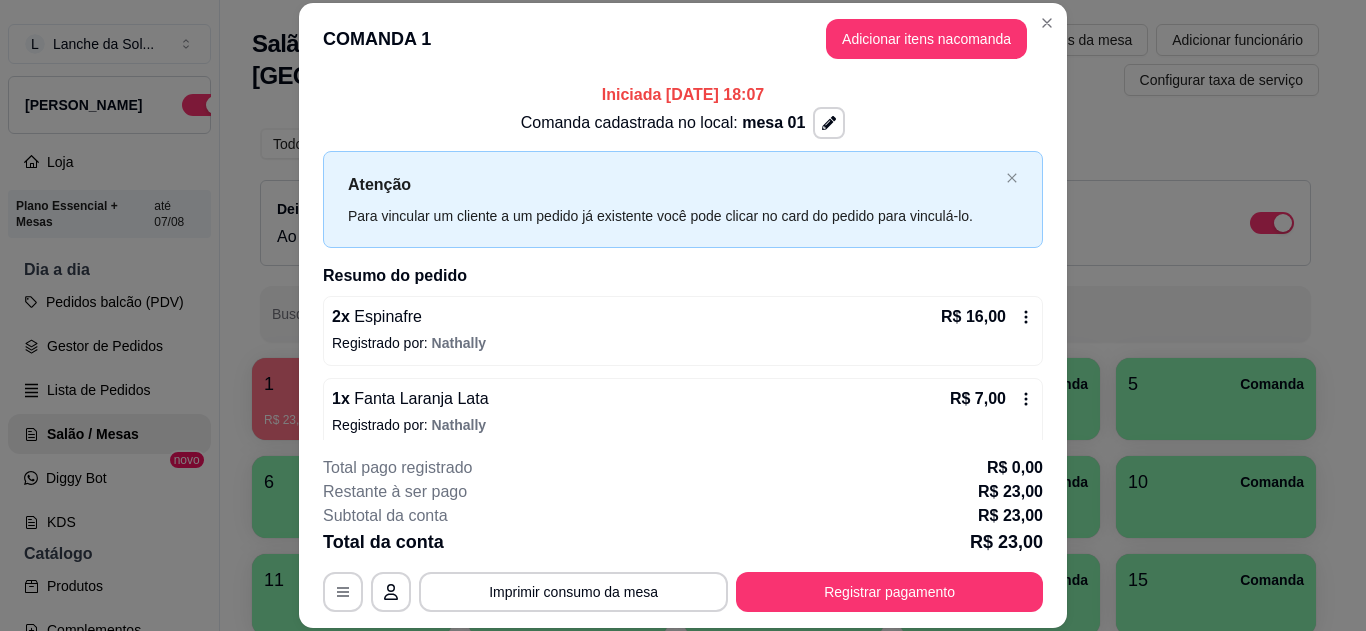 scroll, scrollTop: 16, scrollLeft: 0, axis: vertical 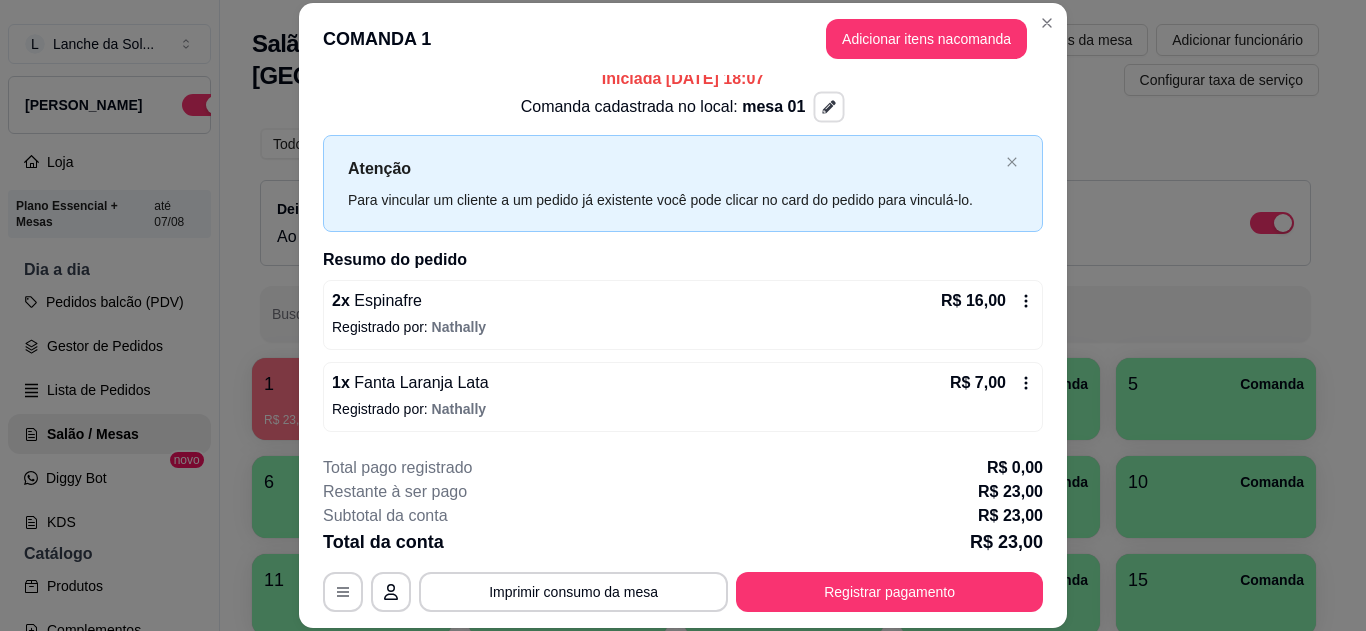 click 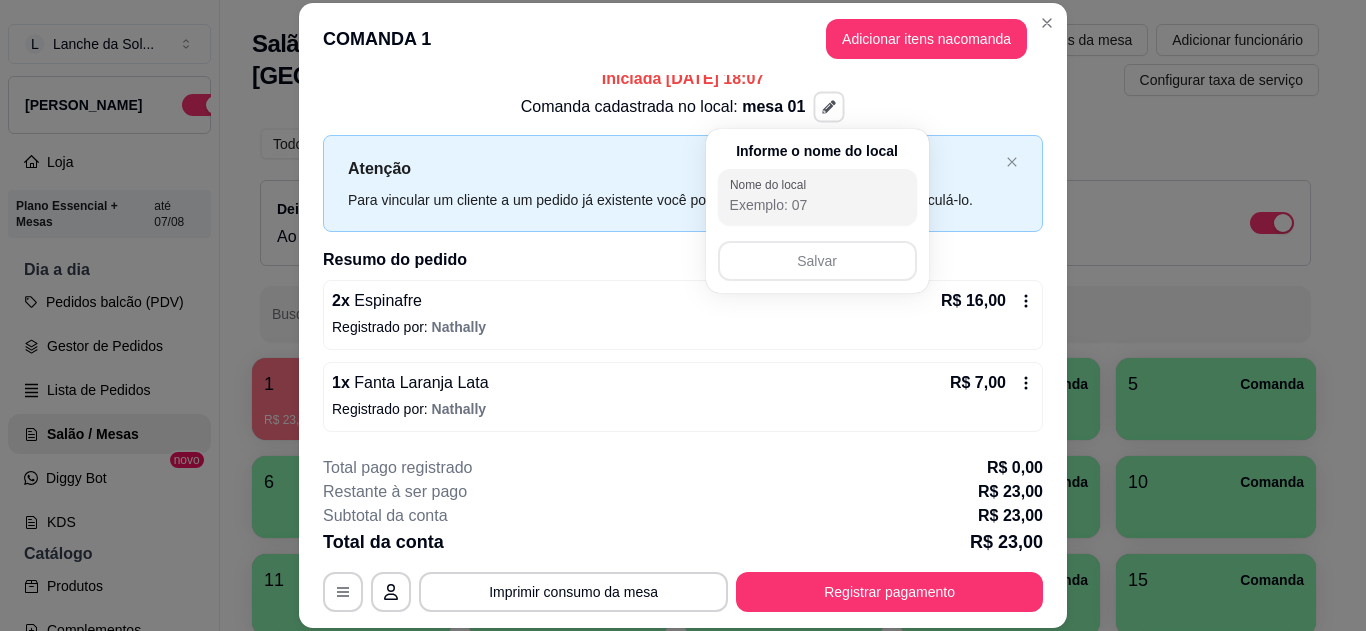 click on "Nome do local" at bounding box center (817, 205) 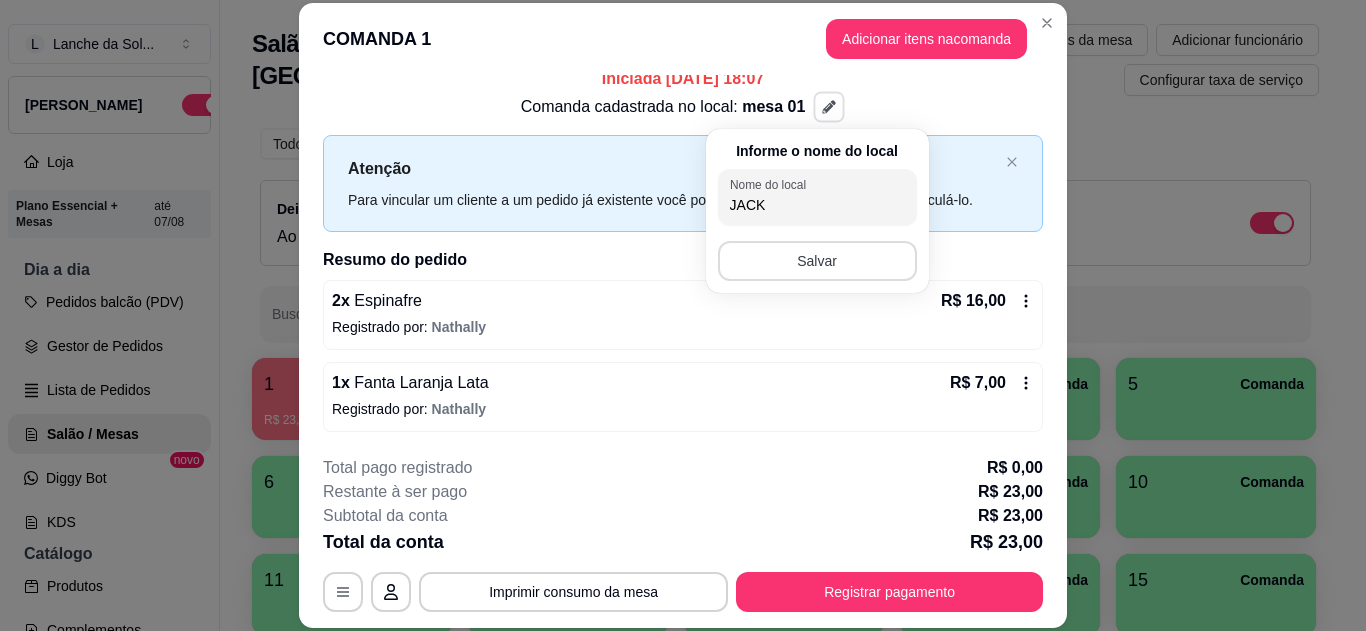 type on "JACK" 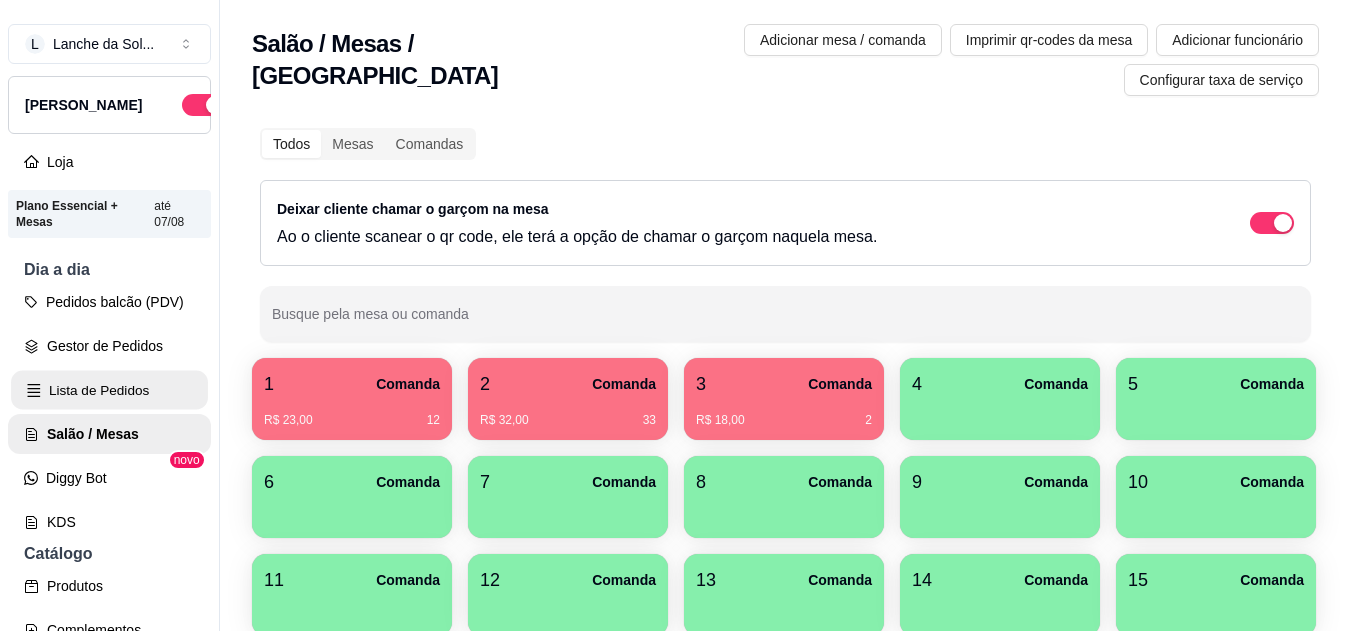 click on "Lista de Pedidos" at bounding box center [109, 390] 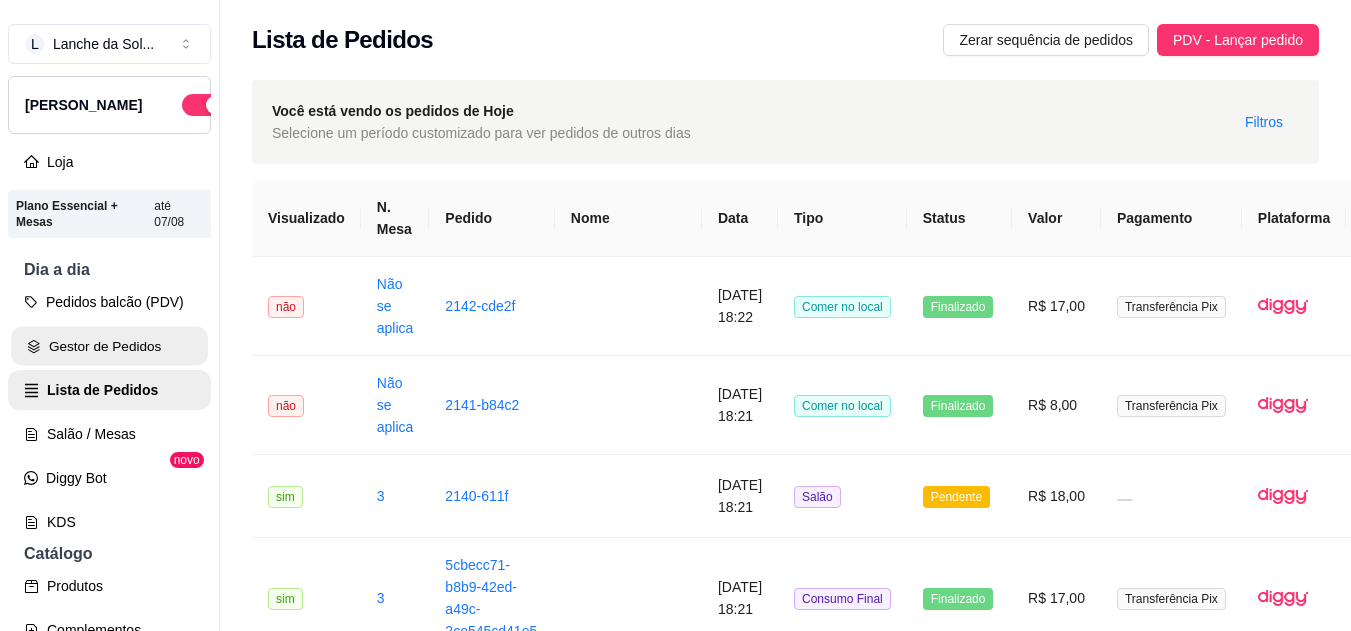 click on "Gestor de Pedidos" at bounding box center [109, 346] 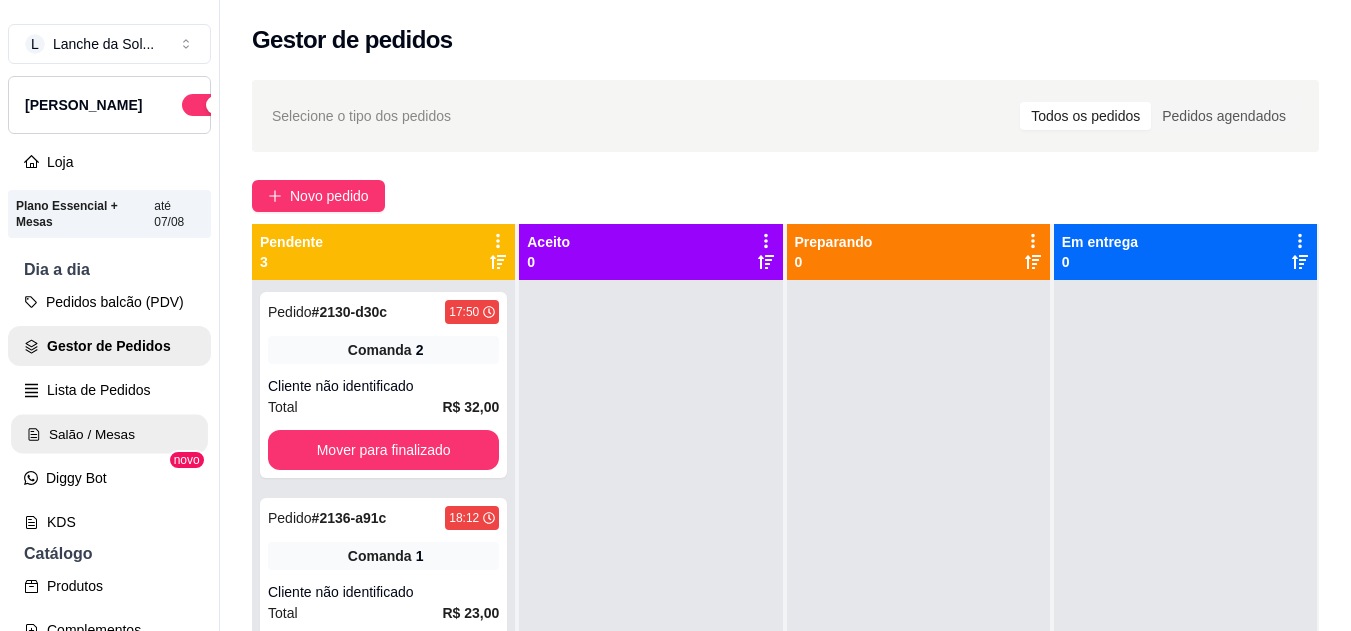 click on "Salão / Mesas" at bounding box center (109, 434) 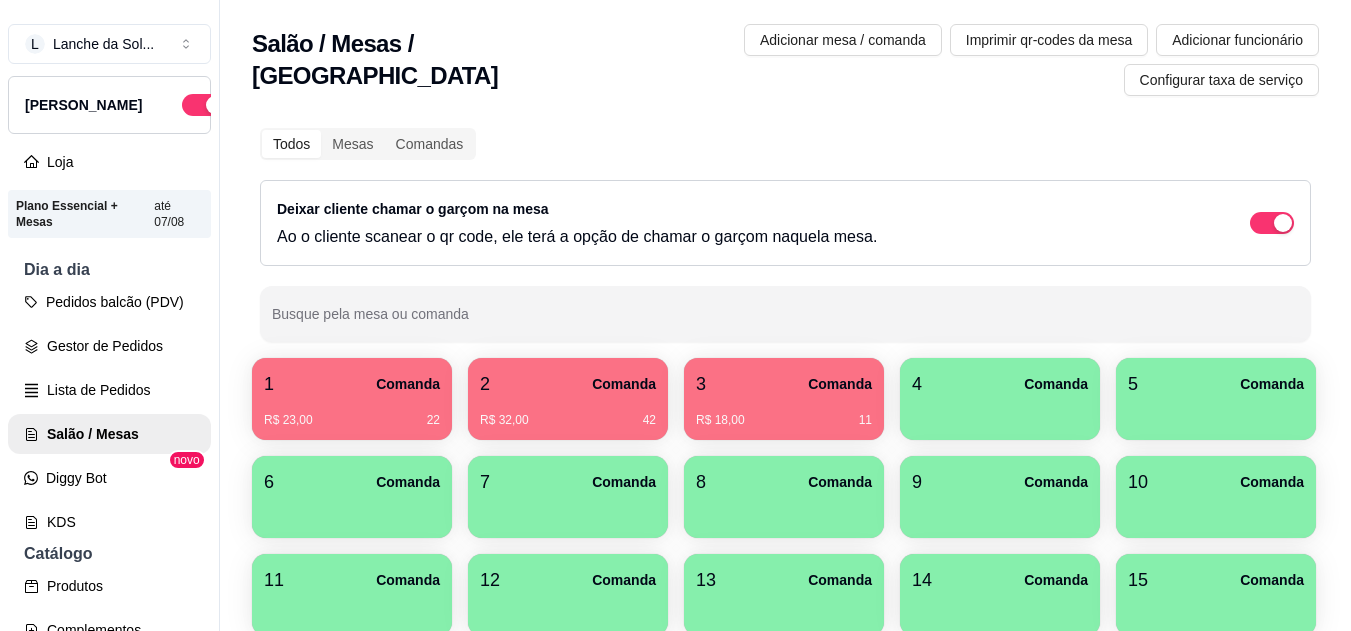 click on "4 Comanda" at bounding box center [1000, 384] 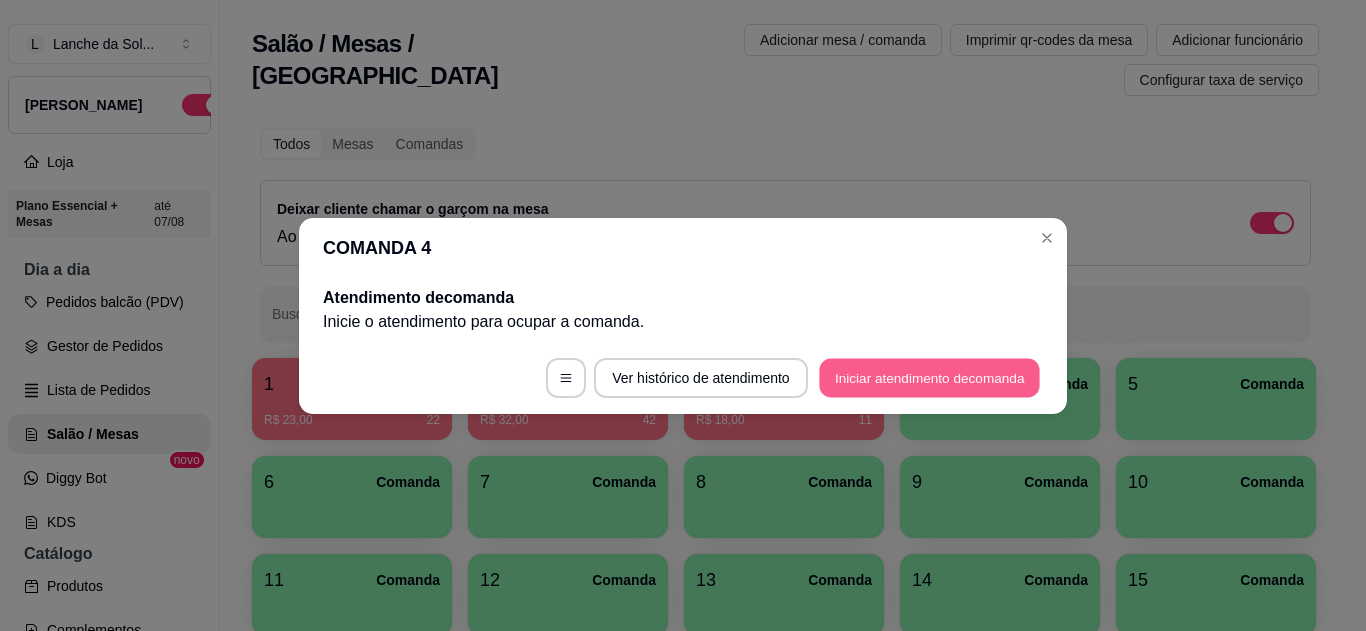 click on "Iniciar atendimento de  comanda" at bounding box center [929, 377] 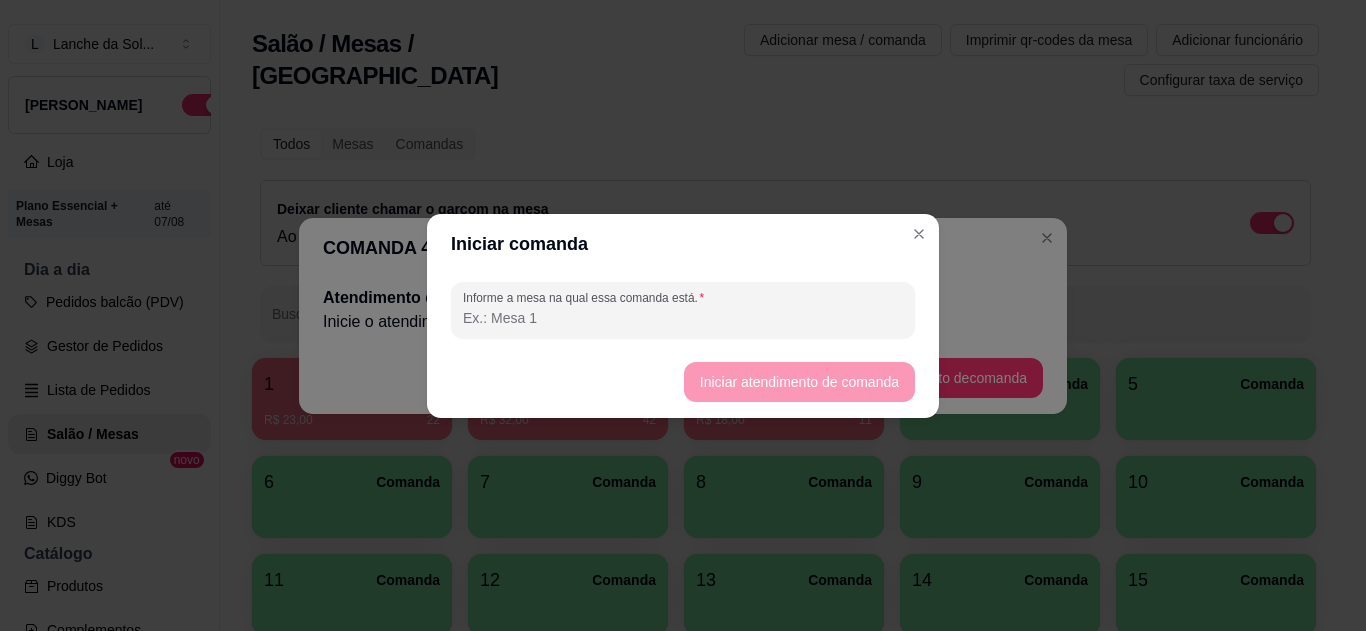 click on "Informe a mesa na qual essa comanda está." at bounding box center (683, 318) 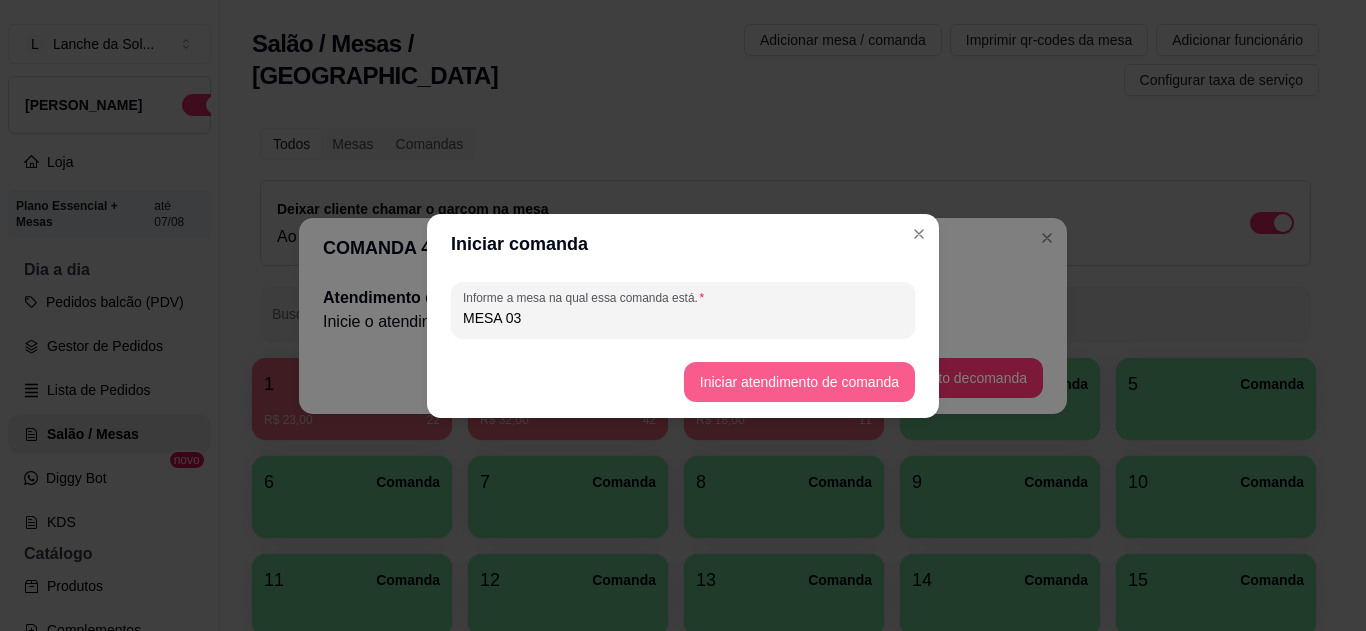 type on "MESA 03" 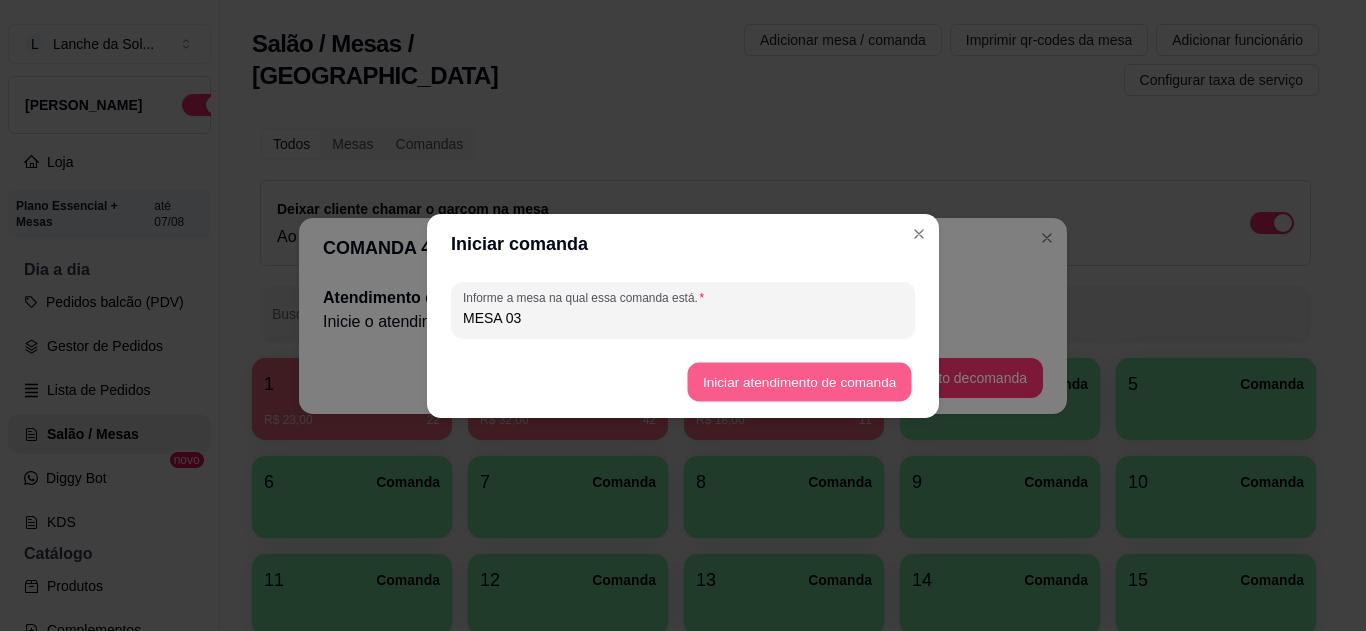 click on "Iniciar atendimento de comanda" at bounding box center [799, 381] 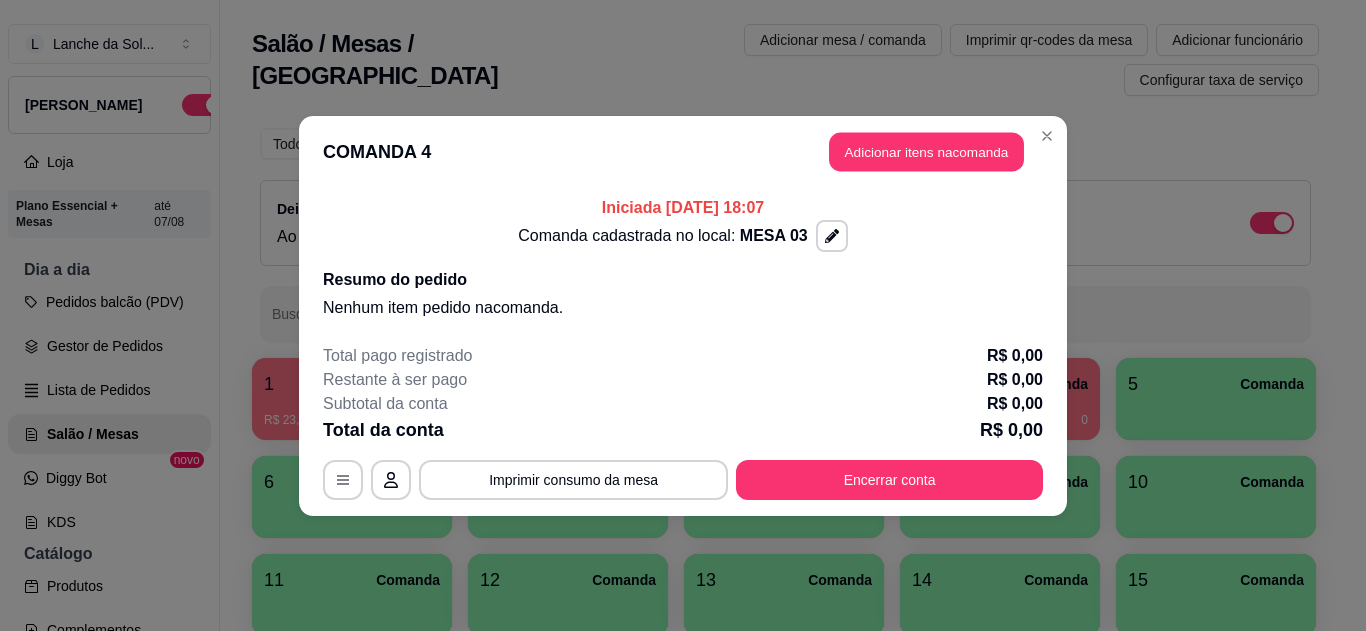 click on "Adicionar itens na  comanda" at bounding box center [926, 151] 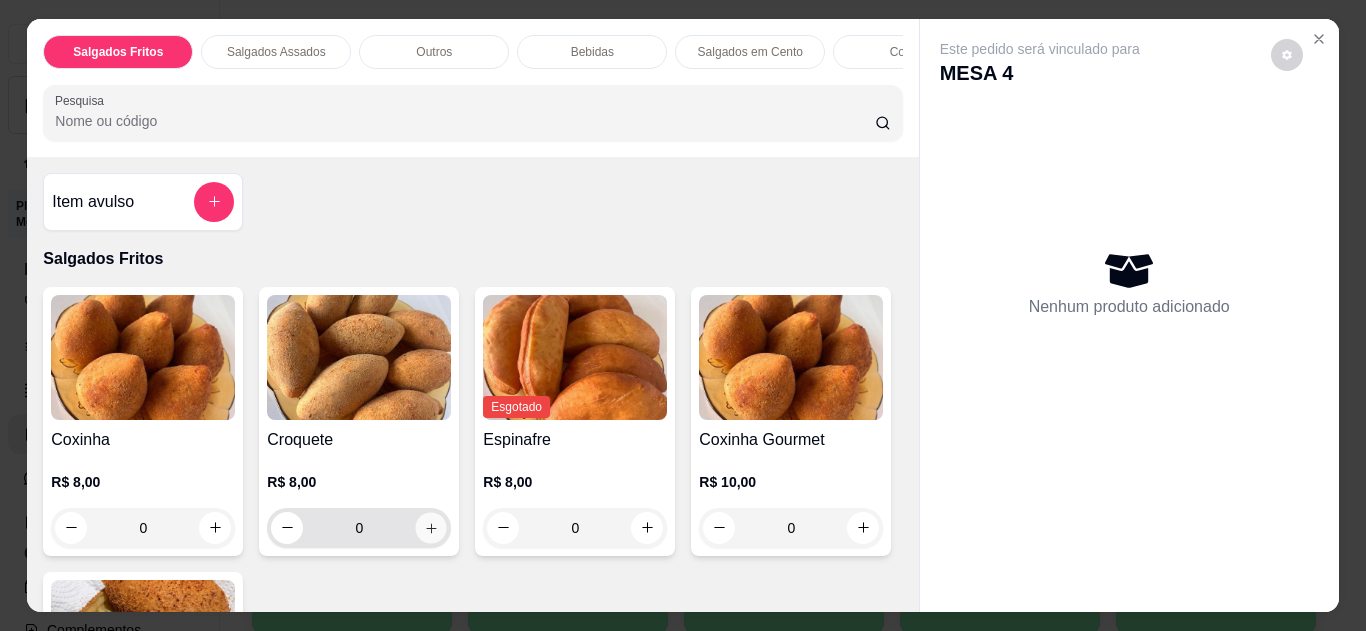 click at bounding box center [431, 527] 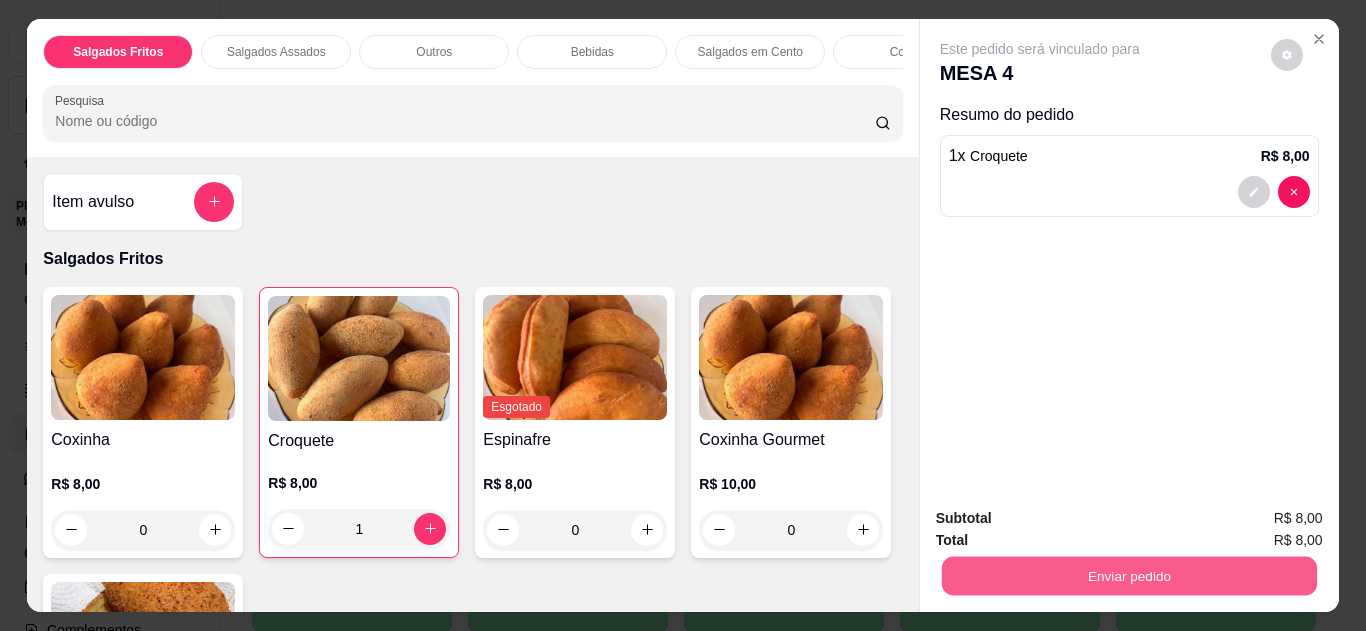 click on "Enviar pedido" at bounding box center [1128, 576] 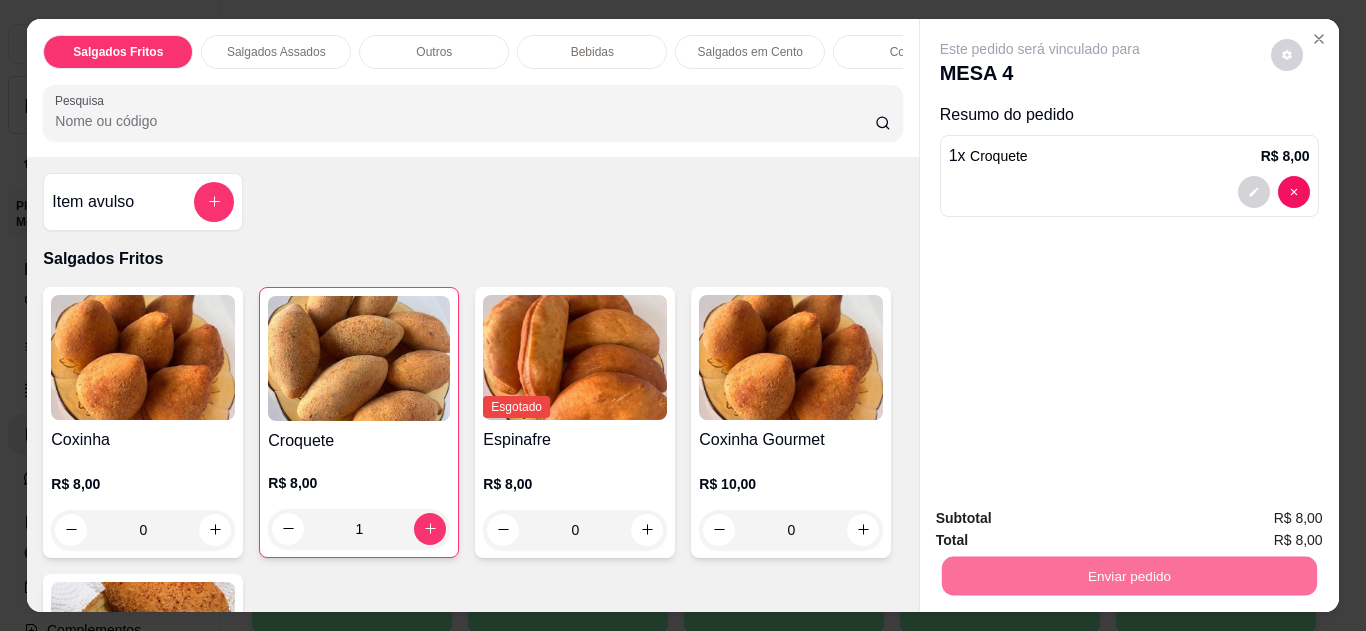 click on "Não registrar e enviar pedido" at bounding box center (1063, 519) 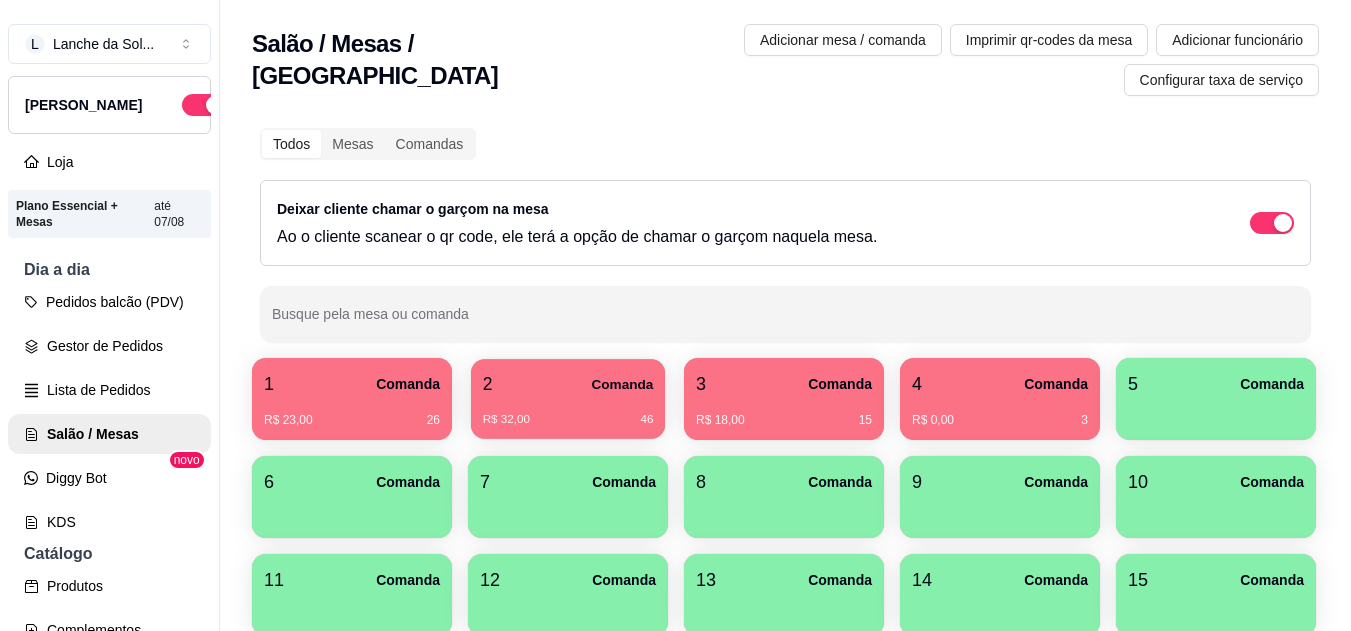 click on "2 Comanda" at bounding box center [568, 384] 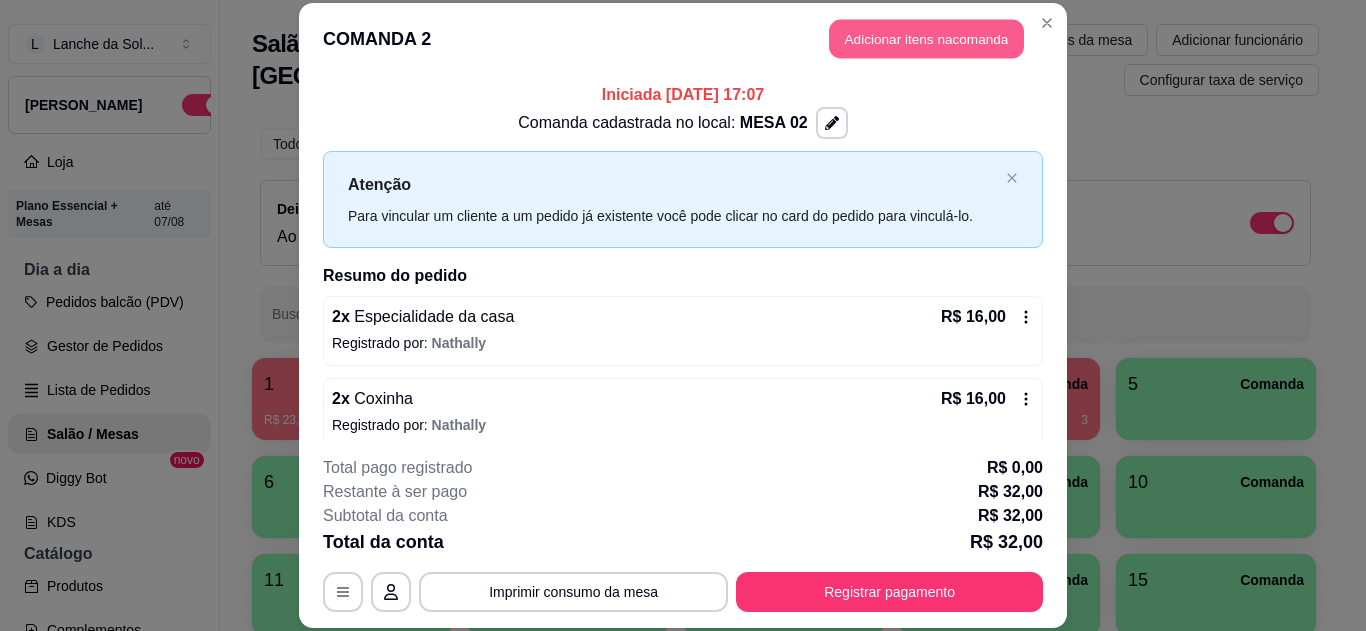 click on "Adicionar itens na  comanda" at bounding box center [926, 39] 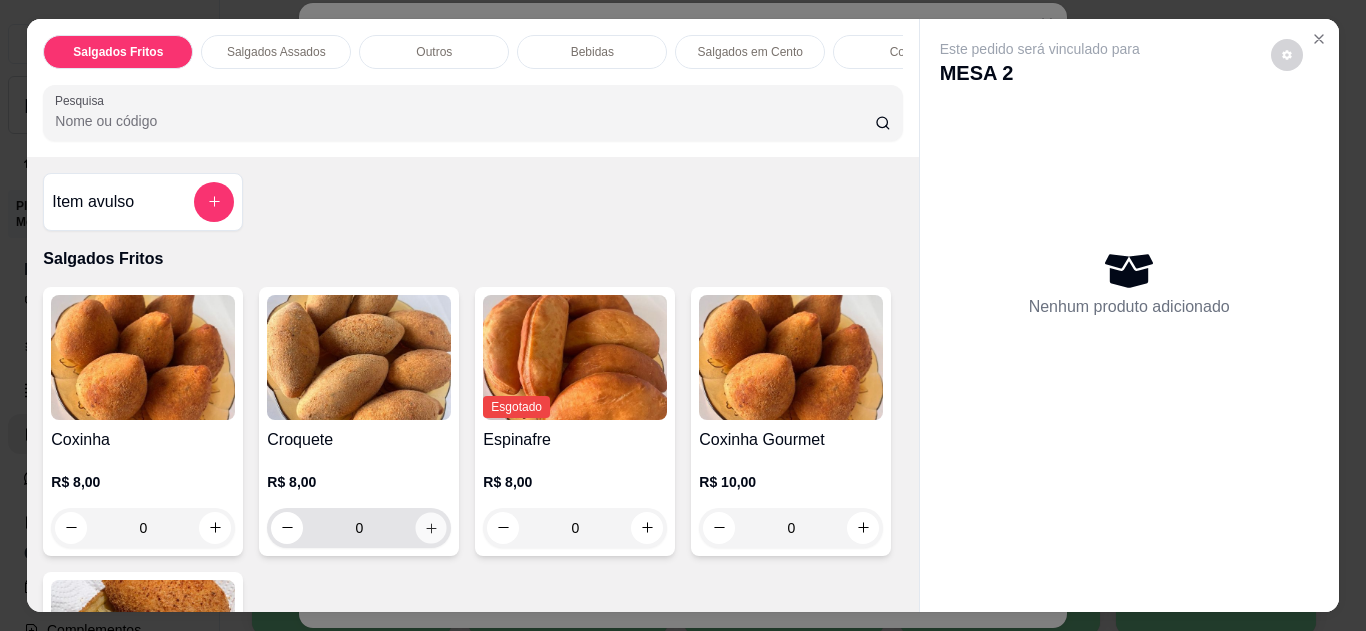 click 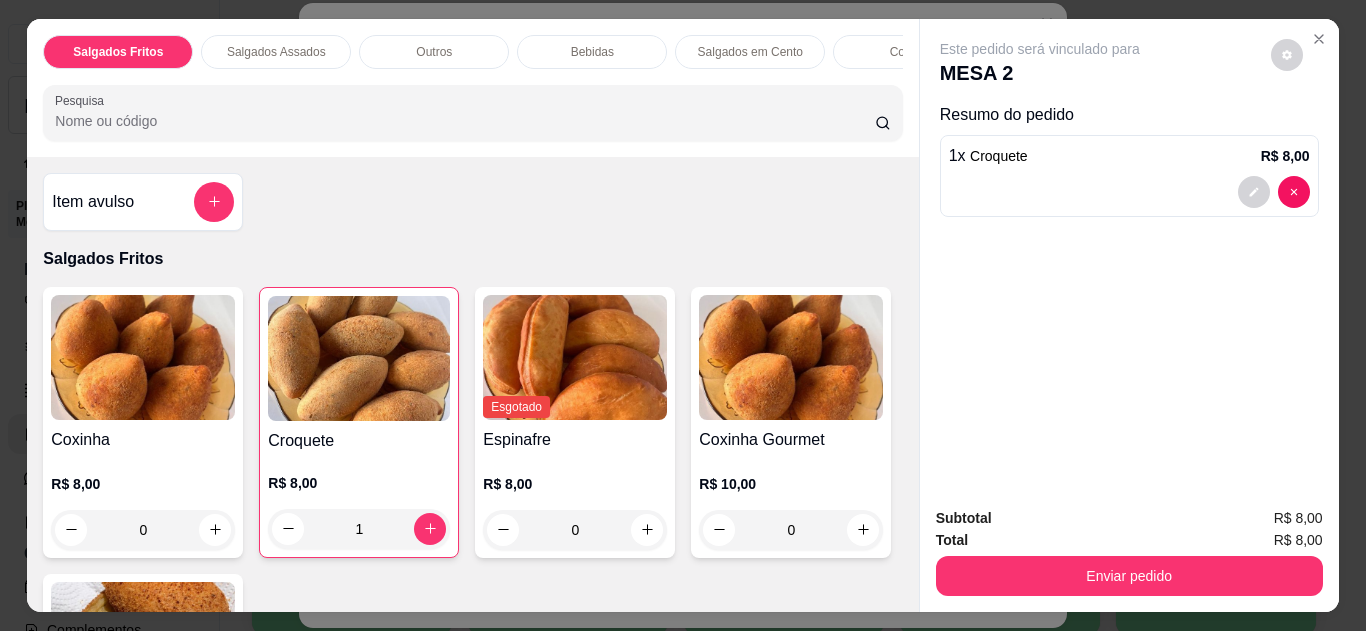 drag, startPoint x: 1010, startPoint y: 547, endPoint x: 1034, endPoint y: 561, distance: 27.784887 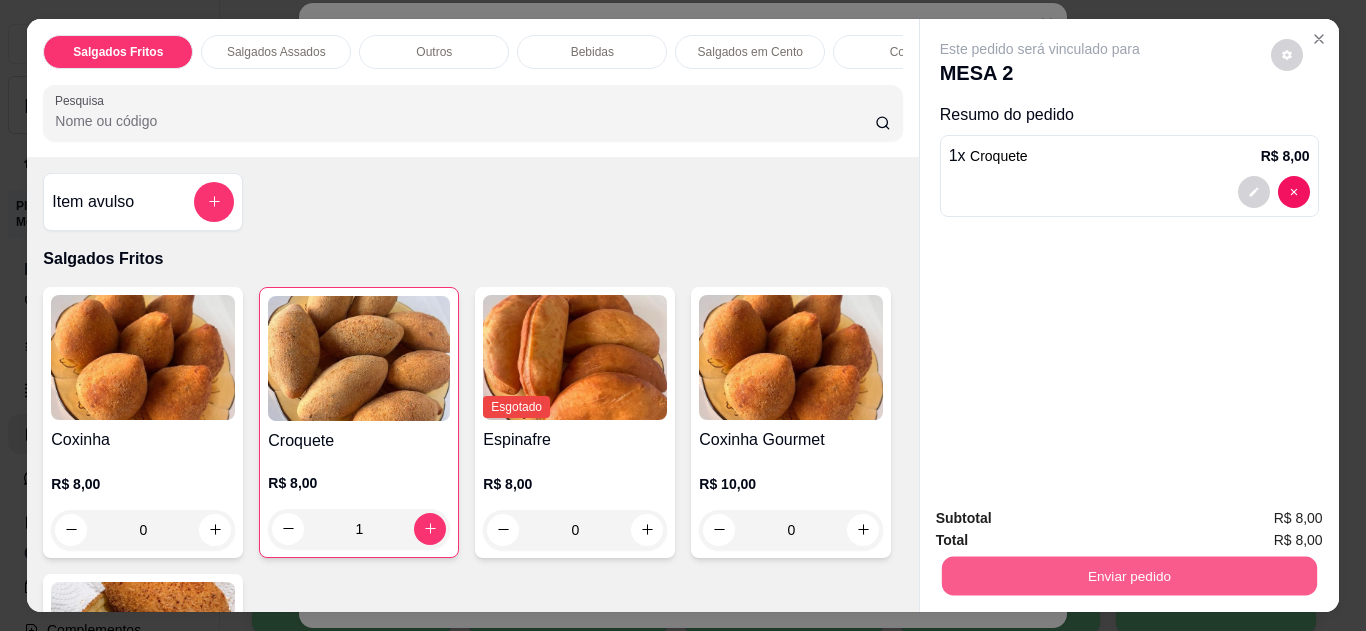 click on "Enviar pedido" at bounding box center [1128, 576] 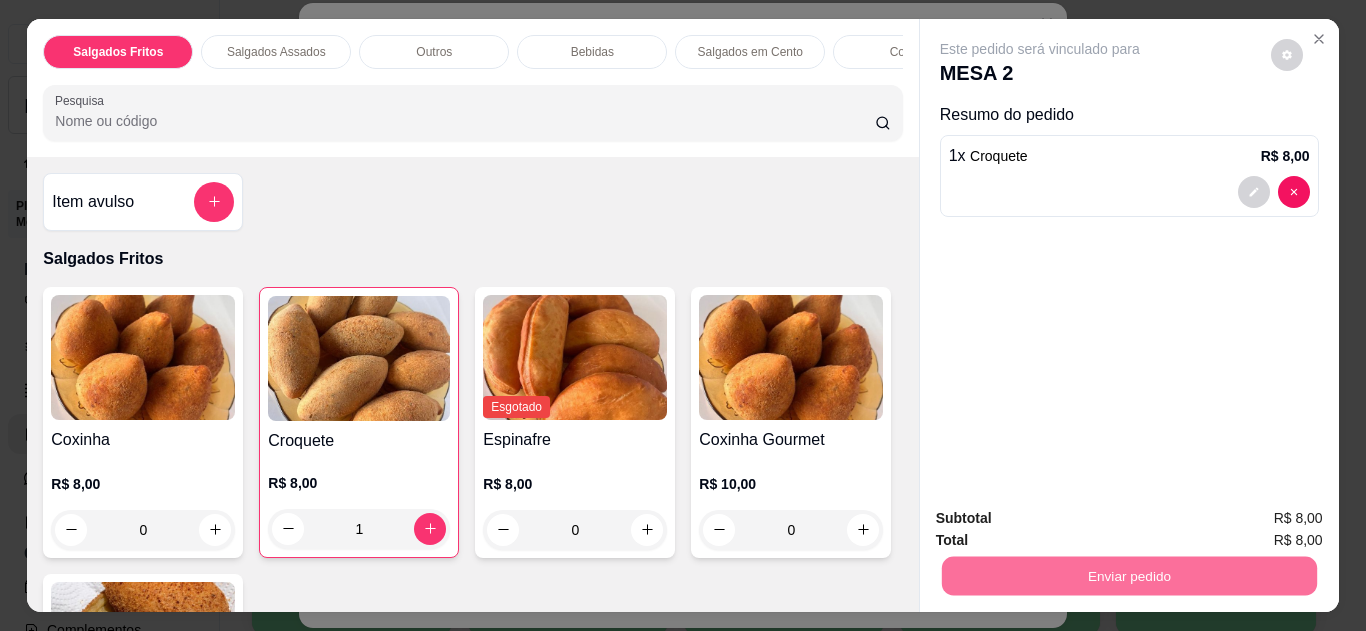 click on "Não registrar e enviar pedido" at bounding box center [1063, 519] 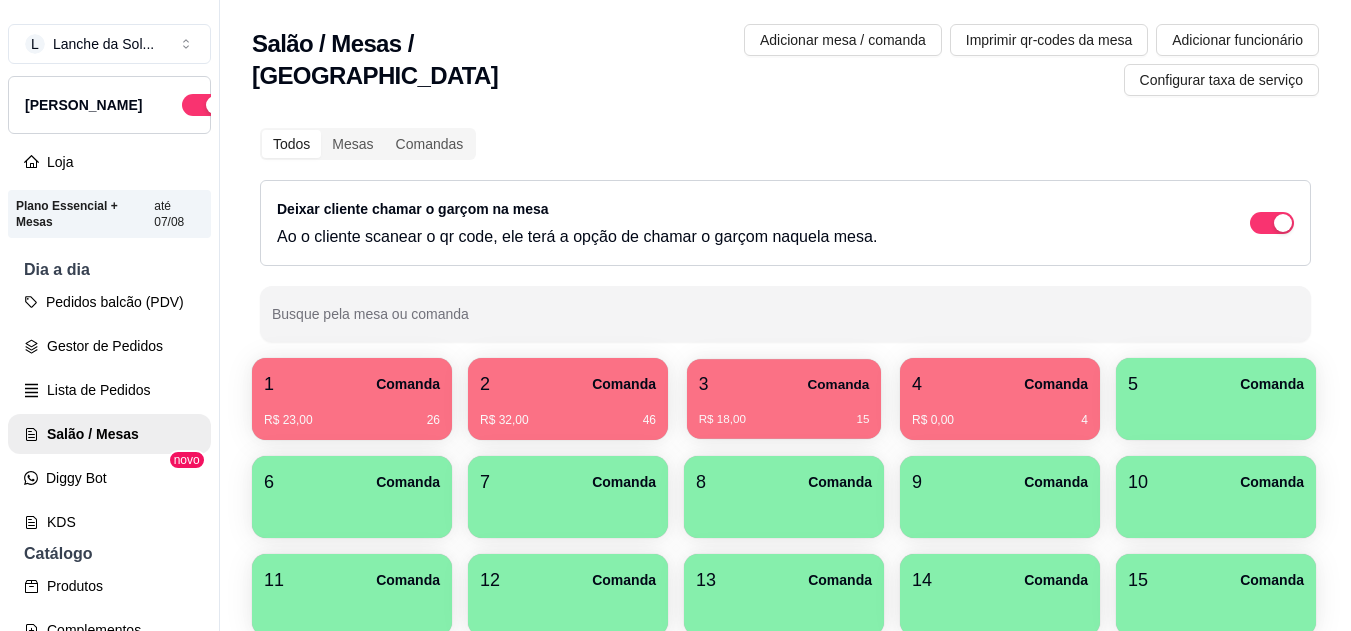 click on "3 Comanda" at bounding box center (784, 384) 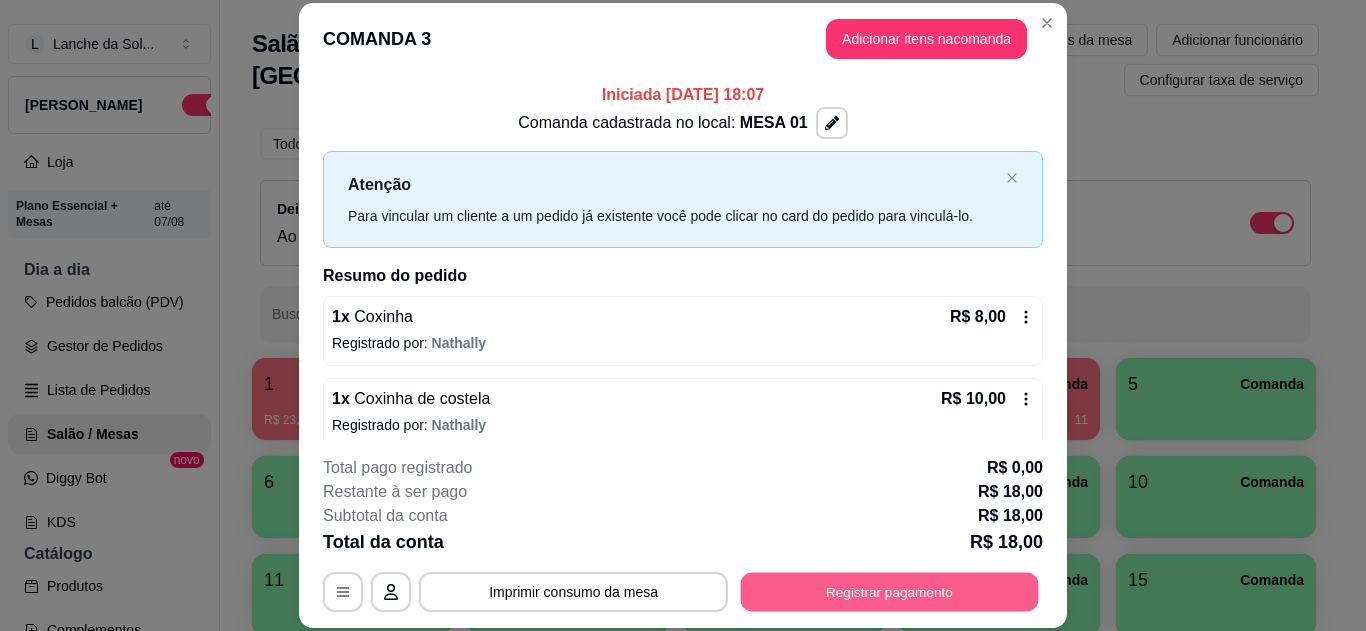 click on "Registrar pagamento" at bounding box center [890, 591] 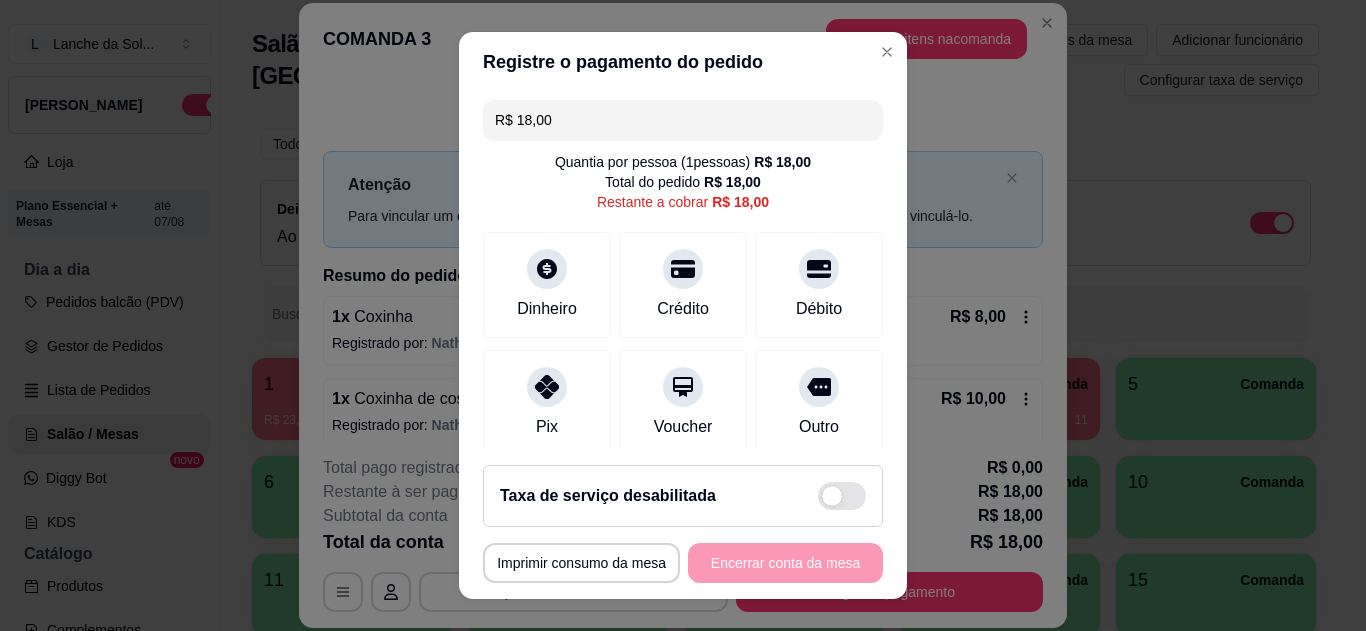 click on "Pix" at bounding box center (547, 403) 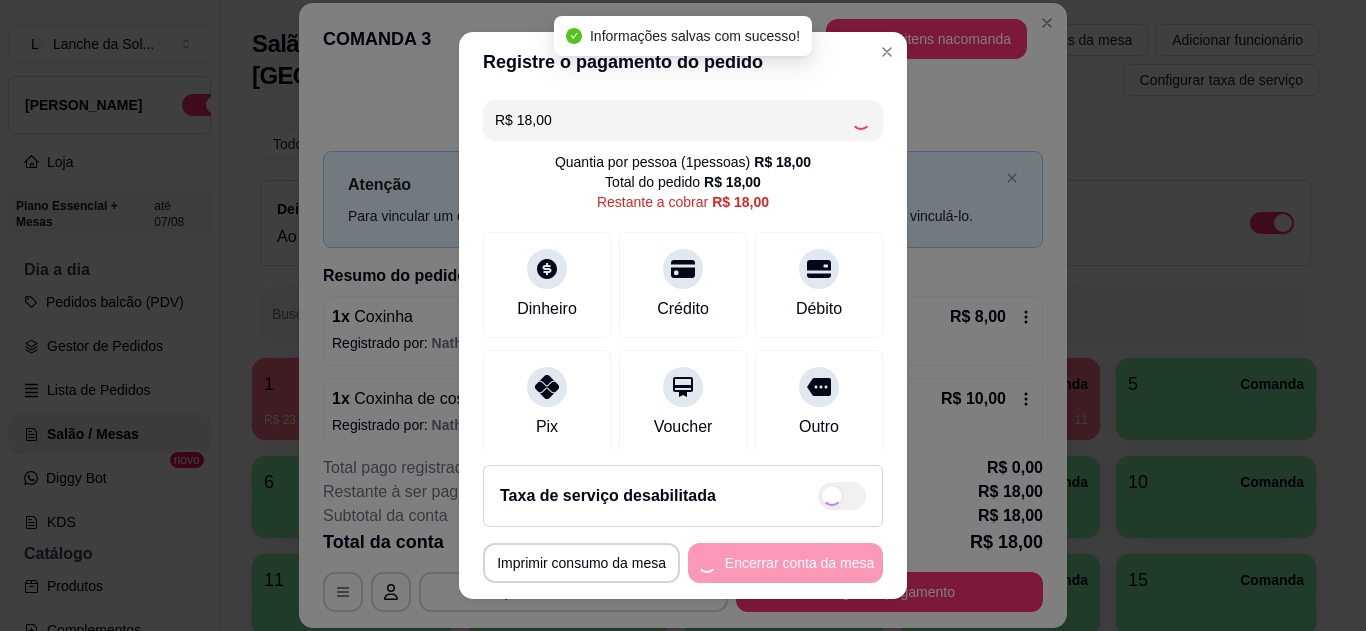 type on "R$ 0,00" 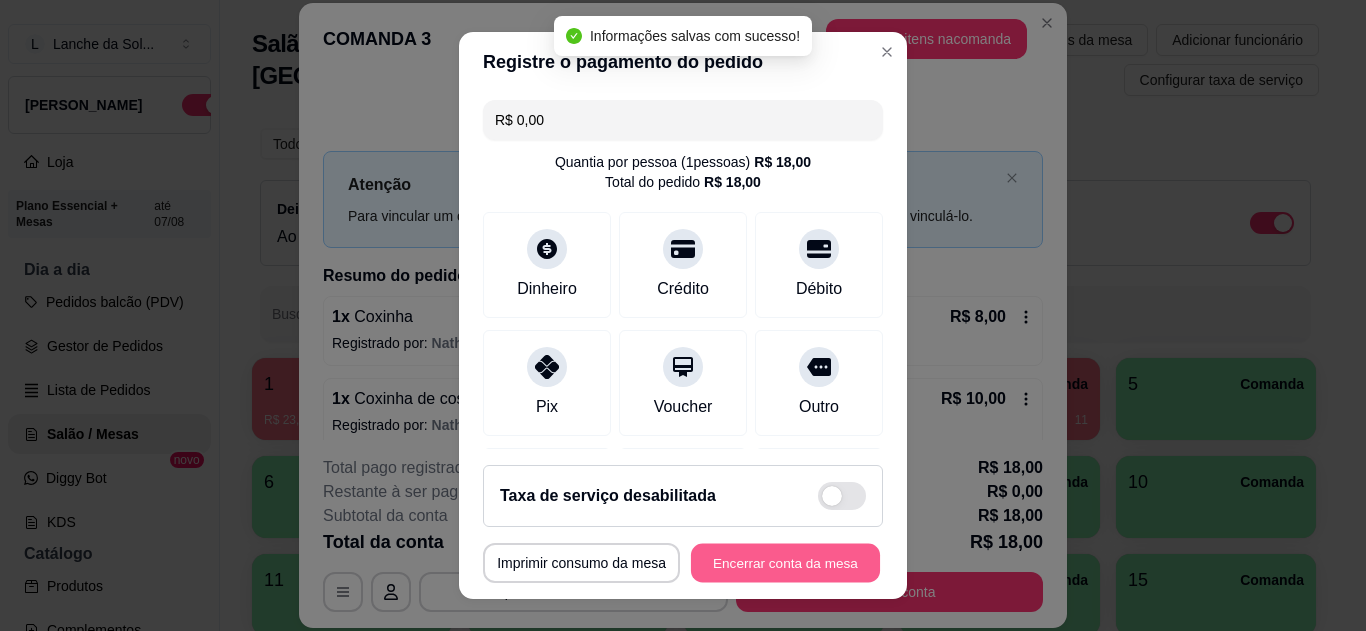 click on "Encerrar conta da mesa" at bounding box center [785, 563] 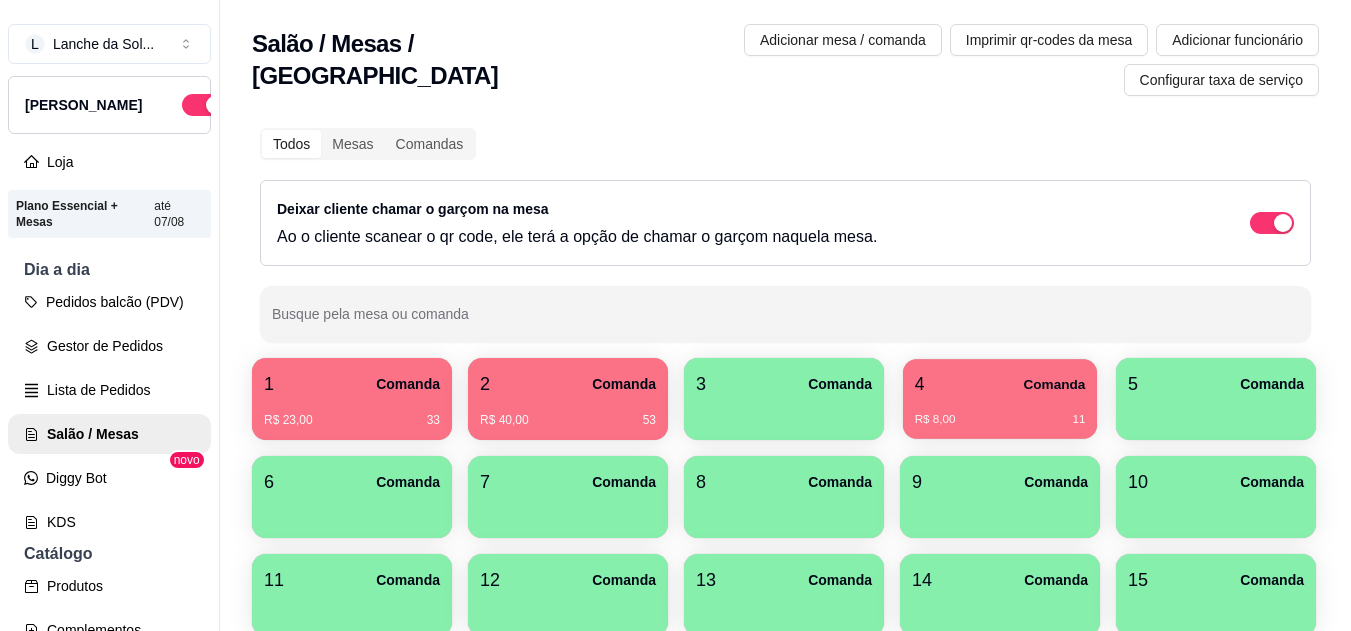 click on "4 Comanda R$ 8,00 11" at bounding box center [1000, 399] 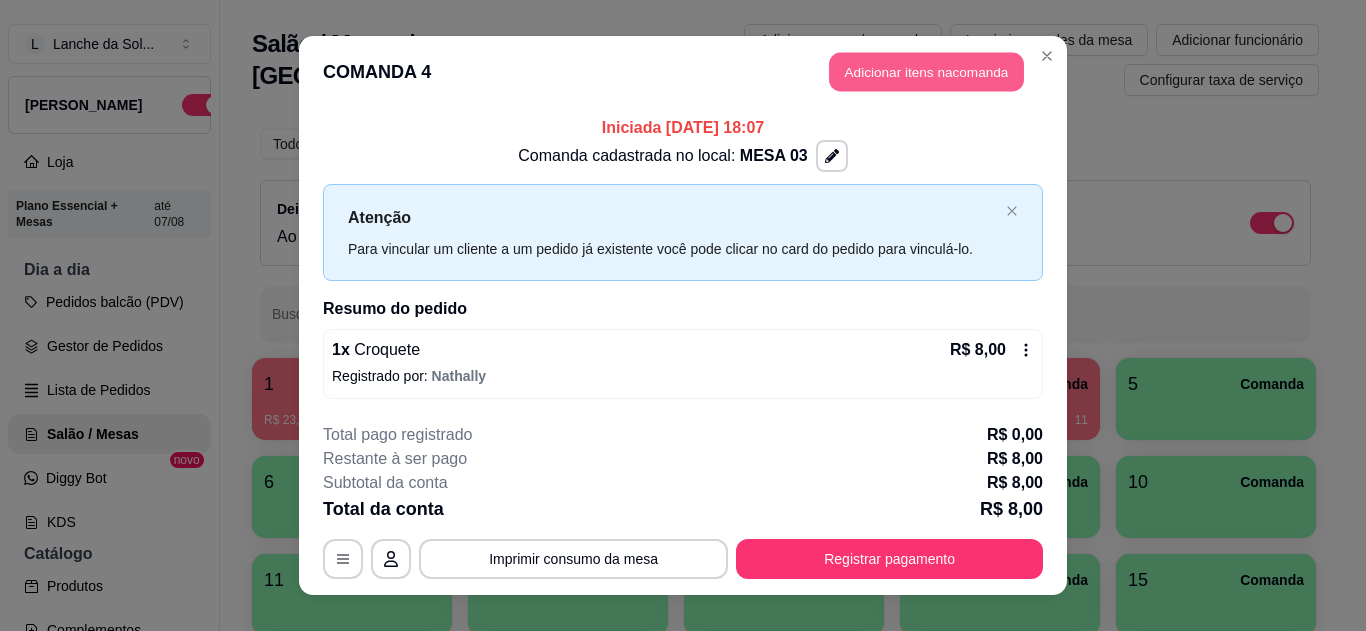 click on "Adicionar itens na  comanda" at bounding box center (926, 72) 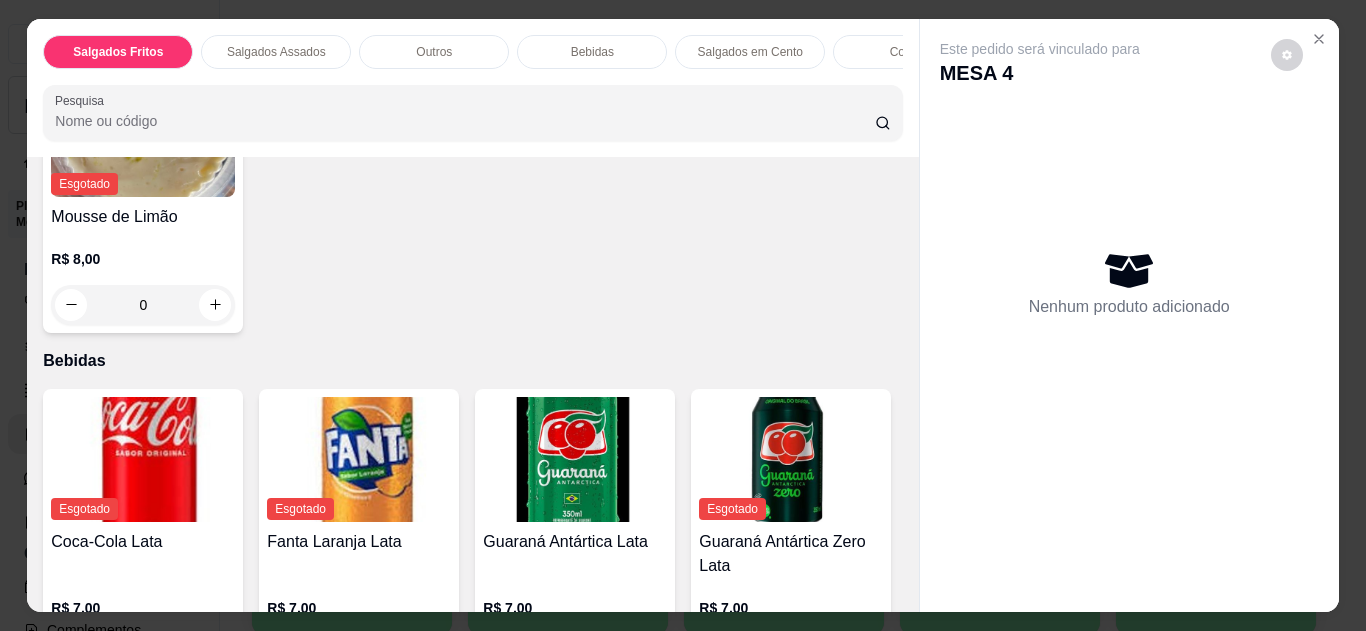 scroll, scrollTop: 1544, scrollLeft: 0, axis: vertical 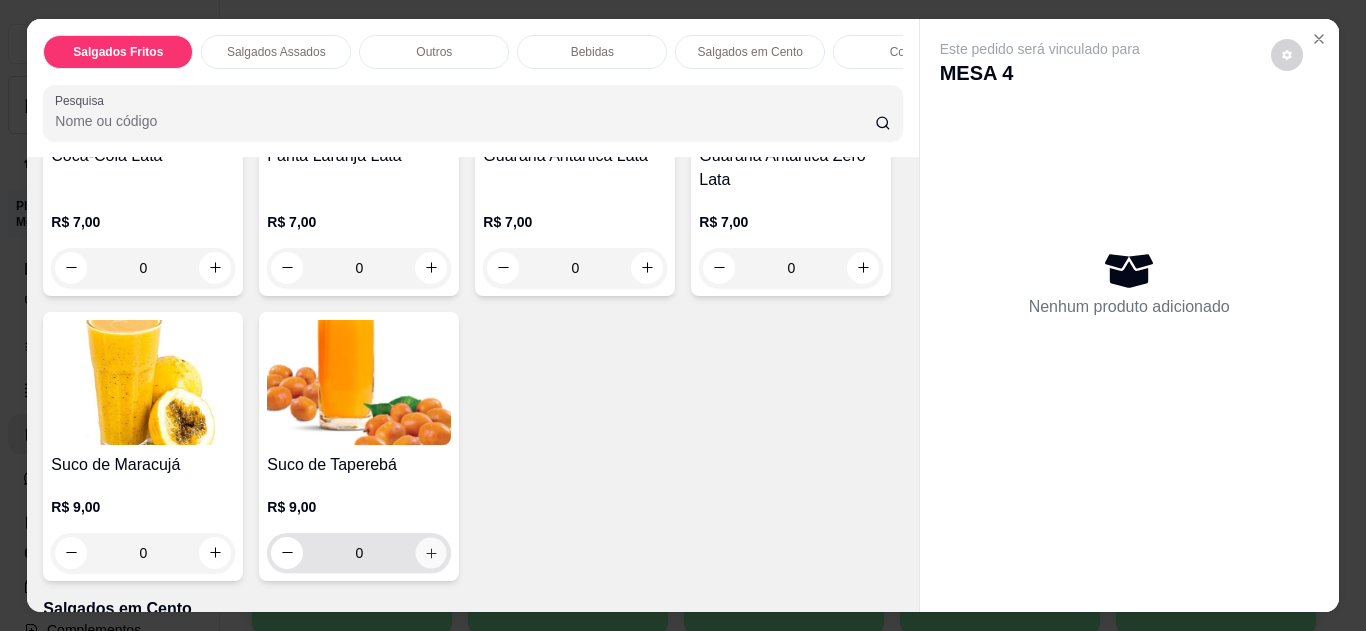 click 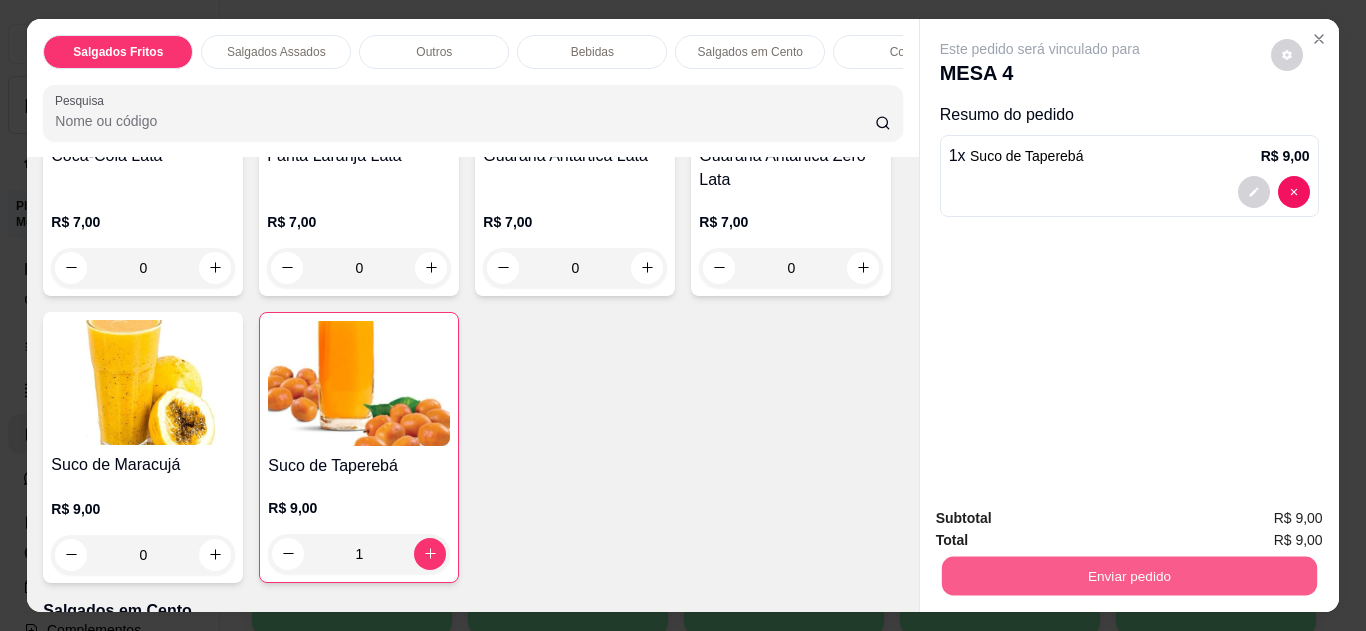 click on "Enviar pedido" at bounding box center [1128, 576] 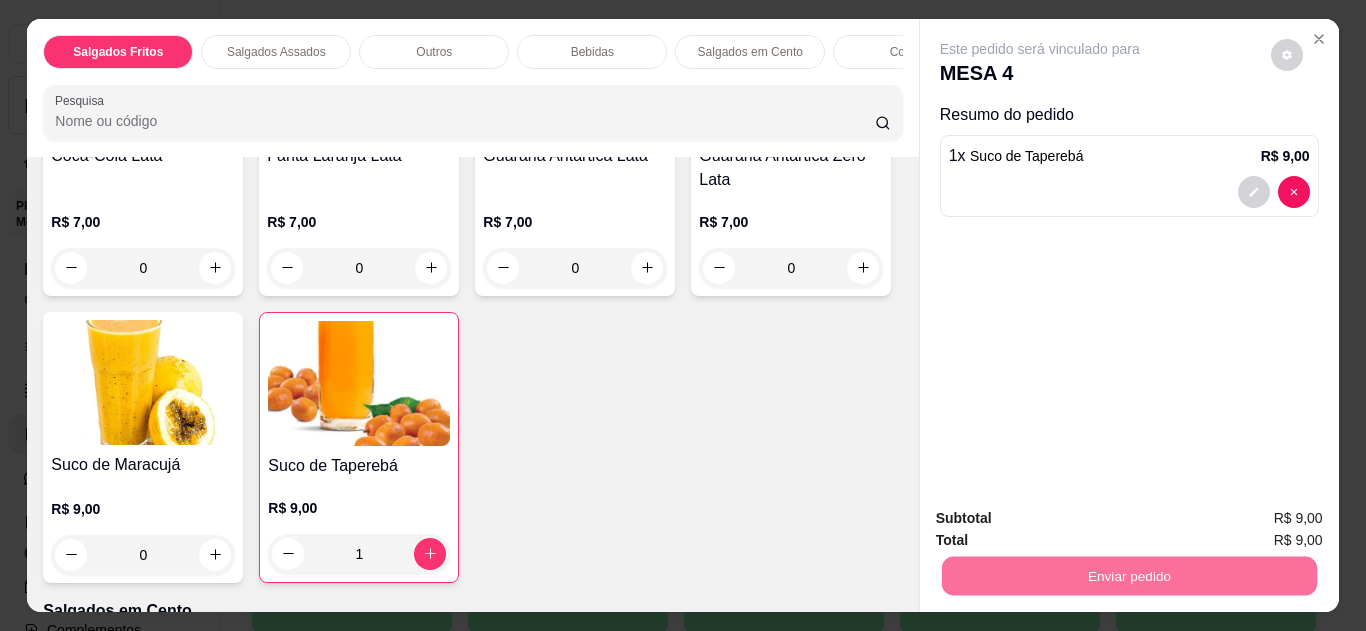 click on "Não registrar e enviar pedido" at bounding box center (1063, 519) 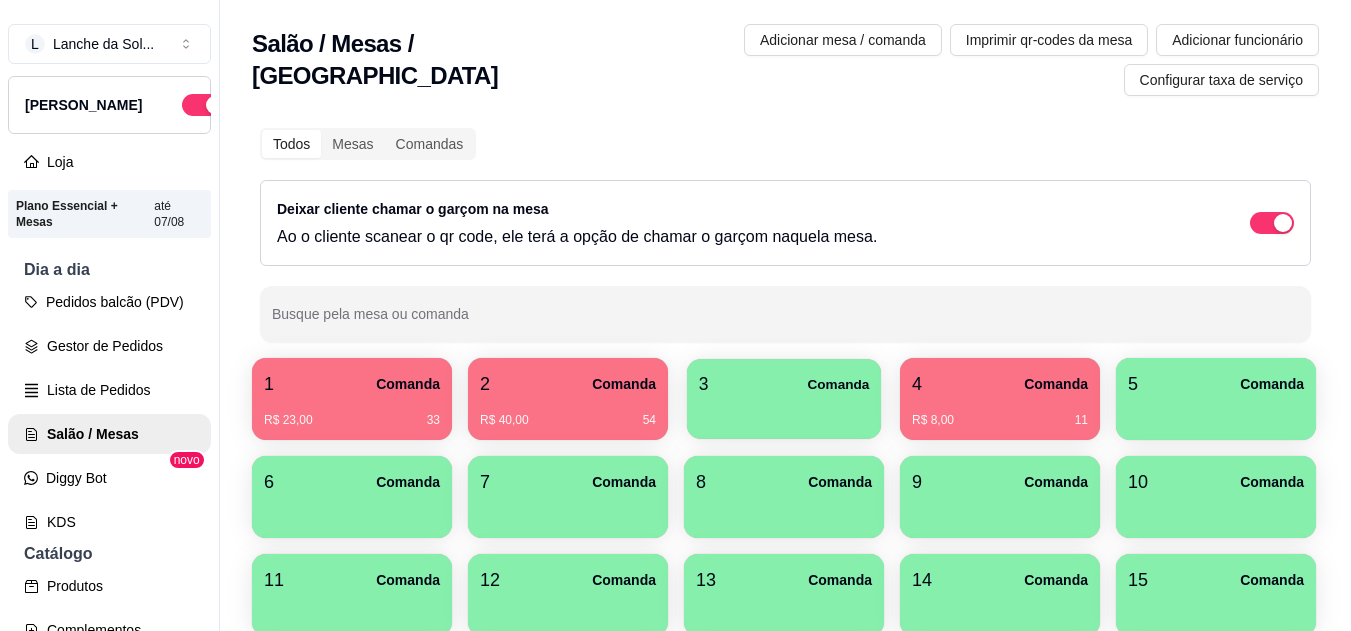 click at bounding box center (784, 412) 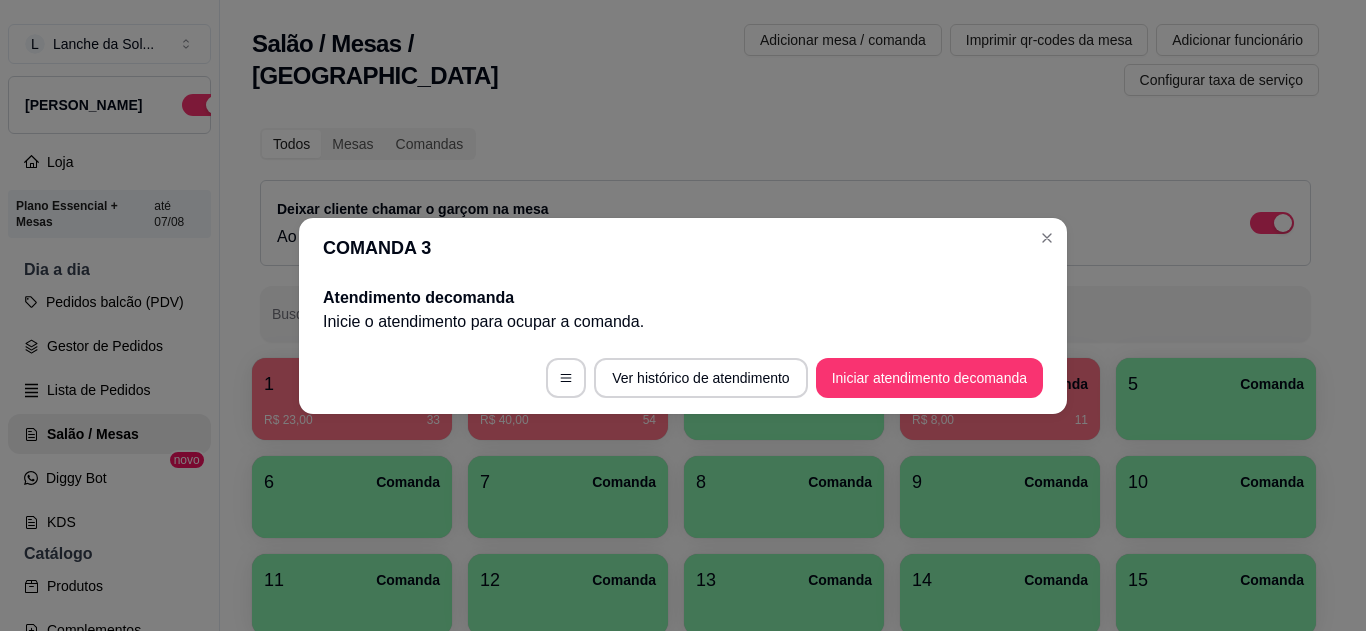 click on "Iniciar atendimento de  comanda" at bounding box center (929, 378) 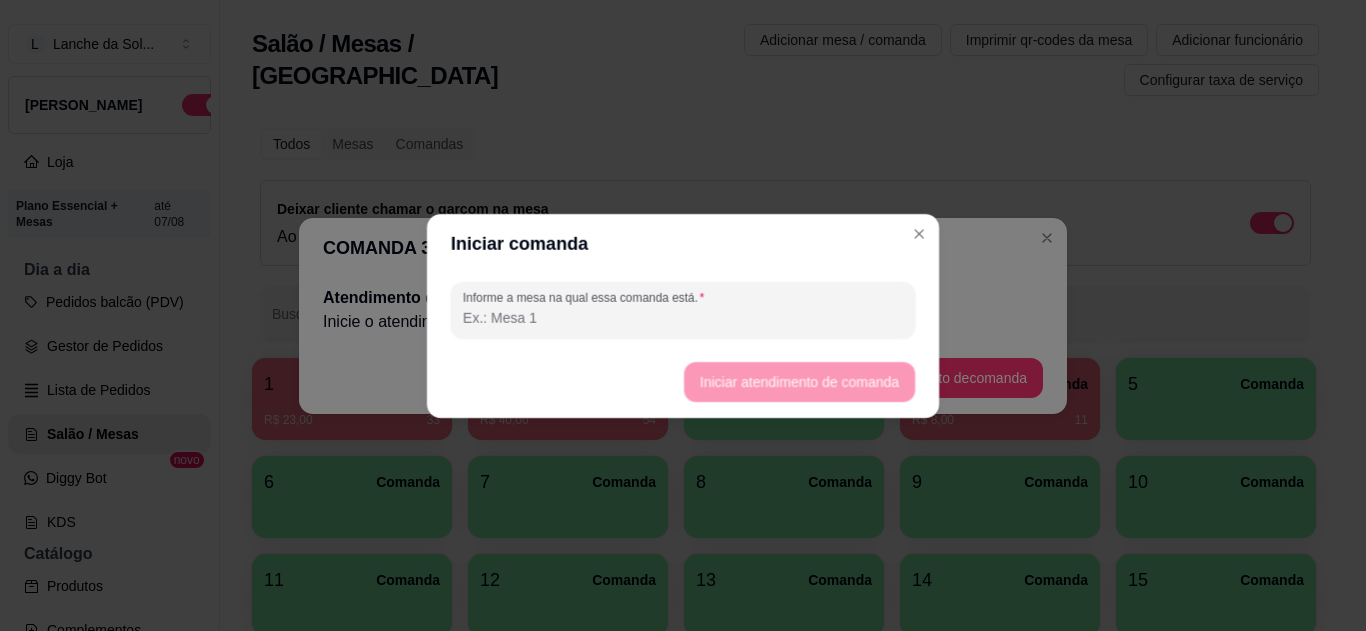 click on "Iniciar atendimento de comanda" at bounding box center [683, 382] 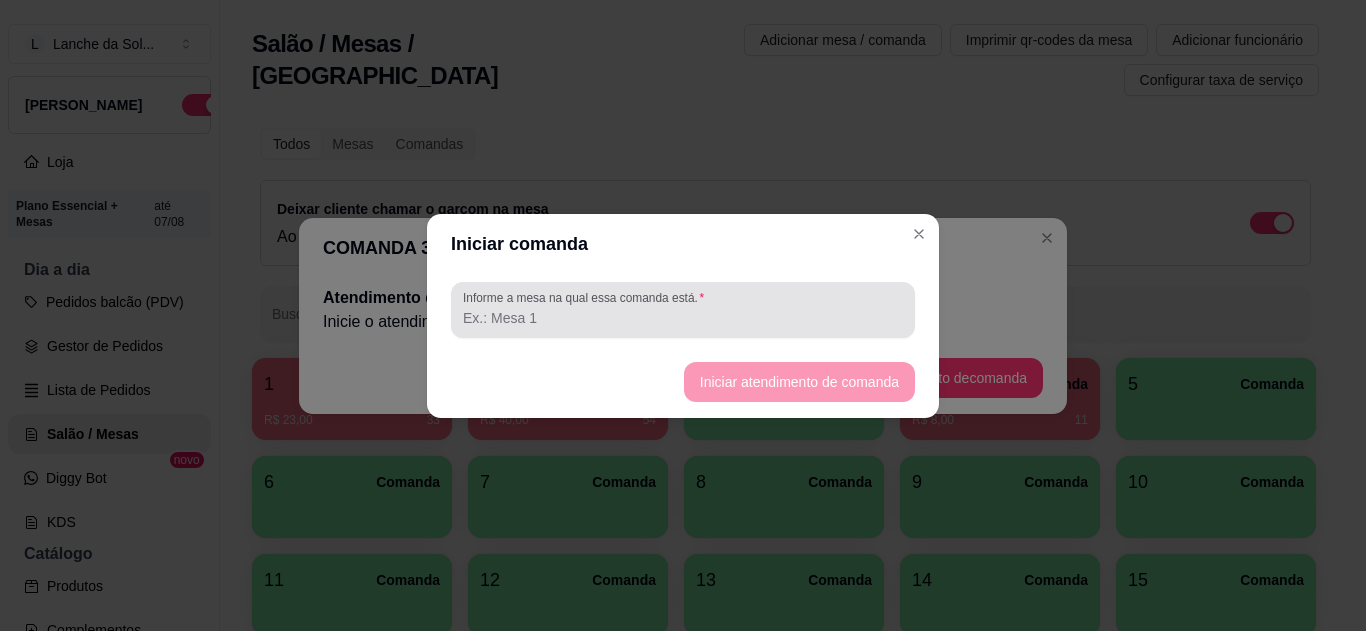 click on "Informe a mesa na qual essa comanda está." at bounding box center (683, 310) 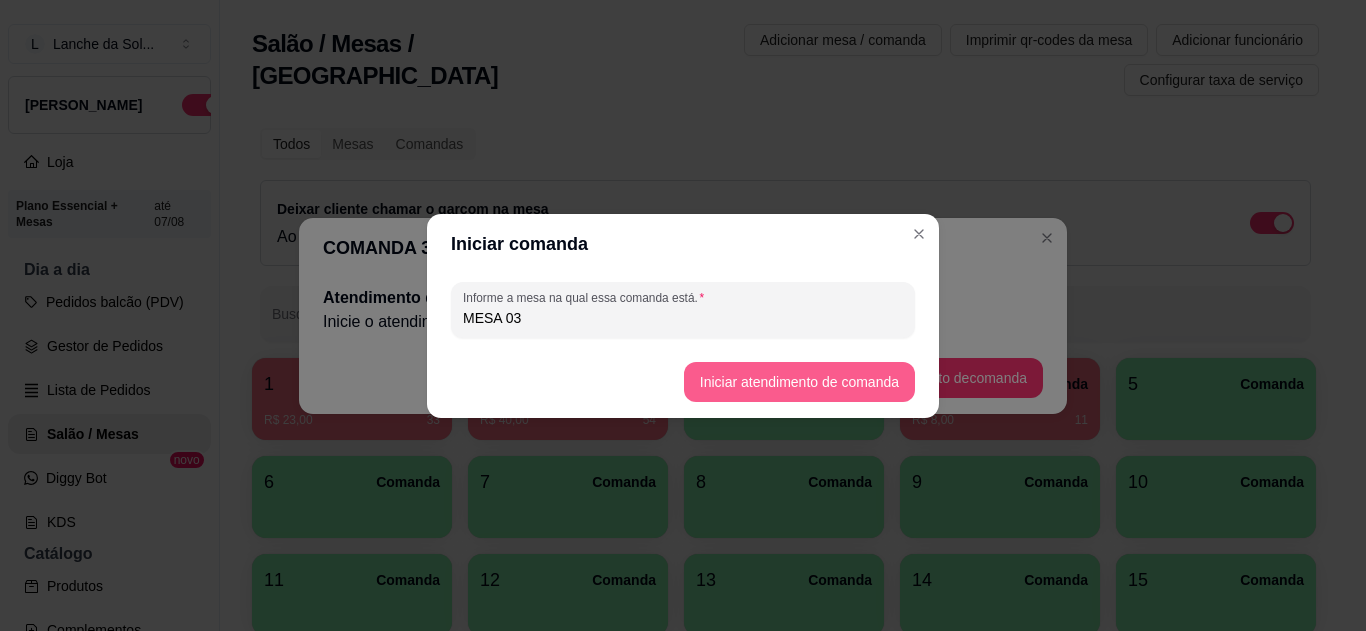 type on "MESA 03" 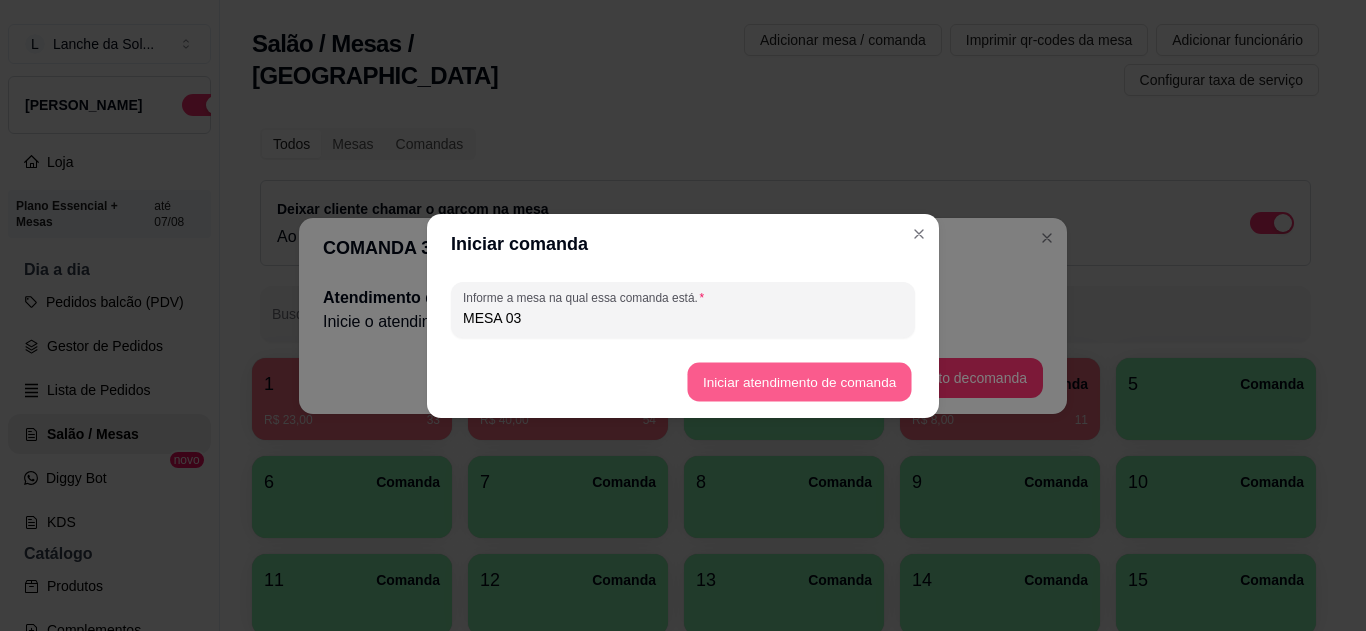 click on "Iniciar atendimento de comanda" at bounding box center [799, 381] 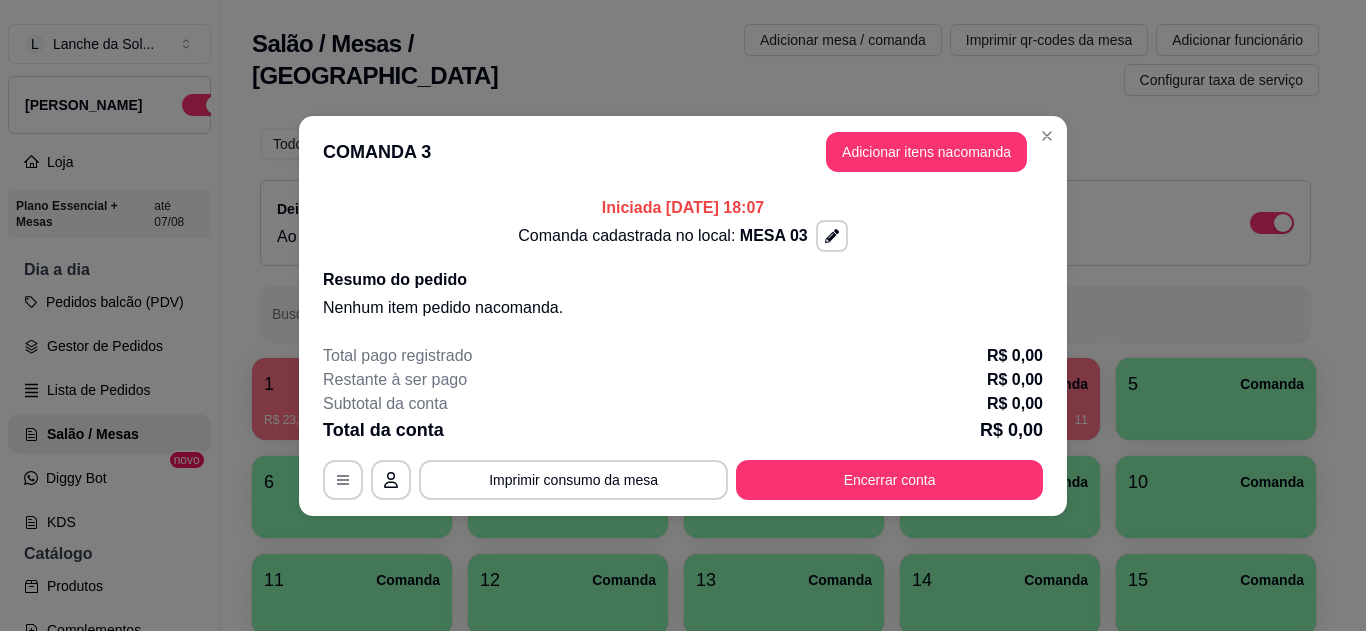 click on "Adicionar itens na  comanda" at bounding box center (926, 152) 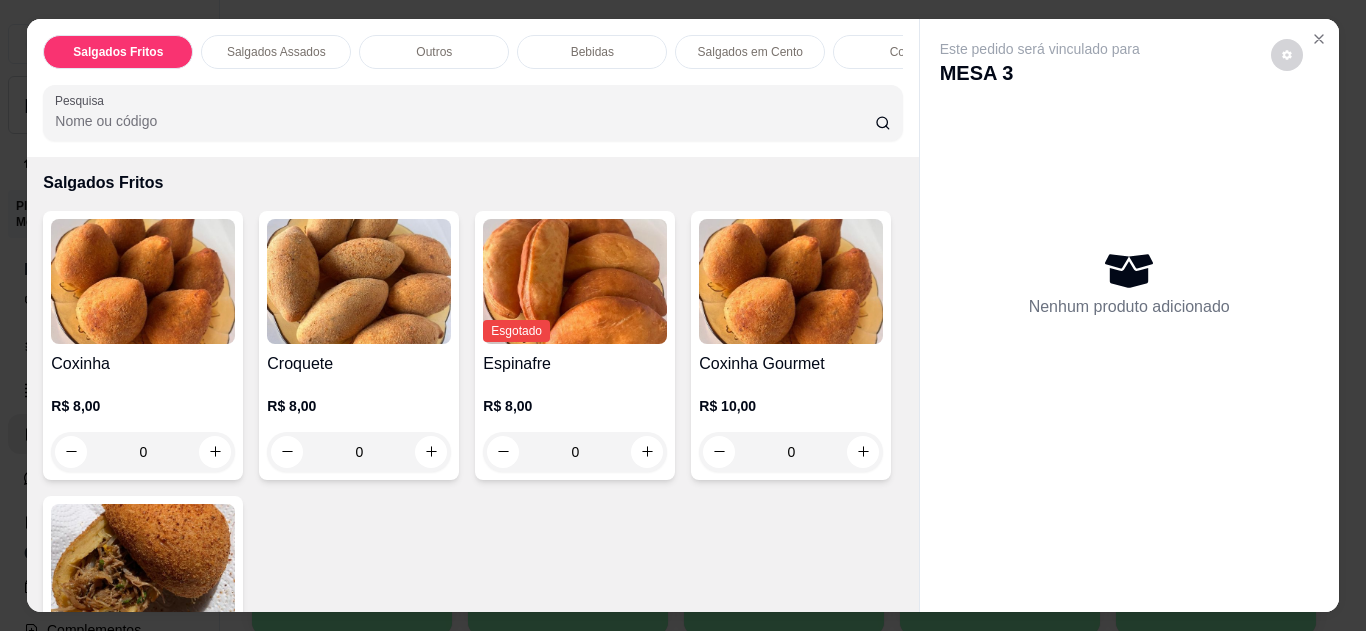 scroll, scrollTop: 80, scrollLeft: 0, axis: vertical 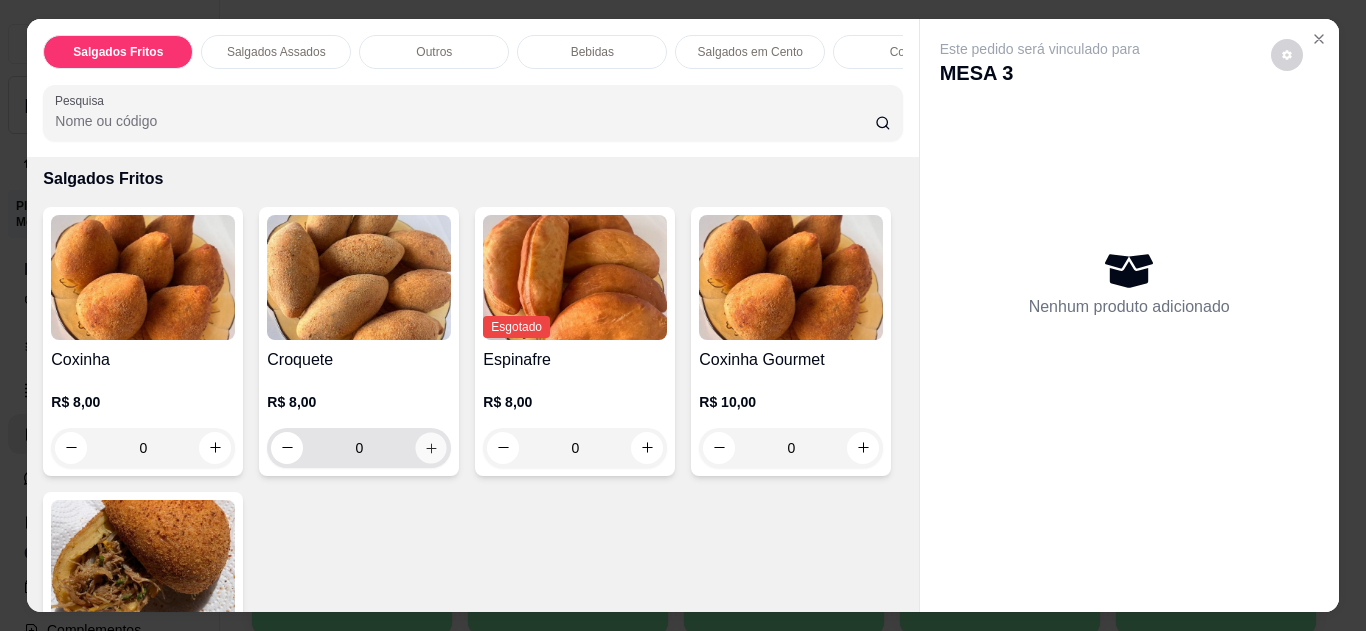 click 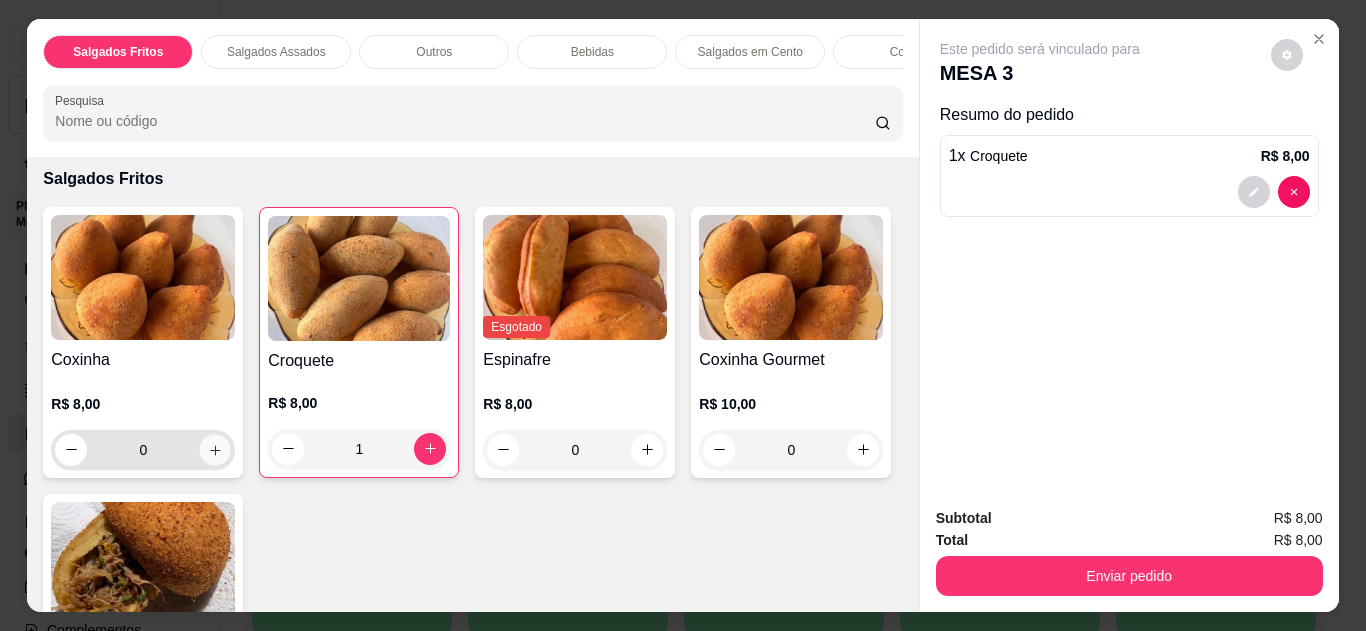 click 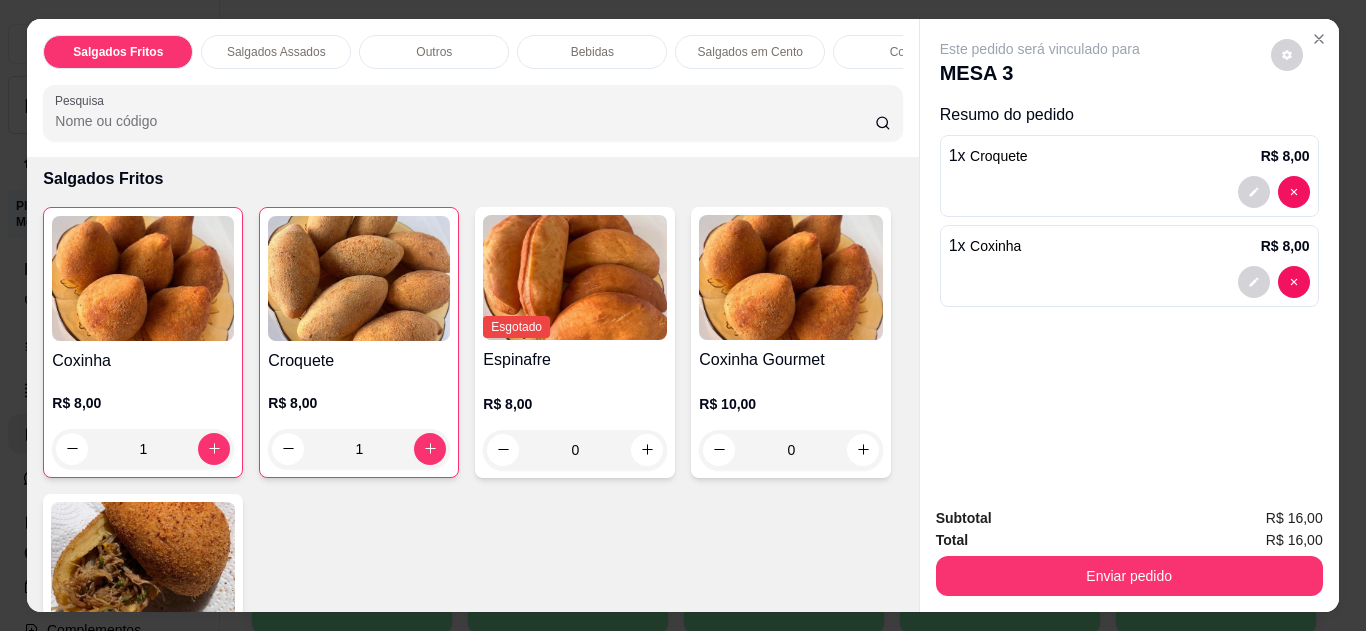 click at bounding box center (143, 564) 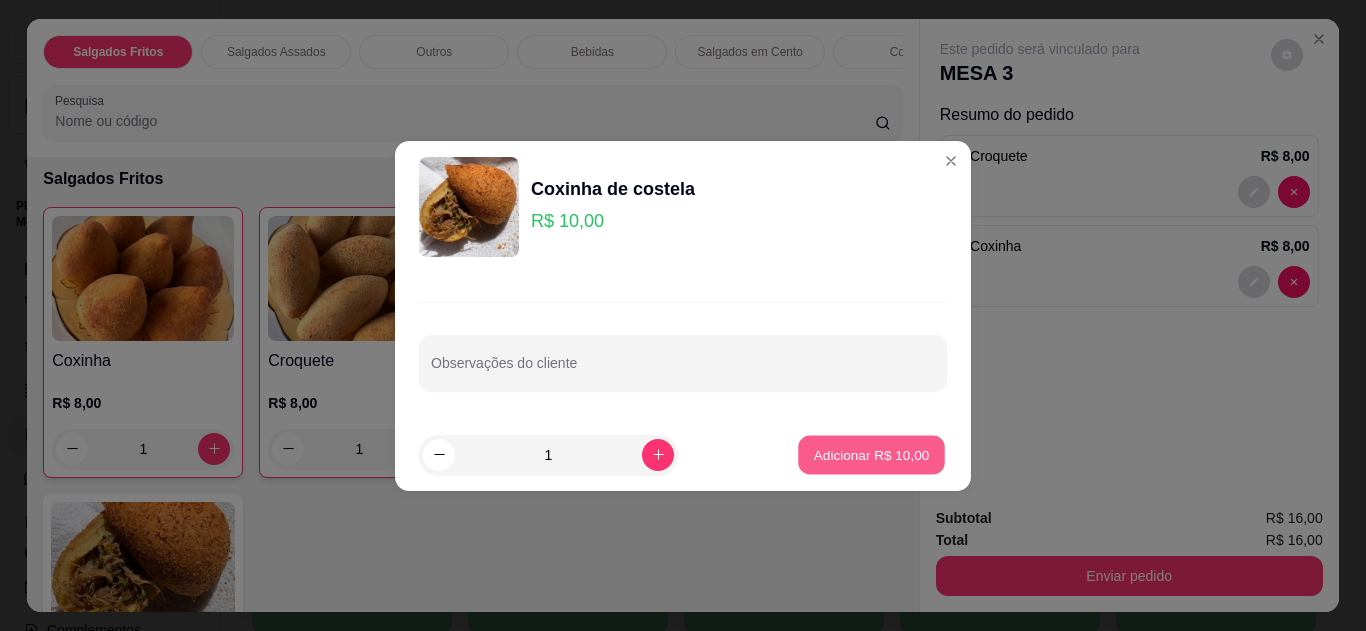 click on "Adicionar   R$ 10,00" at bounding box center [872, 454] 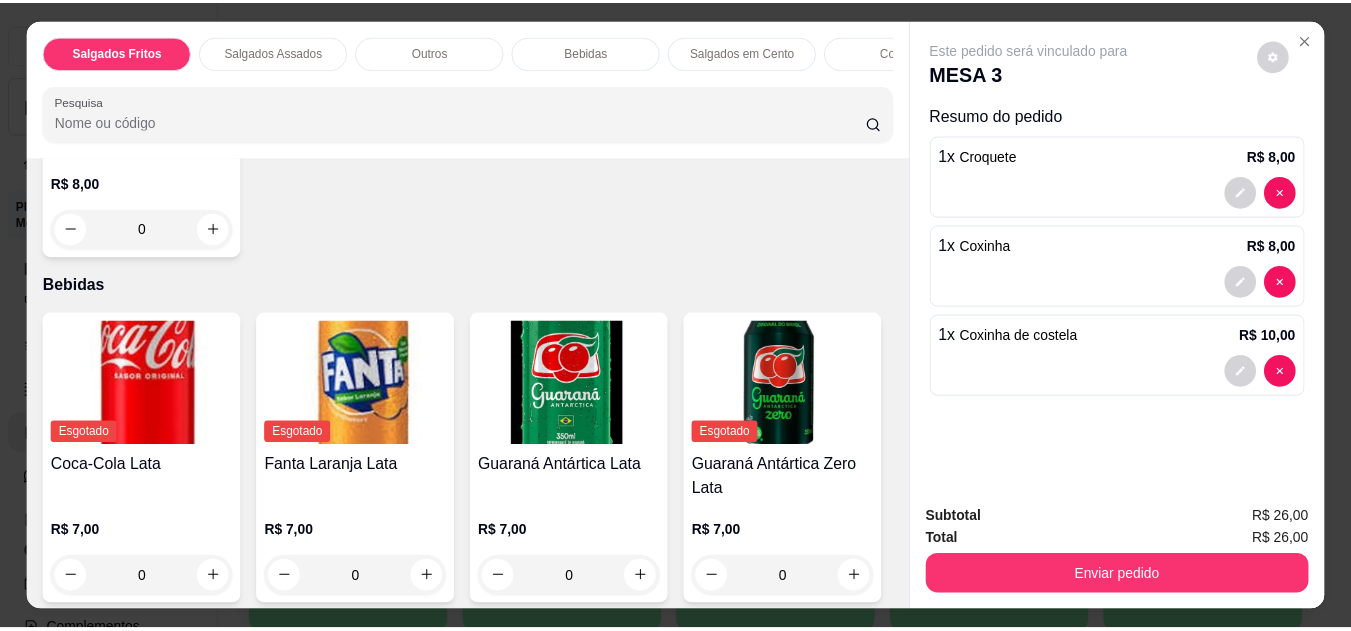 scroll, scrollTop: 1624, scrollLeft: 0, axis: vertical 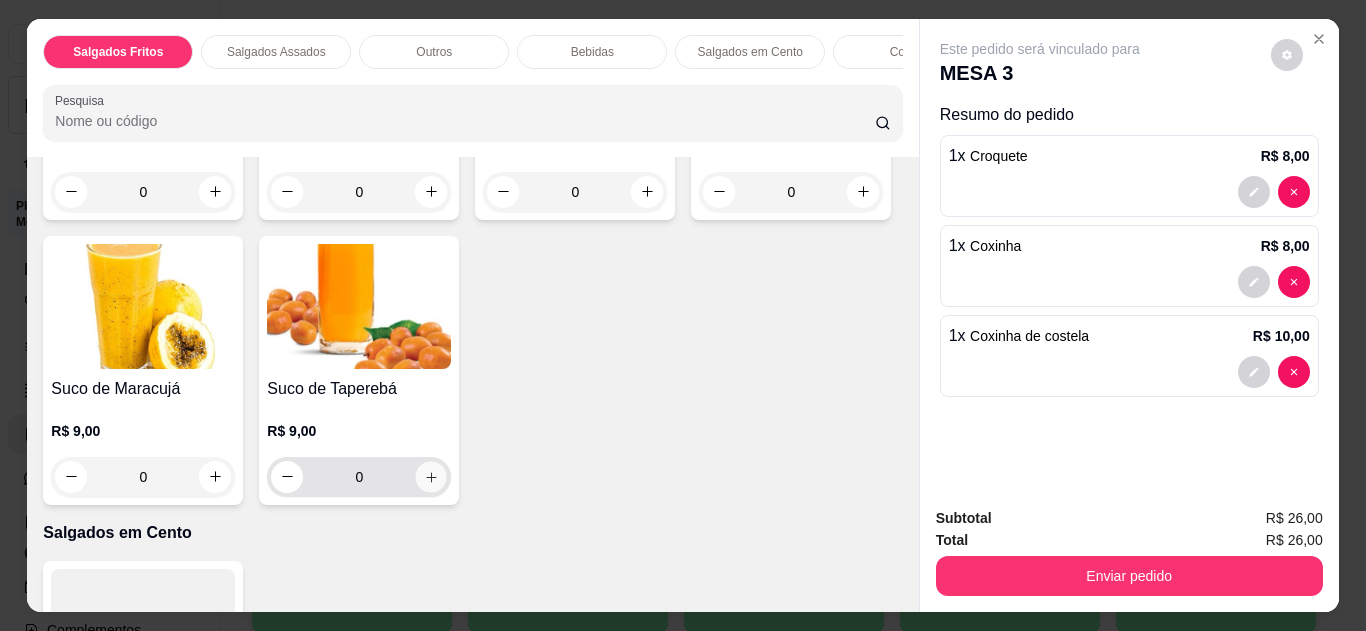 click at bounding box center (431, 476) 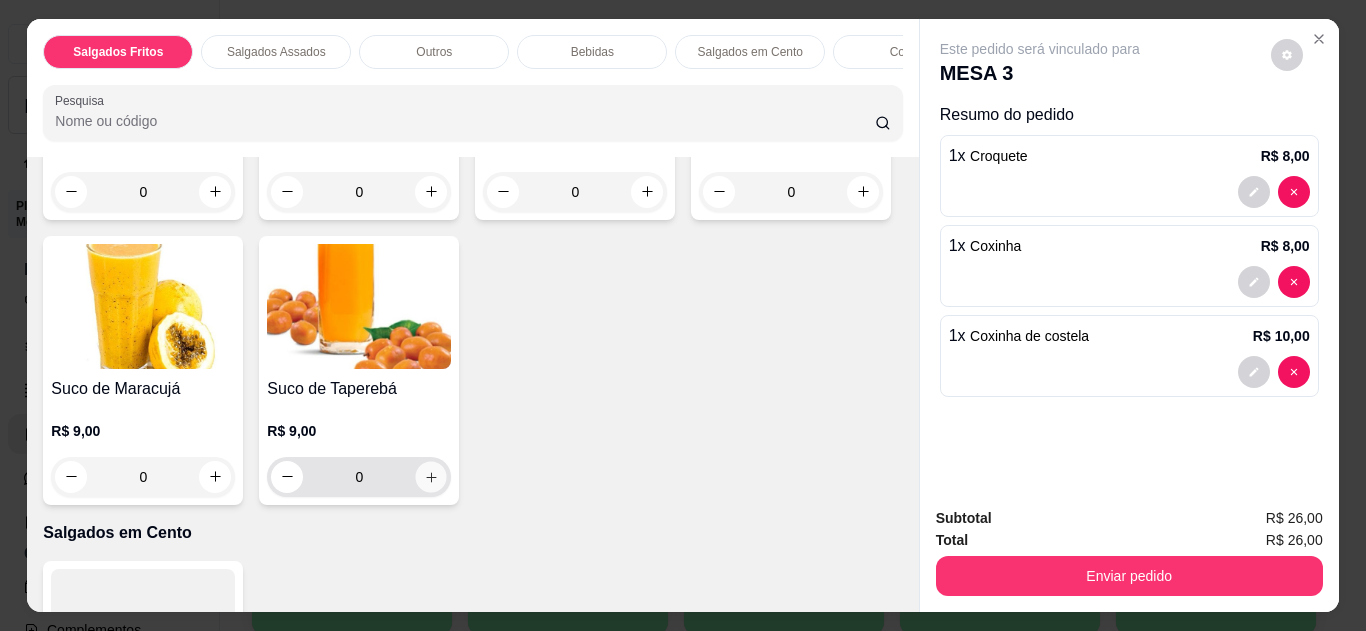 type on "1" 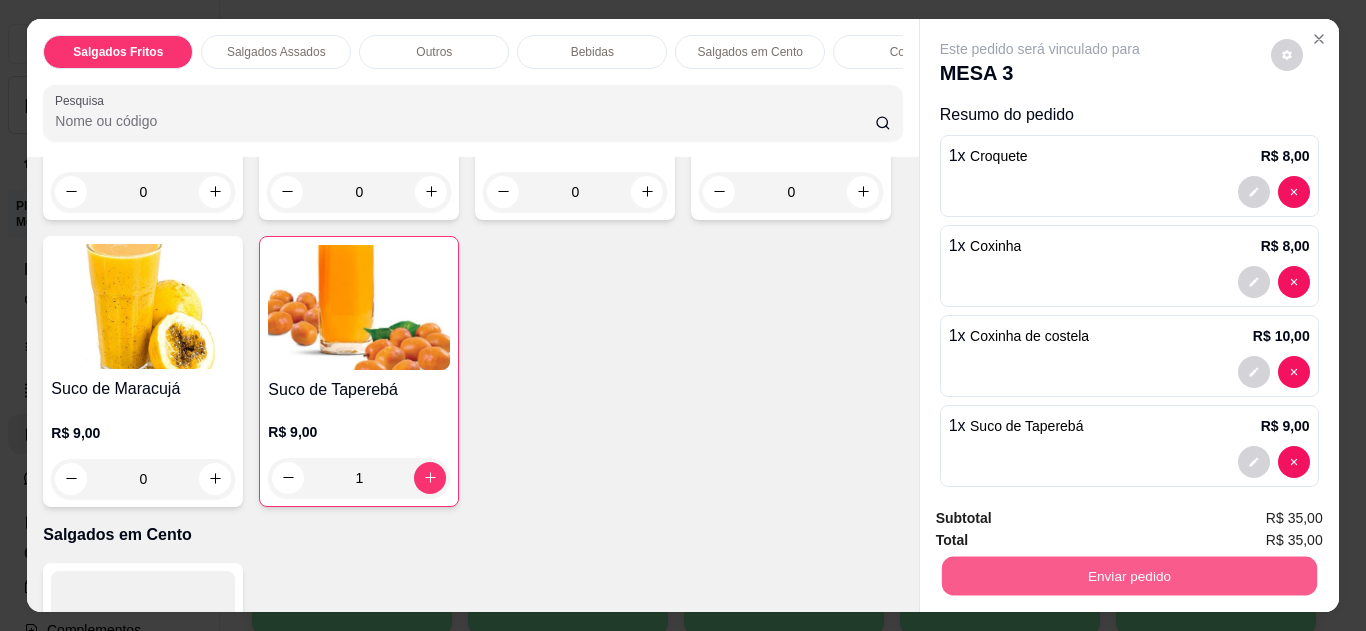 click on "Enviar pedido" at bounding box center [1128, 576] 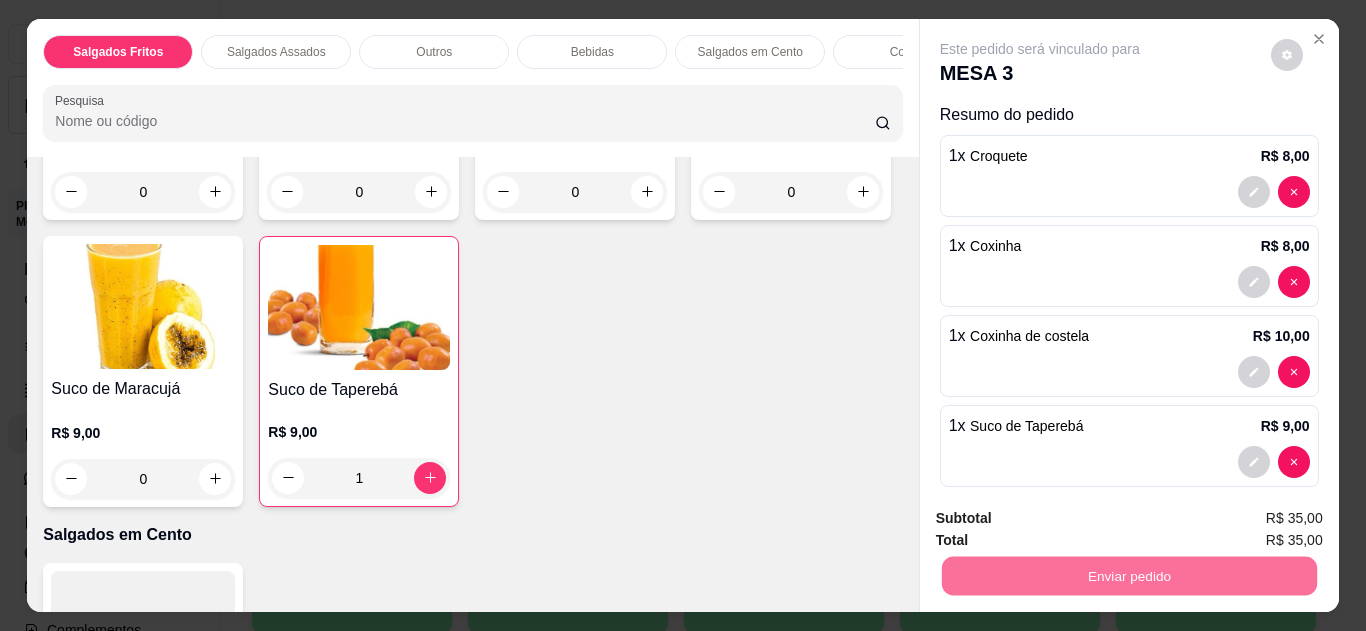 click on "Não registrar e enviar pedido" at bounding box center [1063, 519] 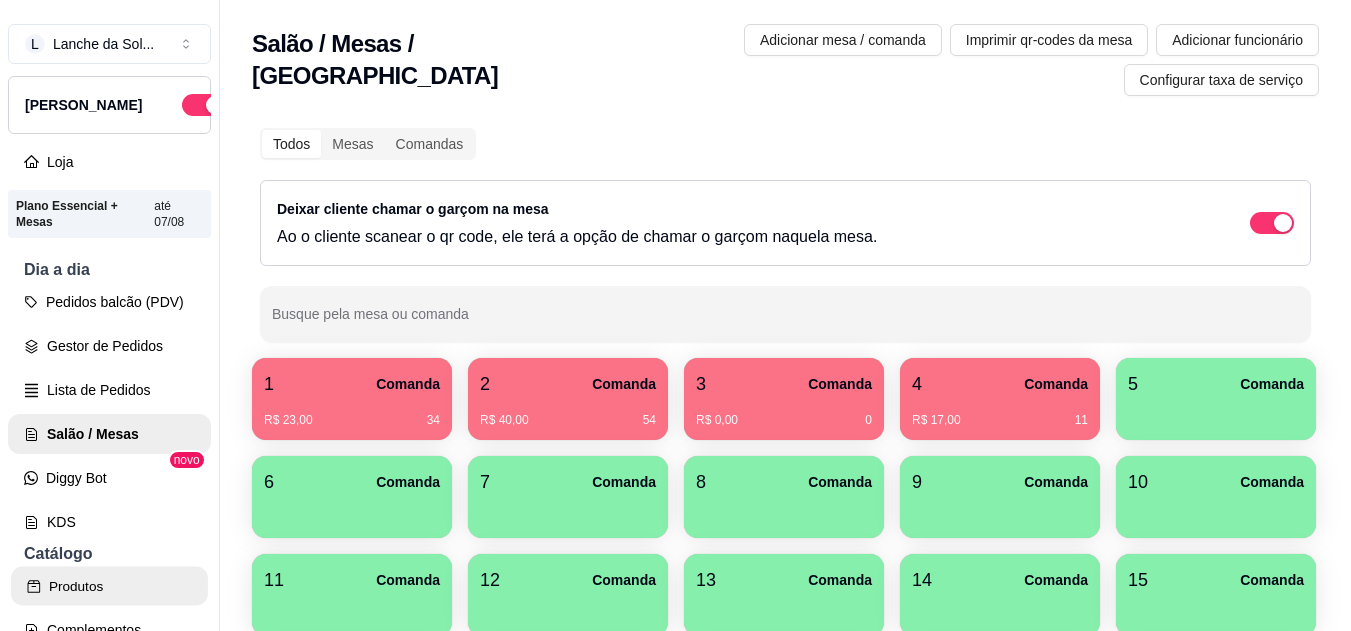 click on "Produtos" at bounding box center (109, 586) 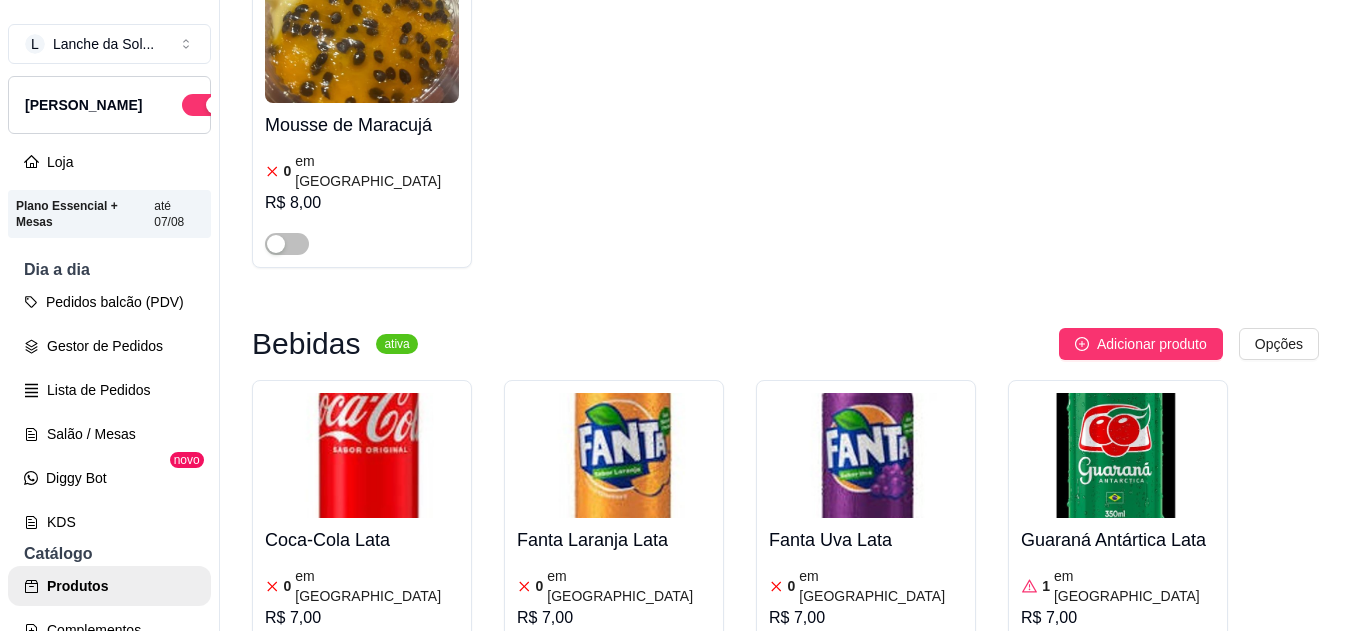 scroll, scrollTop: 5390, scrollLeft: 0, axis: vertical 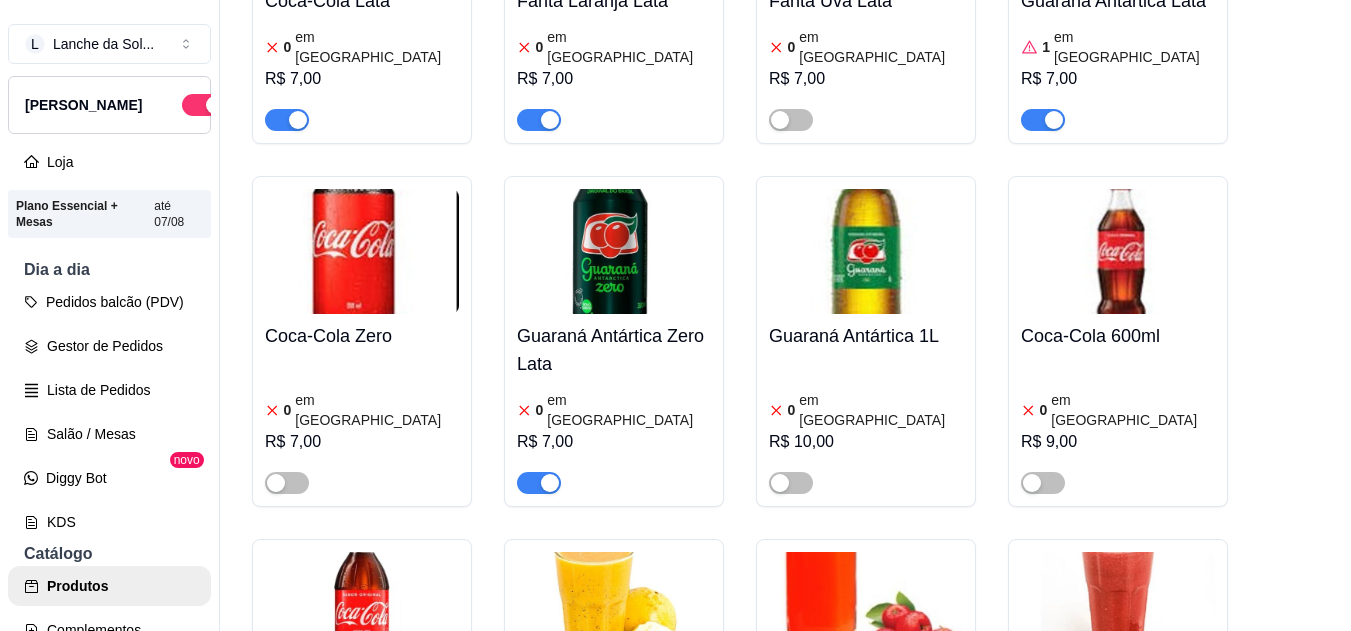 click at bounding box center (550, 818) 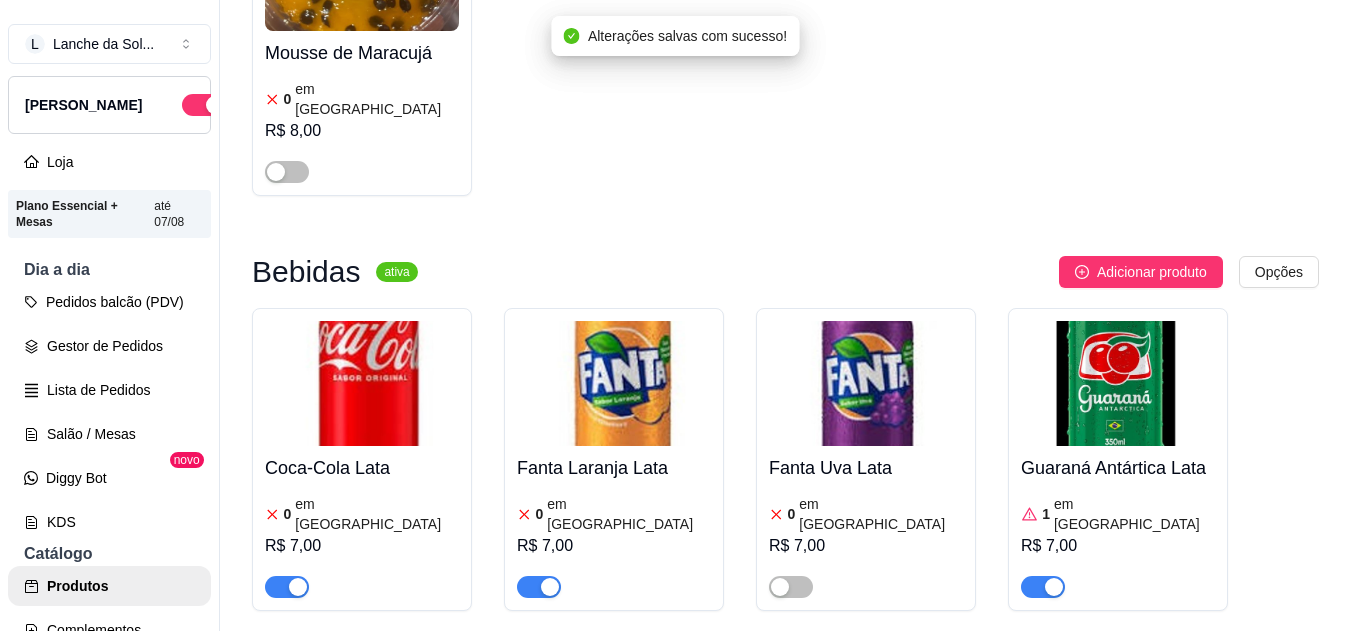 scroll, scrollTop: 4910, scrollLeft: 0, axis: vertical 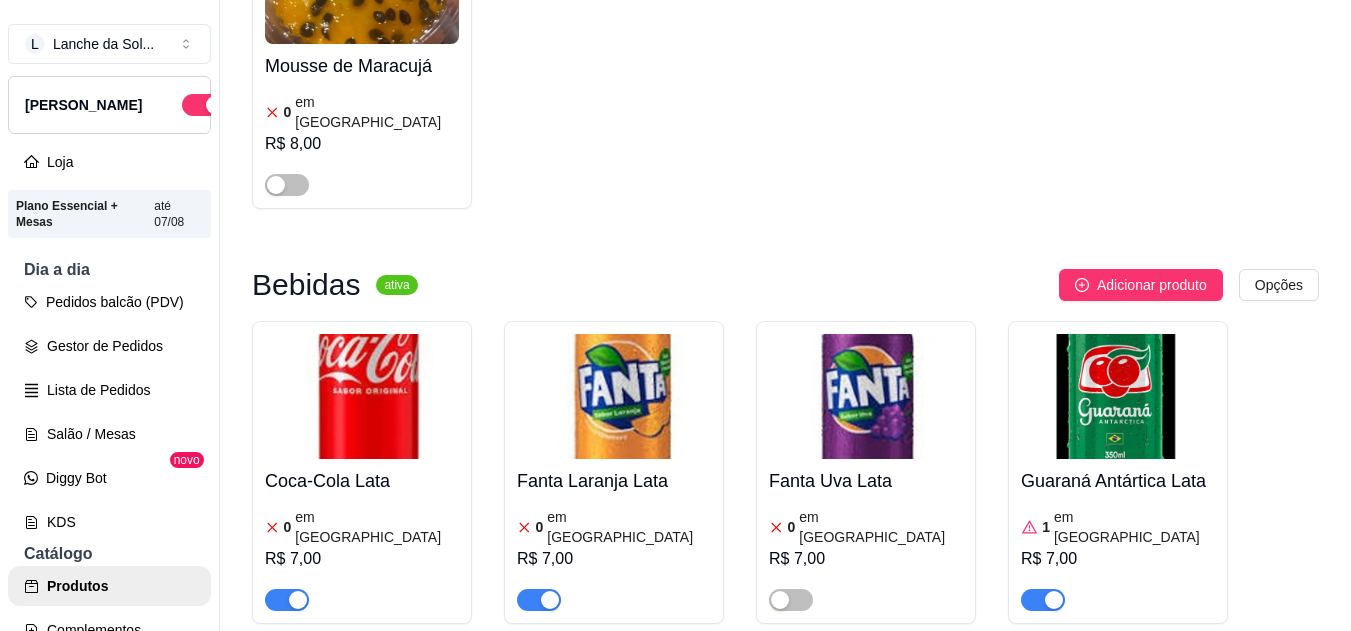 click at bounding box center (539, 600) 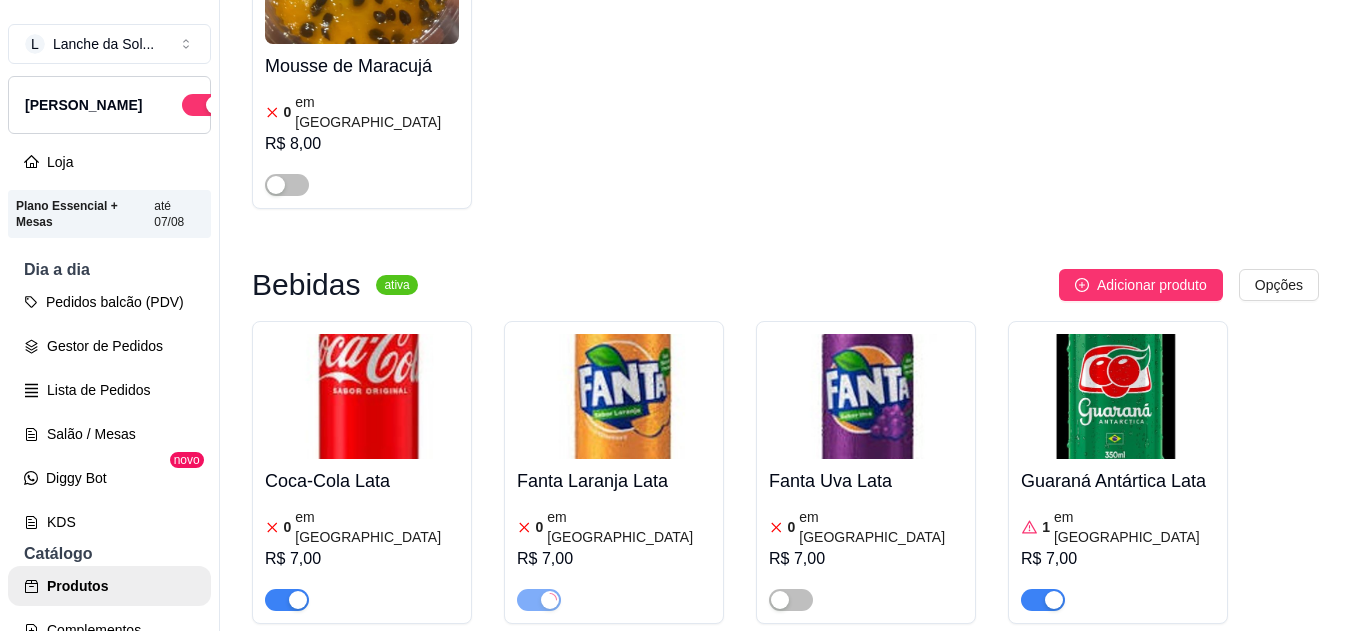 click at bounding box center [287, 600] 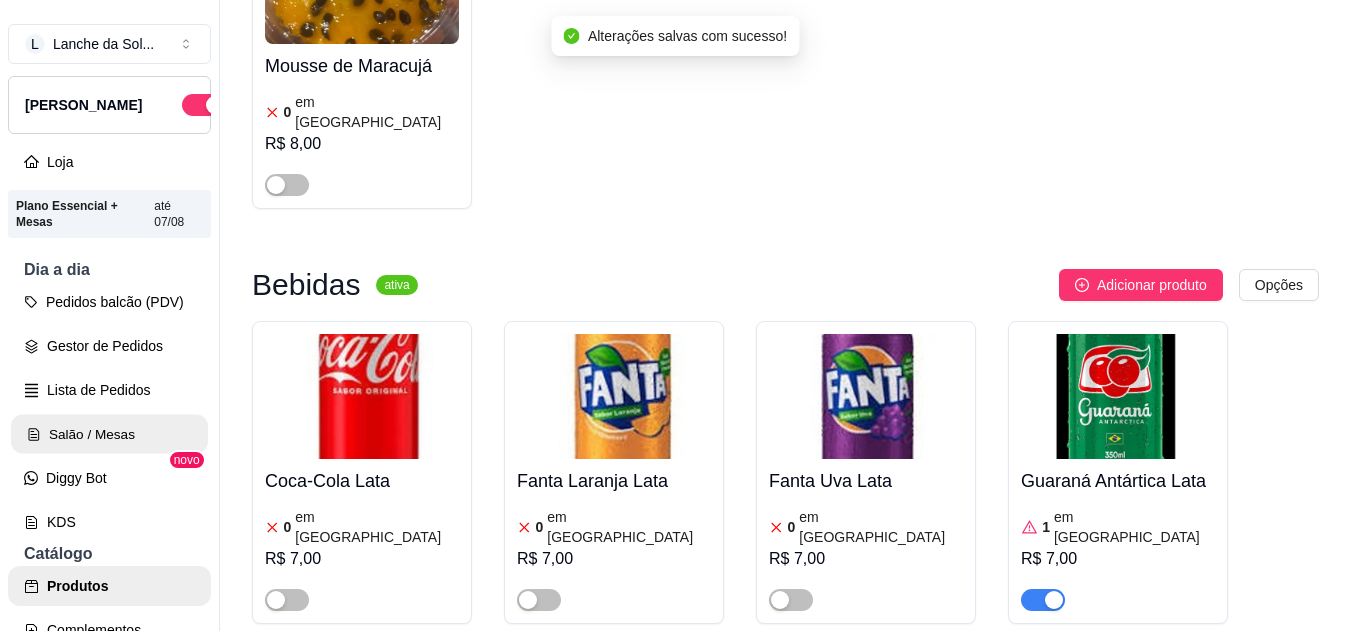 click on "Salão / Mesas" at bounding box center [109, 434] 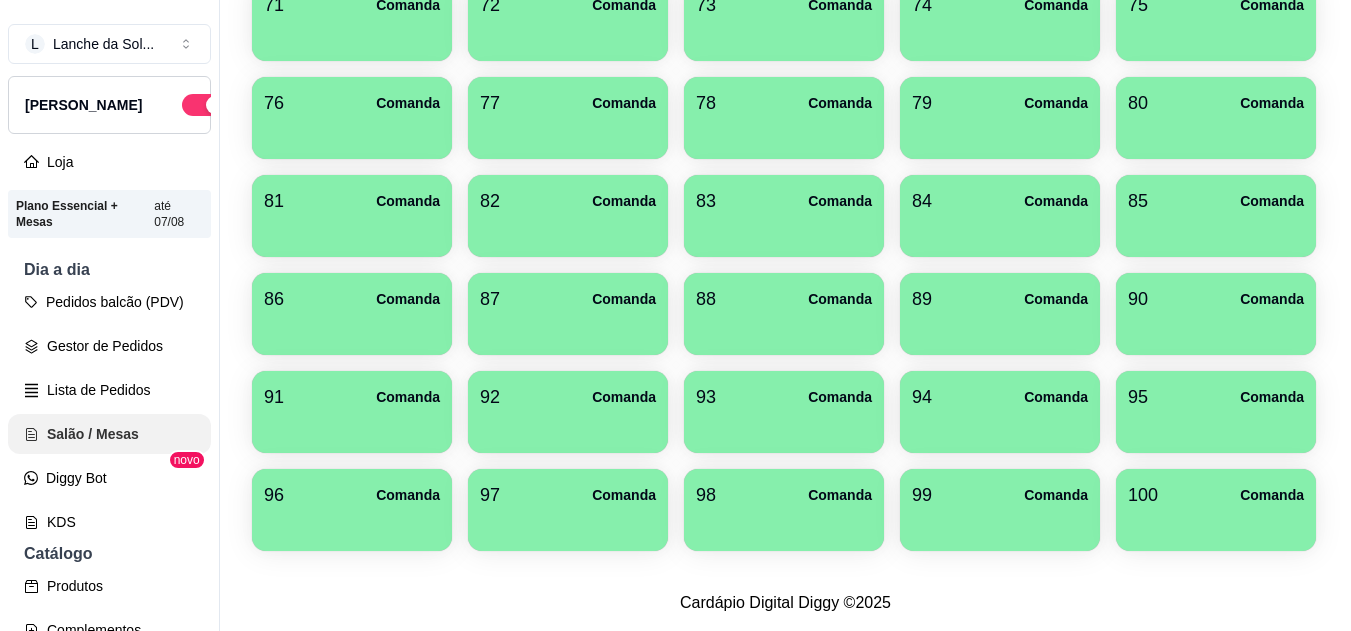 scroll, scrollTop: 0, scrollLeft: 0, axis: both 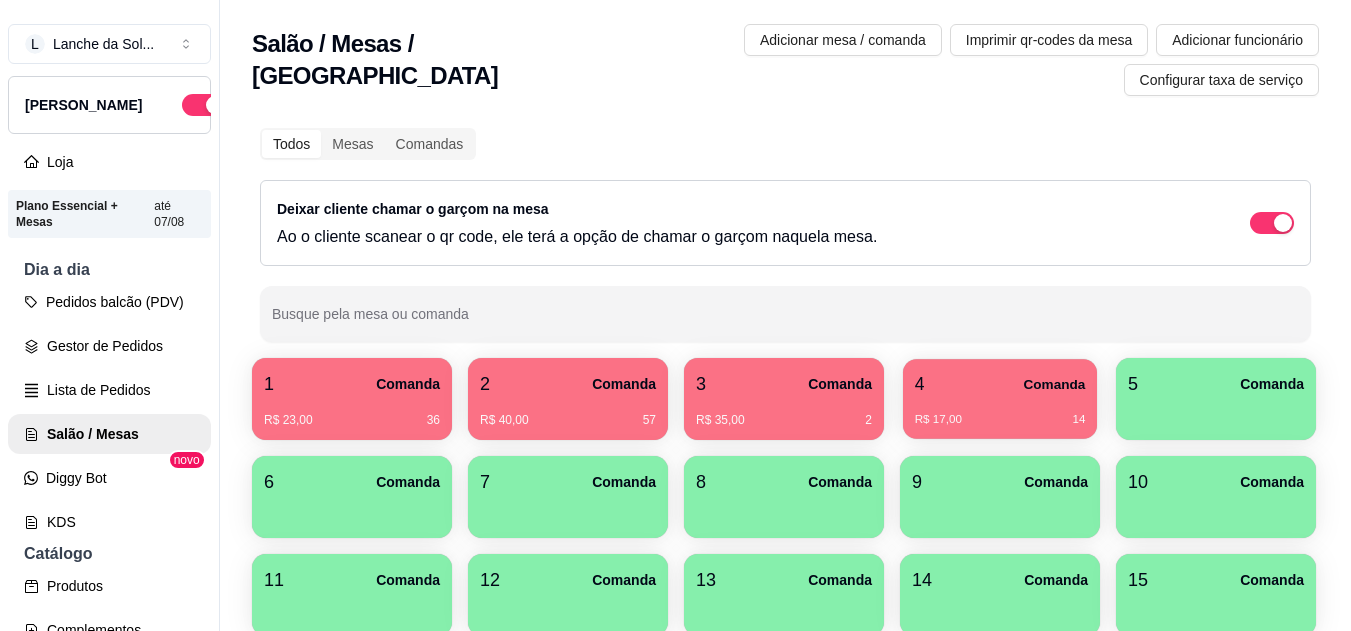 click on "R$ 17,00" at bounding box center [938, 420] 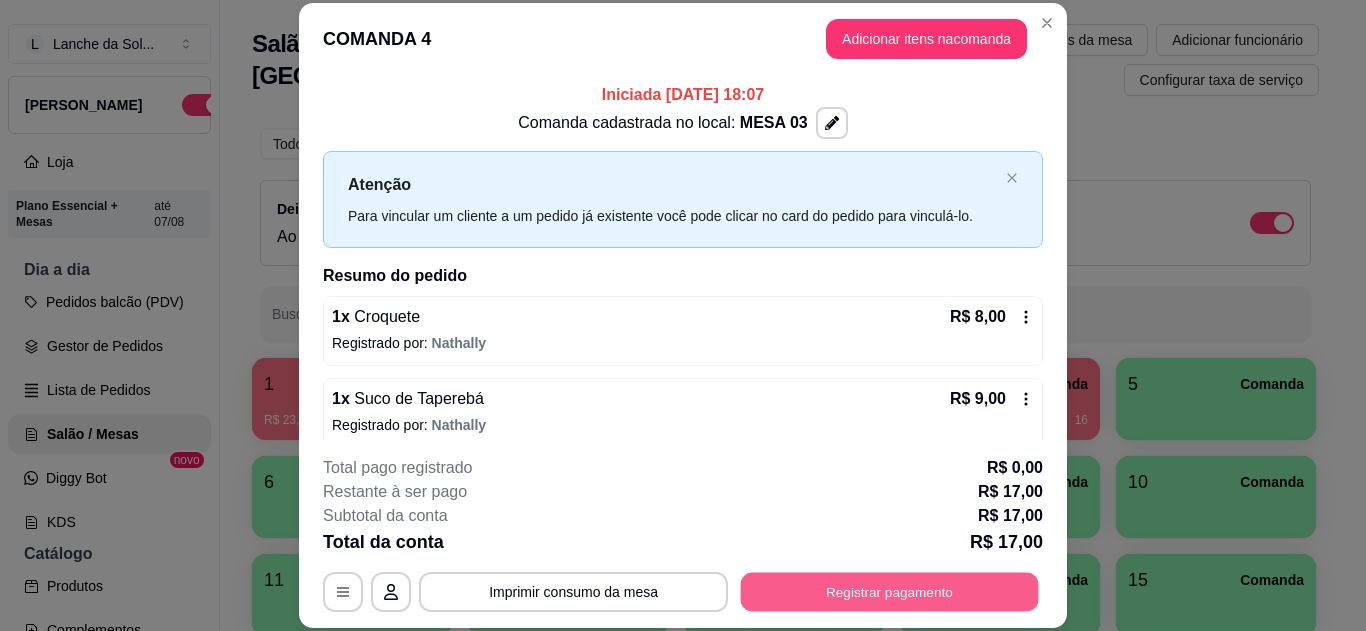 click on "Registrar pagamento" at bounding box center [890, 591] 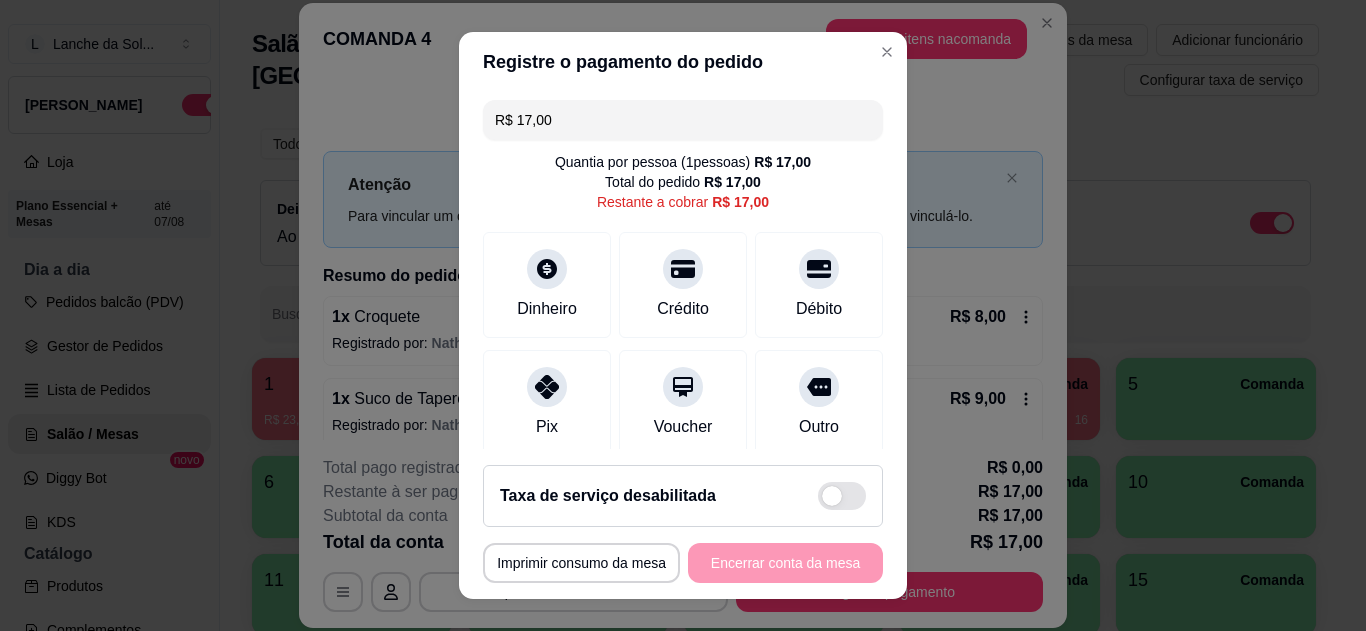 click at bounding box center (547, 387) 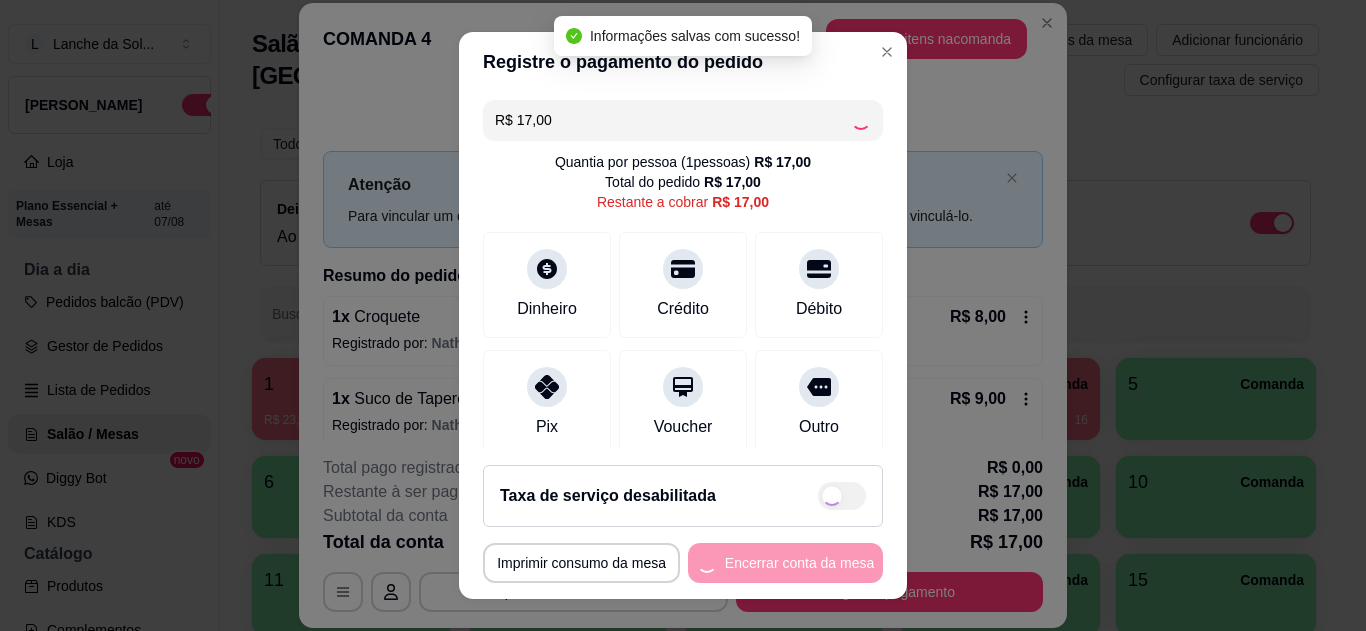 type on "R$ 0,00" 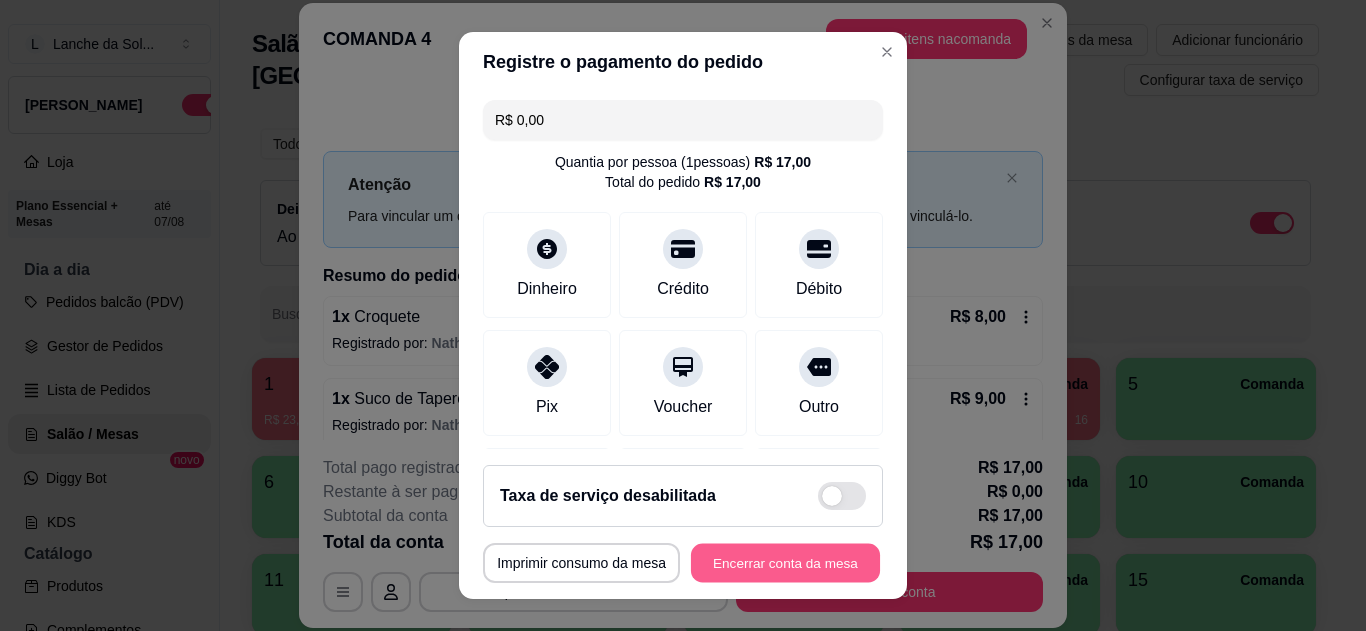 click on "Encerrar conta da mesa" at bounding box center (785, 563) 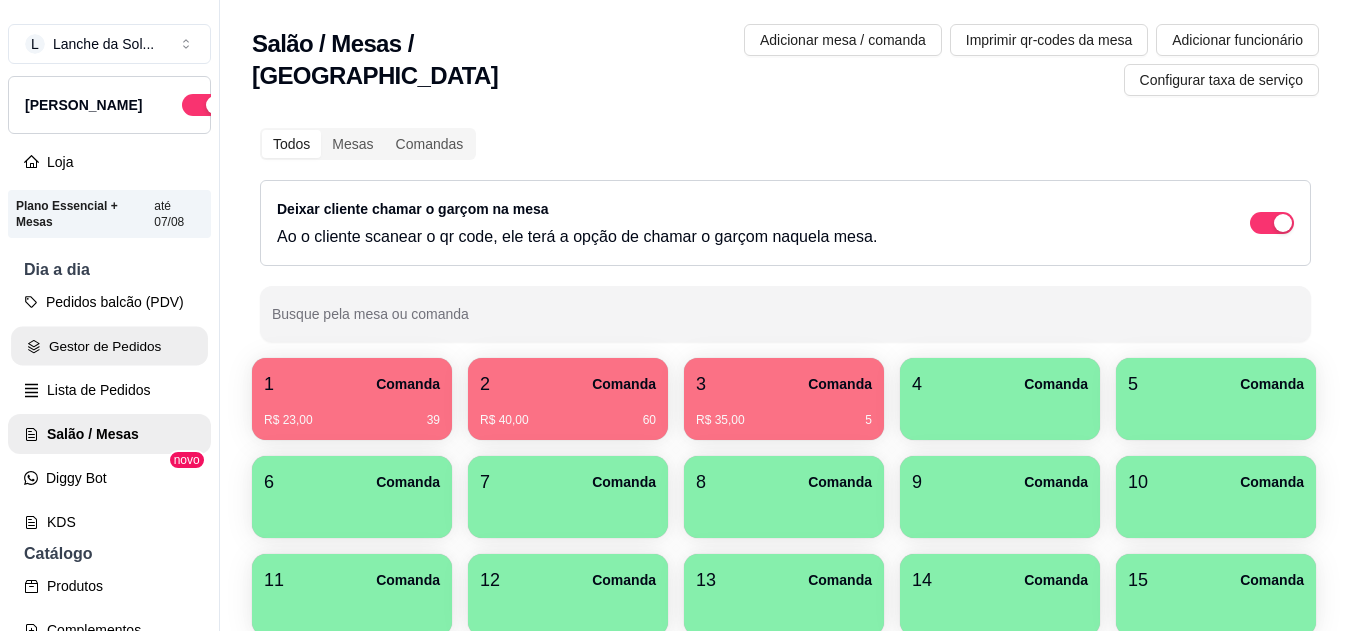 click on "Gestor de Pedidos" at bounding box center [109, 346] 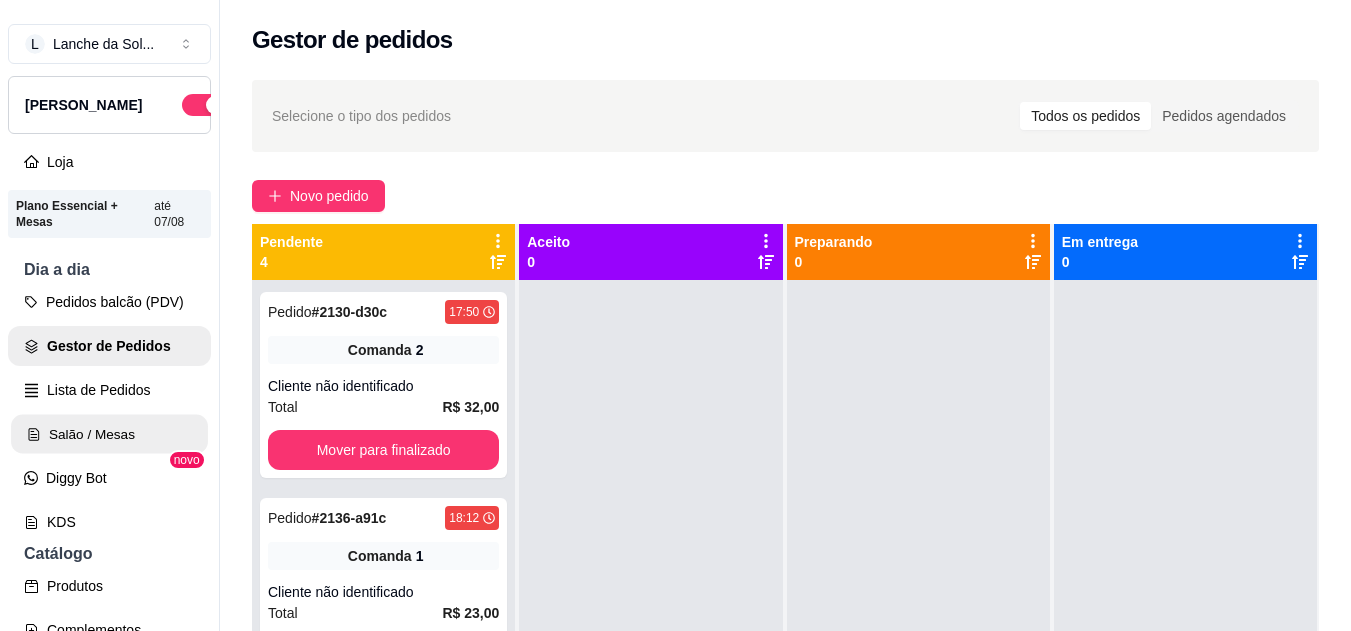 click on "Salão / Mesas" at bounding box center [109, 434] 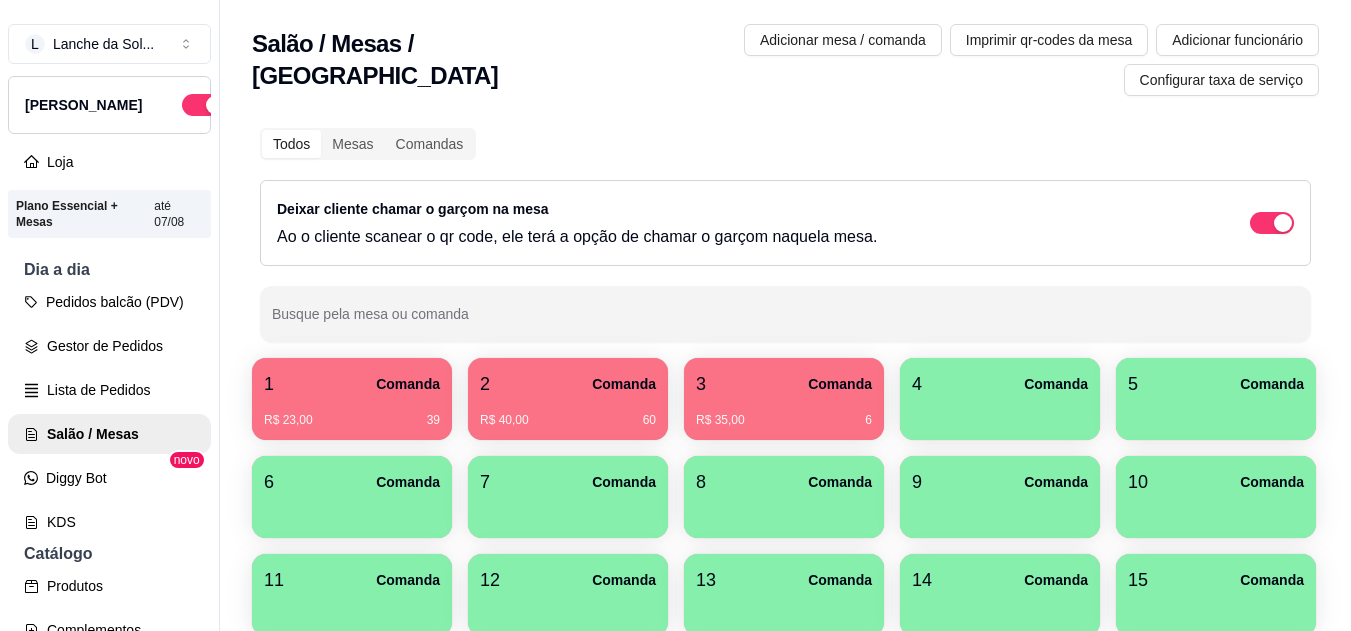 click on "1 Comanda" at bounding box center [352, 384] 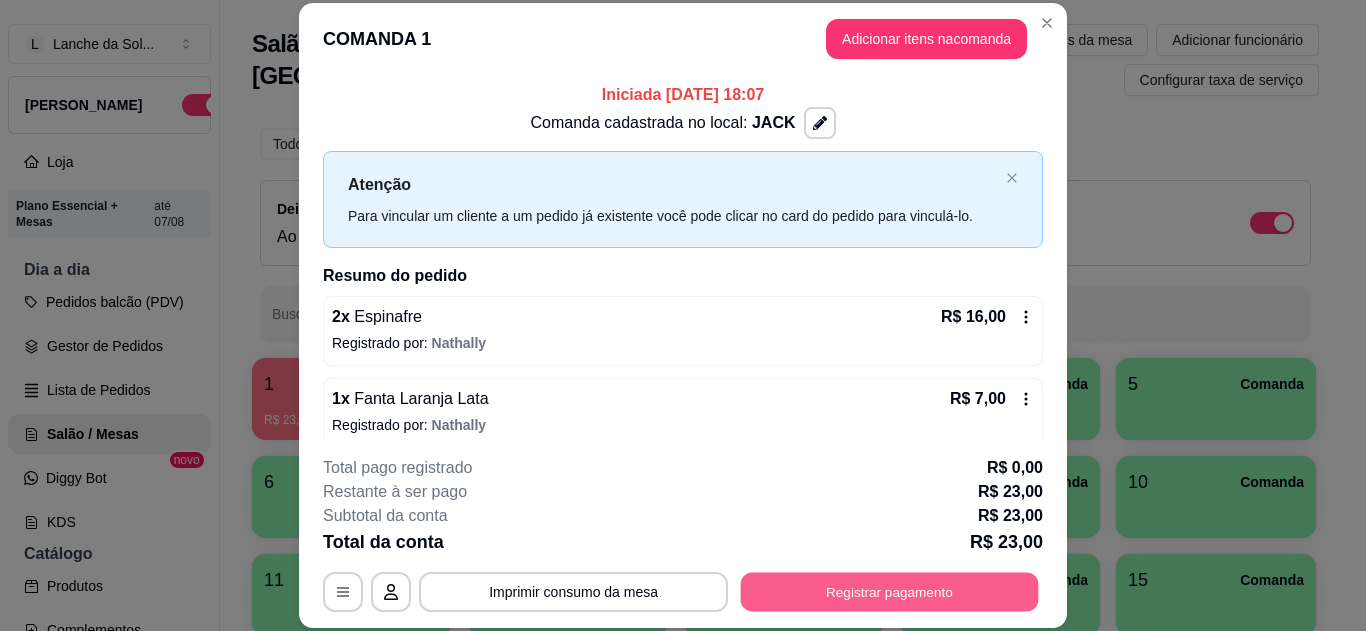 click on "Registrar pagamento" at bounding box center (890, 591) 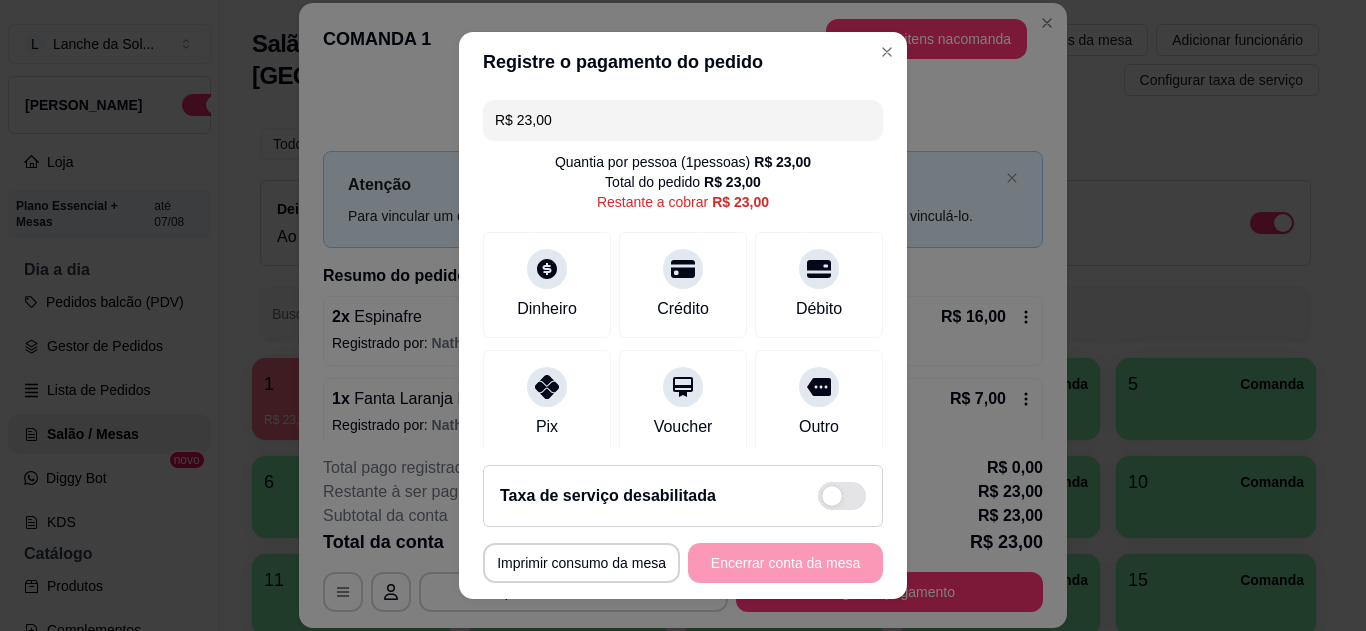 click on "Pix" at bounding box center (547, 403) 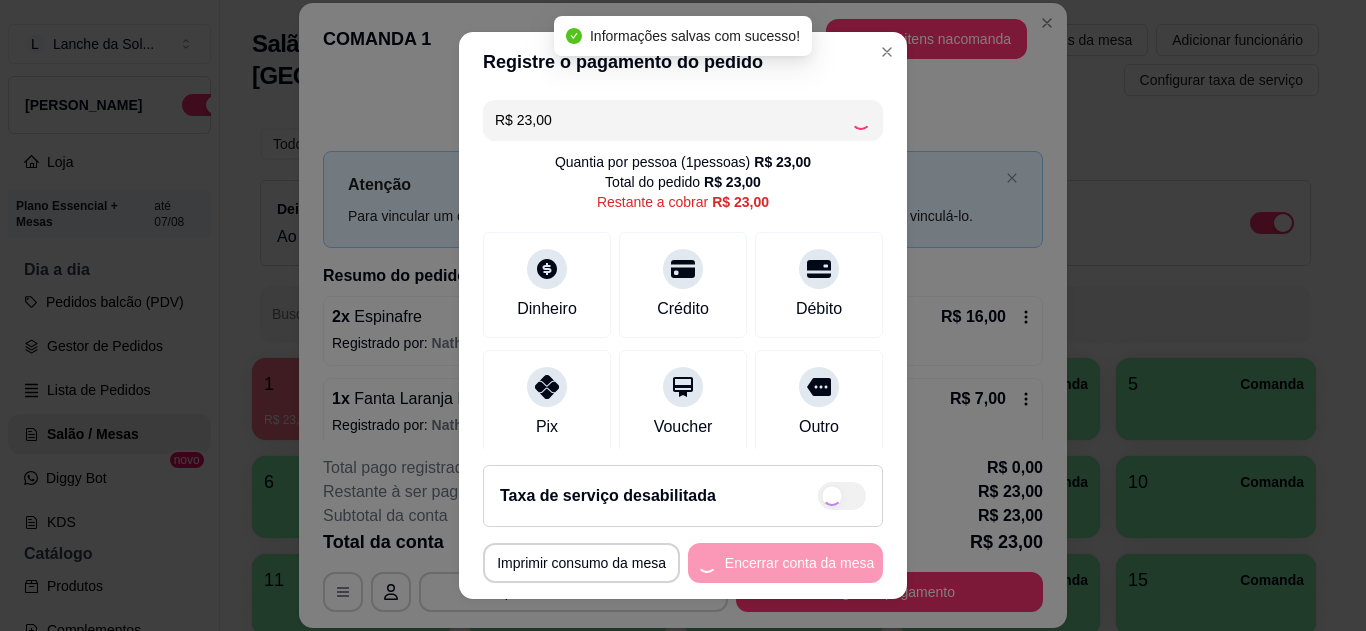 type on "R$ 0,00" 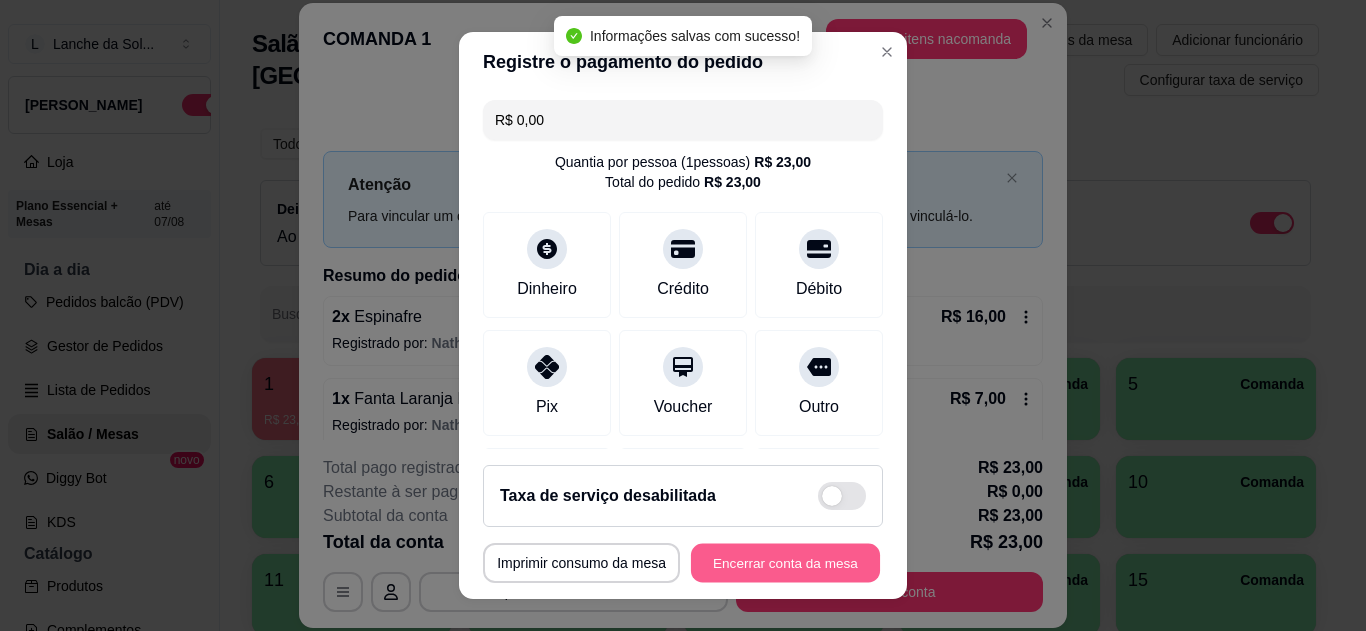 click on "Encerrar conta da mesa" at bounding box center [785, 563] 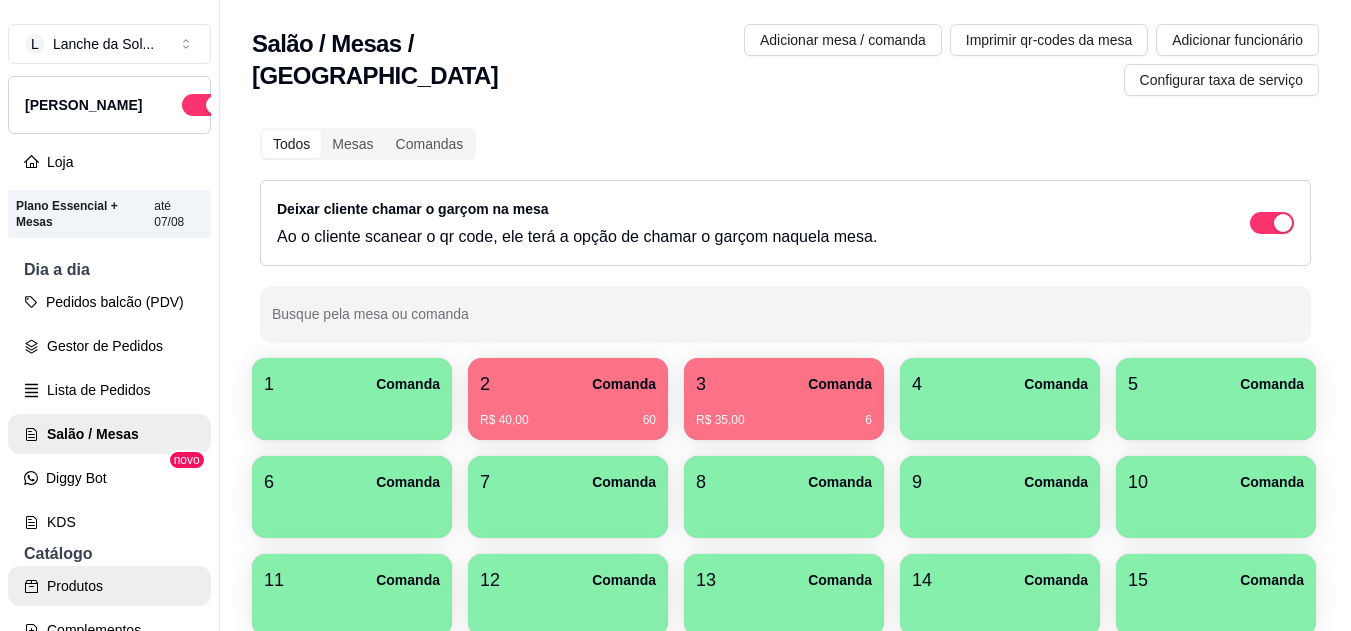 click on "Produtos" at bounding box center (109, 586) 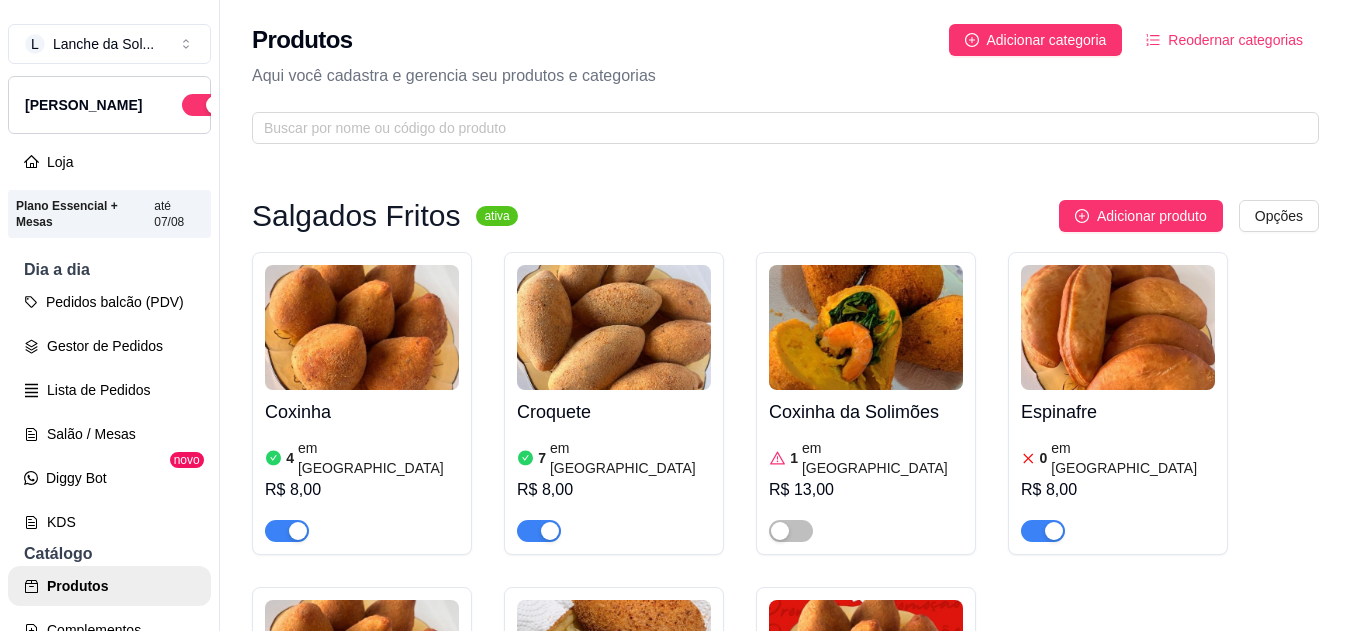 scroll, scrollTop: 539, scrollLeft: 0, axis: vertical 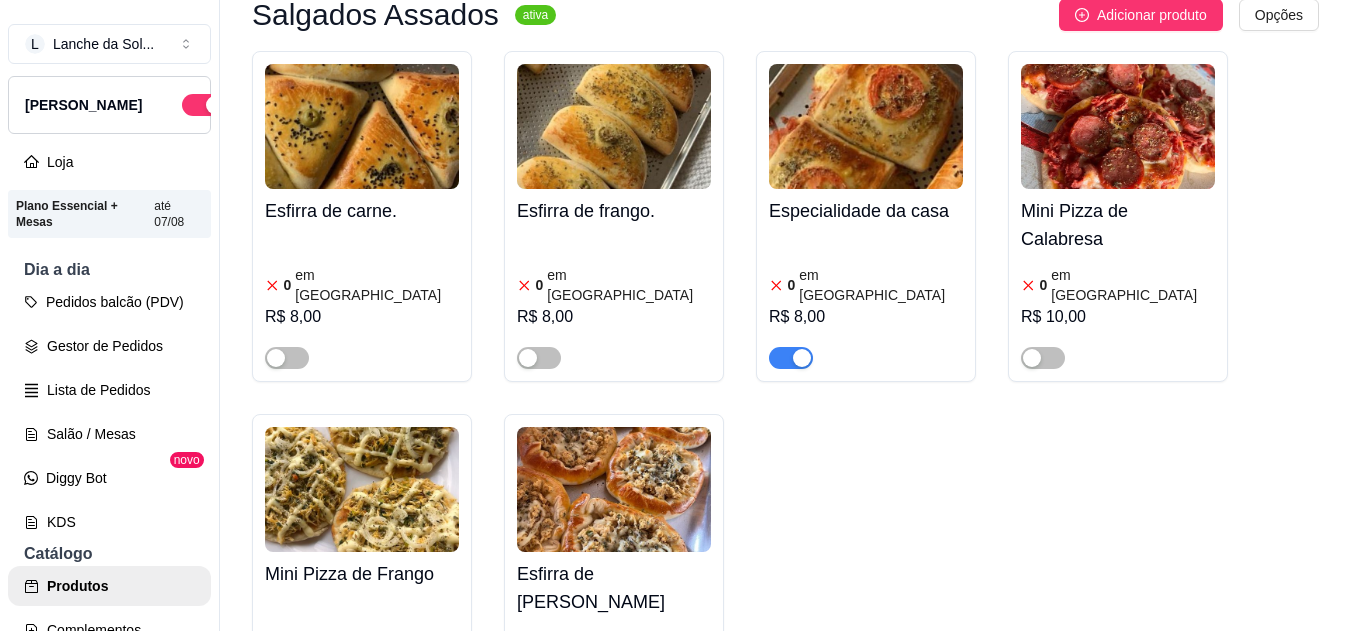 click on "Especialidade da casa   0 em estoque R$ 8,00" at bounding box center (866, 216) 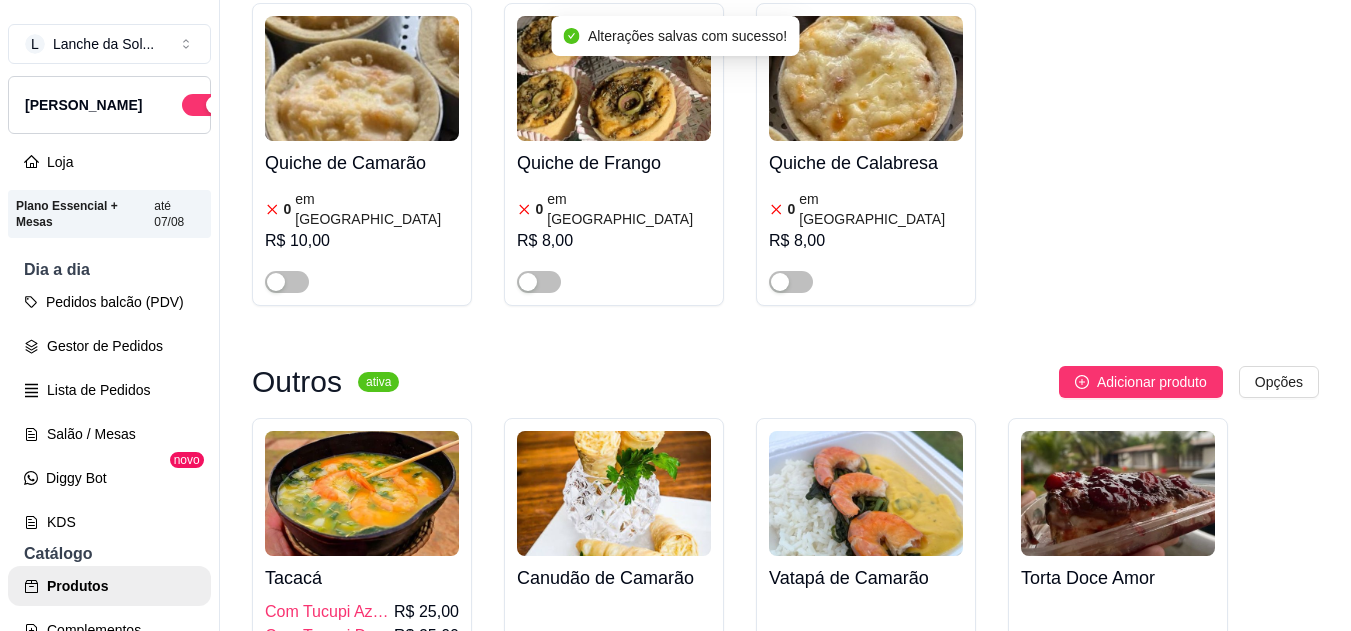 scroll, scrollTop: 2632, scrollLeft: 0, axis: vertical 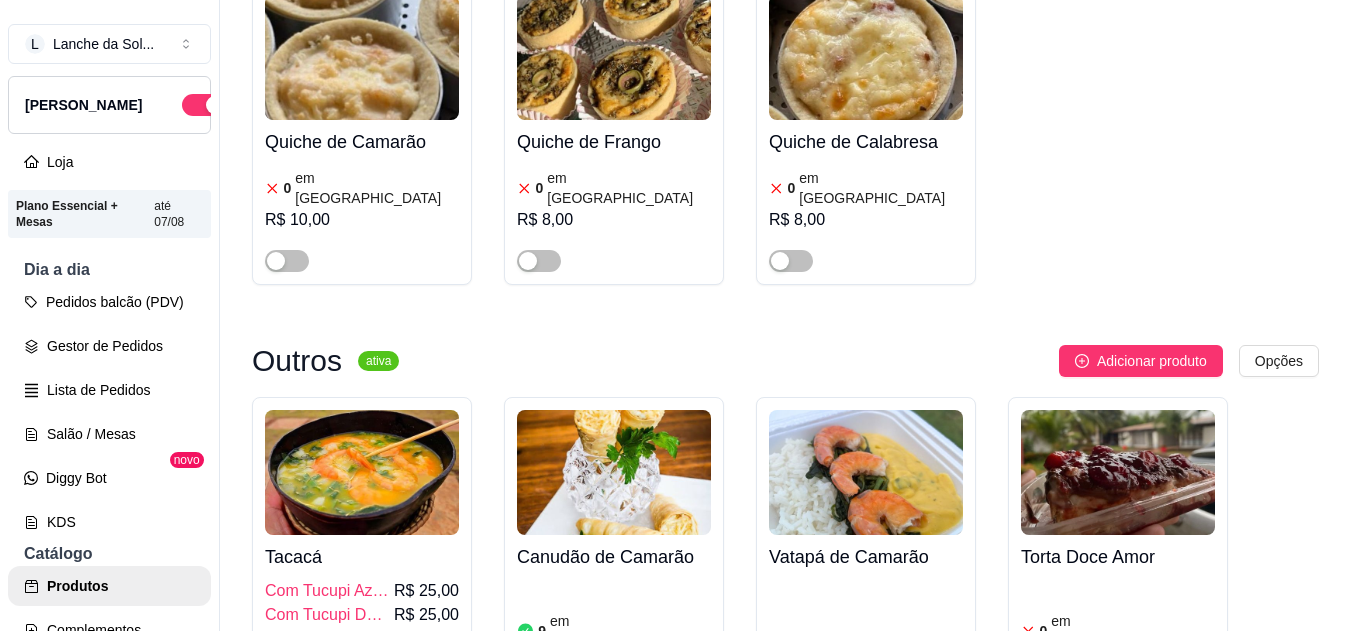 click at bounding box center (276, 704) 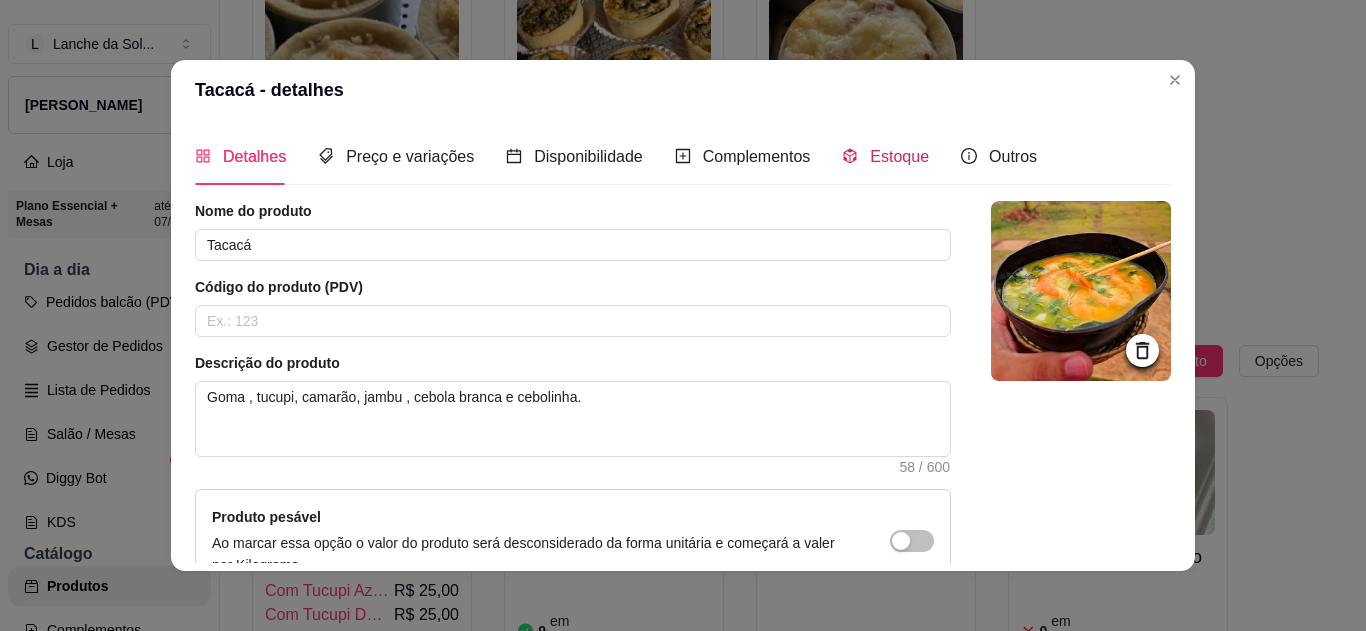 click on "Estoque" at bounding box center [899, 156] 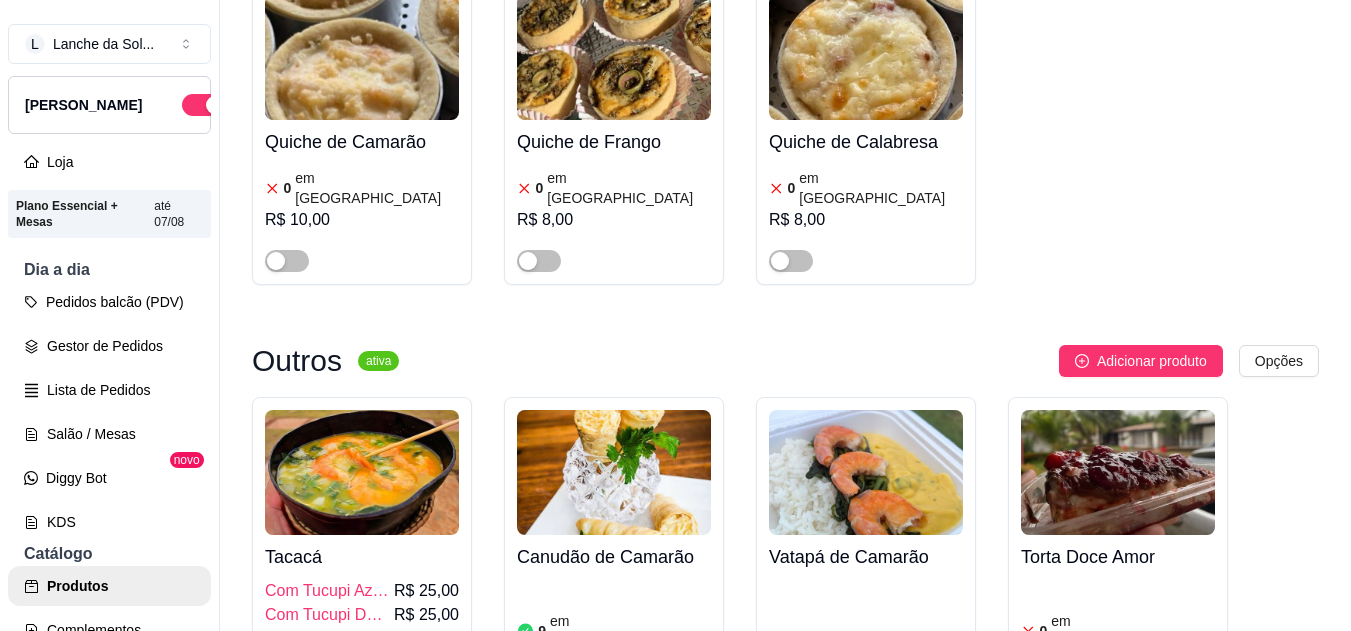 click at bounding box center [362, 472] 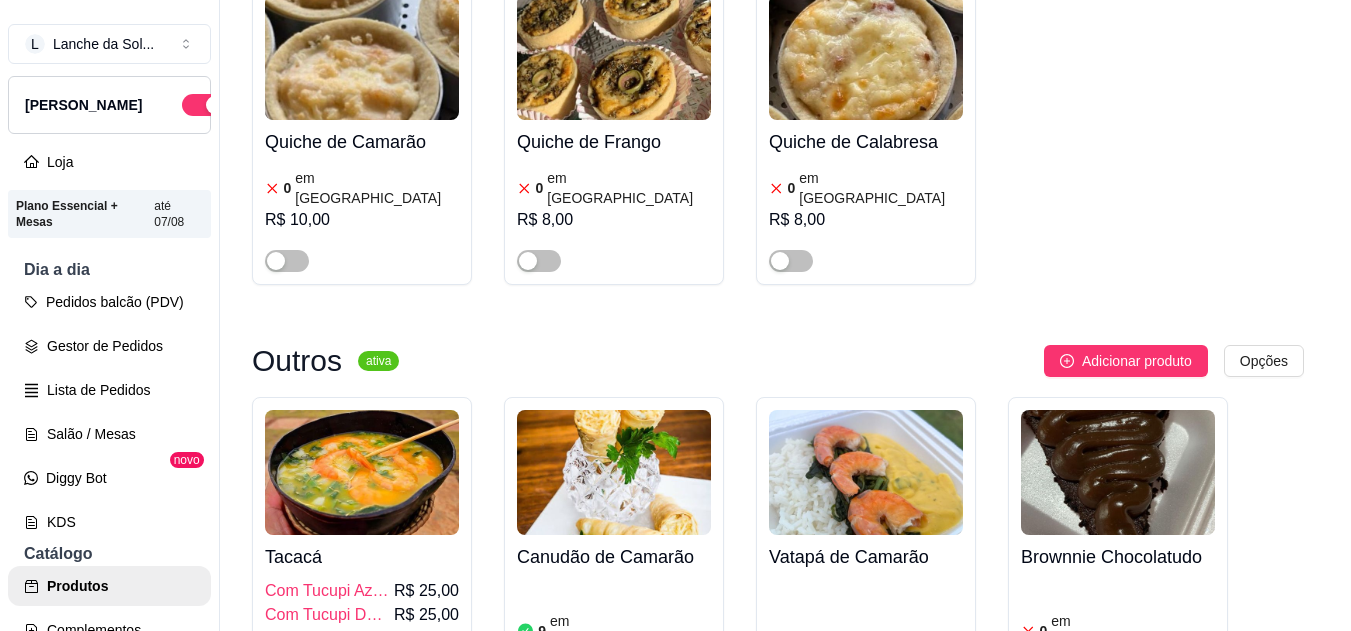type 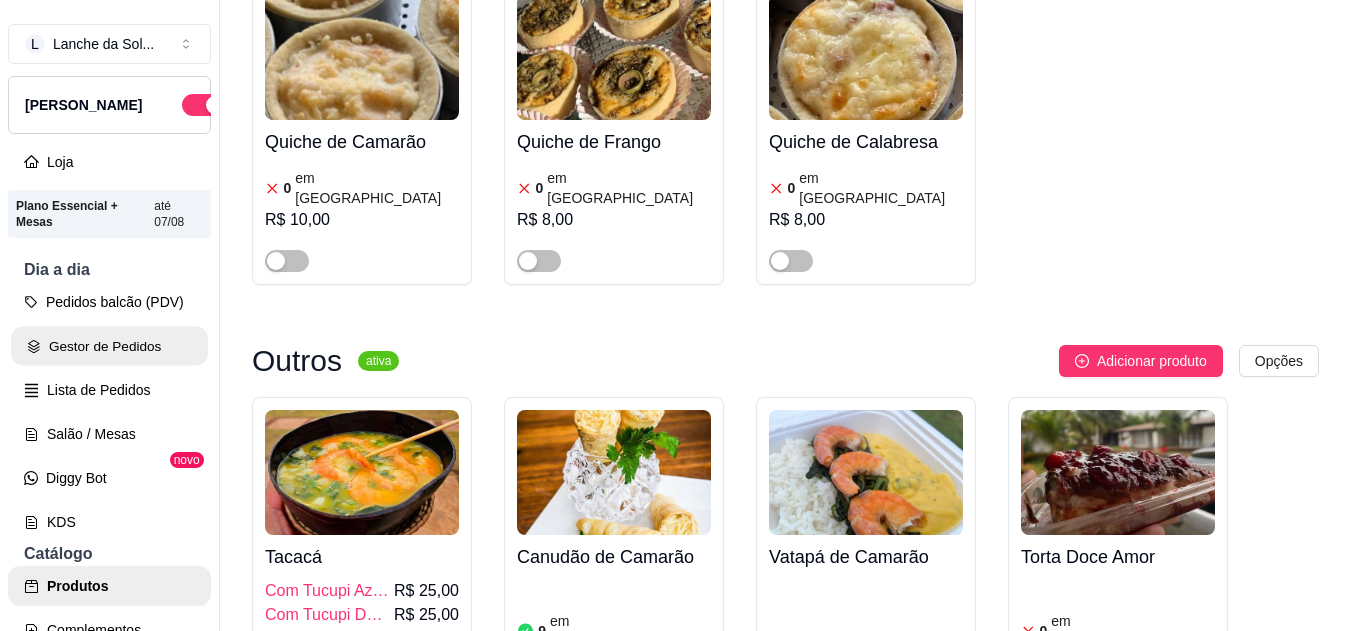 click on "Gestor de Pedidos" at bounding box center (109, 346) 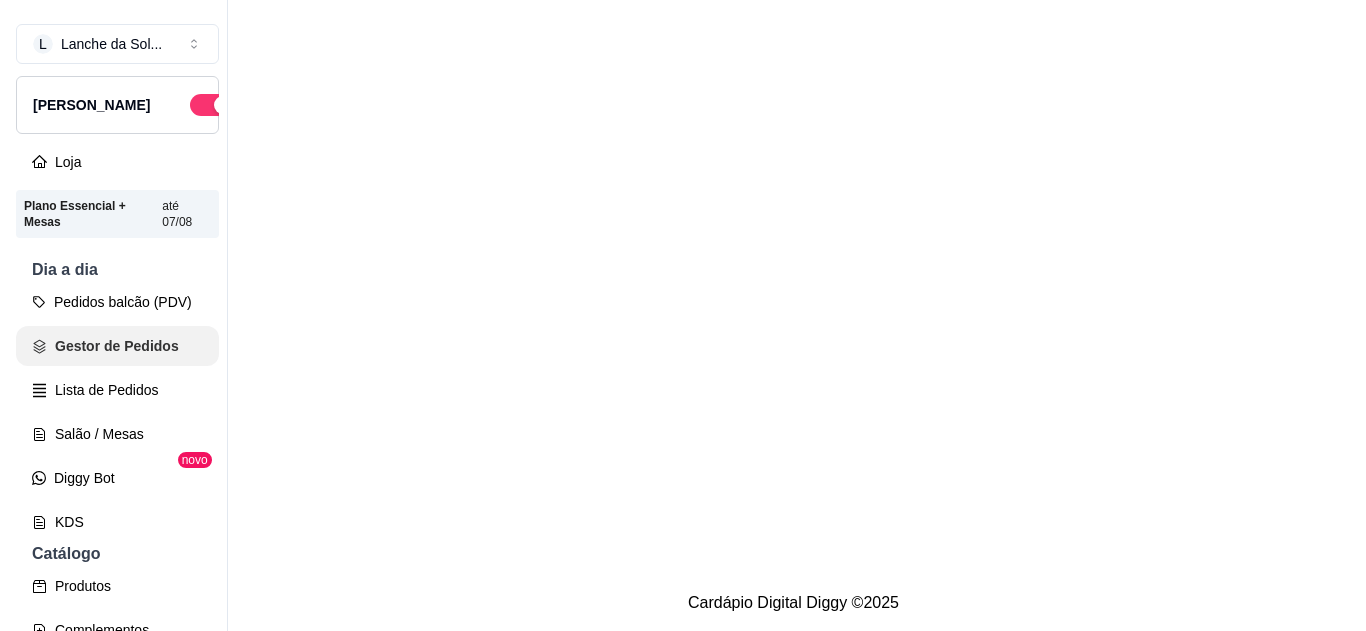 scroll, scrollTop: 0, scrollLeft: 0, axis: both 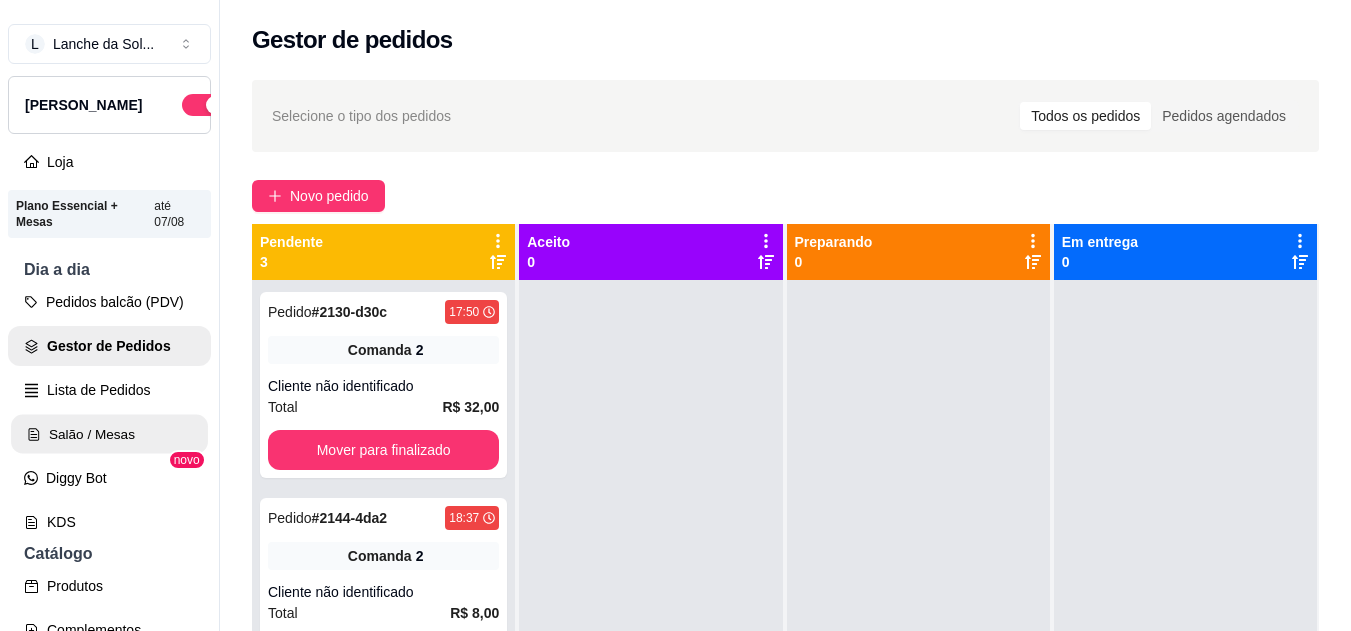 click on "Salão / Mesas" at bounding box center [109, 434] 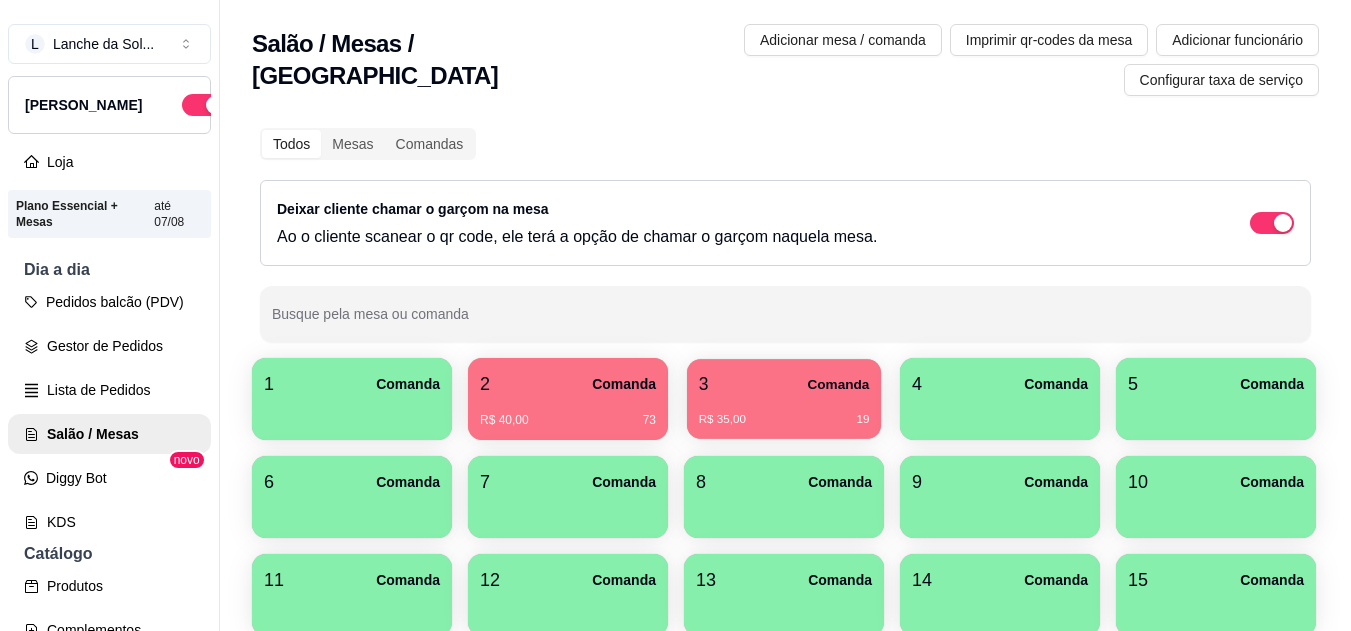 click on "R$ 35,00 19" at bounding box center (784, 412) 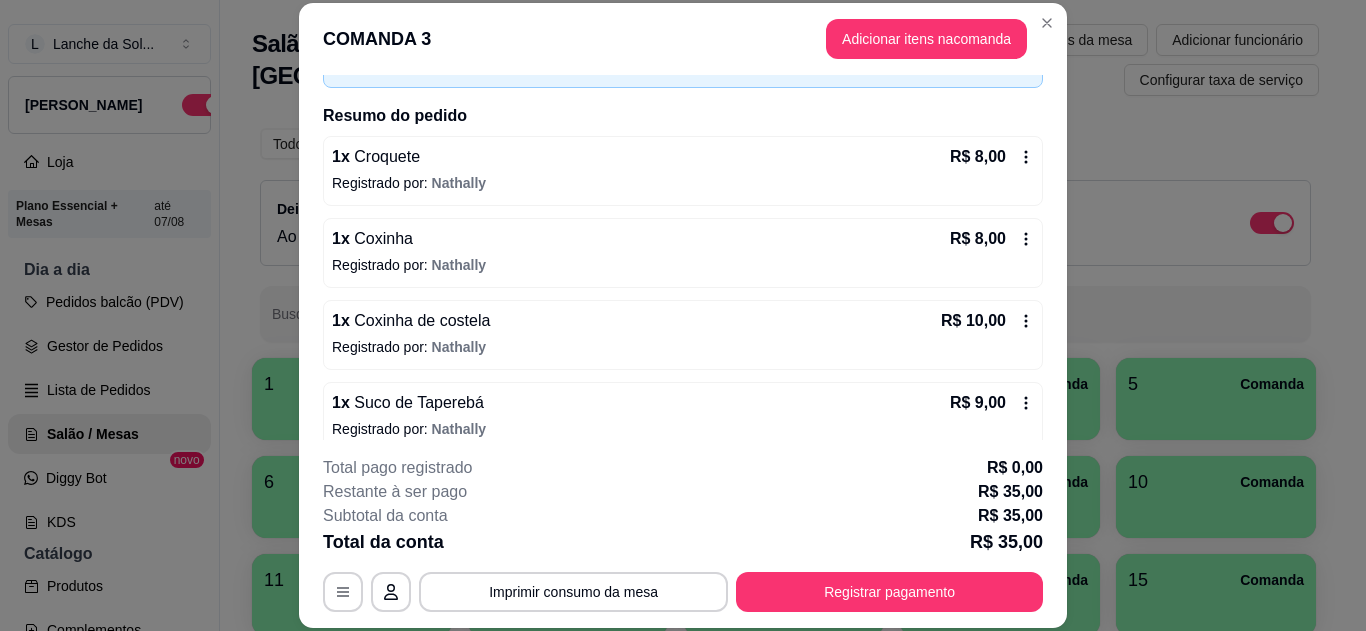 scroll, scrollTop: 180, scrollLeft: 0, axis: vertical 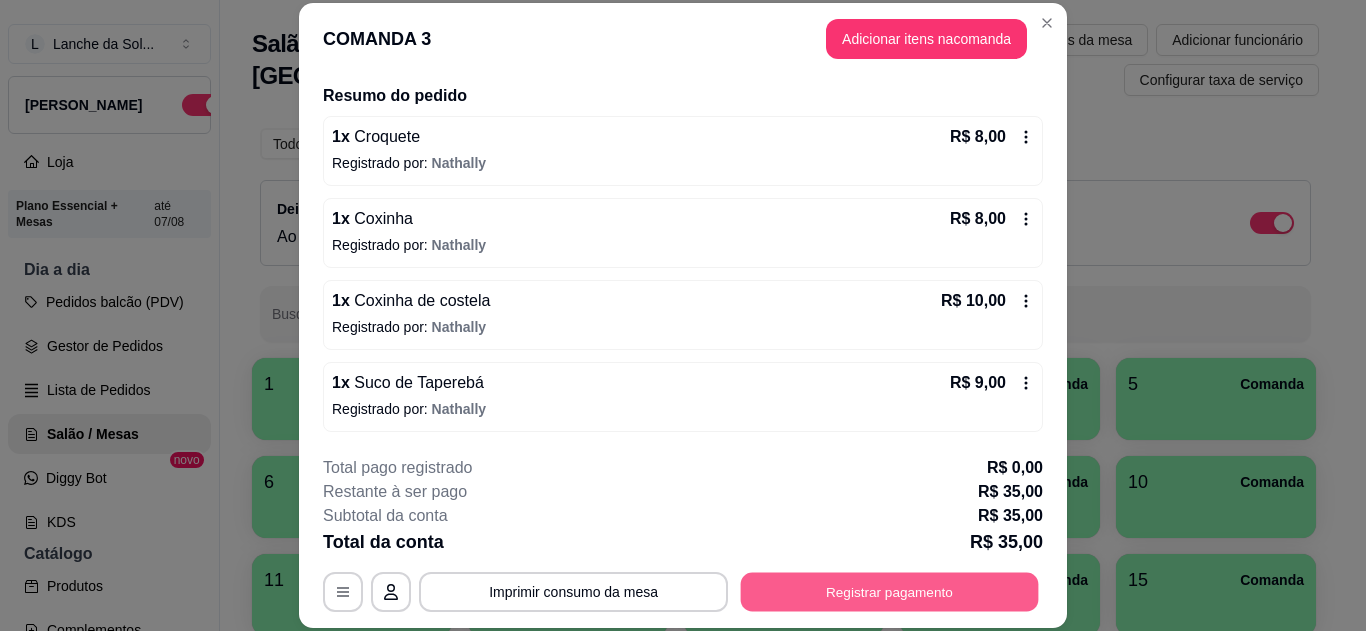 click on "Registrar pagamento" at bounding box center [890, 591] 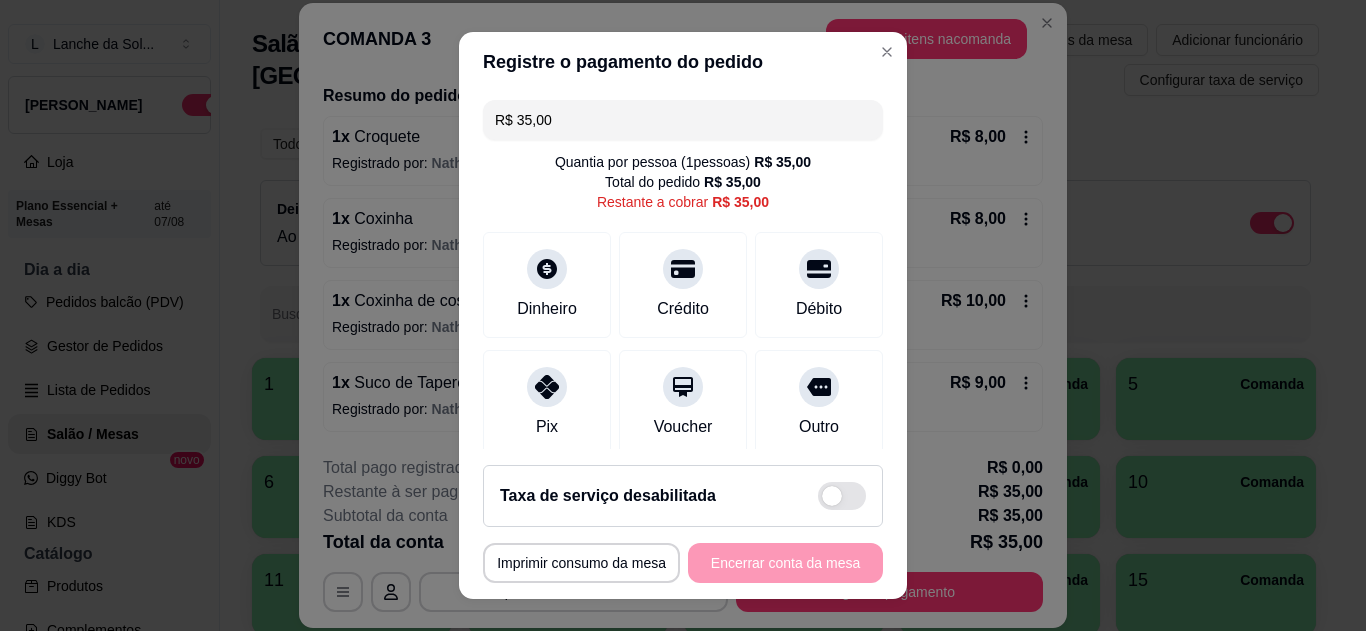 click at bounding box center (547, 387) 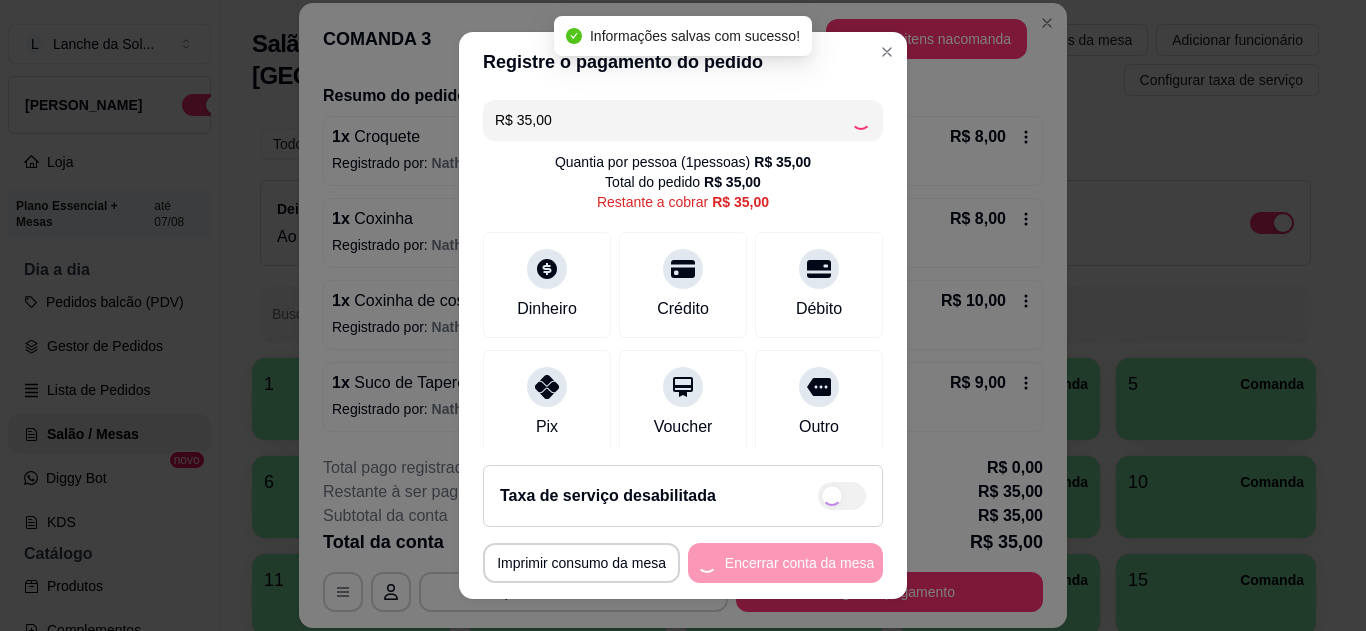 type on "R$ 0,00" 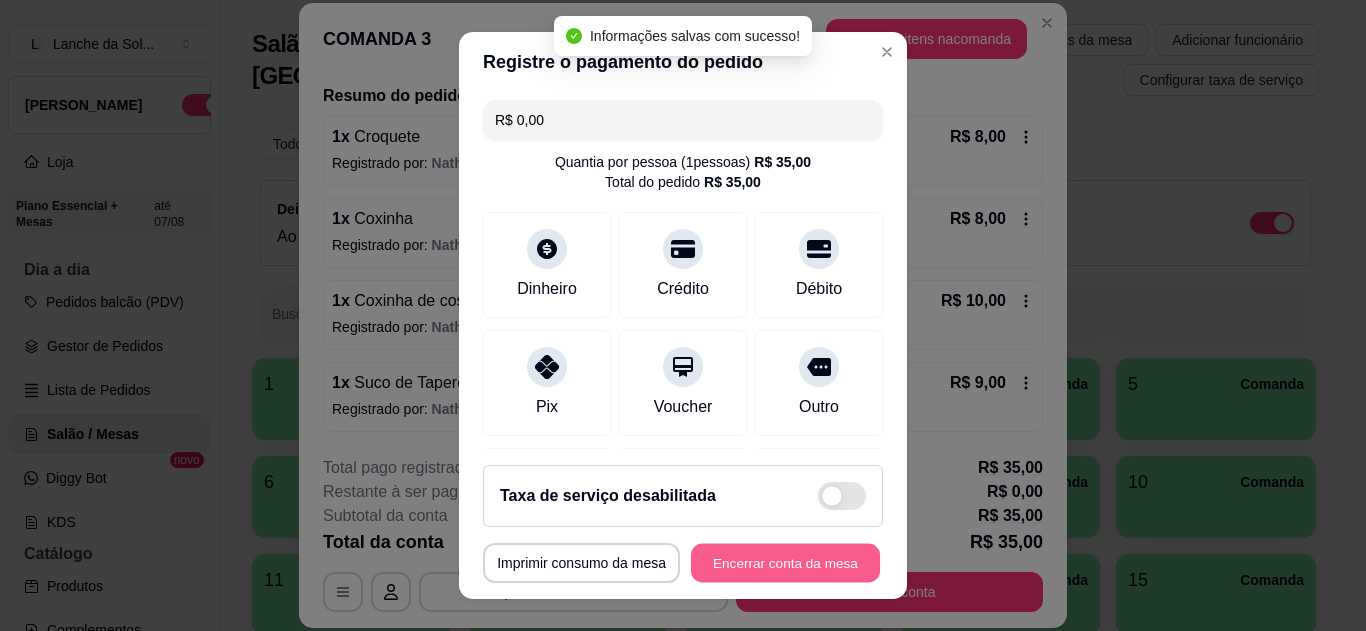 click on "Encerrar conta da mesa" at bounding box center [785, 563] 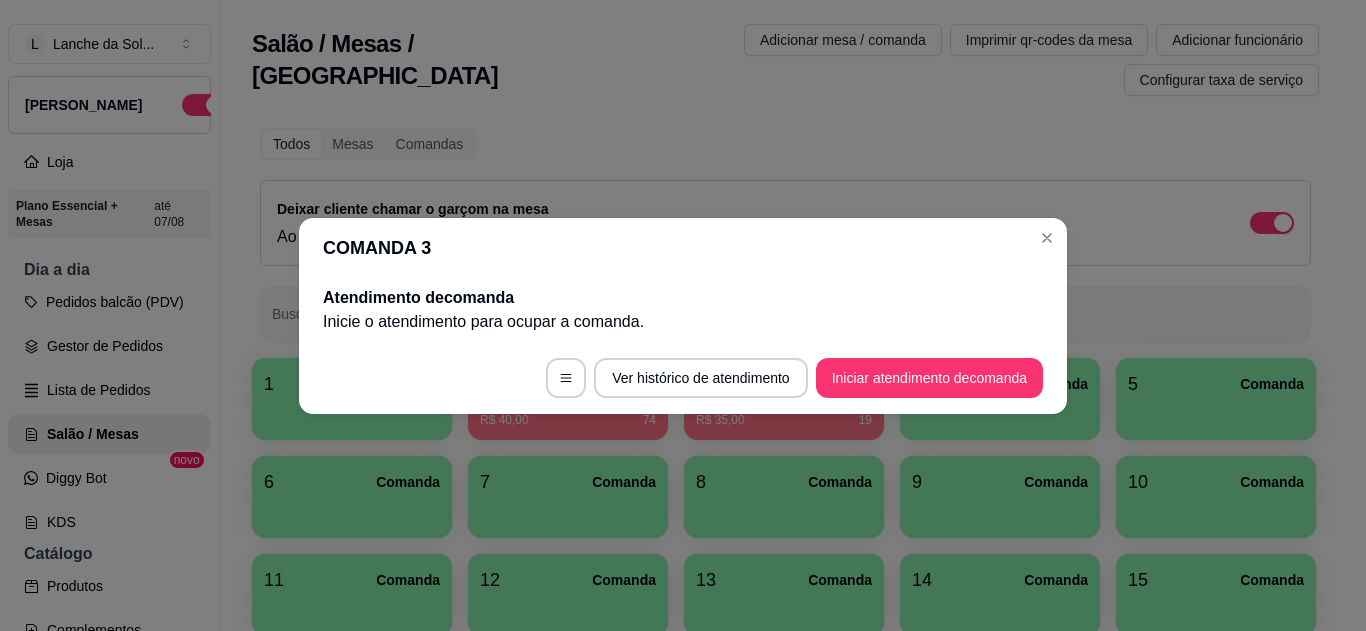 scroll, scrollTop: 0, scrollLeft: 0, axis: both 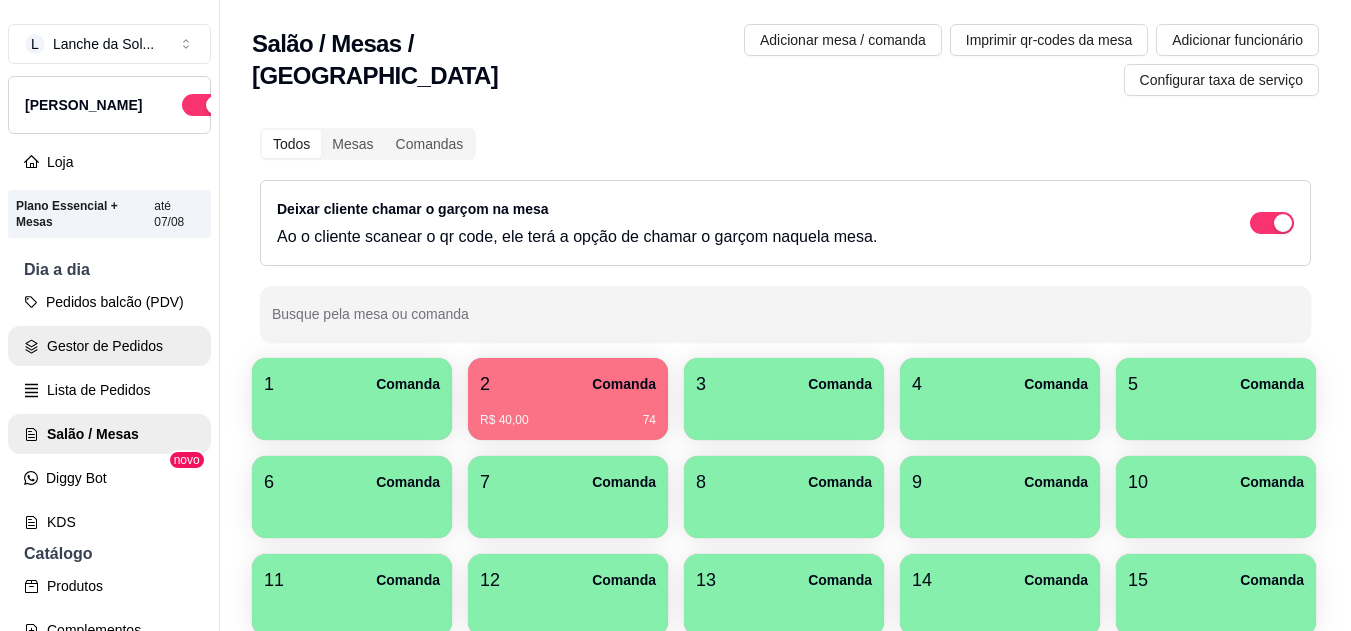 click on "Gestor de Pedidos" at bounding box center (109, 346) 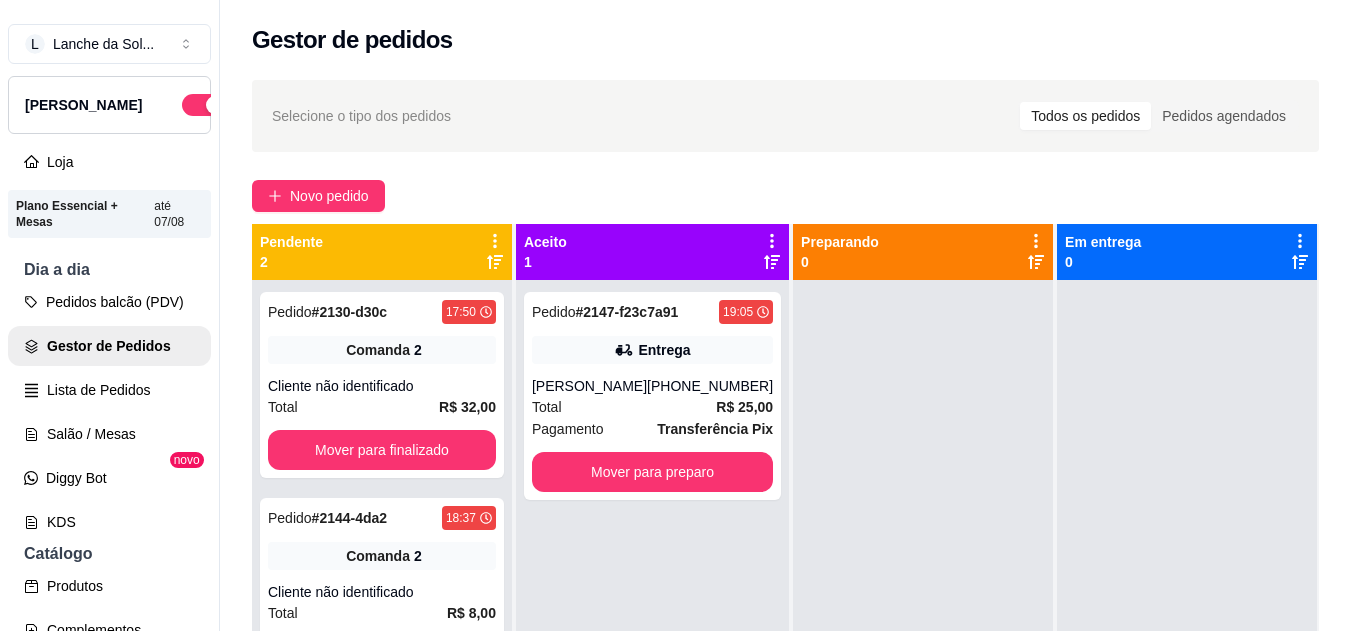 click on "[PHONE_NUMBER]" at bounding box center [710, 386] 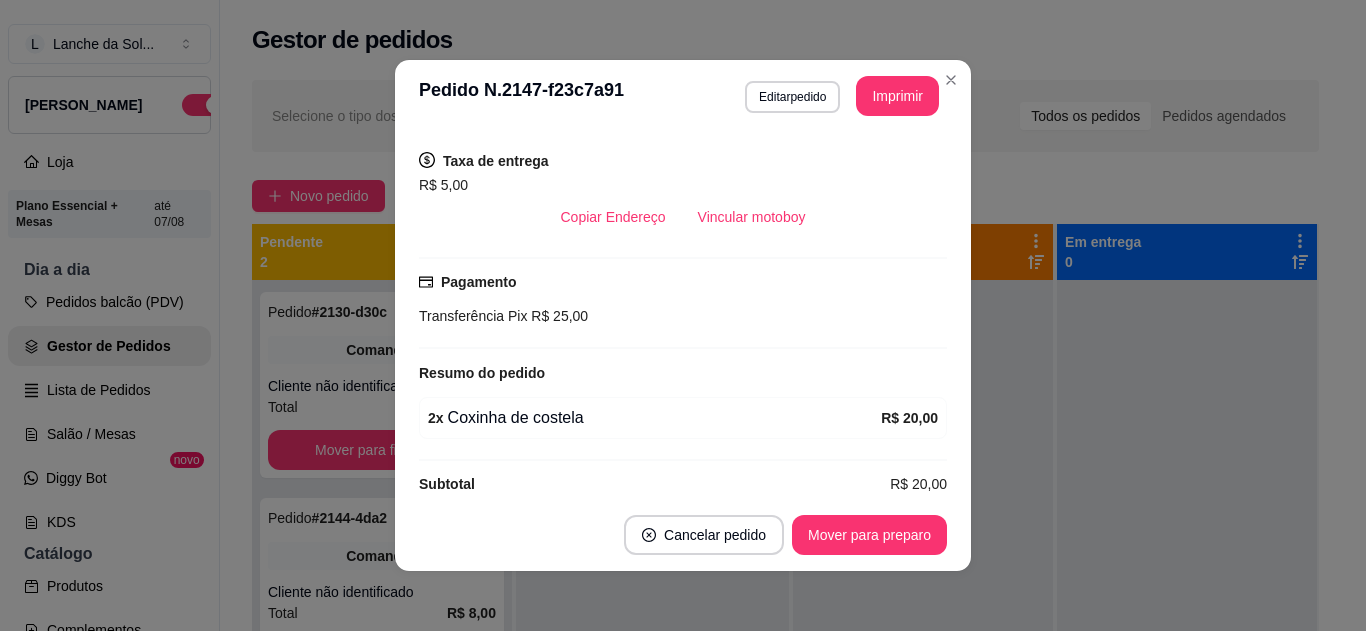 scroll, scrollTop: 426, scrollLeft: 0, axis: vertical 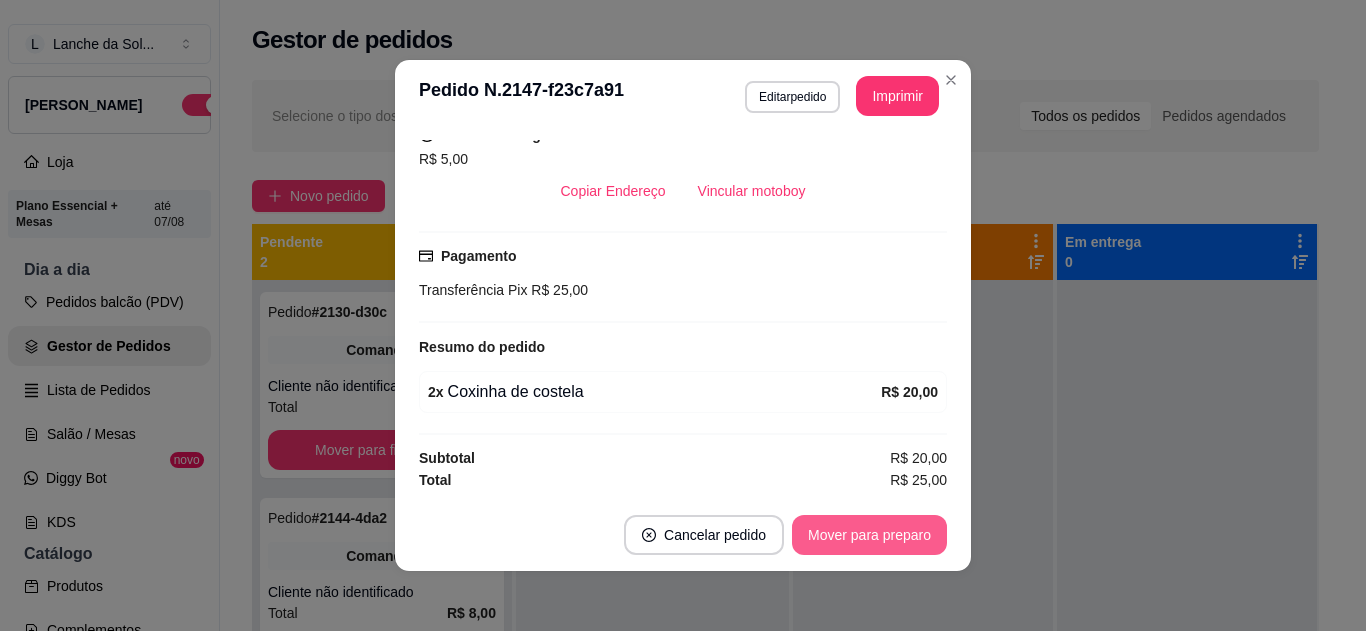 click on "Mover para preparo" at bounding box center [869, 535] 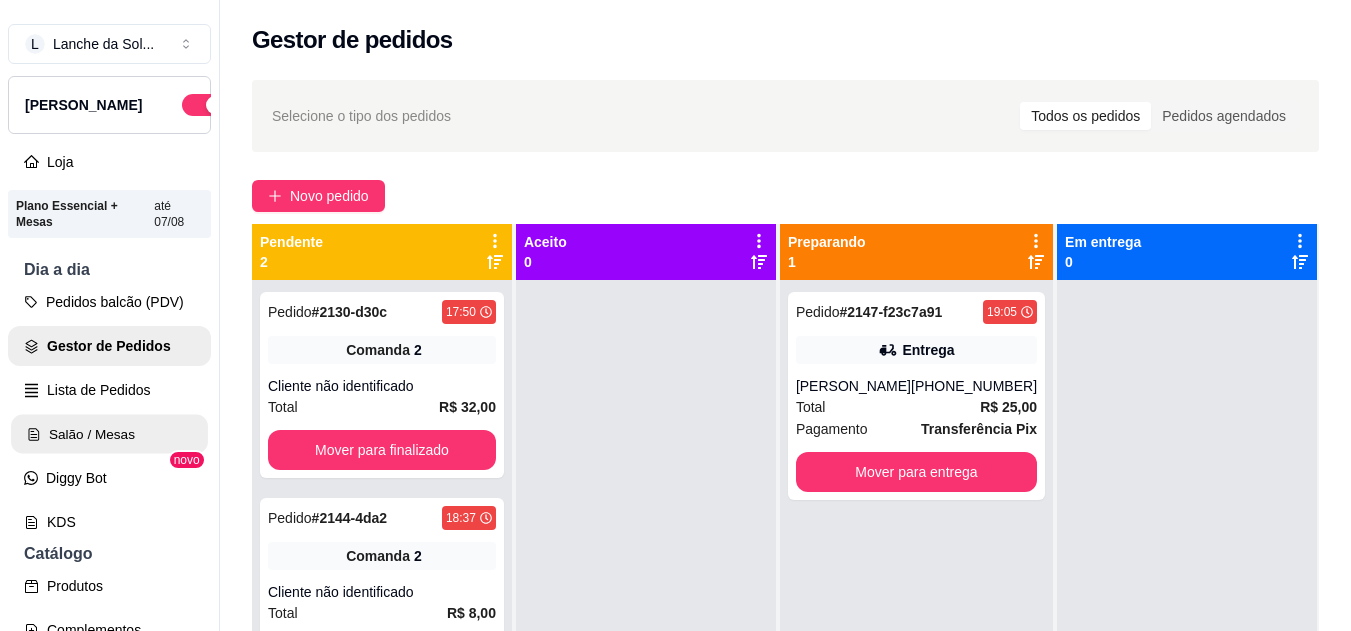 click on "Salão / Mesas" at bounding box center (109, 434) 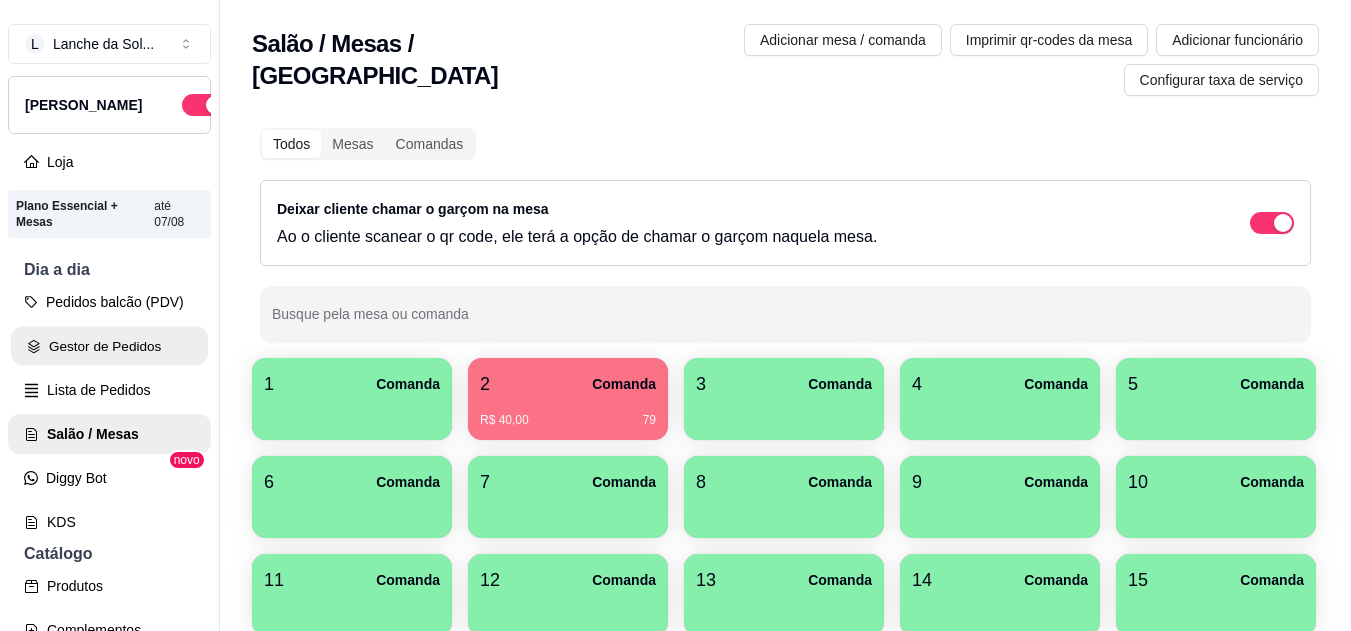 click on "Gestor de Pedidos" at bounding box center [109, 346] 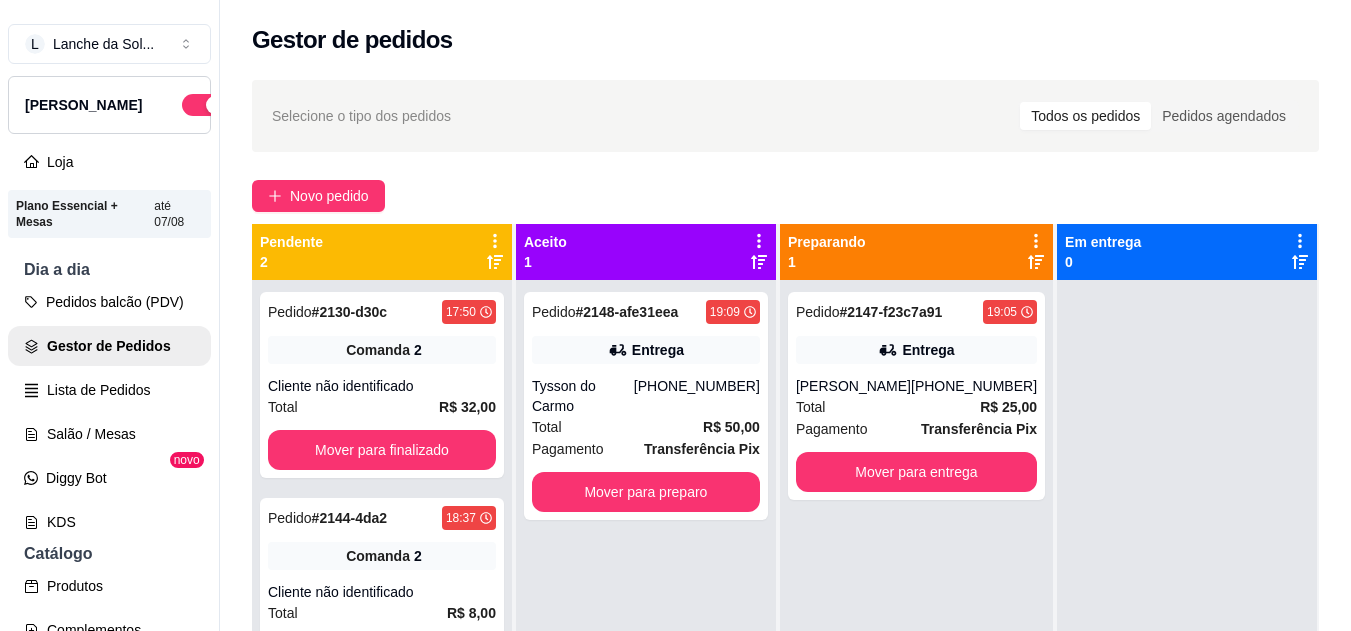 click on "Tysson do Carmo" at bounding box center [583, 396] 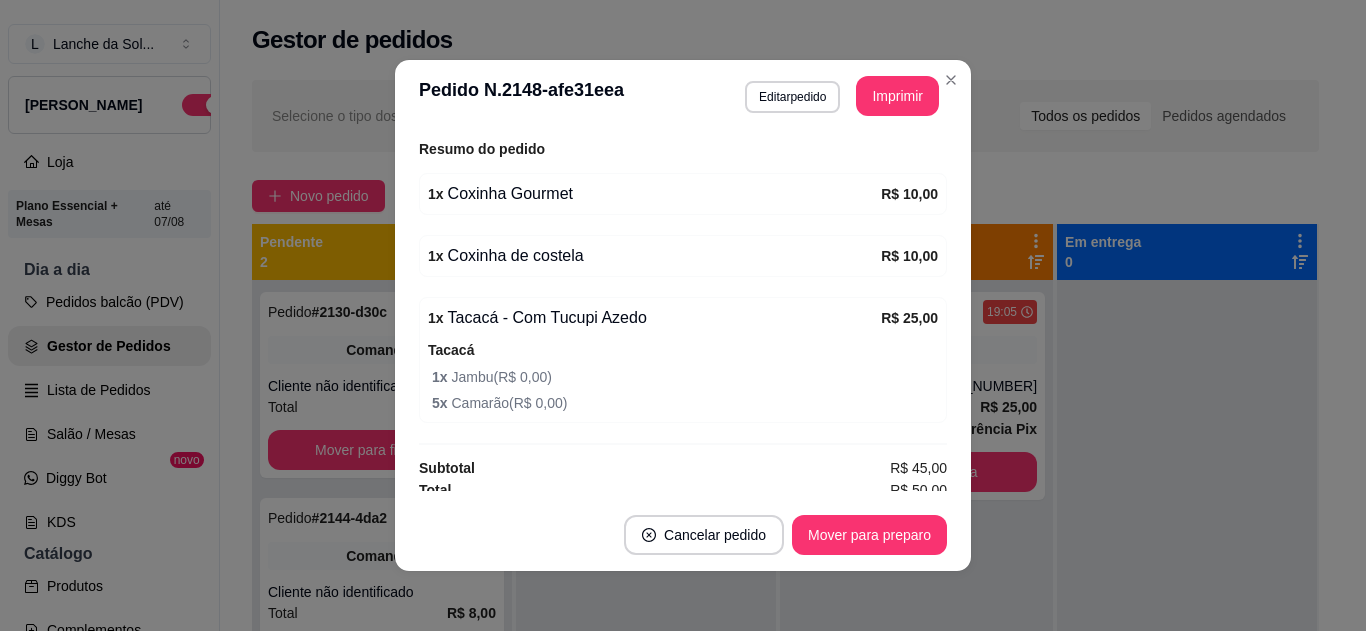 scroll, scrollTop: 634, scrollLeft: 0, axis: vertical 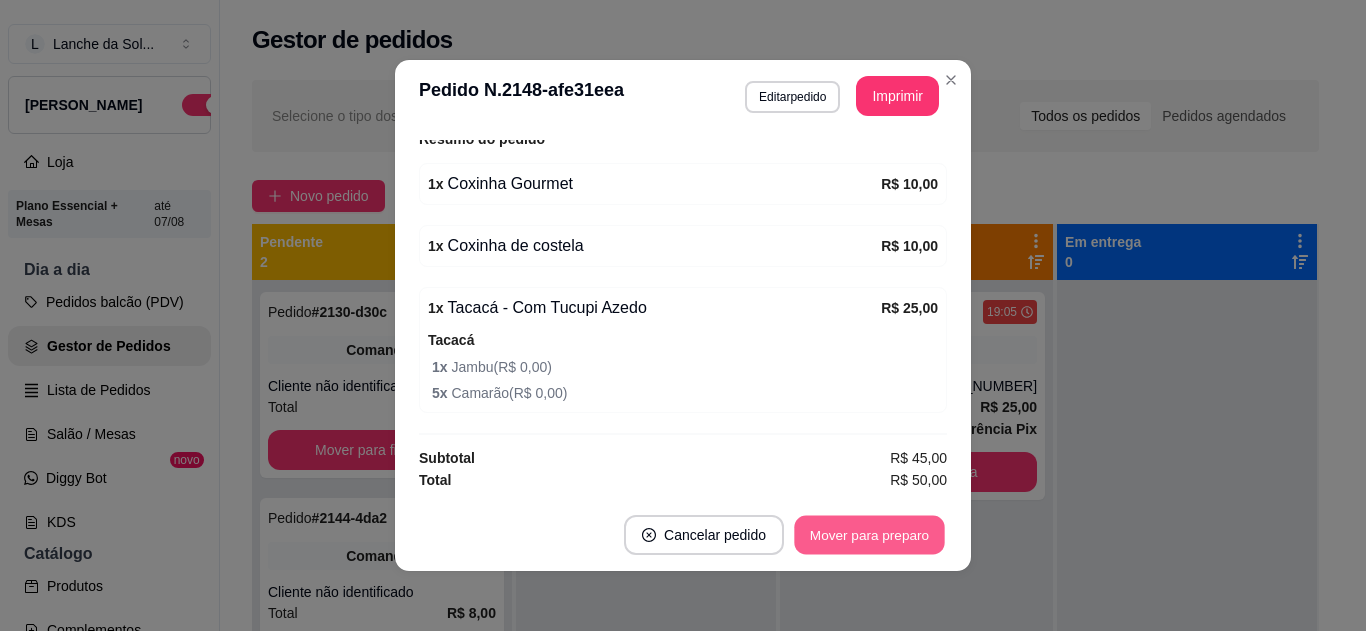 click on "Mover para preparo" at bounding box center (869, 535) 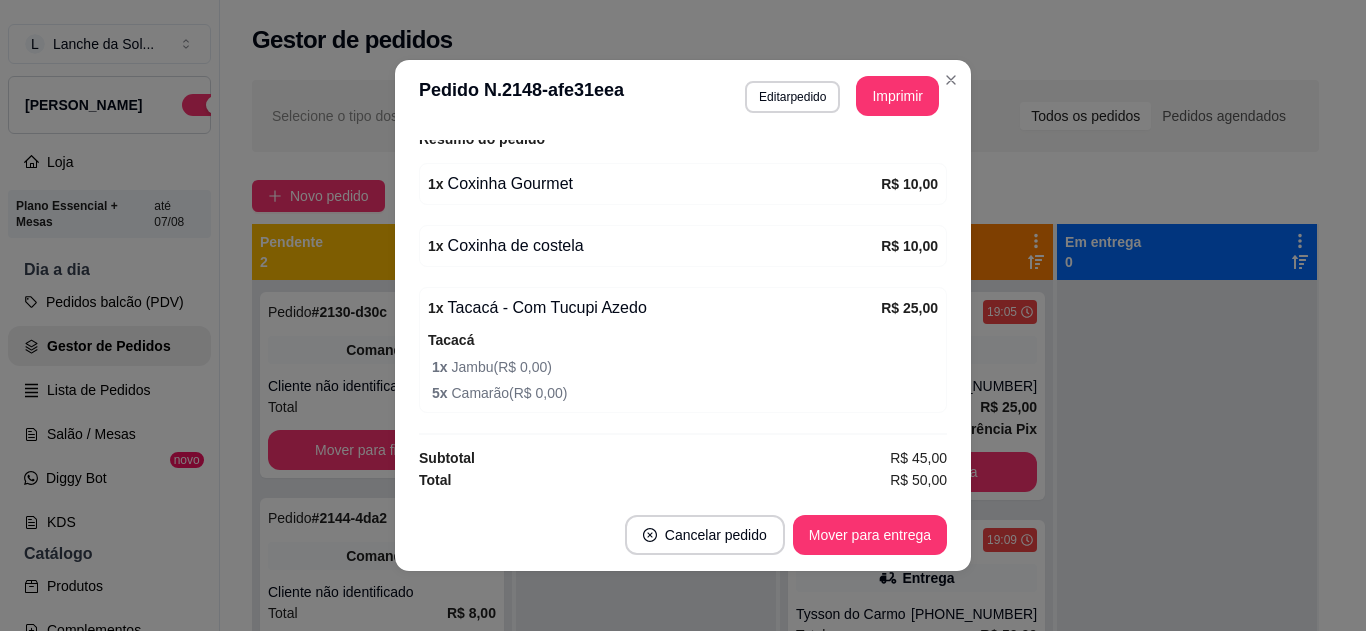 click on "**********" at bounding box center (683, 96) 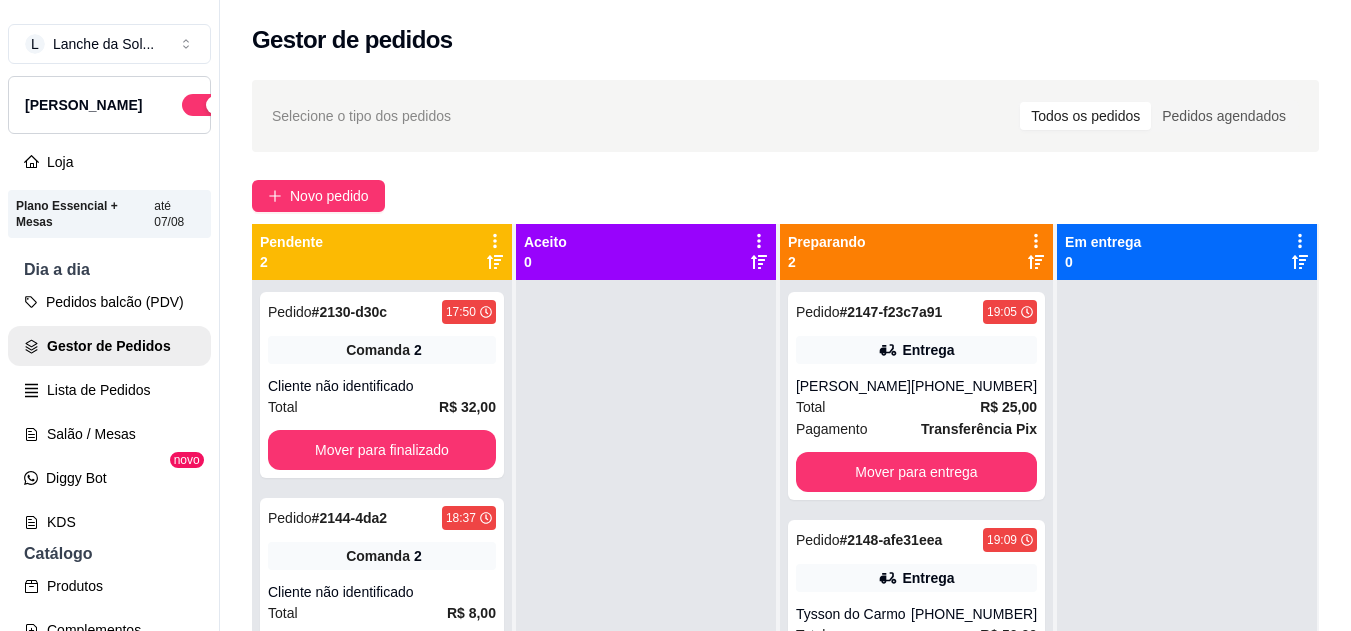 click on "Entrega" at bounding box center (916, 350) 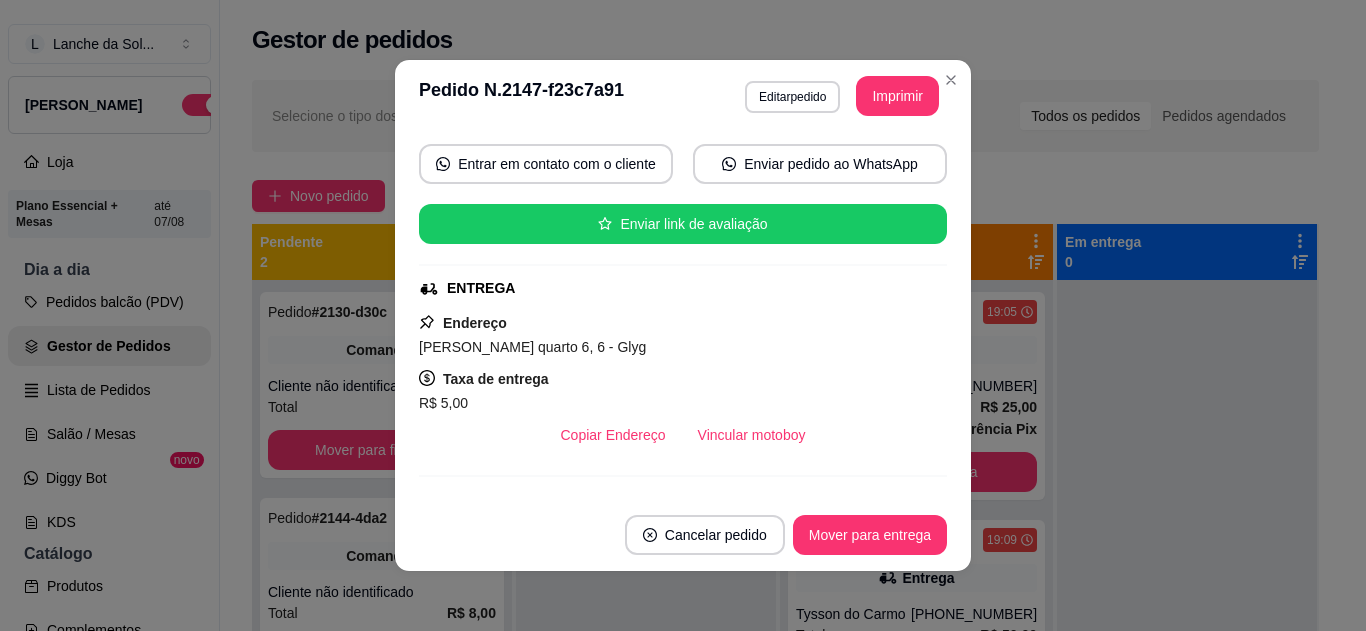 scroll, scrollTop: 200, scrollLeft: 0, axis: vertical 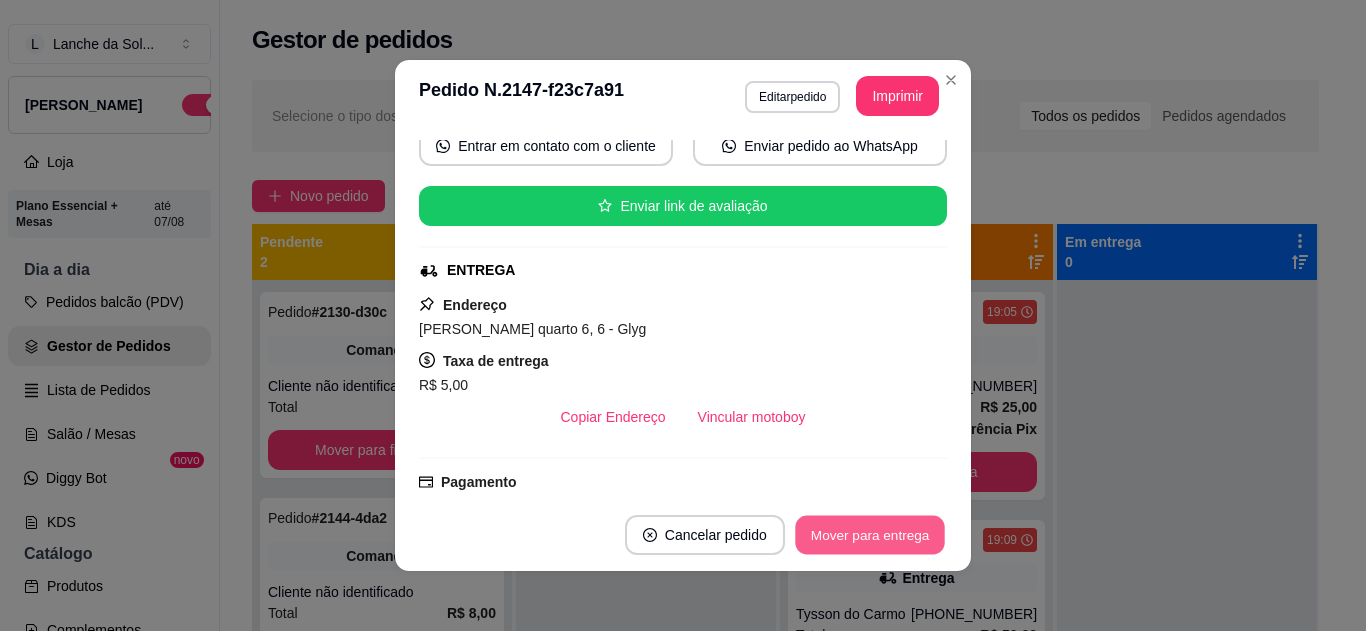 click on "Mover para entrega" at bounding box center (870, 535) 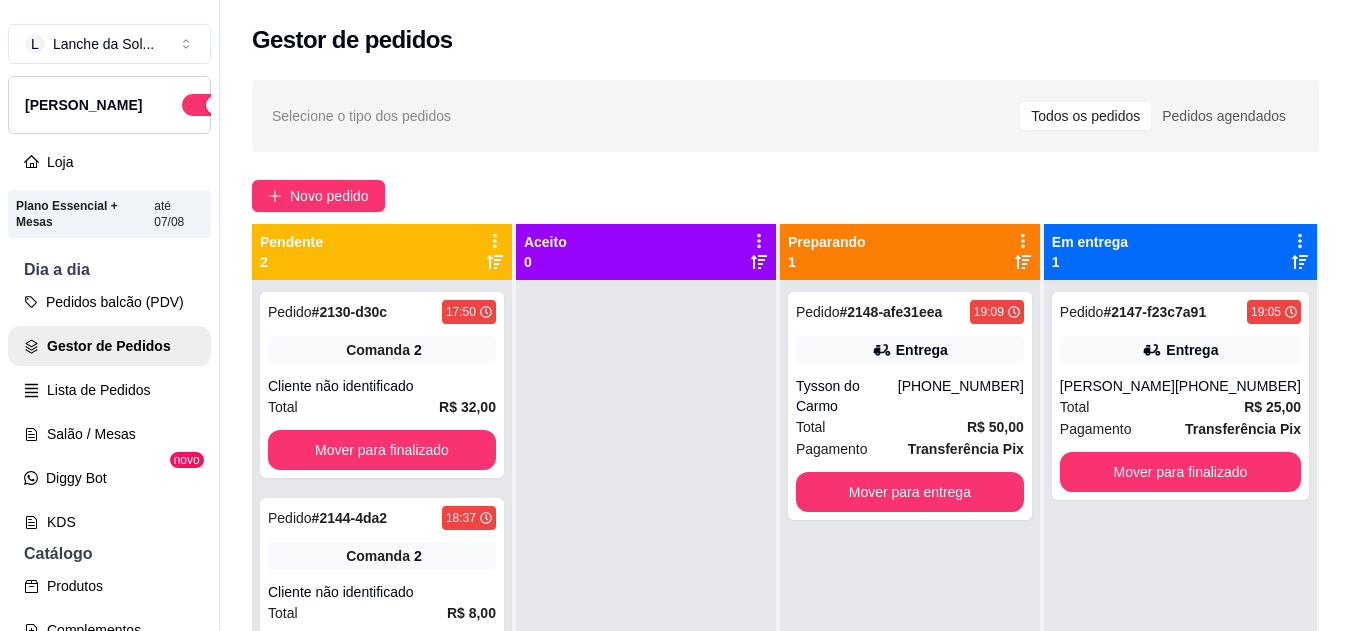 click on "[PHONE_NUMBER]" at bounding box center [961, 396] 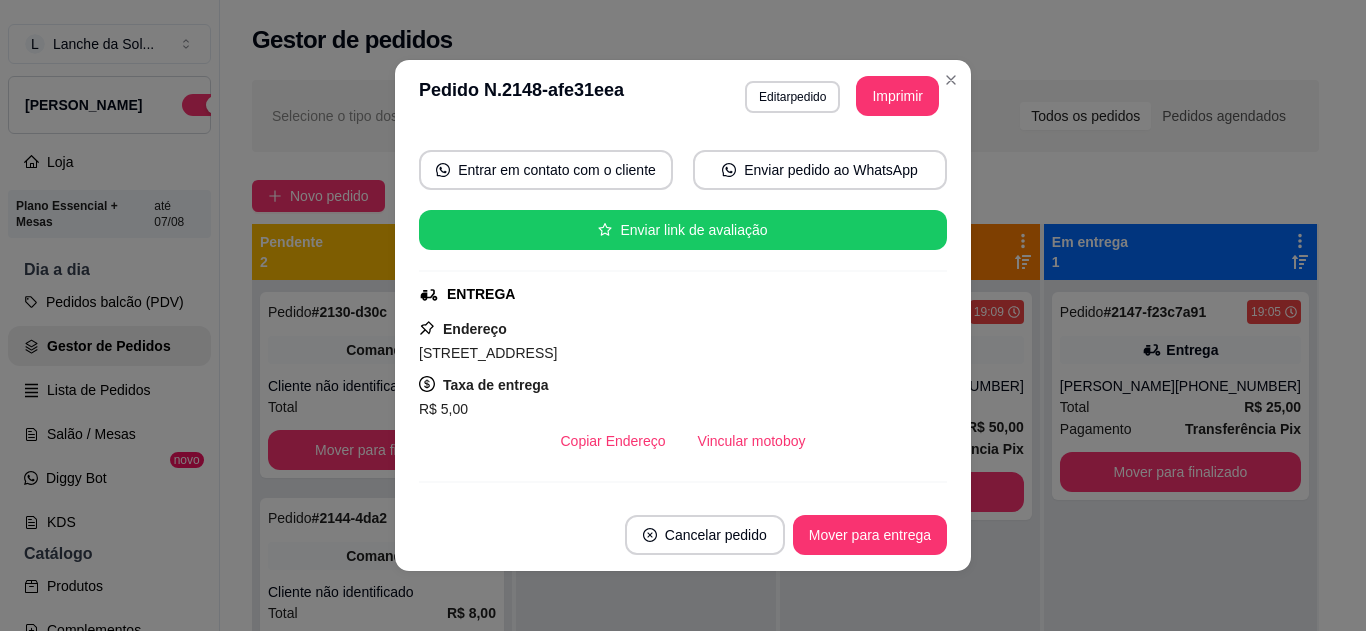 scroll, scrollTop: 200, scrollLeft: 0, axis: vertical 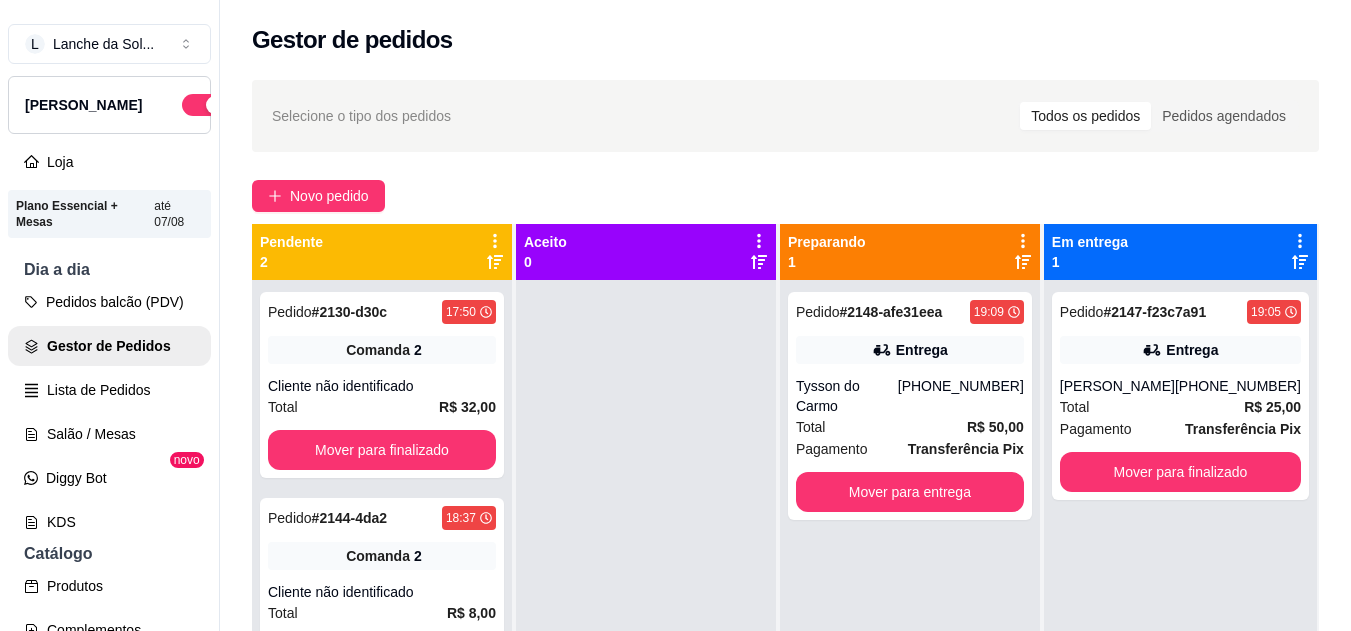 click on "Entrega" at bounding box center [1192, 350] 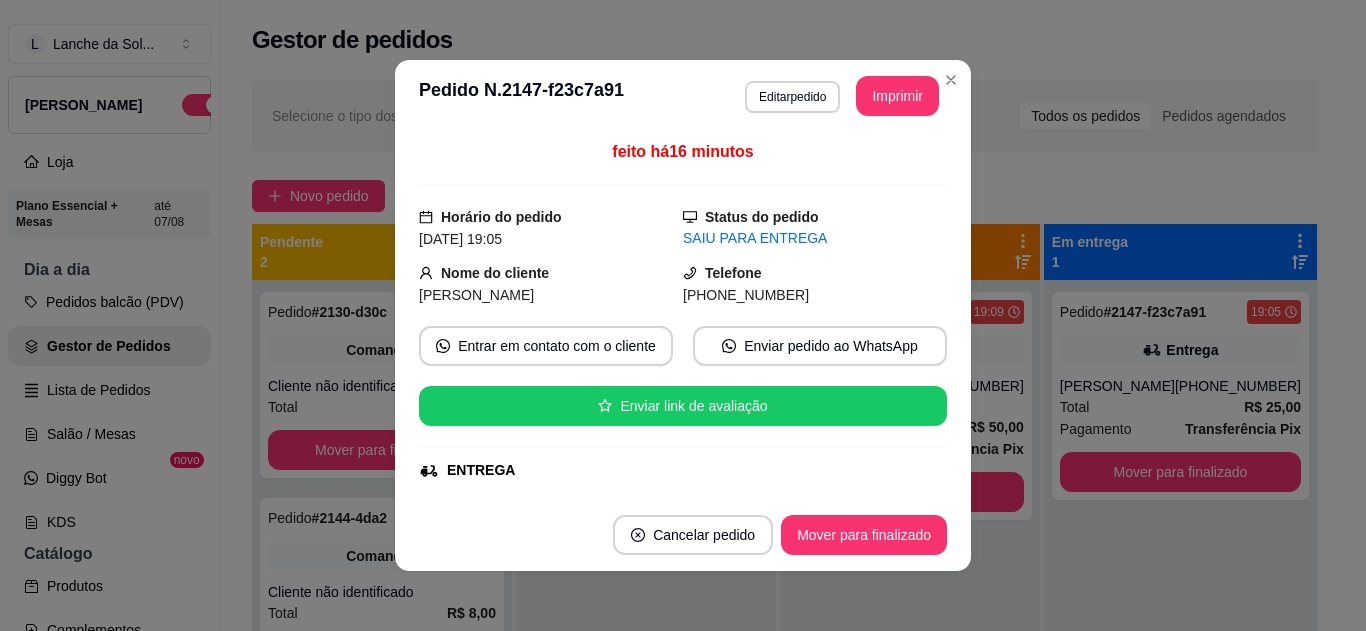 click on "ENTREGA" at bounding box center (681, 470) 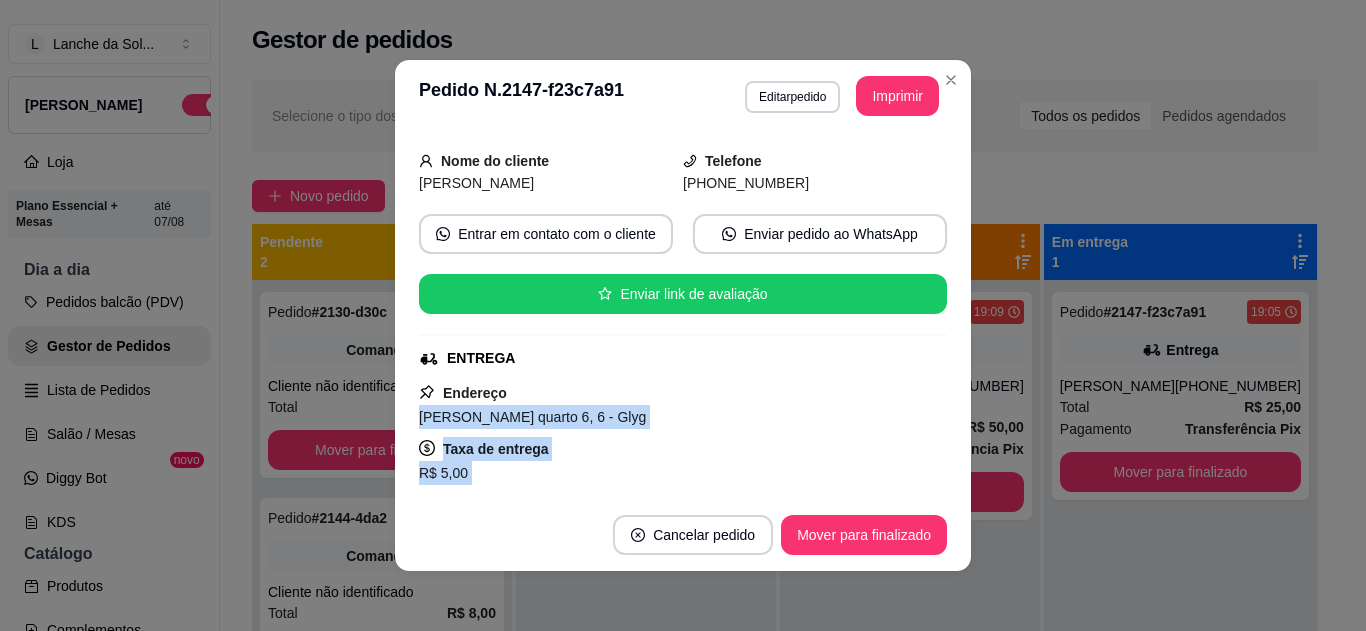 click on "Endereço  [PERSON_NAME] quarto 6, 6  - Glyg Taxa de entrega  R$ 5,00 Copiar Endereço Vincular motoboy" at bounding box center [683, 453] 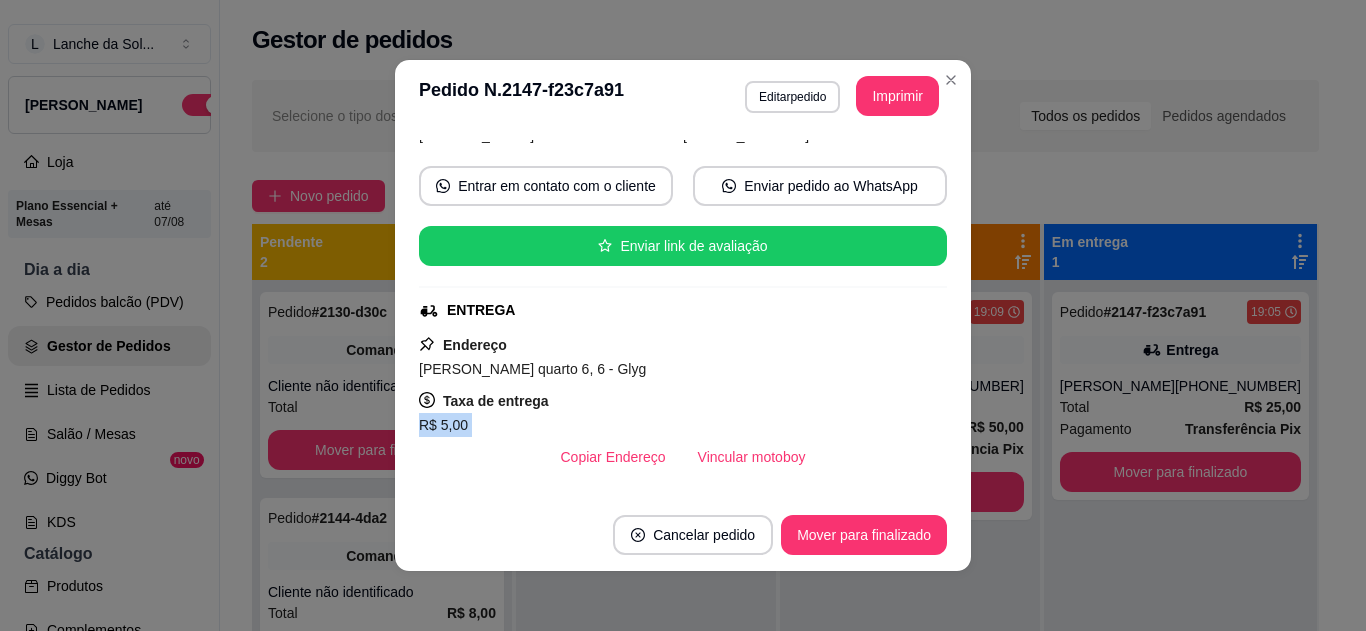 click on "feito há  16   minutos Horário do pedido [DATE] 19:05 Status do pedido SAIU PARA ENTREGA Nome do cliente Ana Cleide Dolzane  Telefone [PHONE_NUMBER] Entrar em contato com o cliente Enviar pedido ao WhatsApp Enviar link de avaliação ENTREGA Endereço  [PERSON_NAME] quarto 6, 6  - Glyg Taxa de entrega  R$ 5,00 Copiar Endereço Vincular motoboy Pagamento Transferência Pix   R$ 25,00 Resumo do pedido 2 x     Coxinha de costela R$ 20,00 Subtotal R$ 20,00 Total R$ 25,00" at bounding box center (683, 315) 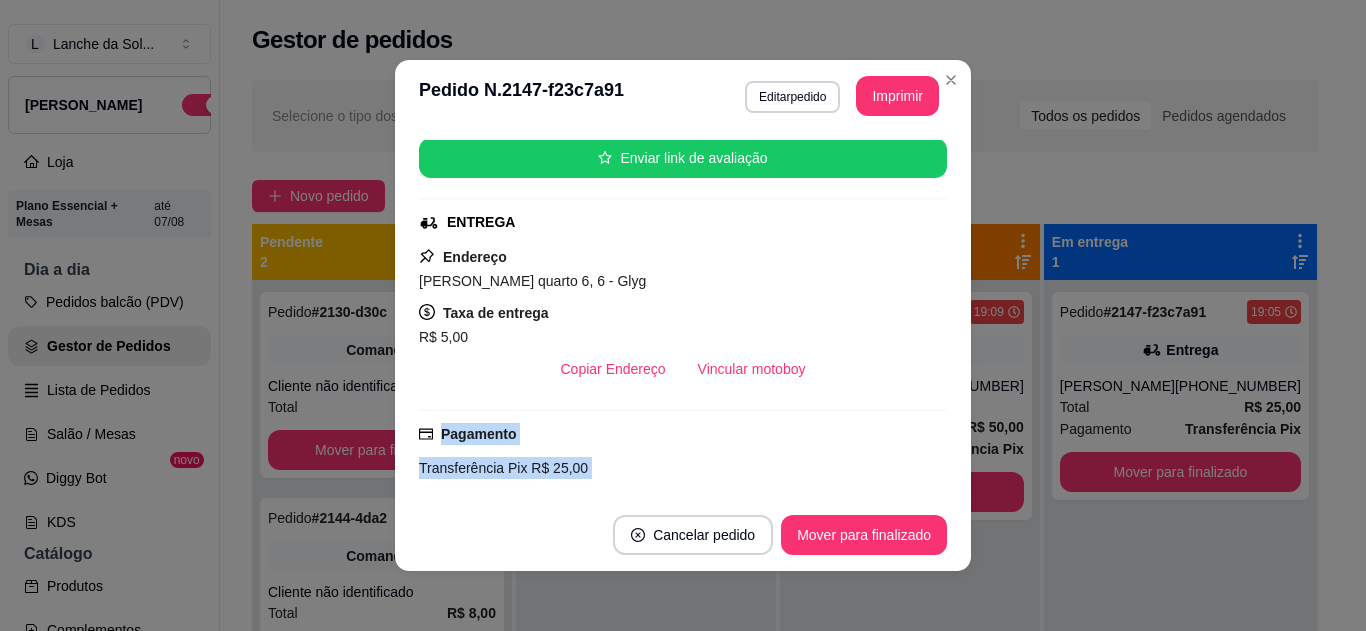 click on "feito há  16   minutos Horário do pedido [DATE] 19:05 Status do pedido SAIU PARA ENTREGA Nome do cliente Ana Cleide Dolzane  Telefone [PHONE_NUMBER] Entrar em contato com o cliente Enviar pedido ao WhatsApp Enviar link de avaliação ENTREGA Endereço  [PERSON_NAME] quarto 6, 6  - Glyg Taxa de entrega  R$ 5,00 Copiar Endereço Vincular motoboy Pagamento Transferência Pix   R$ 25,00 Resumo do pedido 2 x     Coxinha de costela R$ 20,00 Subtotal R$ 20,00 Total R$ 25,00" at bounding box center [683, 315] 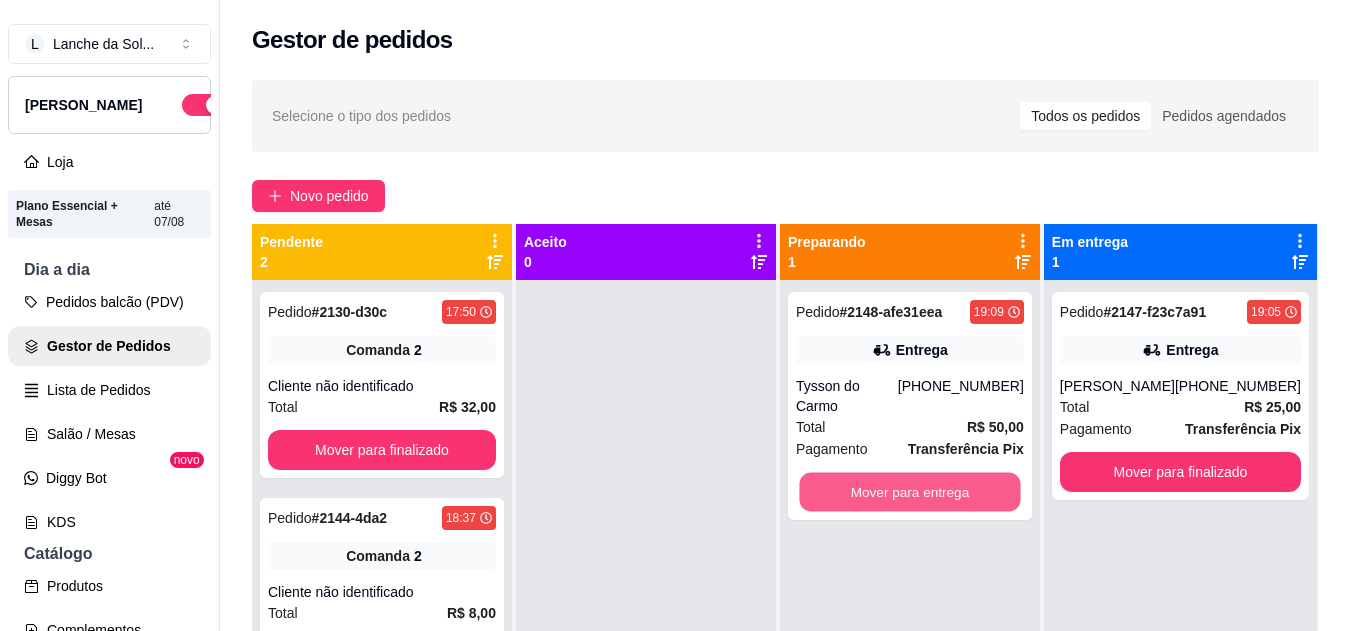 click on "Mover para entrega" at bounding box center [909, 492] 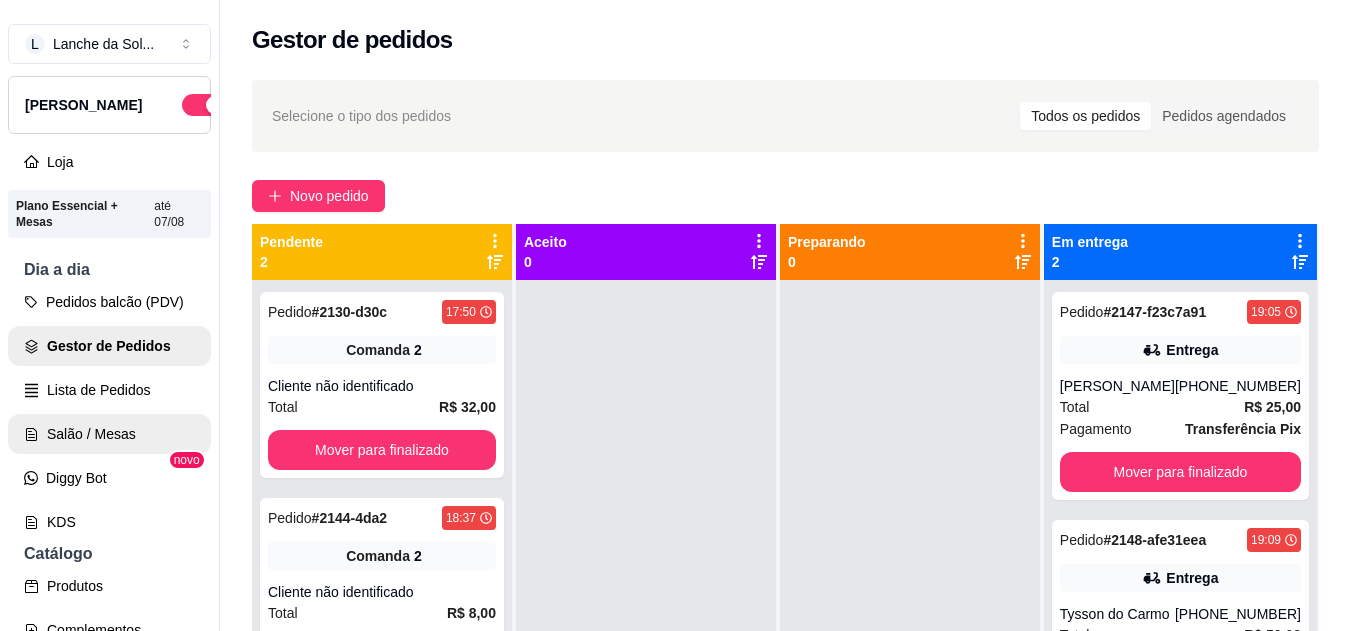 click on "Salão / Mesas" at bounding box center (109, 434) 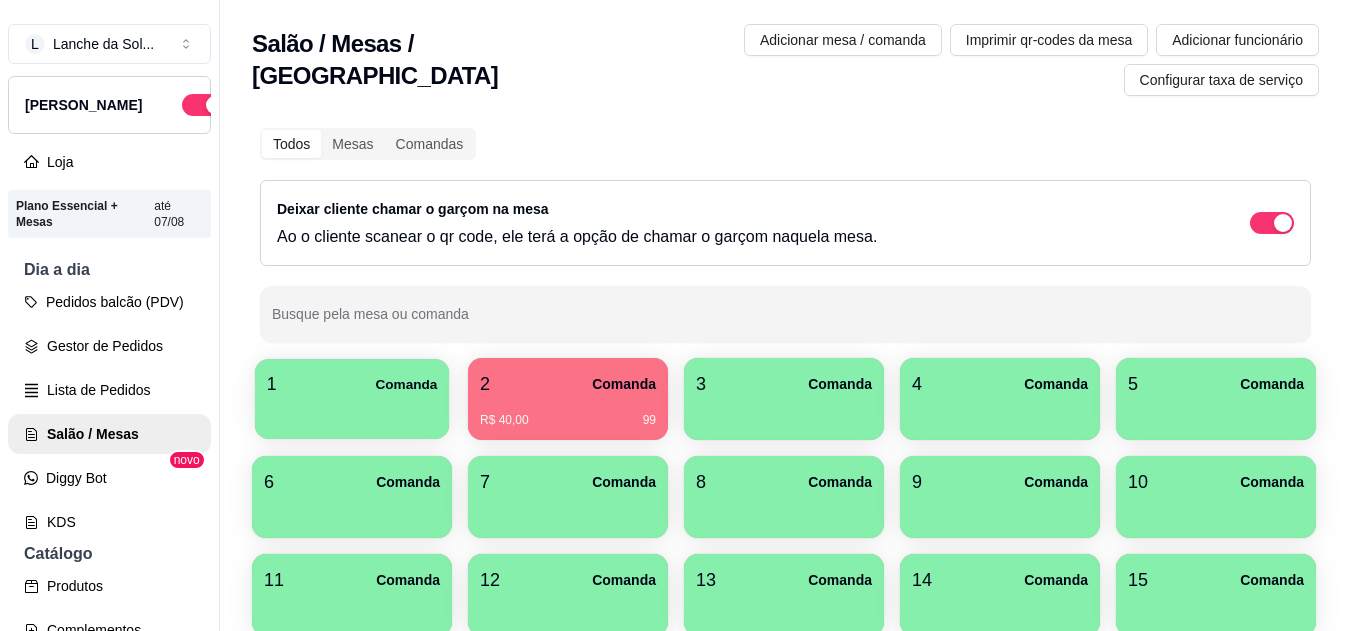 click on "1 Comanda" at bounding box center [352, 384] 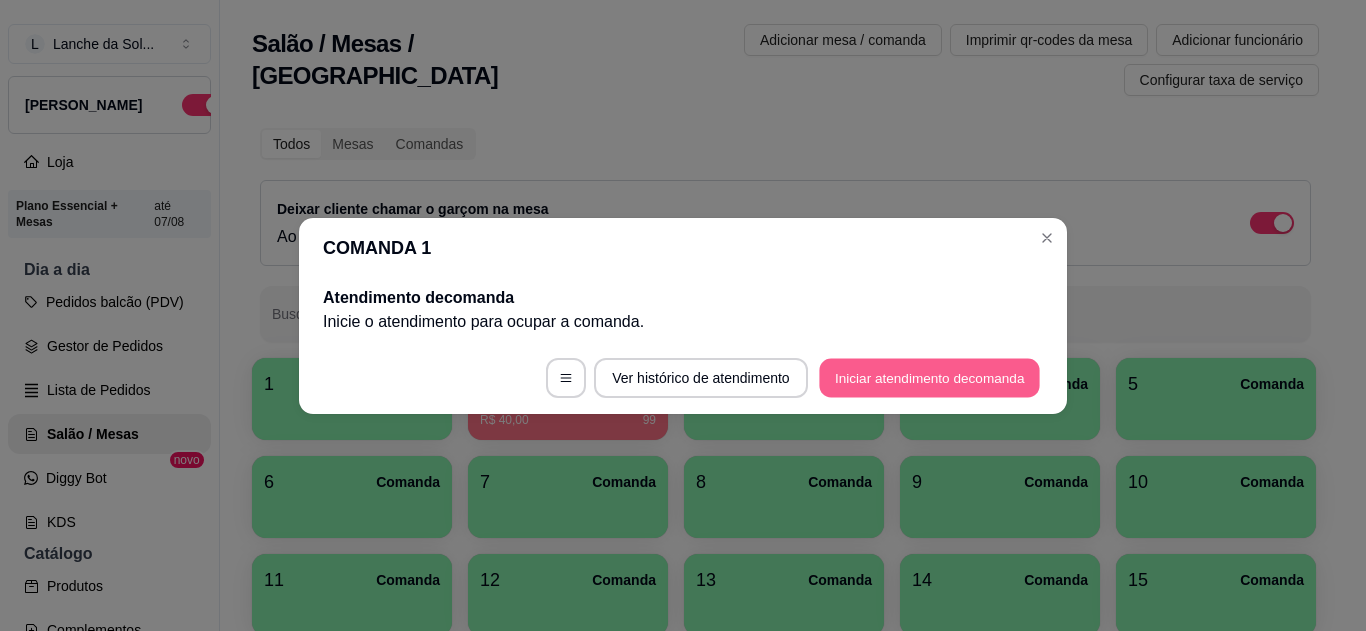 click on "Iniciar atendimento de  comanda" at bounding box center (929, 377) 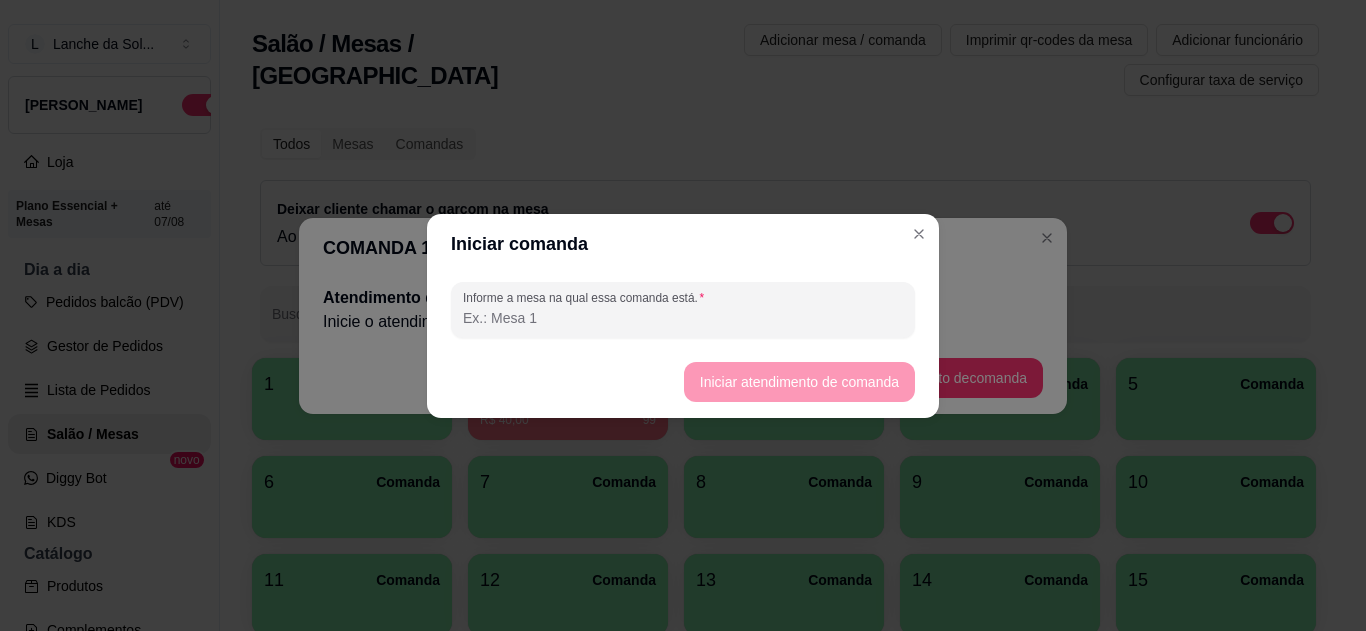 click on "Informe a mesa na qual essa comanda está." at bounding box center (683, 318) 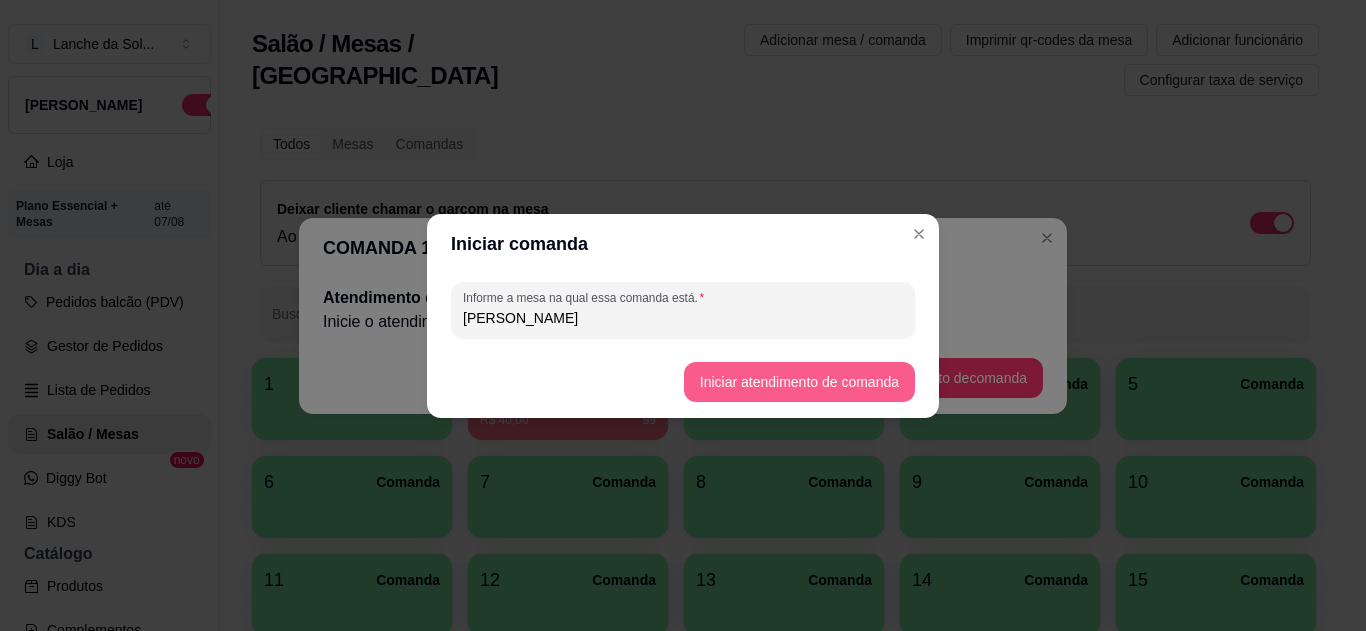 type on "[PERSON_NAME]" 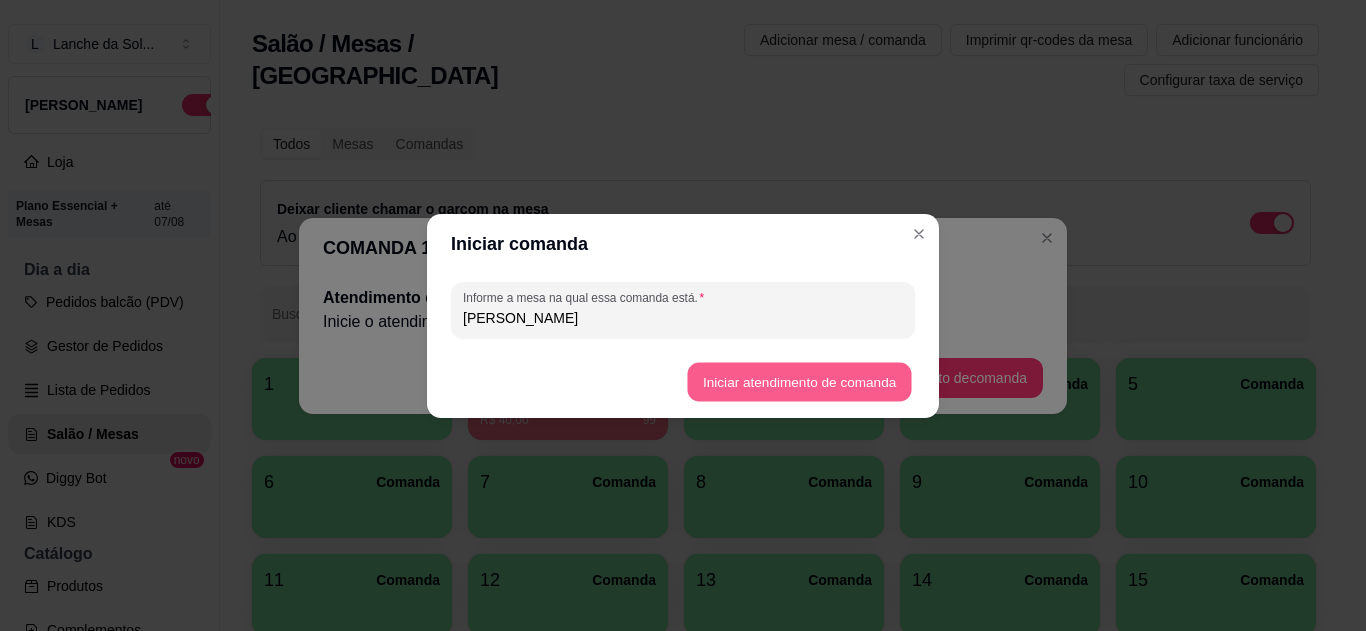 click on "Iniciar atendimento de comanda" at bounding box center (799, 381) 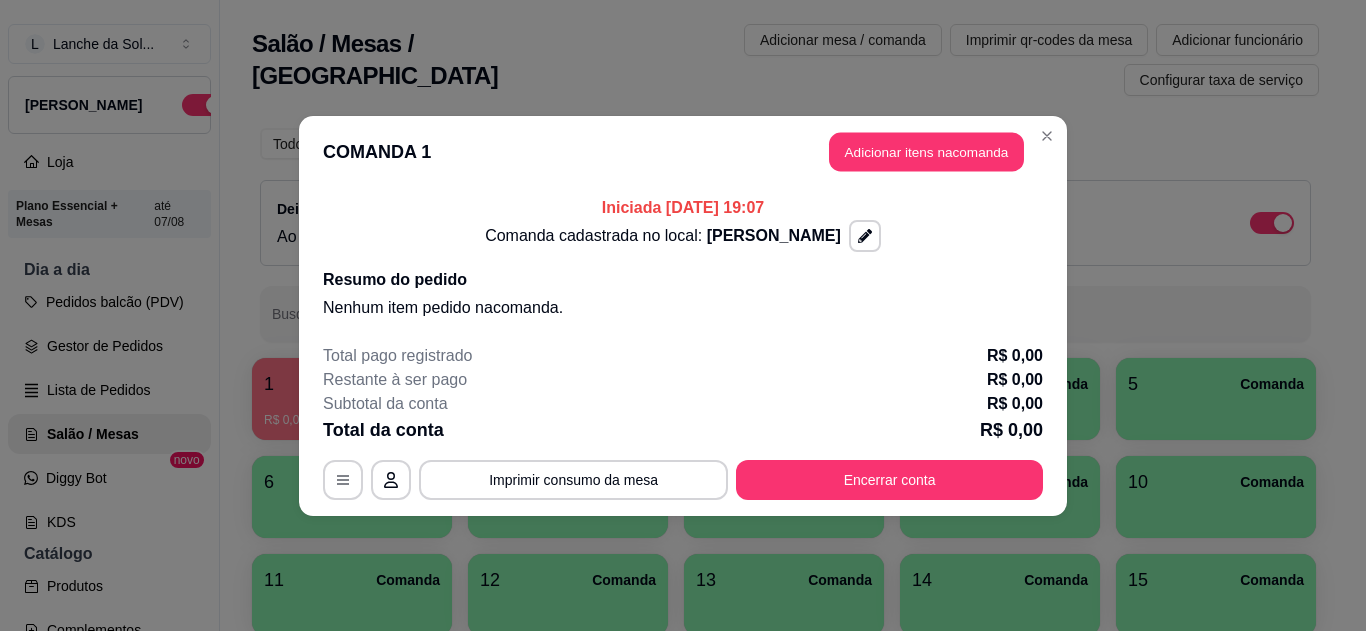 click on "Adicionar itens na  comanda" at bounding box center (926, 151) 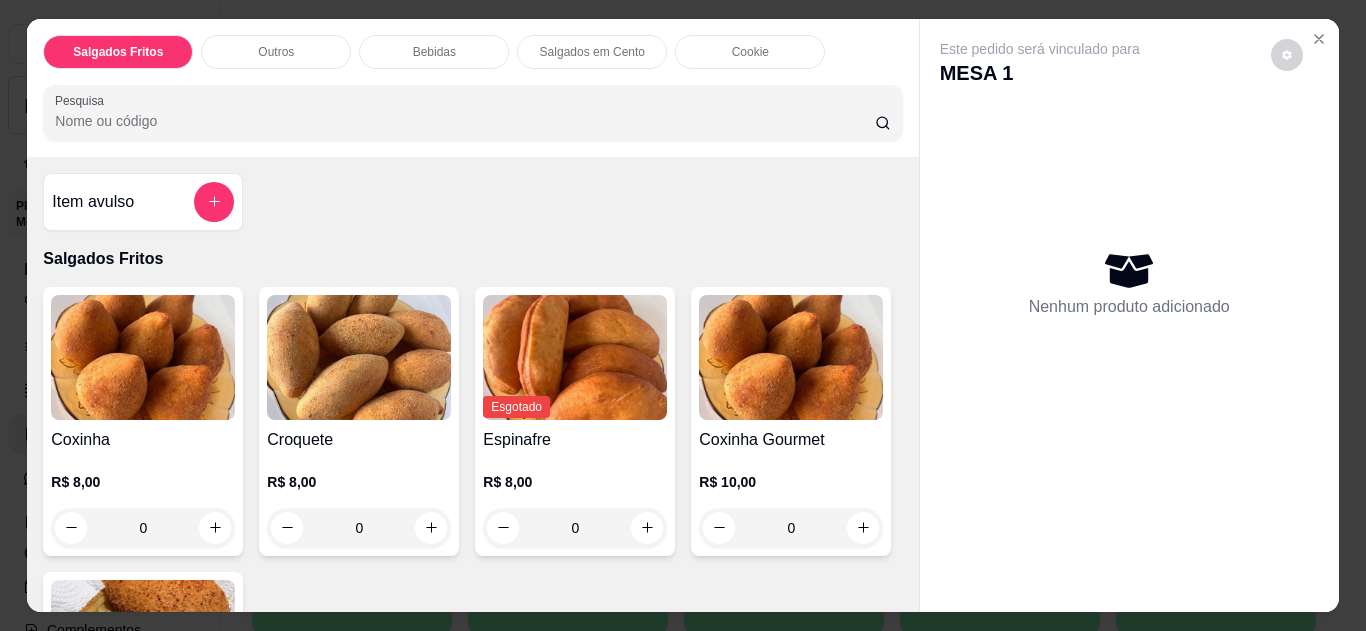click on "Coxinha    R$ 8,00 0 Croquete   R$ 8,00 0 Esgotado Espinafre   R$ 8,00 0 Coxinha Gourmet   R$ 10,00 0 Esgotado Coxinha de costela   R$ 10,00 0" at bounding box center [472, 564] 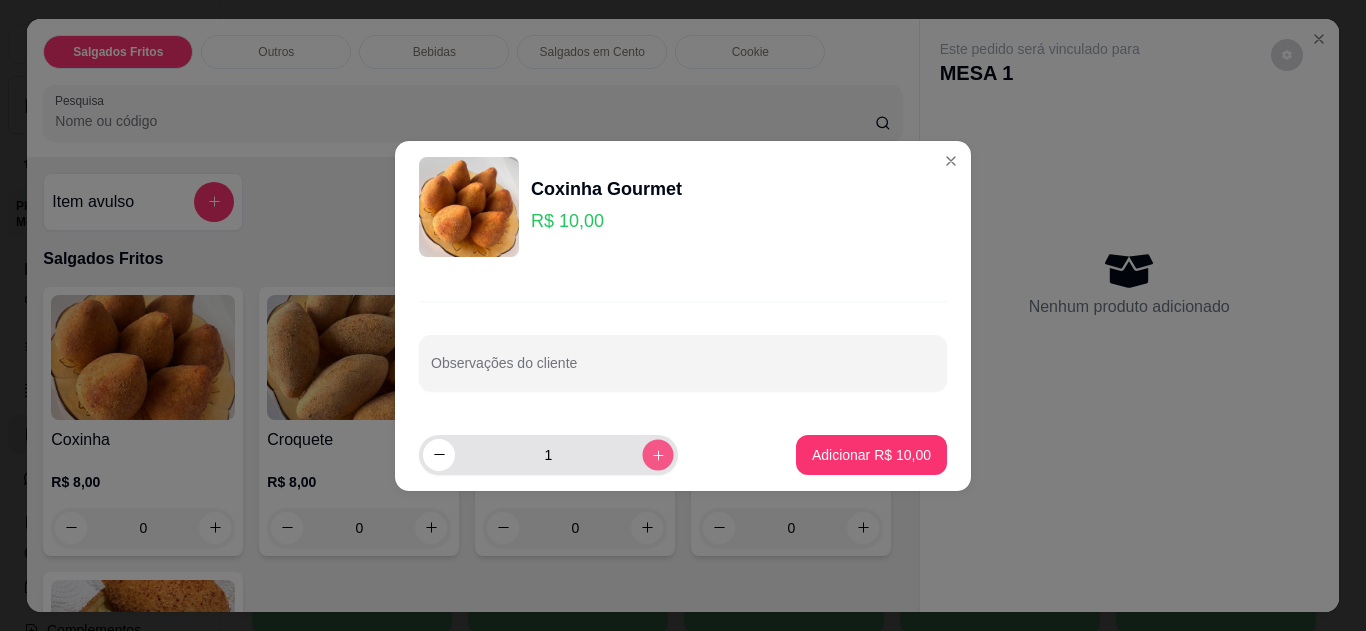 click 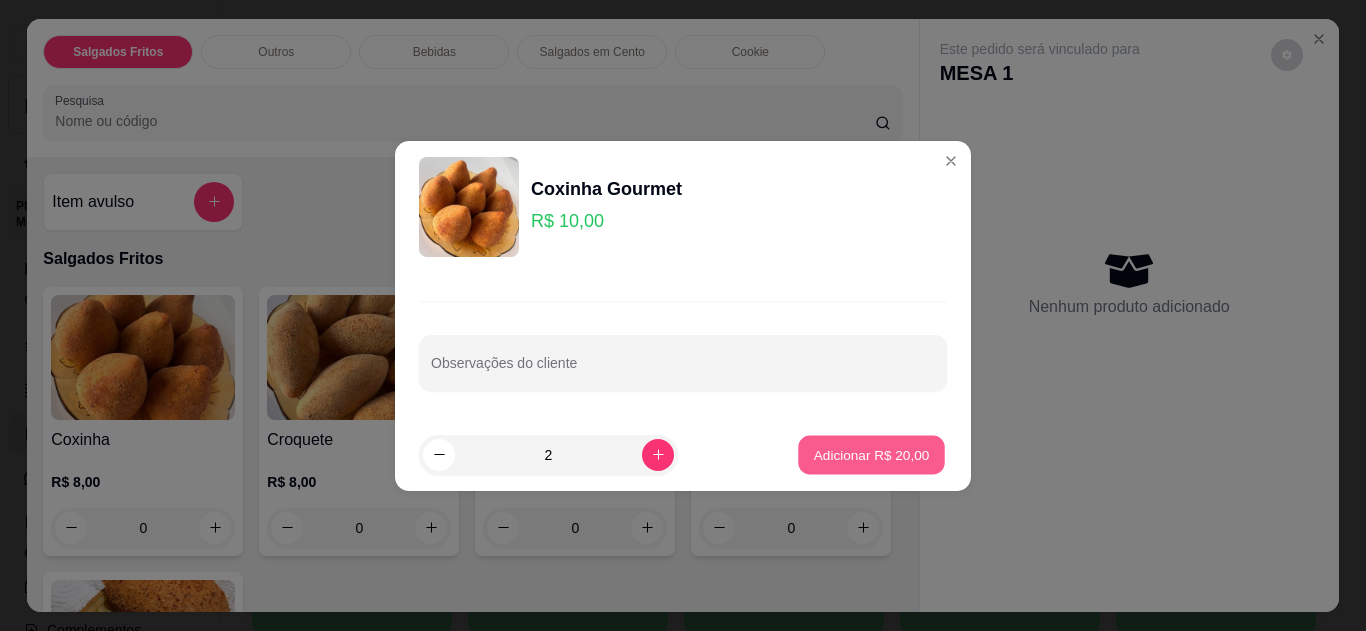 click on "Adicionar   R$ 20,00" at bounding box center (872, 454) 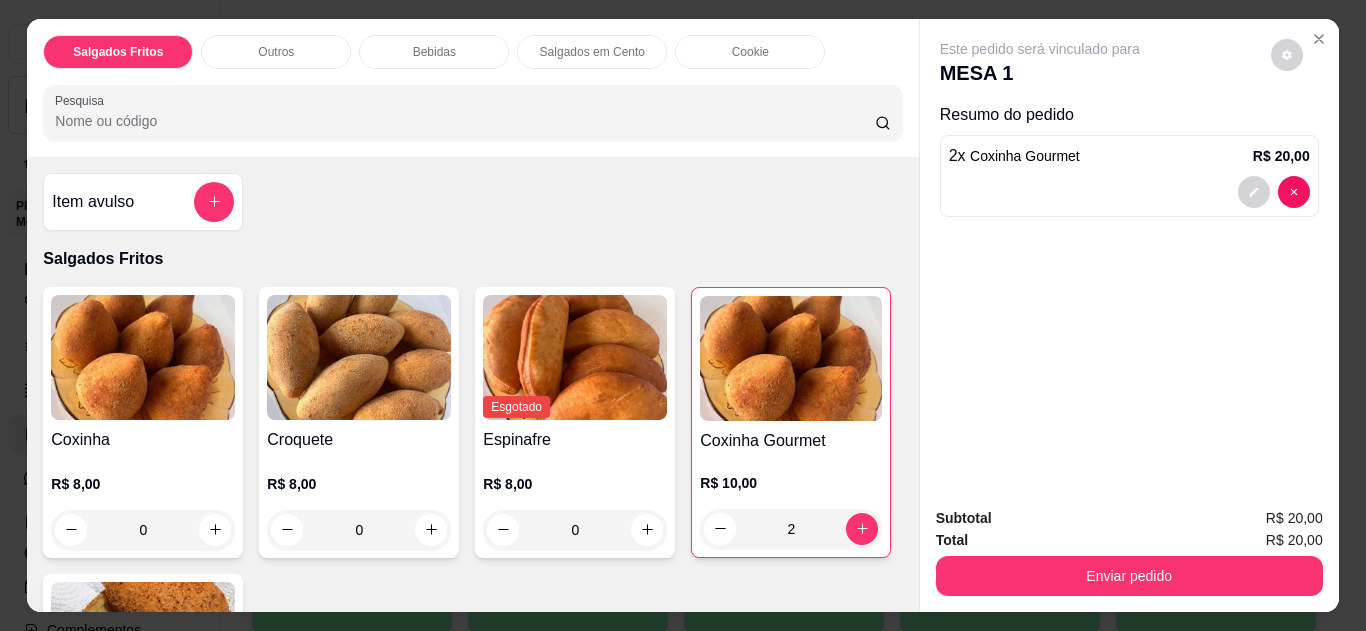 click at bounding box center [143, 644] 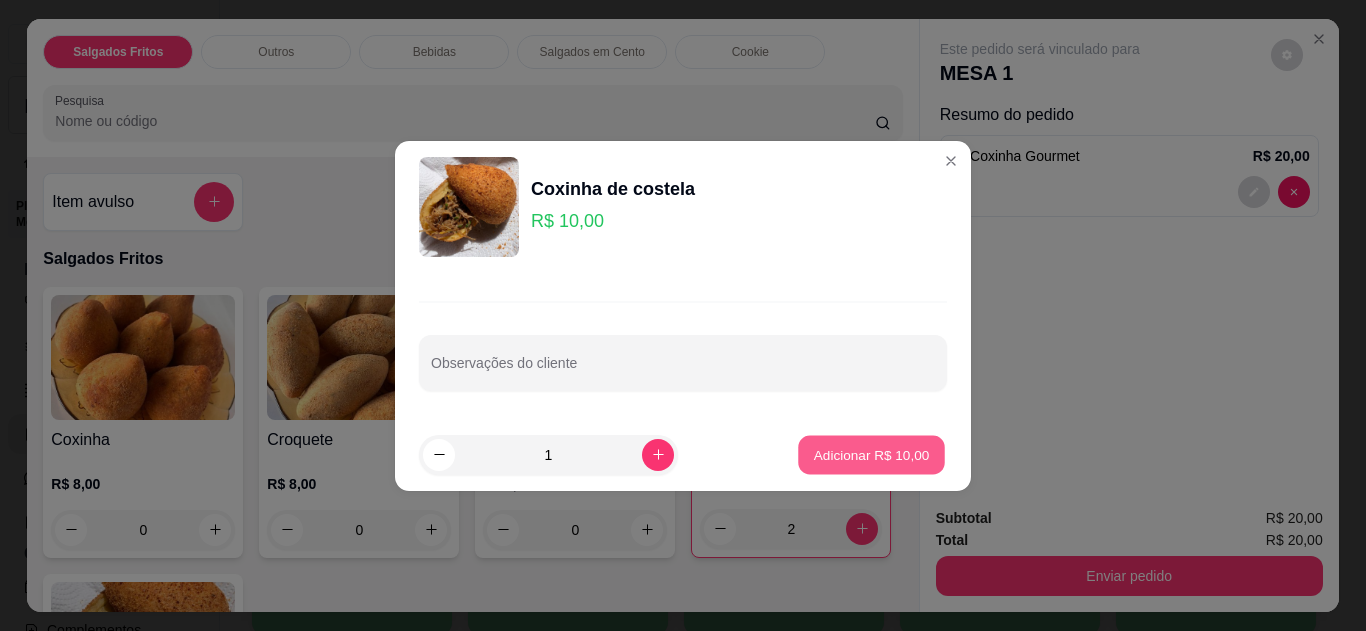 click on "Adicionar   R$ 10,00" at bounding box center (872, 454) 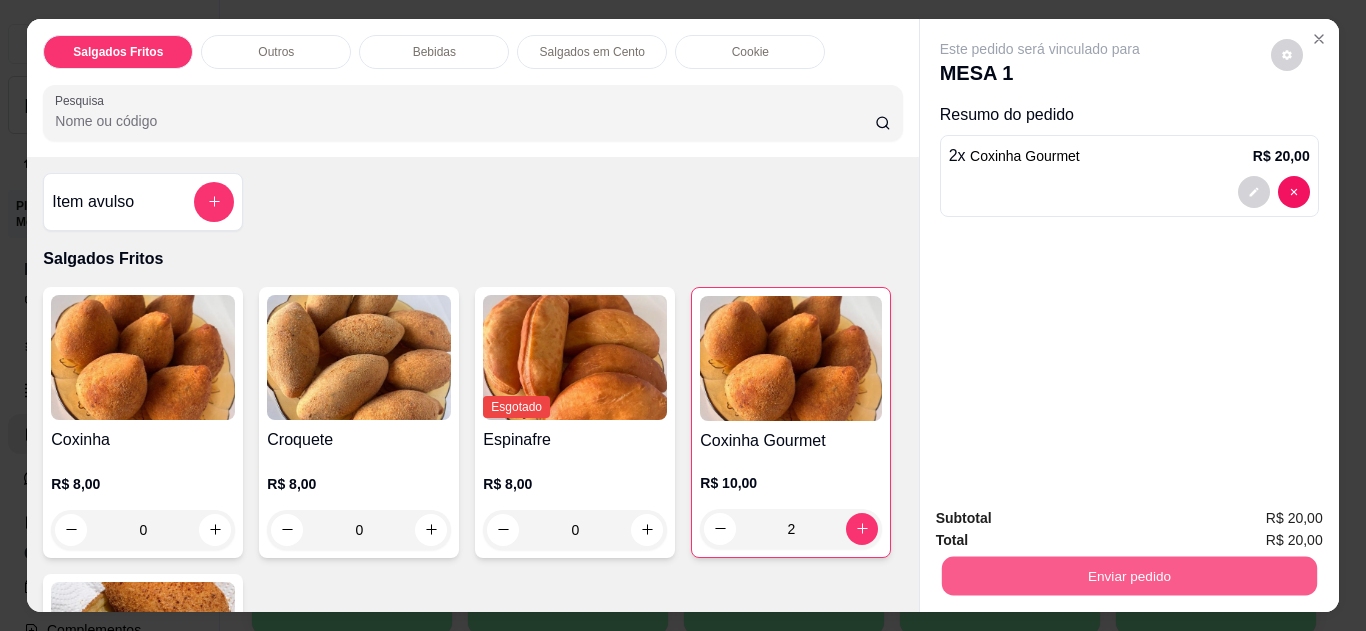 click on "Enviar pedido" at bounding box center [1128, 576] 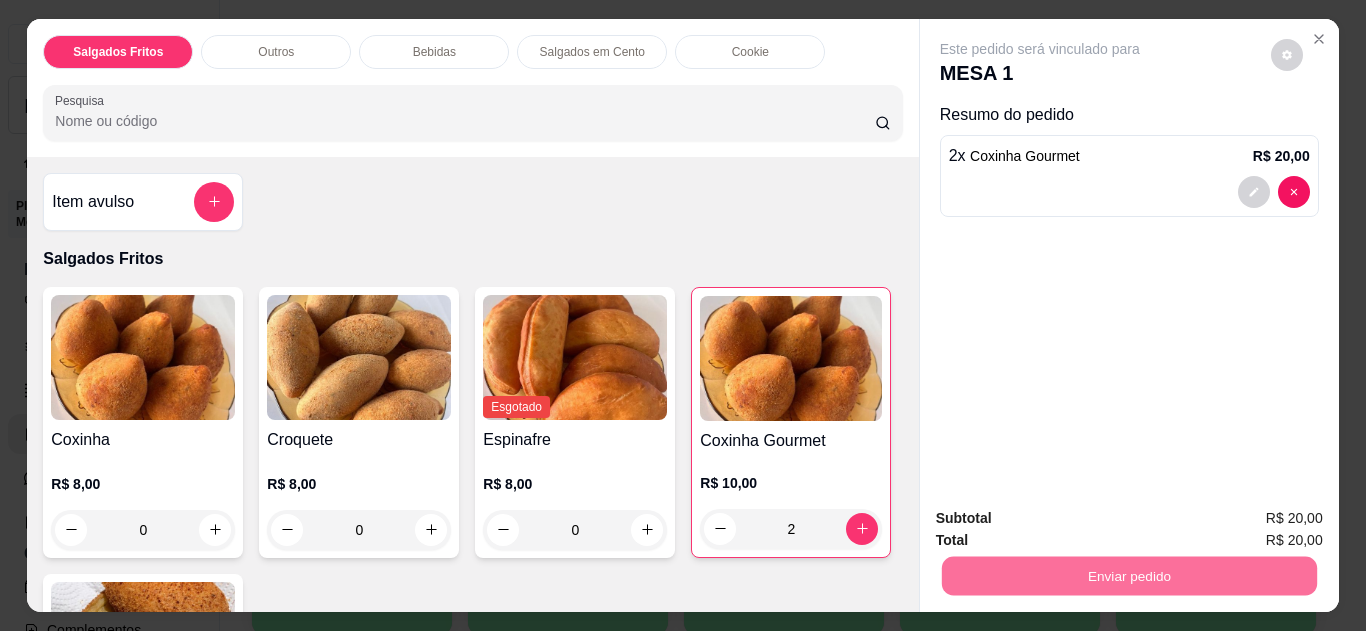 click on "Não registrar e enviar pedido" at bounding box center [1063, 519] 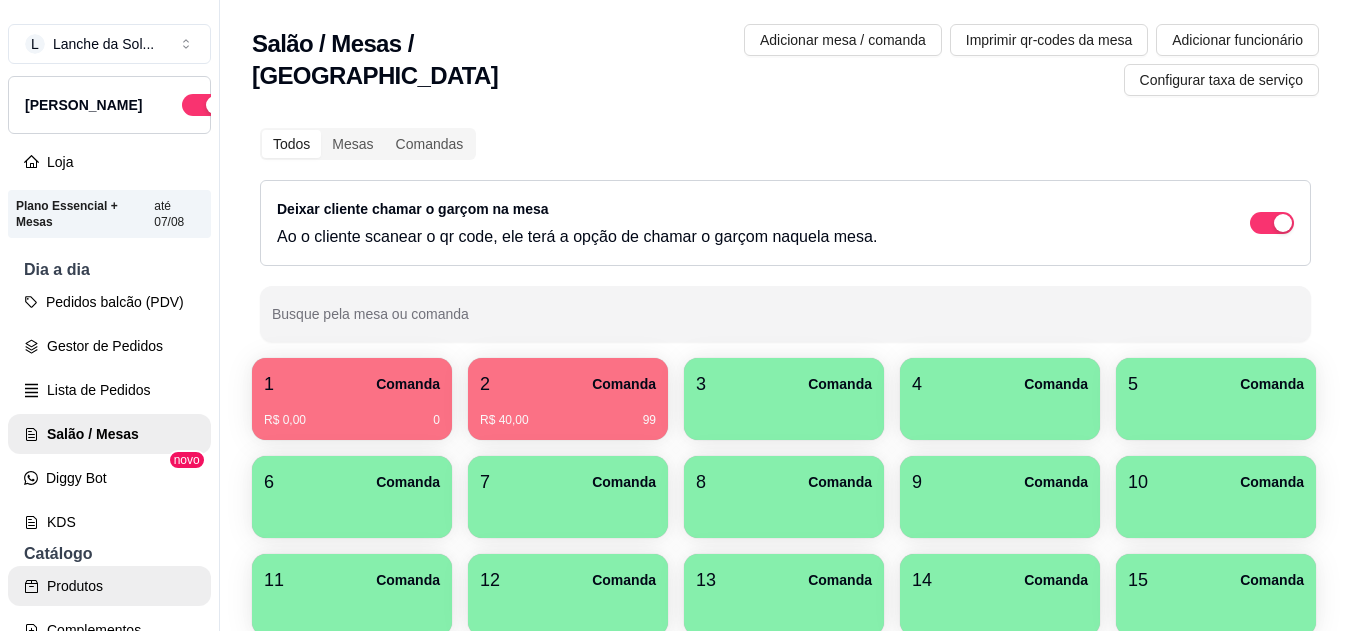 click on "Produtos" at bounding box center [109, 586] 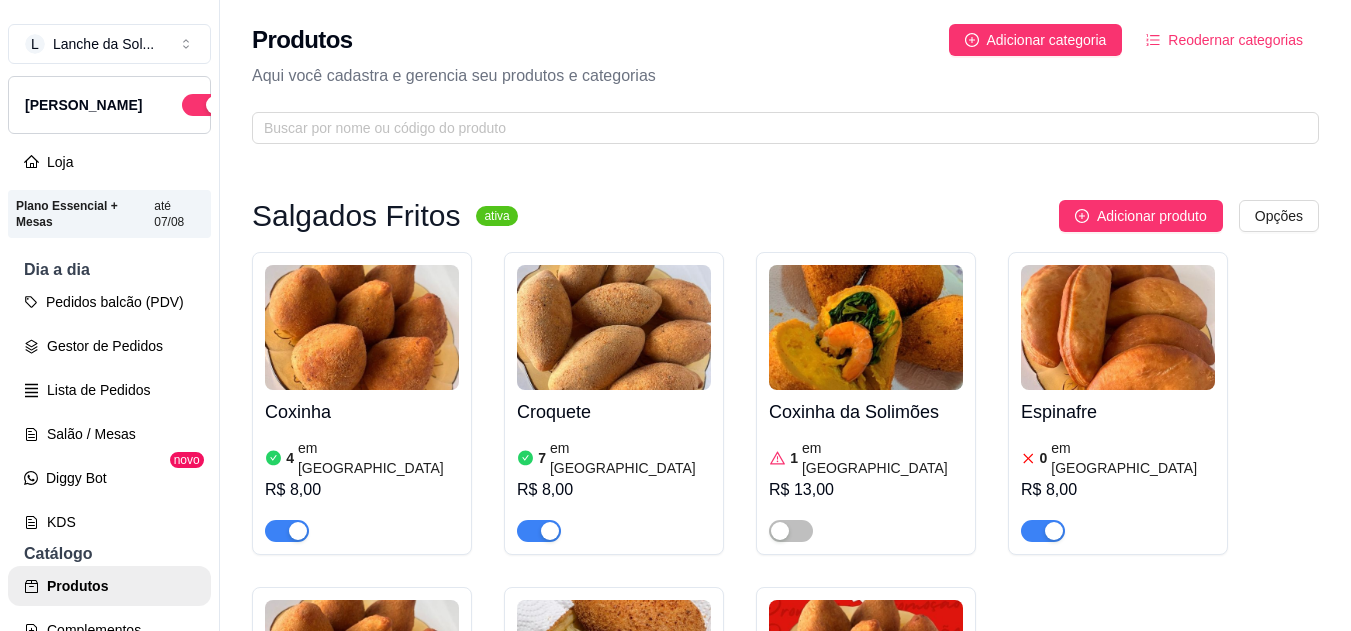 click at bounding box center [614, 662] 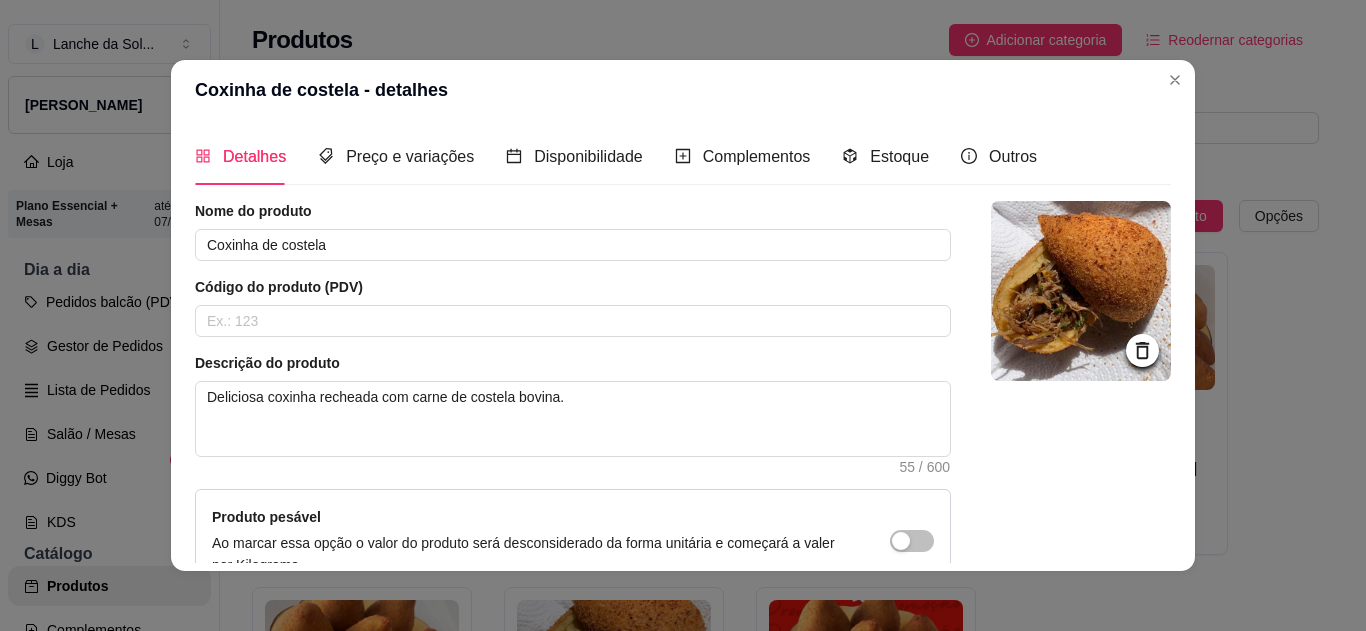 click on "Estoque" at bounding box center [885, 156] 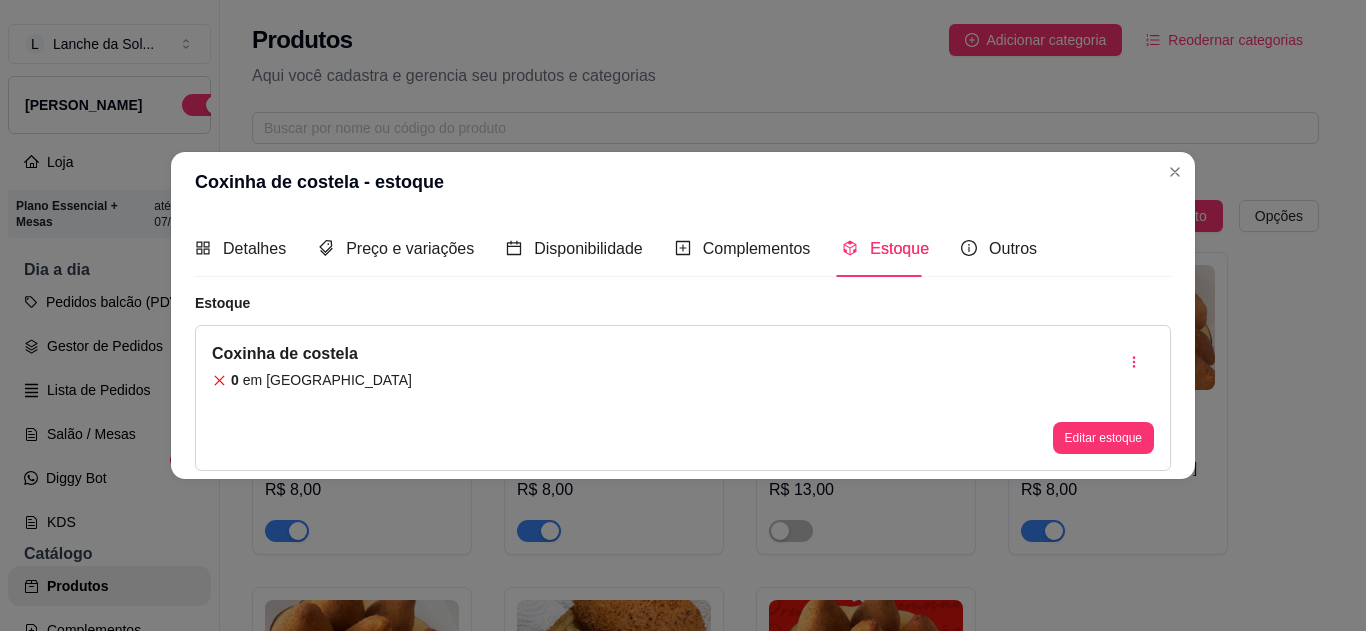 type 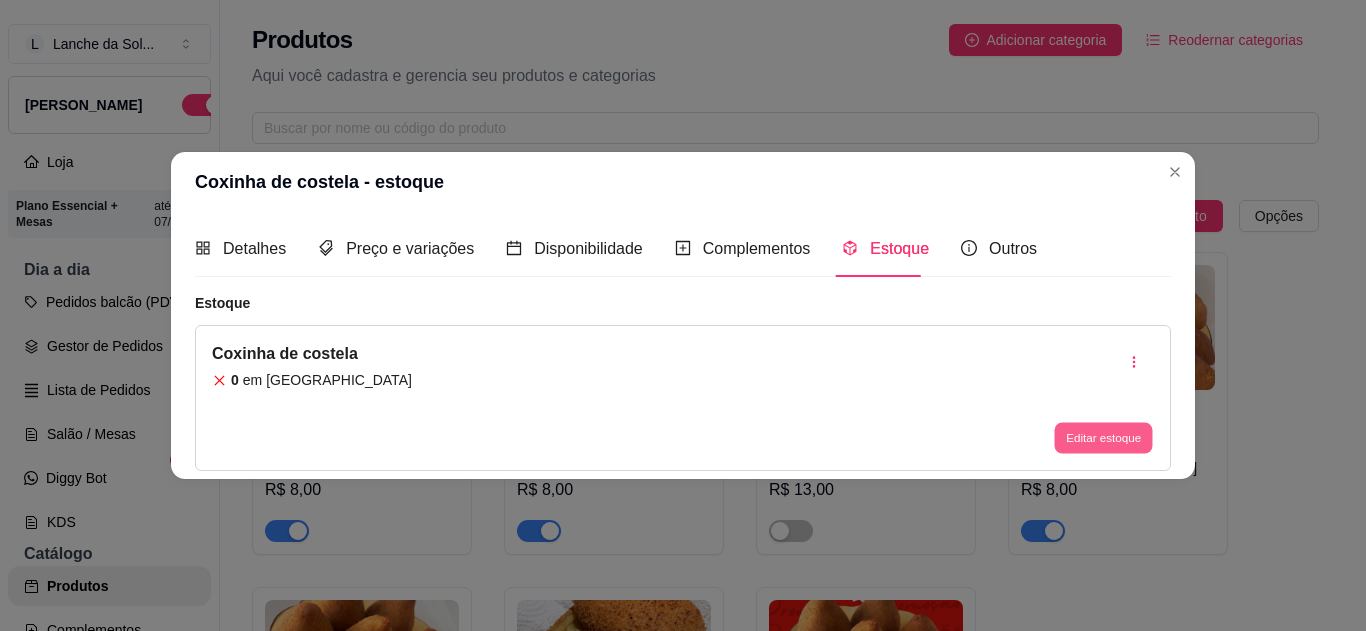 click on "Editar estoque" at bounding box center [1103, 438] 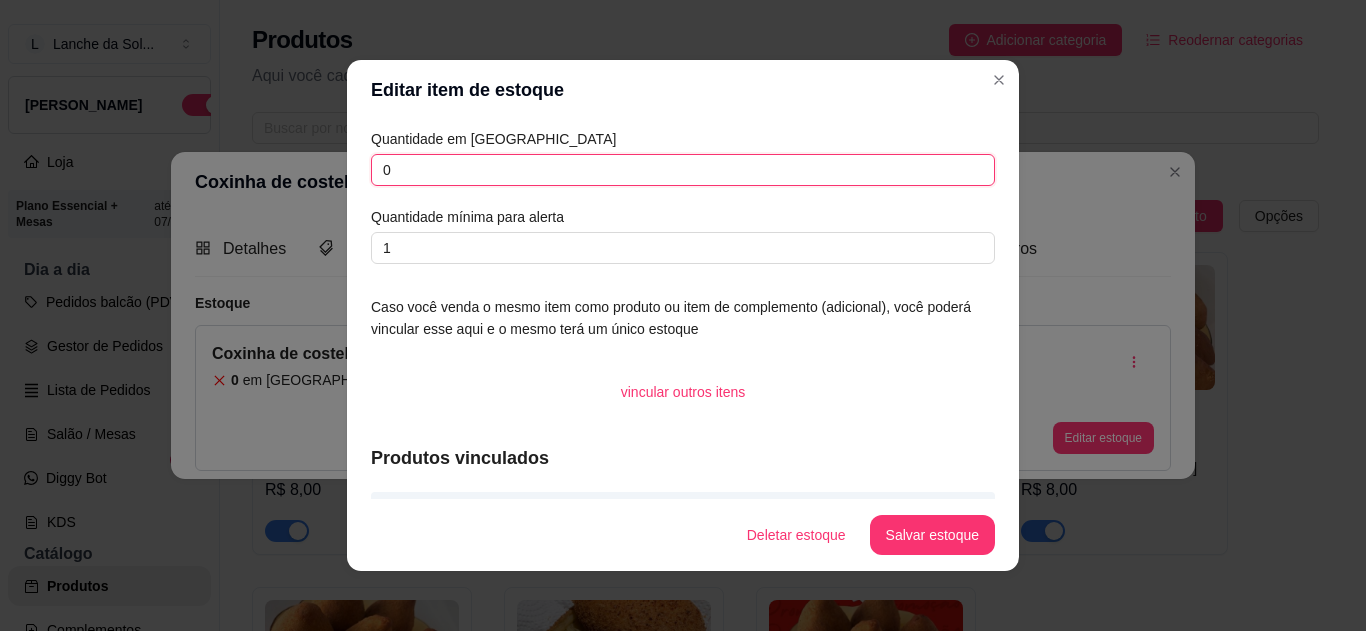 click on "0" at bounding box center [683, 170] 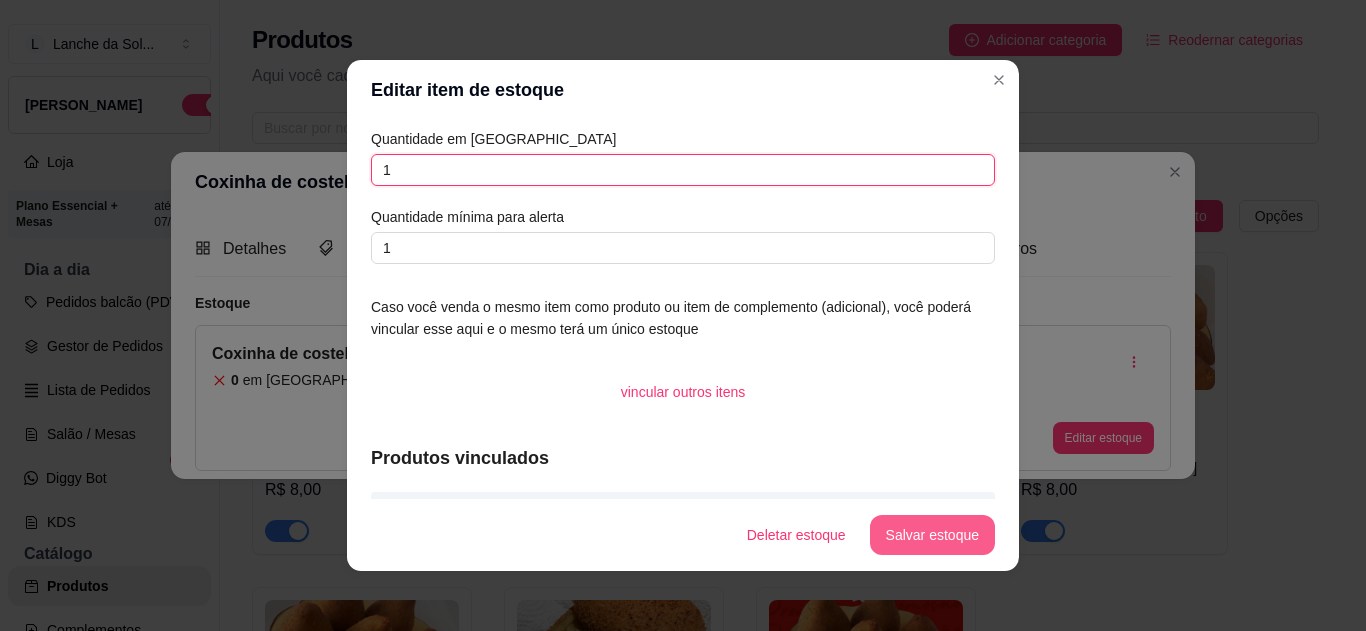 type on "1" 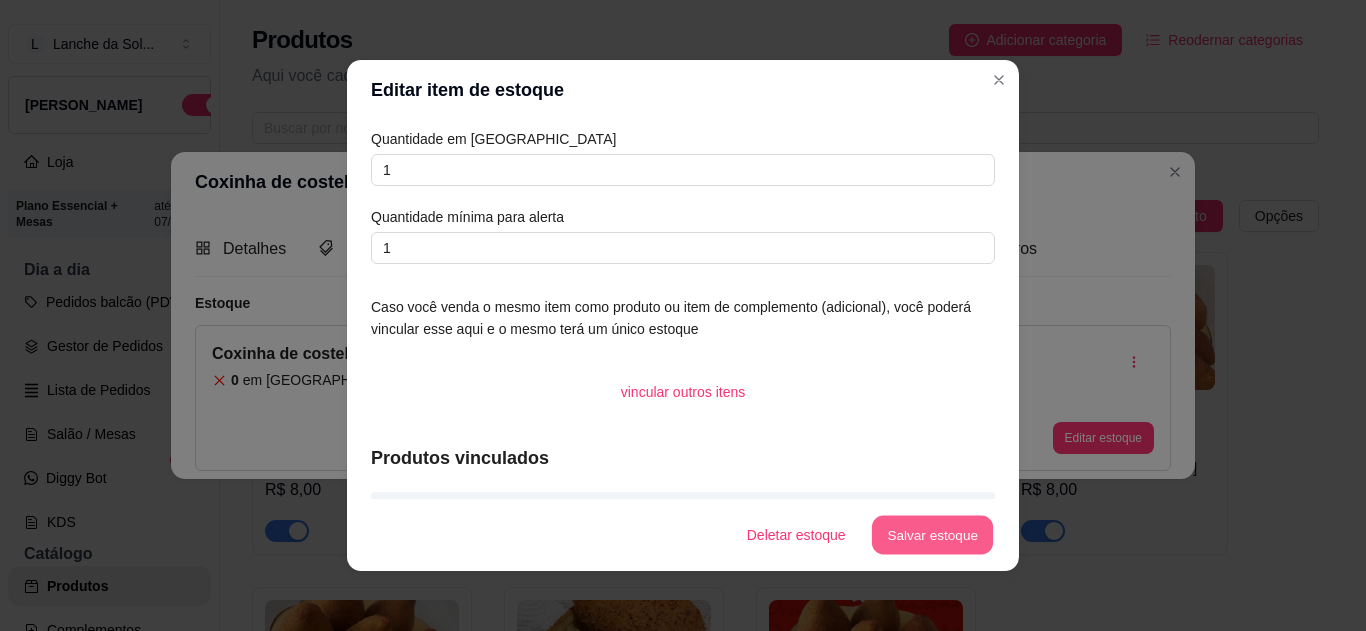click on "Salvar estoque" at bounding box center [932, 535] 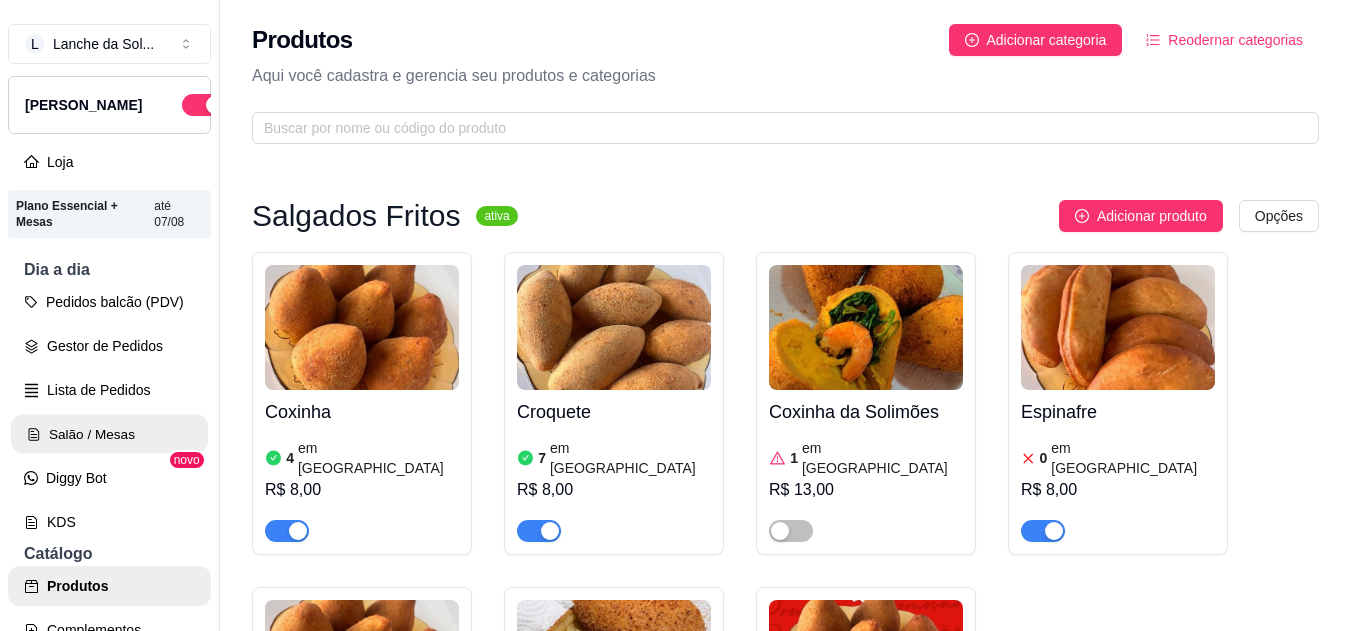click on "Salão / Mesas" at bounding box center [109, 434] 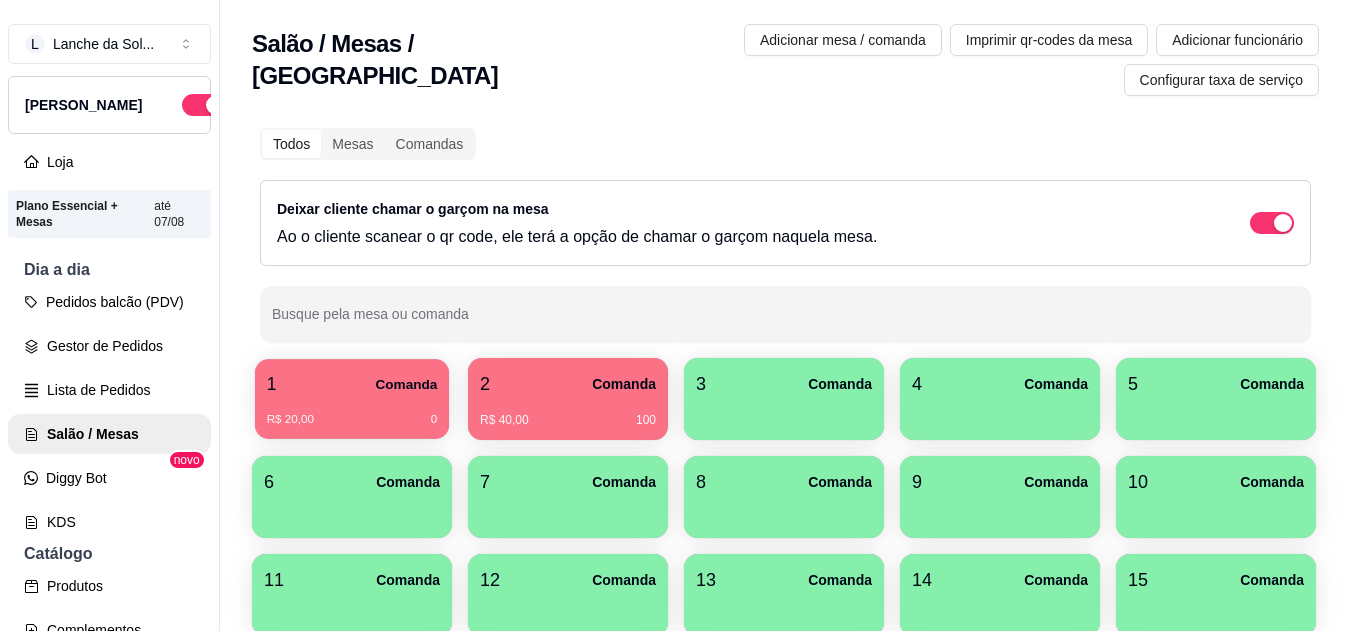 click on "1 Comanda" at bounding box center (352, 384) 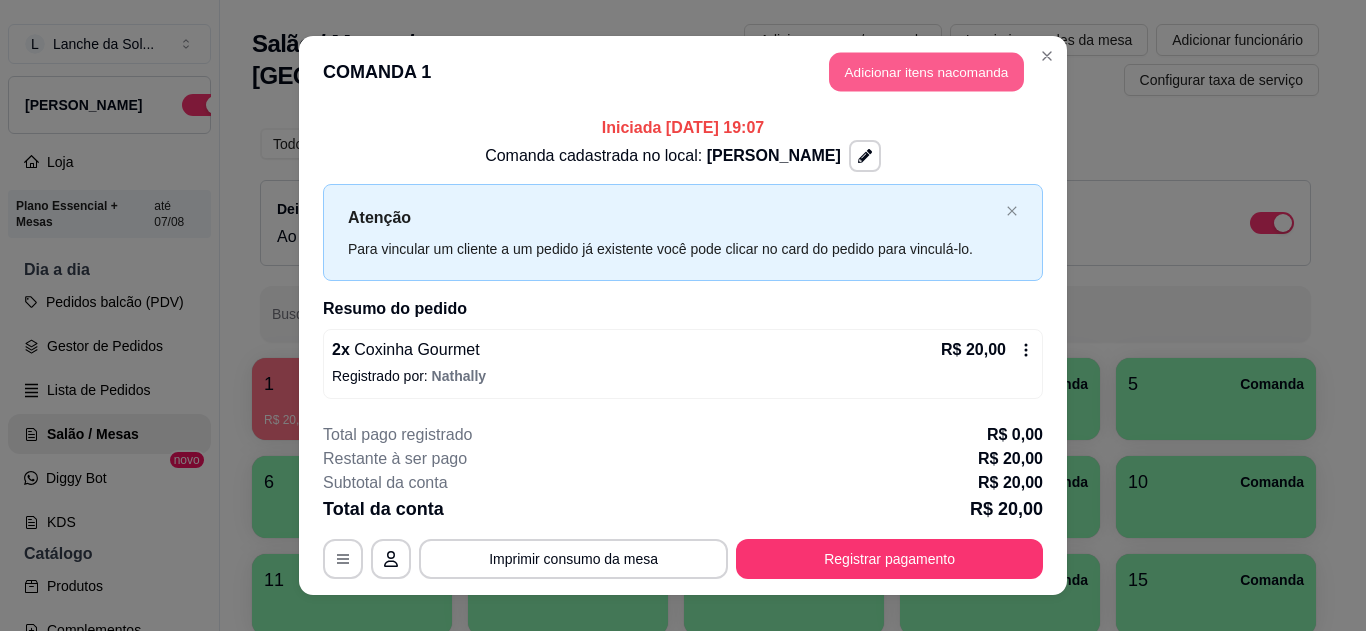 click on "Adicionar itens na  comanda" at bounding box center [926, 72] 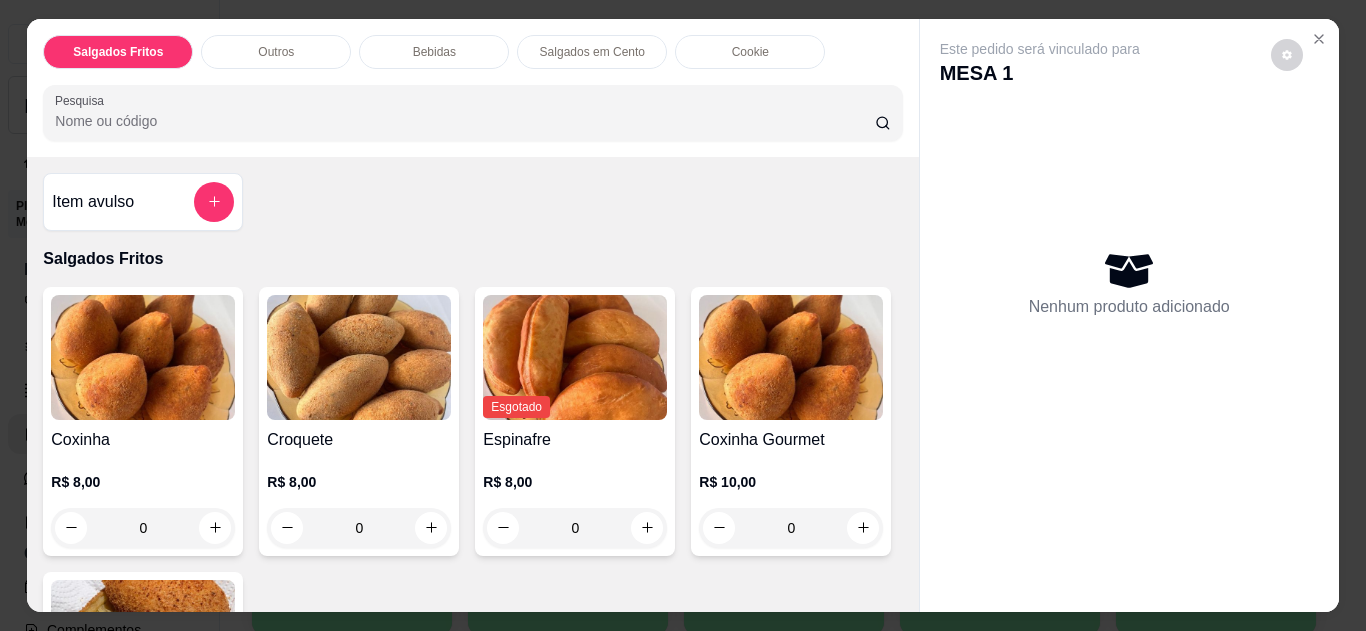 click on "Coxinha de costela   R$ 10,00 0" at bounding box center (143, 706) 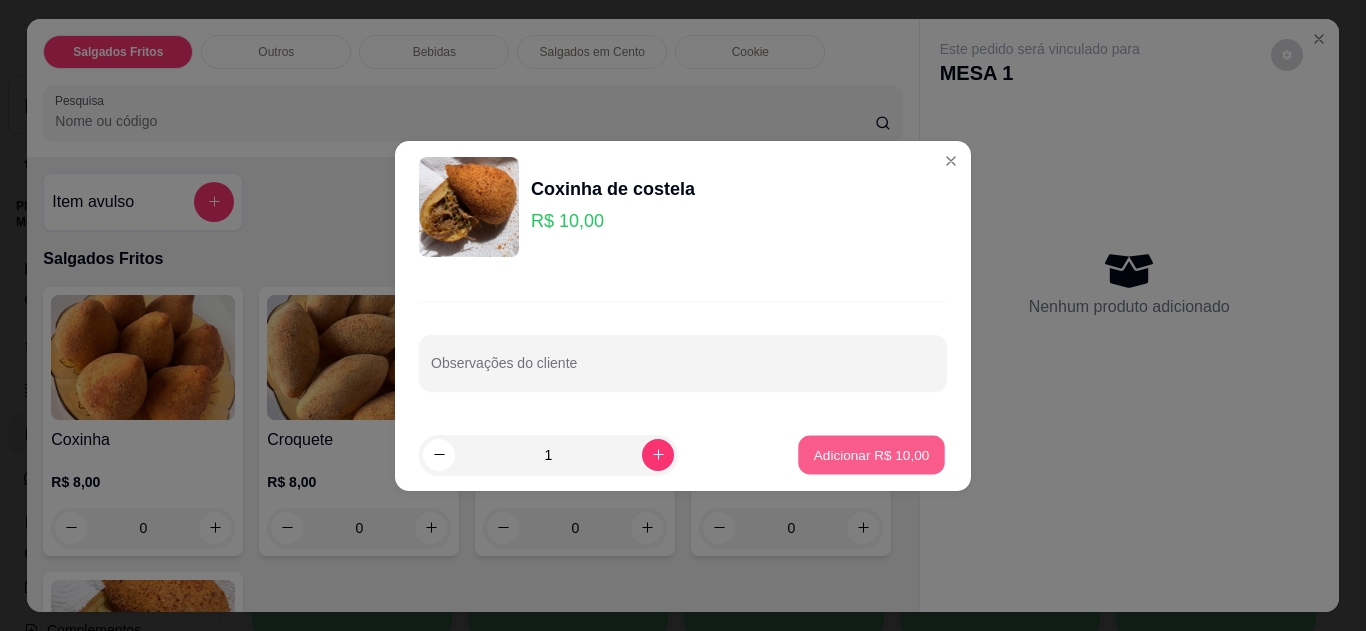 click on "Adicionar   R$ 10,00" at bounding box center [871, 454] 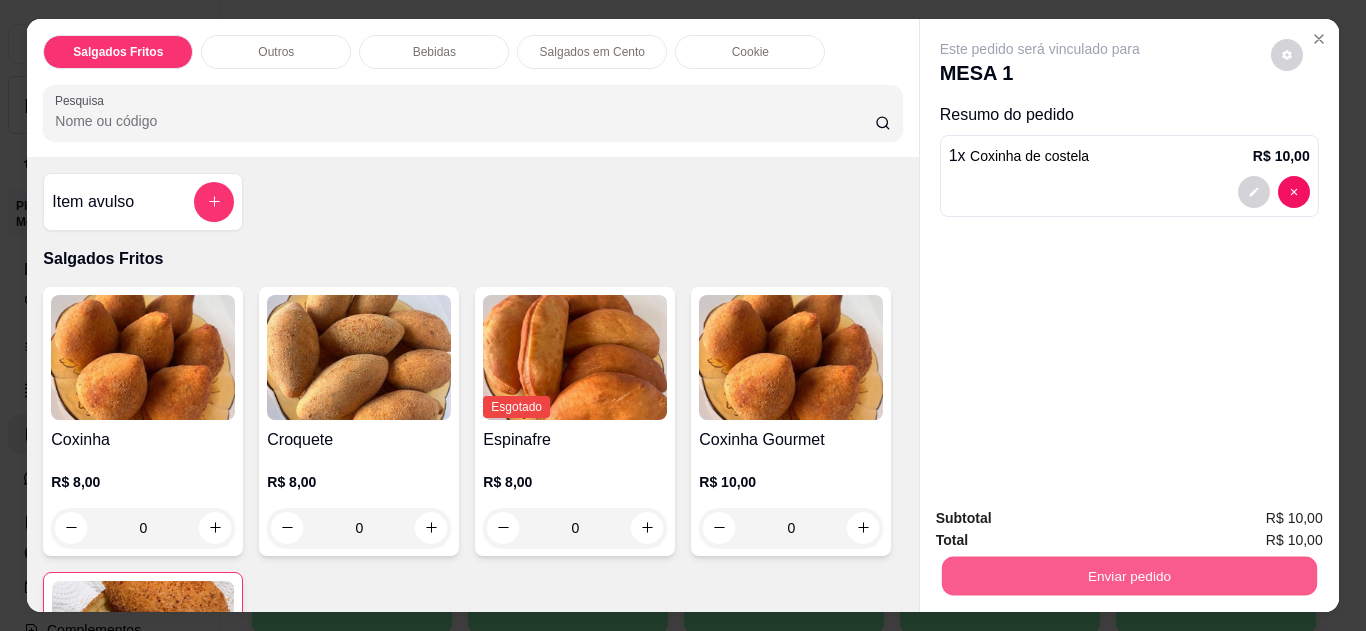 click on "Enviar pedido" at bounding box center (1128, 576) 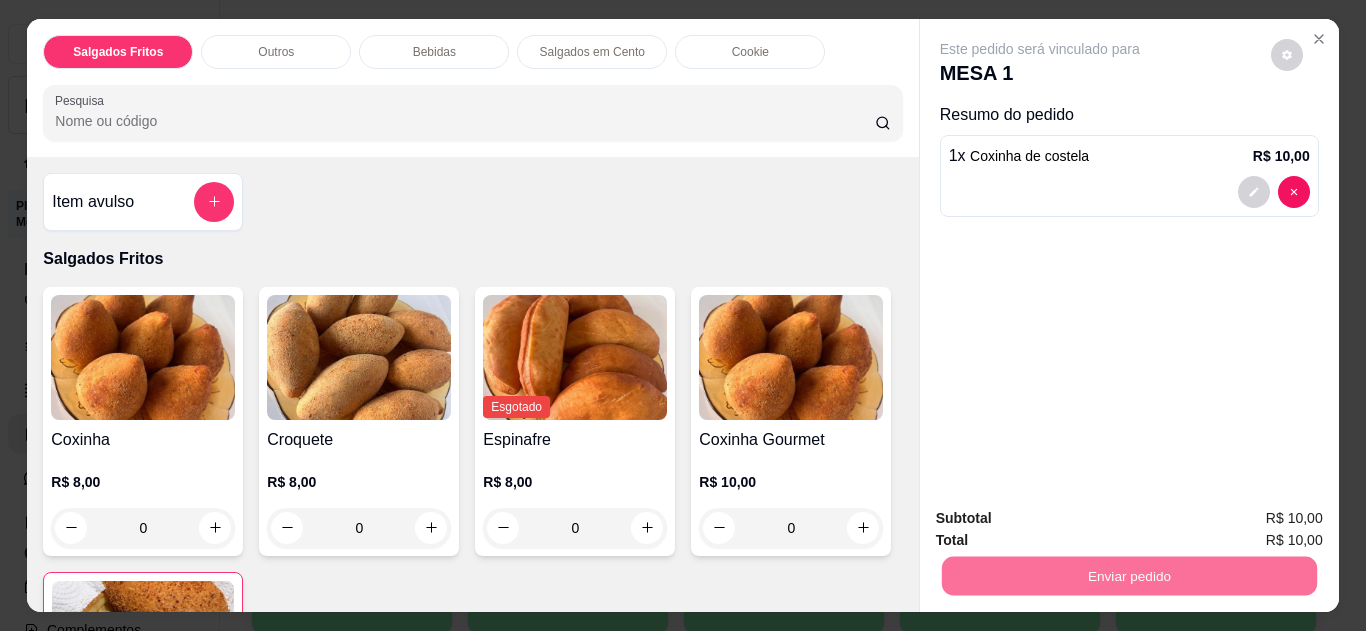 click on "Não registrar e enviar pedido" at bounding box center (1063, 519) 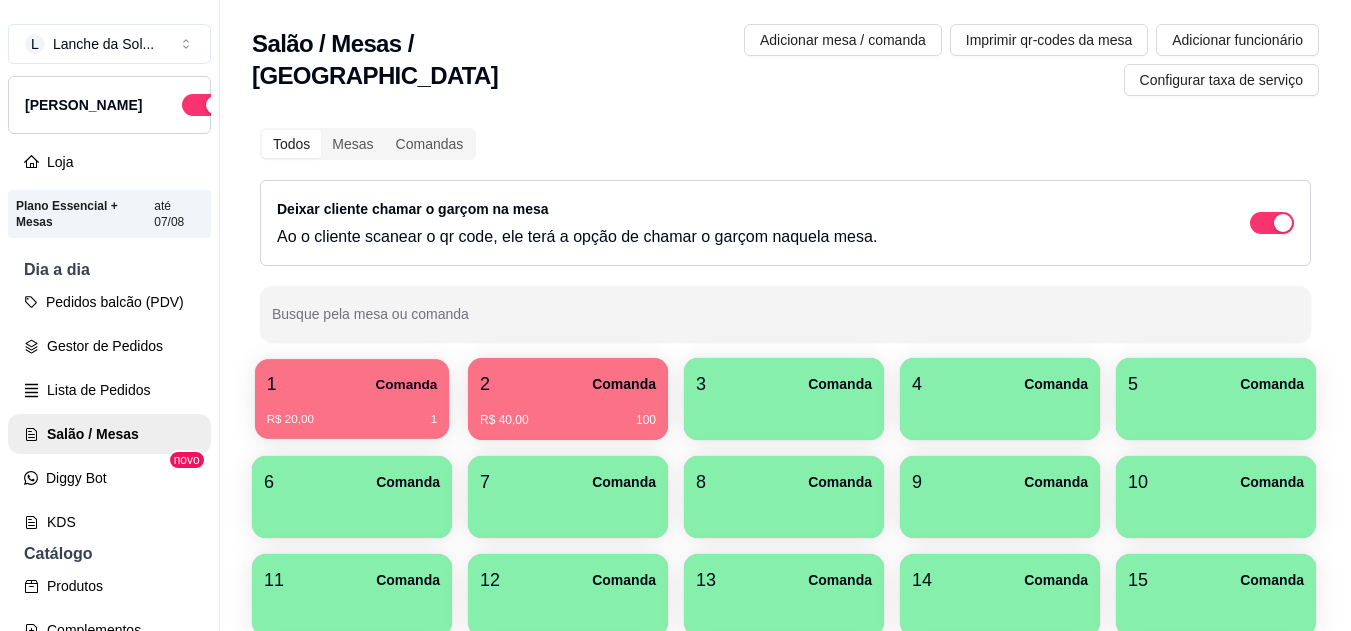 click on "R$ 20,00 1" at bounding box center [352, 420] 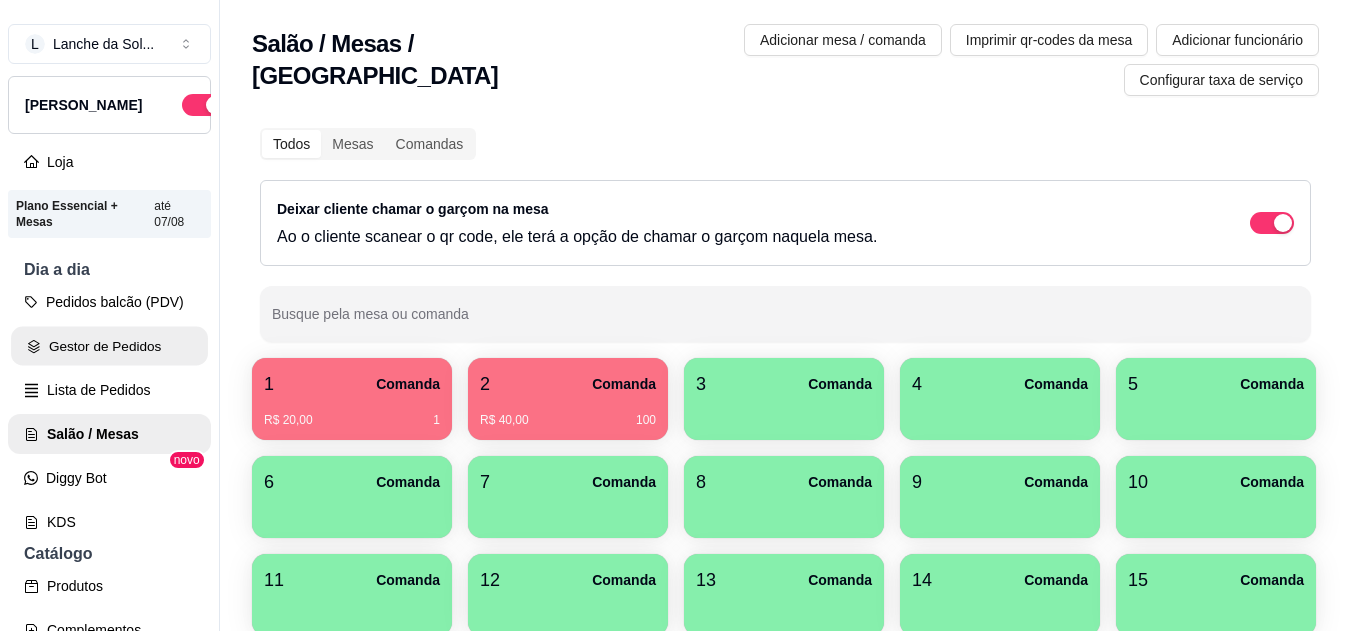 click on "Gestor de Pedidos" at bounding box center [109, 346] 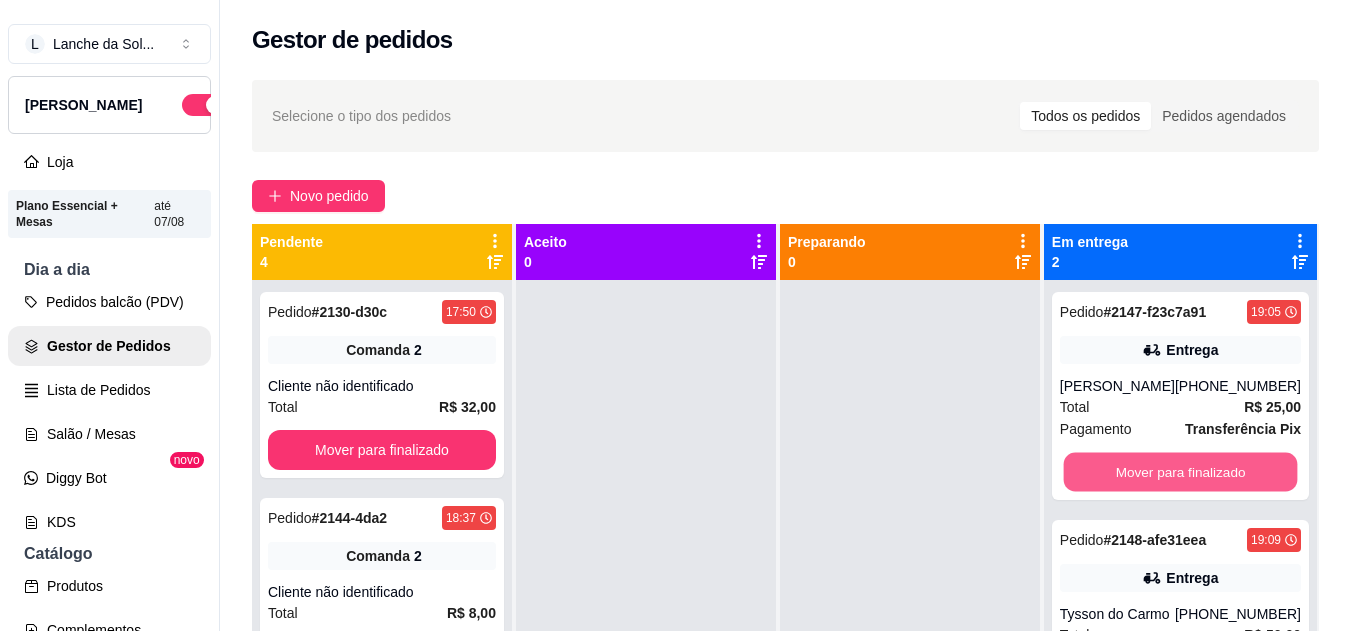 click on "Mover para finalizado" at bounding box center (1180, 472) 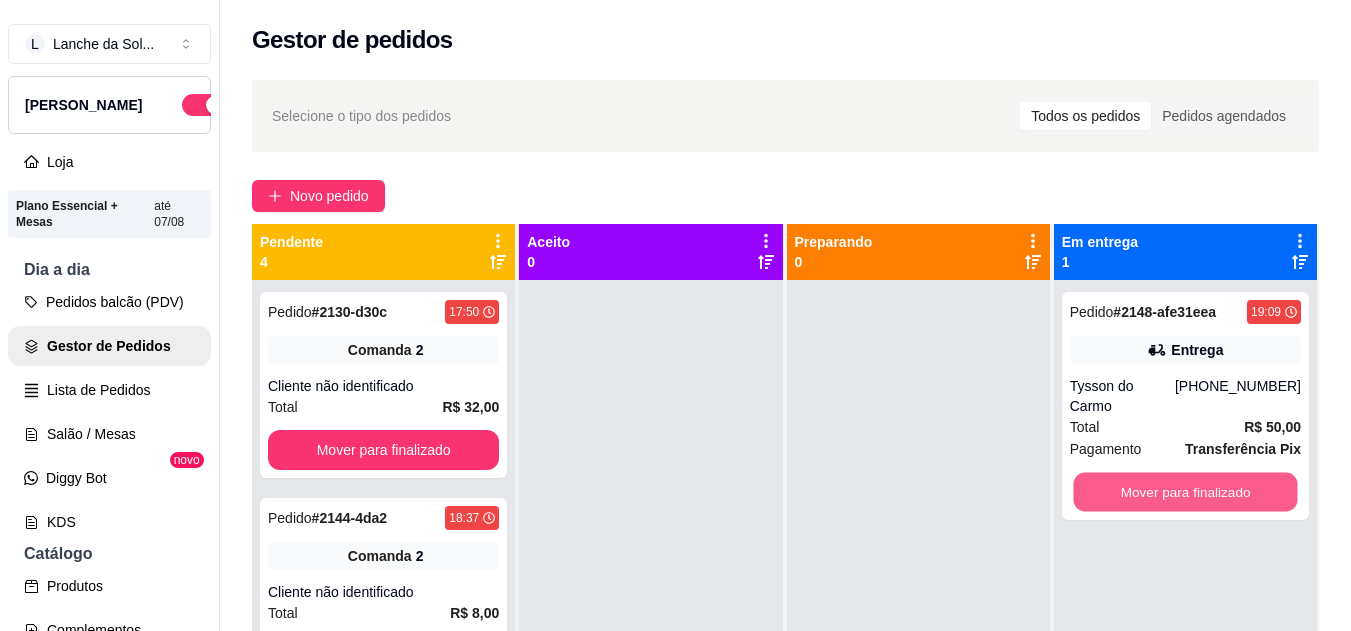 click on "Mover para finalizado" at bounding box center (1185, 492) 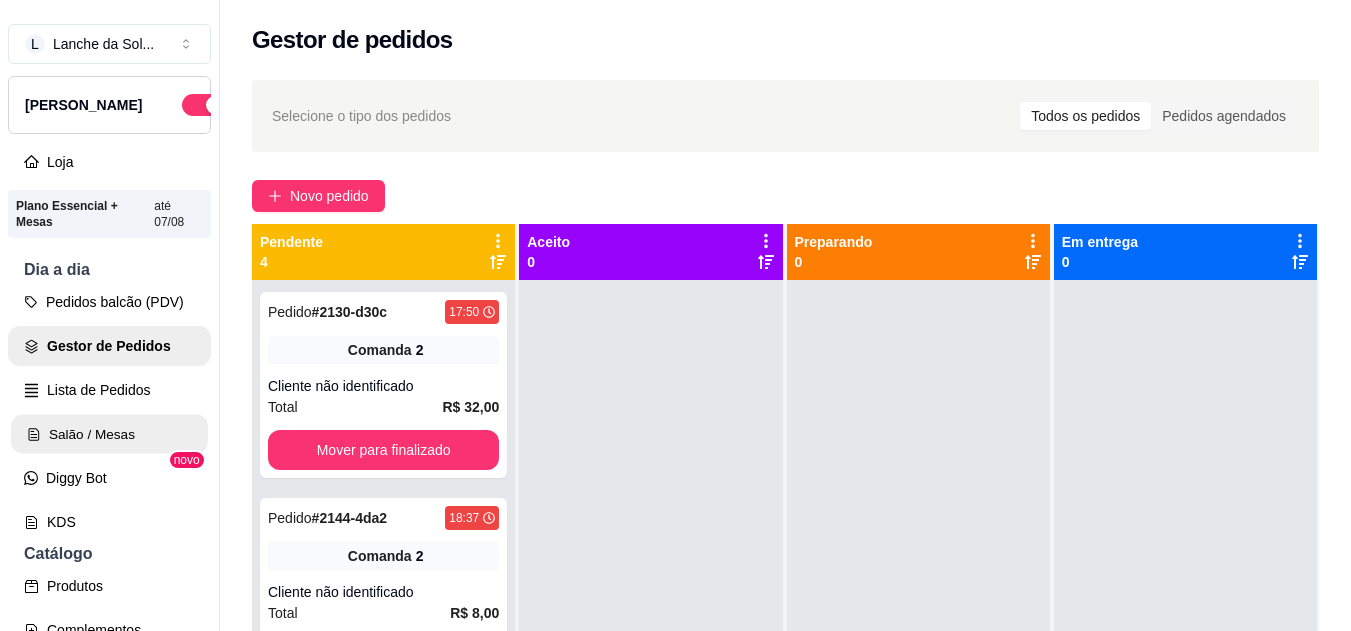 click on "Salão / Mesas" at bounding box center (109, 434) 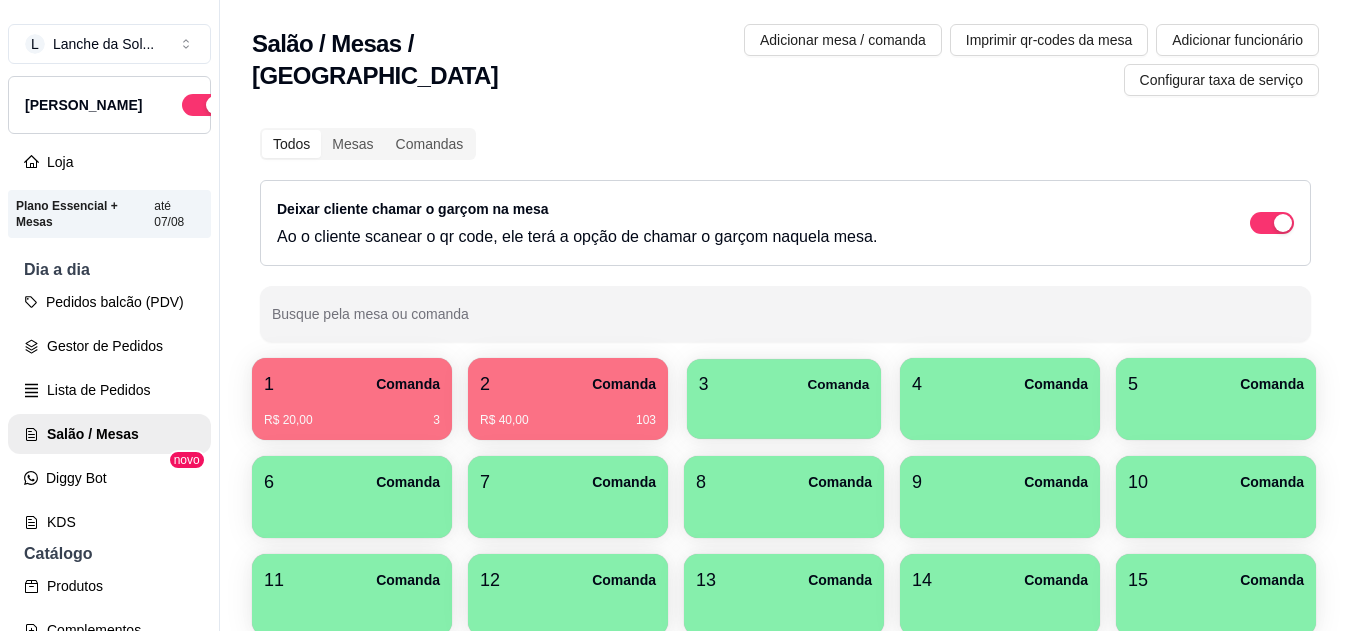 click at bounding box center [784, 412] 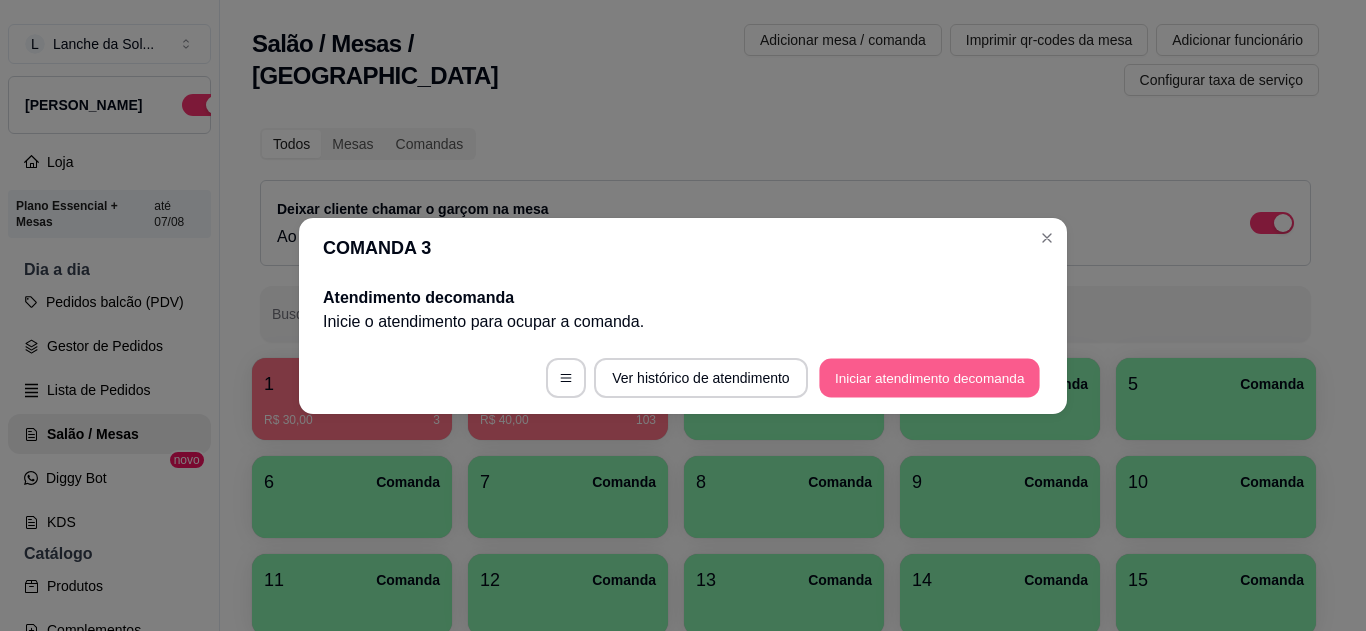 click on "Iniciar atendimento de  comanda" at bounding box center (929, 377) 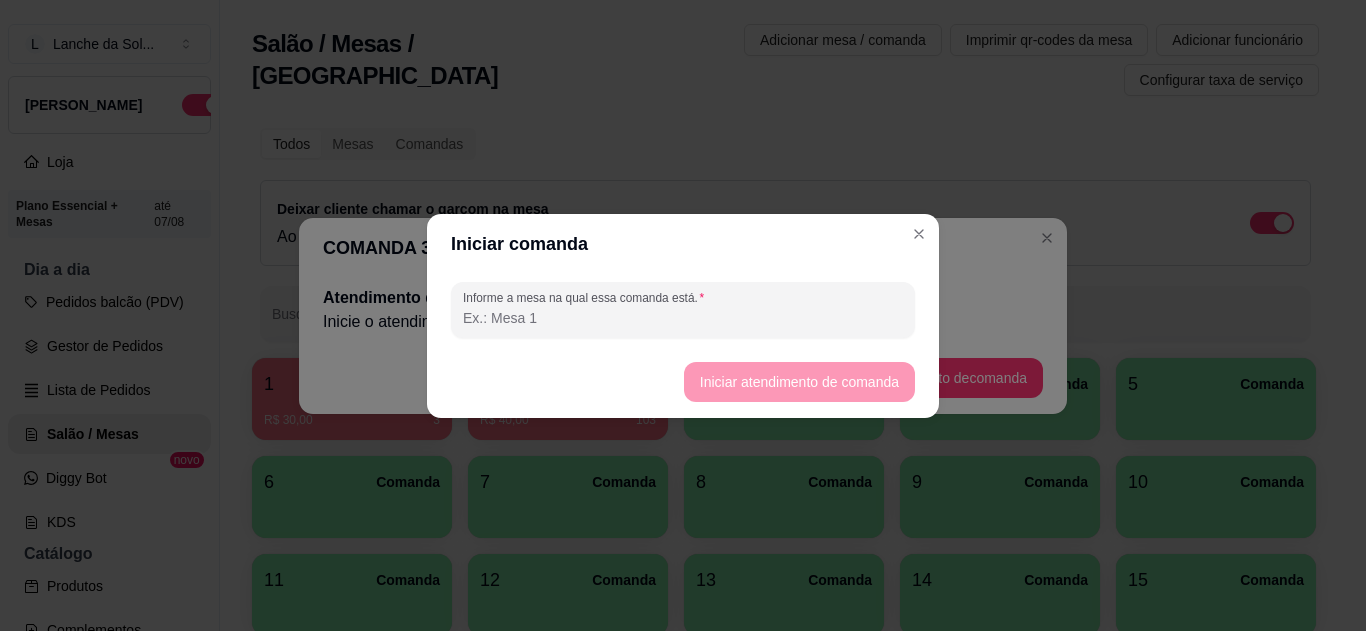 click on "Informe a mesa na qual essa comanda está." at bounding box center (683, 318) 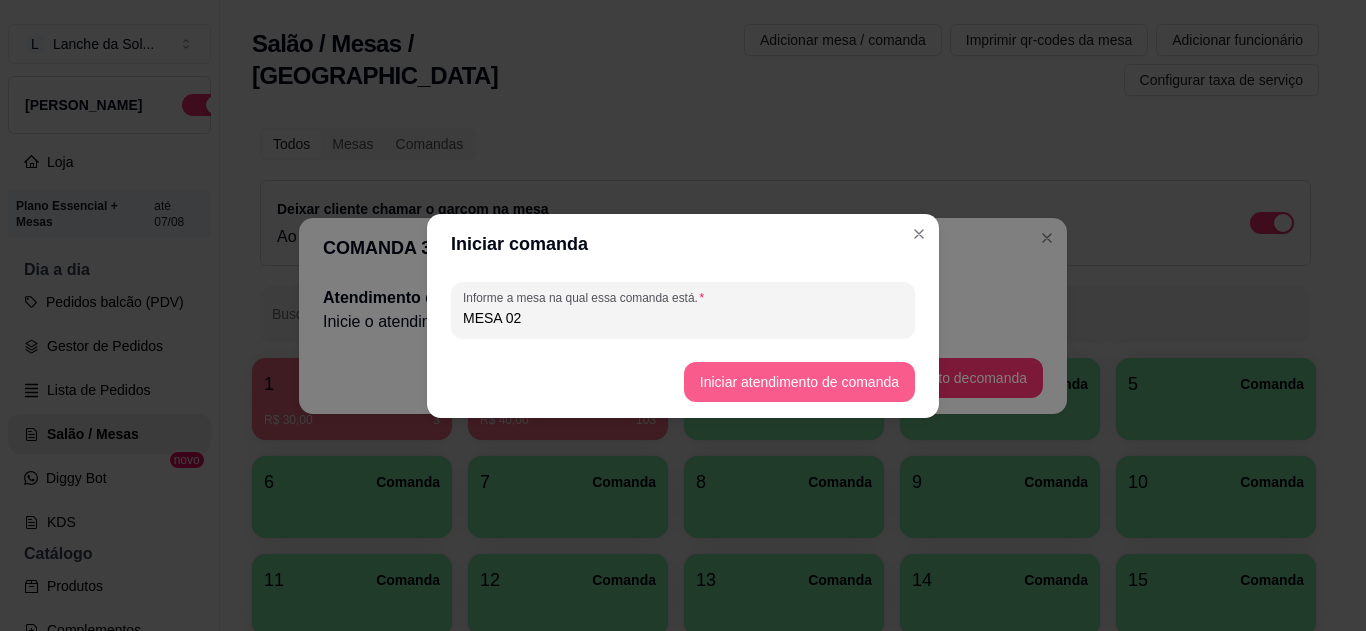 type on "MESA 02" 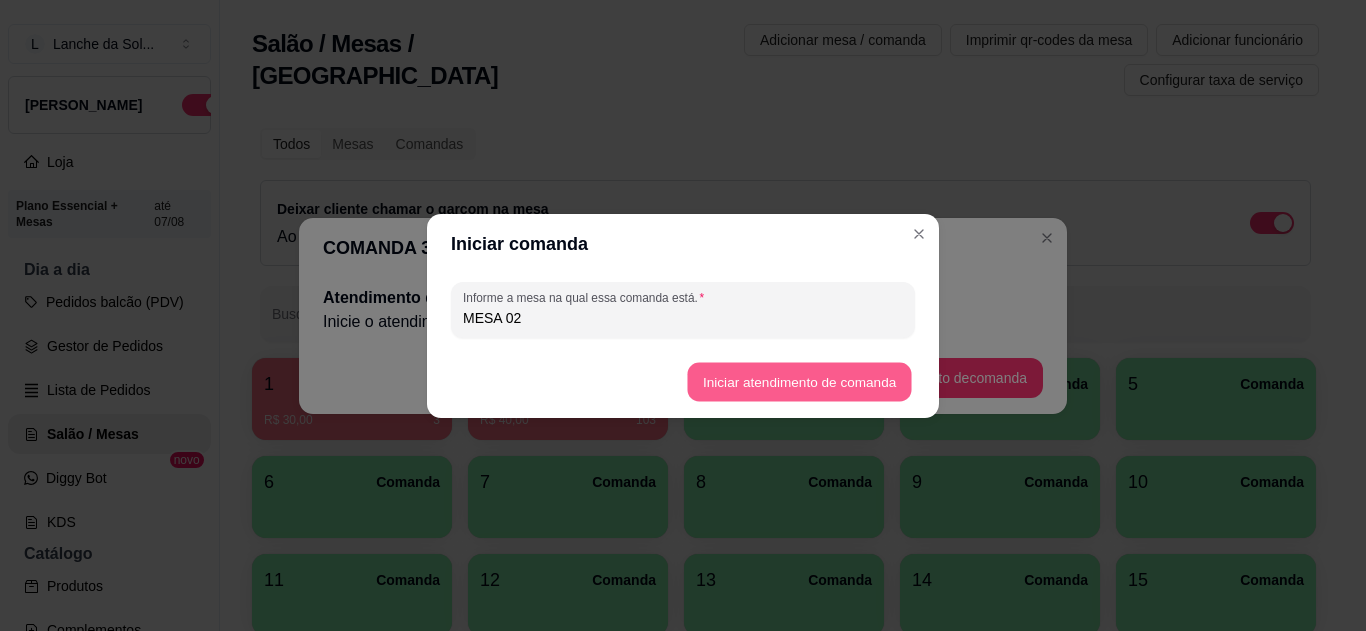 click on "Iniciar atendimento de comanda" at bounding box center [799, 381] 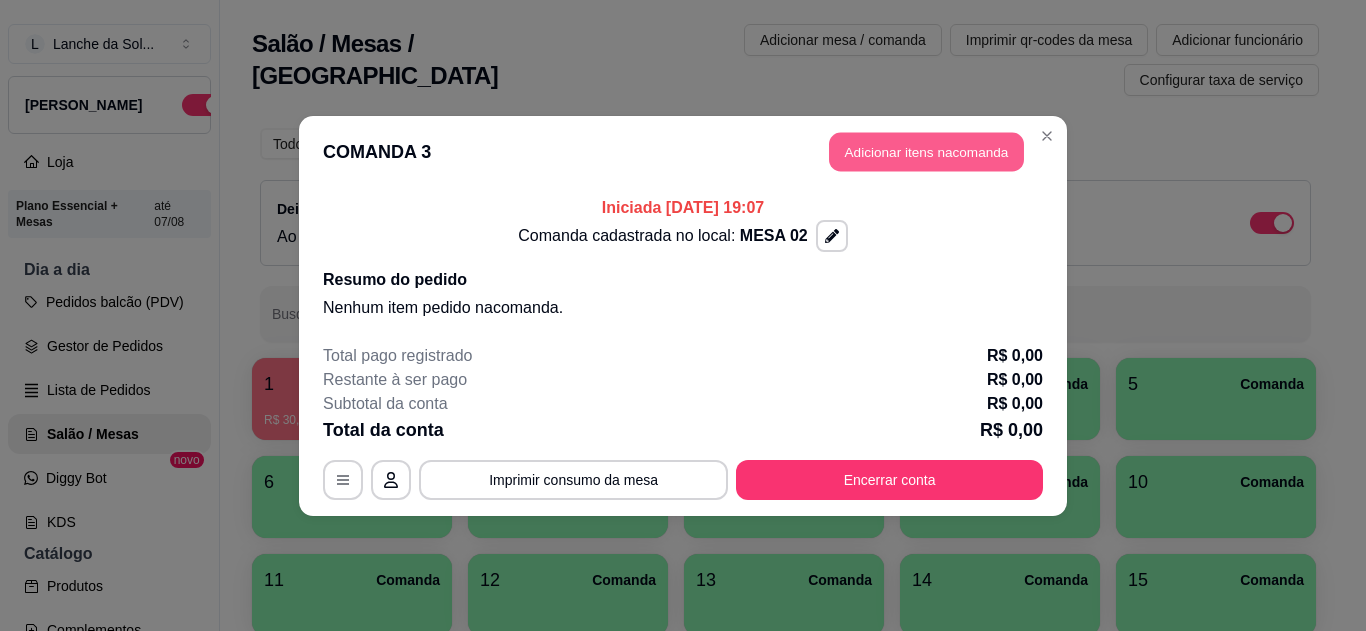 click on "Adicionar itens na  comanda" at bounding box center [926, 151] 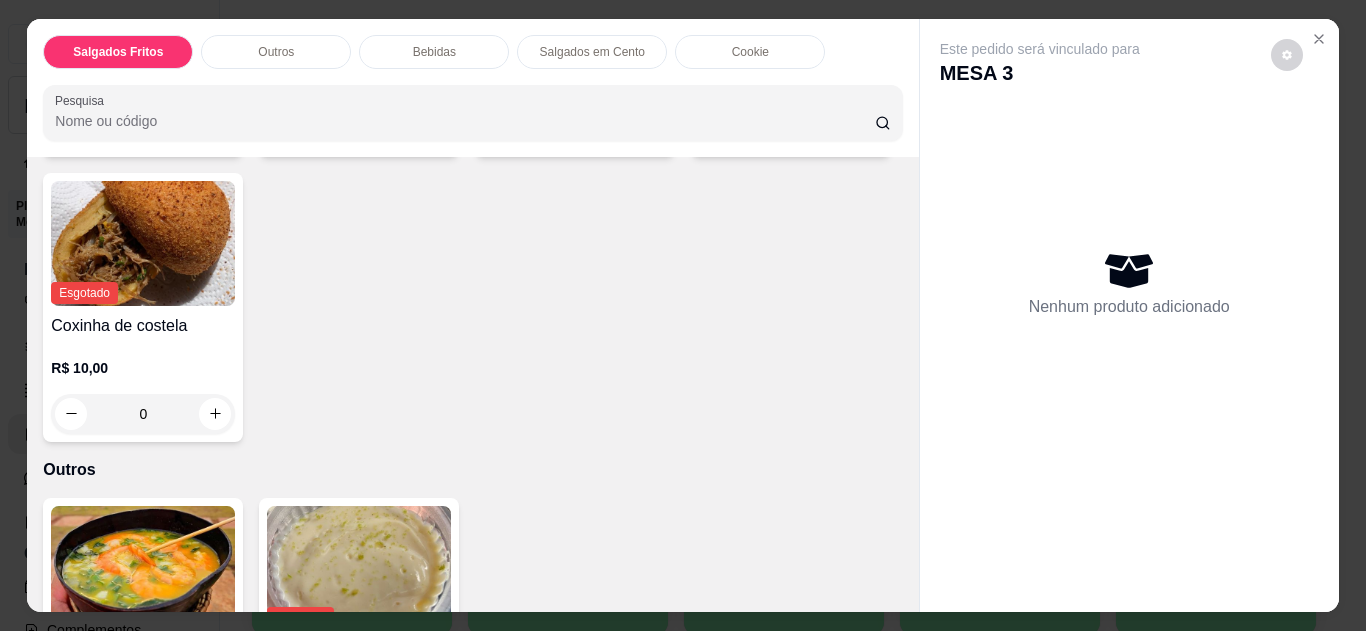 scroll, scrollTop: 798, scrollLeft: 0, axis: vertical 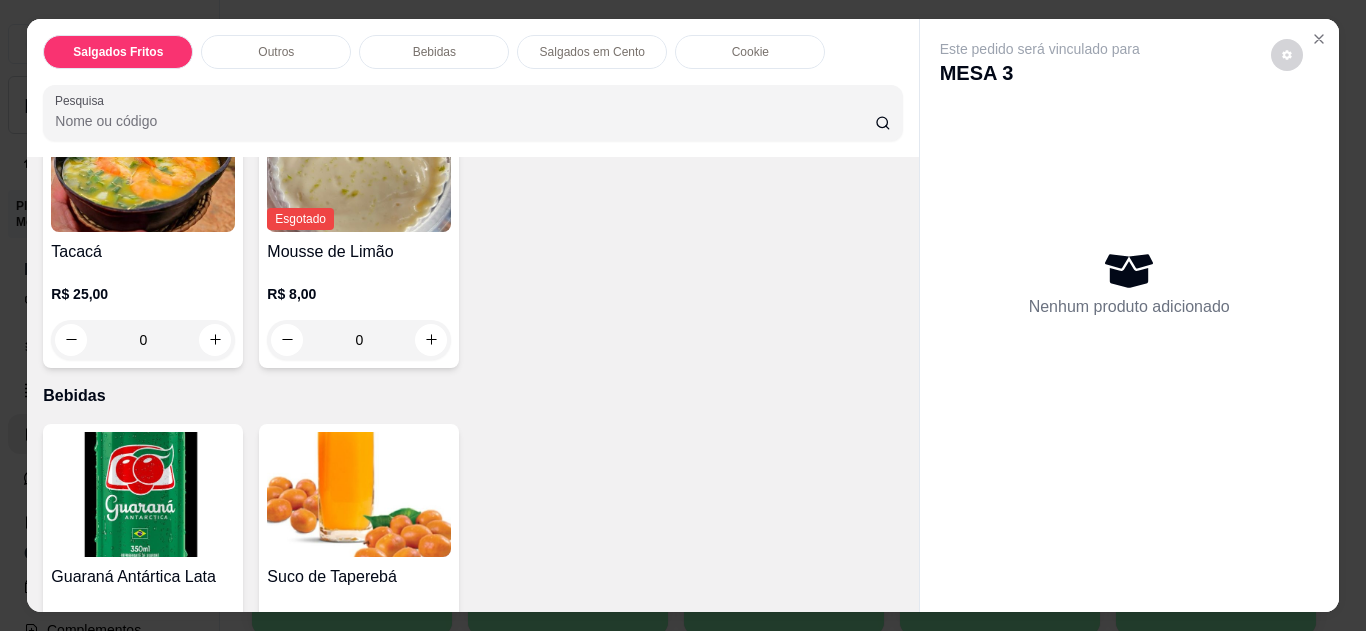 click on "0" at bounding box center [143, 340] 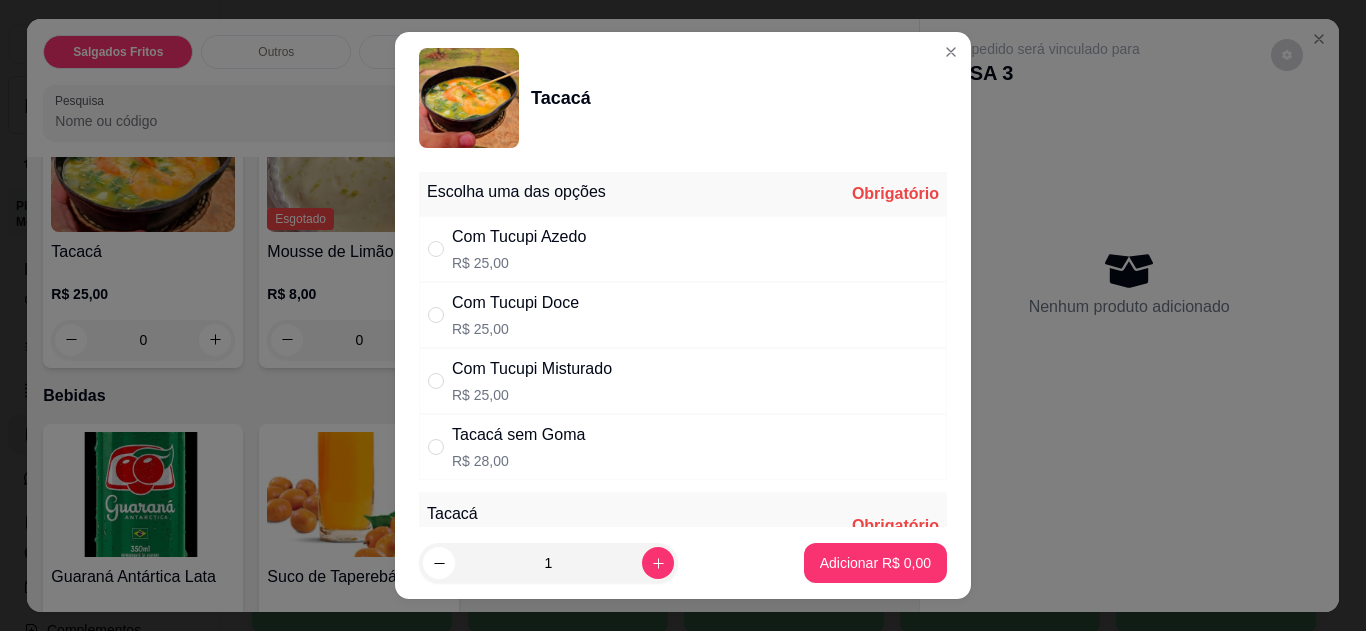 click on "Com Tucupi Doce R$ 25,00" at bounding box center [683, 315] 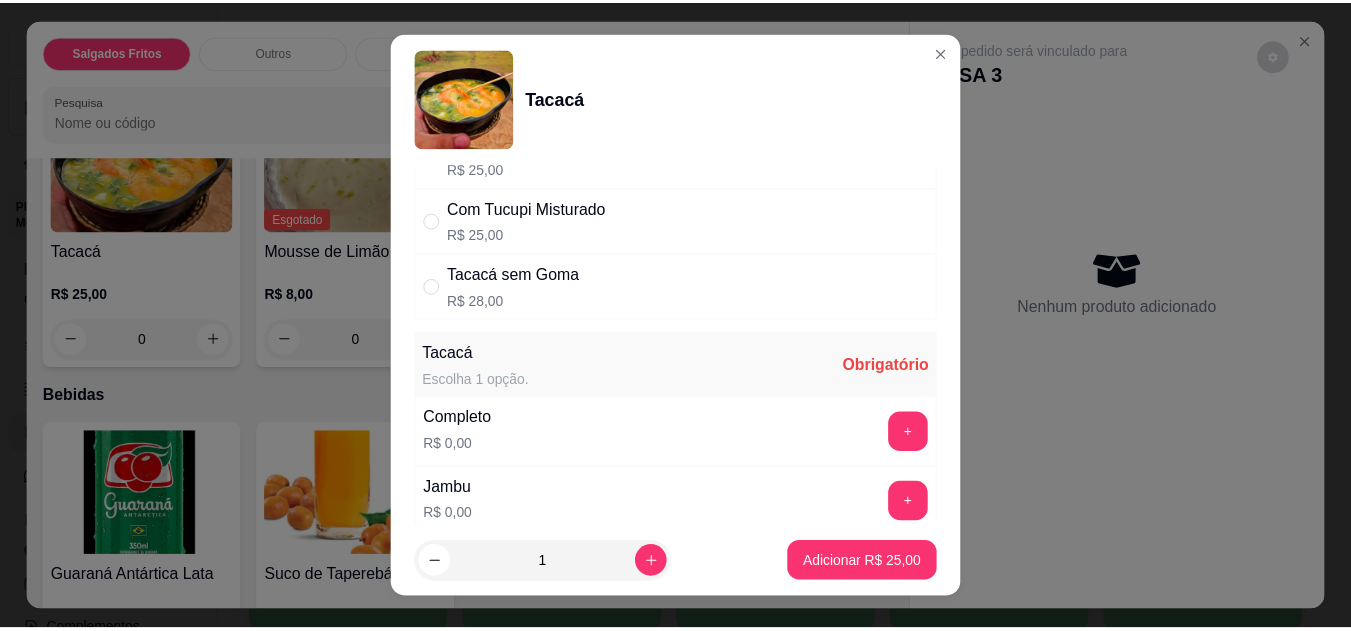 scroll, scrollTop: 200, scrollLeft: 0, axis: vertical 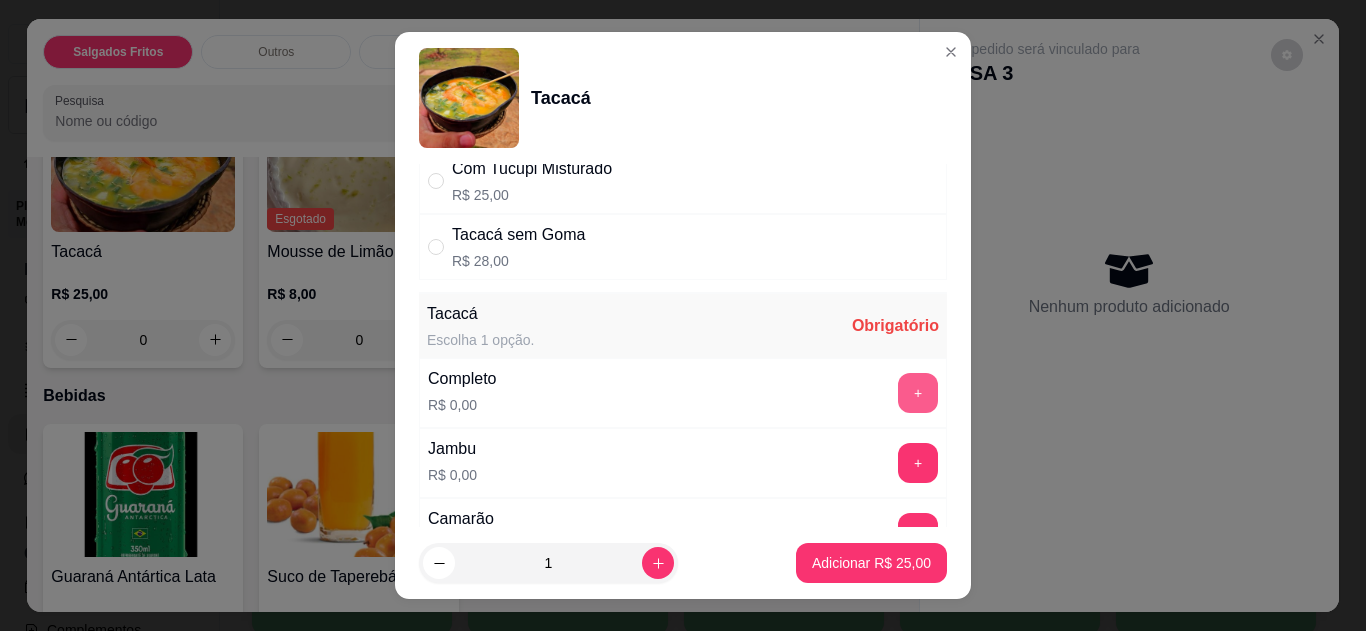 click on "+" at bounding box center (918, 393) 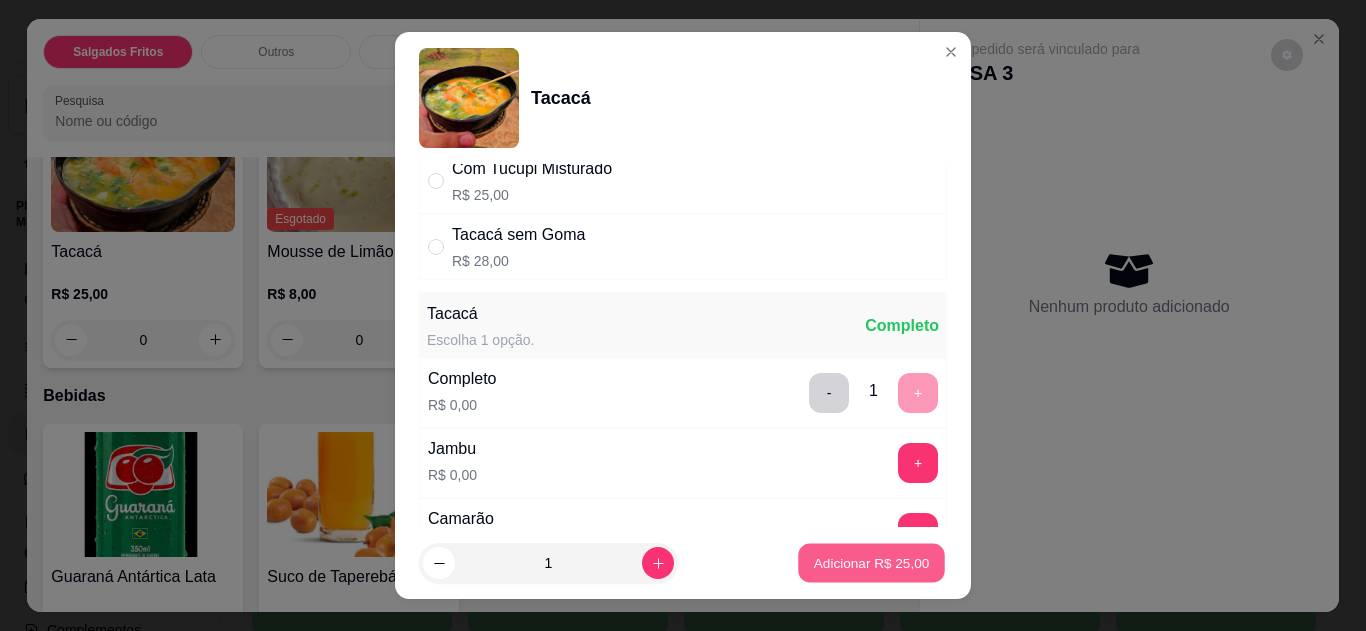 click on "Adicionar   R$ 25,00" at bounding box center [872, 563] 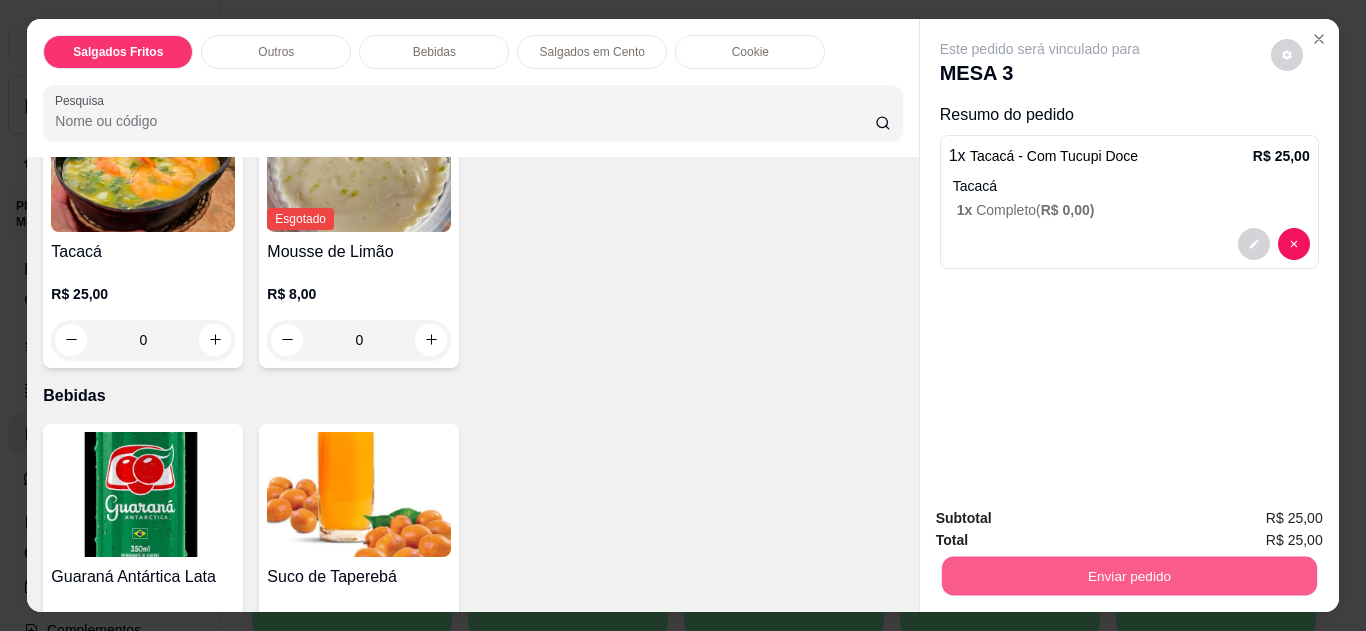 click on "Enviar pedido" at bounding box center (1128, 576) 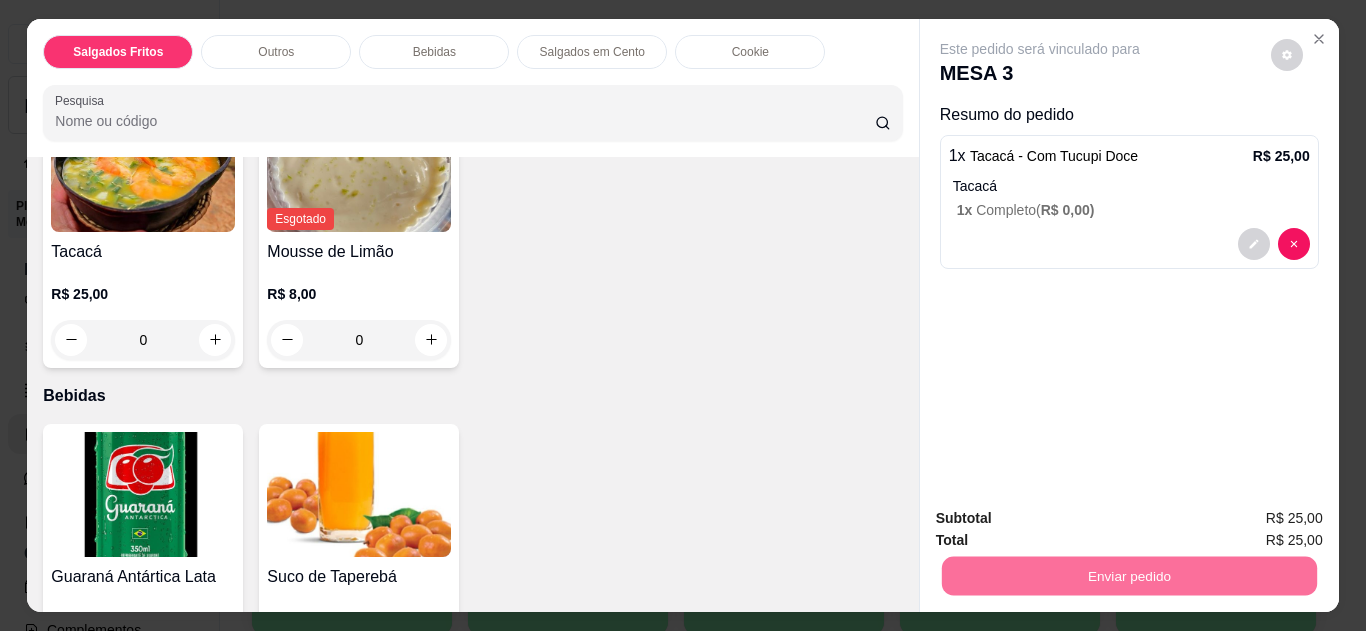 click on "Não registrar e enviar pedido" at bounding box center (1063, 519) 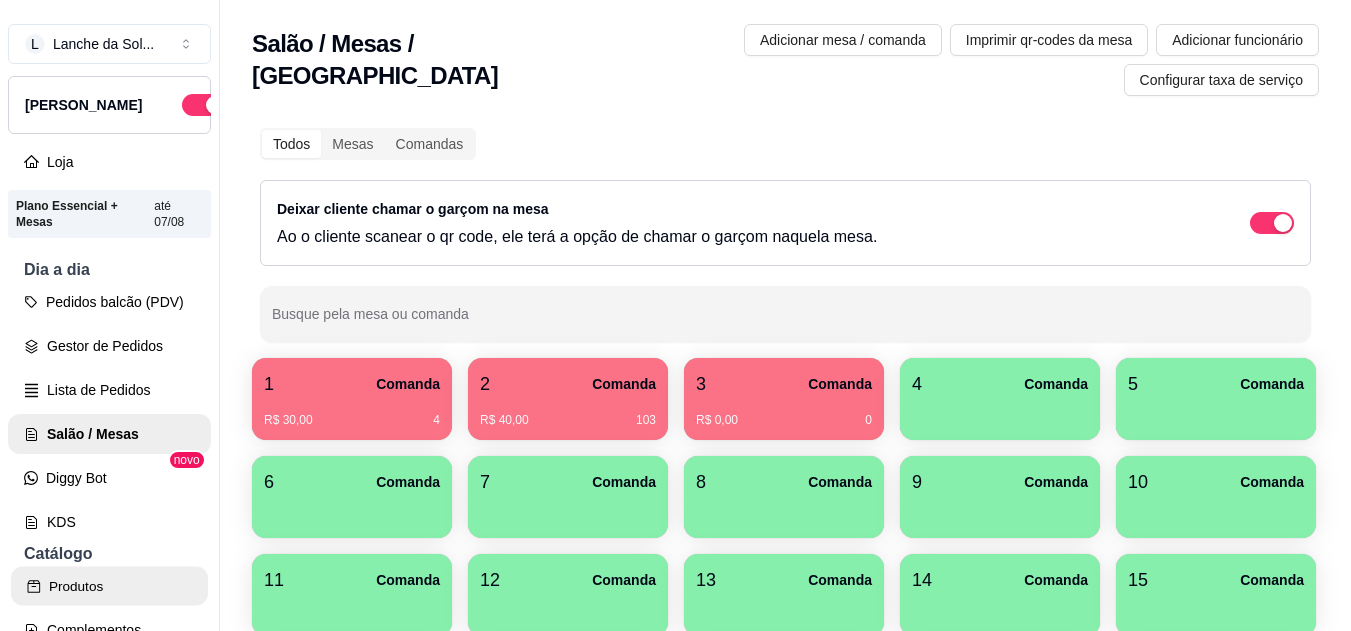 click on "Produtos" at bounding box center (109, 586) 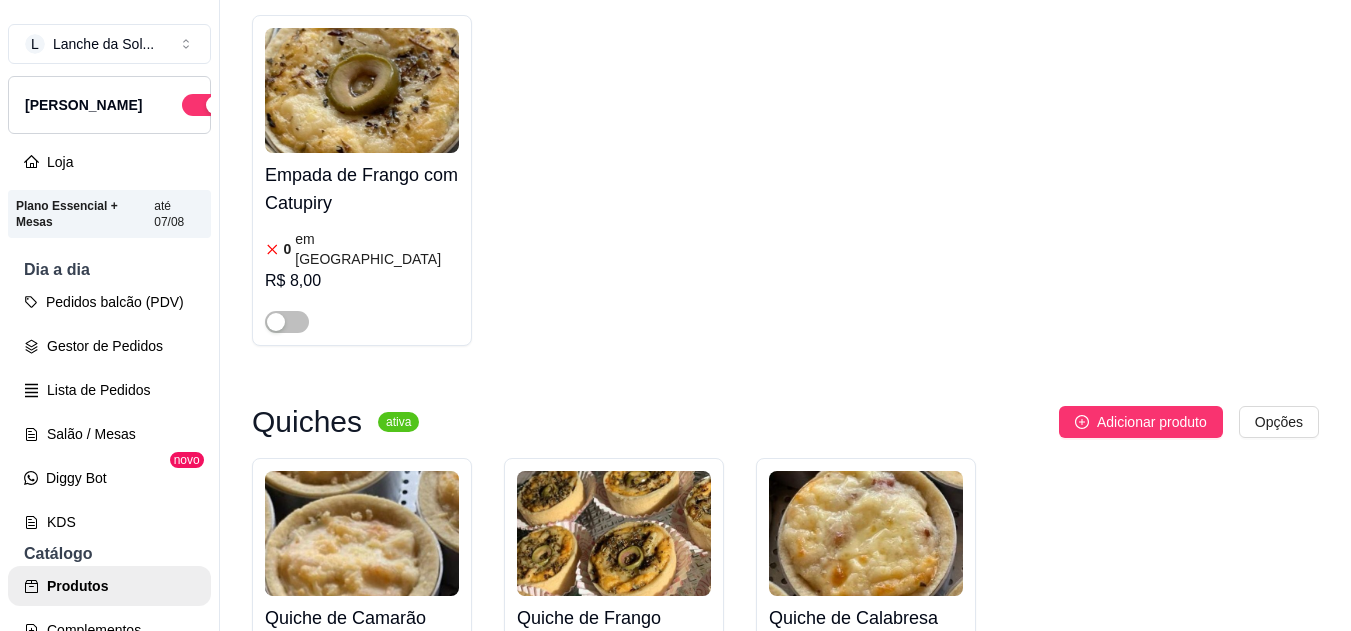 scroll, scrollTop: 2695, scrollLeft: 0, axis: vertical 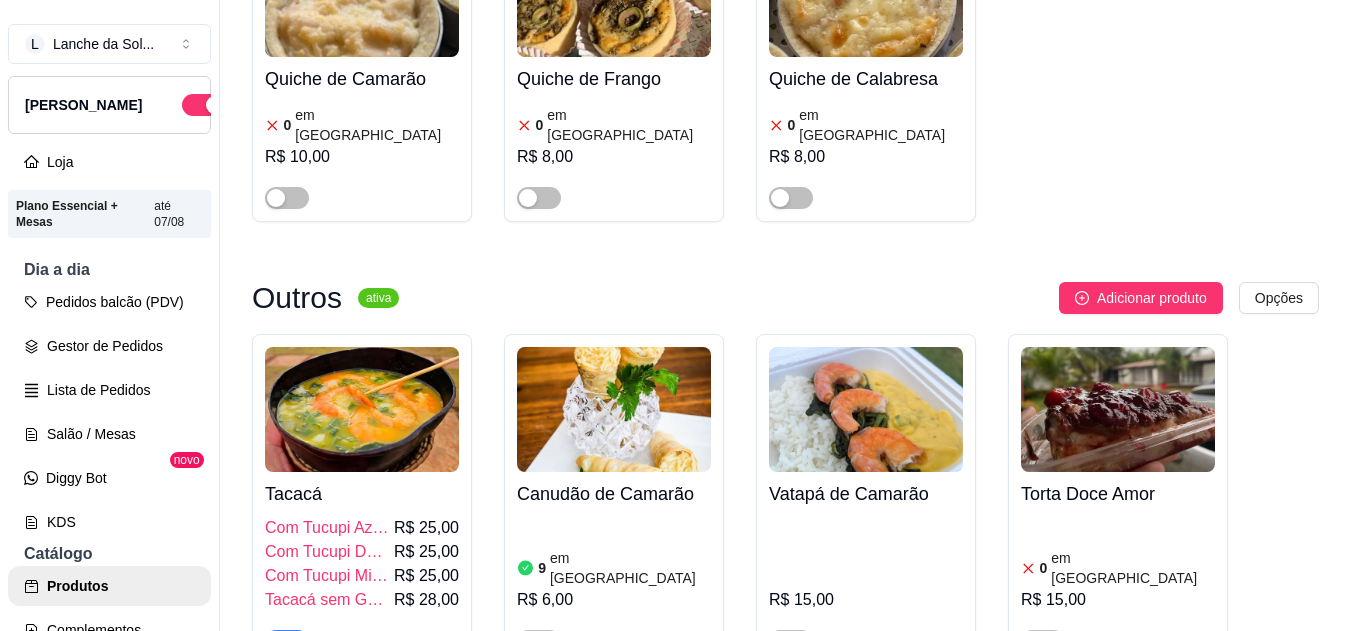 click at bounding box center (287, 641) 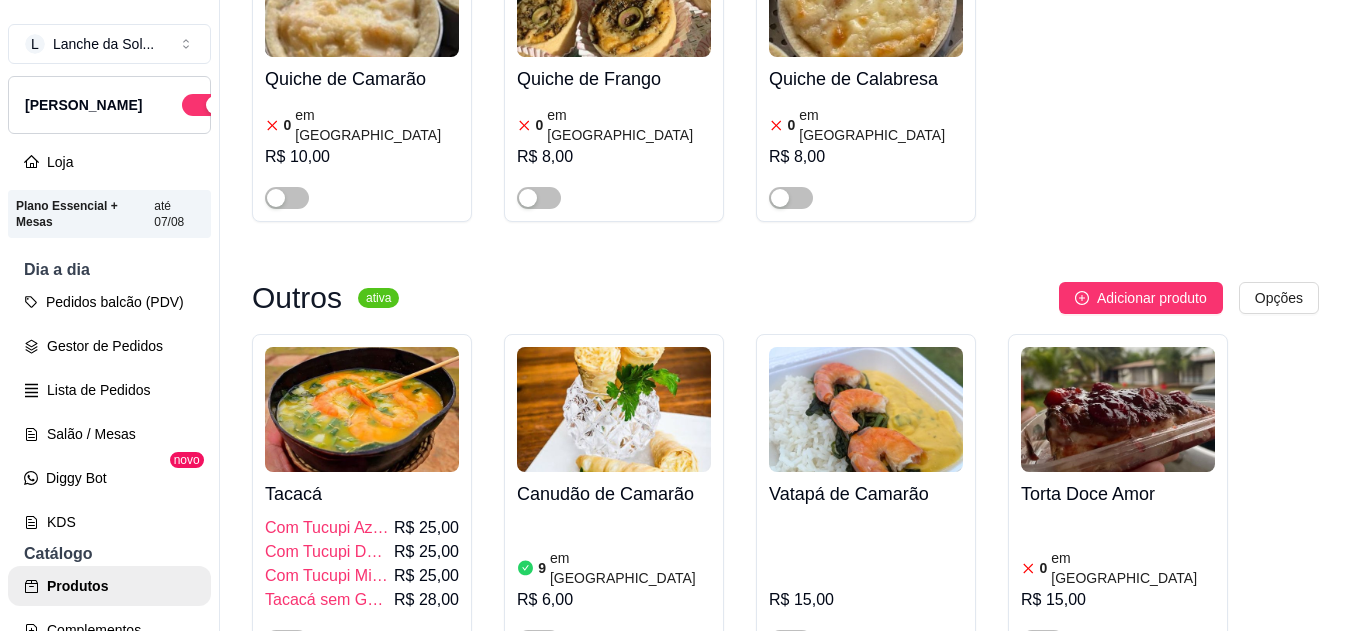 click at bounding box center (287, 641) 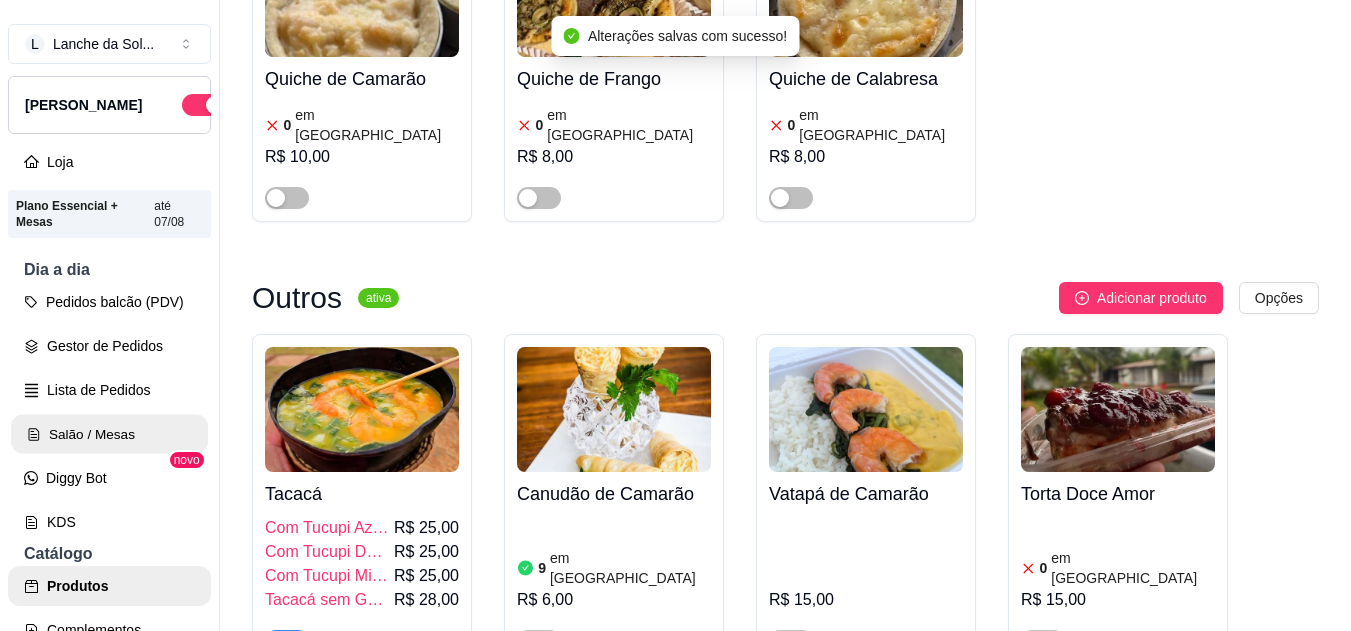 click on "Salão / Mesas" at bounding box center [109, 434] 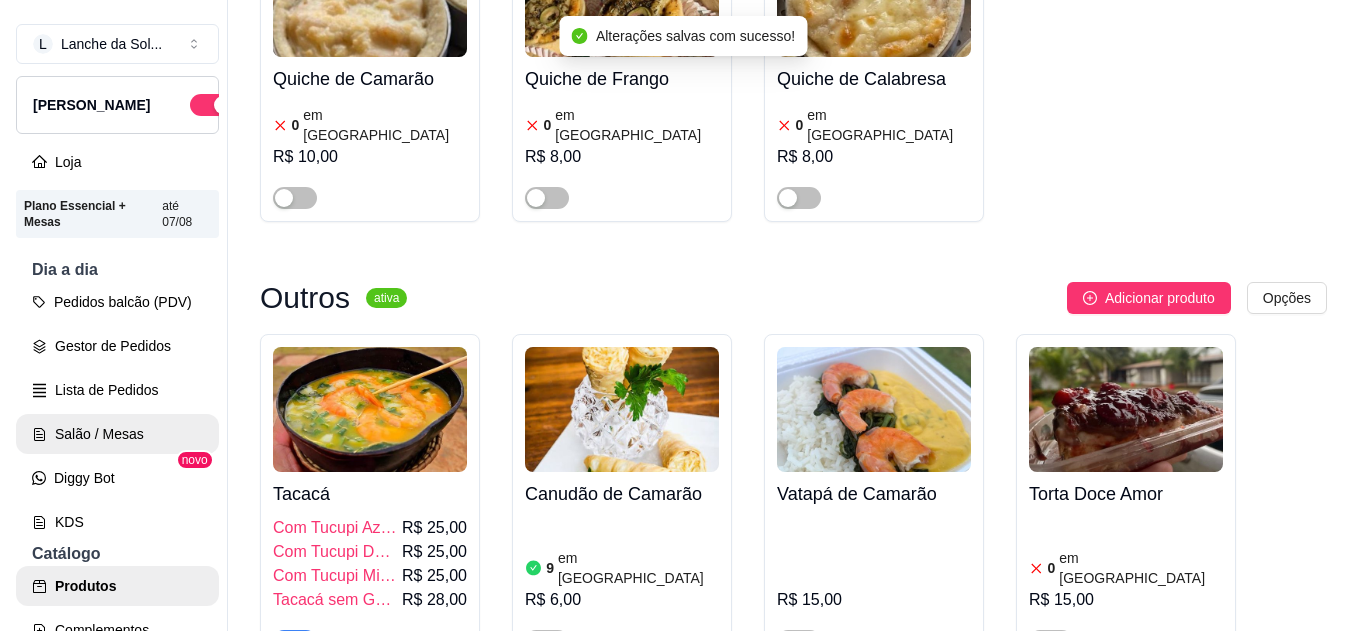 scroll, scrollTop: 0, scrollLeft: 0, axis: both 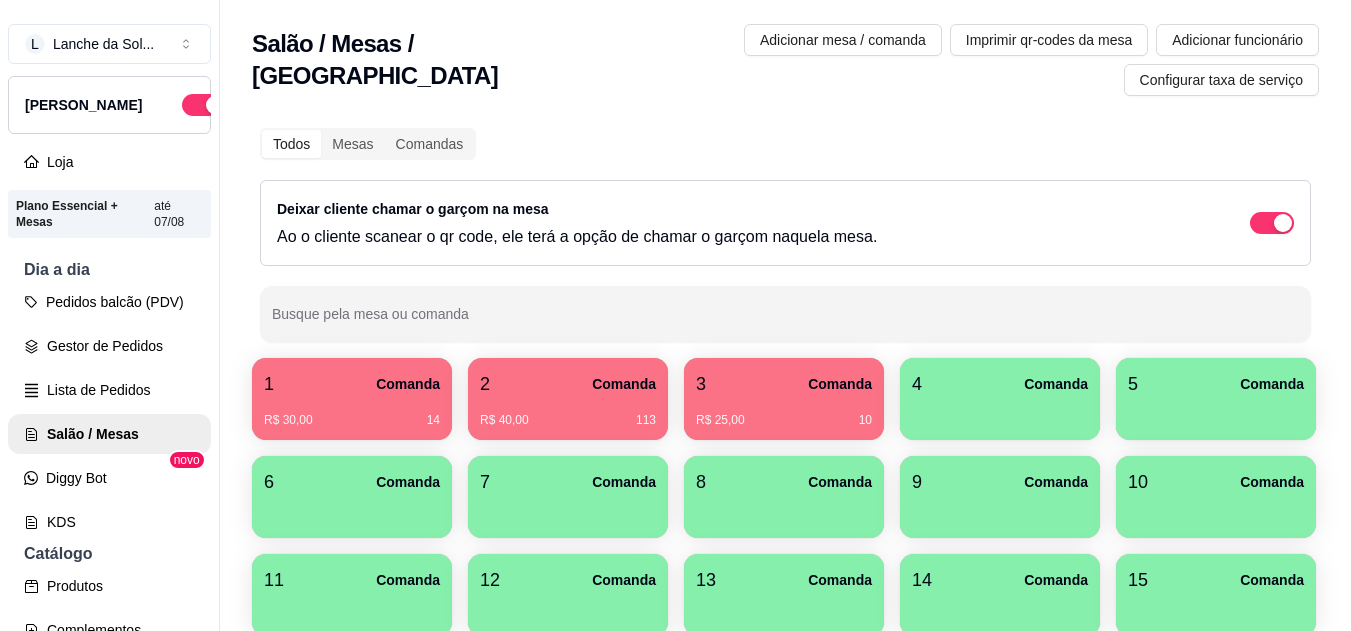 click on "R$ 30,00 14" at bounding box center [352, 413] 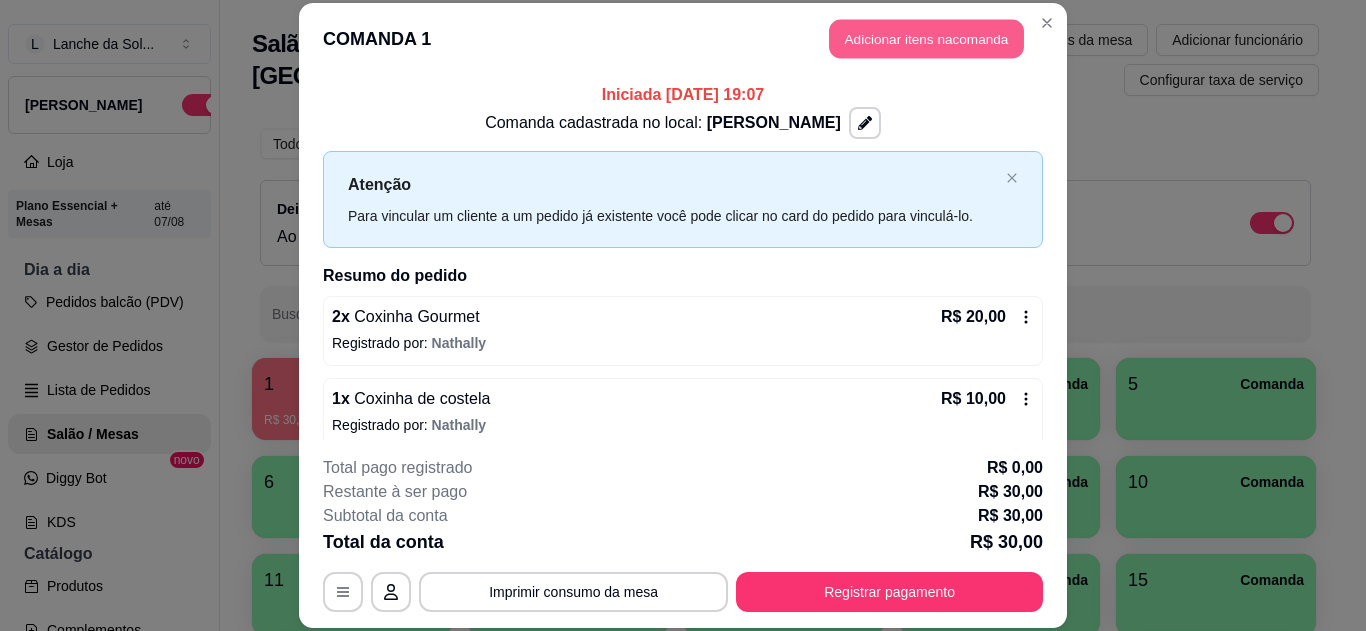 click on "Adicionar itens na  comanda" at bounding box center [926, 39] 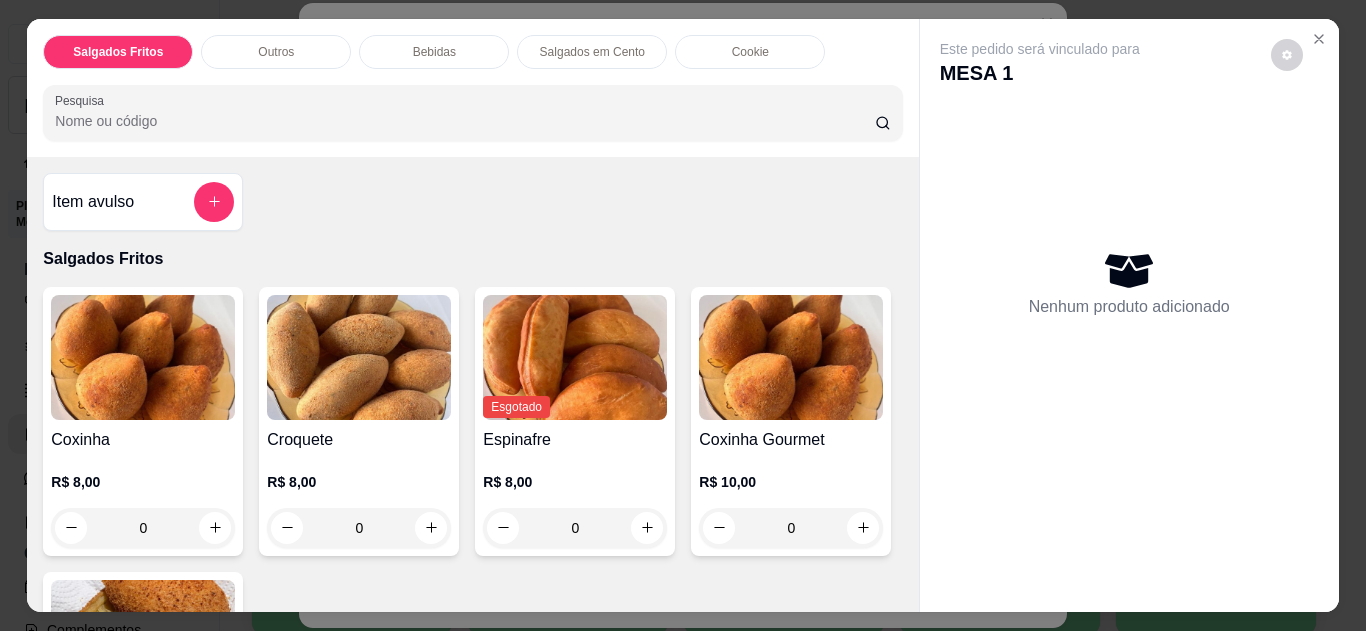 click on "Item avulso Salgados Fritos Coxinha    R$ 8,00 0 Croquete   R$ 8,00 0 Esgotado Espinafre   R$ 8,00 0 Coxinha Gourmet   R$ 10,00 0 Esgotado Coxinha de costela   R$ 10,00 0 Outros Tacacá   R$ 25,00 0 Esgotado Mousse de Limão    R$ 8,00 0 Bebidas Guaraná Antártica Lata   R$ 7,00 0 Suco de Taperebá   R$ 9,00 0 Salgados em Cento Salgado de Festa em Cento   R$ 120,00 0 Cookie Ferrero Rocher   R$ 14,00 0 Duo Hershey’s   R$ 12,00 0 Óreo   R$ 12,00 0 Limão Siciliano   R$ 12,00 0" at bounding box center (472, 384) 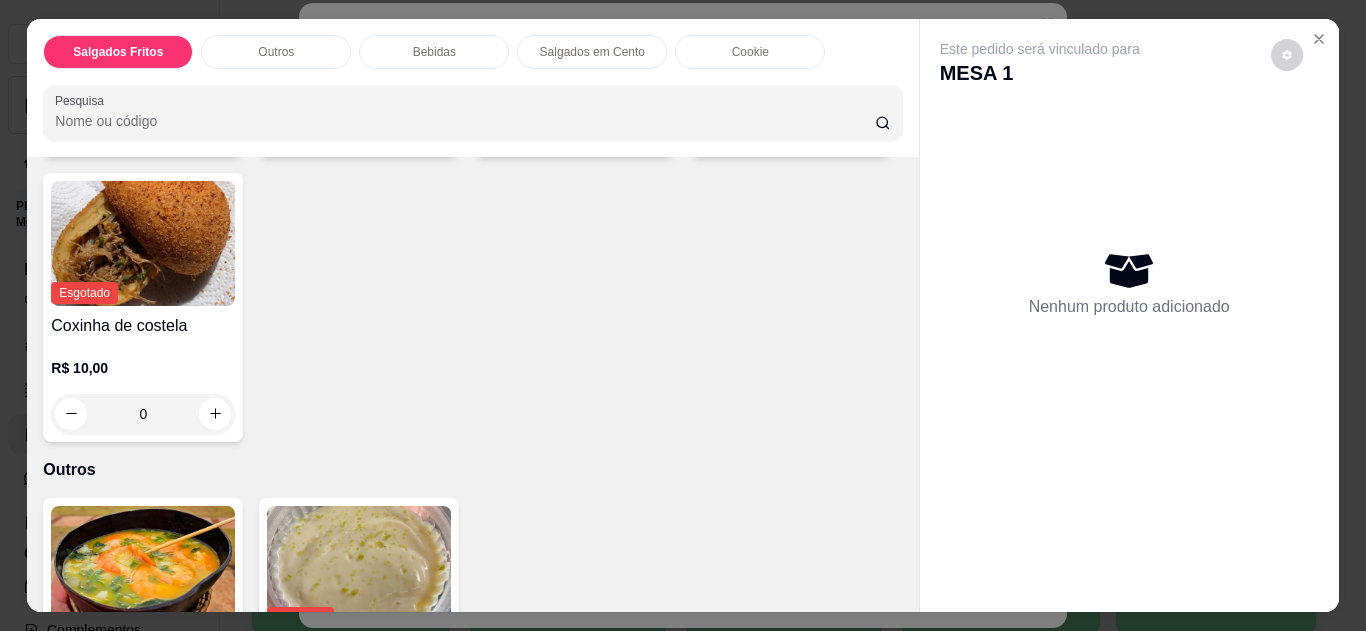 scroll, scrollTop: 798, scrollLeft: 0, axis: vertical 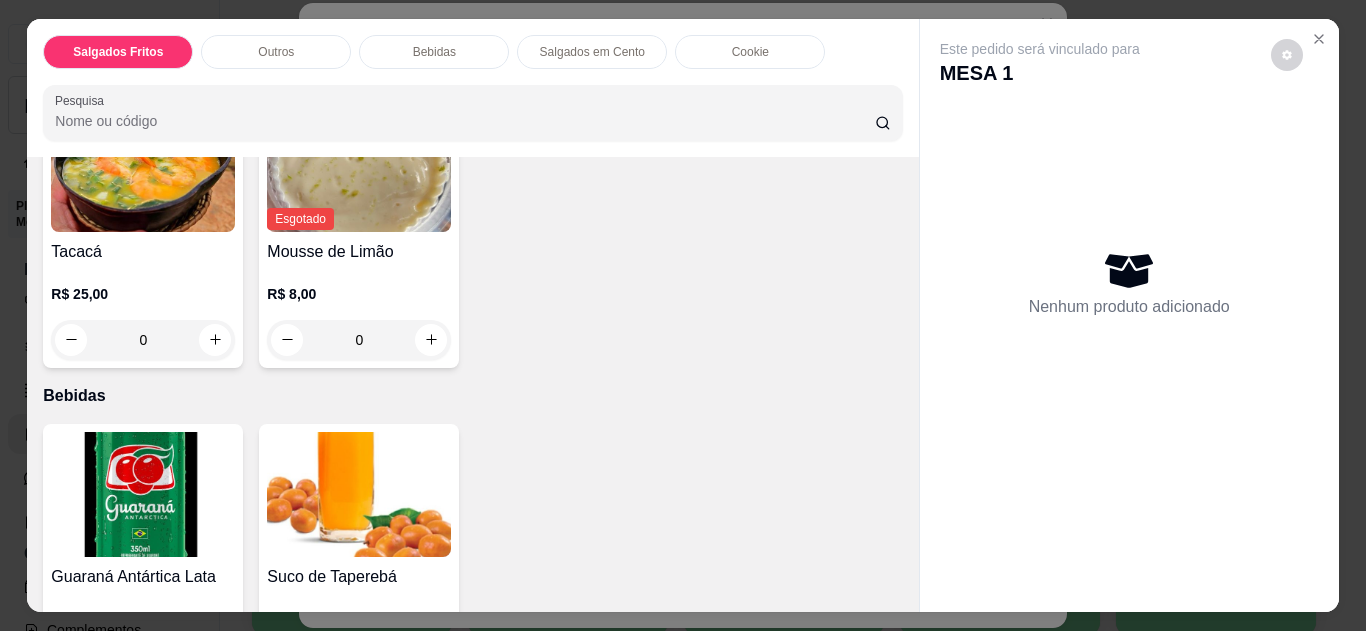 click on "0" at bounding box center (143, 340) 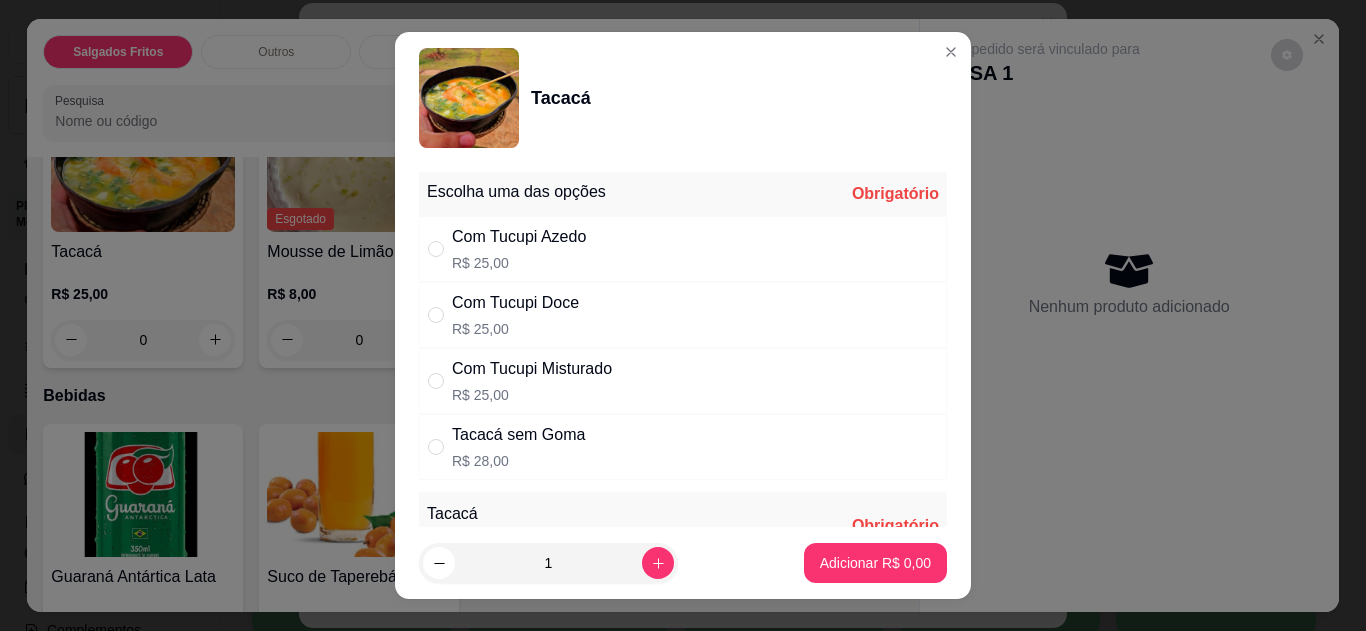 click on "Com Tucupi Doce R$ 25,00" at bounding box center [683, 315] 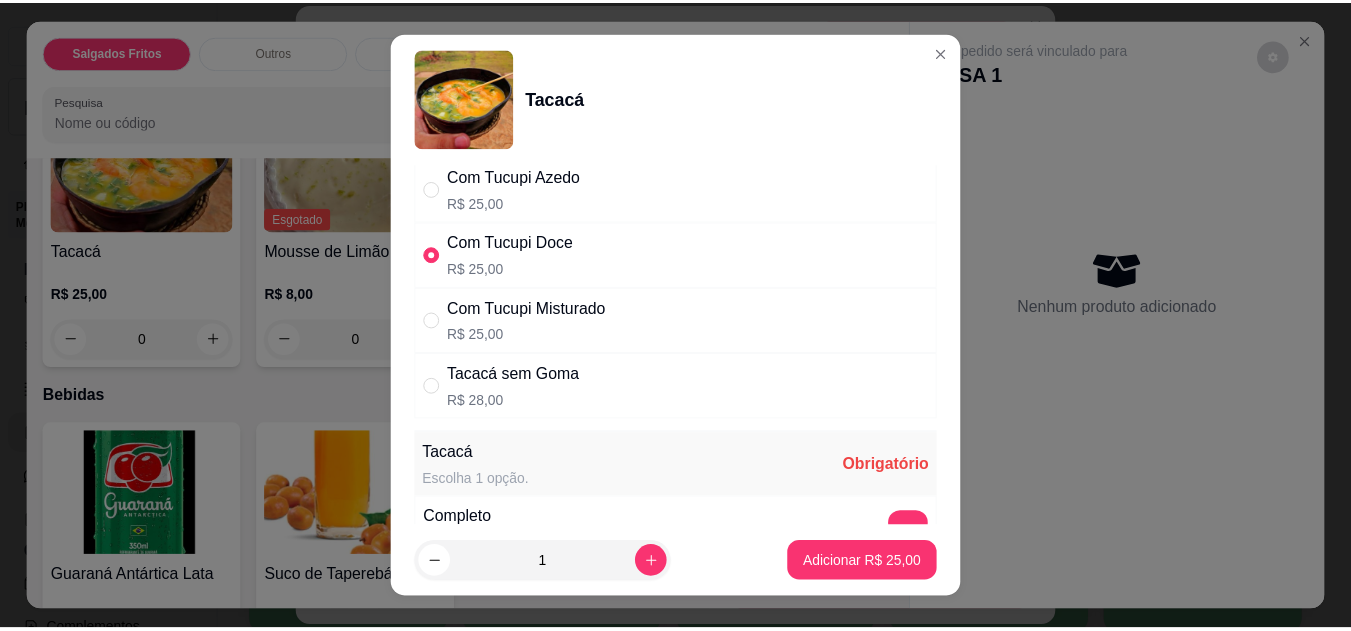 scroll, scrollTop: 80, scrollLeft: 0, axis: vertical 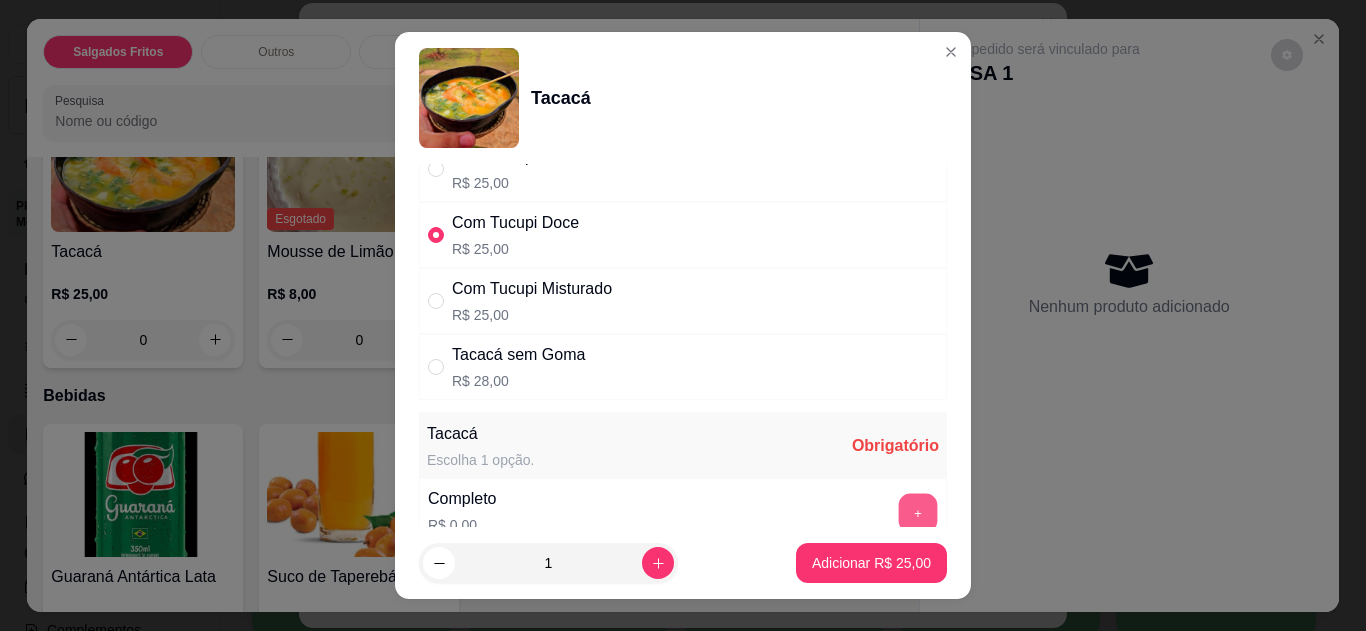 click on "+" at bounding box center (918, 512) 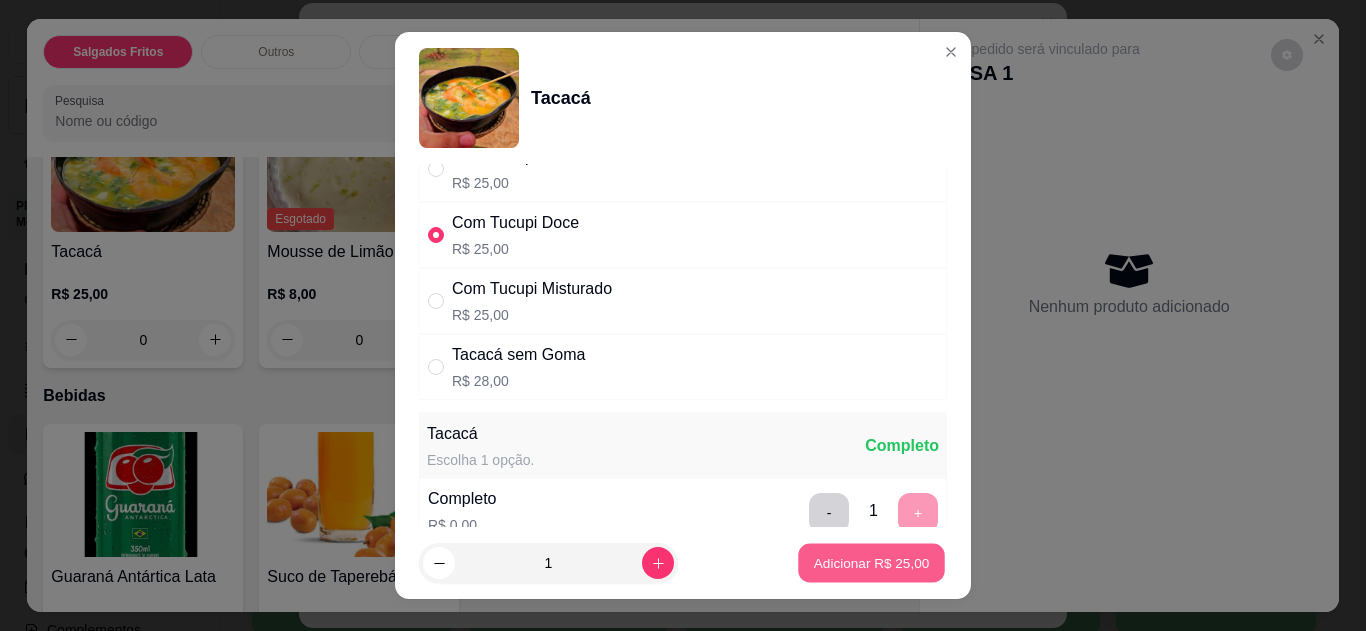 click on "Adicionar   R$ 25,00" at bounding box center [872, 563] 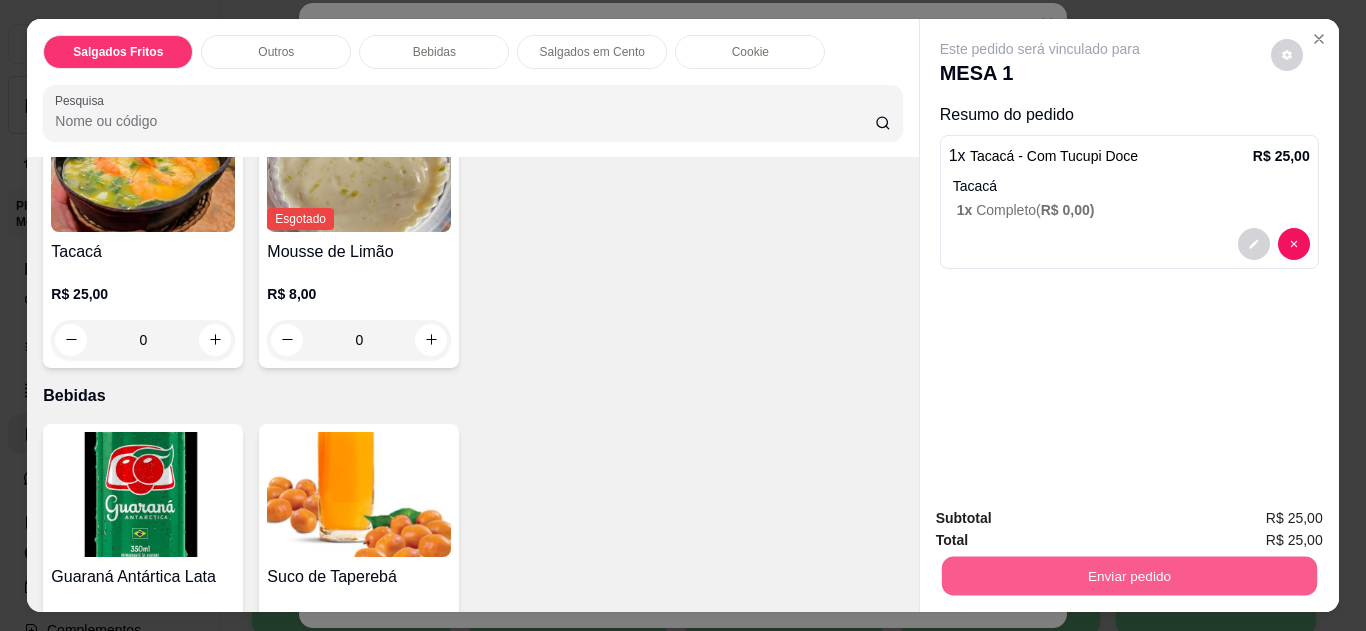 click on "Enviar pedido" at bounding box center [1128, 576] 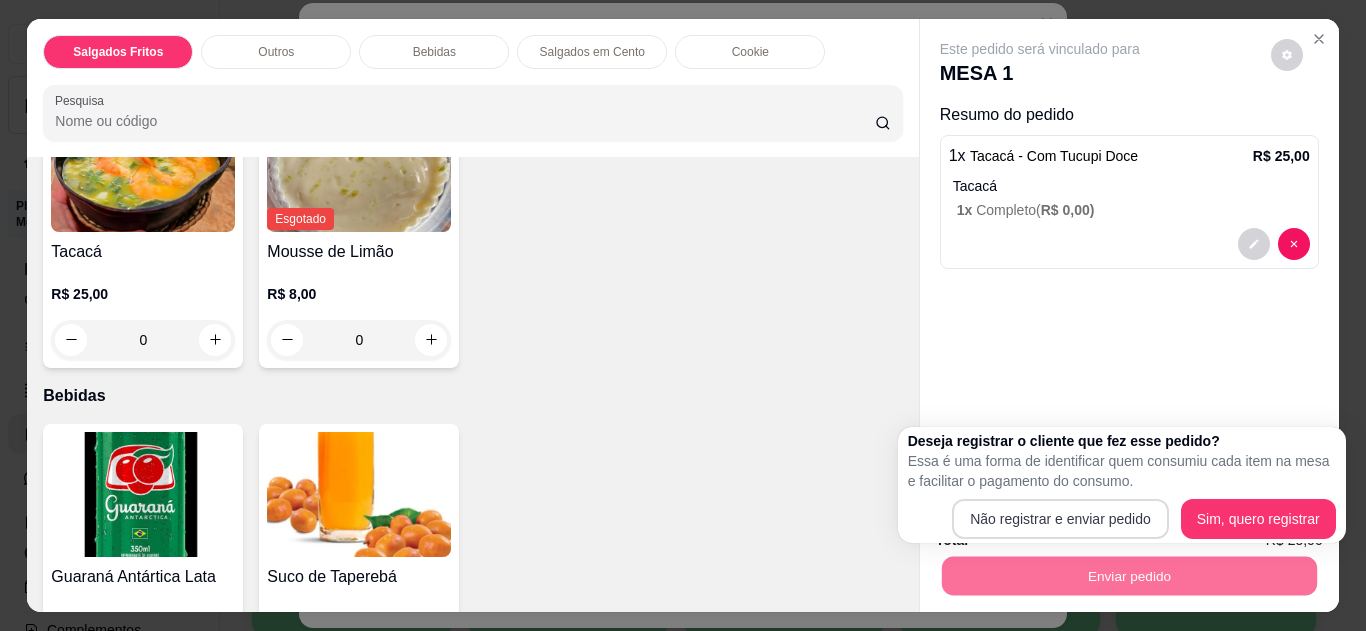 click on "L Lanche da Sol ... Loja Aberta Loja Plano Essencial + Mesas até 07/08   Dia a dia Pedidos balcão (PDV) Gestor de Pedidos Lista de Pedidos Salão / Mesas Diggy Bot novo KDS Catálogo Produtos Complementos Relatórios Relatórios de vendas Relatório de clientes Relatório de fidelidade novo Gerenciar Entregadores novo Nota Fiscal (NFC-e) Controle de caixa Controle de fiado Cupons Clientes Estoque Configurações Diggy Planos Precisa de ajuda? Sair Salão / Mesas / Comandas Adicionar mesa / comanda Imprimir qr-codes da mesa Adicionar funcionário Configurar taxa de serviço Todos Mesas Comandas Deixar cliente chamar o garçom na mesa Ao o cliente scanear o qr code, ele terá a opção de chamar o garçom naquela mesa. Busque pela mesa ou comanda
1 Comanda R$ 30,00 14 2 Comanda R$ 40,00 113 3 Comanda R$ 25,00 10 4 Comanda 5 Comanda 6 Comanda 7 Comanda 8 Comanda 9 Comanda 10 Comanda 11 Comanda 12 Comanda 13 Comanda 14 Comanda 15 Comanda 16 Comanda 17 Comanda 18 Comanda 19 Comanda 20 Comanda" at bounding box center [675, 315] 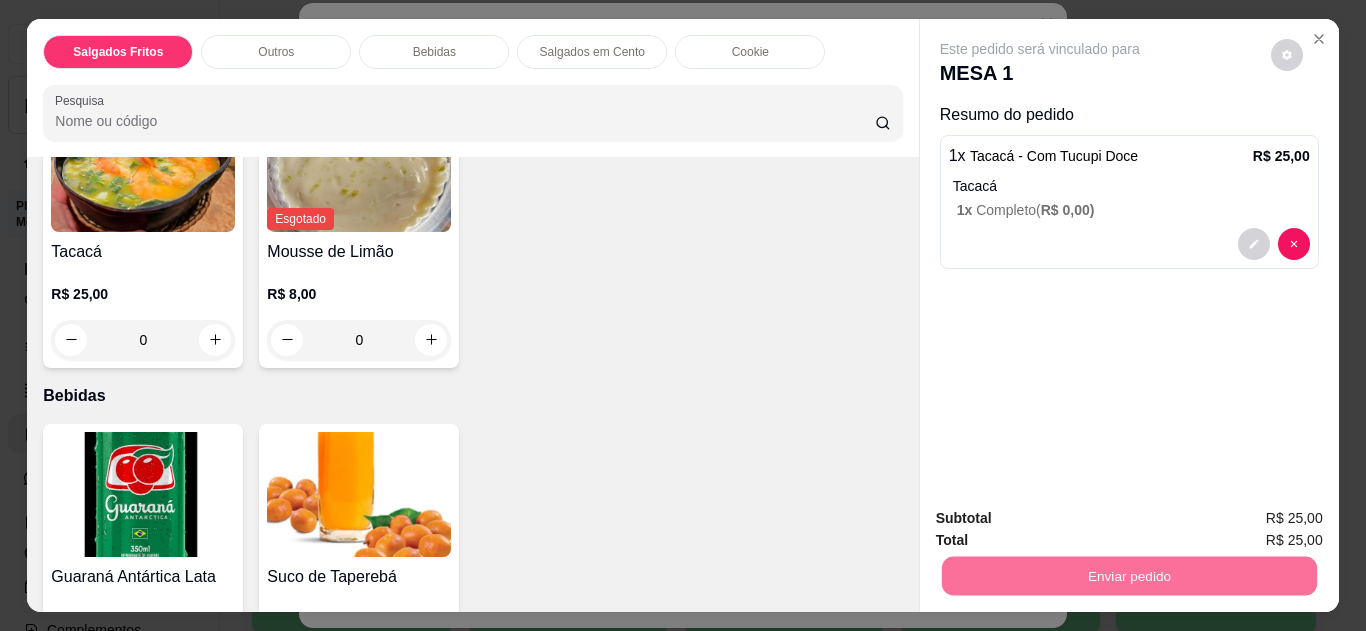 click on "Não registrar e enviar pedido" at bounding box center [1063, 519] 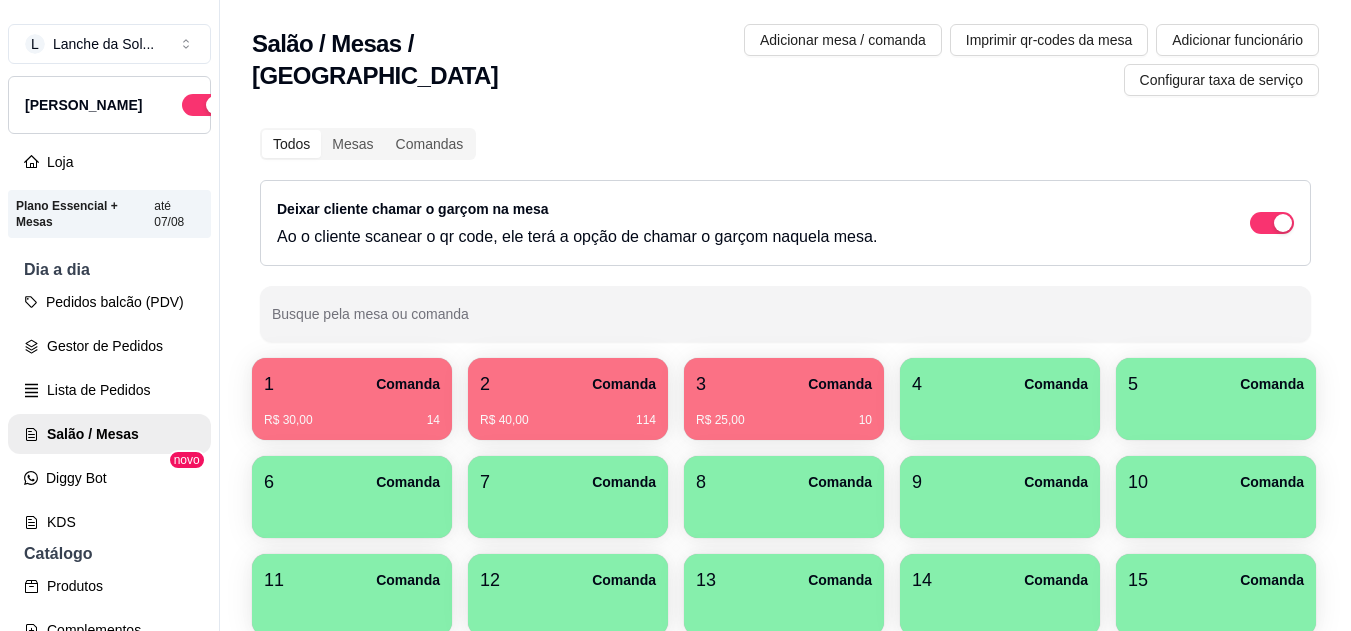 click at bounding box center (215, 105) 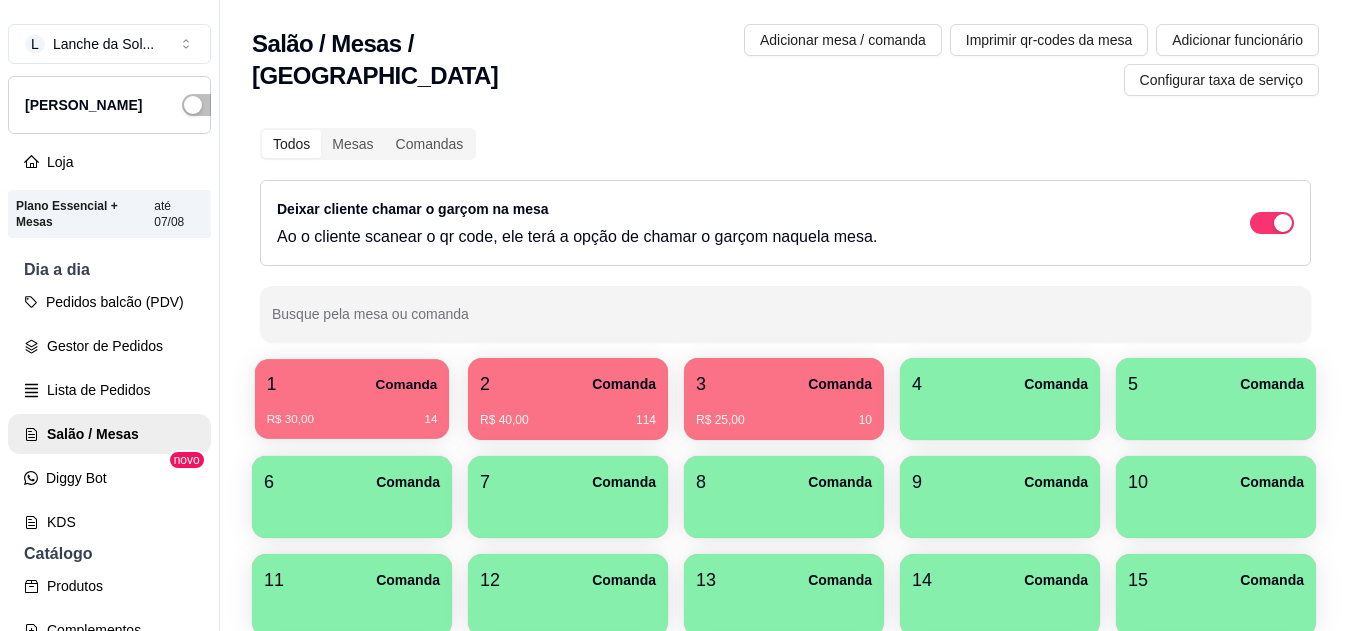 click on "R$ 30,00" at bounding box center (290, 420) 